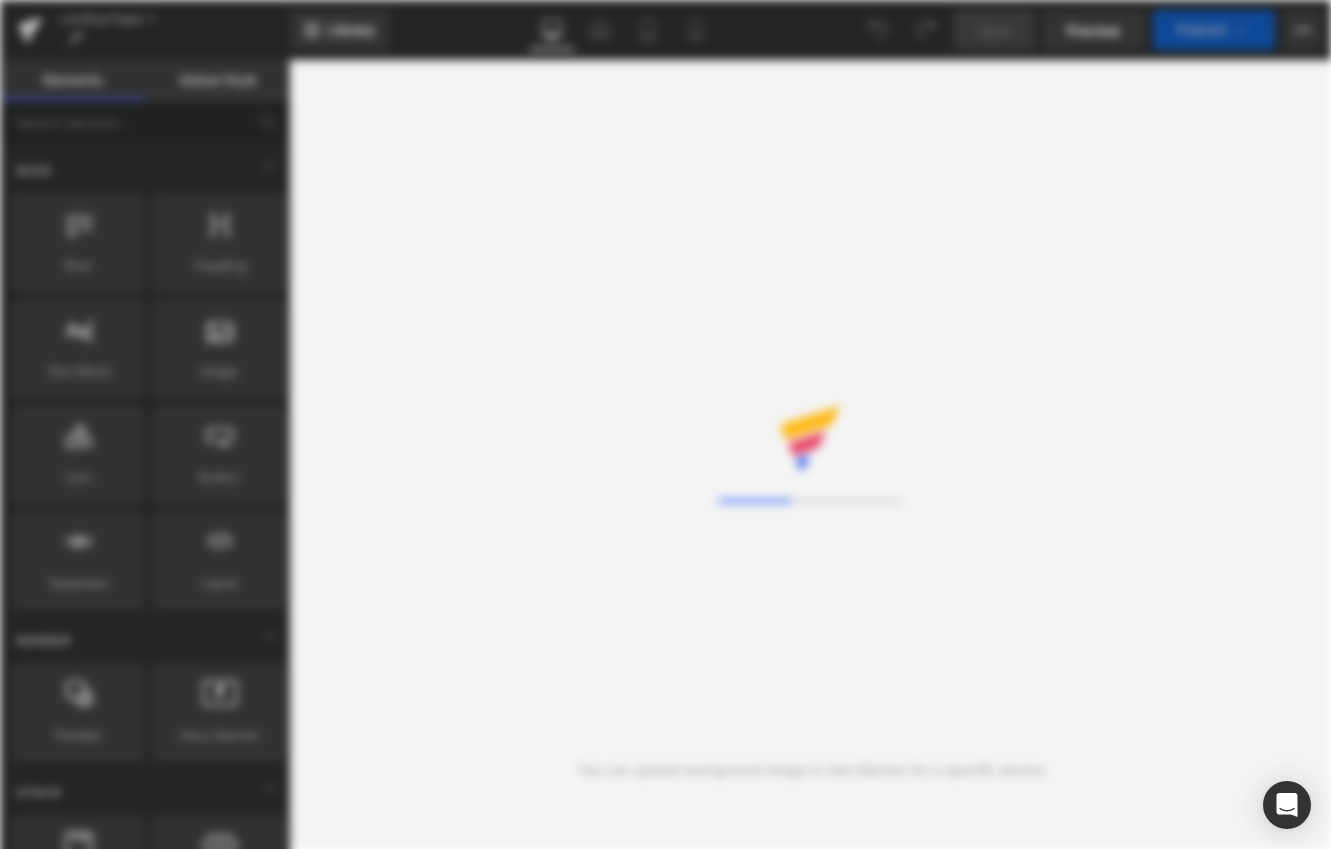 scroll, scrollTop: 0, scrollLeft: 0, axis: both 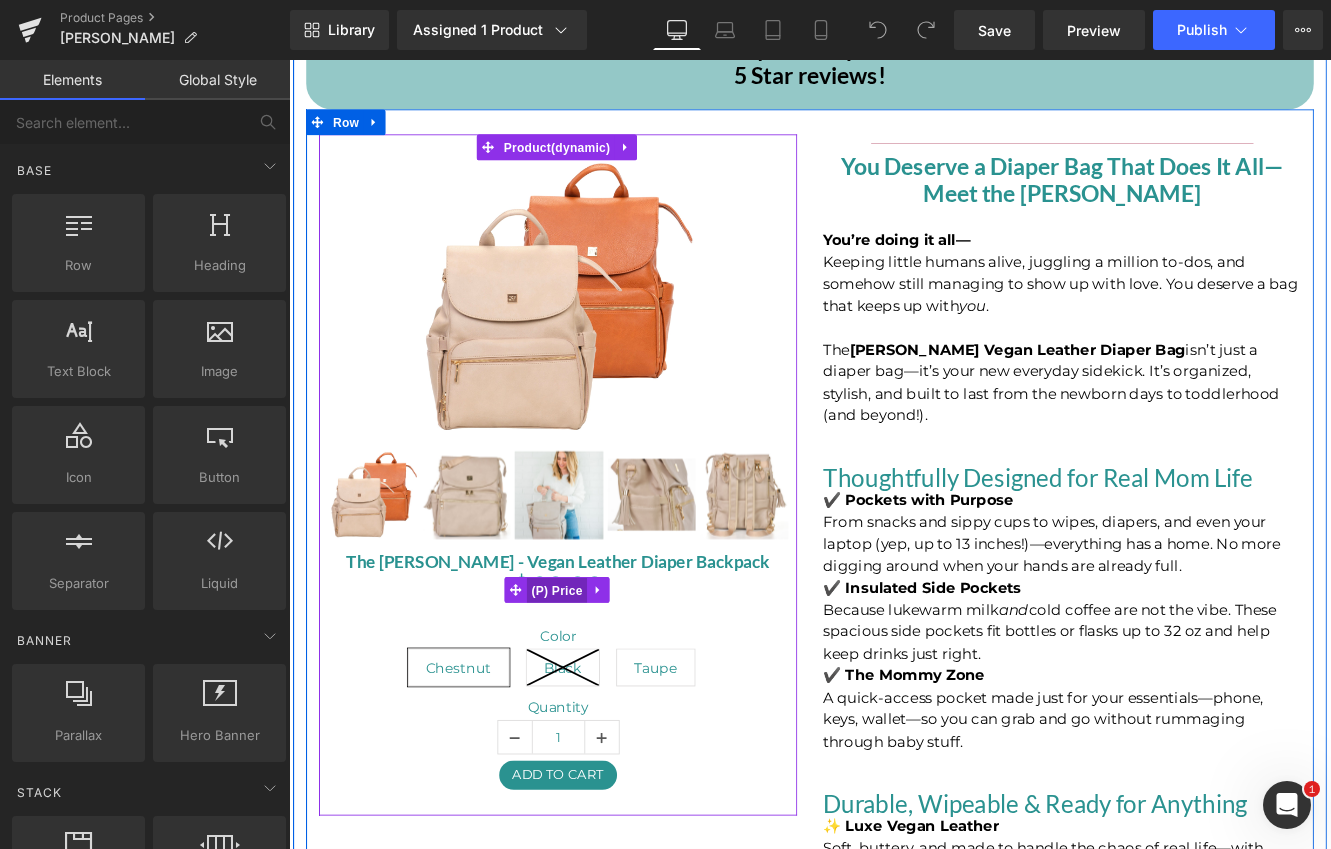 click on "(P) Price" at bounding box center [601, 676] 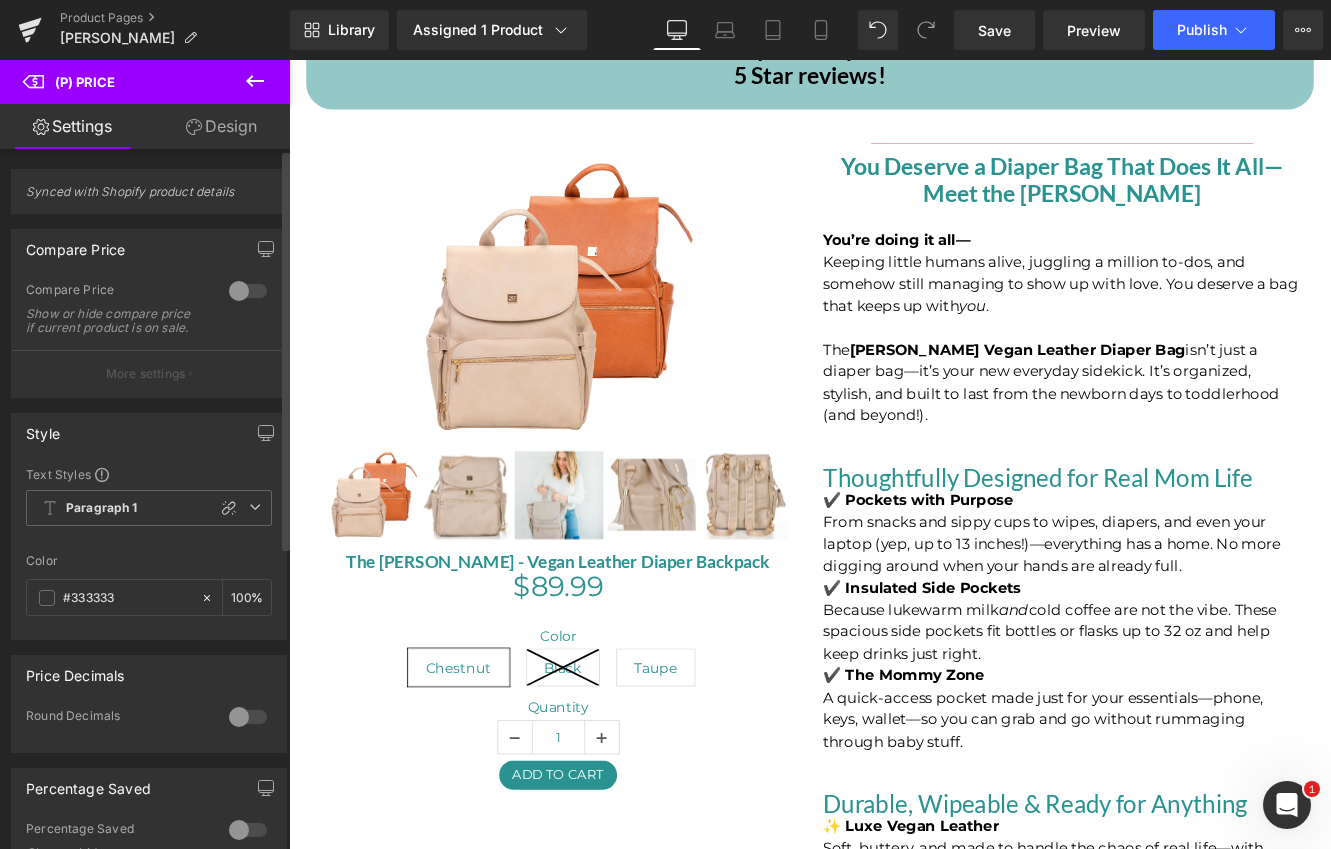 click at bounding box center (248, 291) 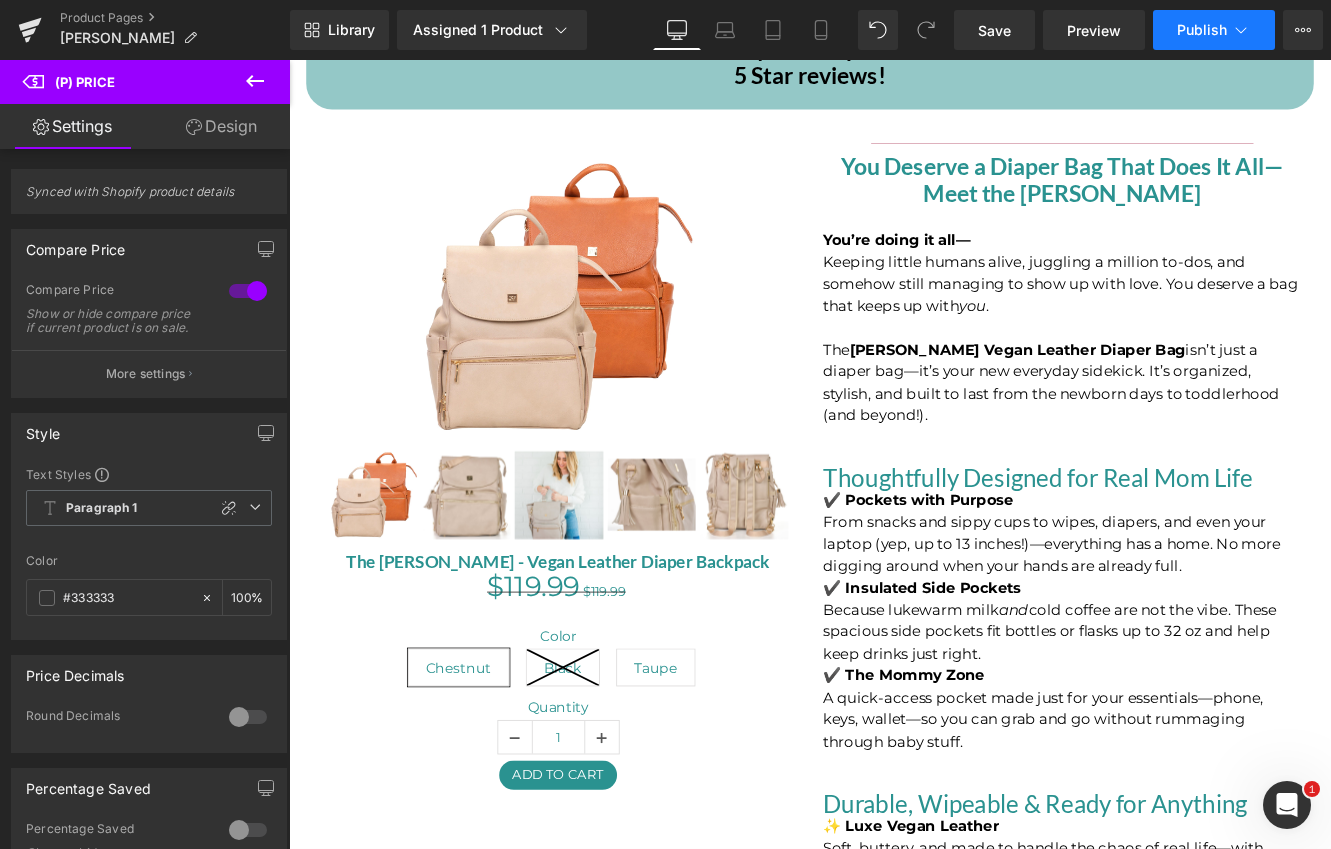 click on "Publish" at bounding box center (1202, 30) 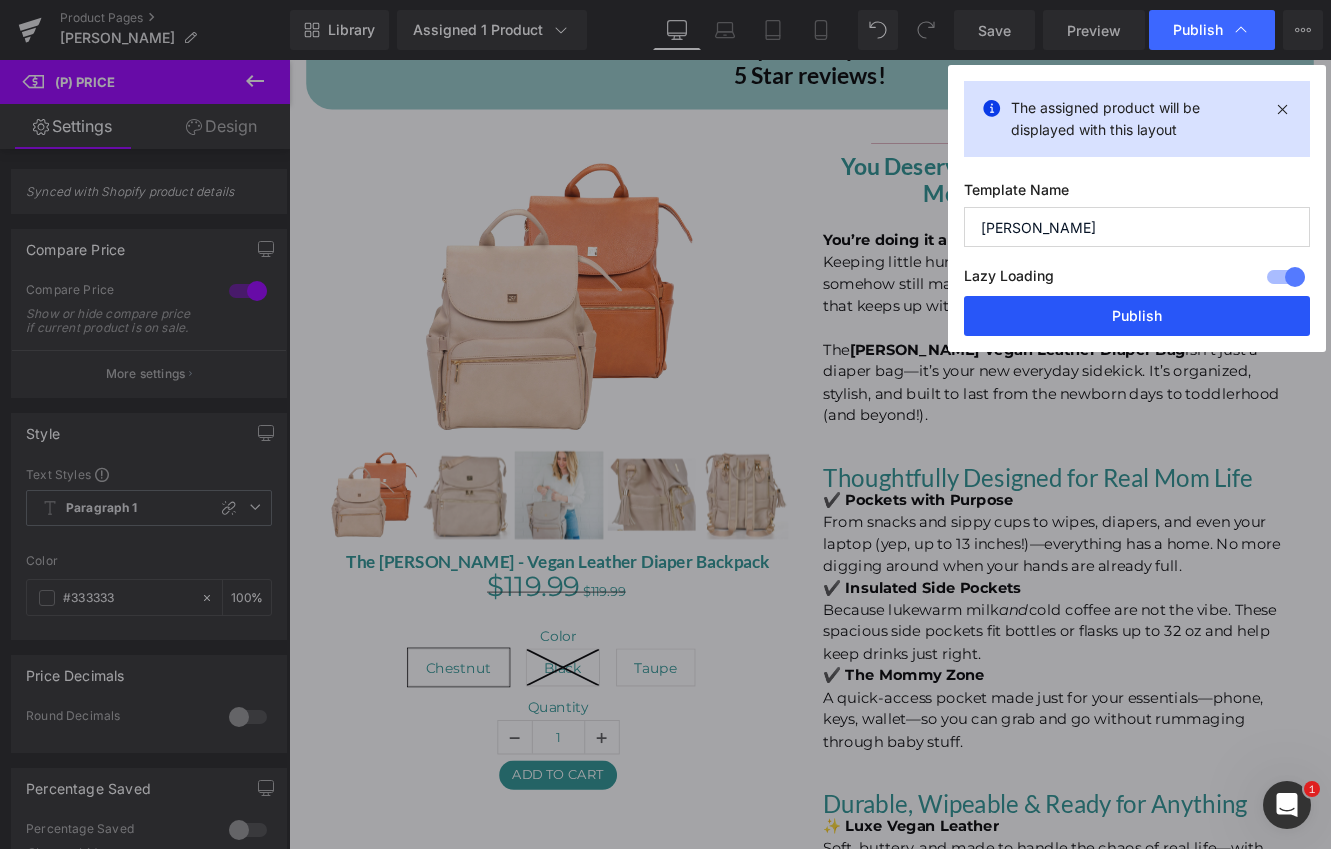 click on "Publish" at bounding box center [1137, 316] 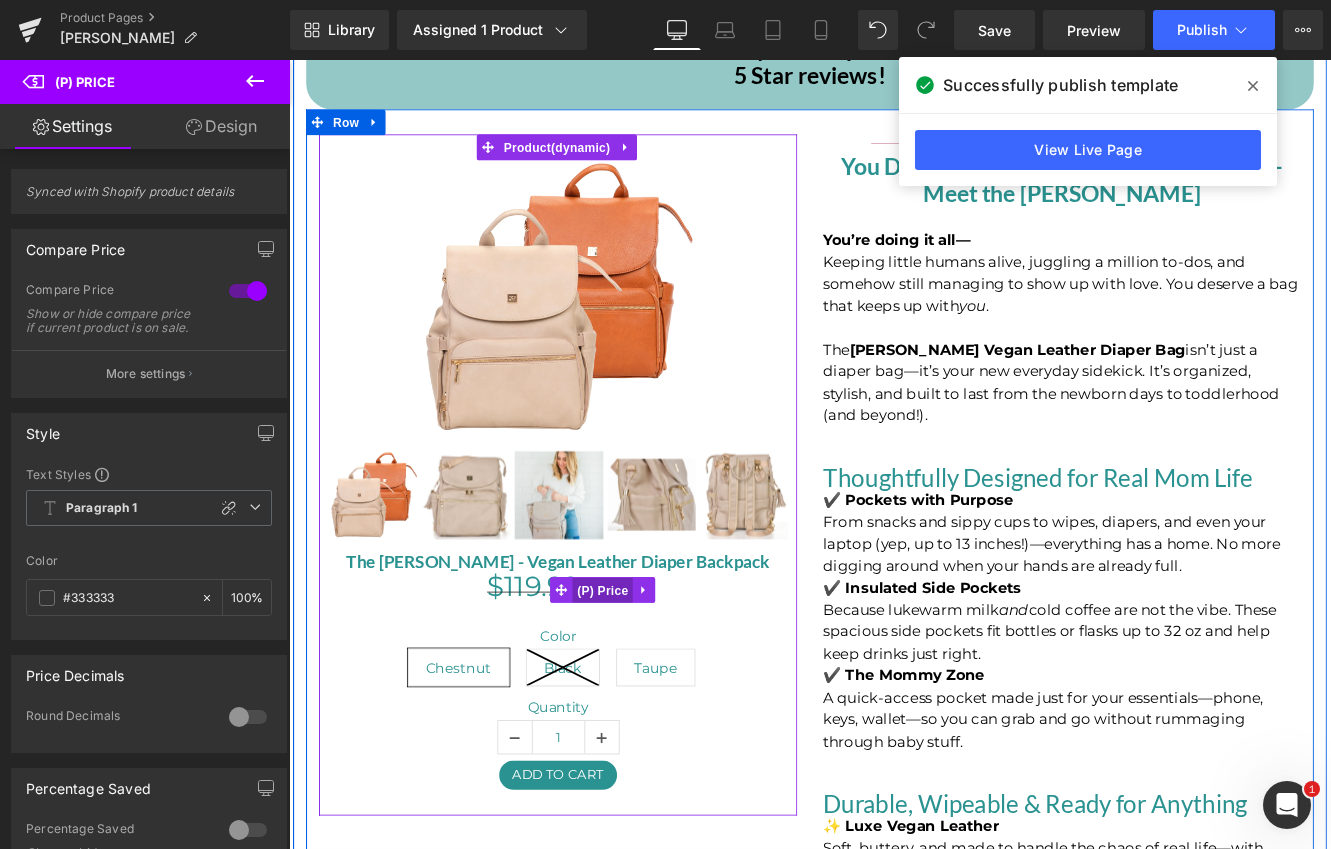 click on "(P) Price" at bounding box center [654, 676] 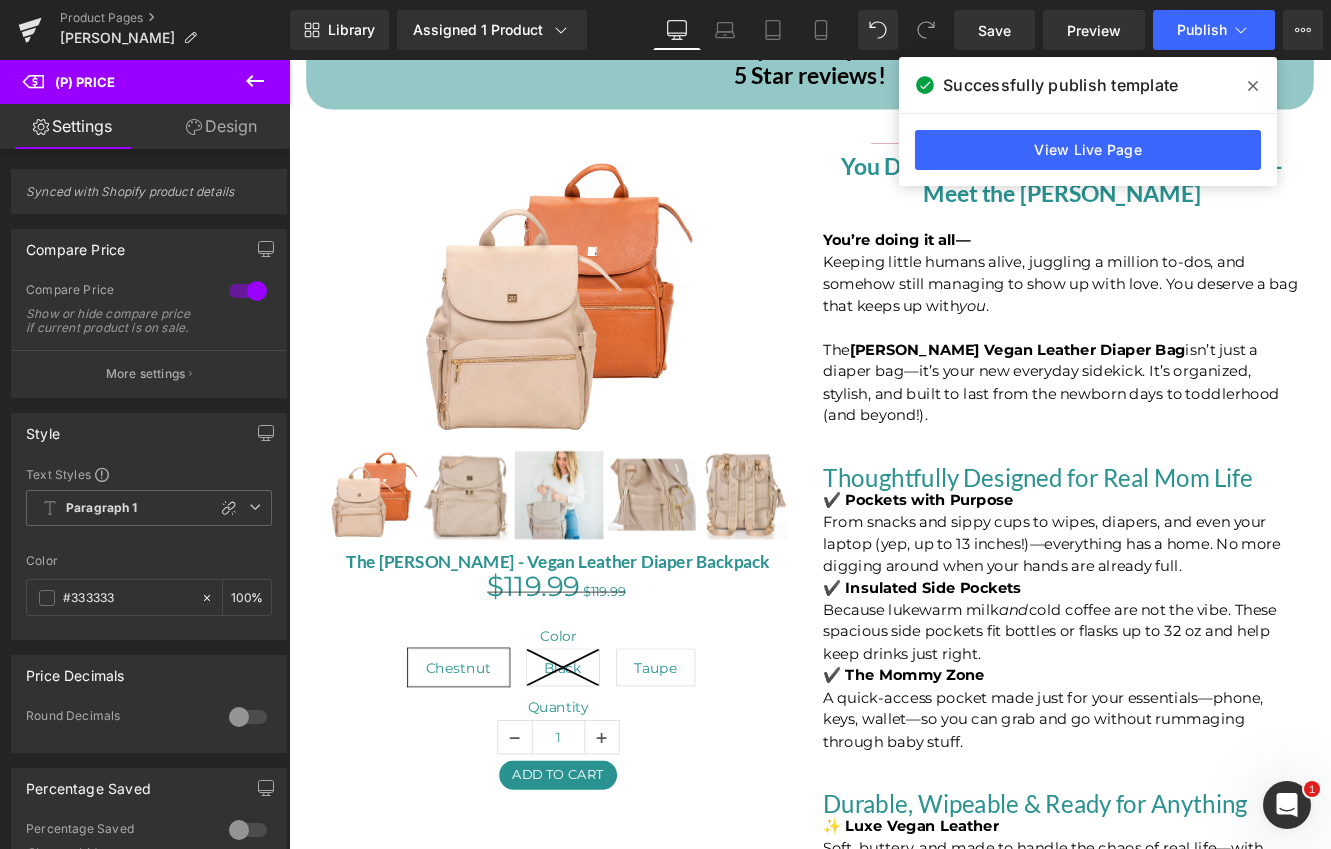 click on "Design" at bounding box center (221, 126) 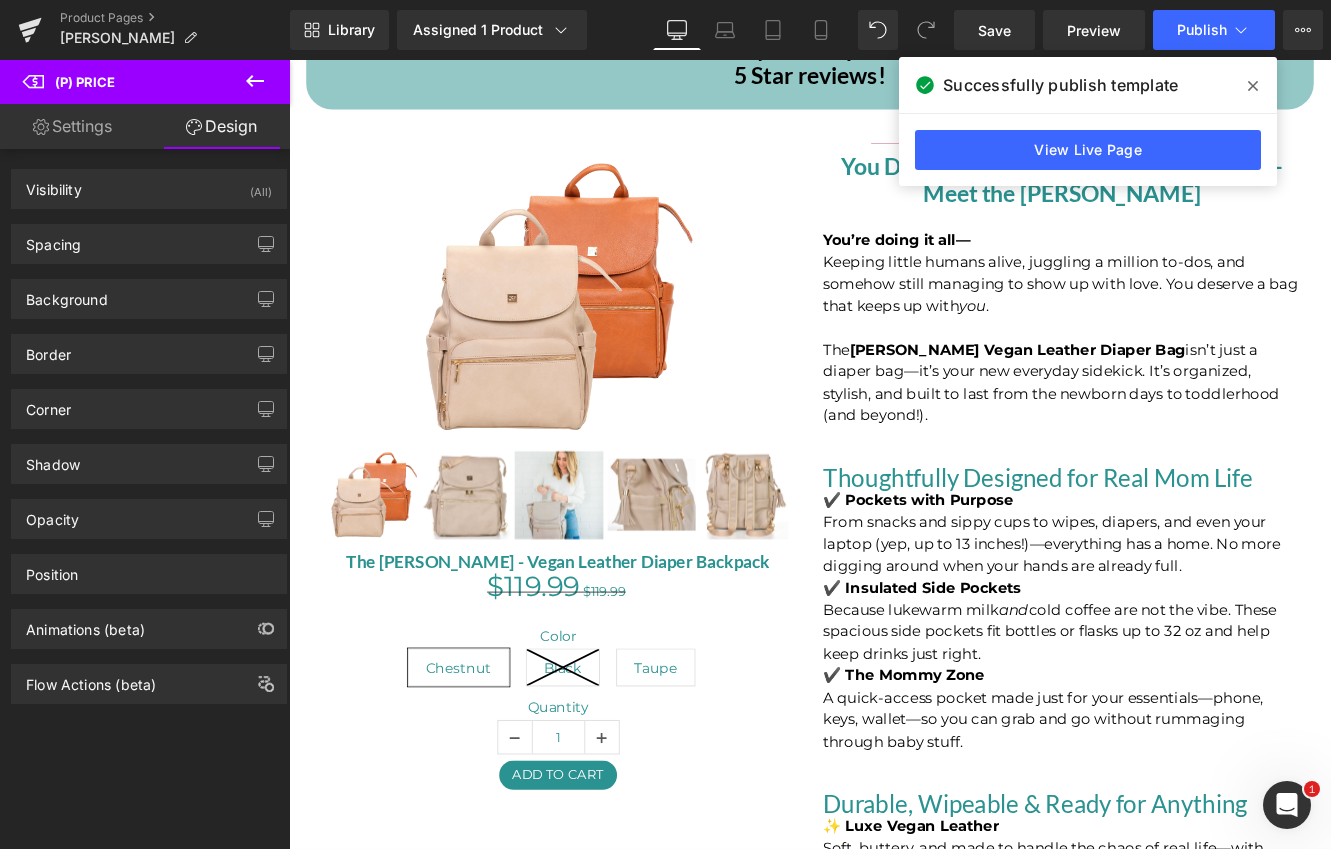 click on "Settings" at bounding box center [72, 126] 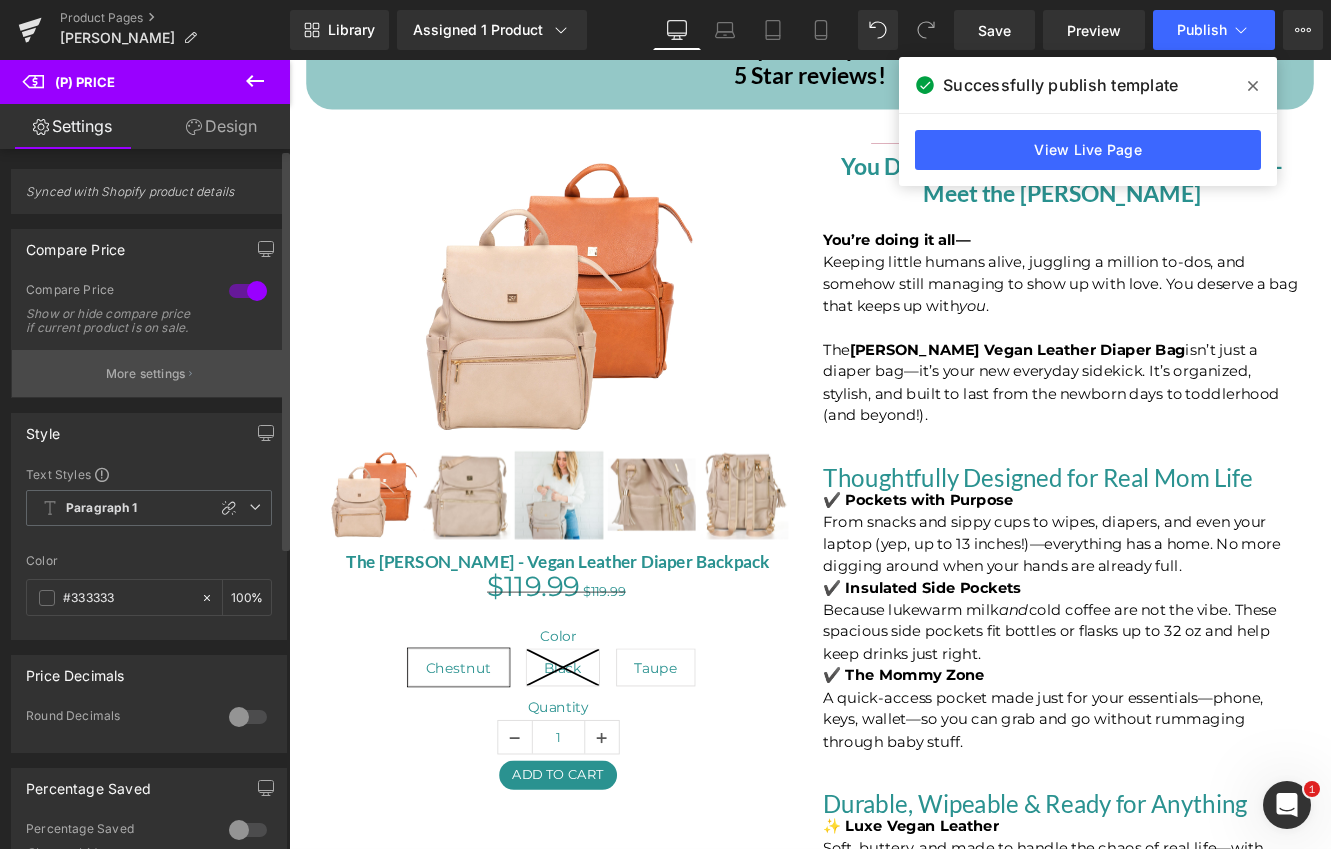 click on "More settings" at bounding box center [146, 374] 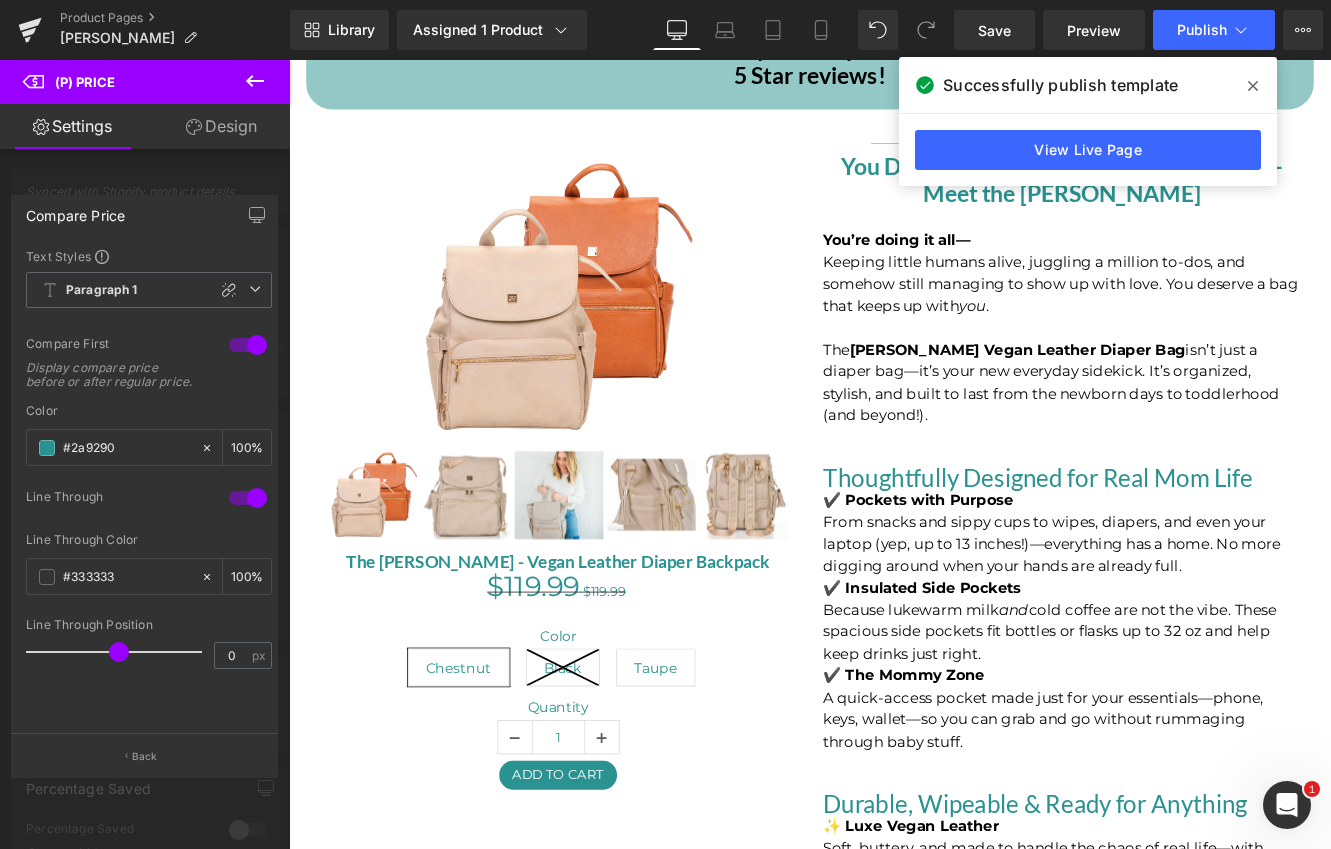 click at bounding box center (248, 345) 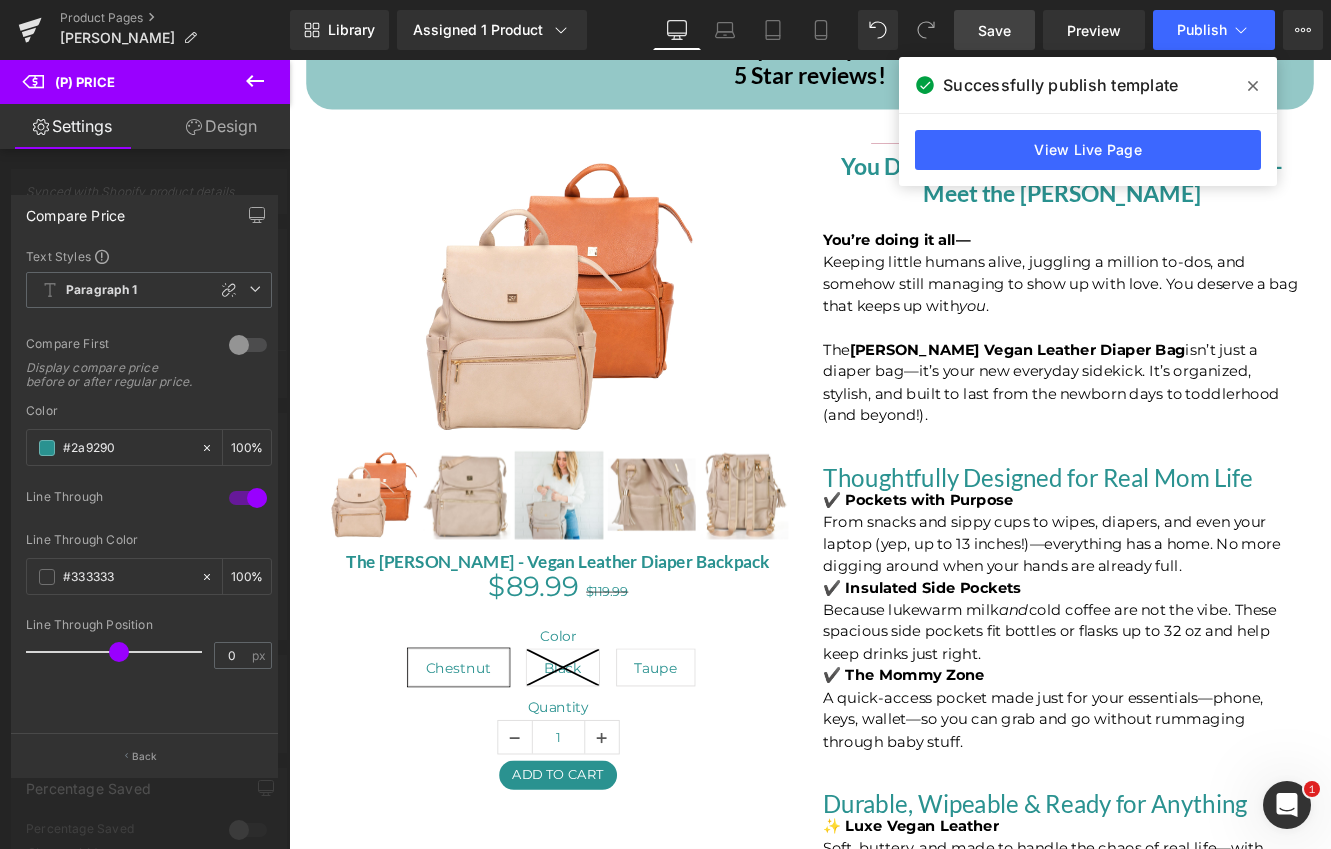 click on "Save" at bounding box center [994, 30] 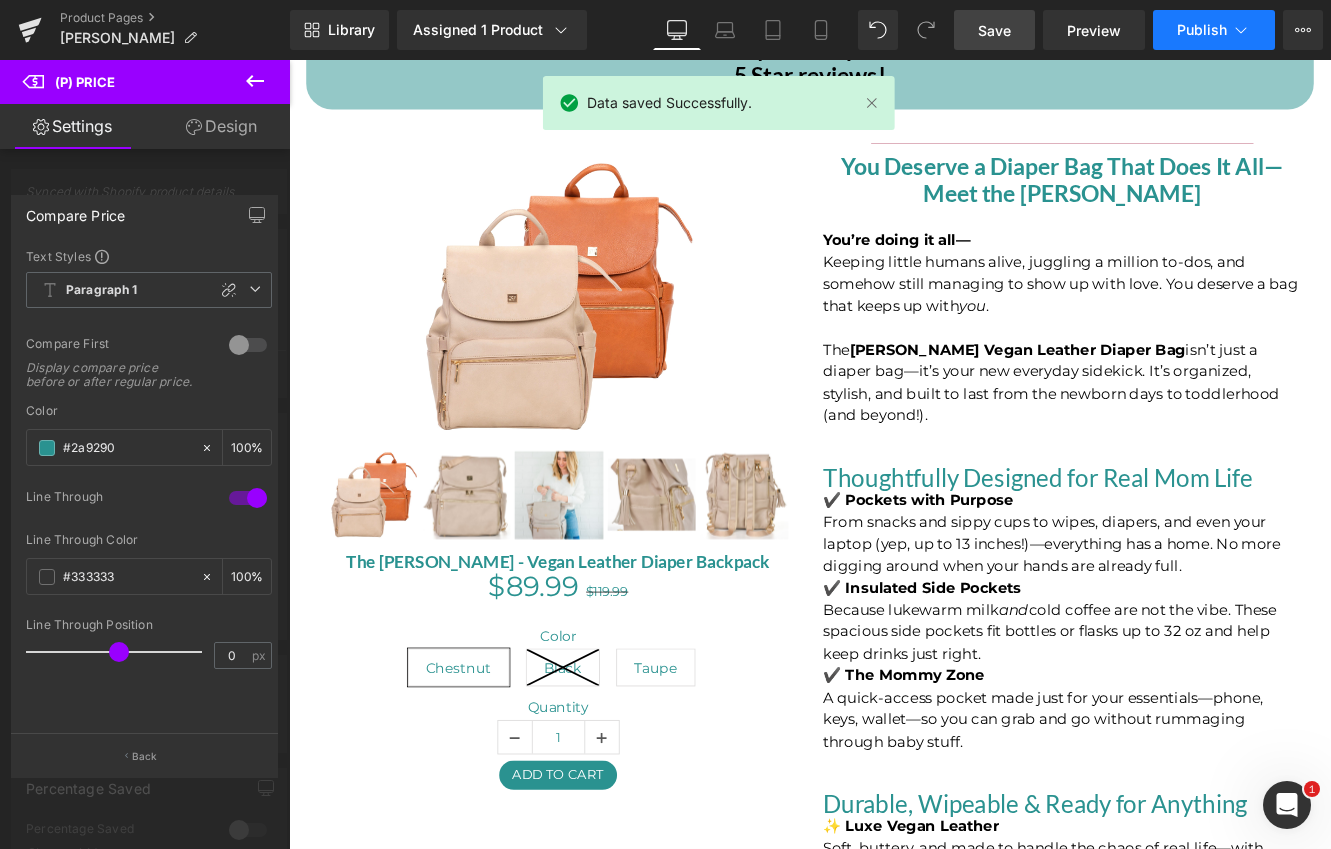 click on "Publish" at bounding box center [1202, 30] 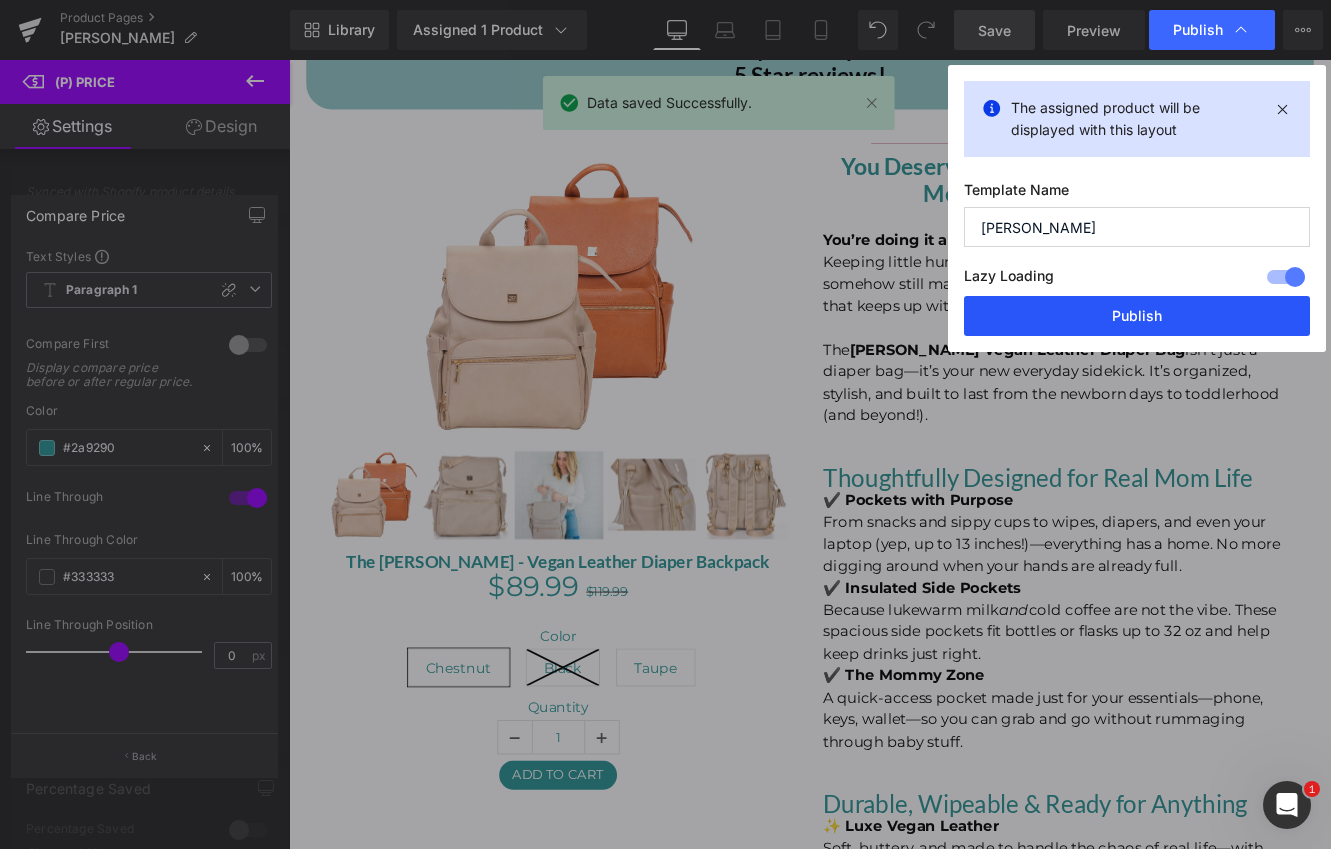 click on "Publish" at bounding box center (1137, 316) 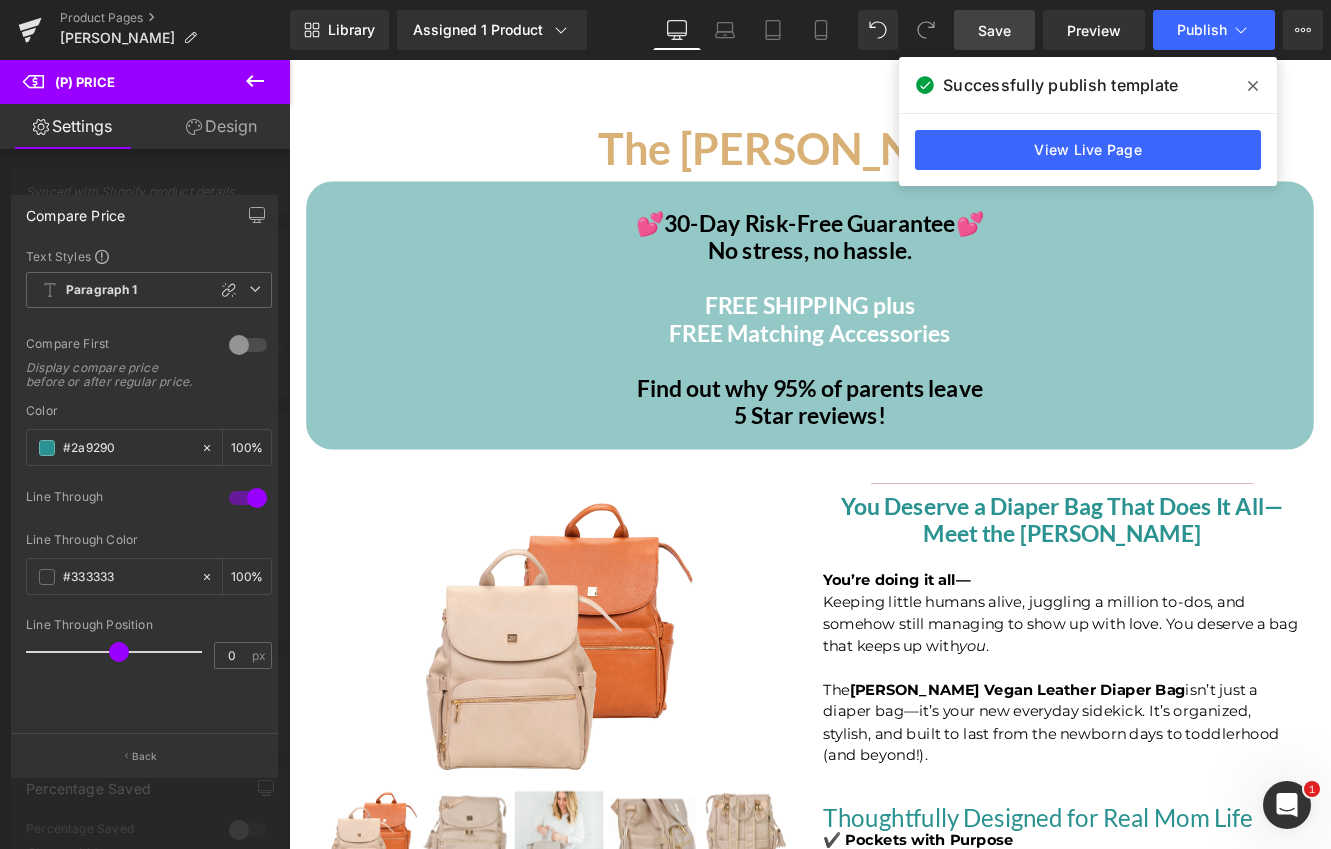 scroll, scrollTop: 0, scrollLeft: 0, axis: both 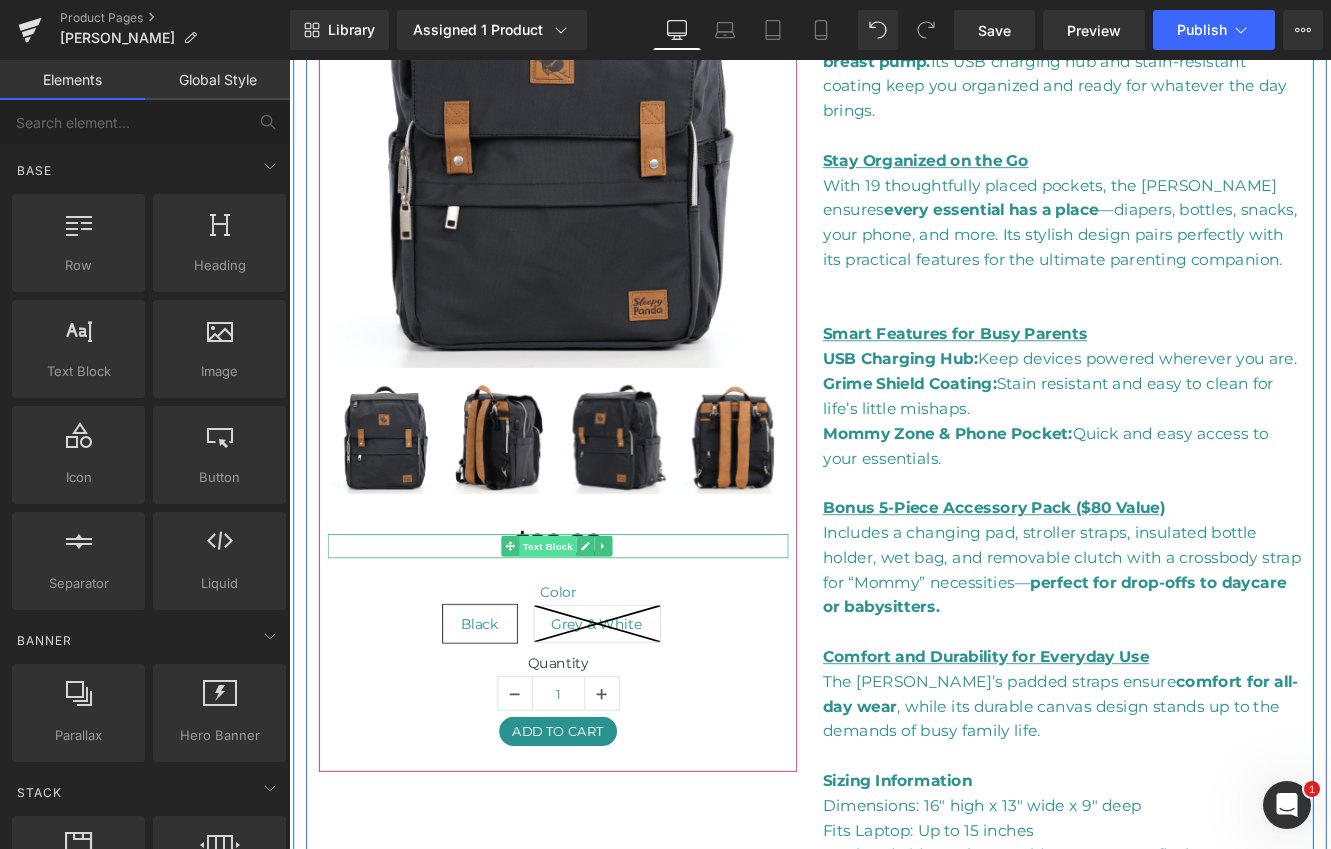 click on "Text Block" at bounding box center [590, 624] 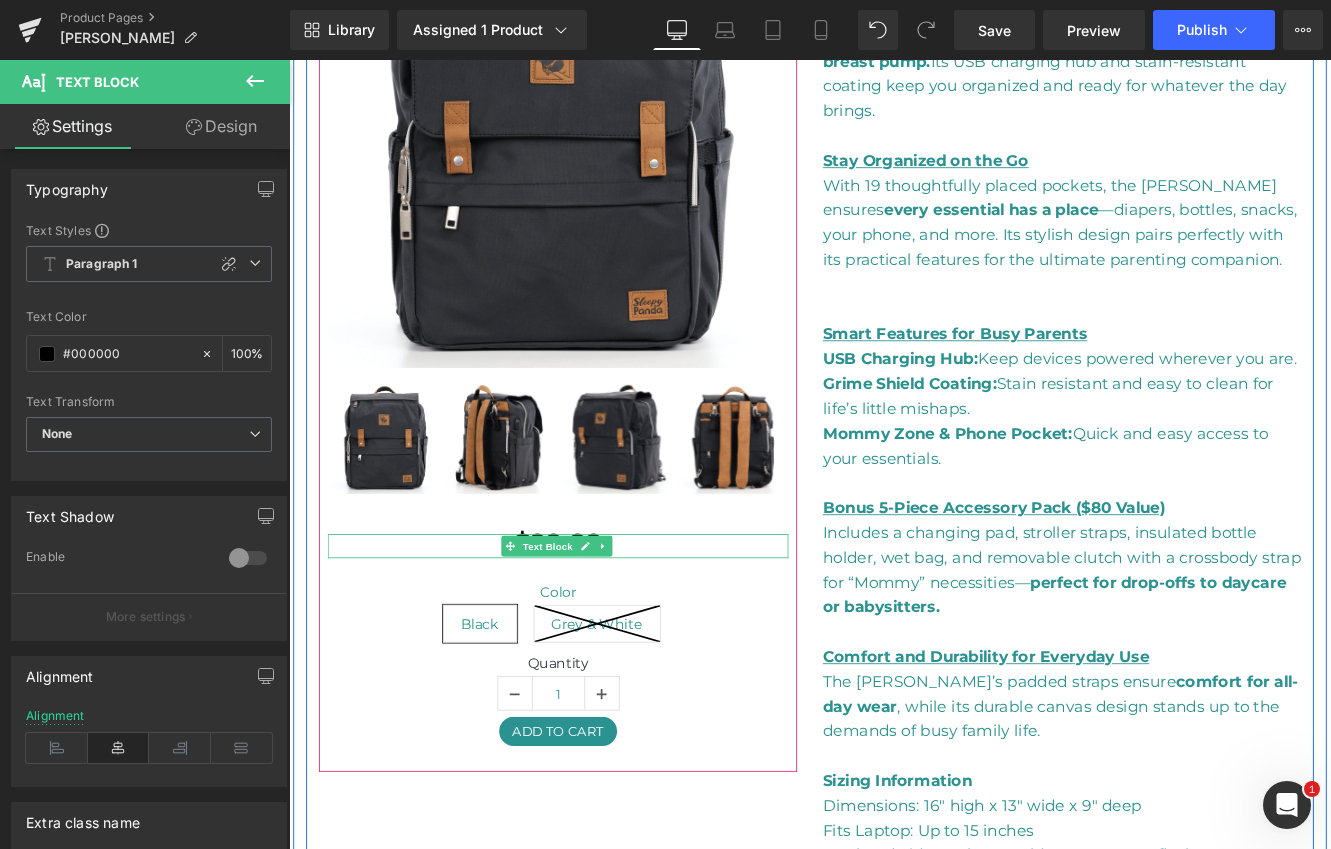 click on "$99.99" at bounding box center (601, 624) 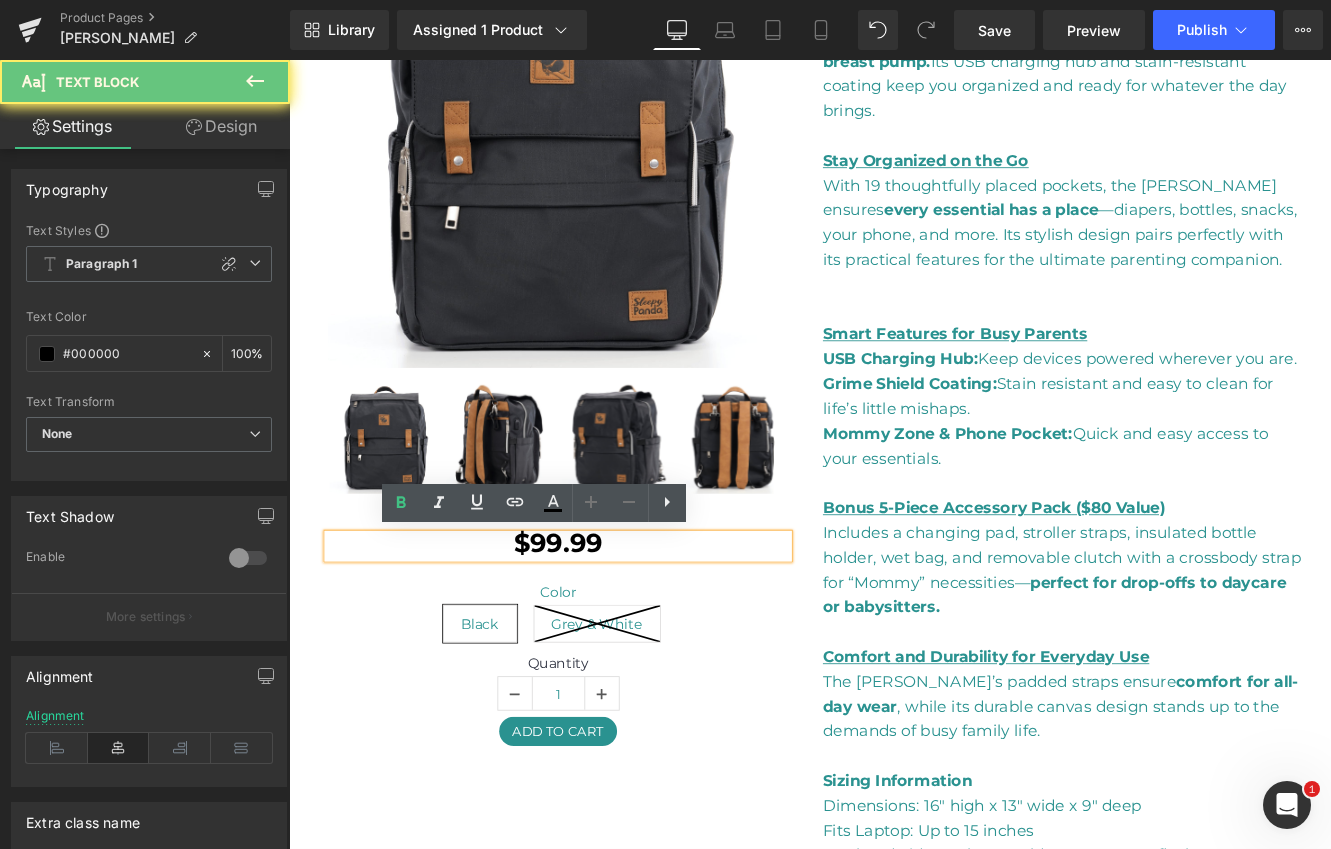 click on "$99.99" at bounding box center [601, 624] 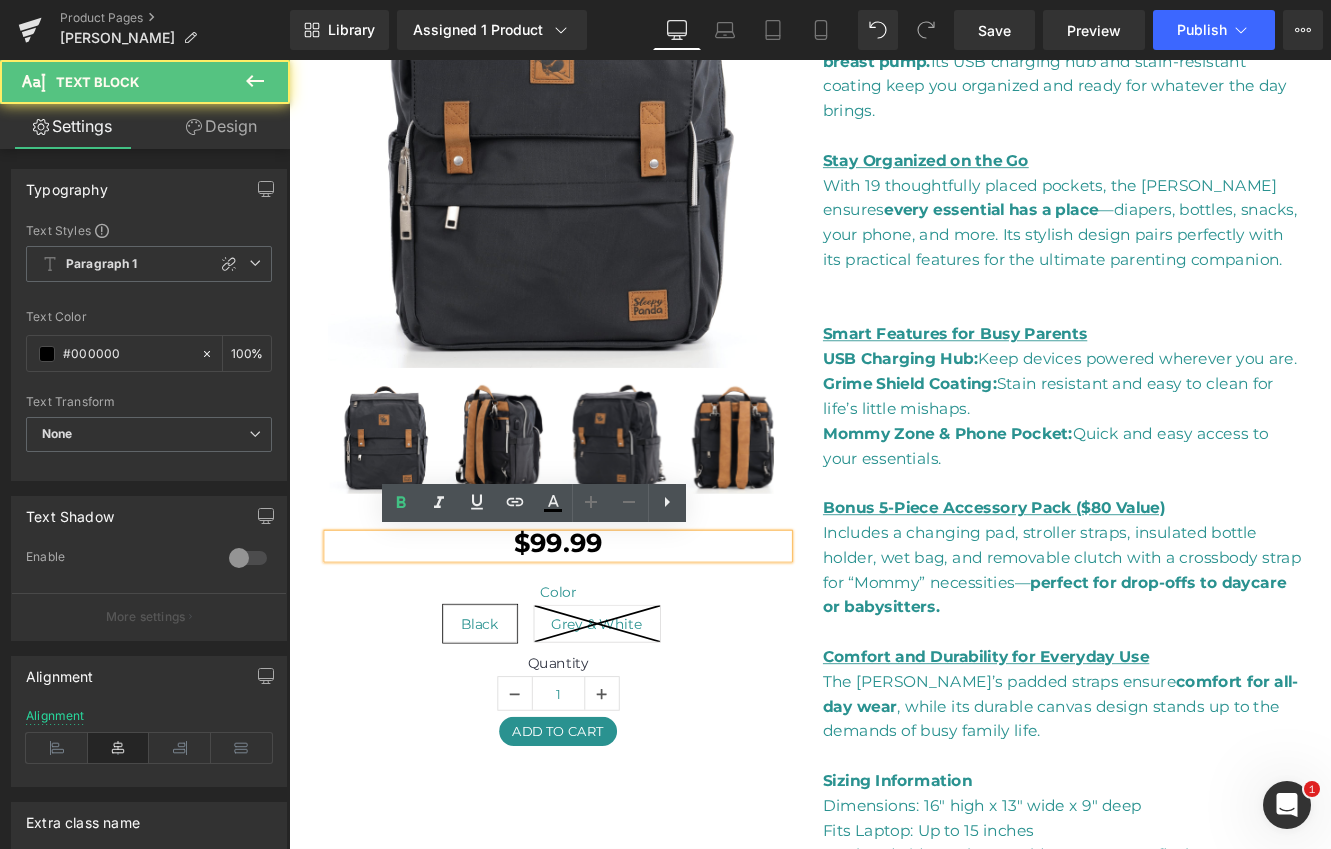 click on "$99.99" at bounding box center (601, 624) 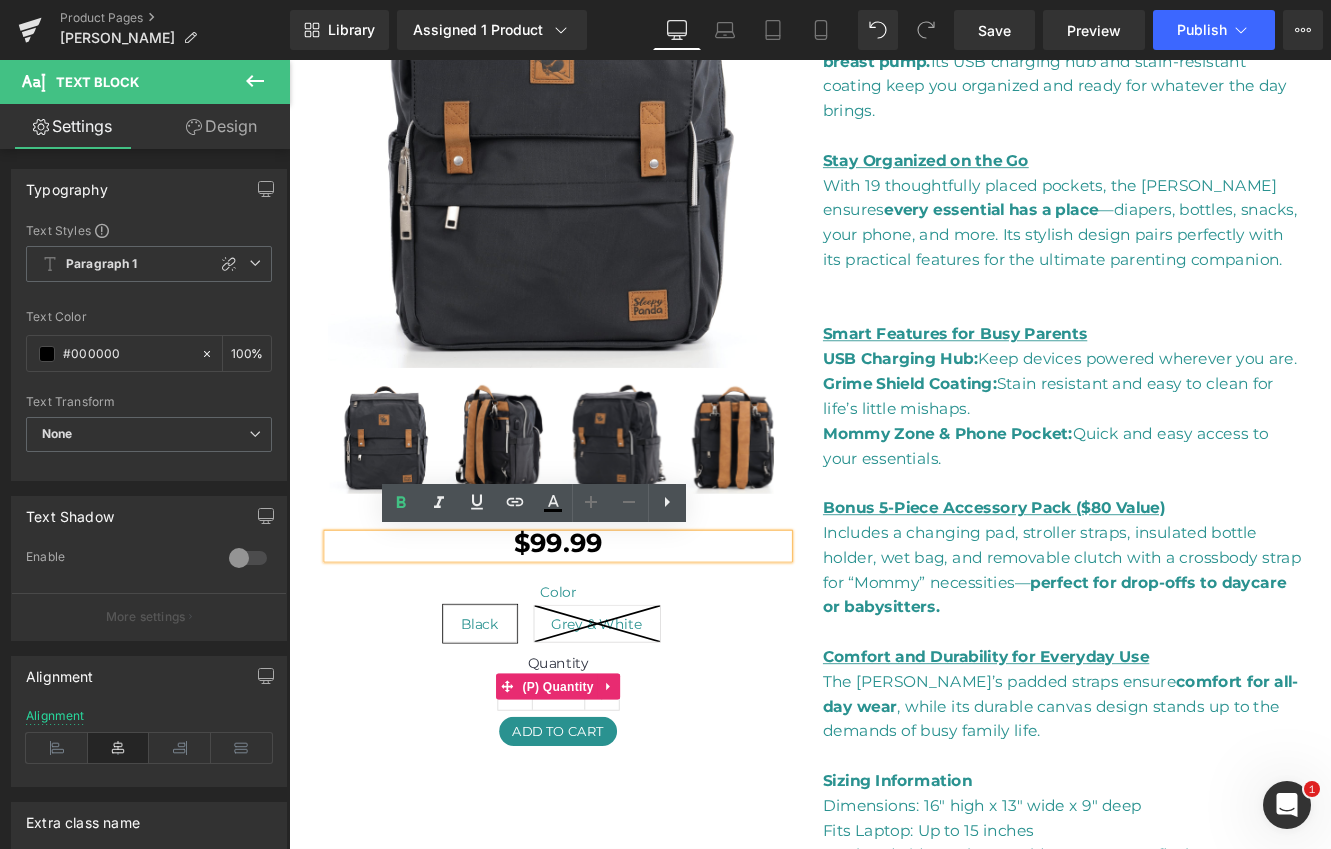 type 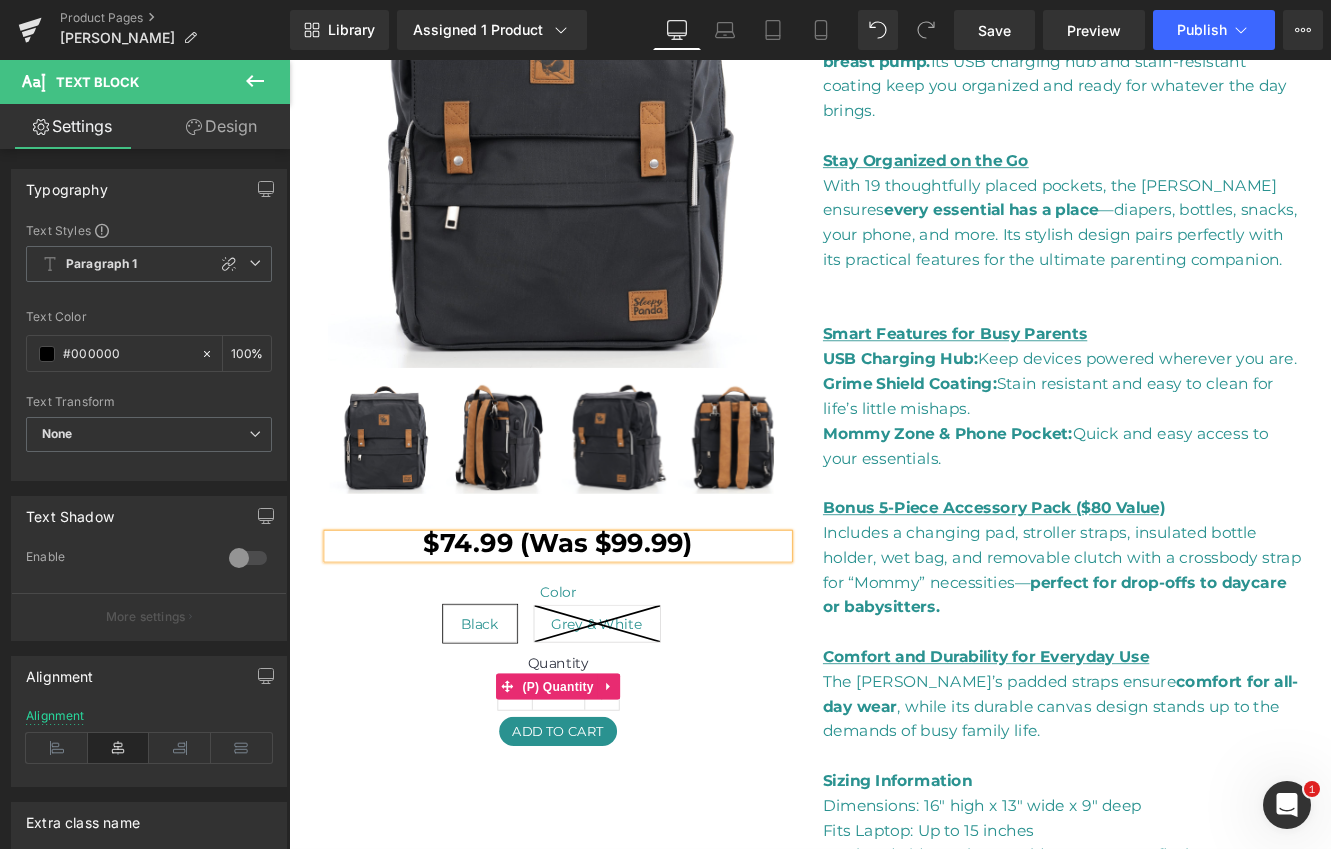 click on "Quantity" at bounding box center [601, 763] 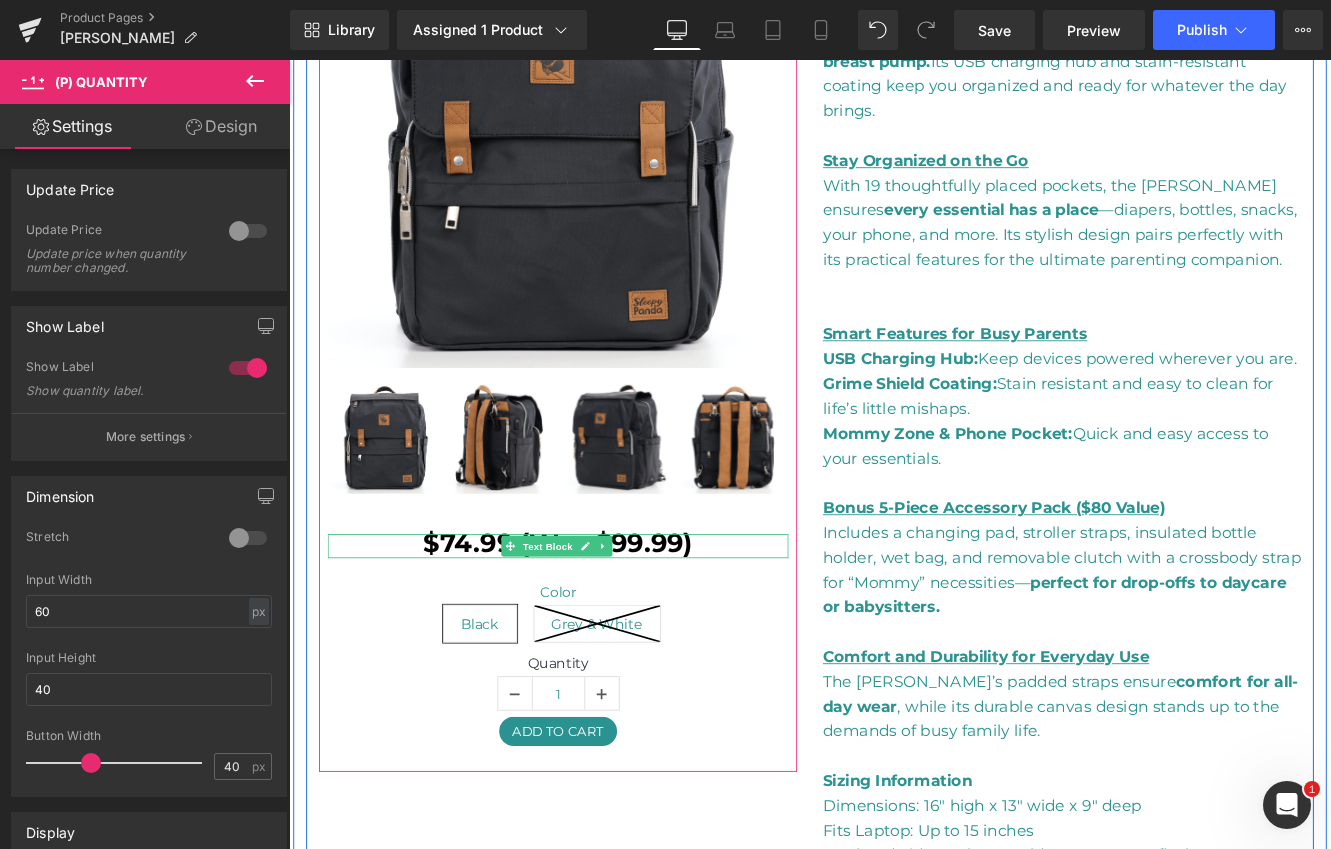click on "$74.99 (Was $99.99)" at bounding box center [601, 620] 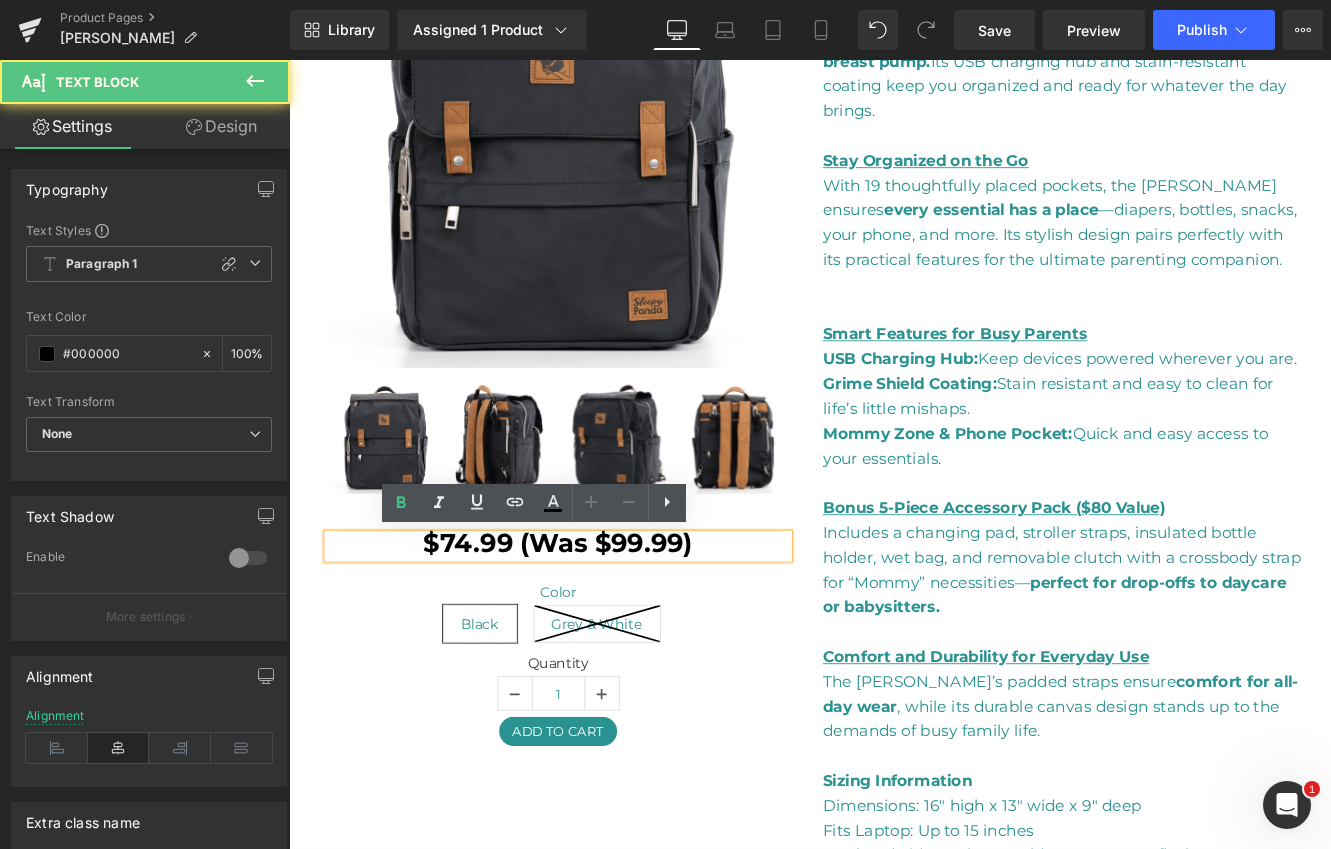 click on "$74.99 (Was $99.99)" at bounding box center (601, 624) 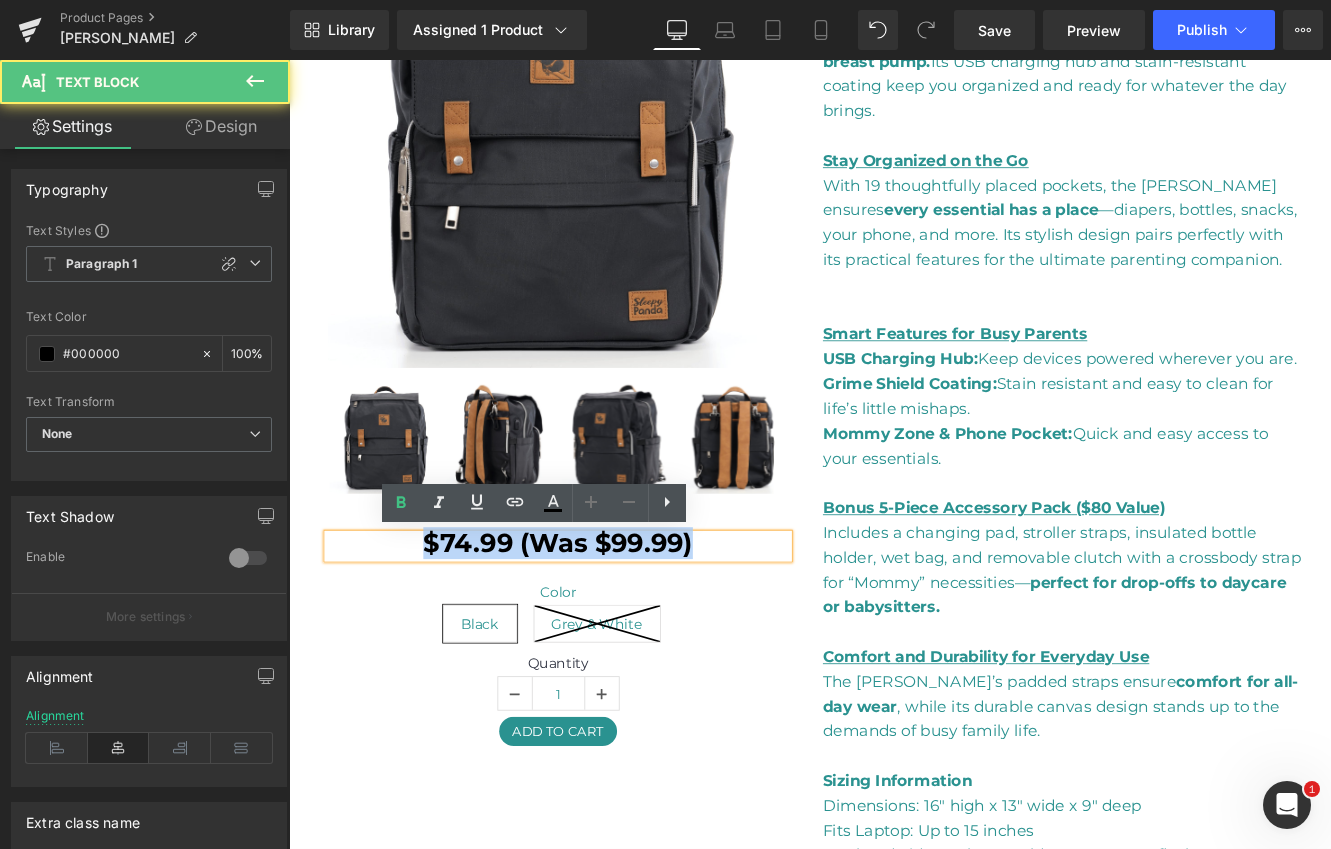 drag, startPoint x: 768, startPoint y: 623, endPoint x: 431, endPoint y: 631, distance: 337.09494 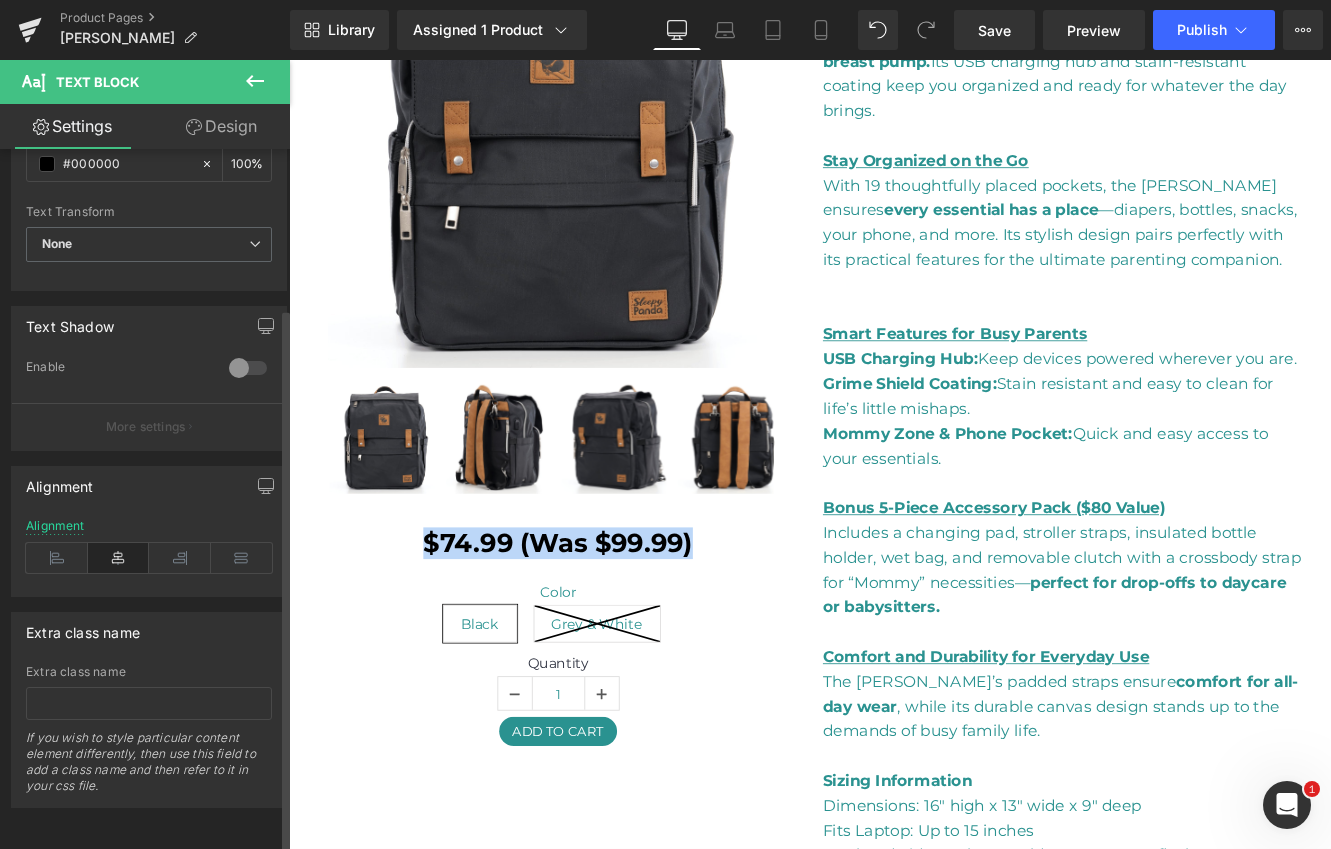 scroll, scrollTop: 0, scrollLeft: 0, axis: both 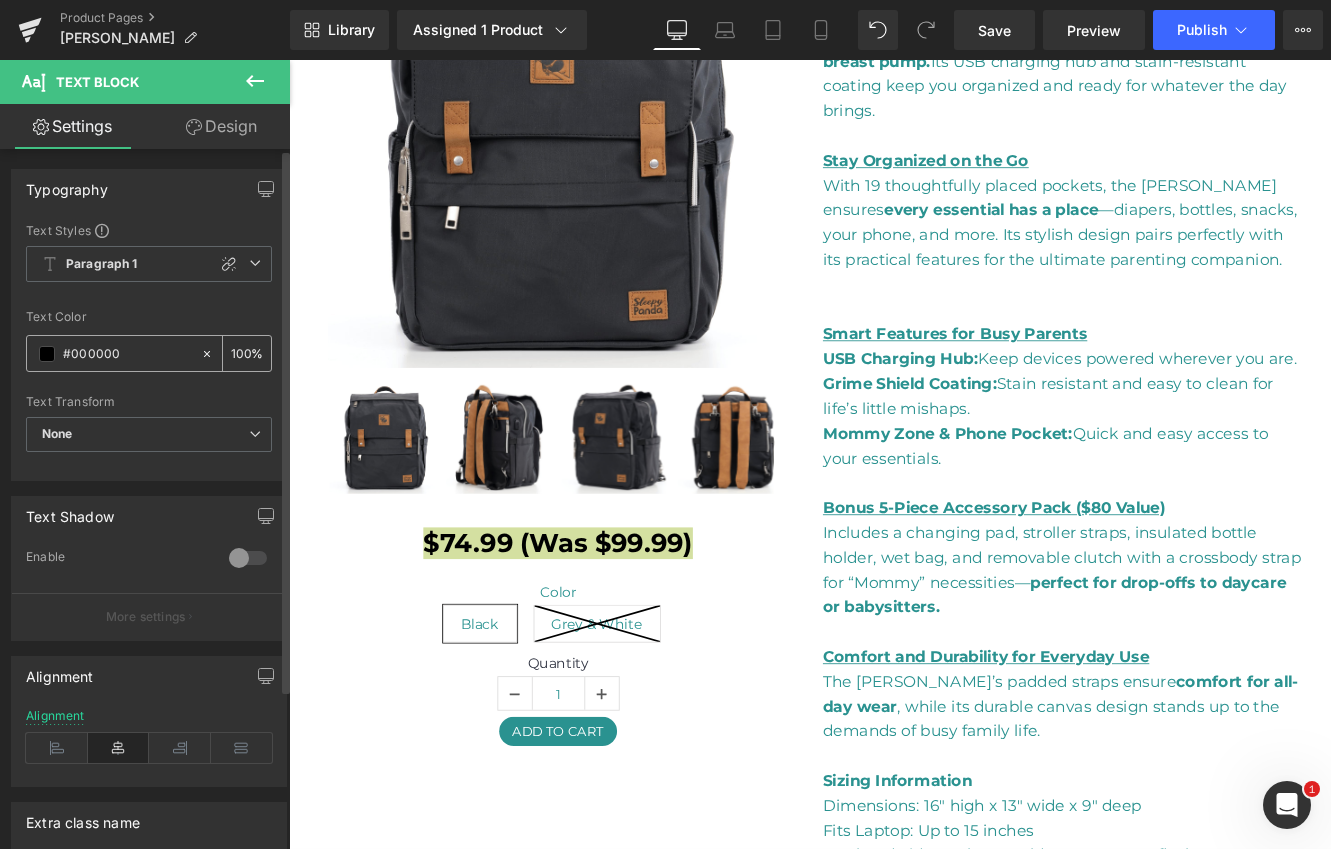 drag, startPoint x: 134, startPoint y: 353, endPoint x: 71, endPoint y: 355, distance: 63.03174 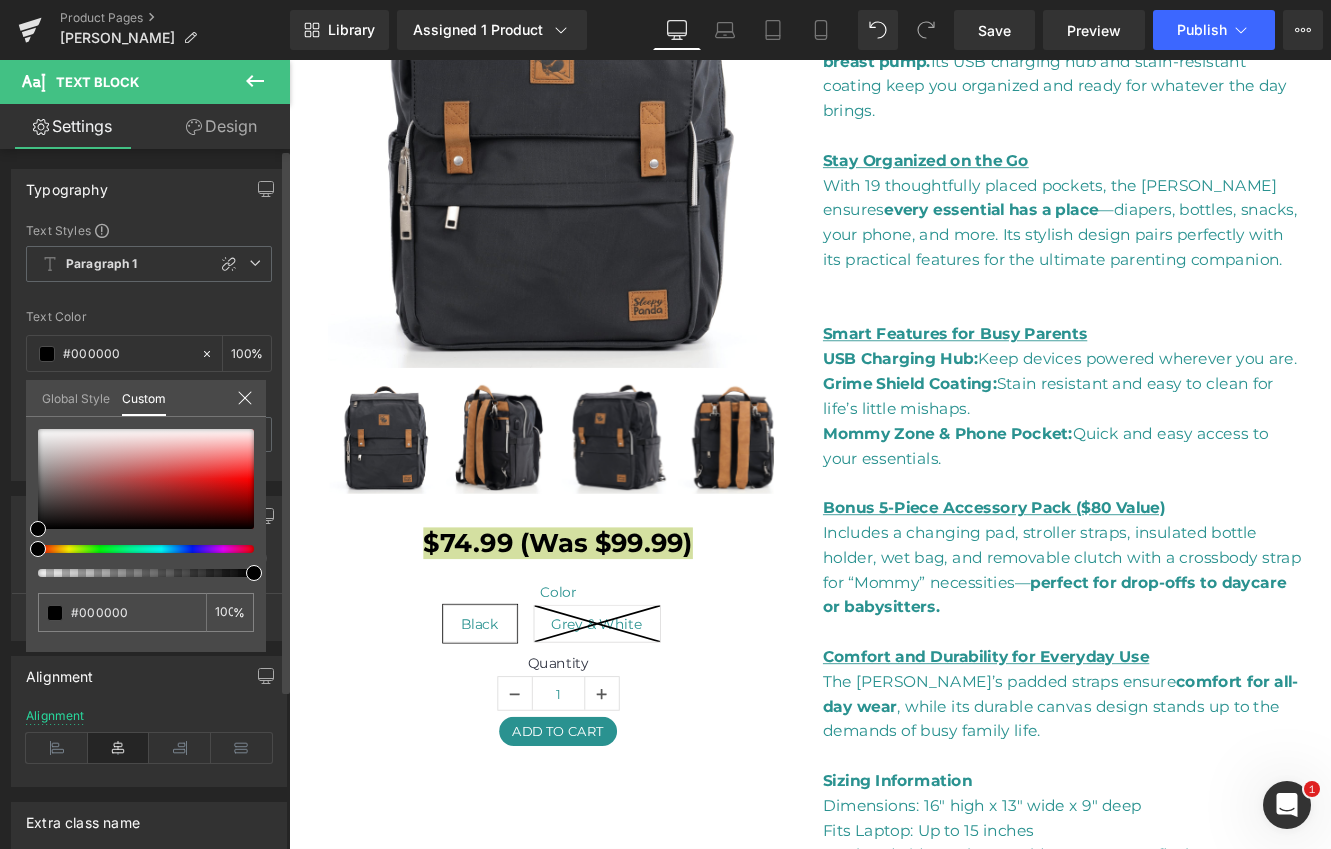 click on "Global Style" at bounding box center [76, 397] 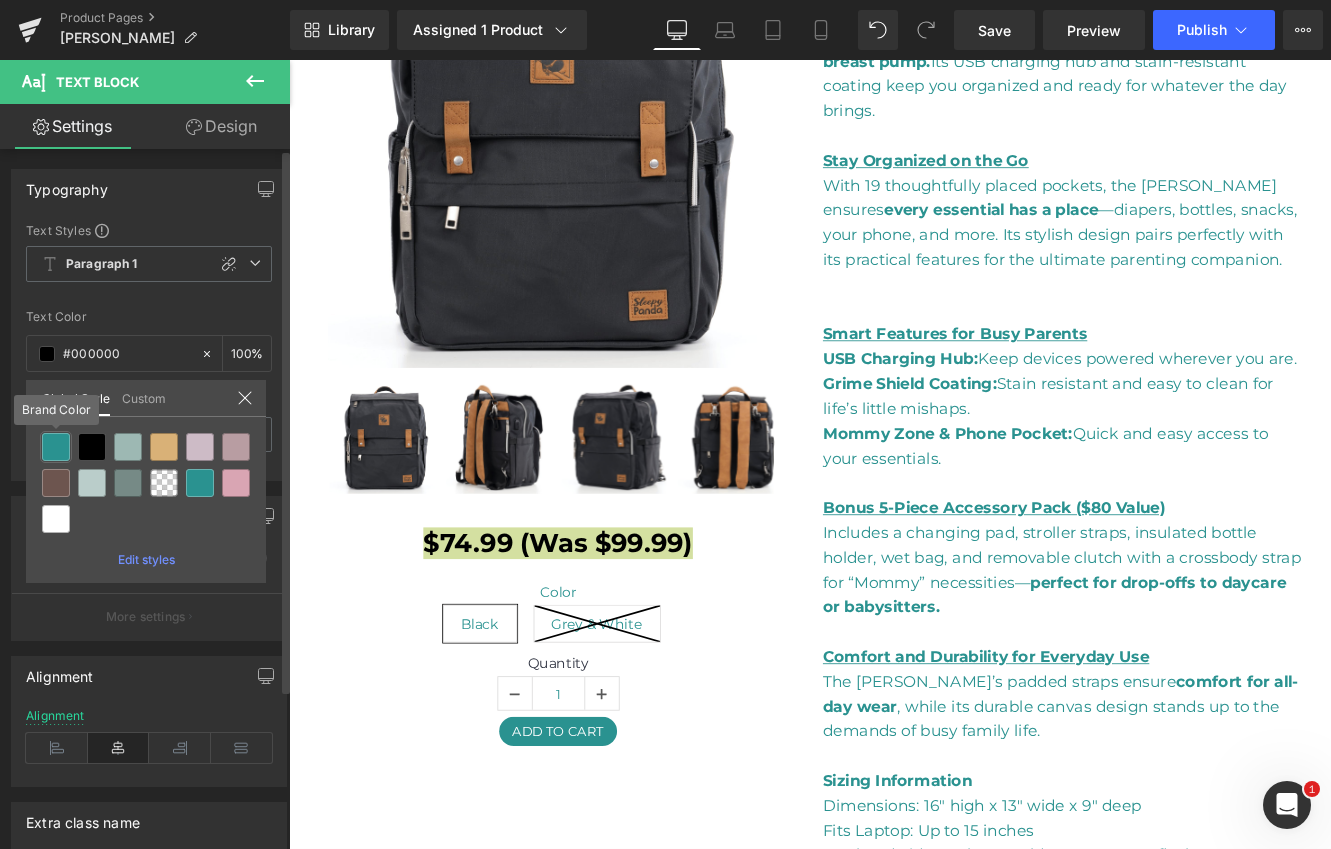 click at bounding box center [56, 447] 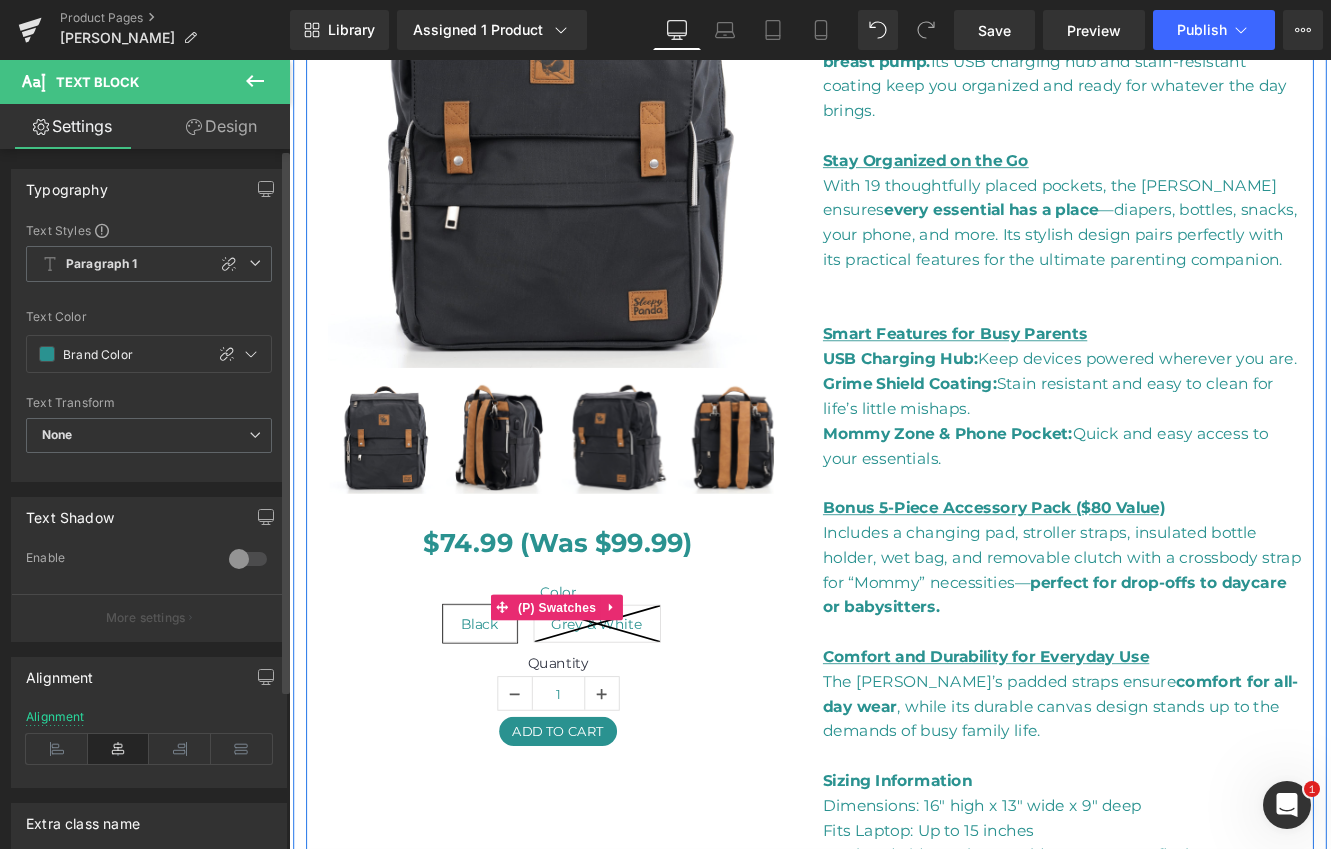 click on "Color
Black
Grey & White" at bounding box center [601, 709] 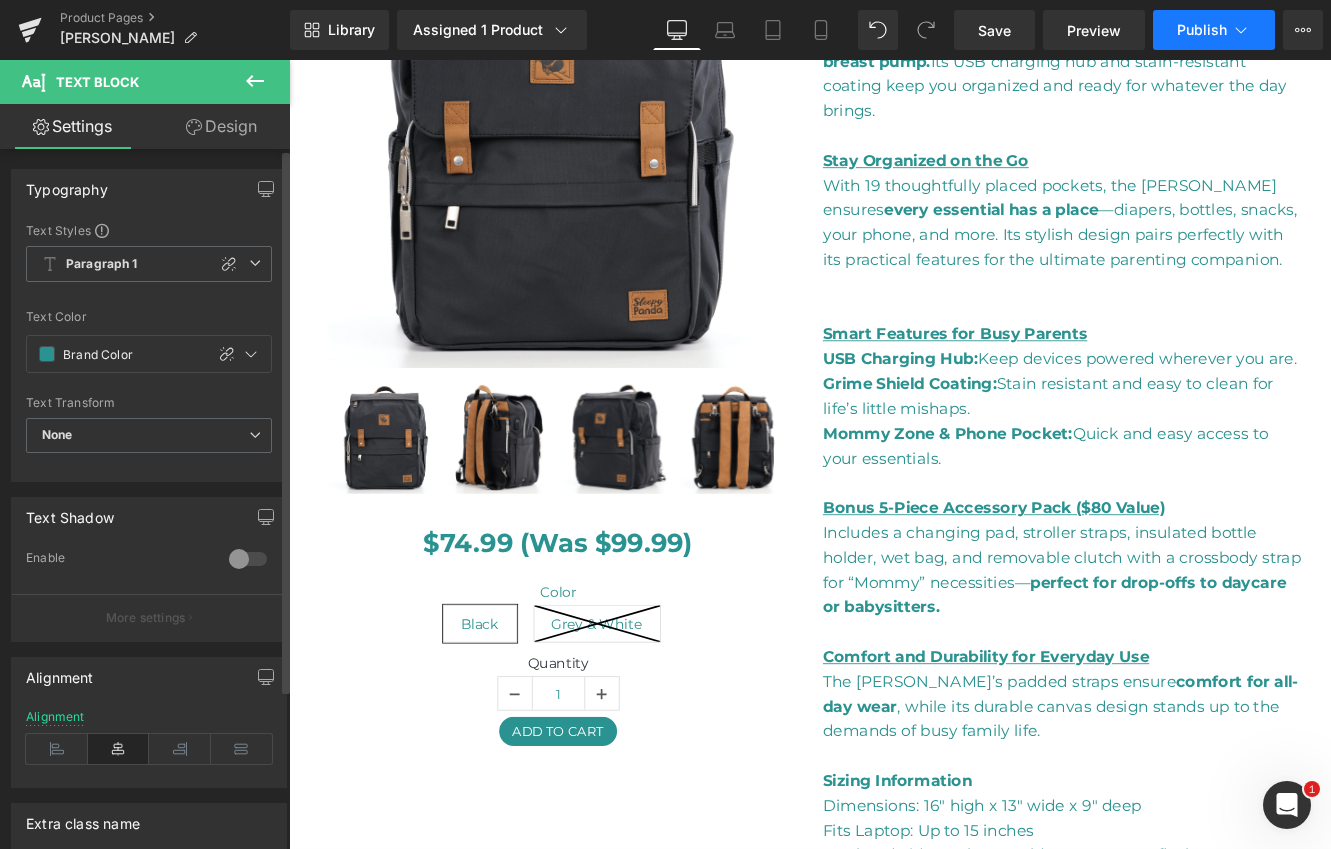 click on "Publish" at bounding box center [1214, 30] 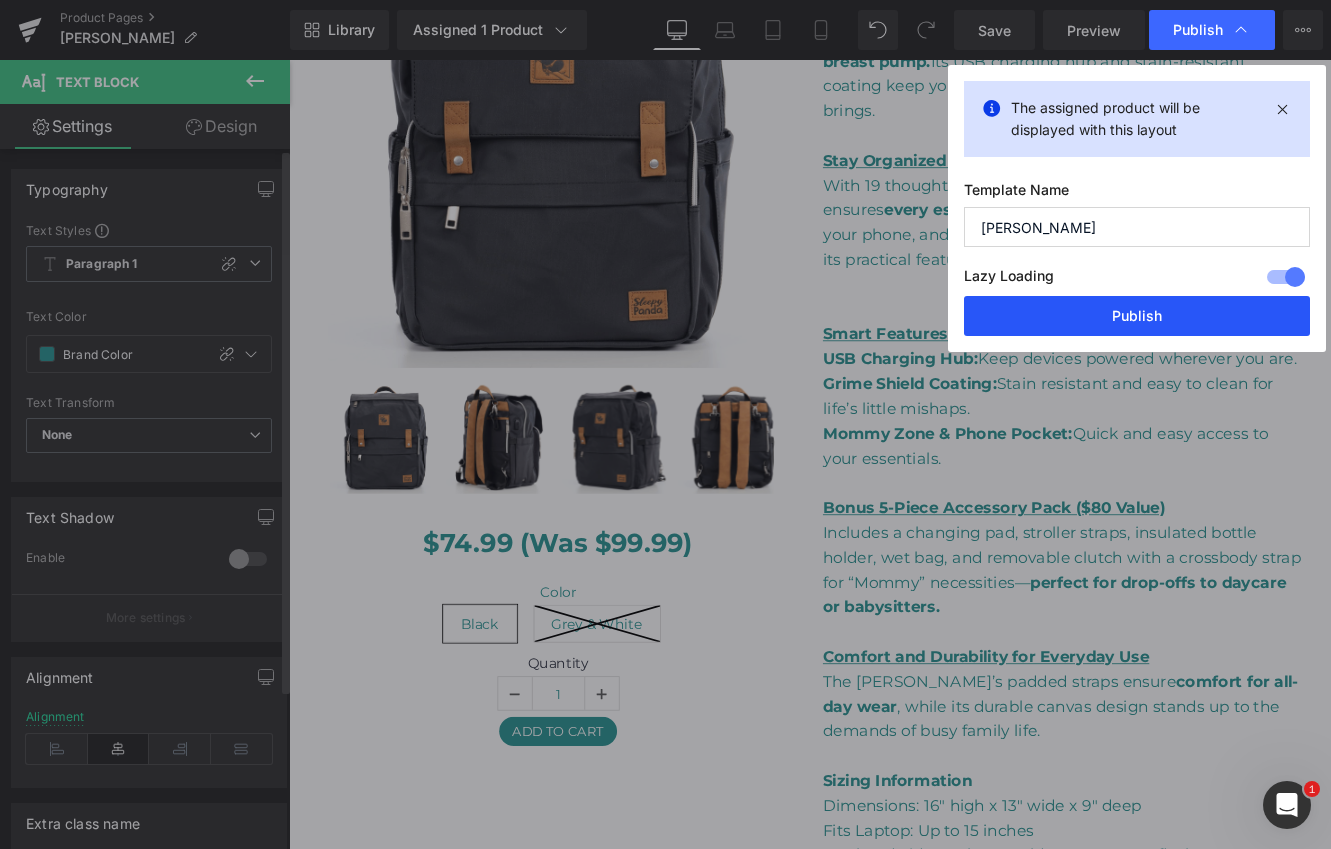 drag, startPoint x: 1079, startPoint y: 317, endPoint x: 913, endPoint y: 300, distance: 166.86821 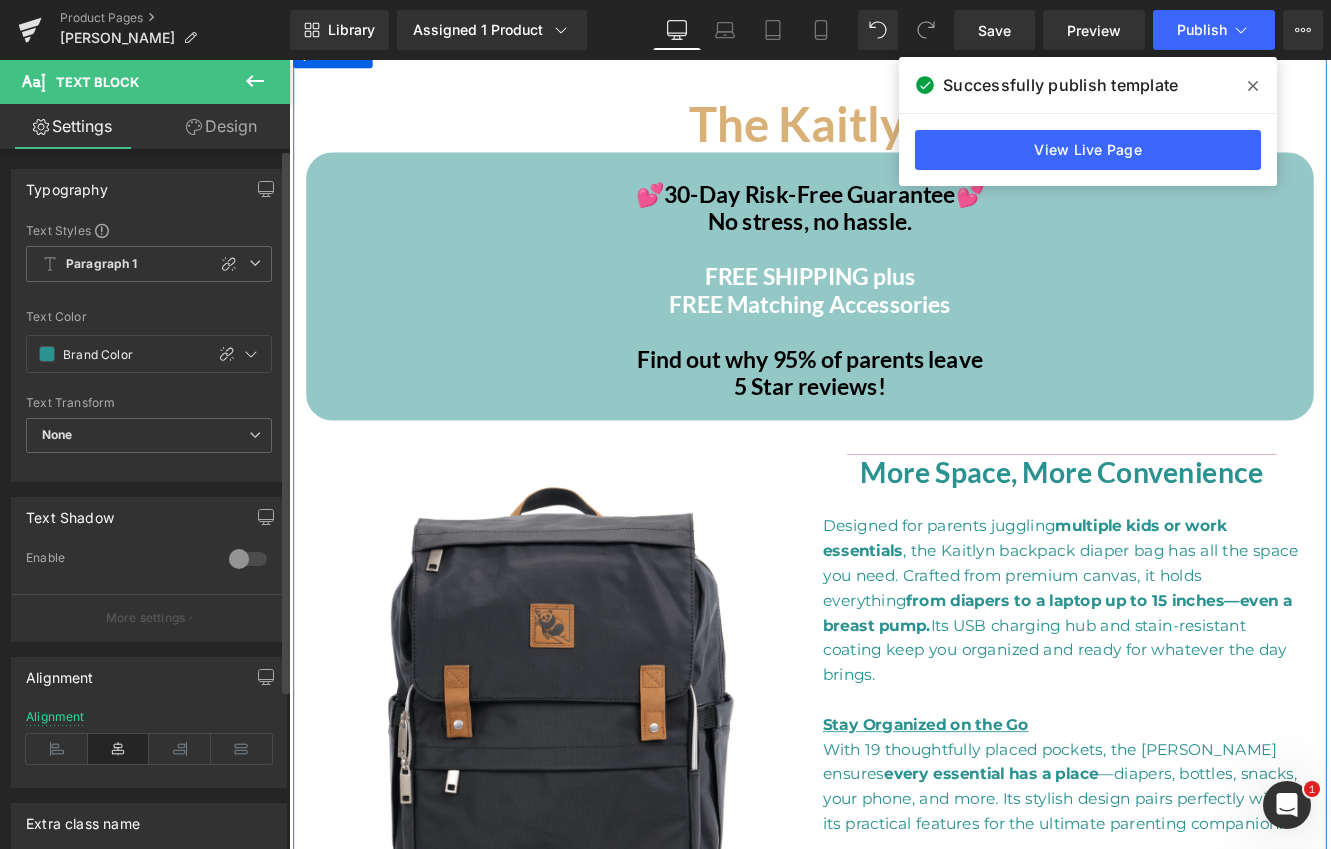 scroll, scrollTop: 2, scrollLeft: 0, axis: vertical 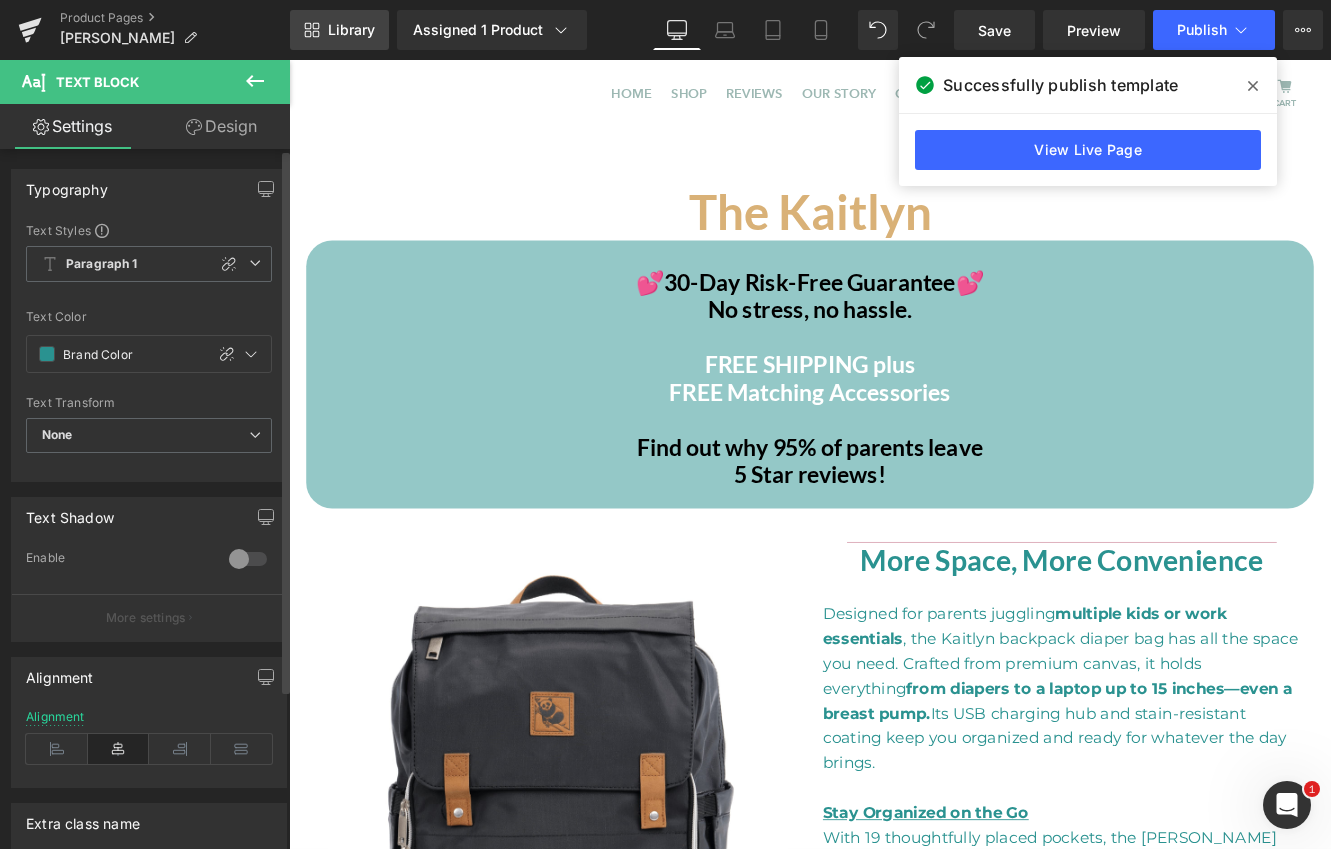 click 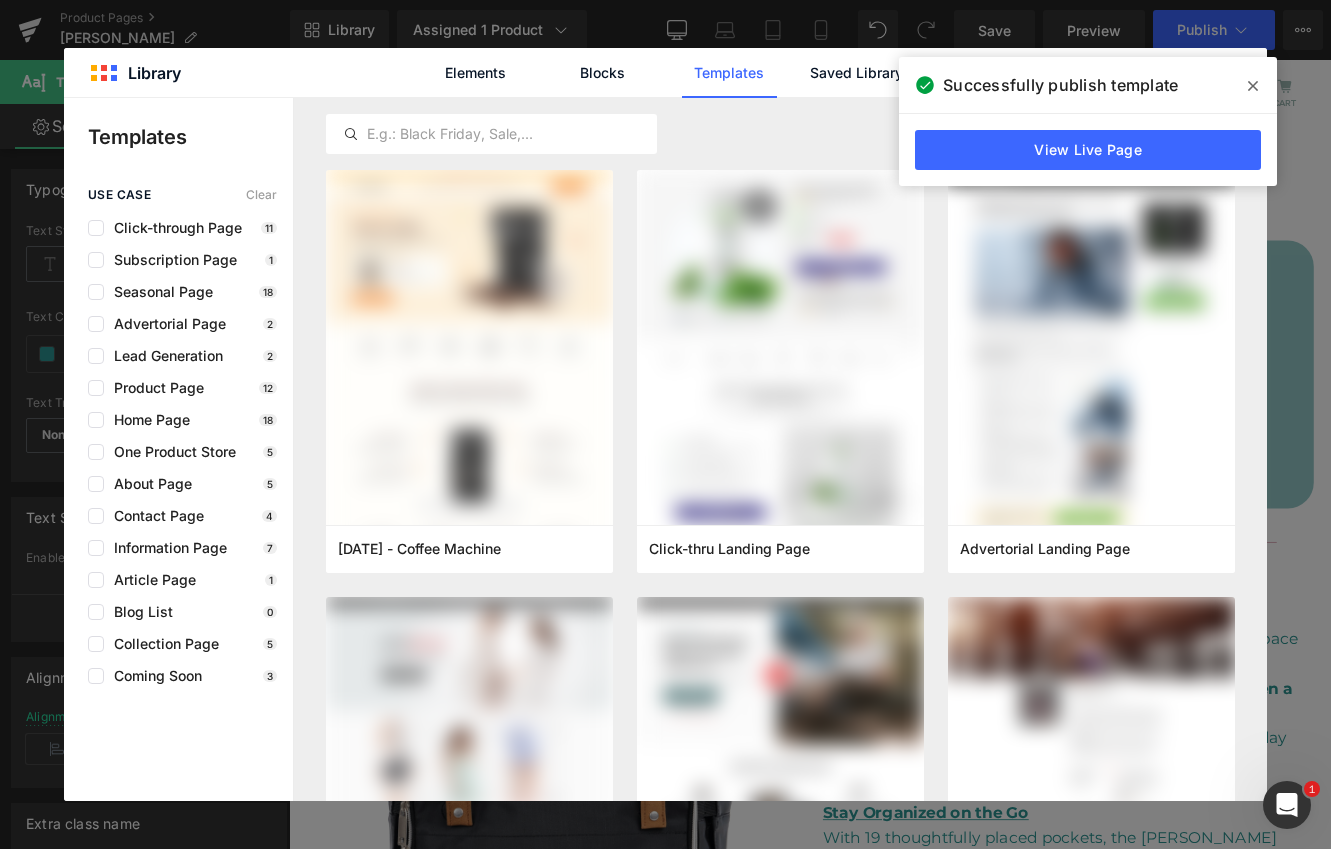 click at bounding box center (1253, 86) 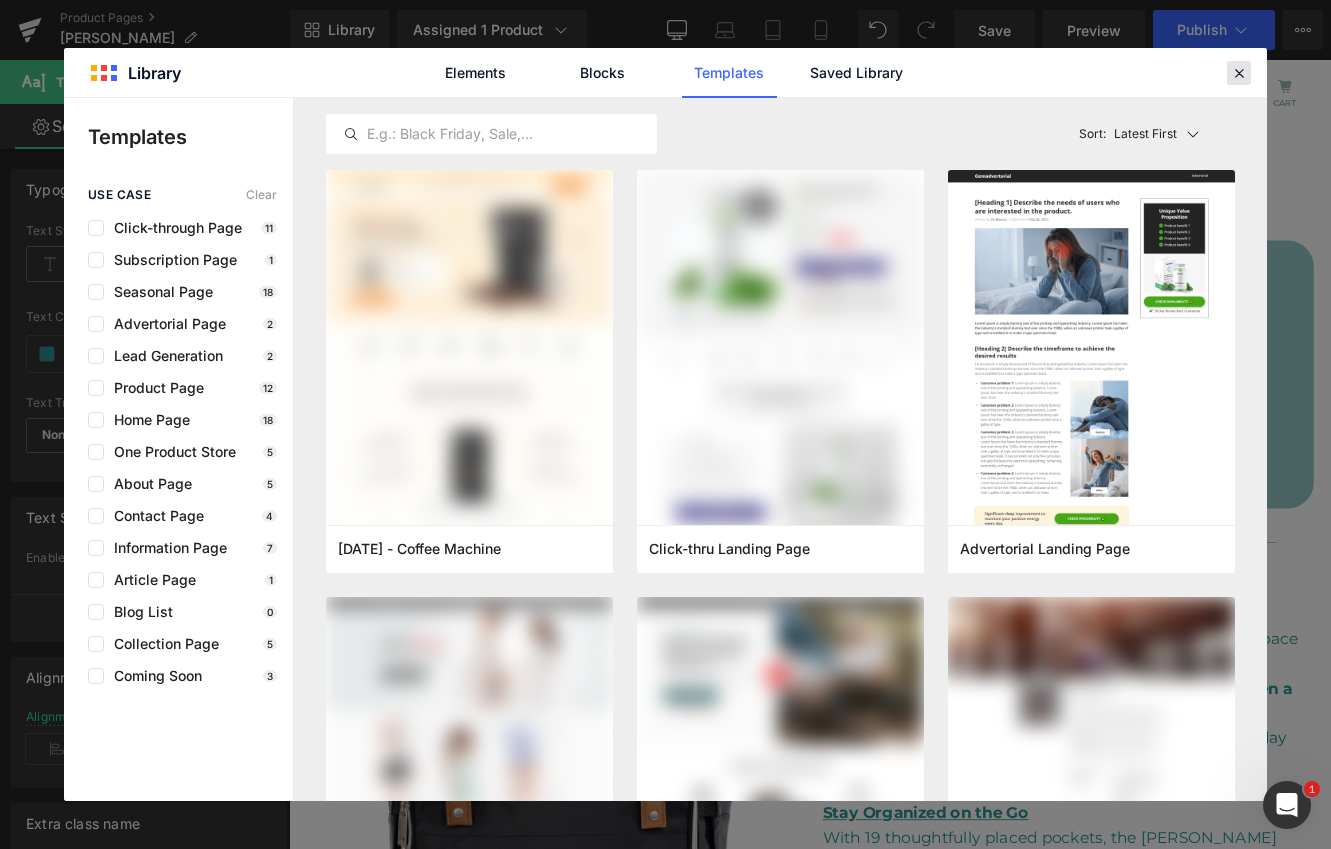 click at bounding box center (1239, 73) 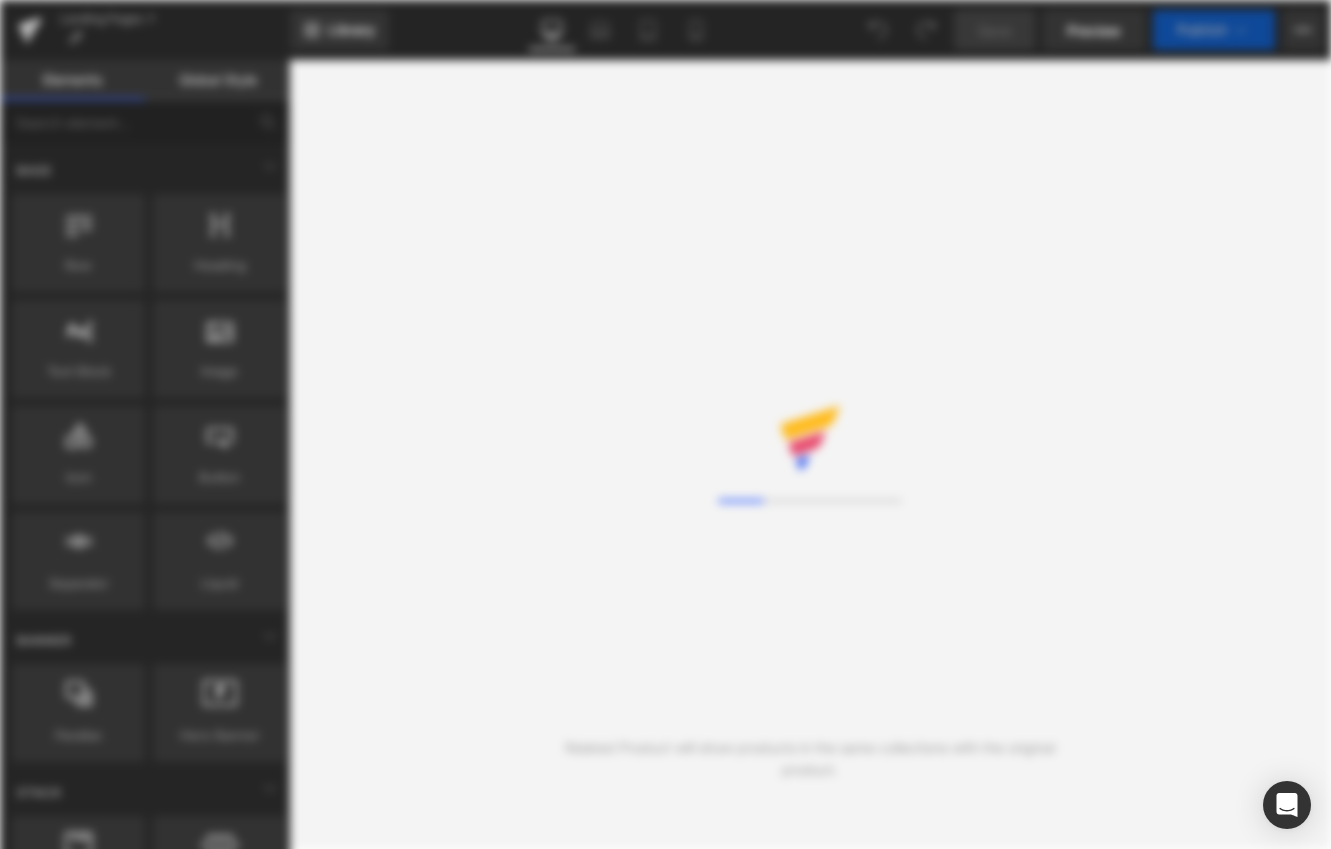 scroll, scrollTop: 0, scrollLeft: 0, axis: both 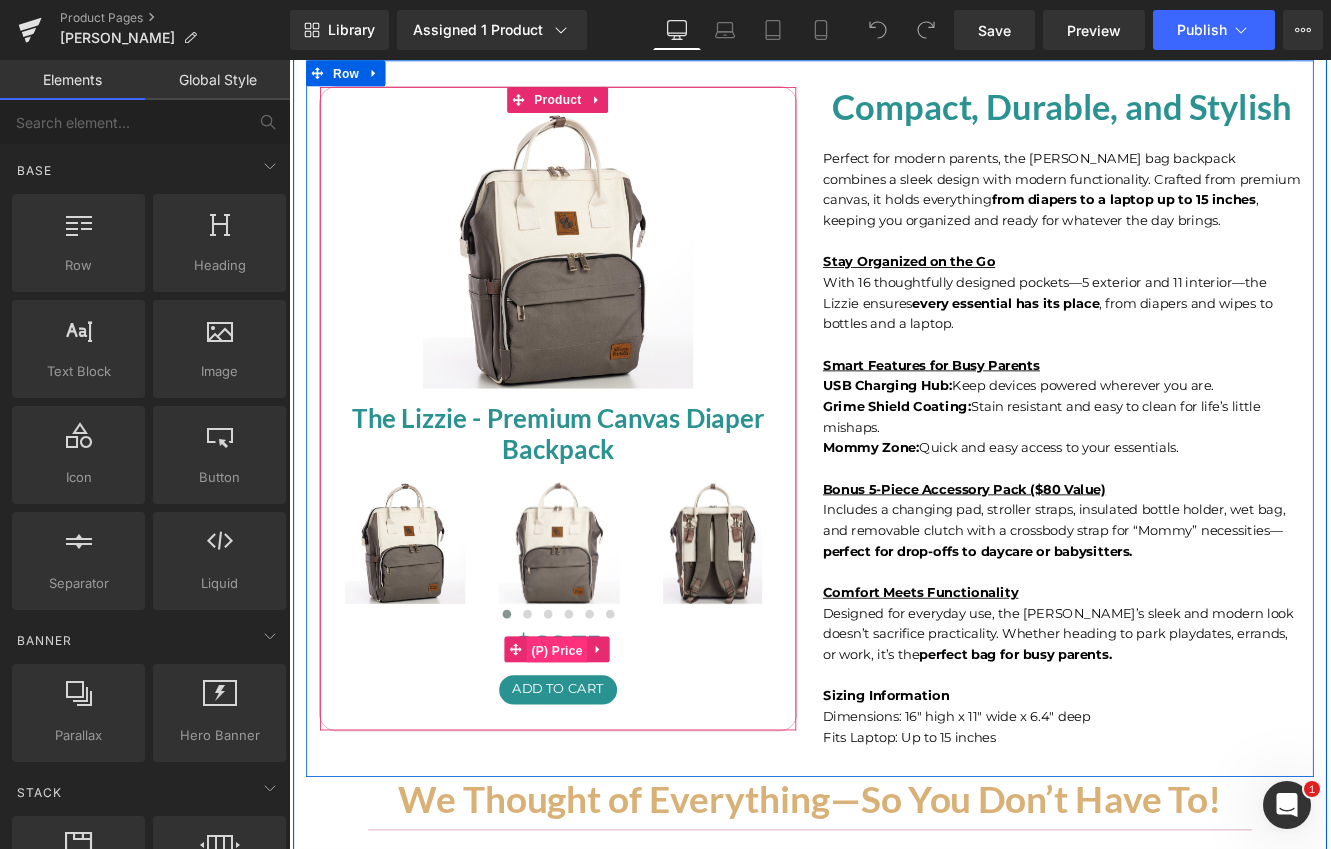 click on "(P) Price" at bounding box center [600, 746] 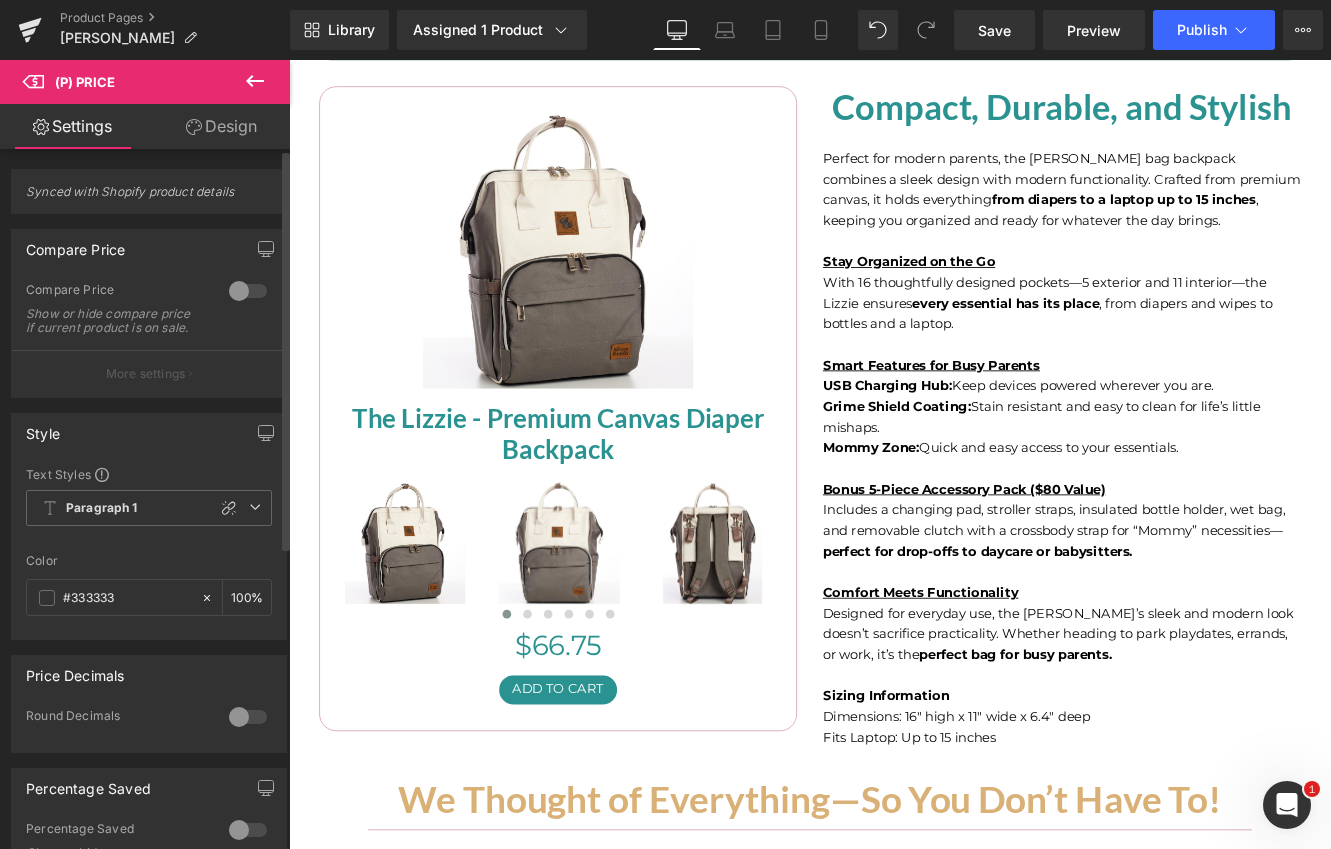 click at bounding box center (248, 291) 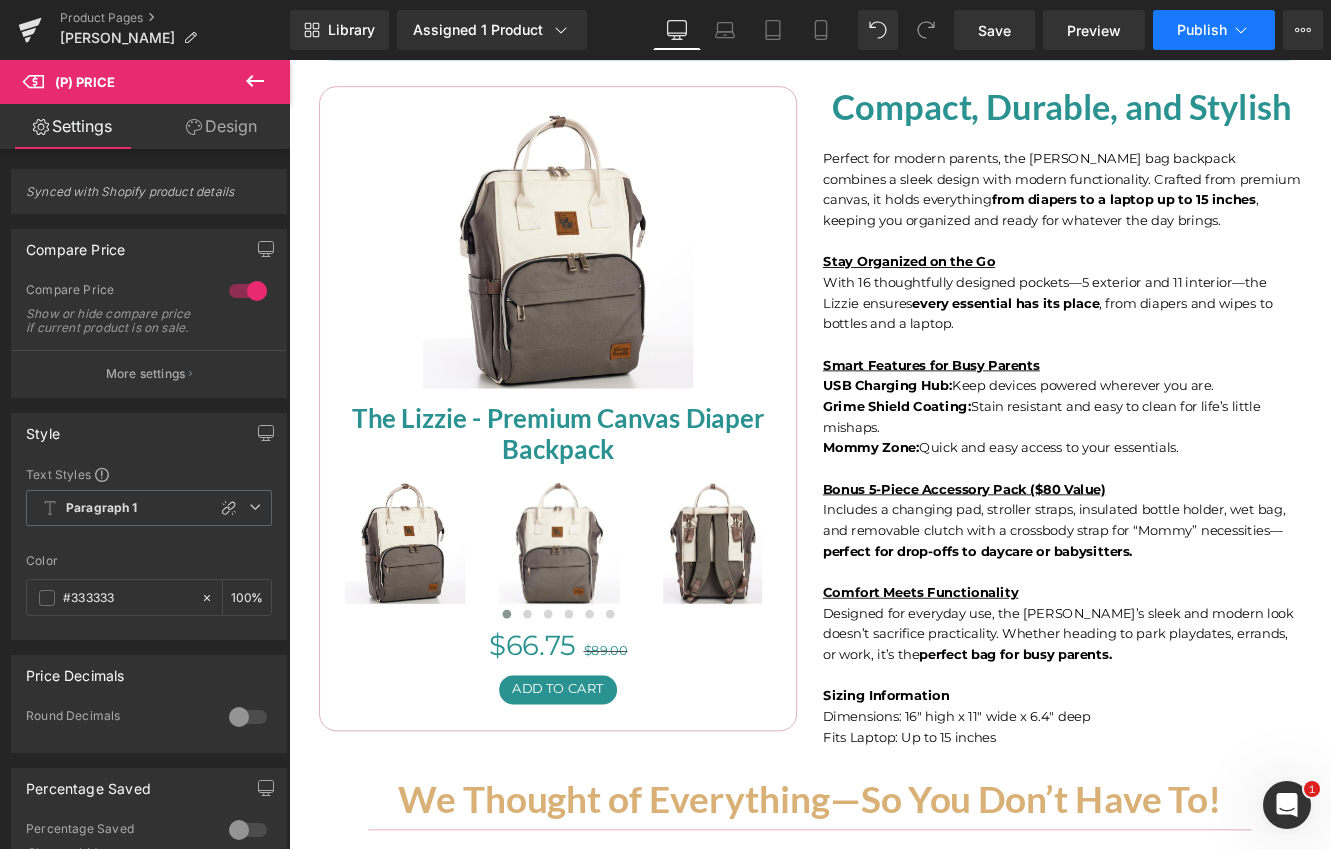 click on "Publish" at bounding box center [1202, 30] 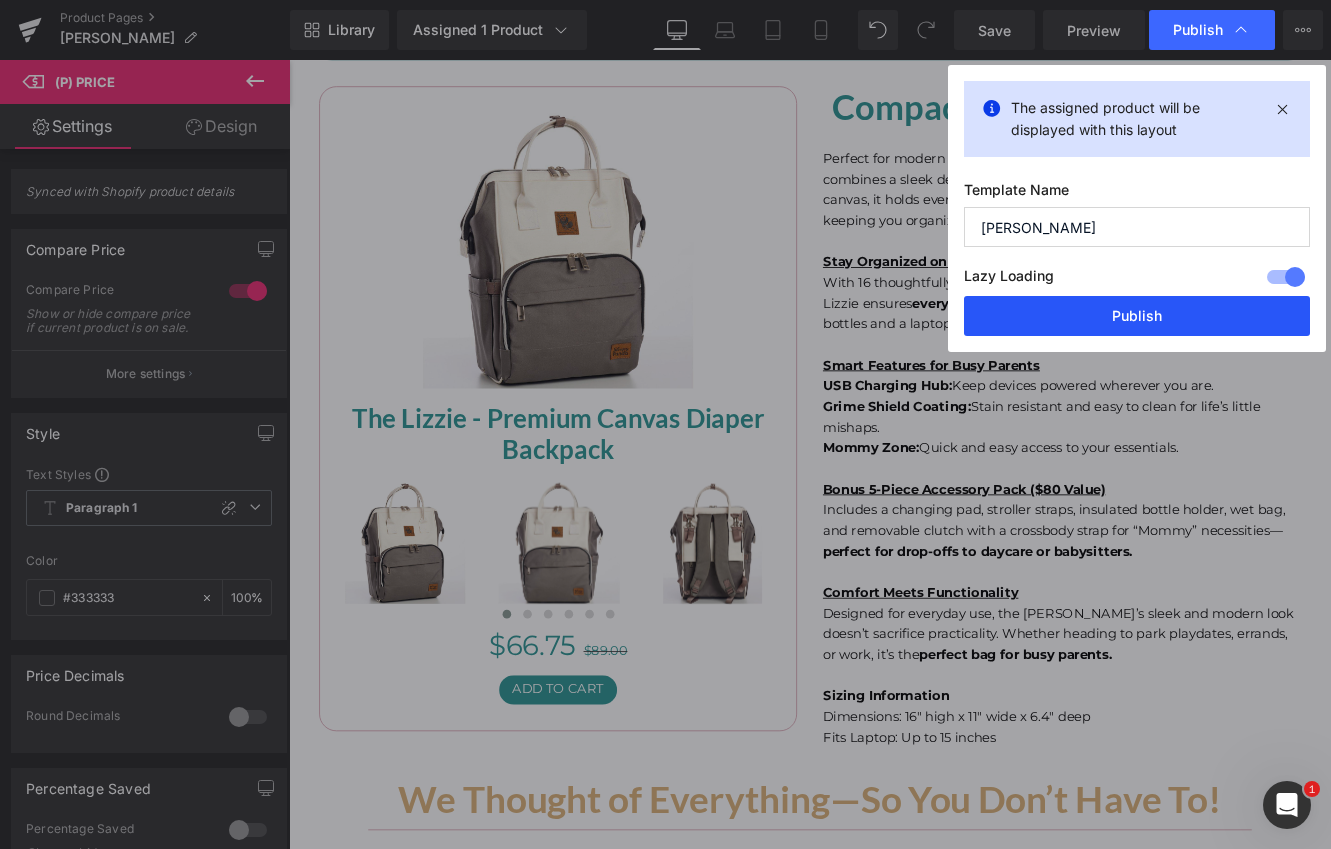 click on "Publish" at bounding box center (1137, 316) 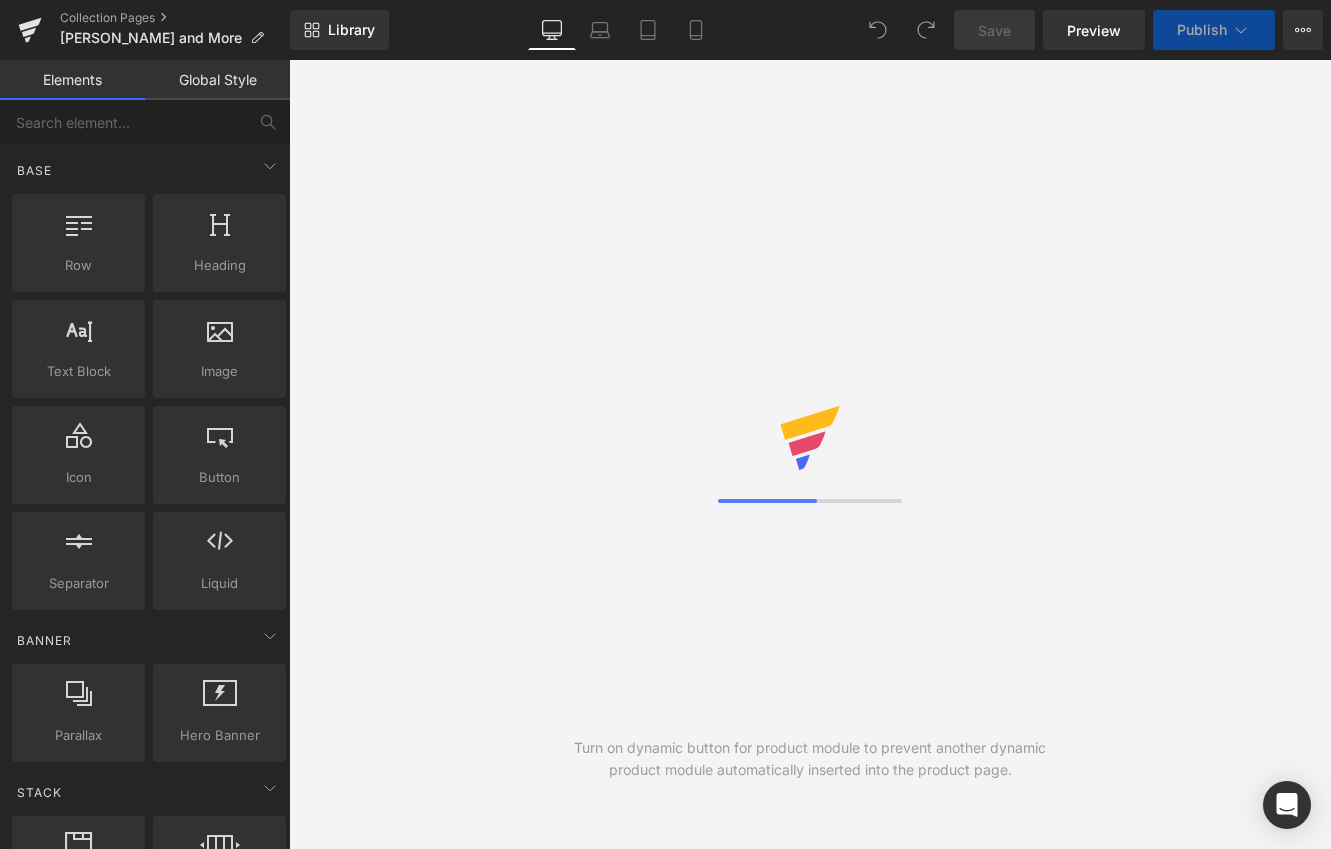 scroll, scrollTop: 0, scrollLeft: 0, axis: both 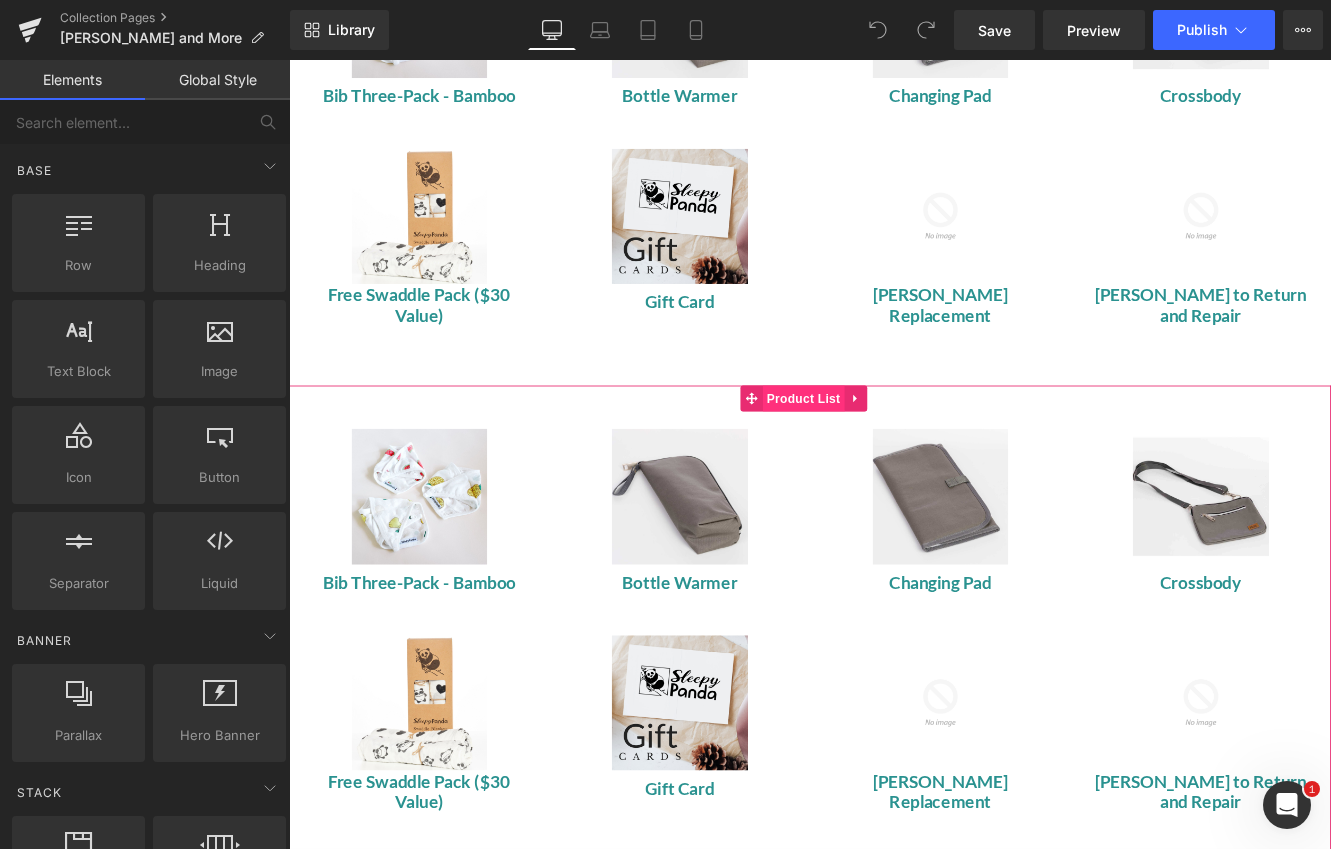 click on "Product List" at bounding box center [886, 453] 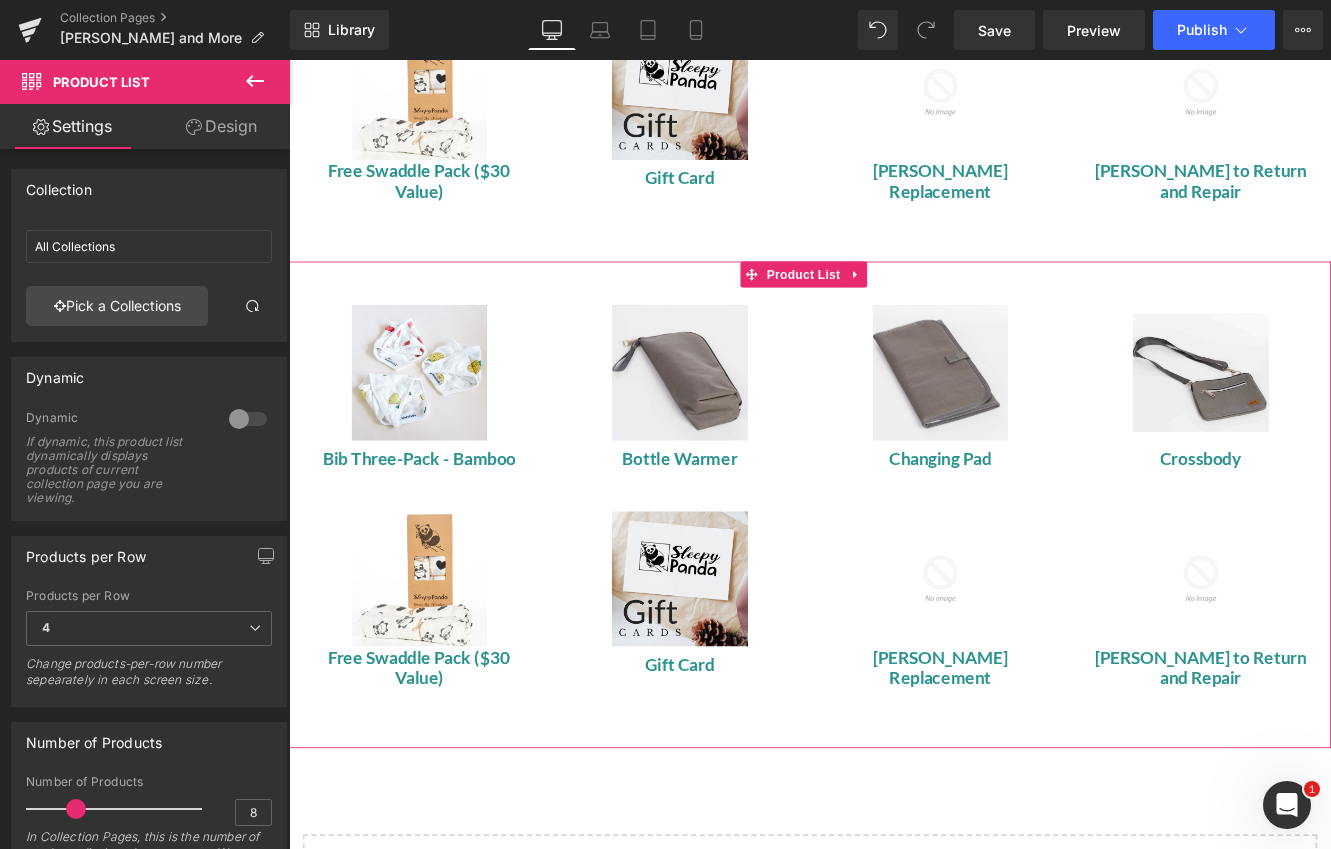 scroll, scrollTop: 1917, scrollLeft: 0, axis: vertical 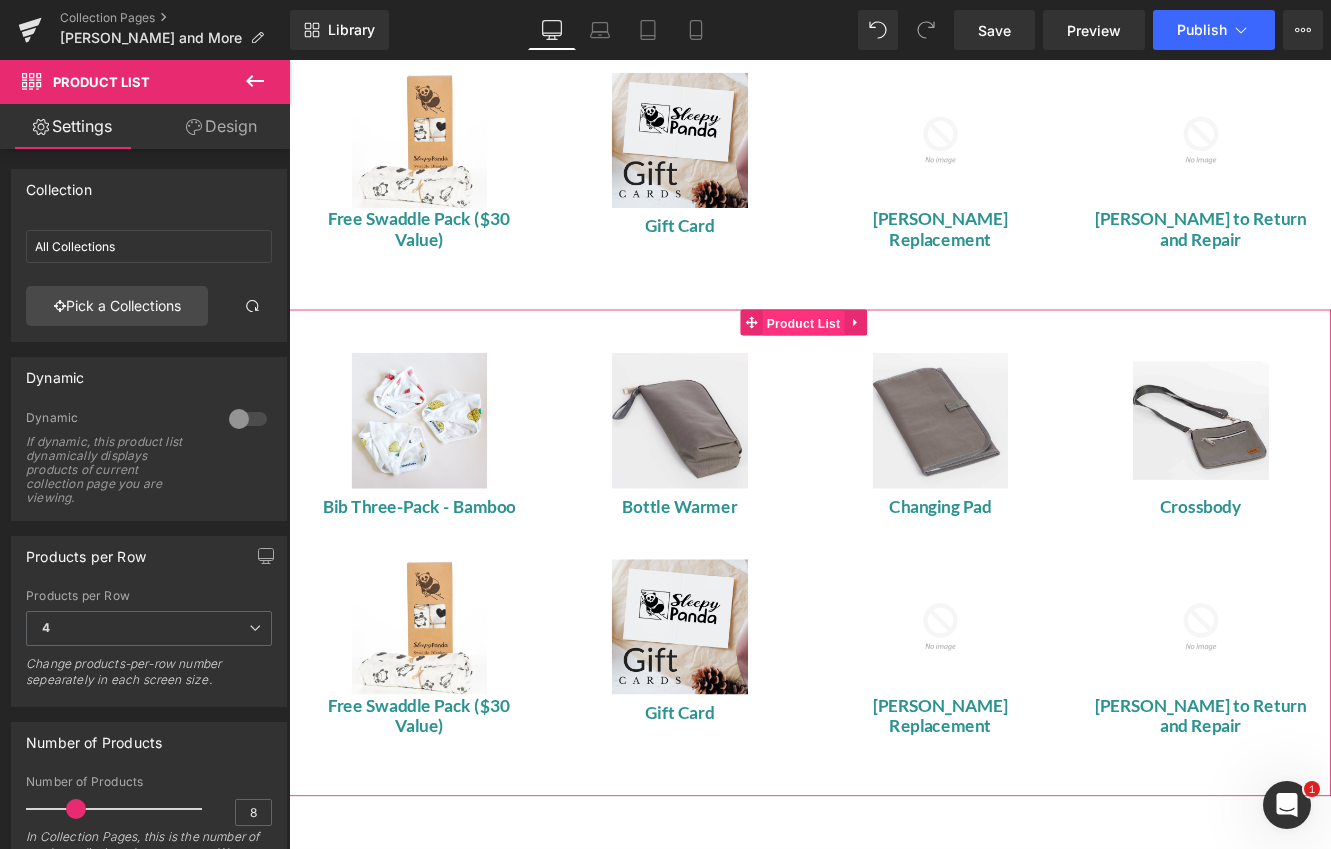 click on "Product List" at bounding box center [886, 366] 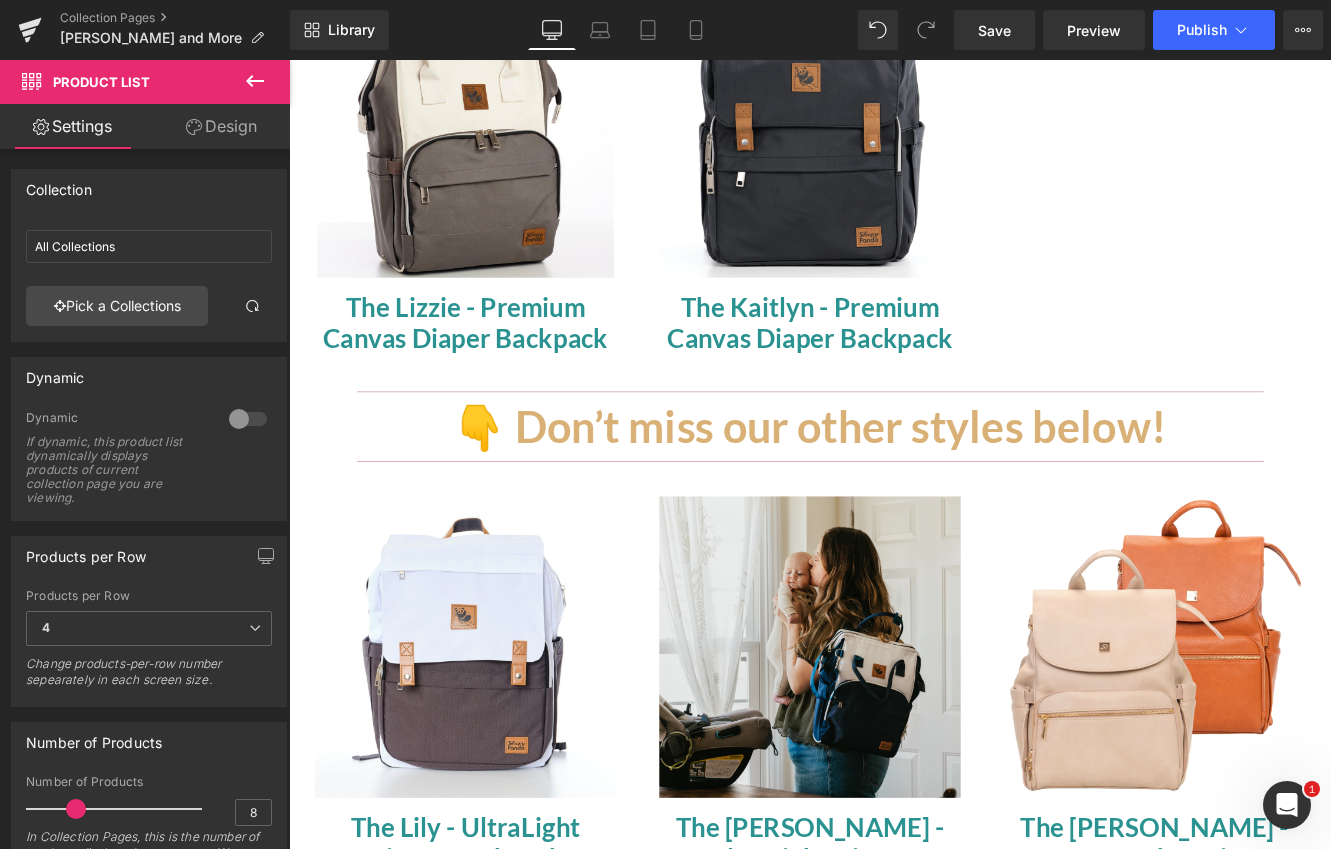 scroll, scrollTop: 871, scrollLeft: 0, axis: vertical 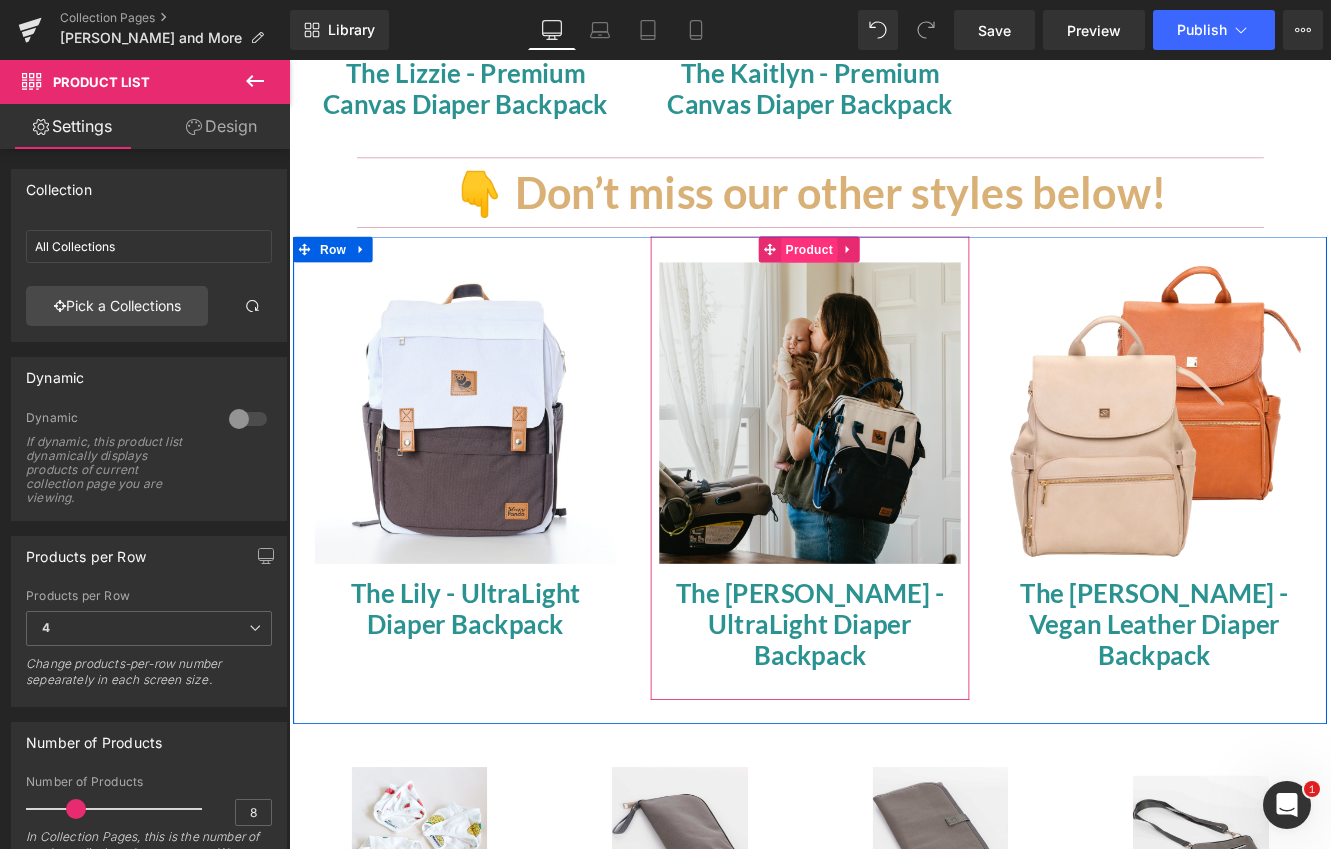 click on "Product" at bounding box center [893, 280] 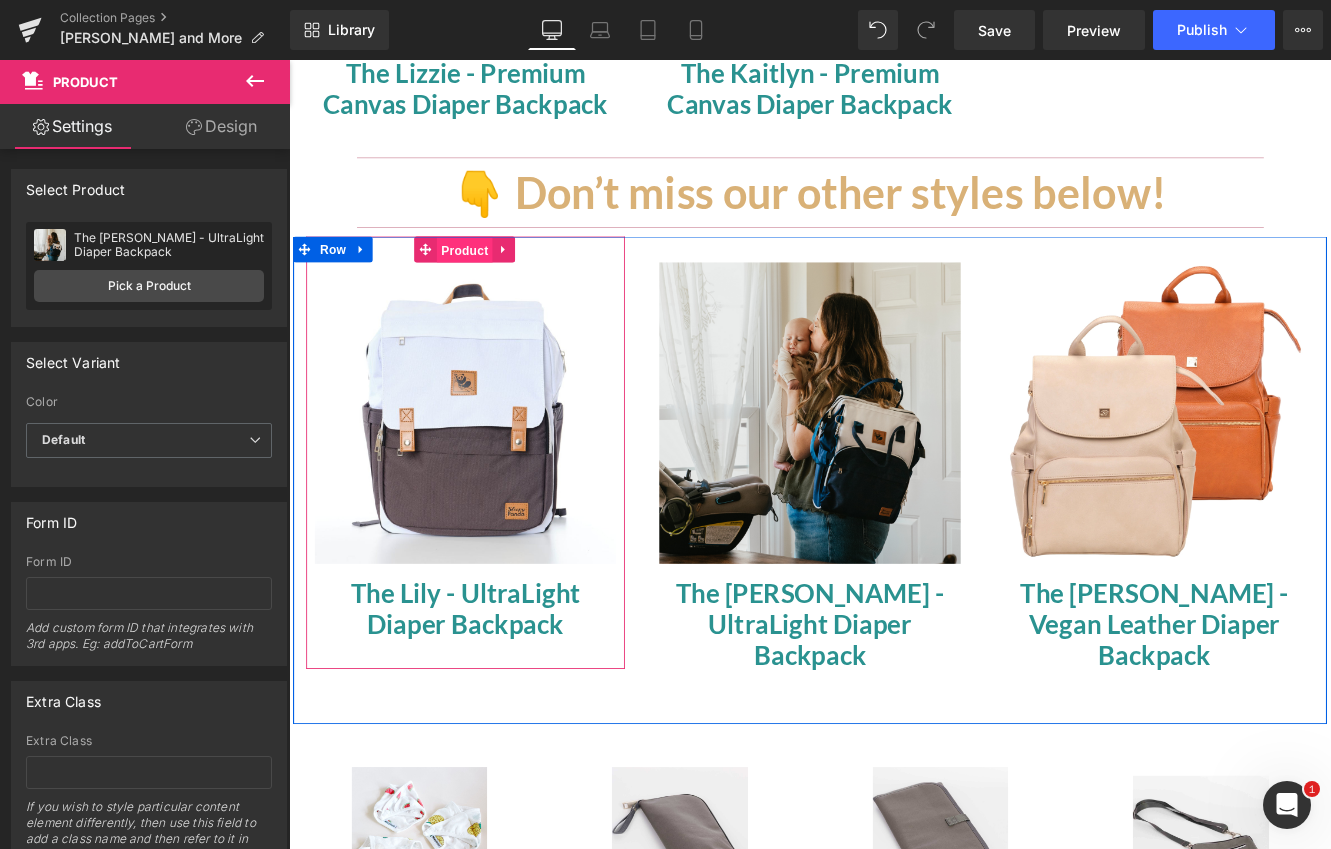 click on "Product" at bounding box center [493, 281] 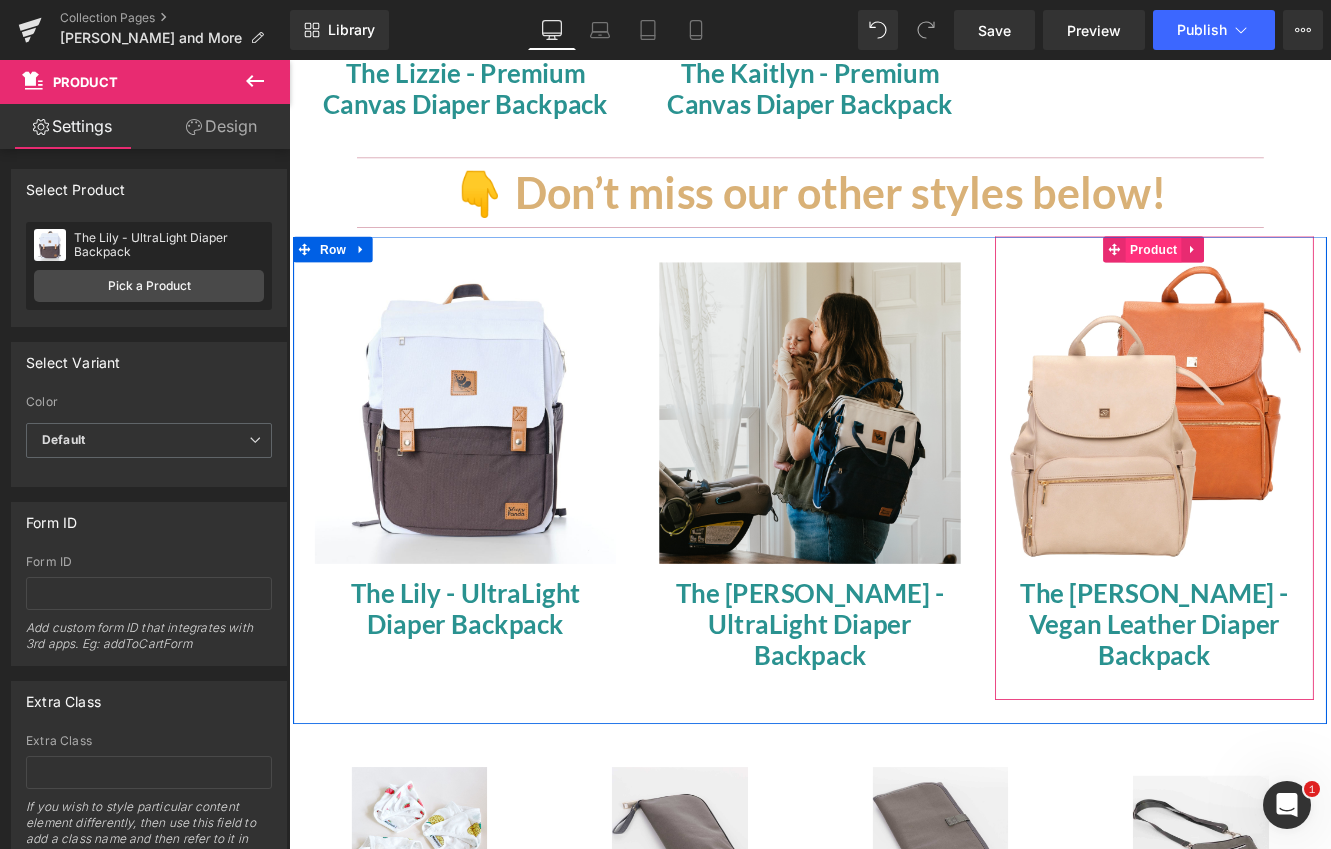 click on "Product" at bounding box center [1293, 280] 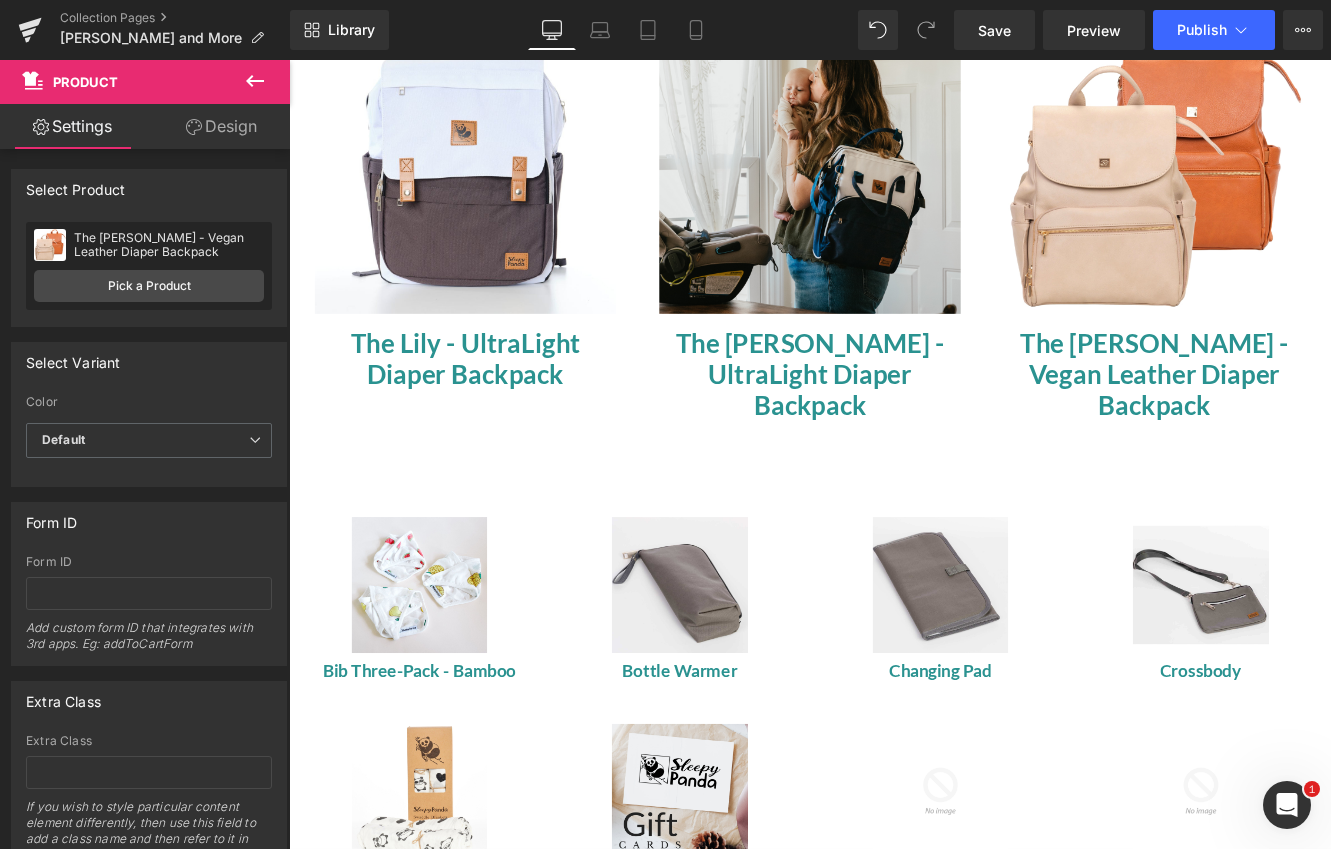 scroll, scrollTop: 1453, scrollLeft: 0, axis: vertical 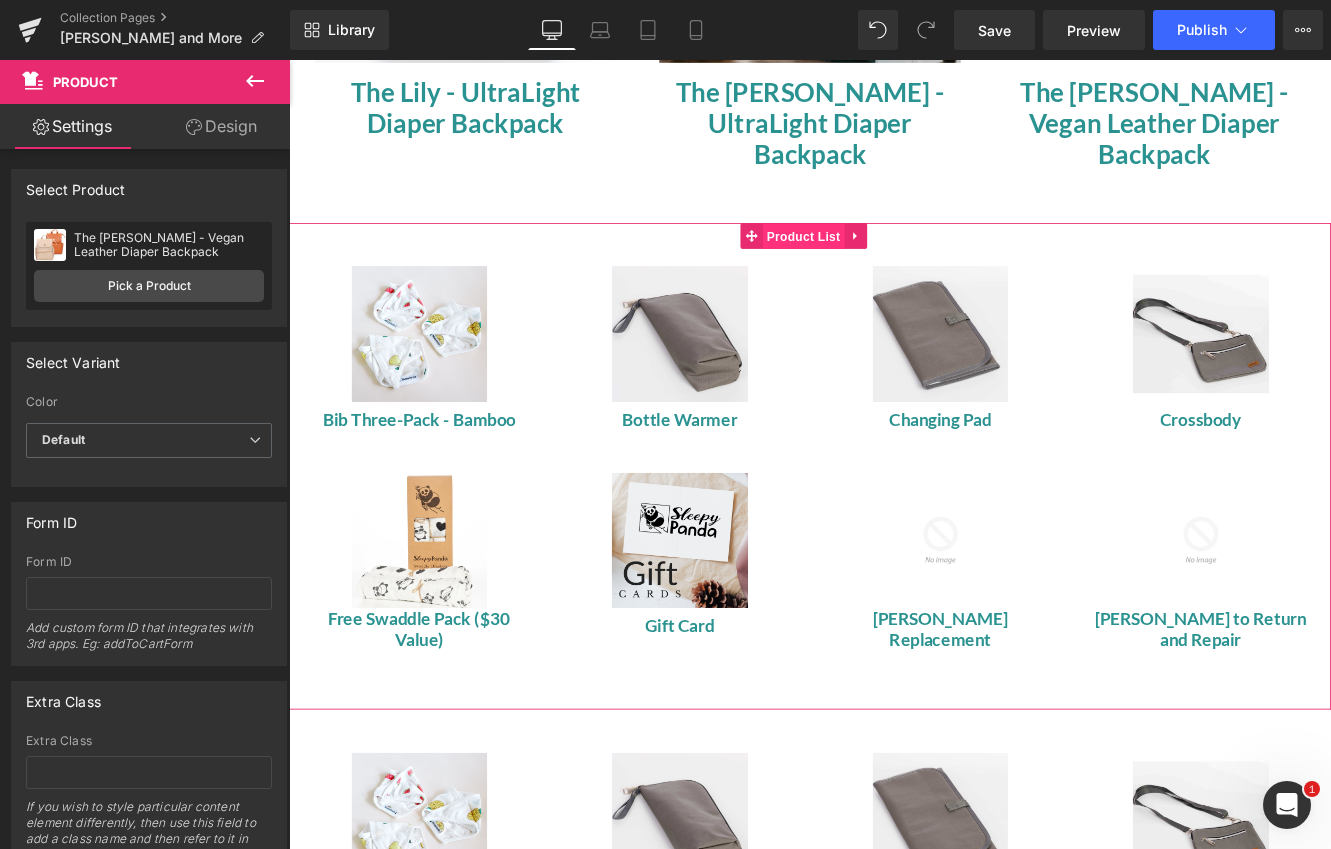 click on "Product List" at bounding box center (886, 265) 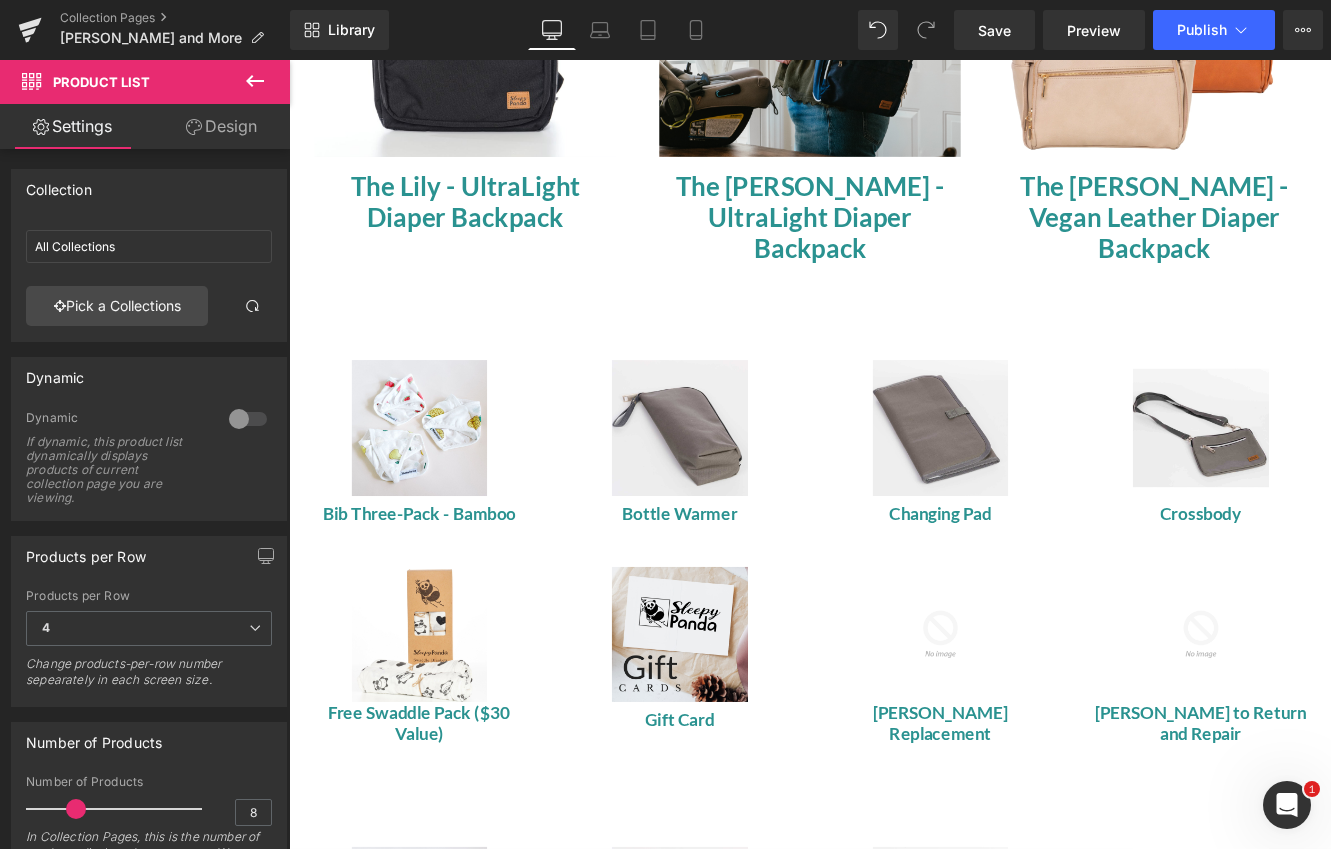 scroll, scrollTop: 949, scrollLeft: 0, axis: vertical 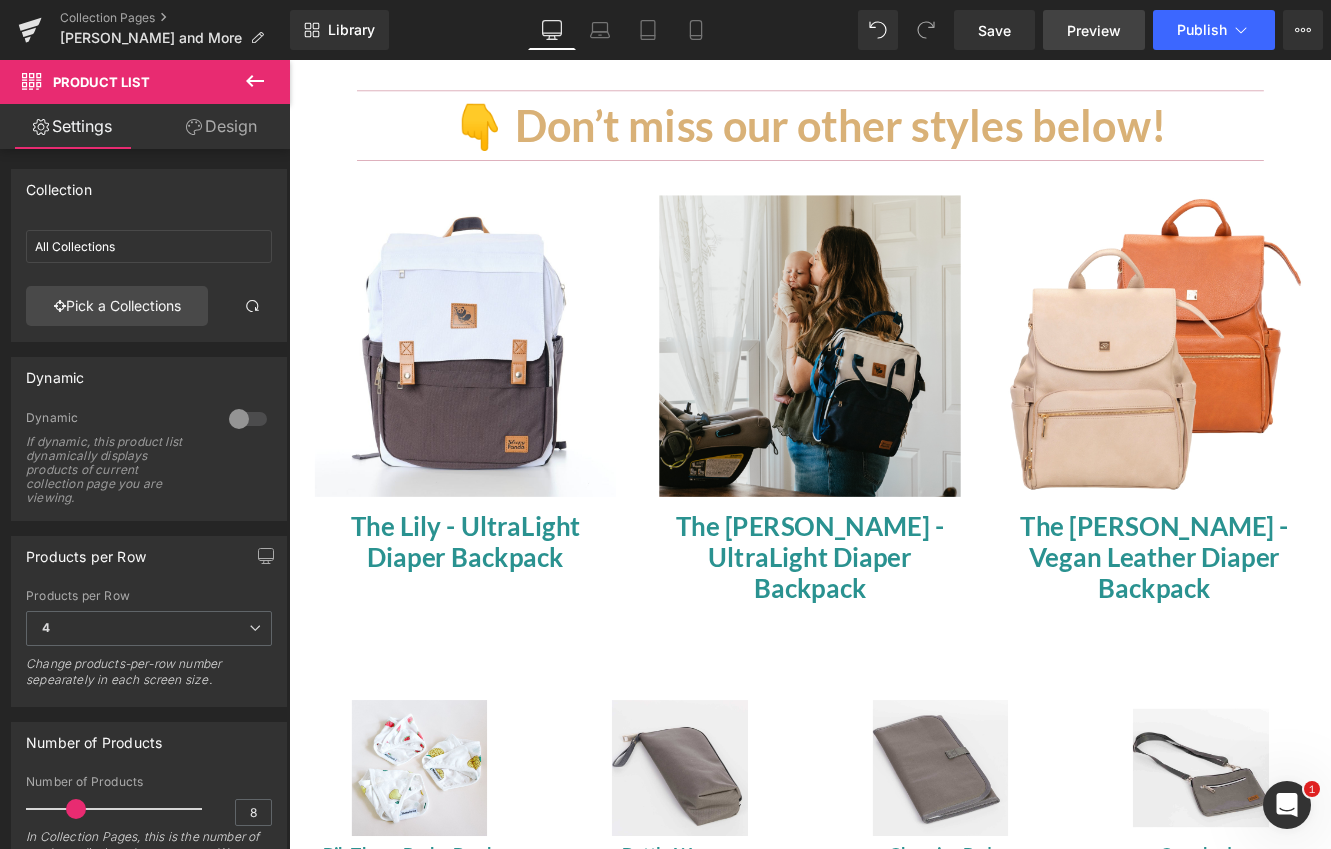 click on "Preview" at bounding box center [1094, 30] 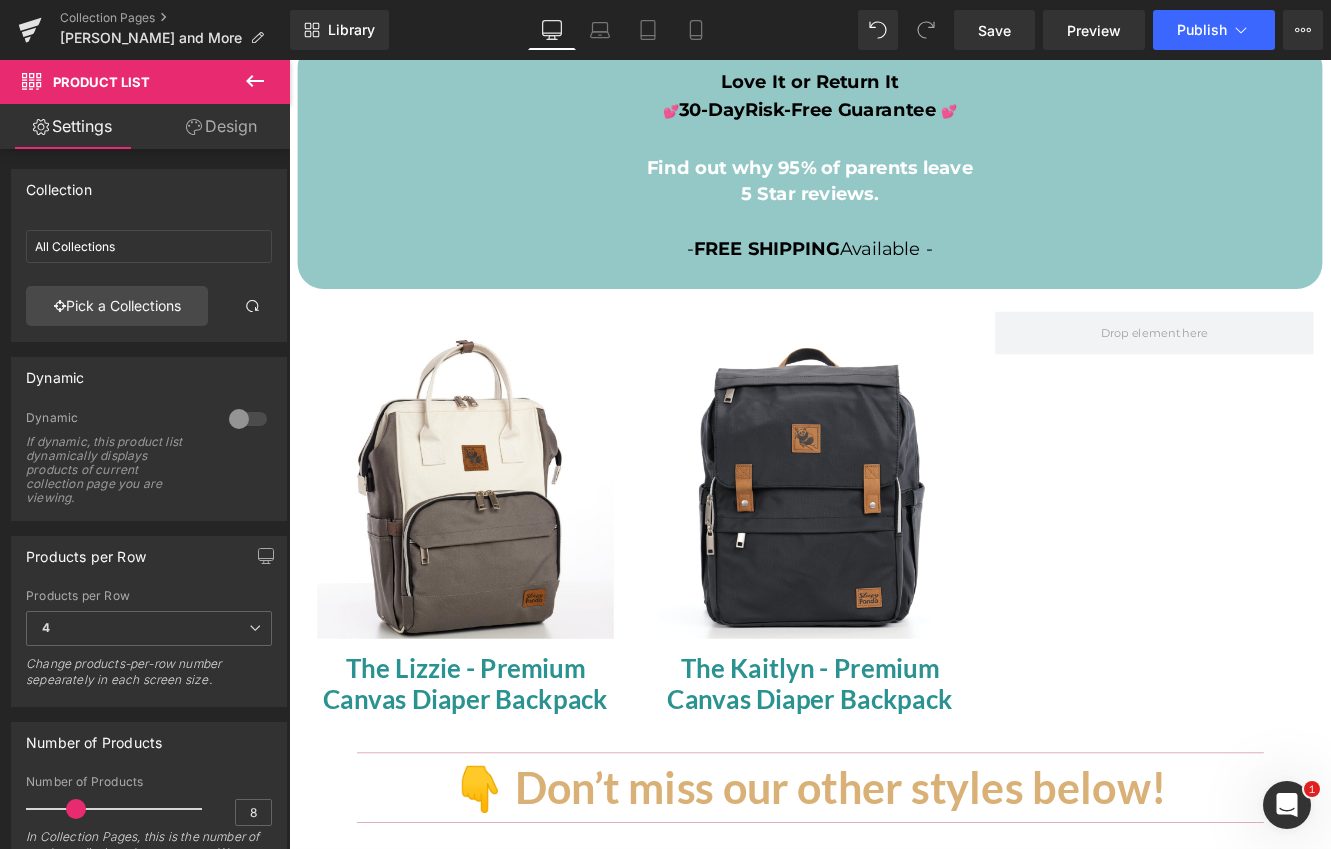 scroll, scrollTop: 0, scrollLeft: 0, axis: both 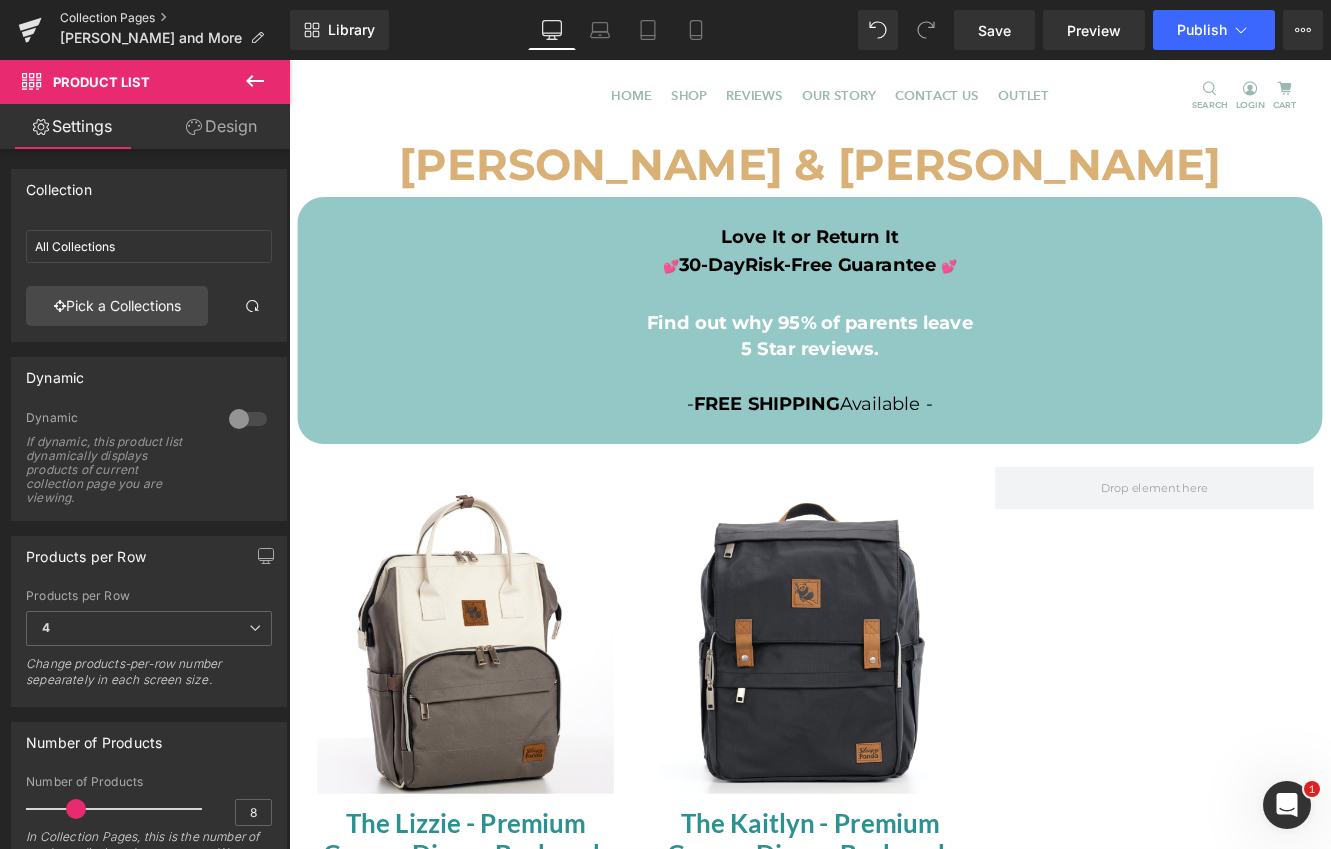 click on "Collection Pages" at bounding box center (175, 18) 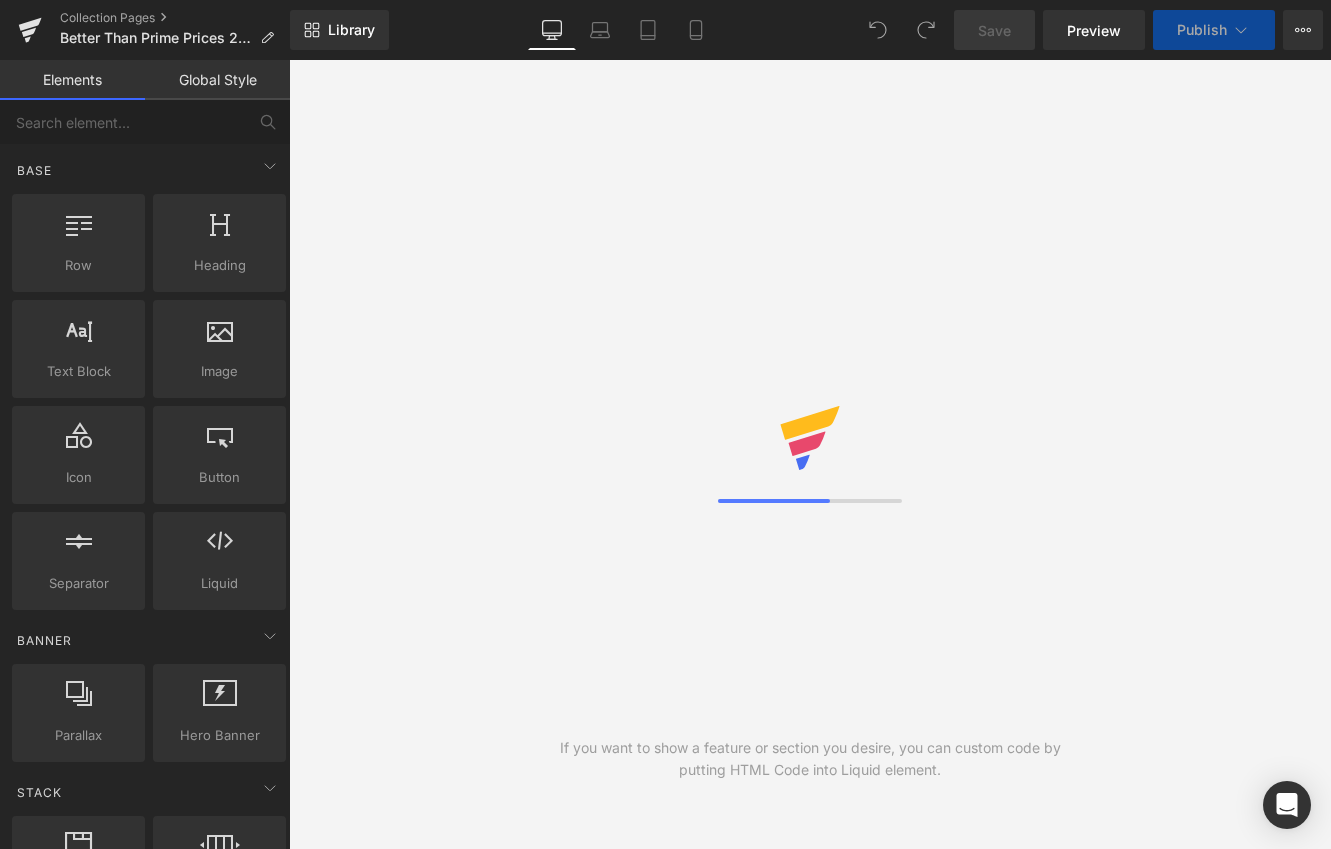 scroll, scrollTop: 0, scrollLeft: 0, axis: both 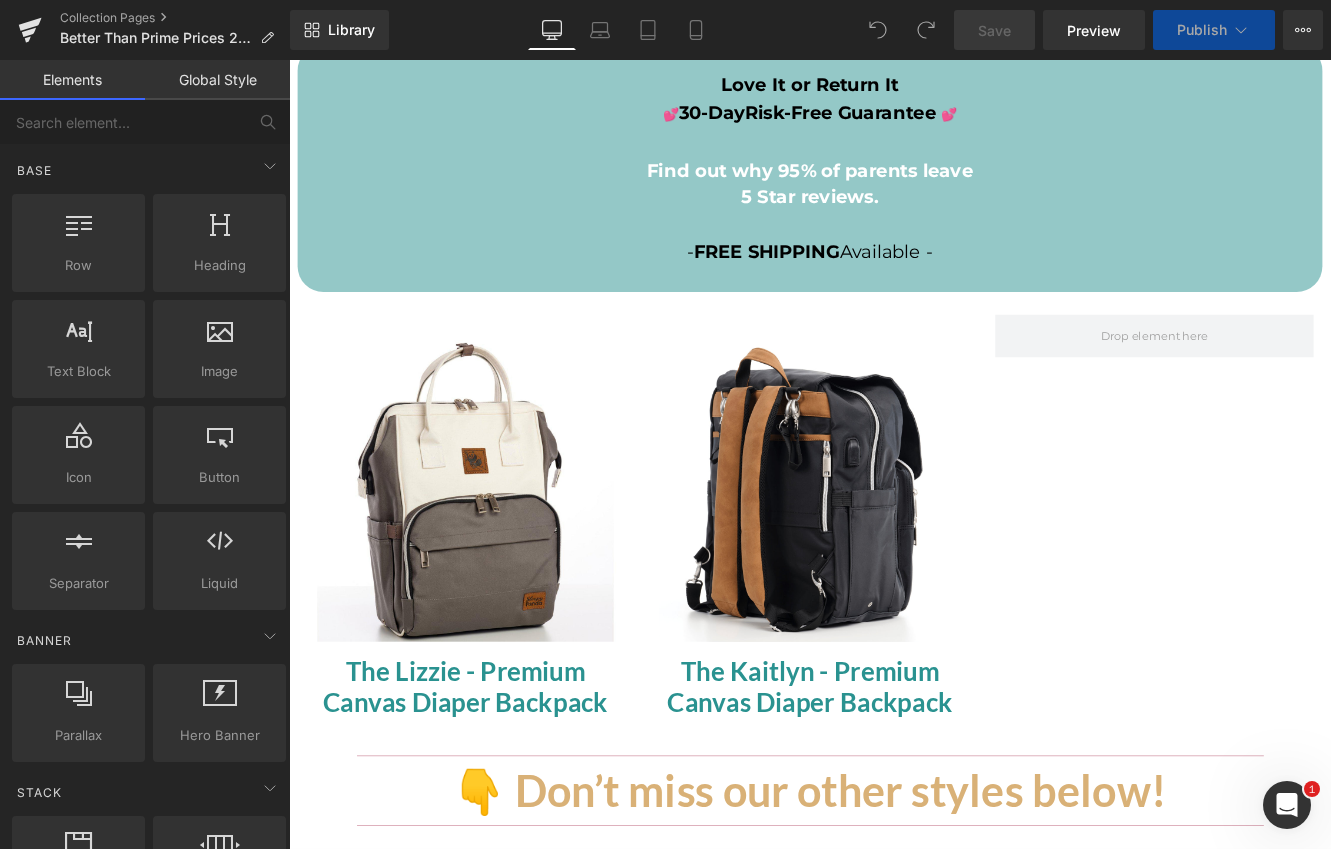 click at bounding box center (894, 560) 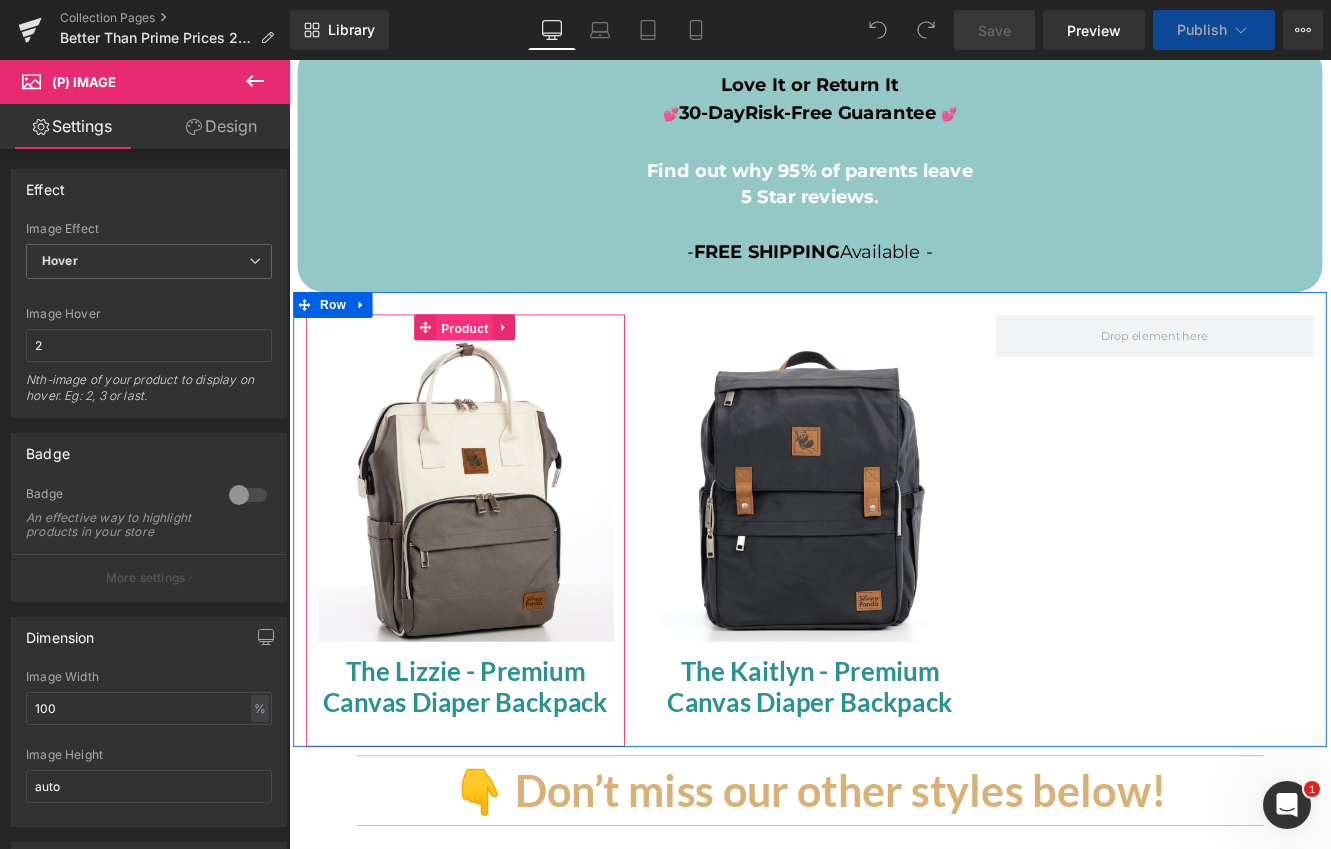 click on "Product" at bounding box center [493, 371] 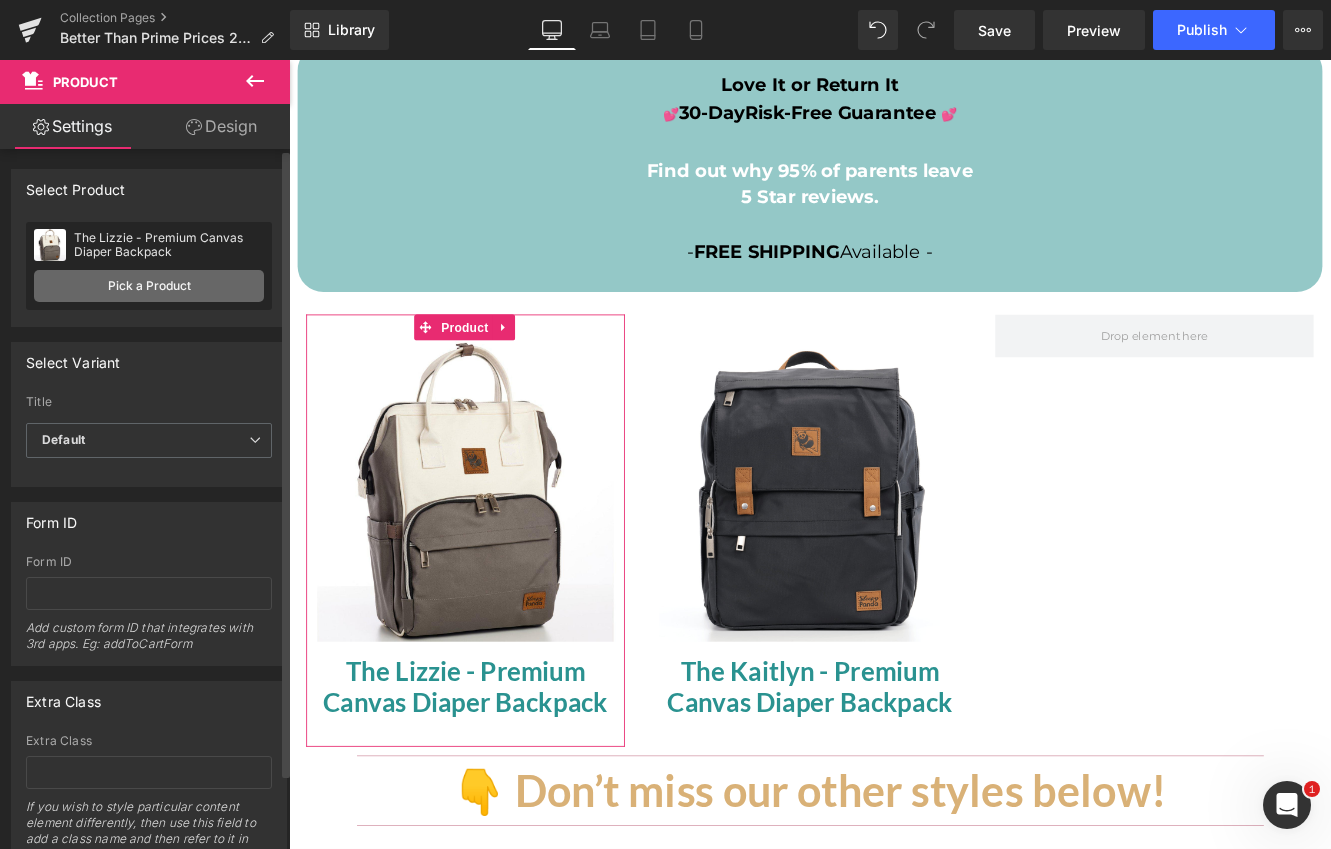 click on "Pick a Product" at bounding box center (149, 286) 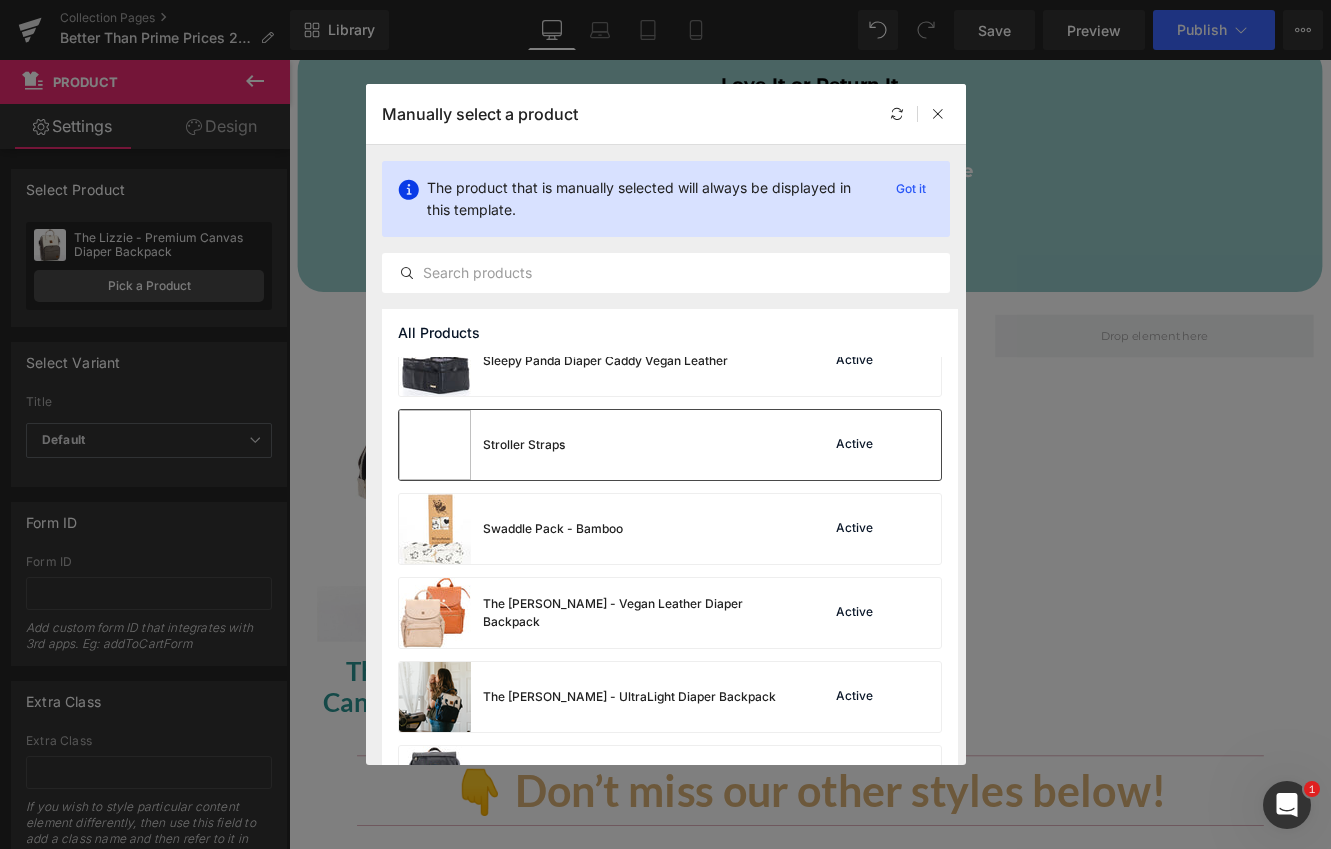 scroll, scrollTop: 1983, scrollLeft: 0, axis: vertical 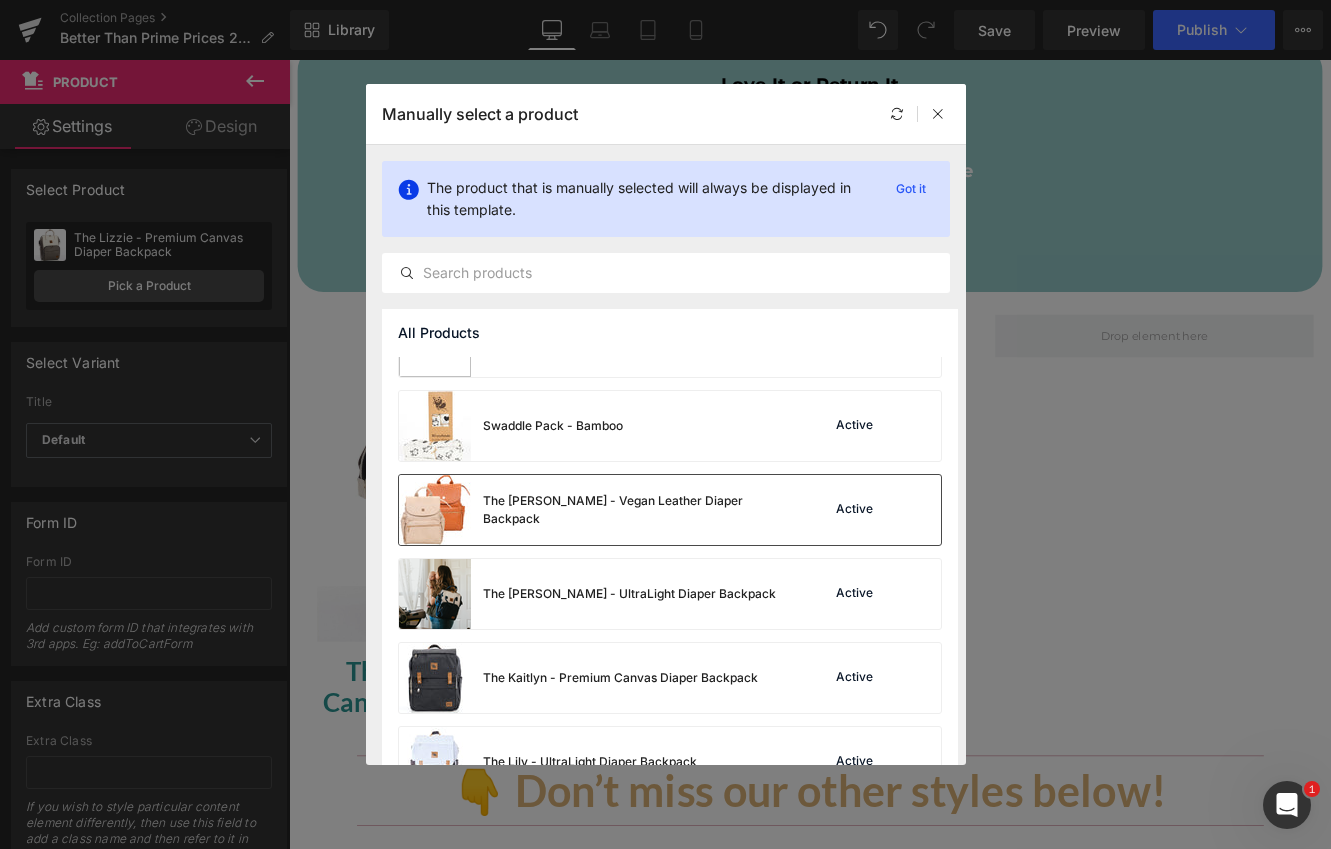 click on "The [PERSON_NAME] - Vegan Leather Diaper Backpack" at bounding box center [633, 510] 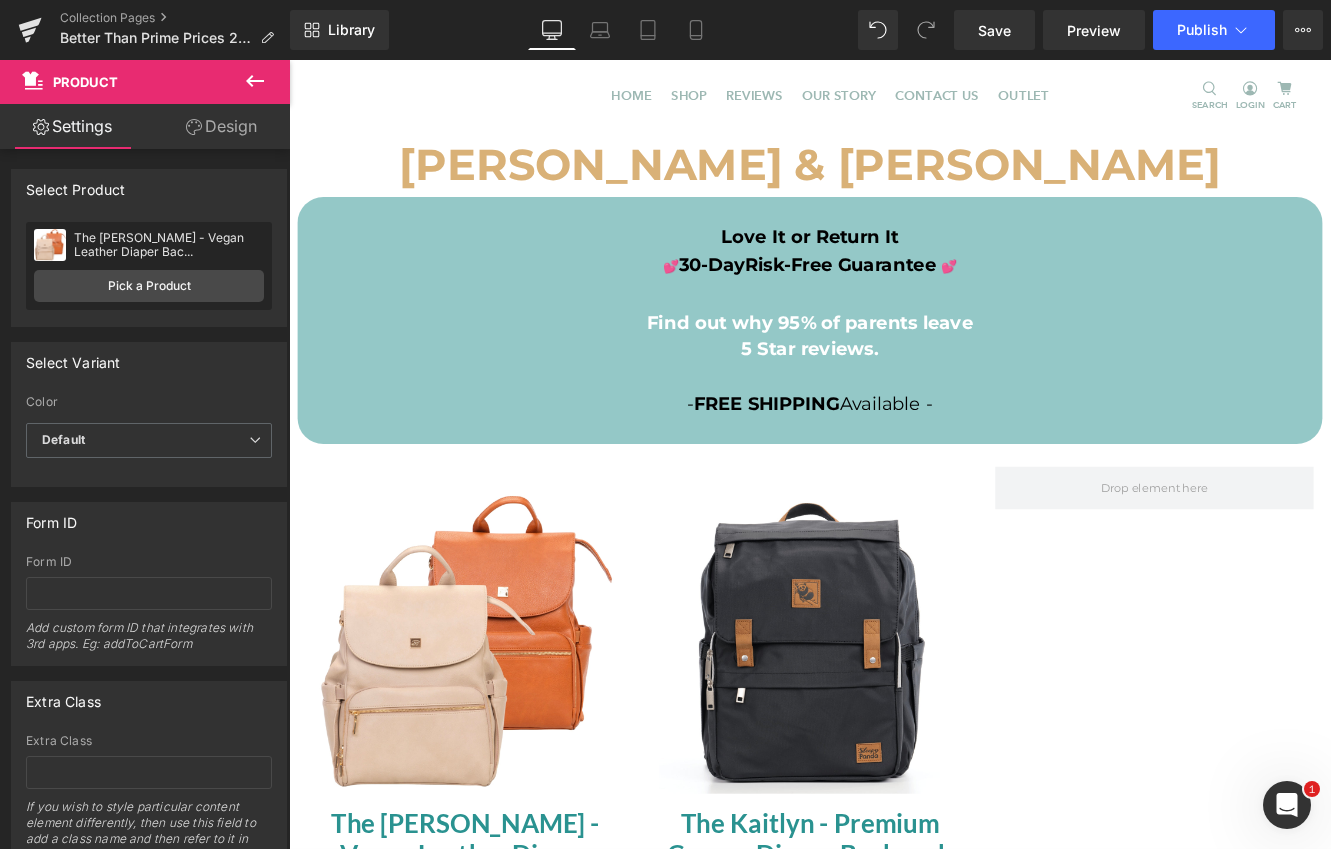 scroll, scrollTop: 12, scrollLeft: 0, axis: vertical 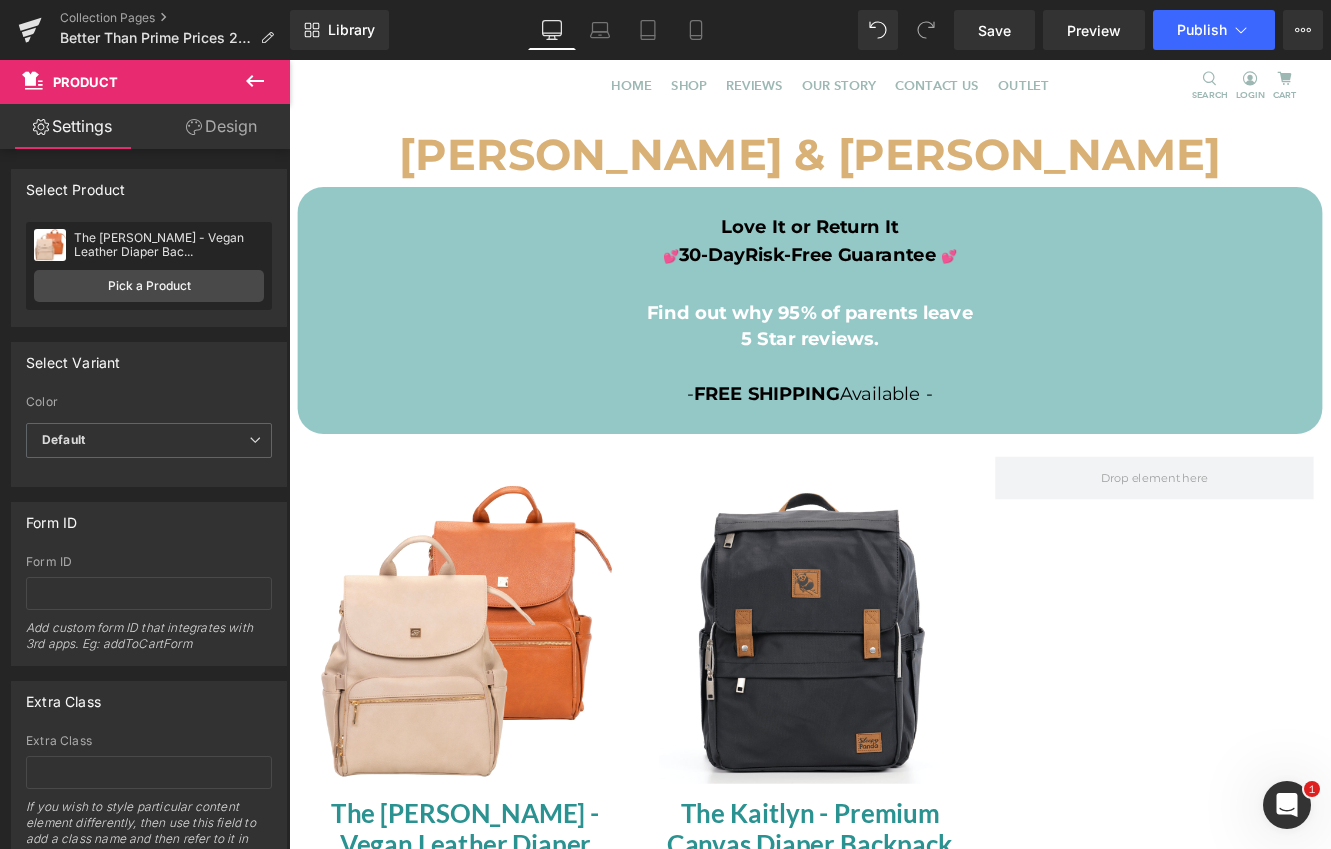 click on "Lizzie & Kaitlyn" at bounding box center [894, 169] 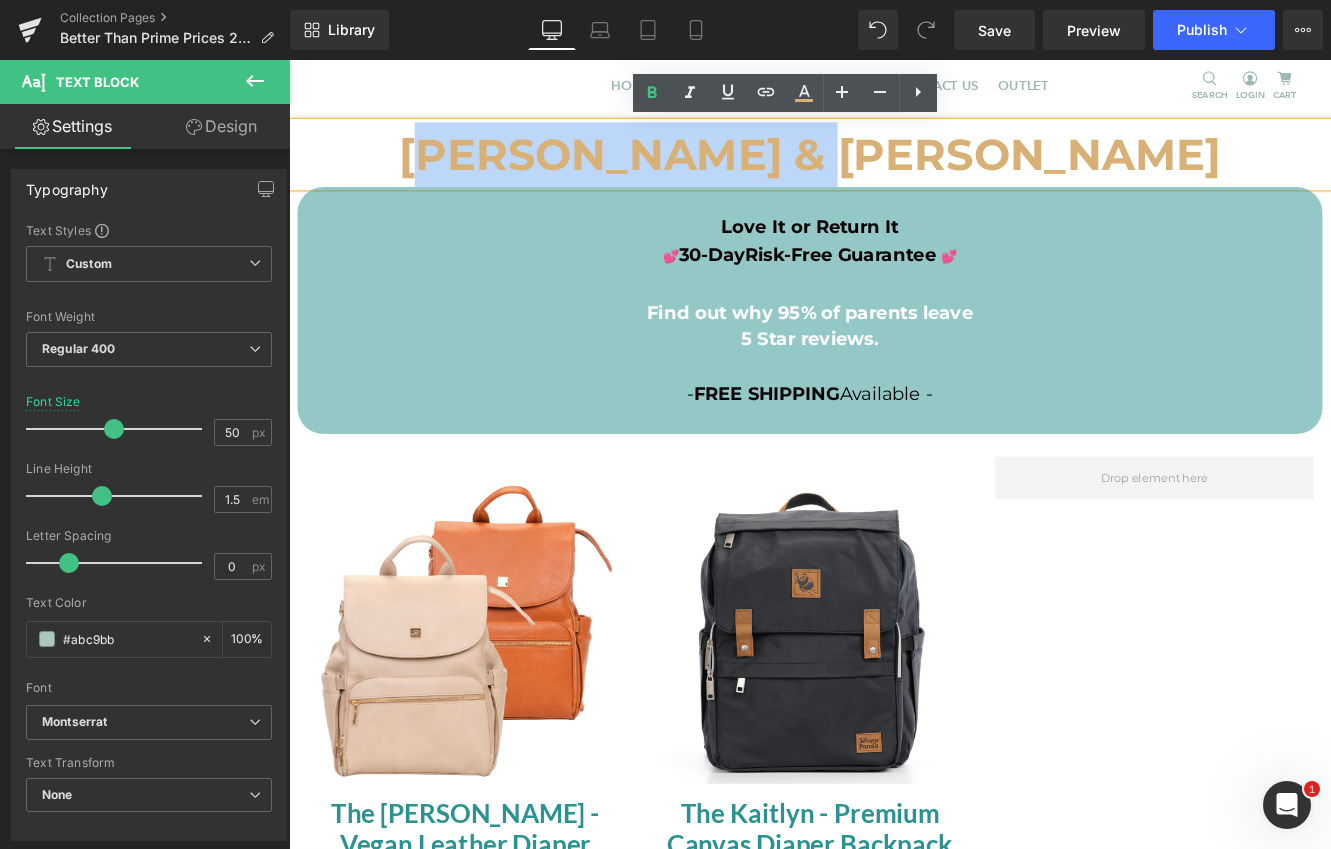 drag, startPoint x: 1087, startPoint y: 173, endPoint x: 708, endPoint y: 175, distance: 379.00528 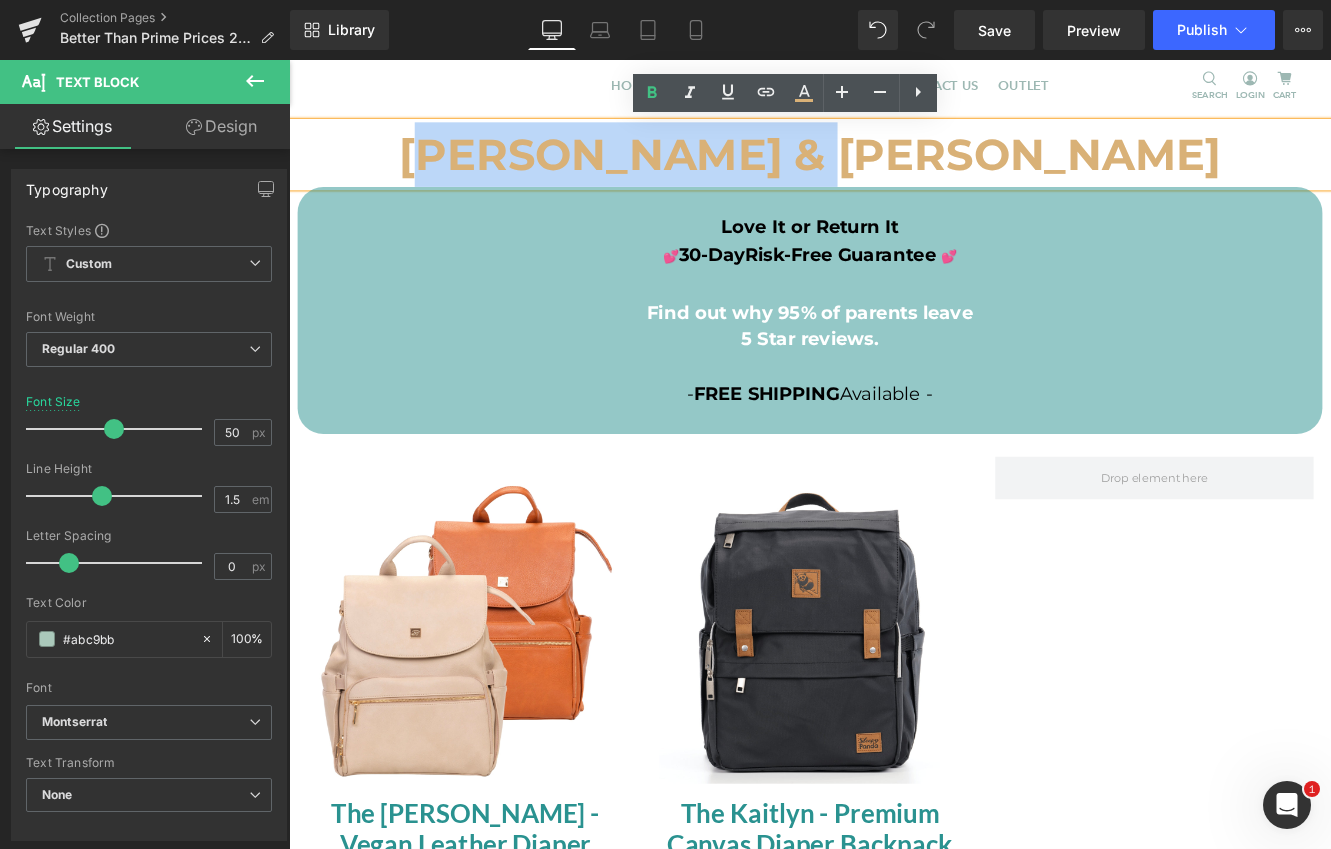 type 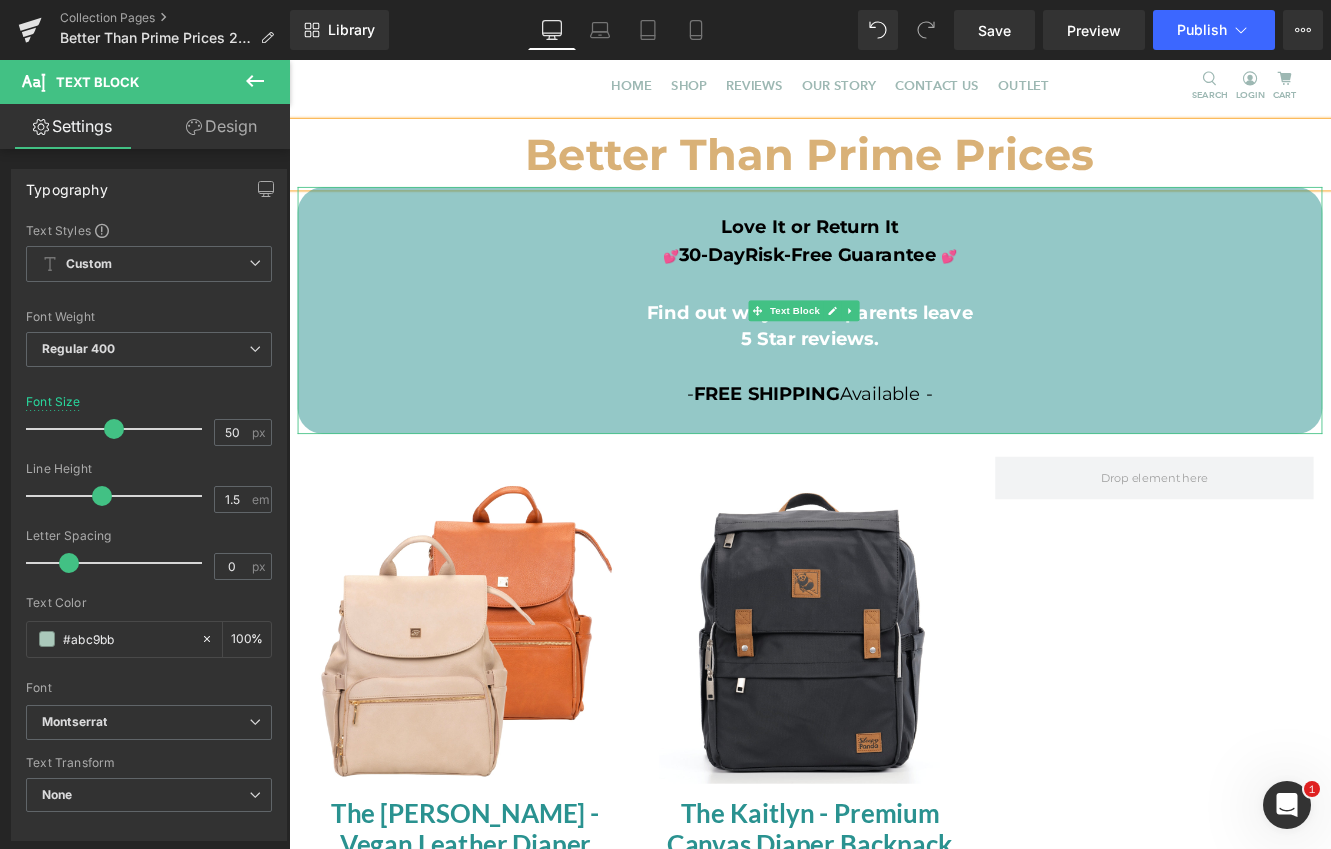click on "5 Star reviews." at bounding box center [894, 384] 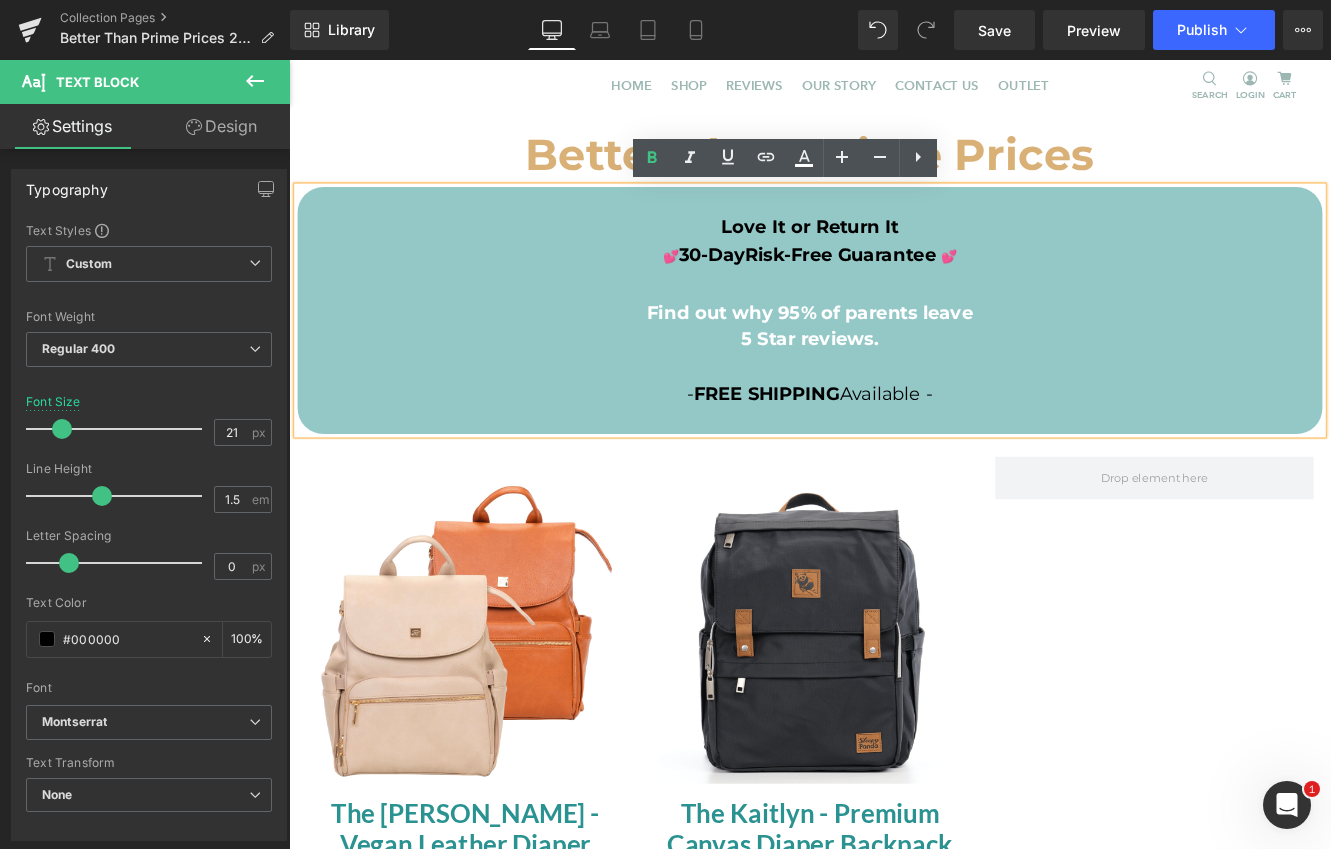 click on "-  FREE SHIPPING  Available -" at bounding box center (894, 431) 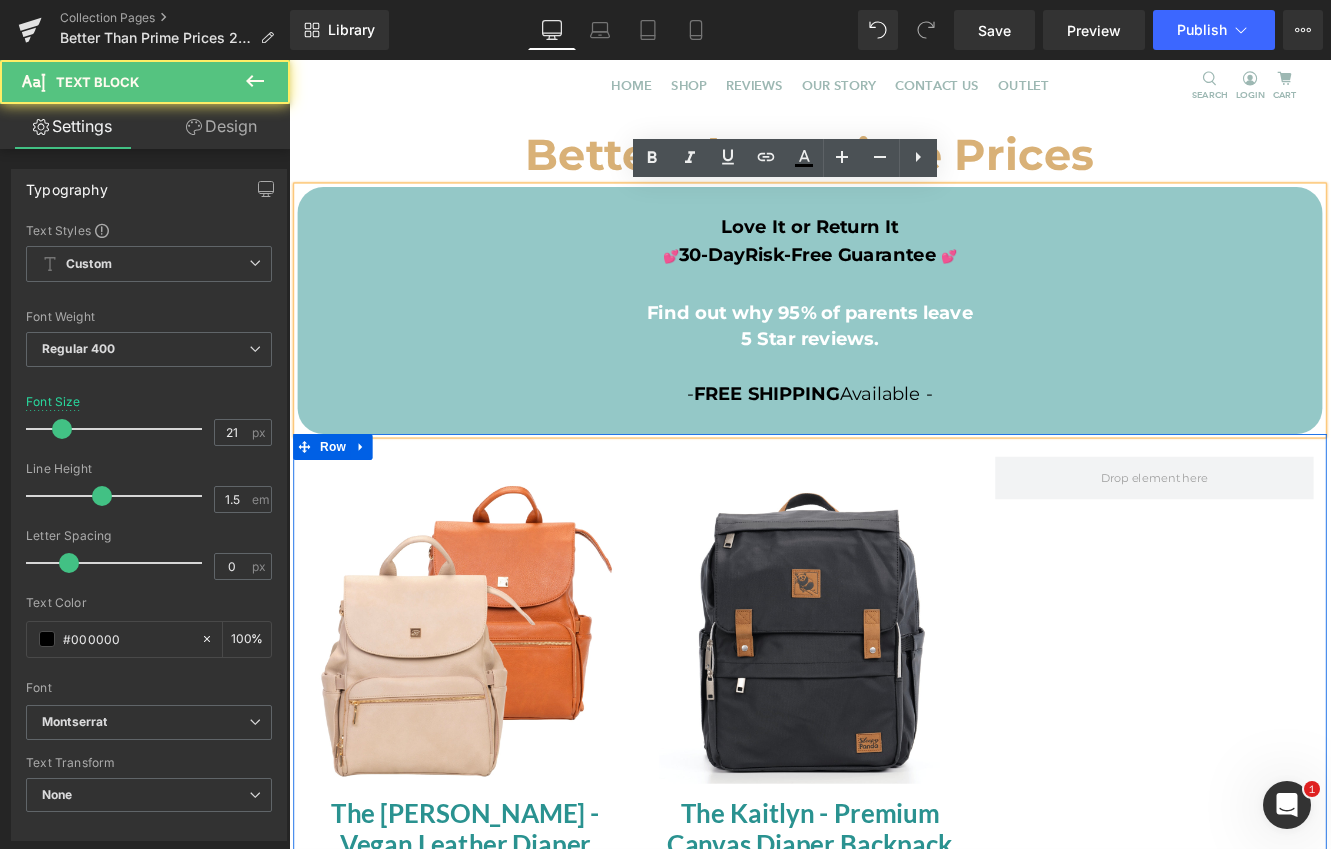 type 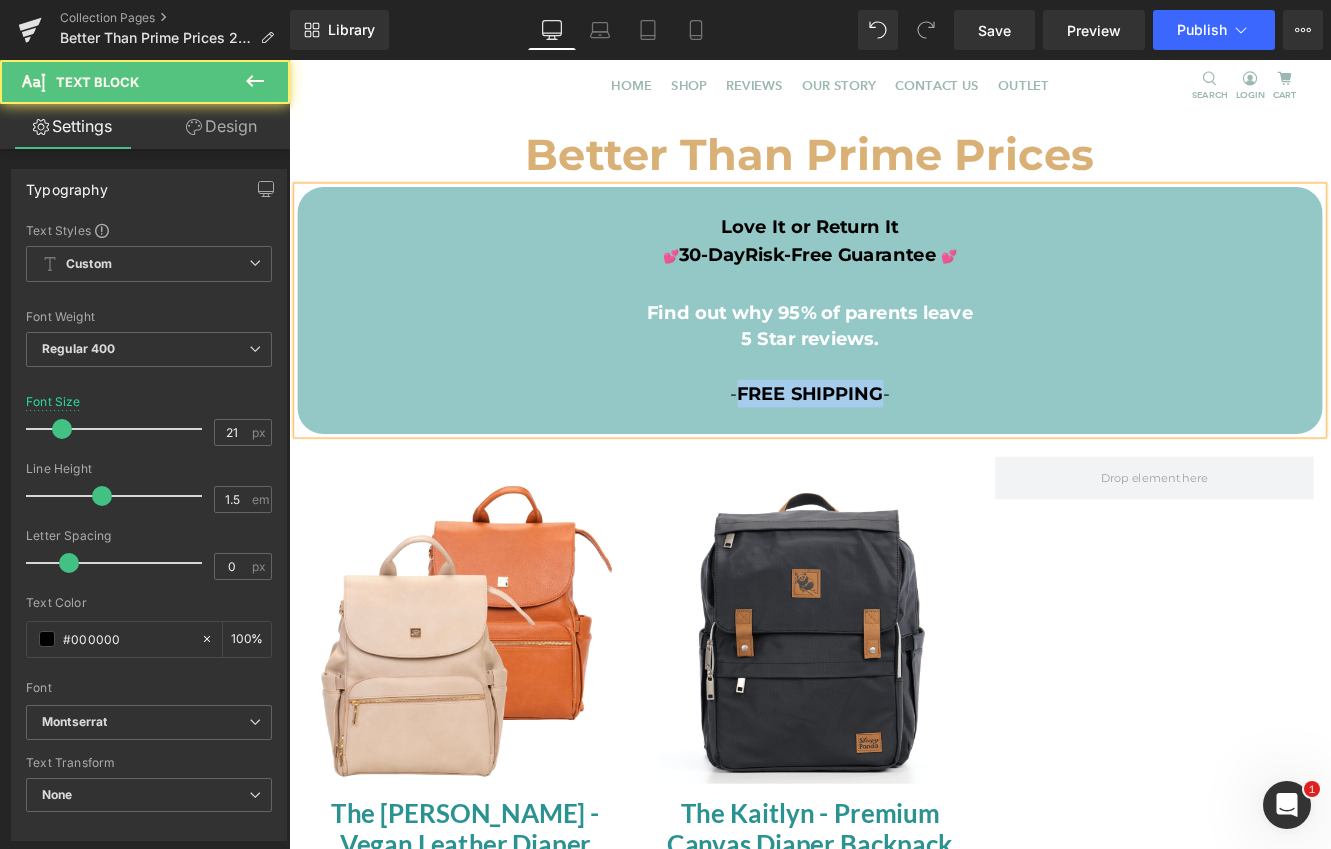 drag, startPoint x: 938, startPoint y: 448, endPoint x: 872, endPoint y: 404, distance: 79.32213 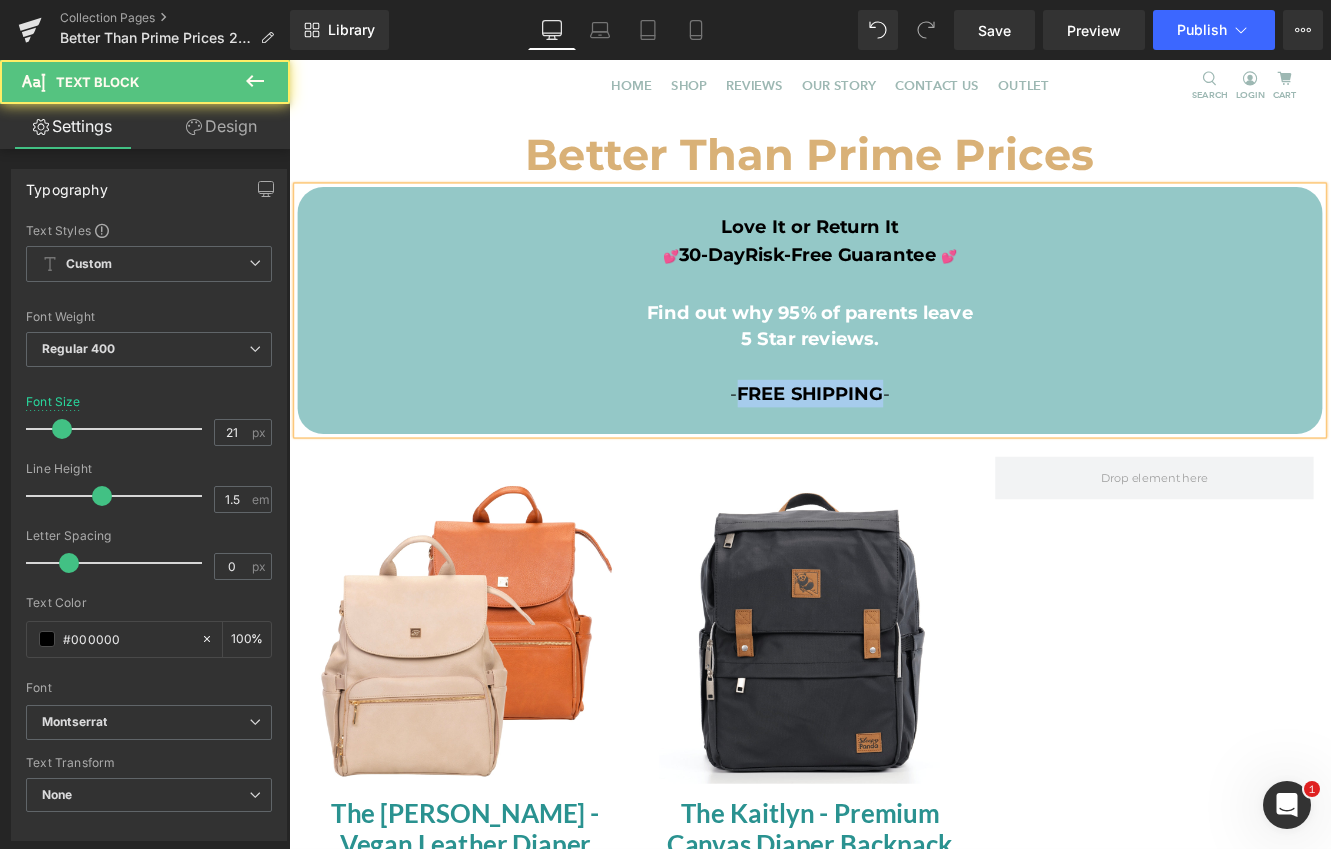 click on "-  FREE SHIPPING  -" at bounding box center [894, 431] 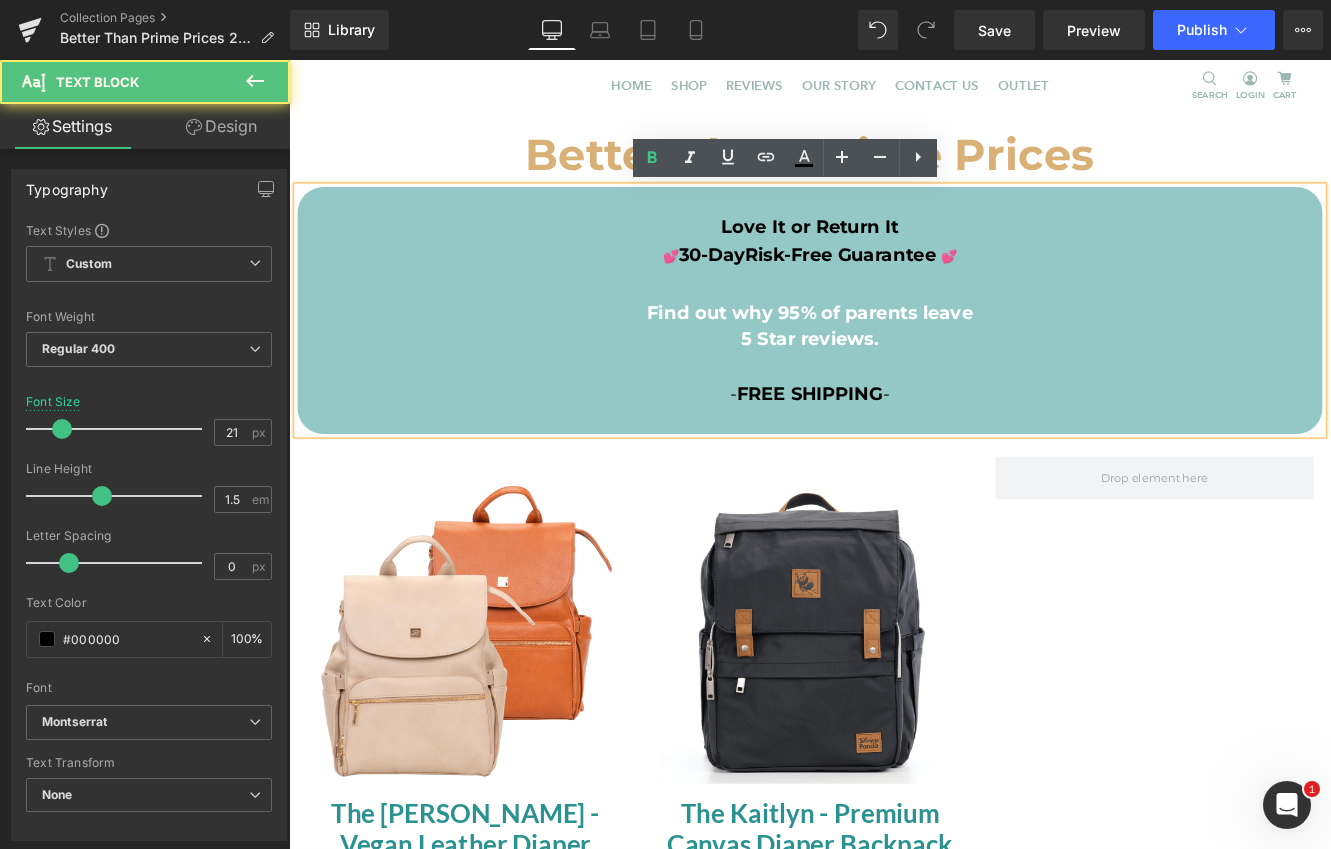 click on "-  FREE SHIPPING  -" at bounding box center (894, 431) 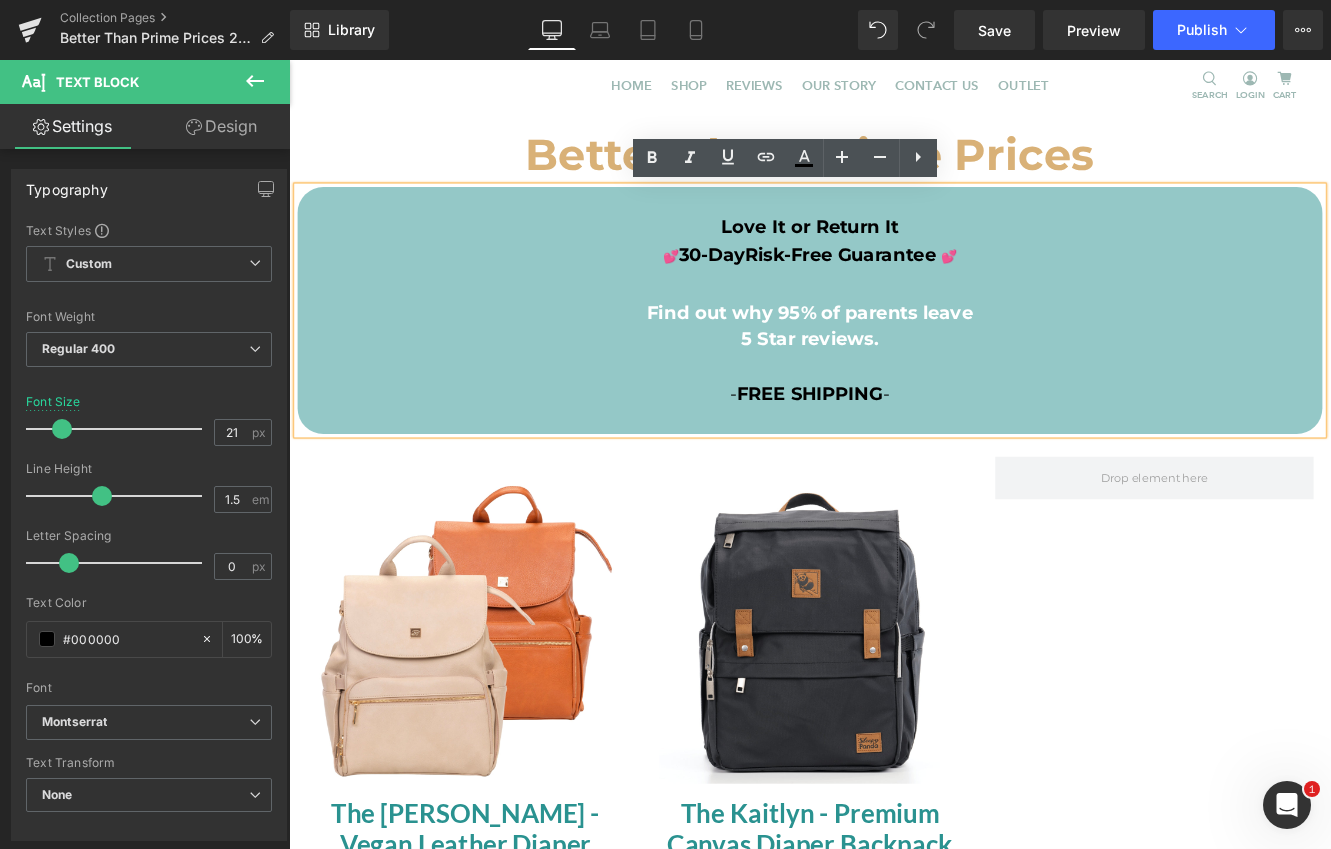 drag, startPoint x: 994, startPoint y: 449, endPoint x: 789, endPoint y: 447, distance: 205.00975 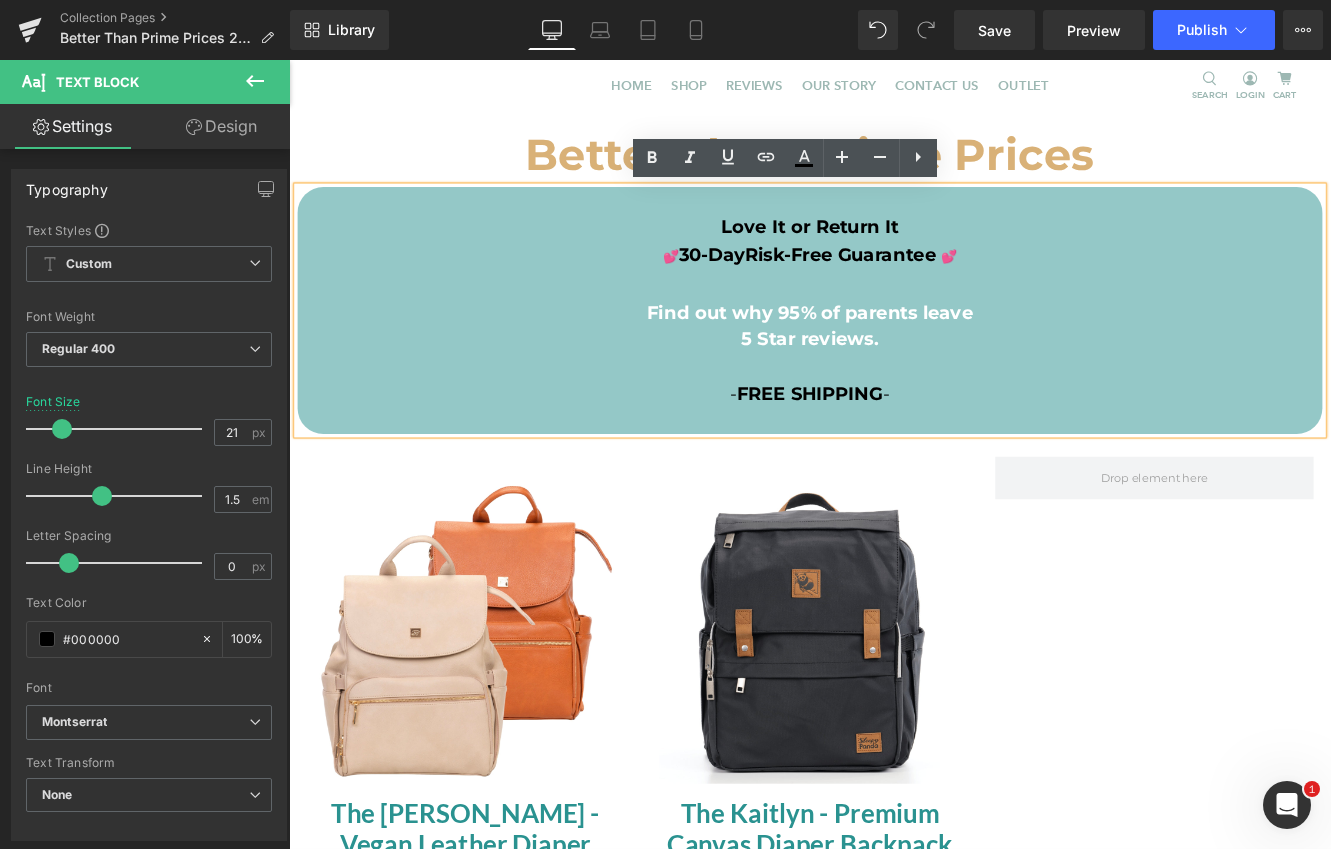 click on "-  FREE SHIPPING  -" at bounding box center (894, 431) 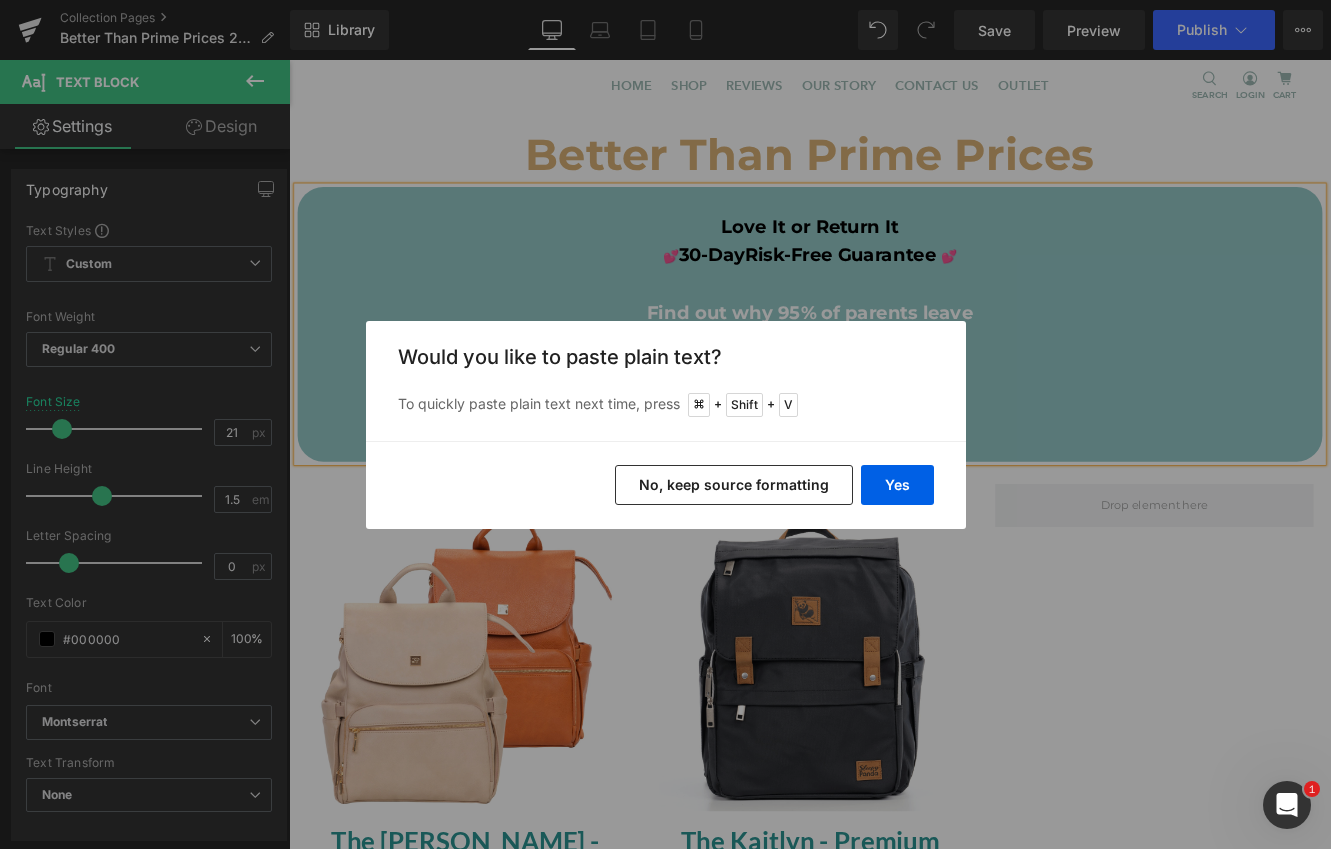click on "No, keep source formatting" at bounding box center (734, 485) 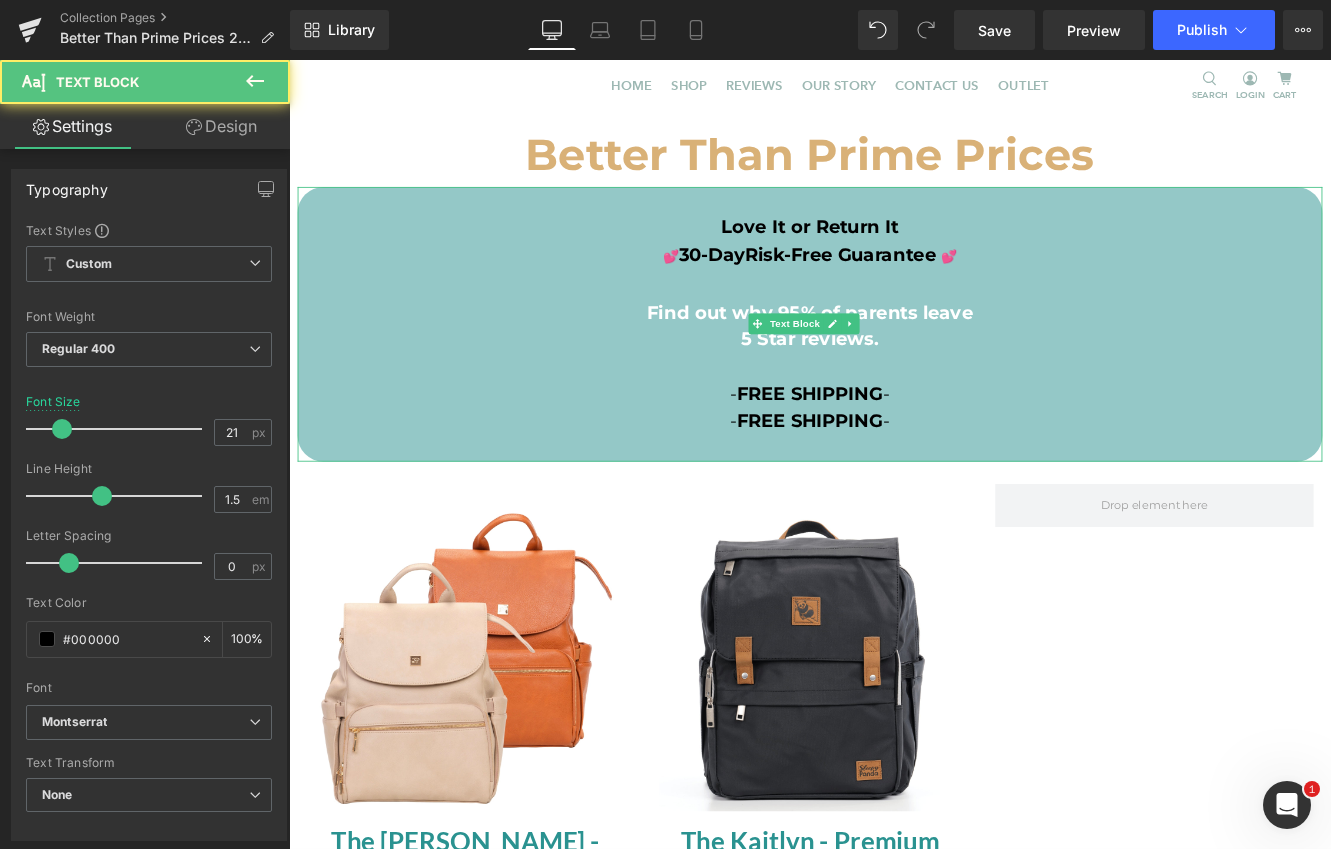 click on "-  FREE SHIPPING  -" at bounding box center (894, 479) 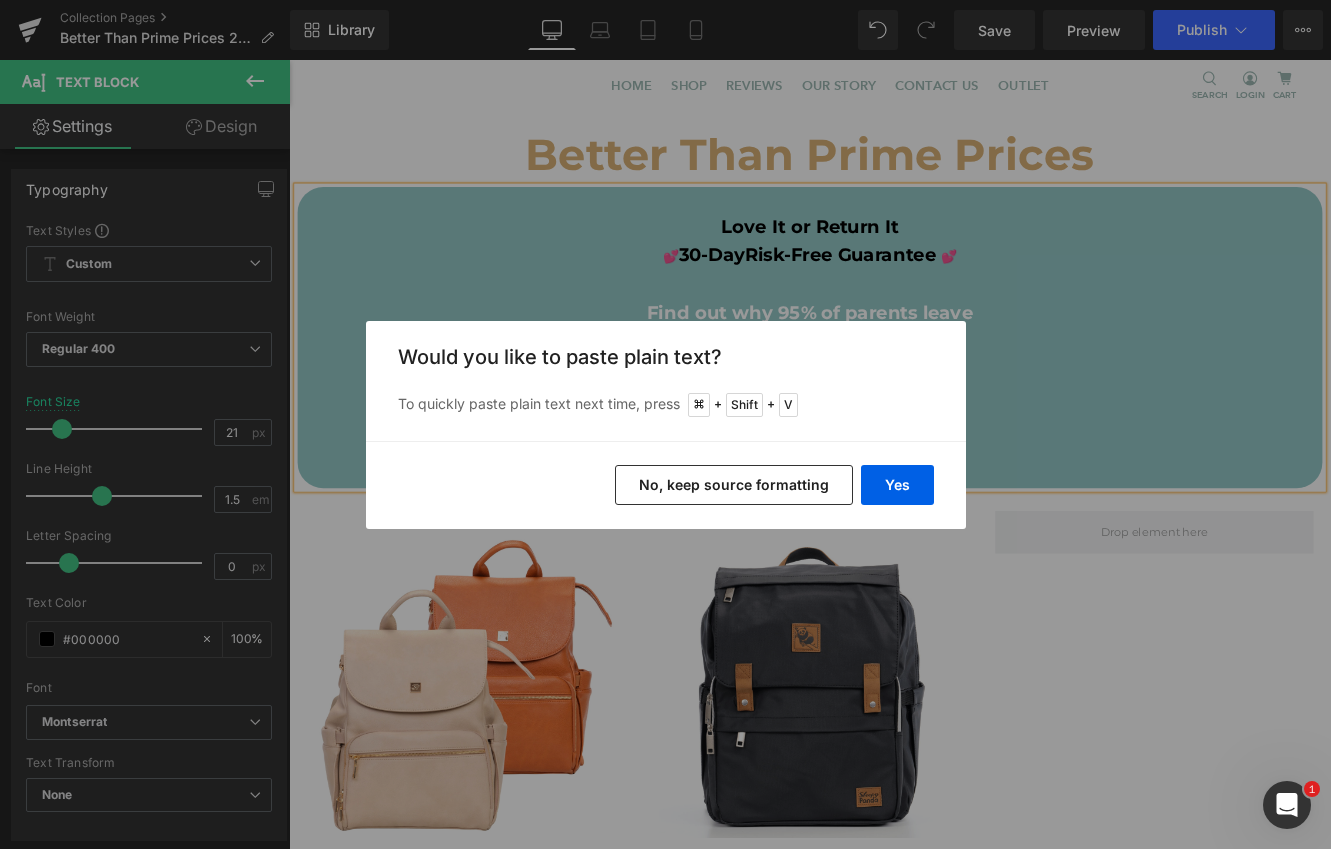 click on "No, keep source formatting" at bounding box center (734, 485) 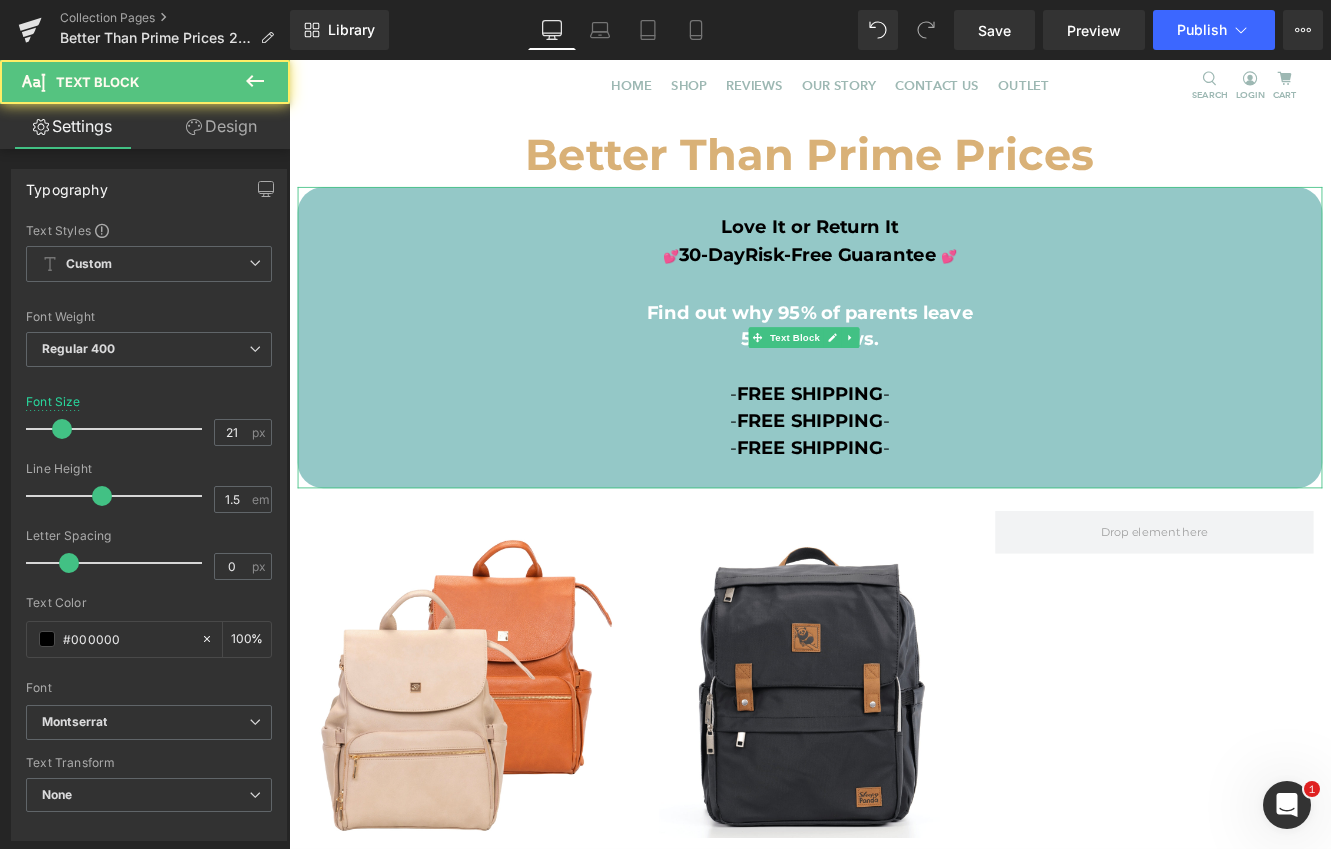 click on "FREE SHIPPING" at bounding box center (894, 446) 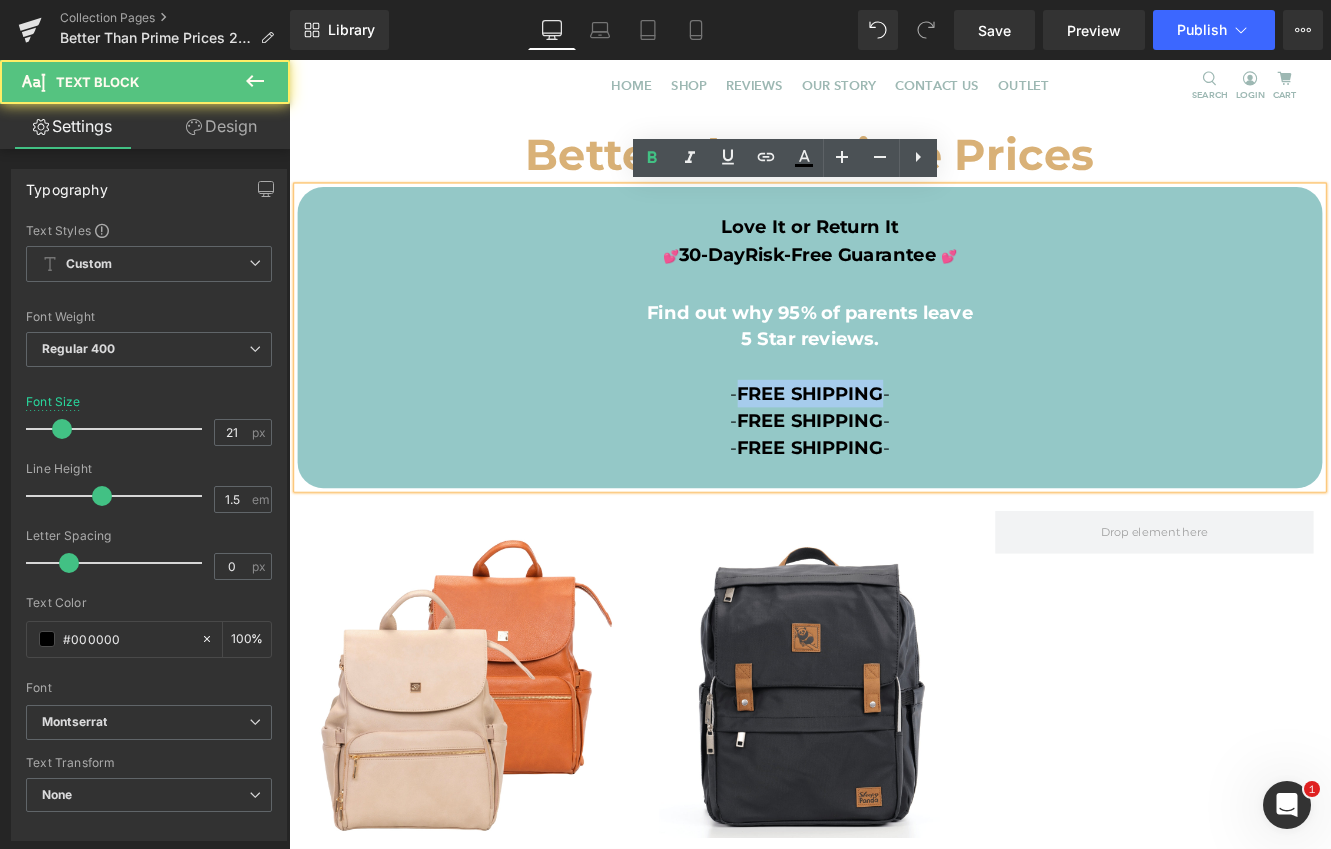 drag, startPoint x: 969, startPoint y: 446, endPoint x: 803, endPoint y: 444, distance: 166.01205 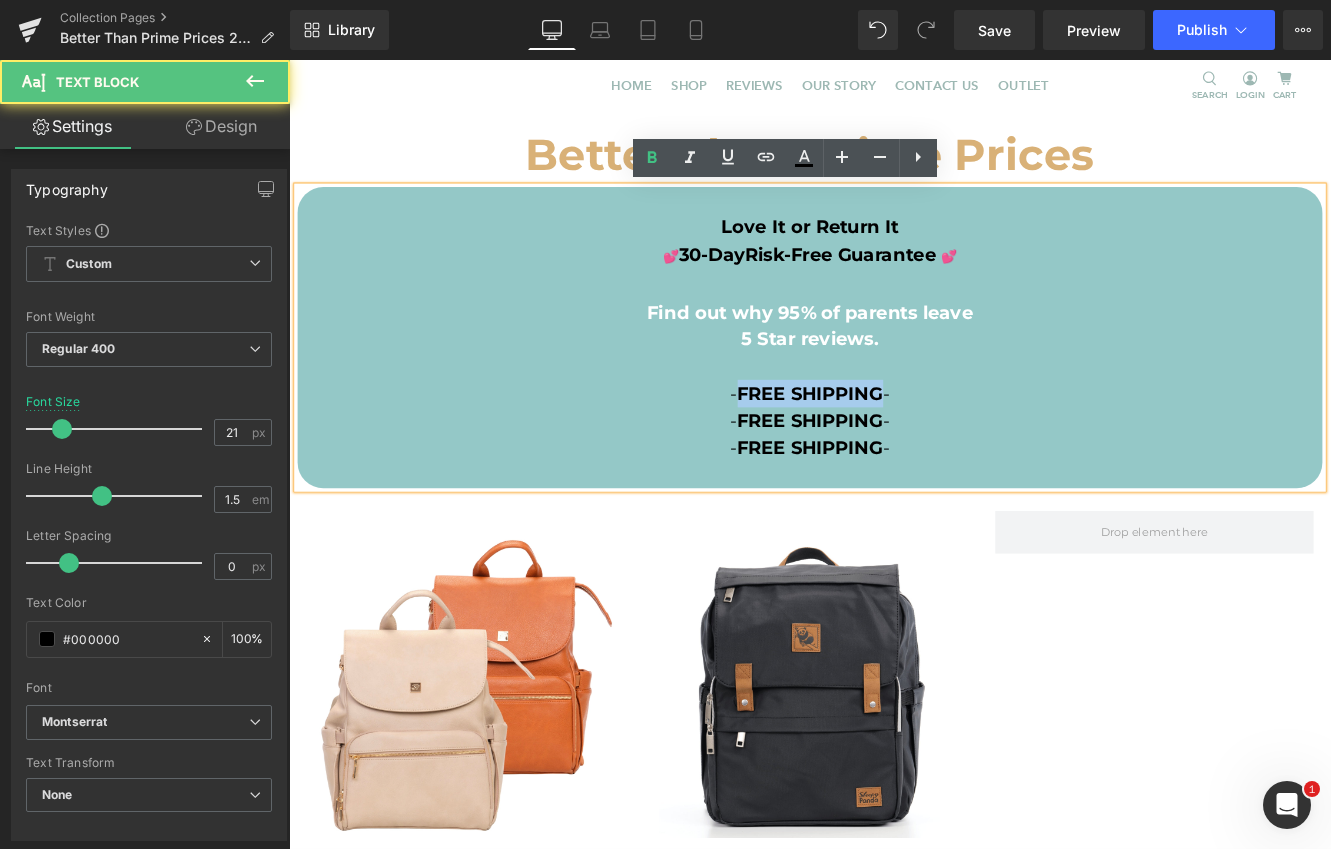 click on "FREE SHIPPING" at bounding box center (894, 446) 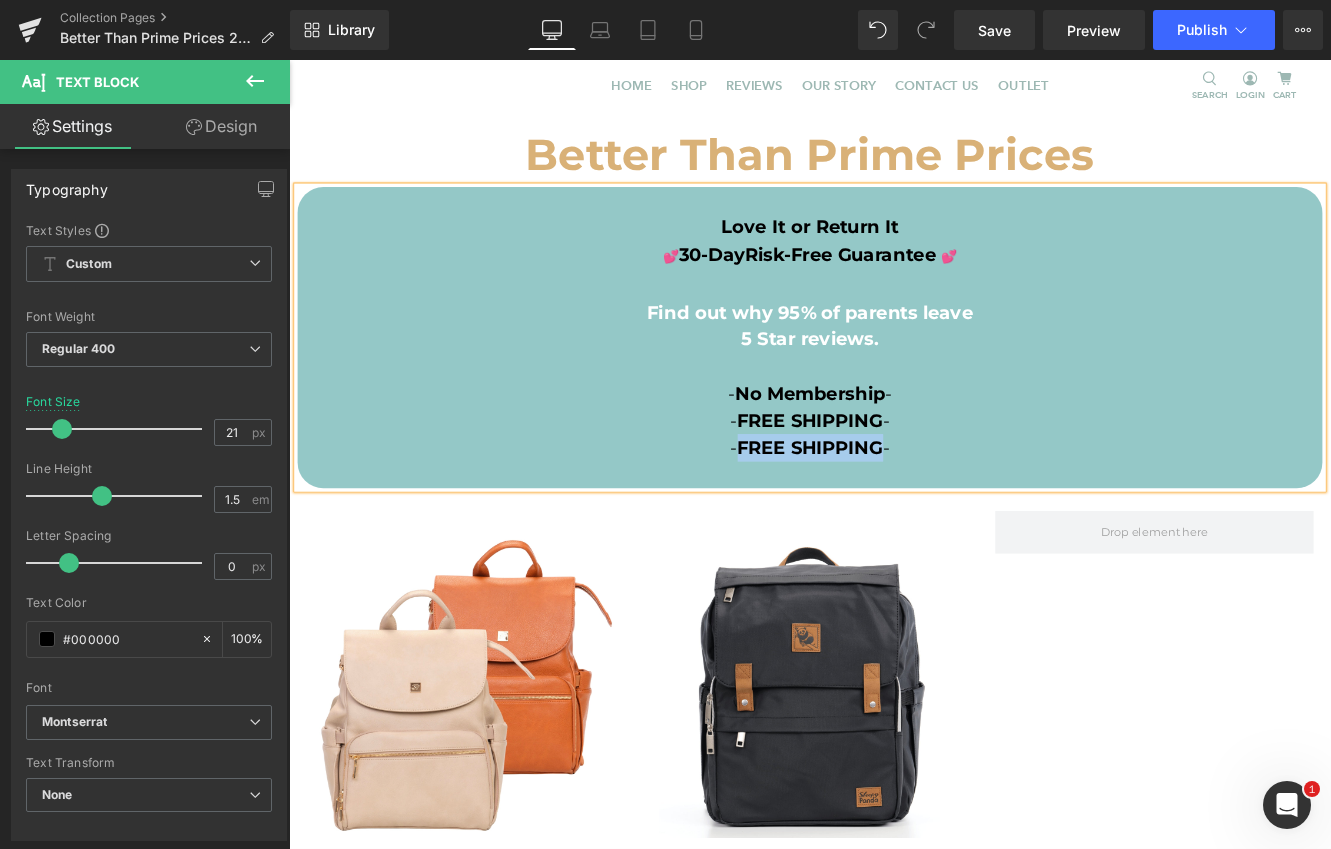 drag, startPoint x: 972, startPoint y: 511, endPoint x: 804, endPoint y: 511, distance: 168 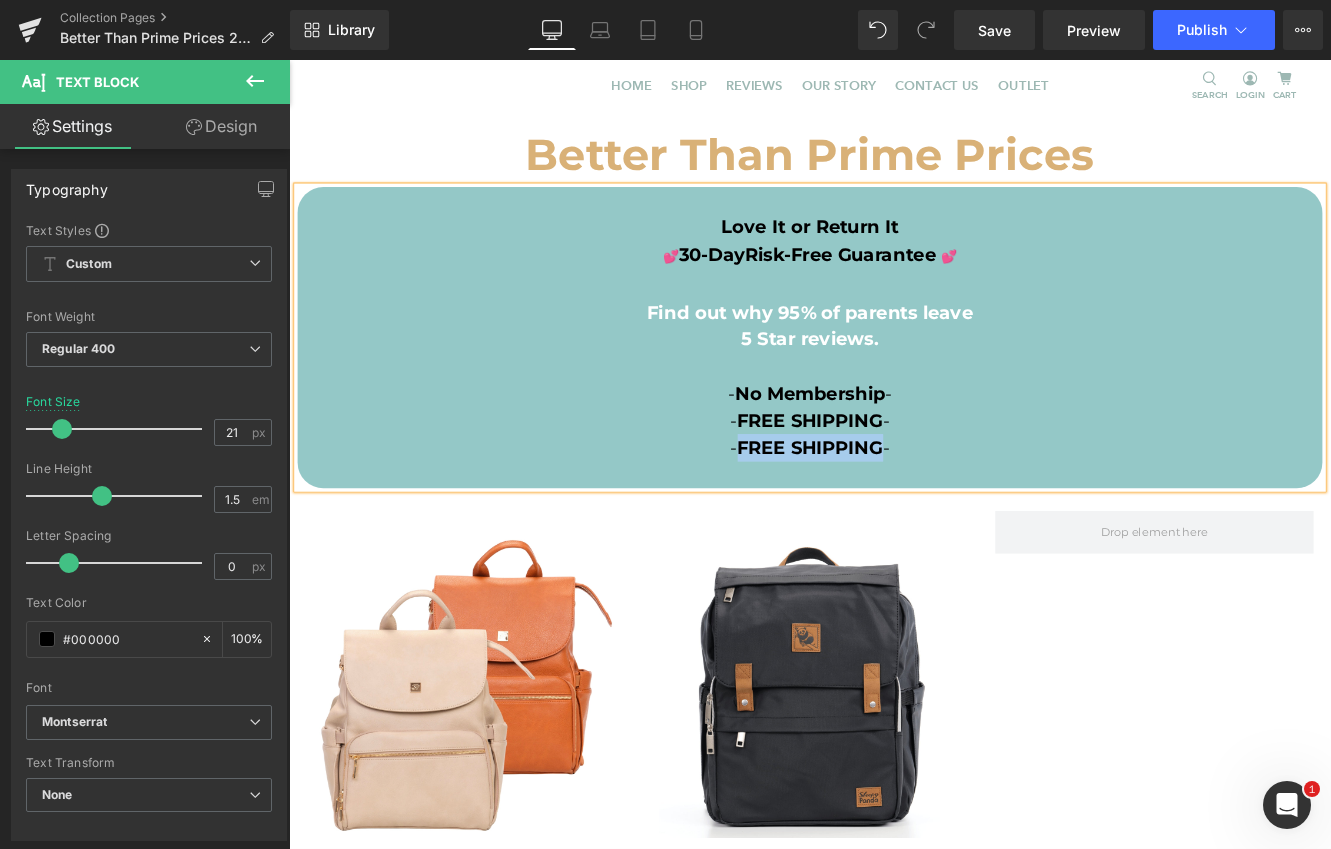 click on "-  FREE SHIPPING  -" at bounding box center [894, 510] 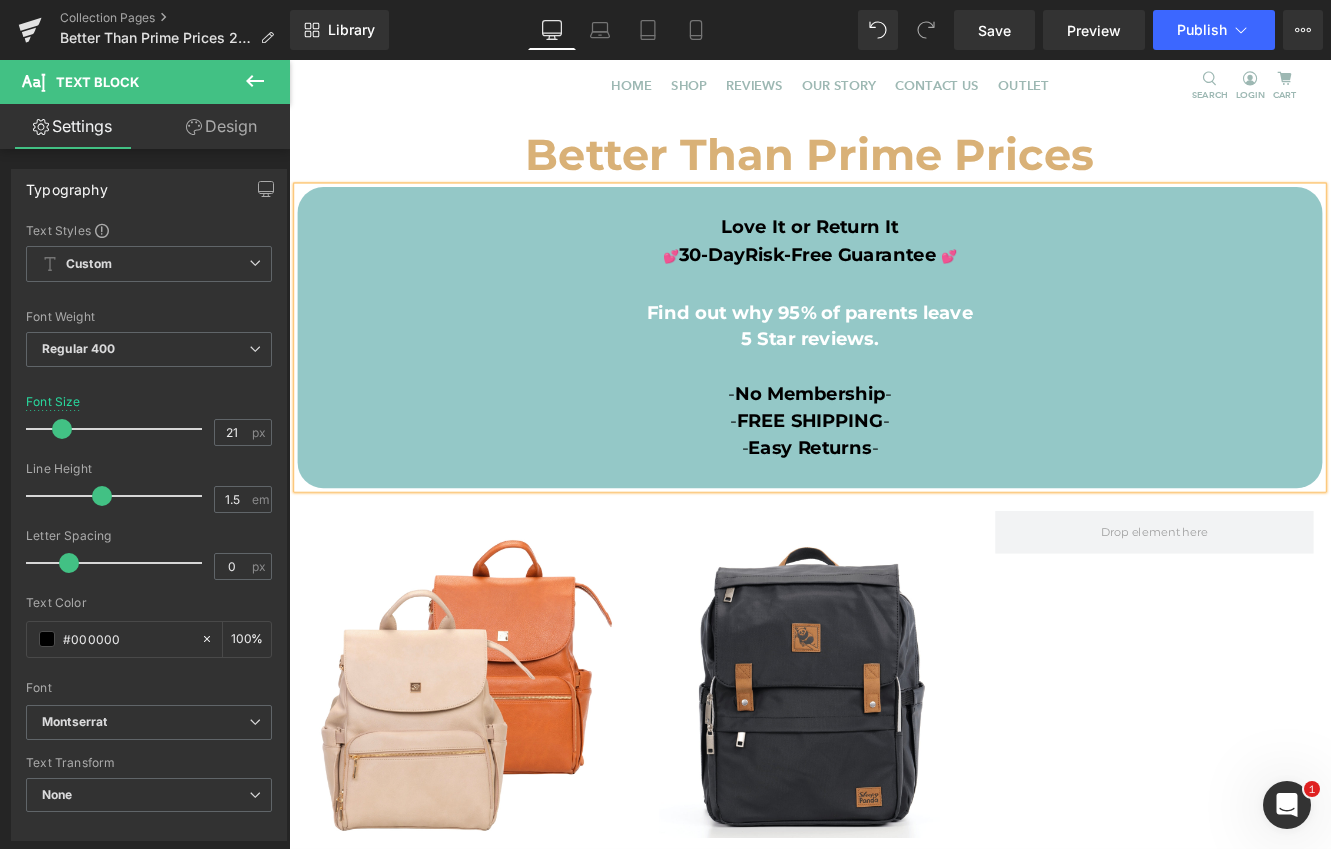 click on "FREE SHIPPING" at bounding box center (894, 478) 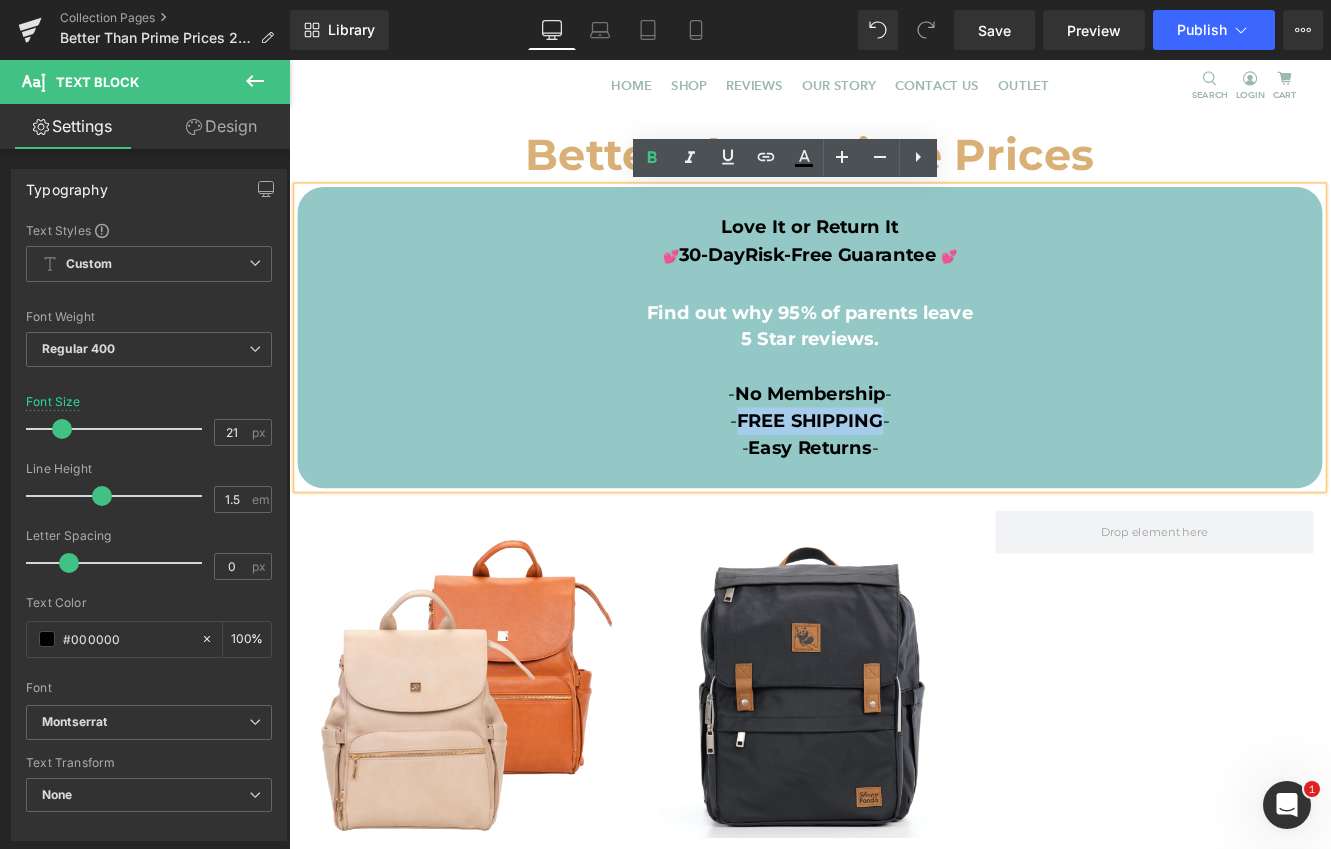 drag, startPoint x: 971, startPoint y: 479, endPoint x: 806, endPoint y: 481, distance: 165.01212 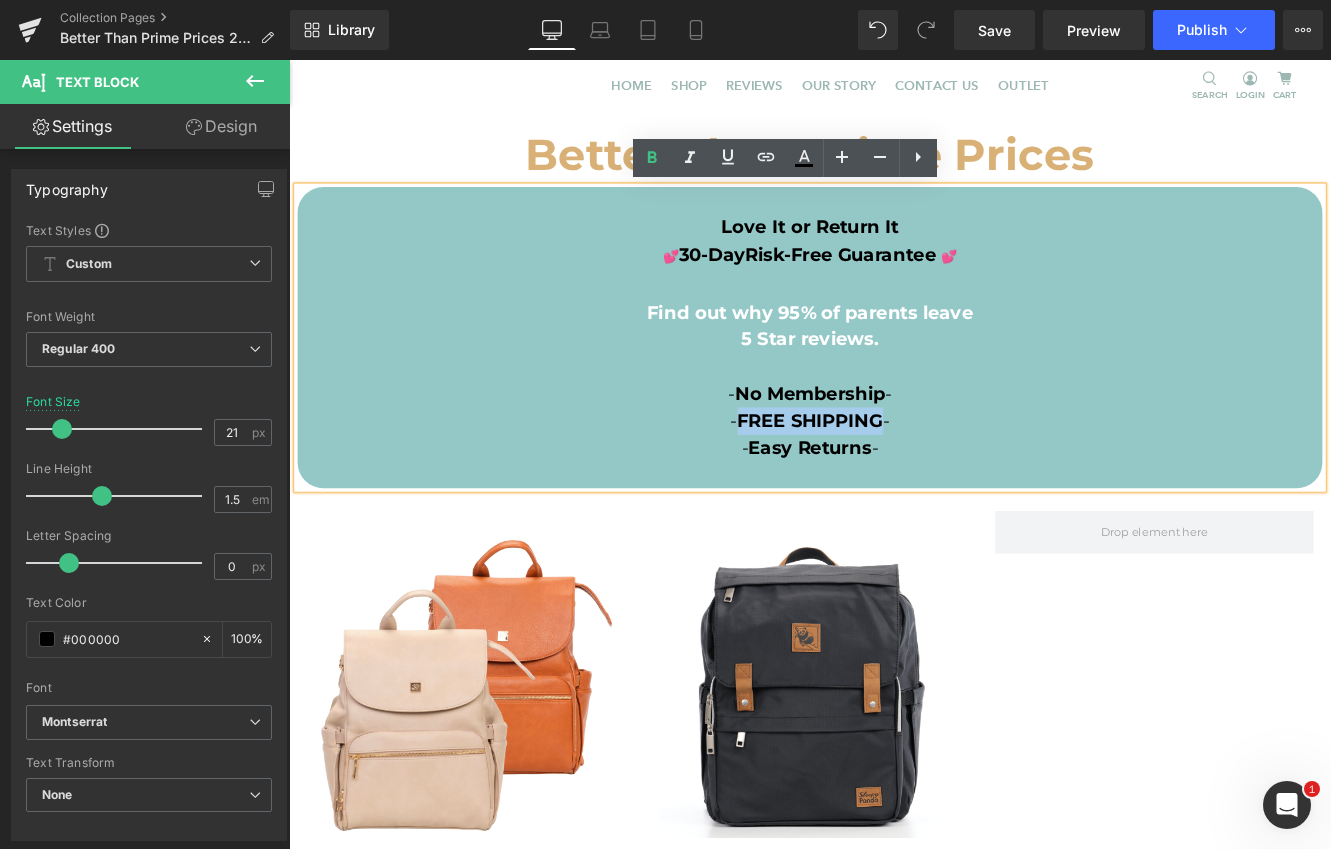 click on "-  FREE SHIPPING  -" at bounding box center (894, 479) 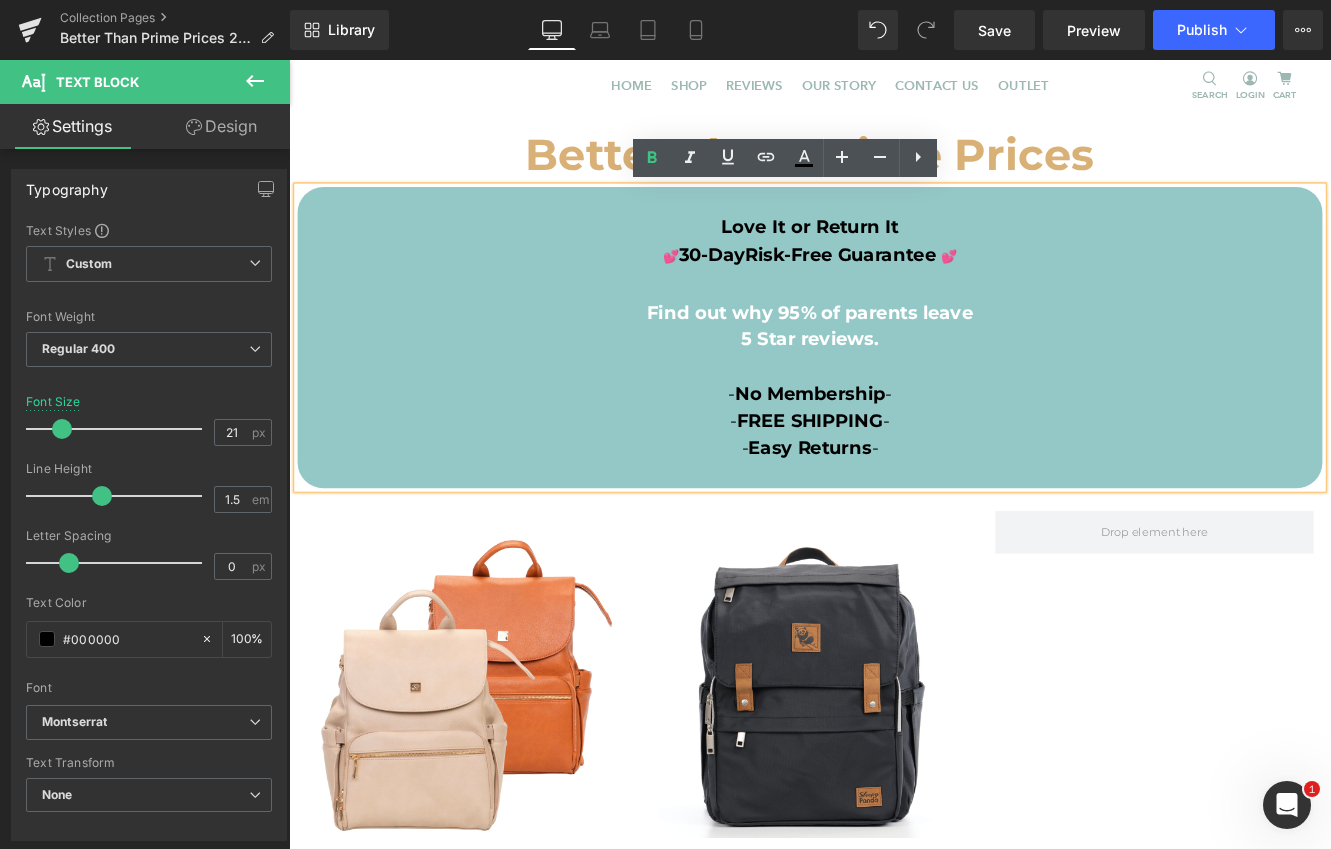 click on "-  No Membership  -" at bounding box center (894, 431) 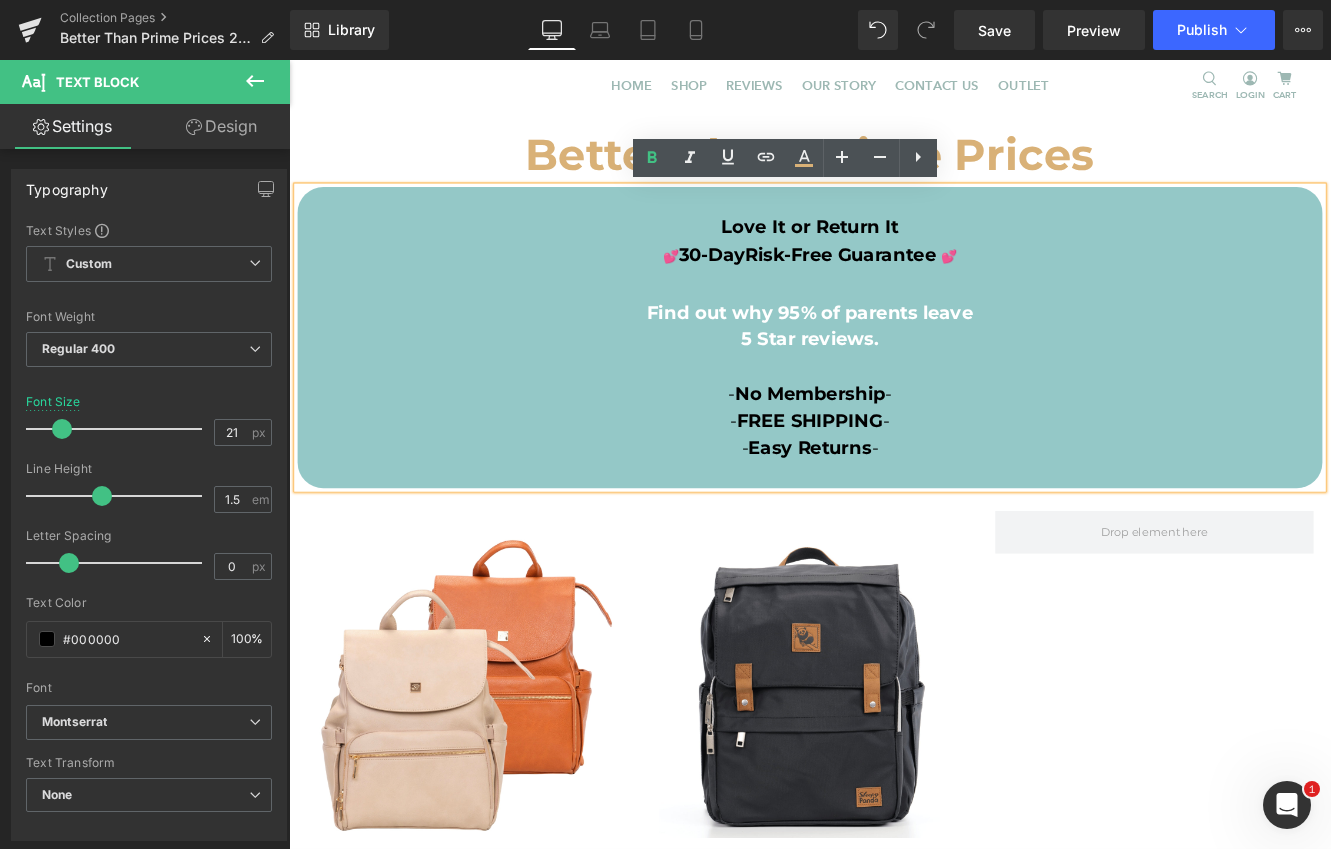click on "-  No Membership  -" at bounding box center [894, 431] 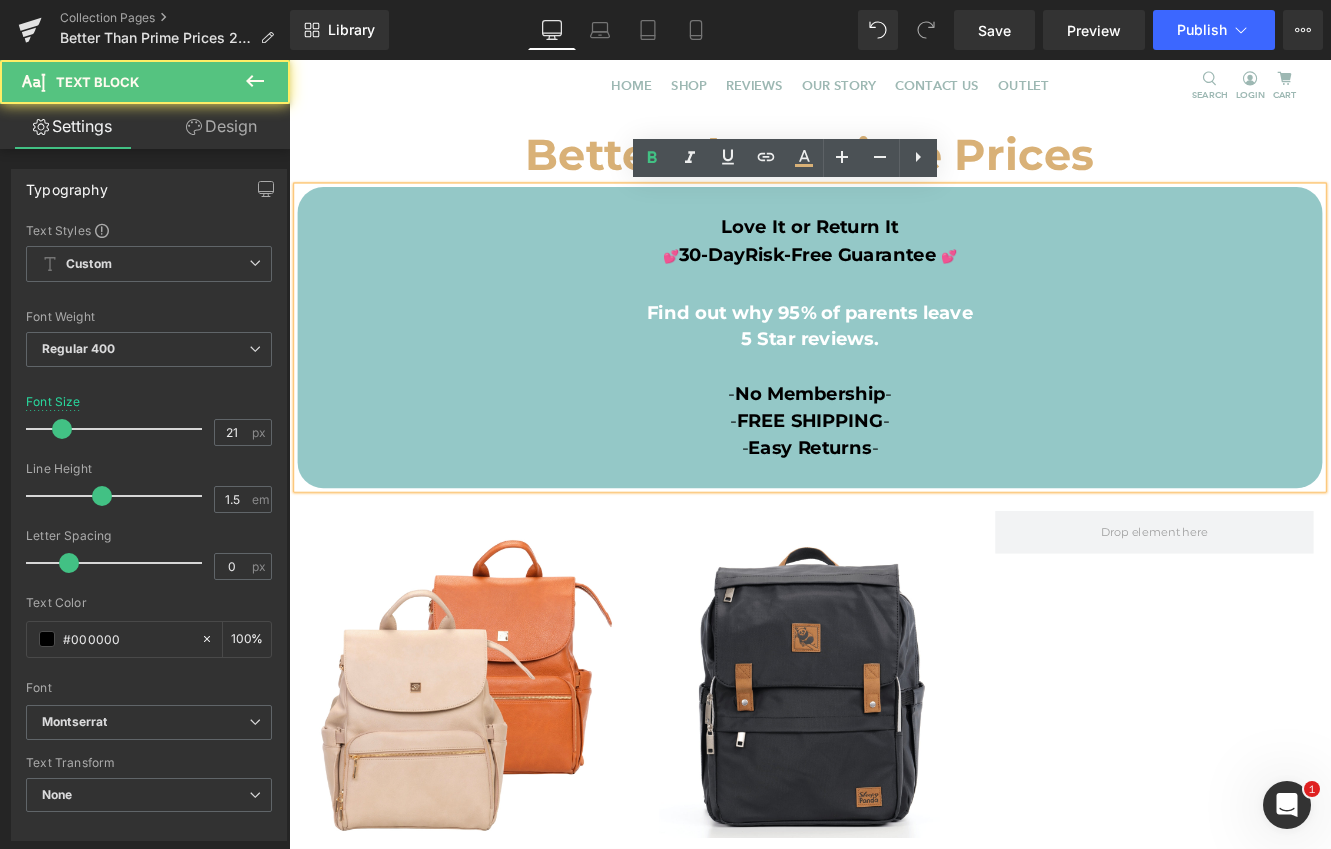 drag, startPoint x: 989, startPoint y: 513, endPoint x: 775, endPoint y: 444, distance: 224.84883 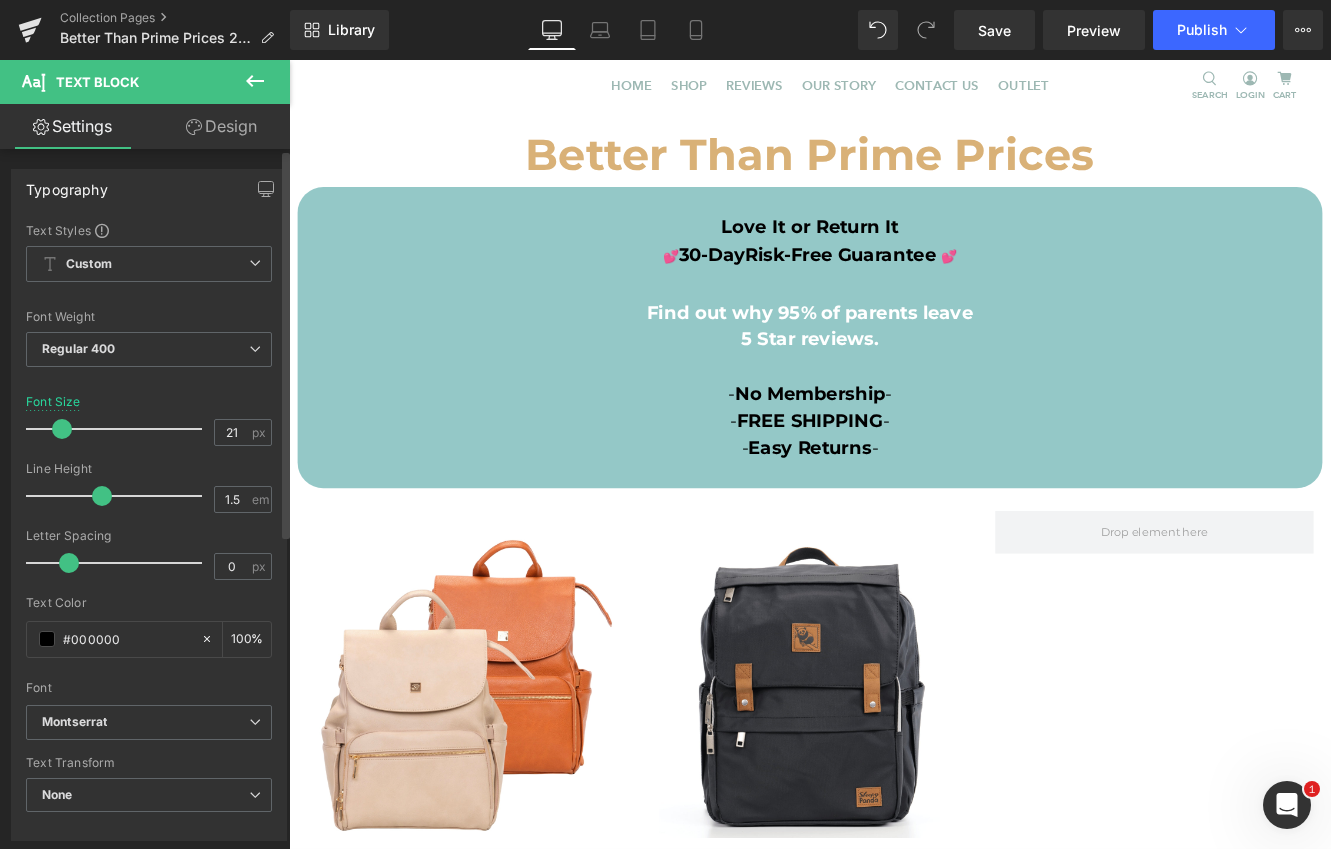 click at bounding box center (62, 429) 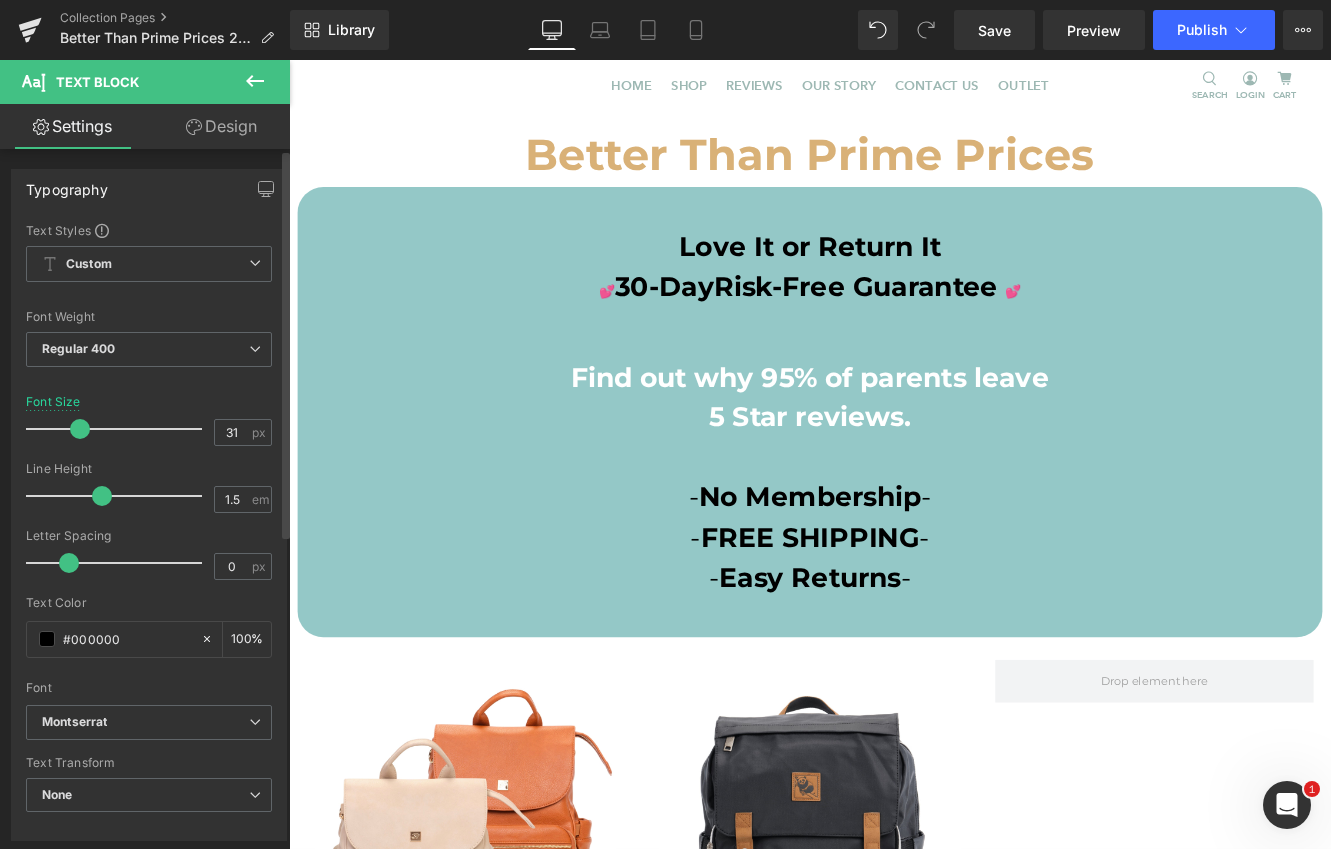 drag, startPoint x: 61, startPoint y: 427, endPoint x: 77, endPoint y: 428, distance: 16.03122 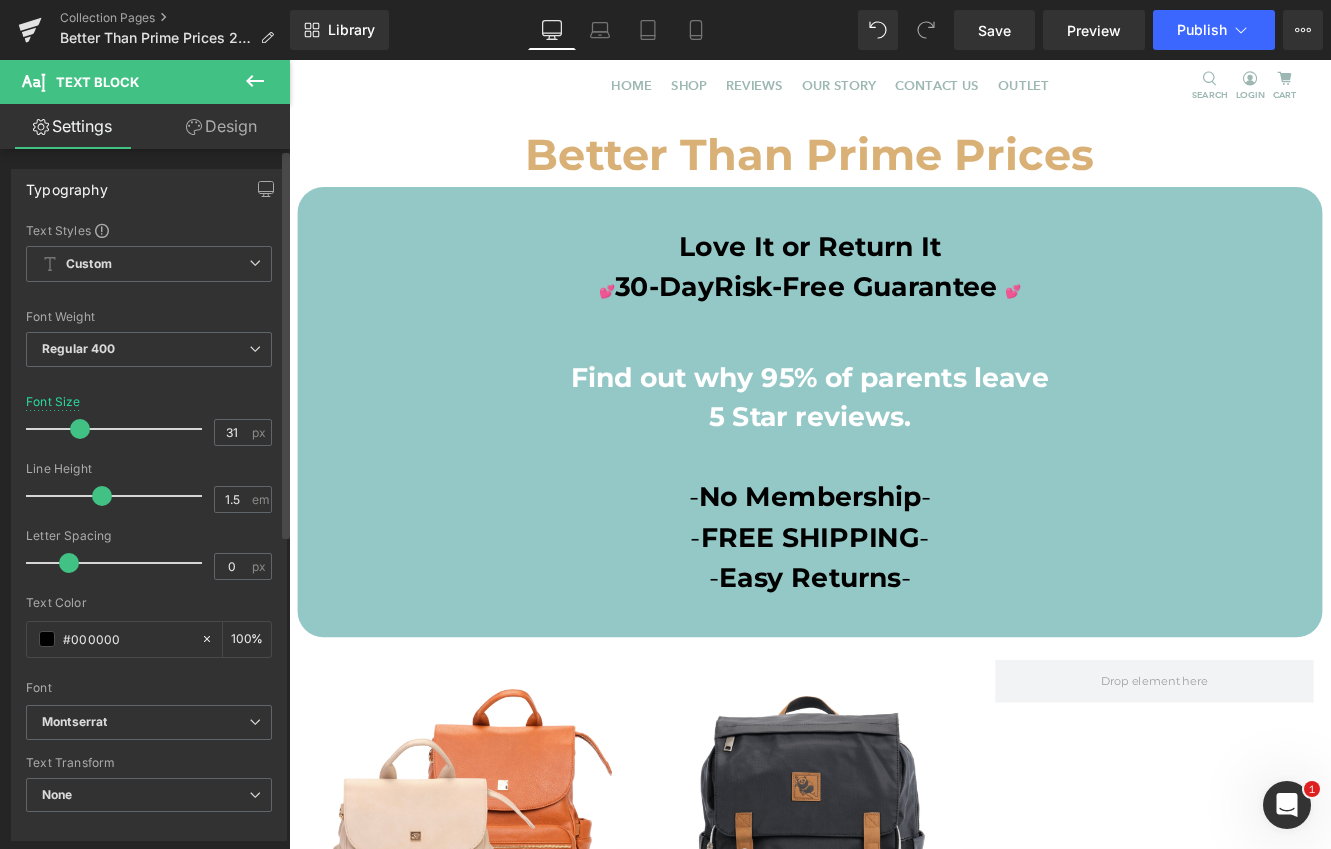 click at bounding box center (80, 429) 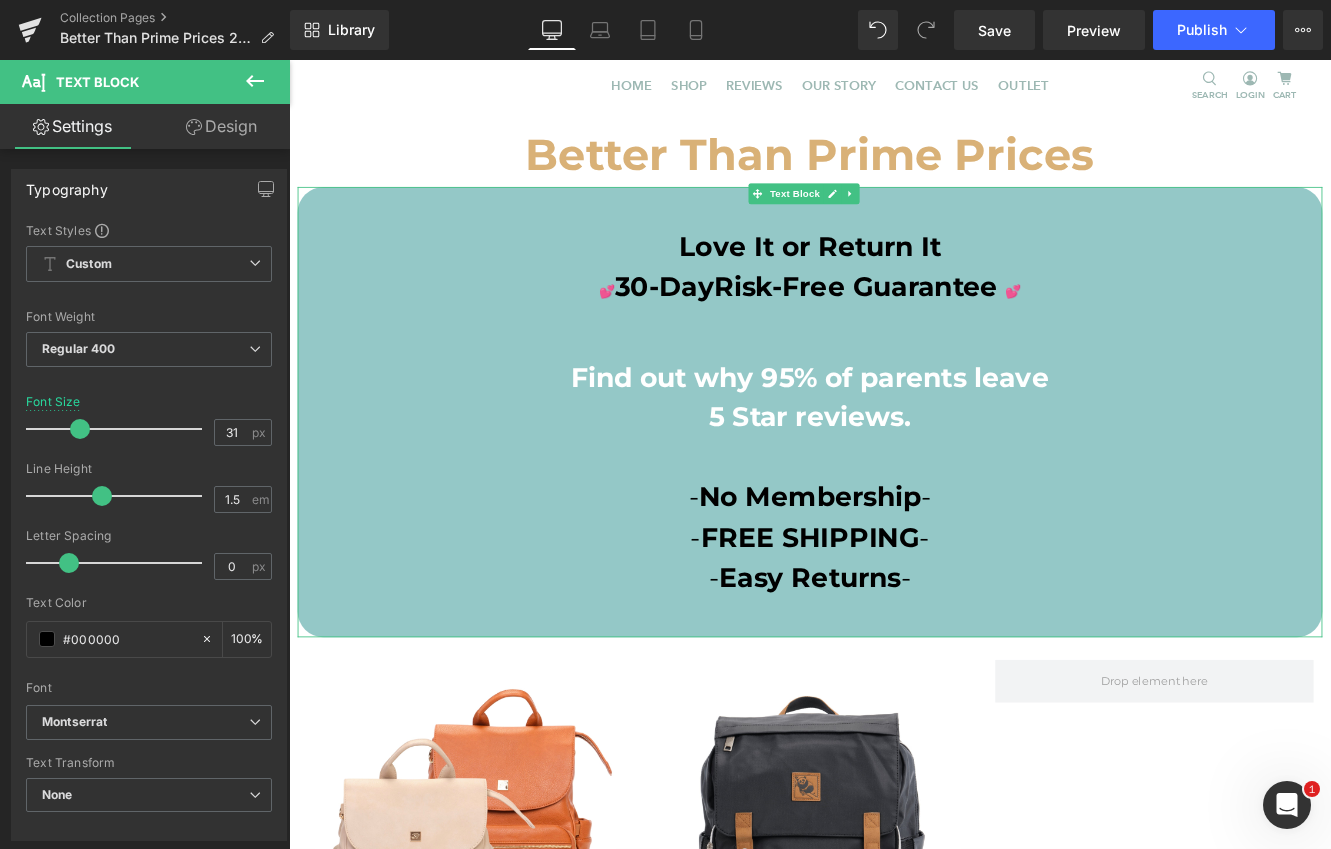 click on "-  No Membership  -" at bounding box center (894, 544) 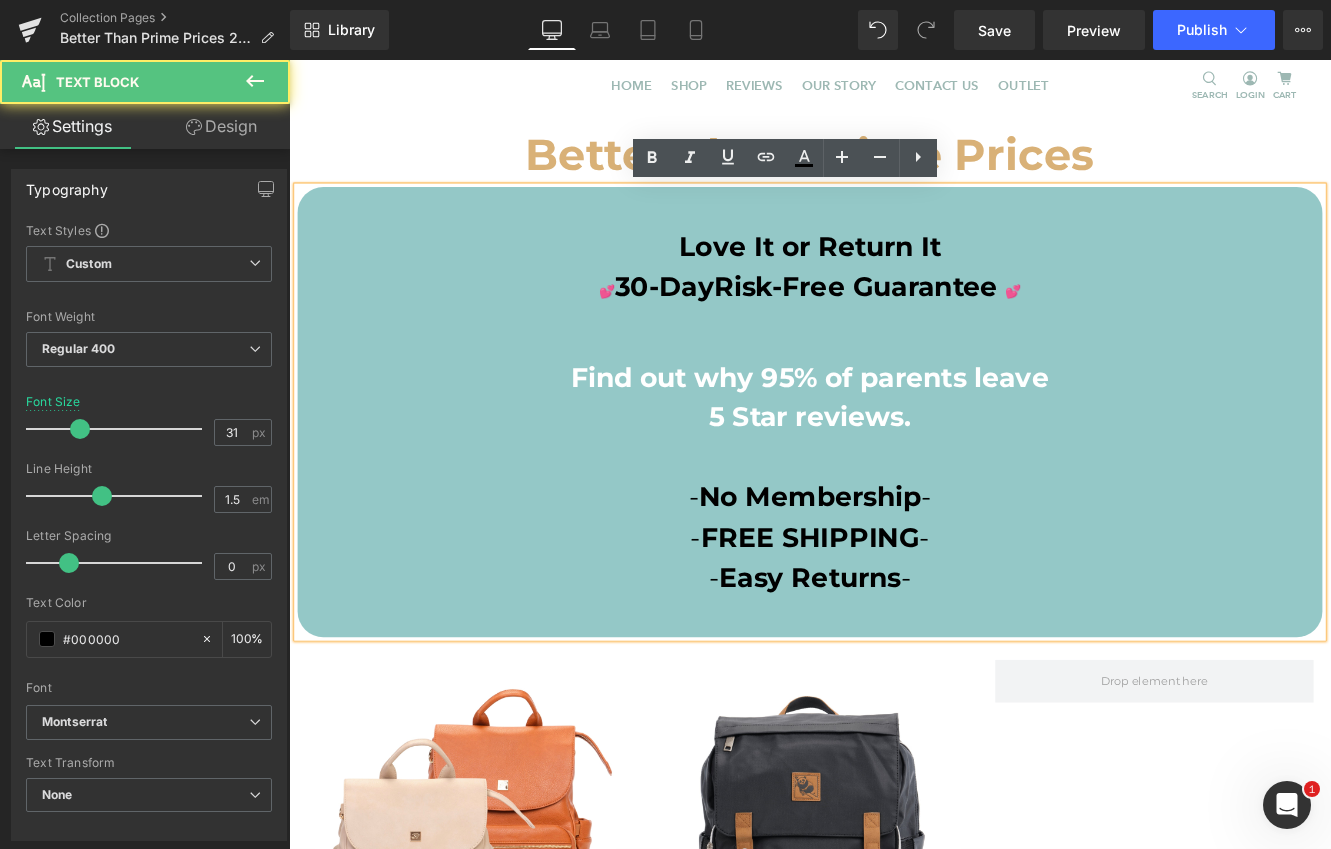 drag, startPoint x: 1021, startPoint y: 670, endPoint x: 731, endPoint y: 565, distance: 308.4234 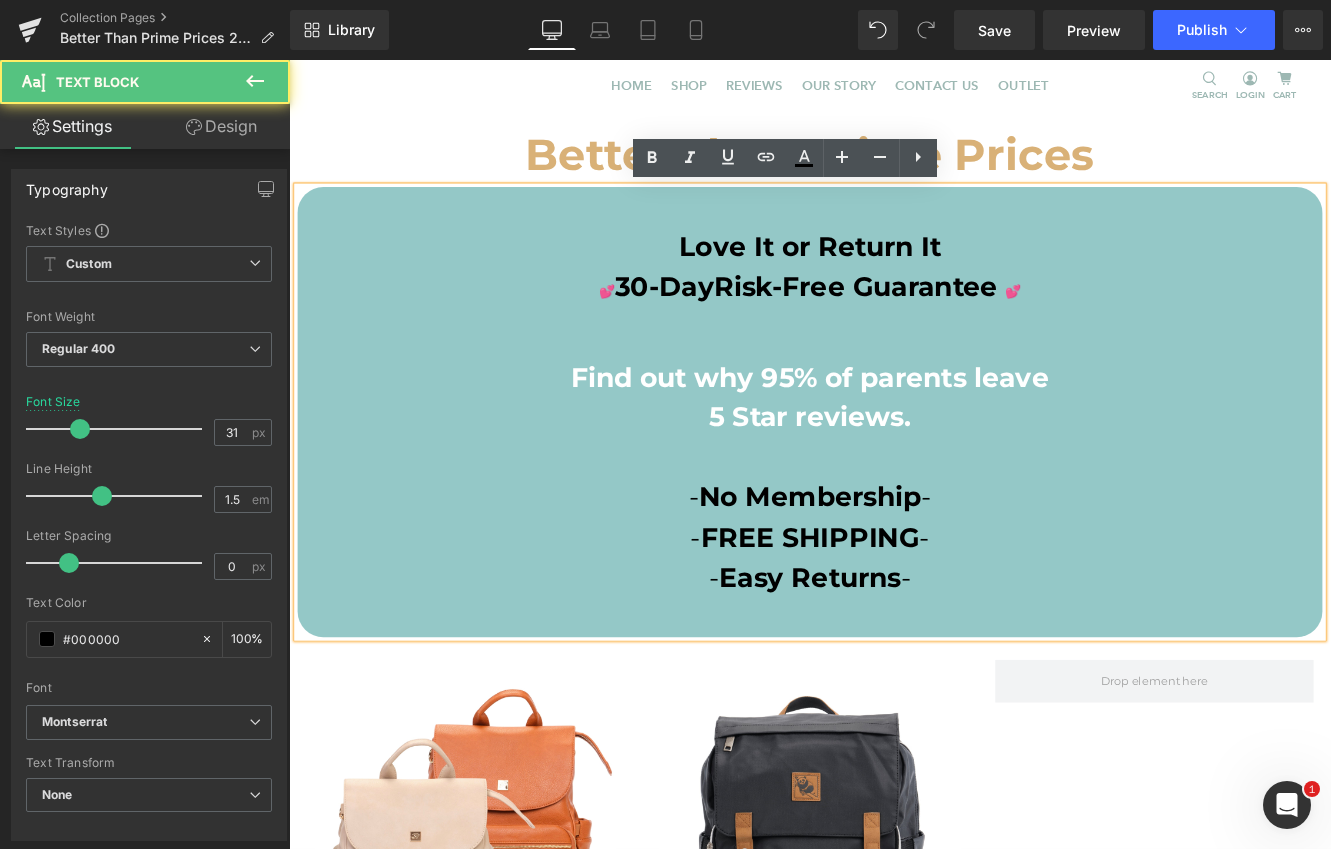 click on "-  No Membership  -" at bounding box center (894, 544) 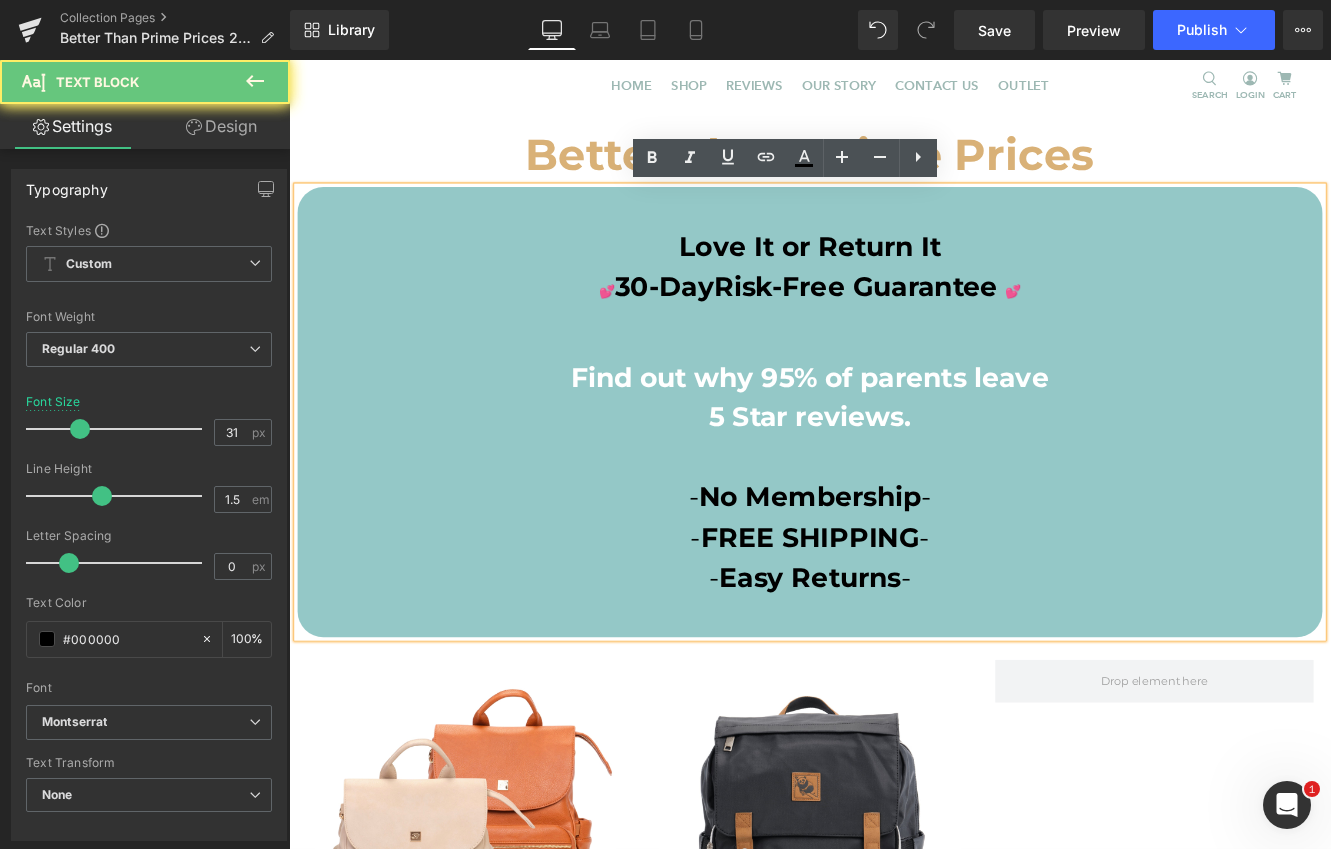 click on "5 Star reviews." at bounding box center [894, 474] 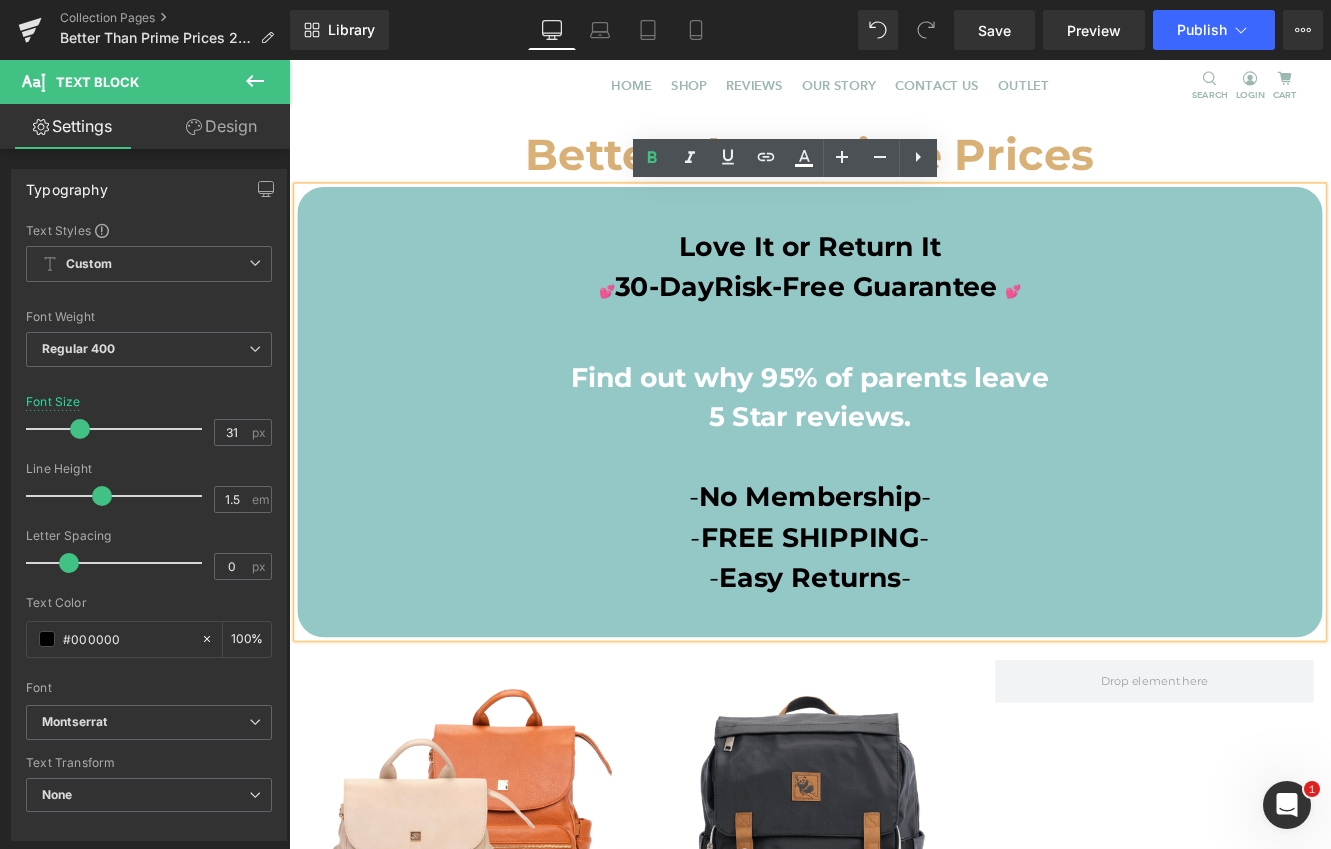 click on "Find out why 95% of parents leave" at bounding box center (894, 428) 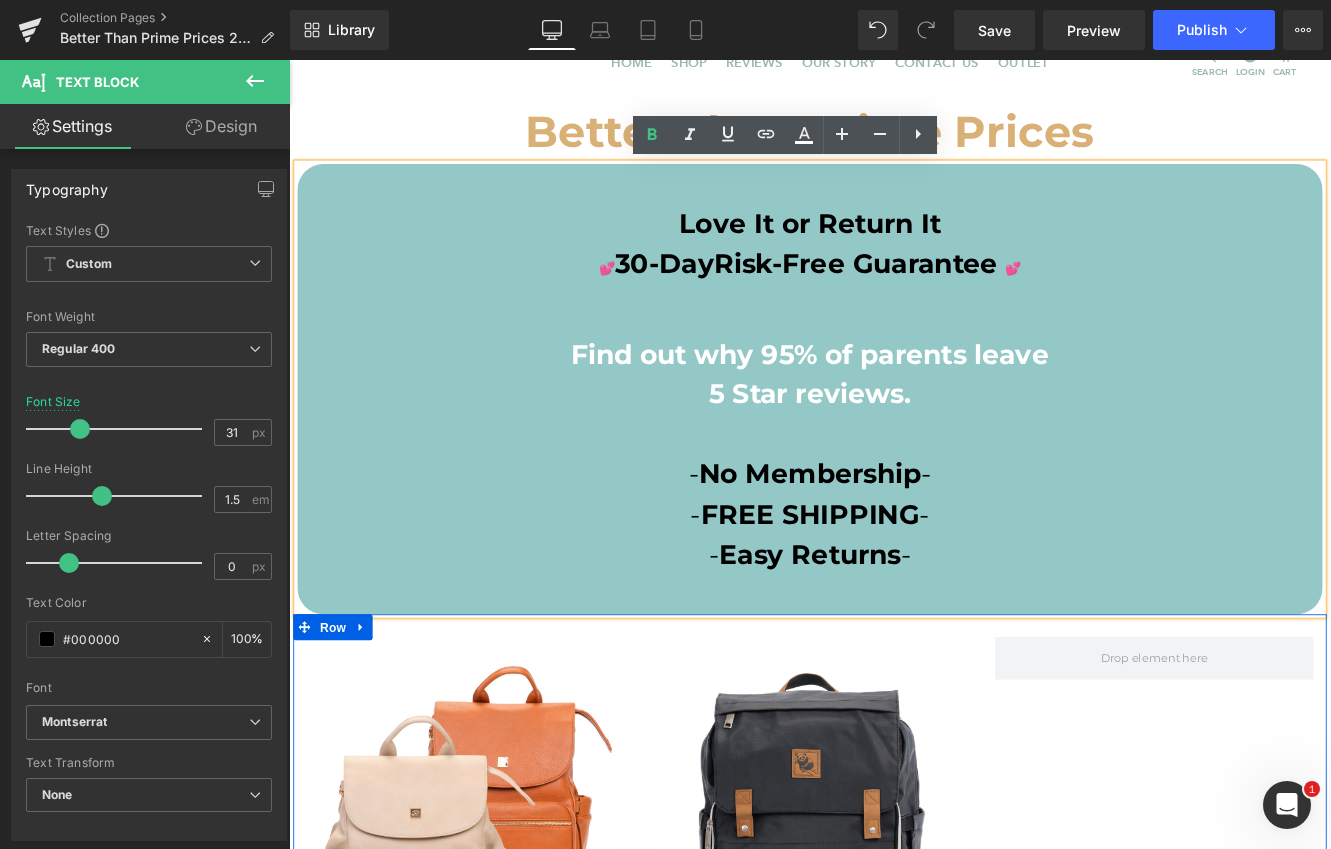 scroll, scrollTop: 51, scrollLeft: 0, axis: vertical 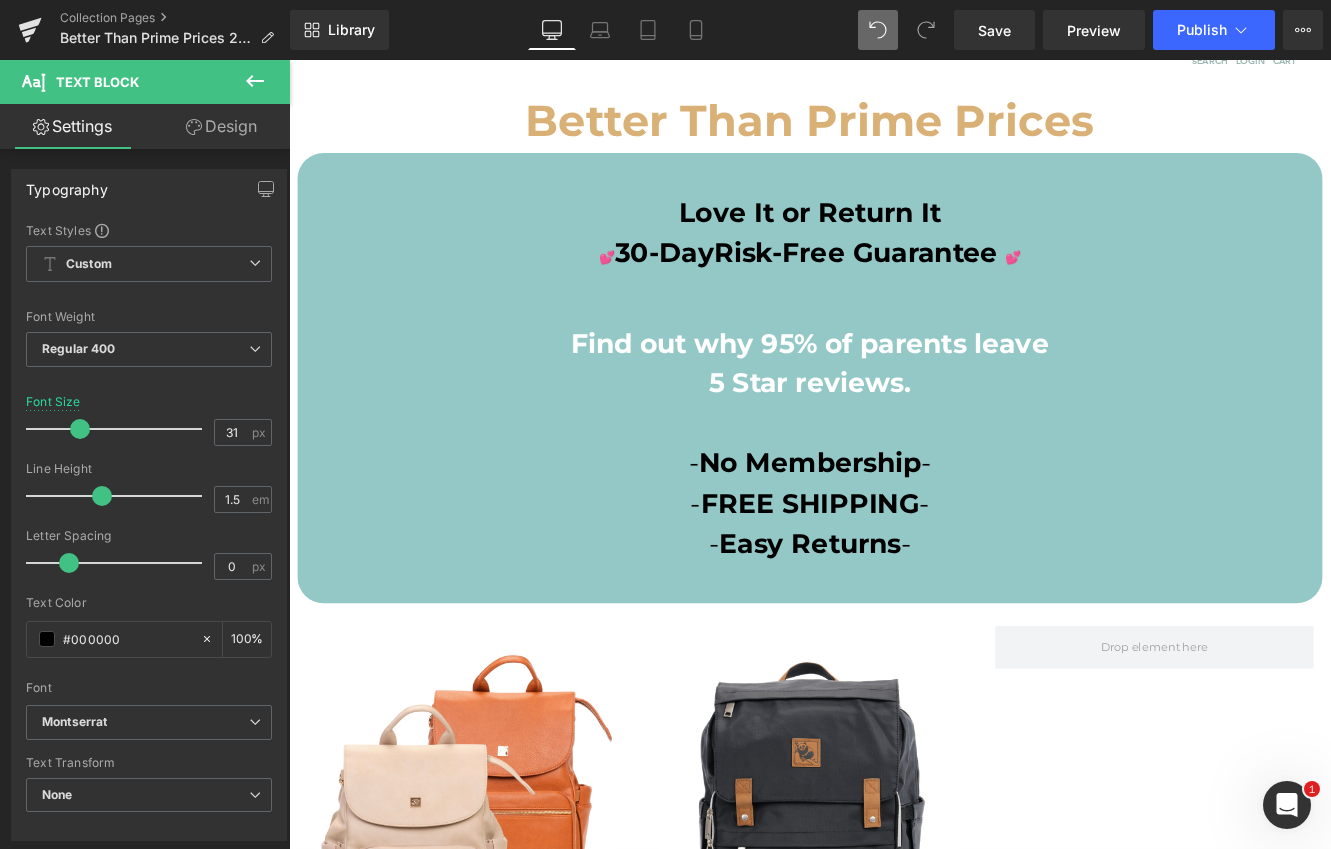 type on "21" 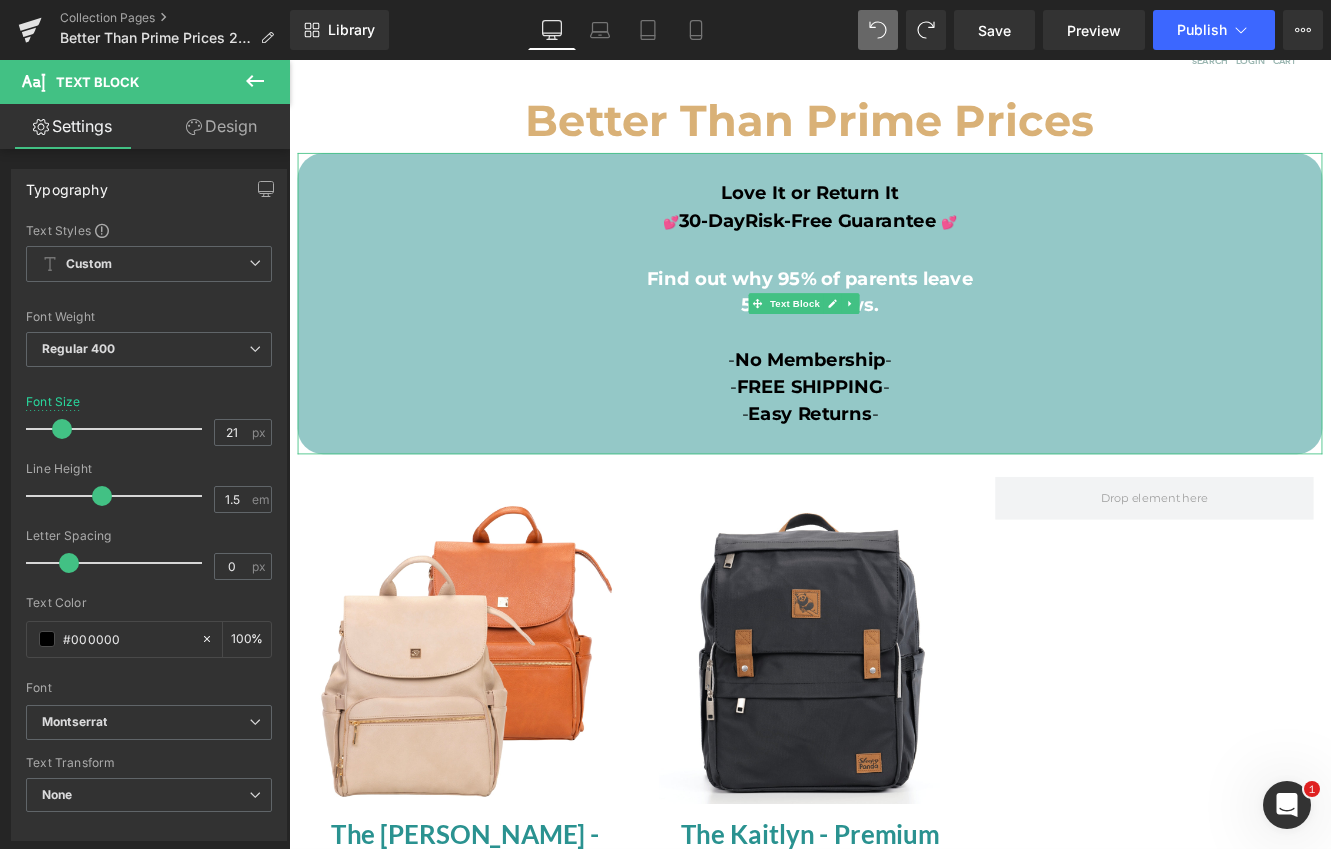 click on "-  Easy Returns  -" at bounding box center (894, 471) 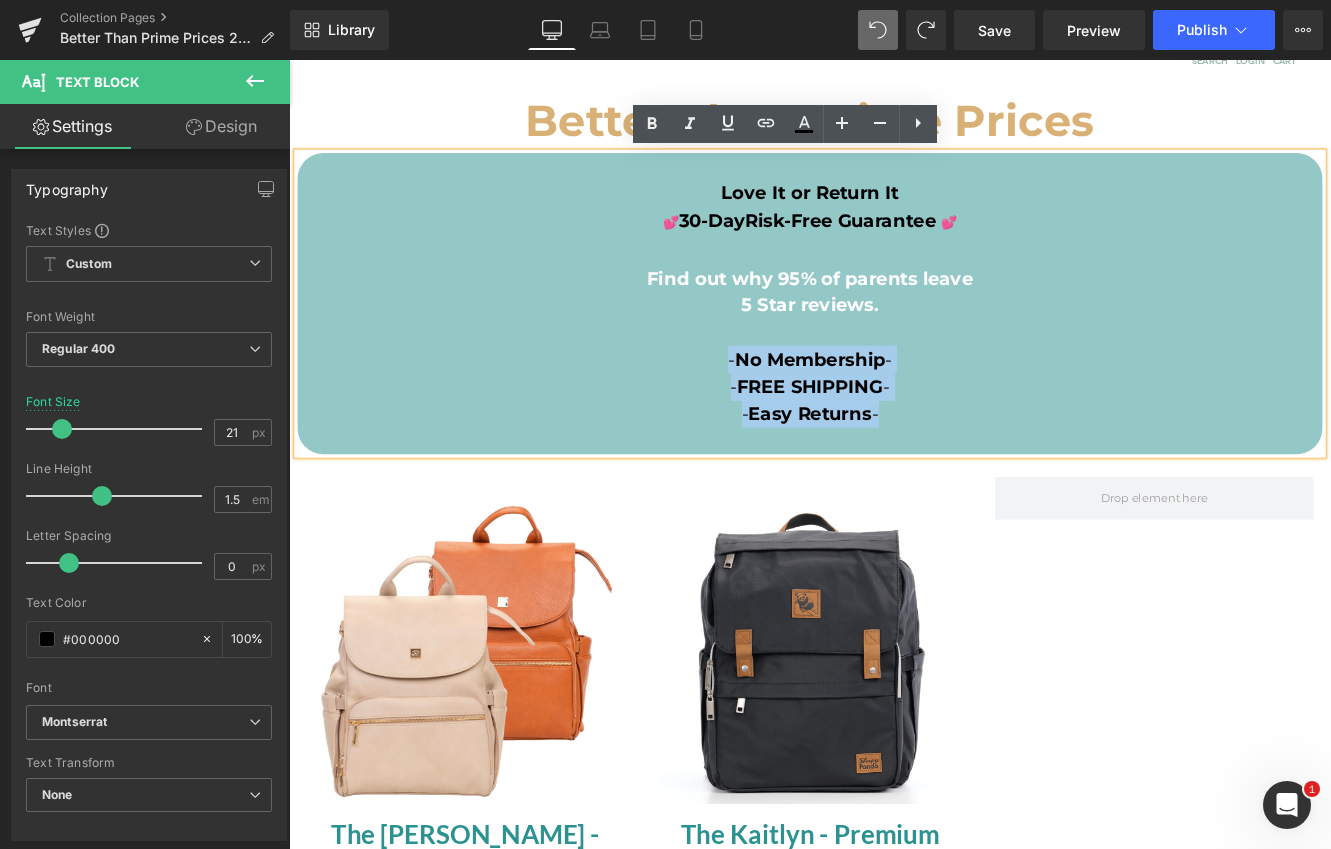 drag, startPoint x: 992, startPoint y: 472, endPoint x: 786, endPoint y: 410, distance: 215.12787 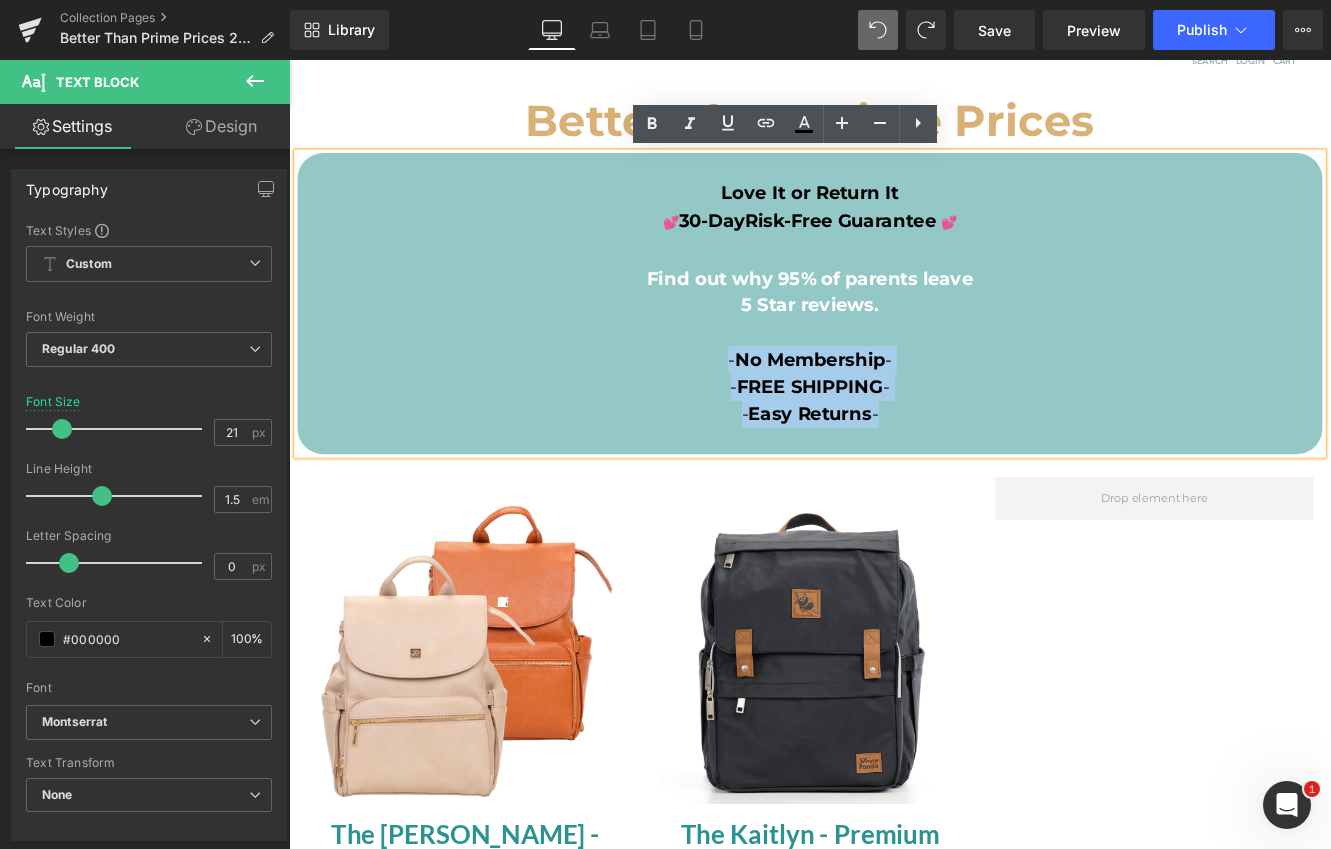 click on "Love It or Return It 💕  30-Day  Risk-Free Guarantee   💕 Find out why 95% of parents leave 5 Star reviews. -  No Membership  - -  FREE SHIPPING  - -  Easy Returns  -" at bounding box center [894, 343] 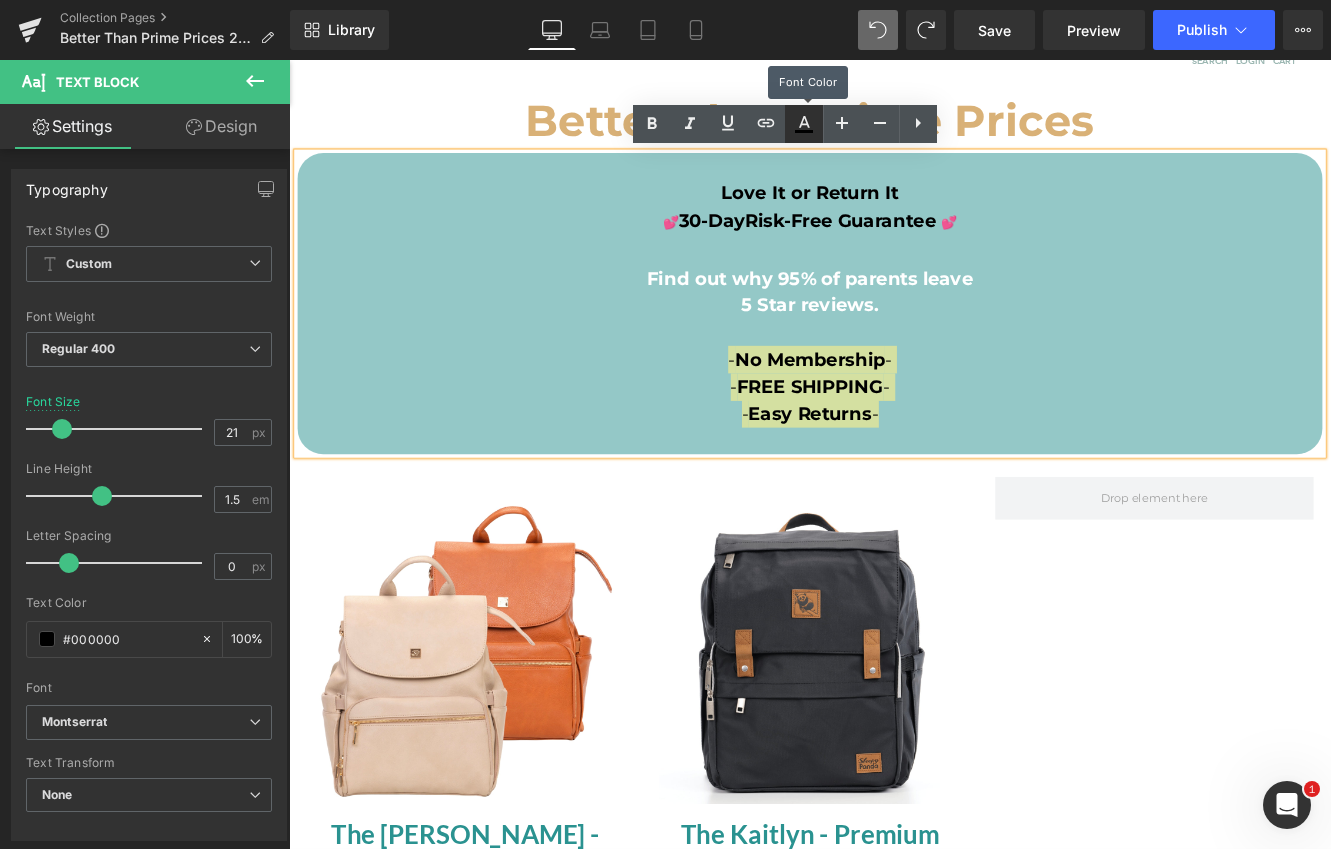click 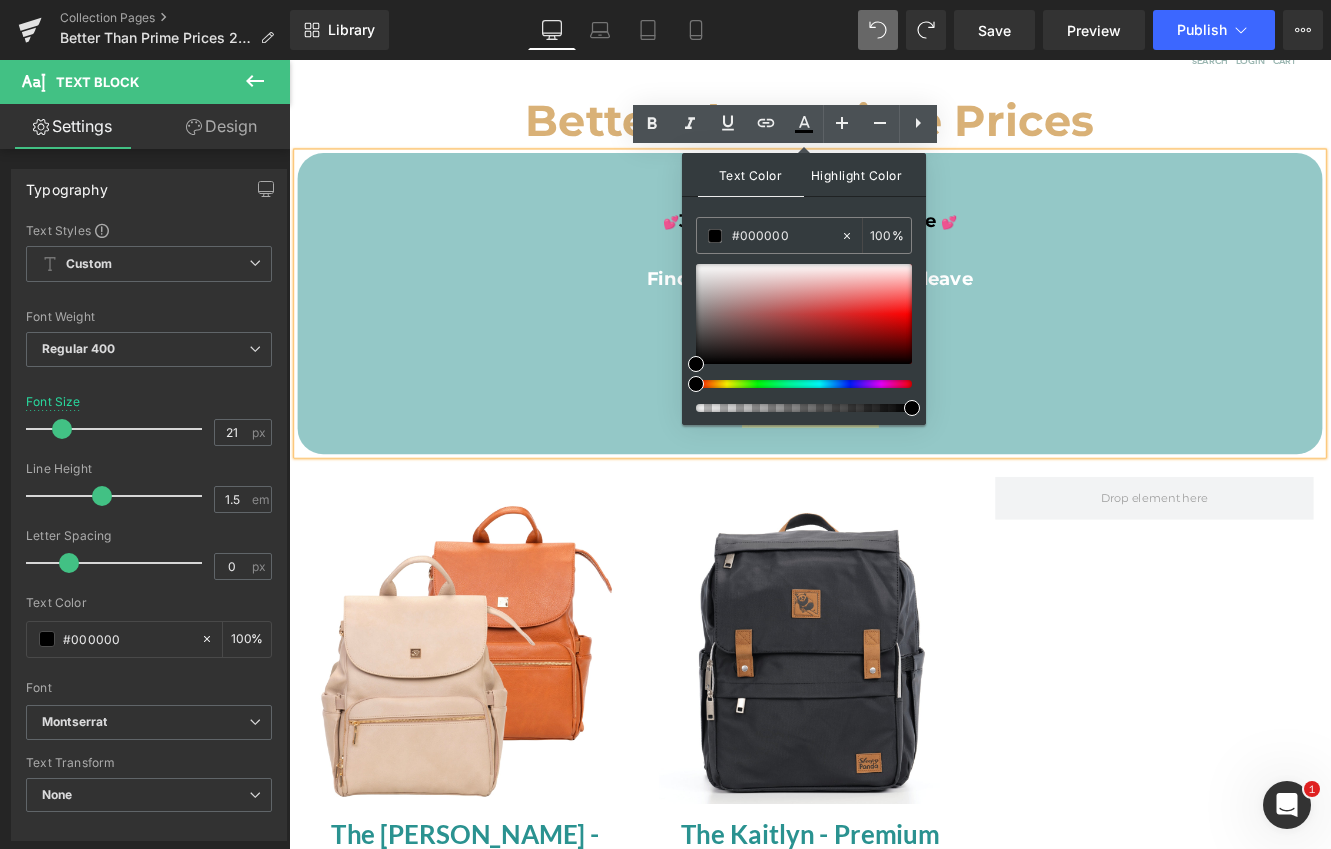 click on "Highlight Color" at bounding box center [857, 174] 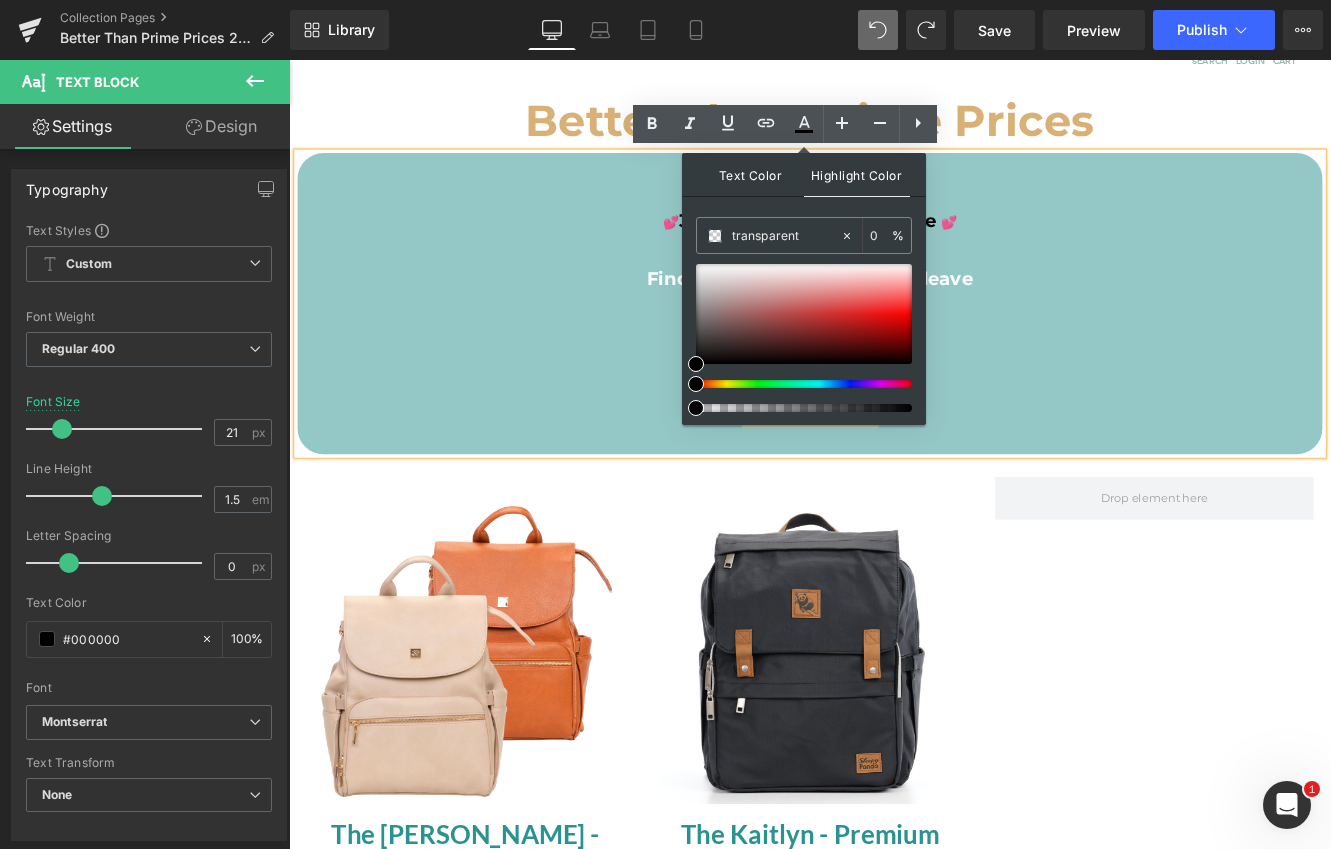 click on "Text Color" at bounding box center (751, 174) 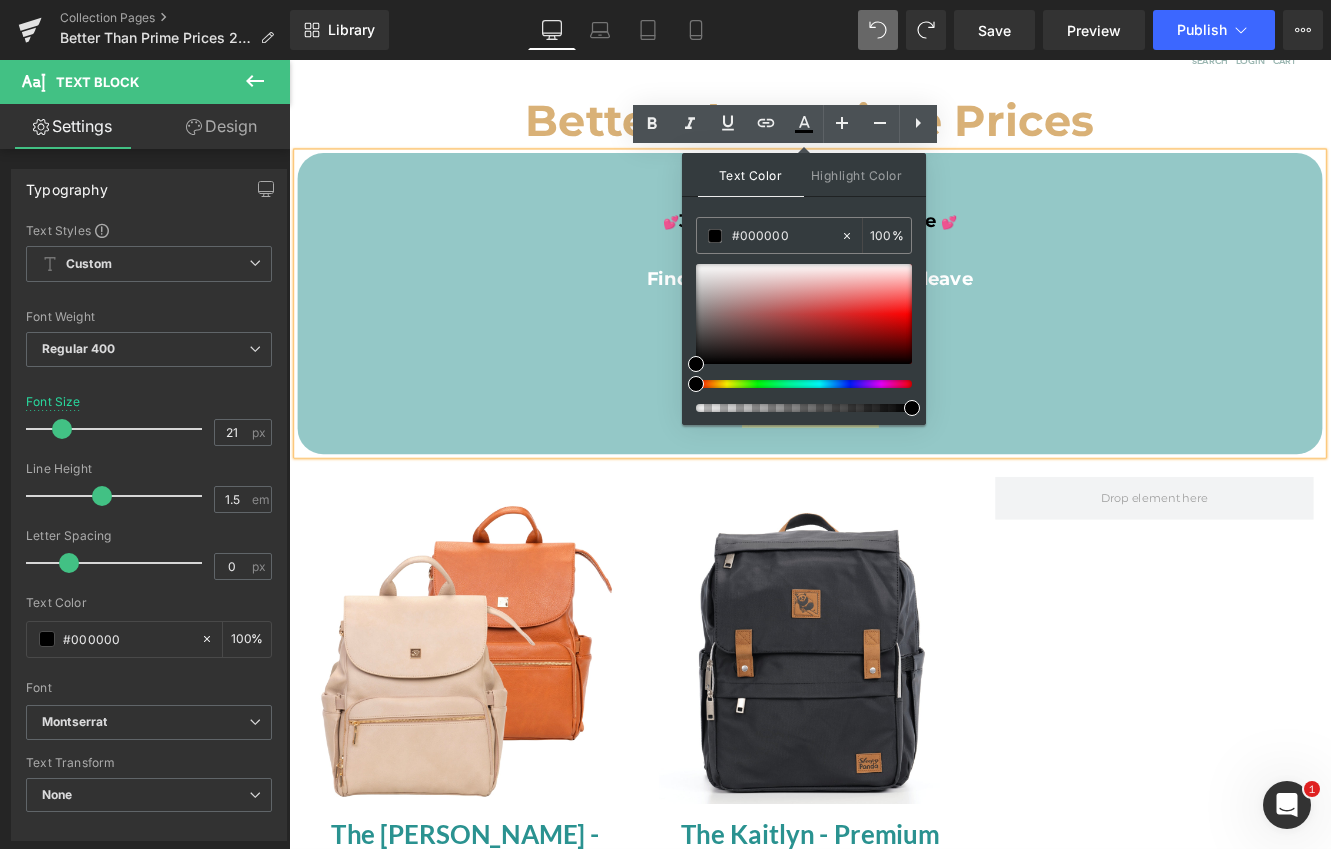 drag, startPoint x: 792, startPoint y: 233, endPoint x: 800, endPoint y: 260, distance: 28.160255 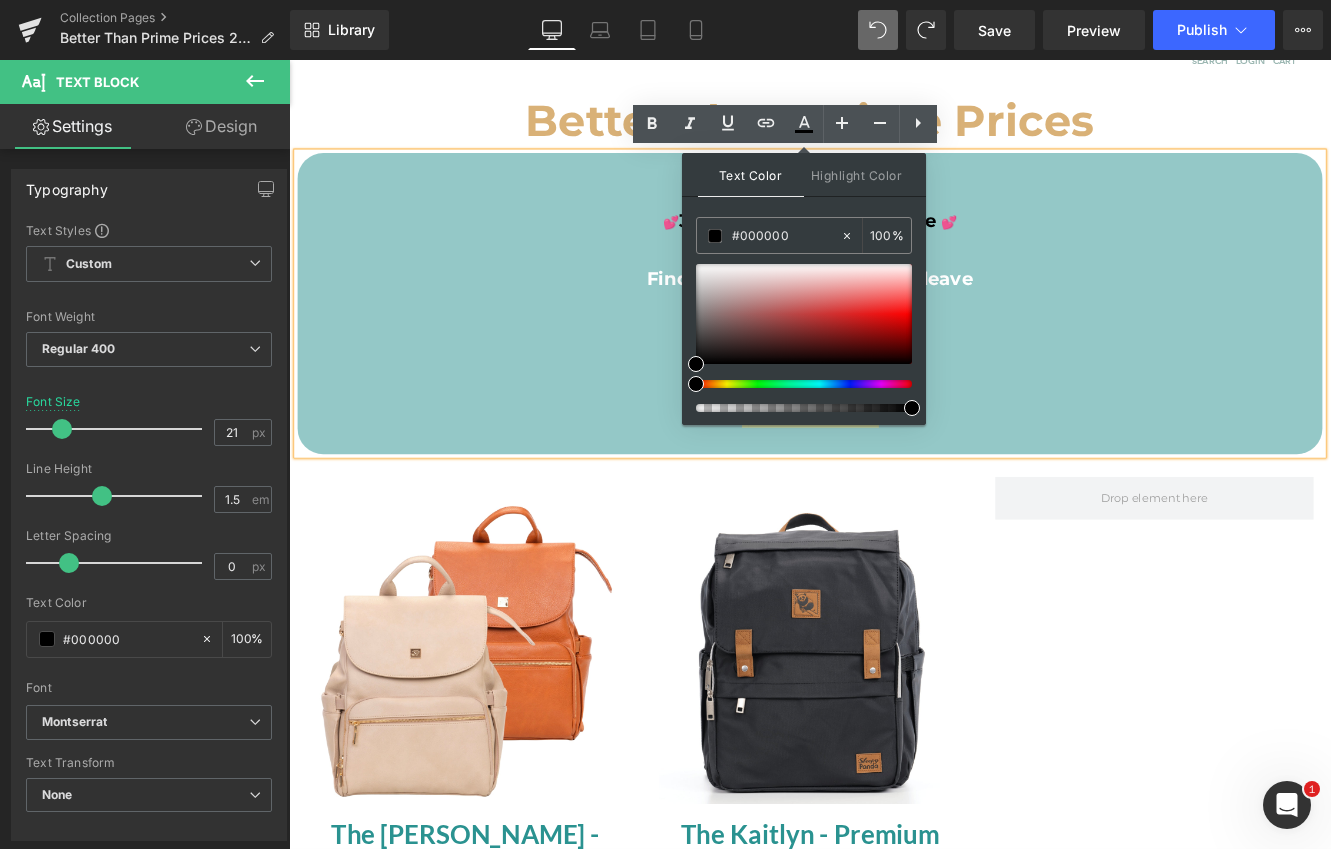 click on "#000000" at bounding box center (786, 236) 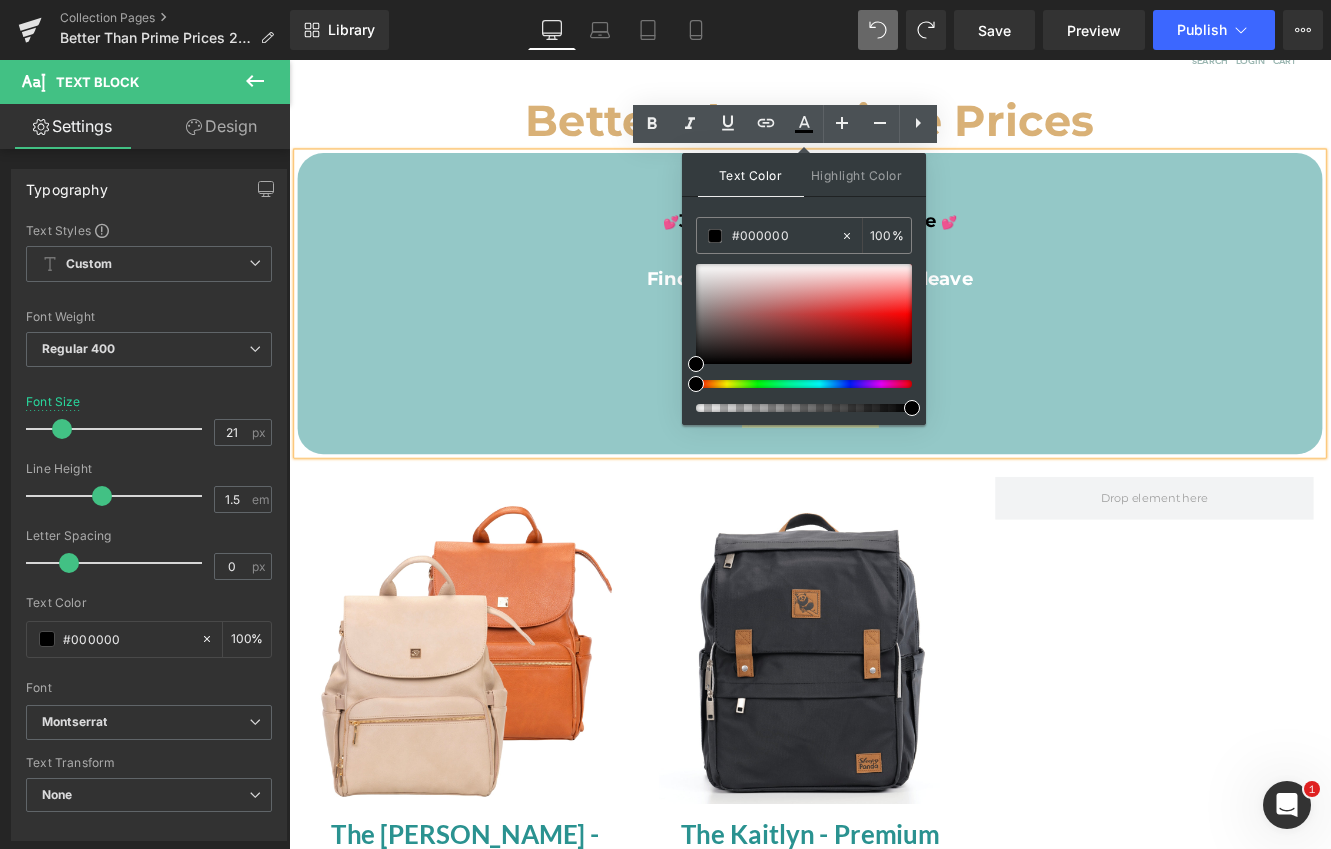 type on "#f" 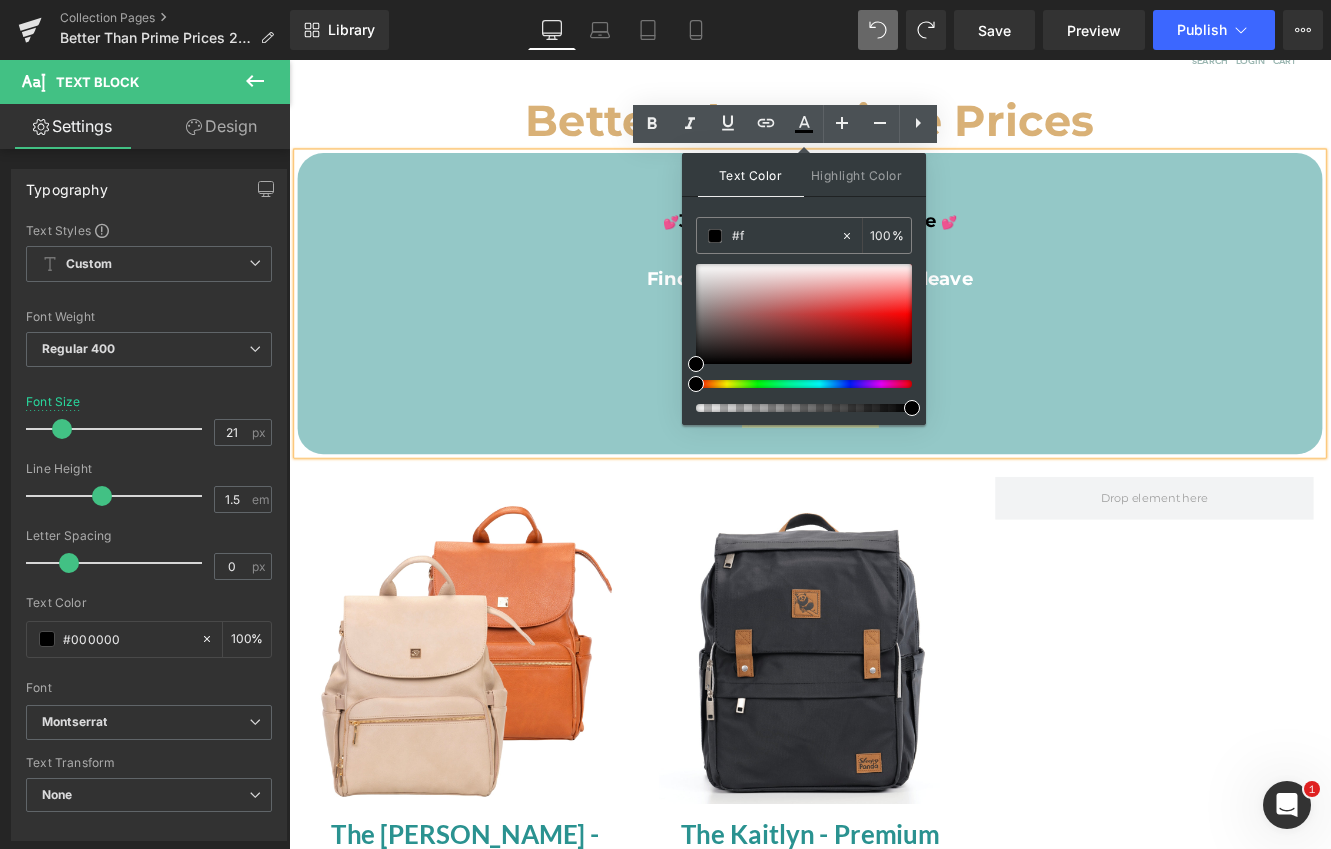 type on "0" 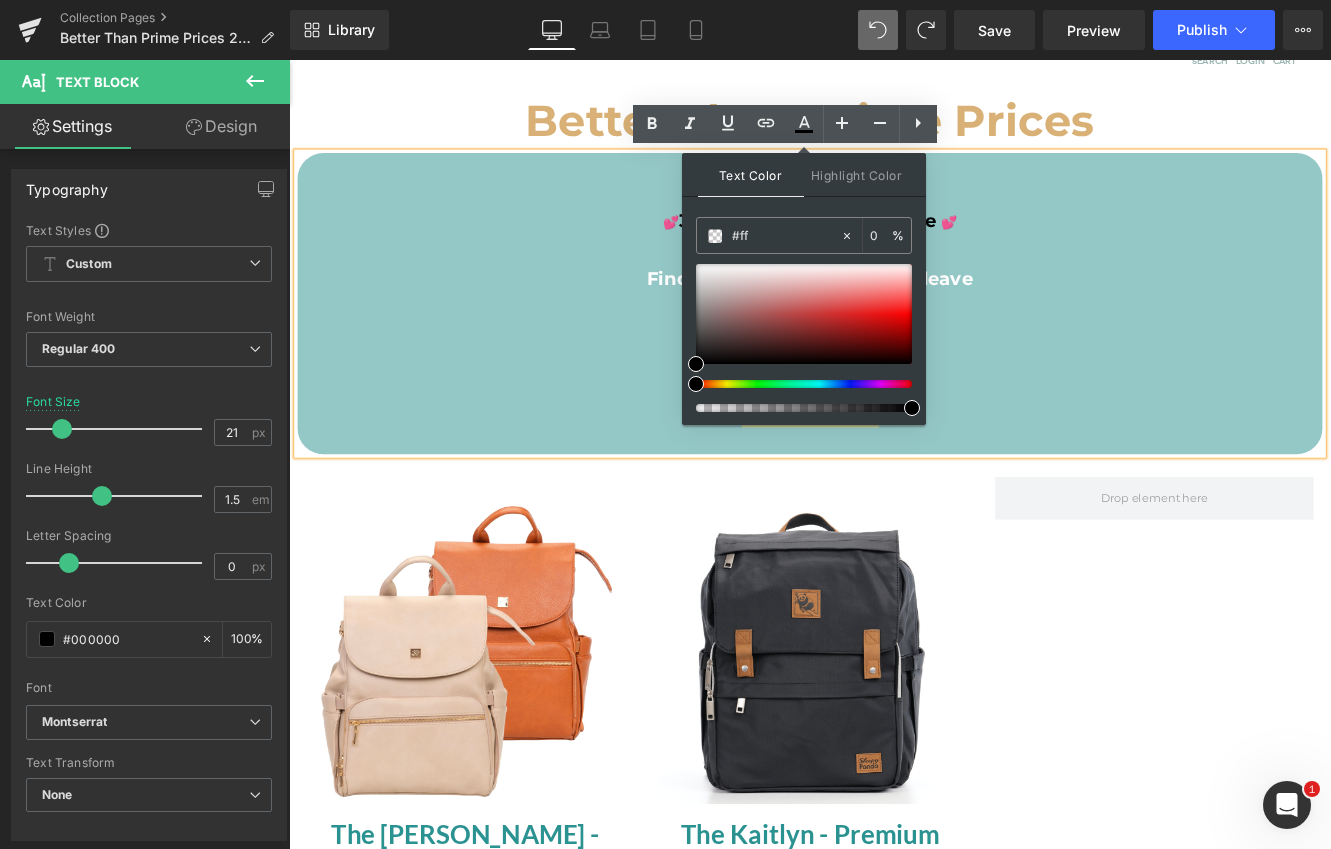 type on "#fff" 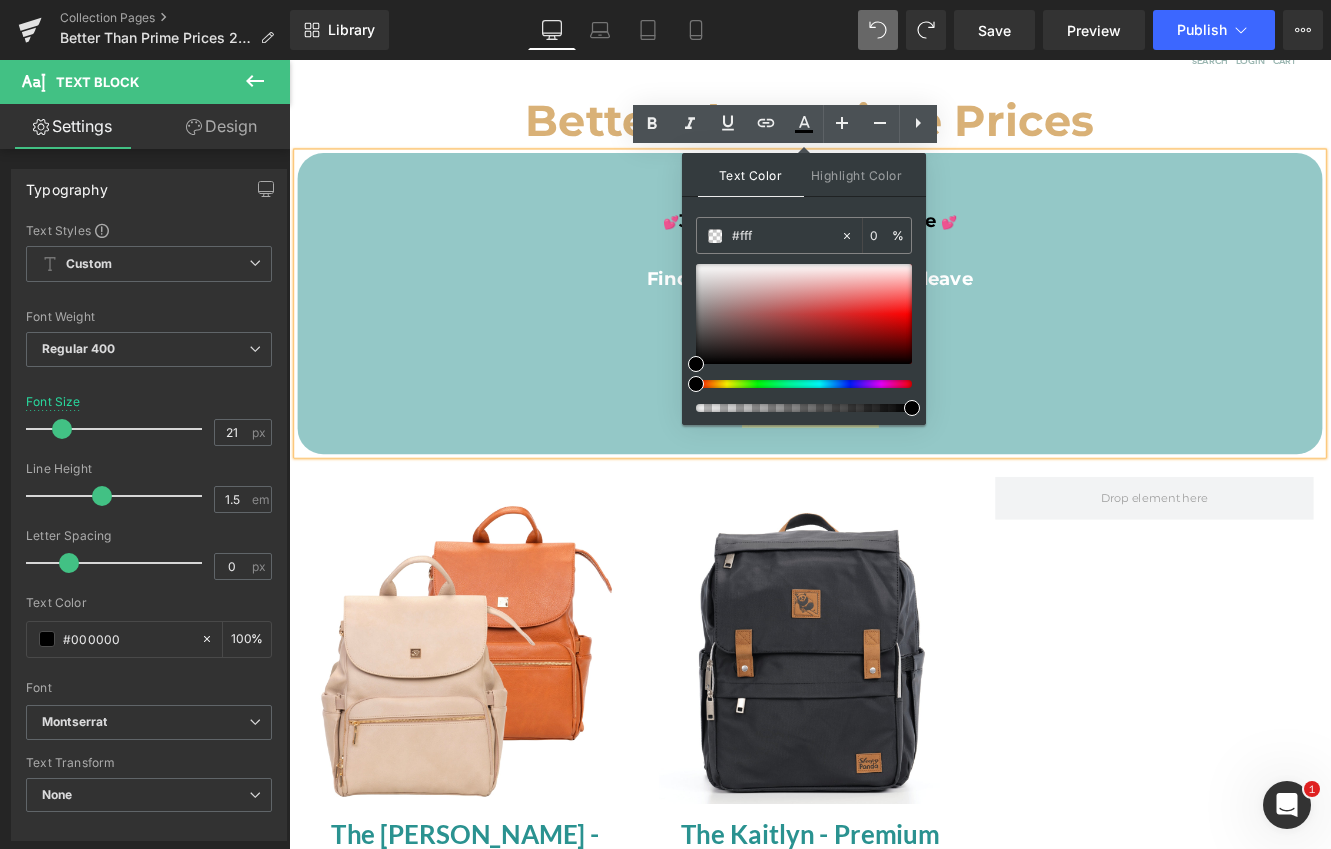 type on "100" 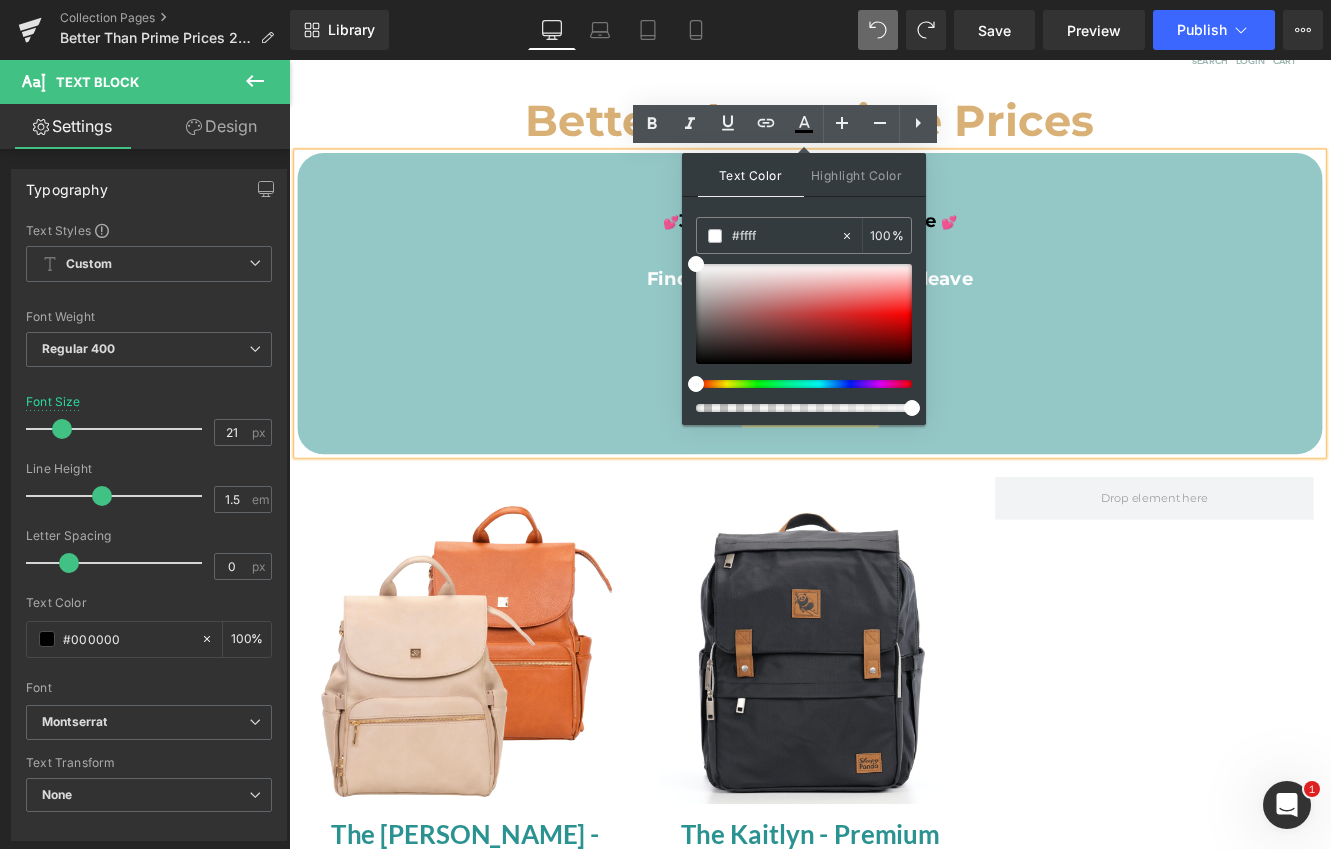type on "#fffff" 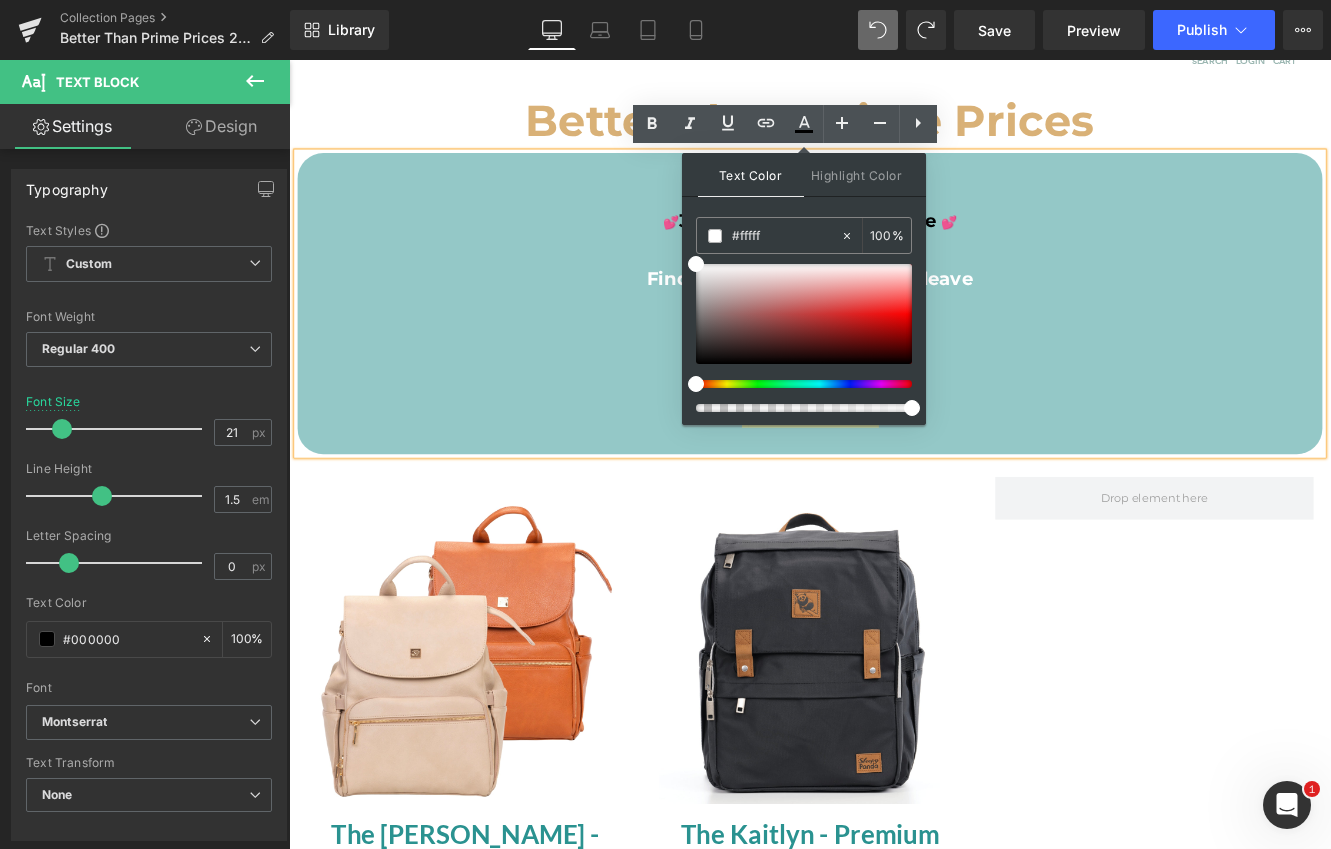 type on "0" 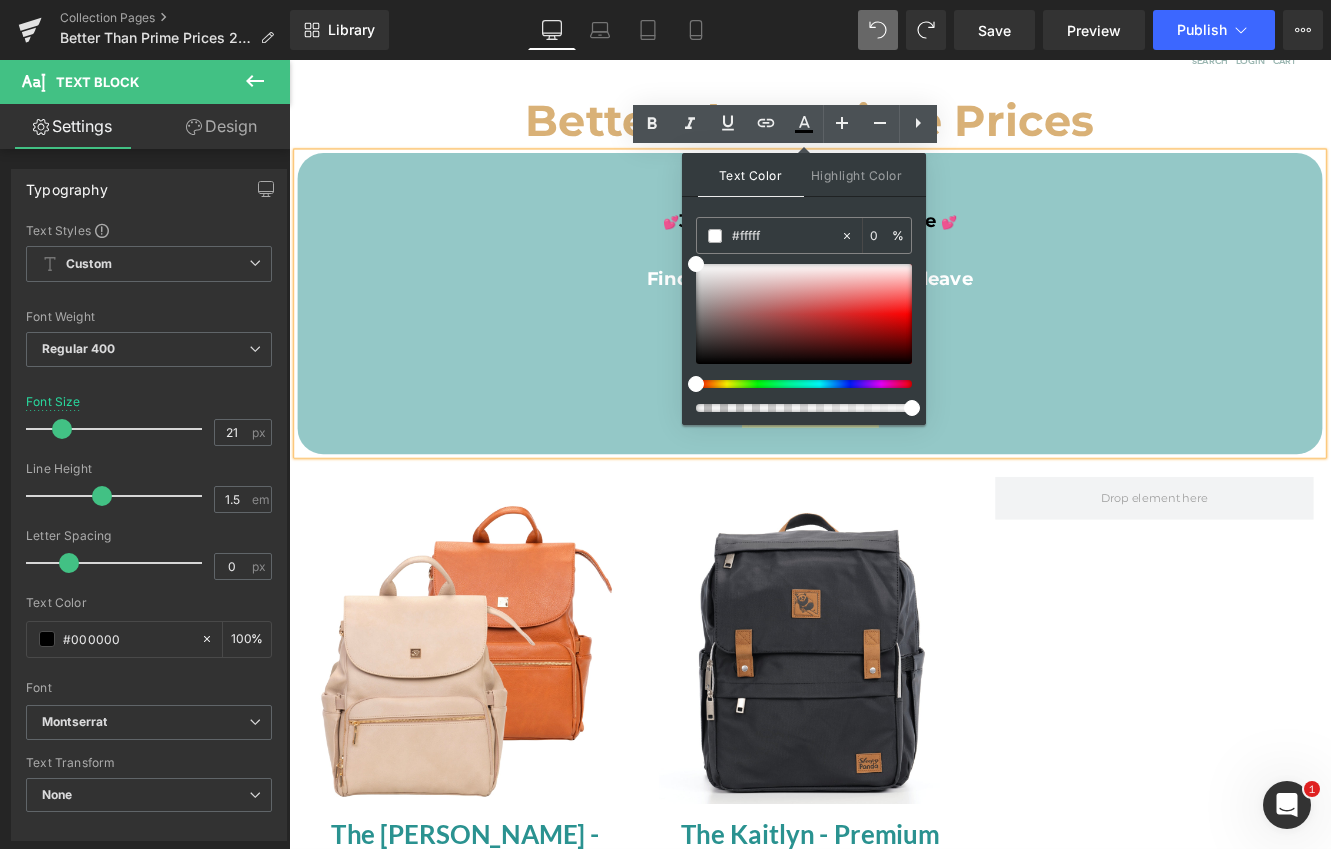 type on "#ffffff" 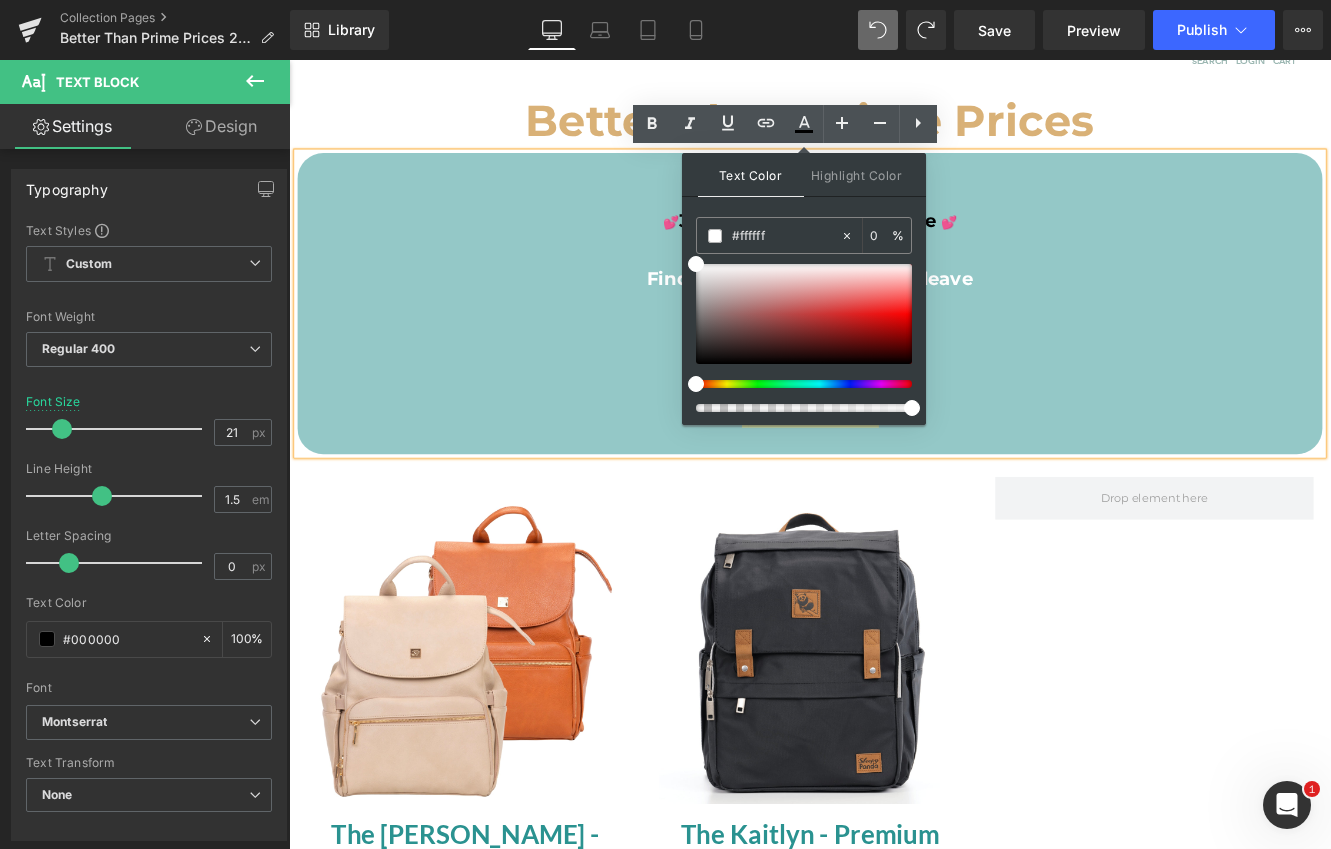 type on "100" 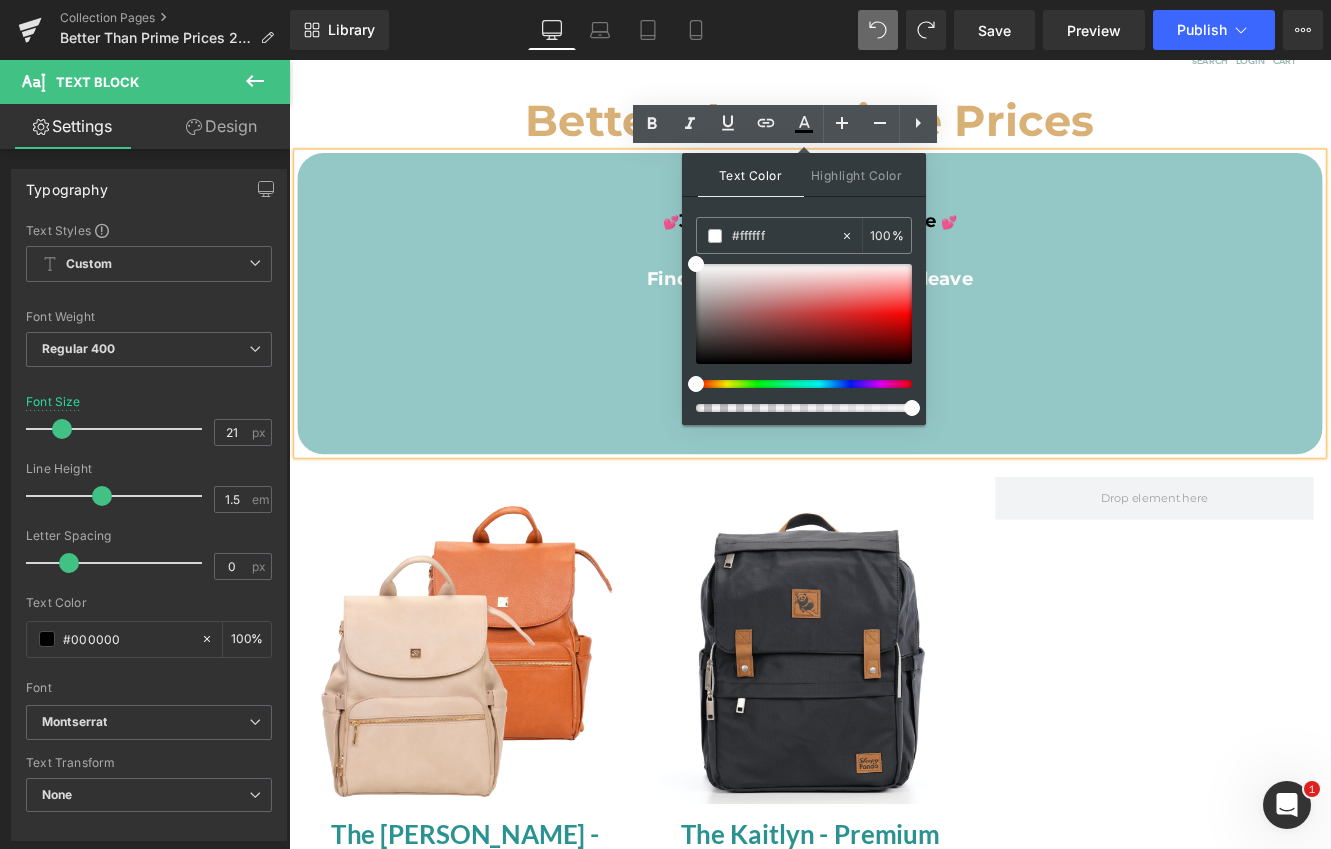 click at bounding box center [894, 281] 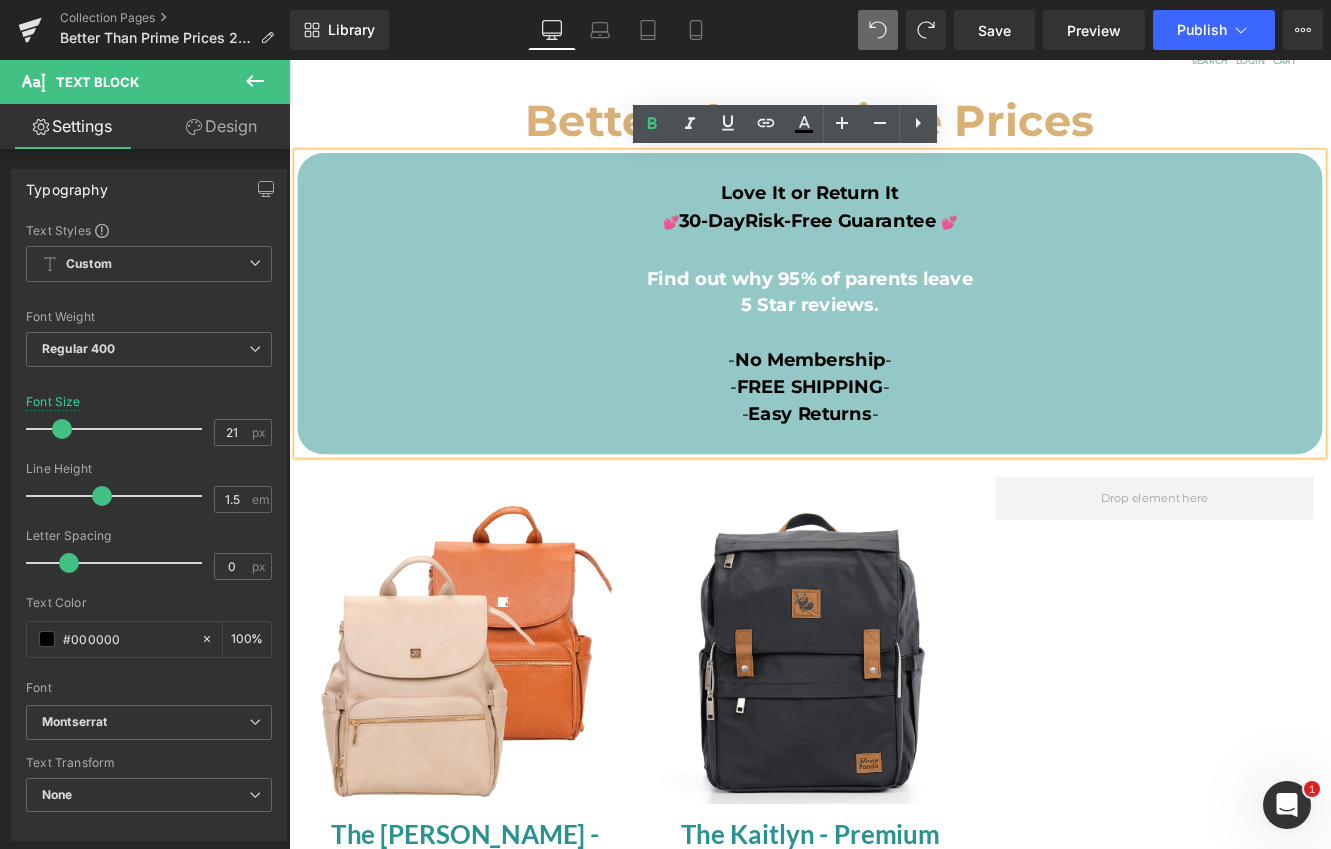 drag, startPoint x: 940, startPoint y: 479, endPoint x: 978, endPoint y: 475, distance: 38.209946 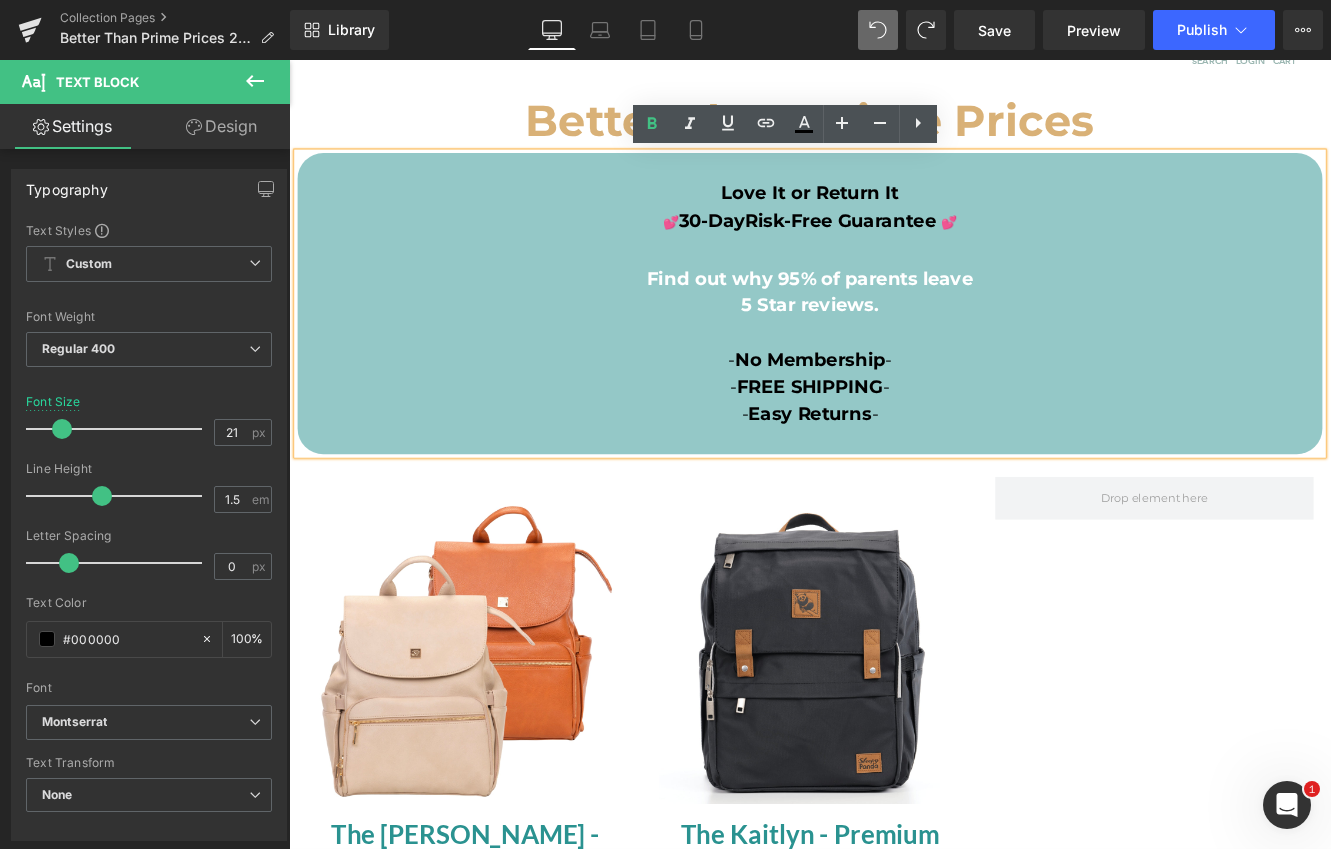 click on "Easy Returns" at bounding box center (894, 470) 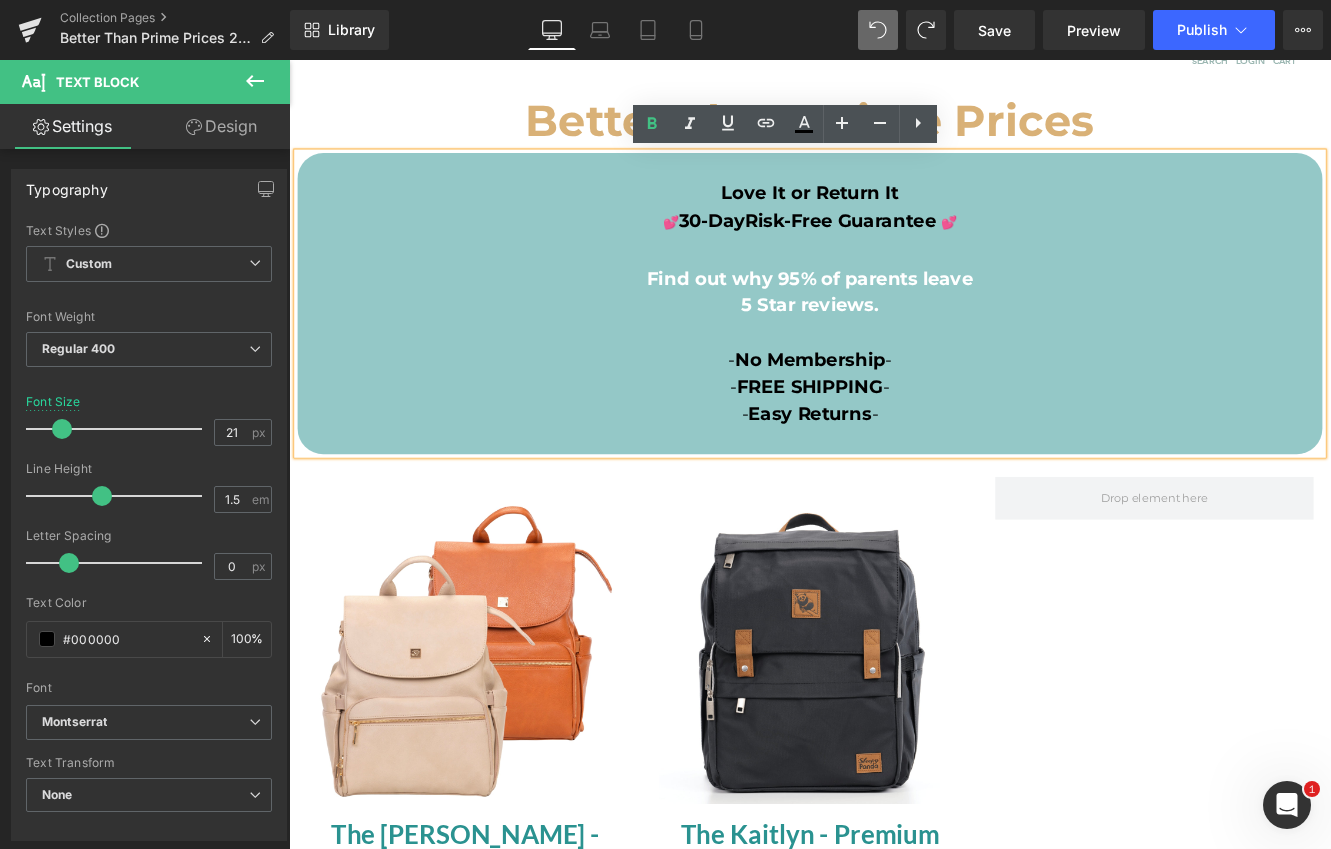 drag, startPoint x: 881, startPoint y: 434, endPoint x: 785, endPoint y: 406, distance: 100 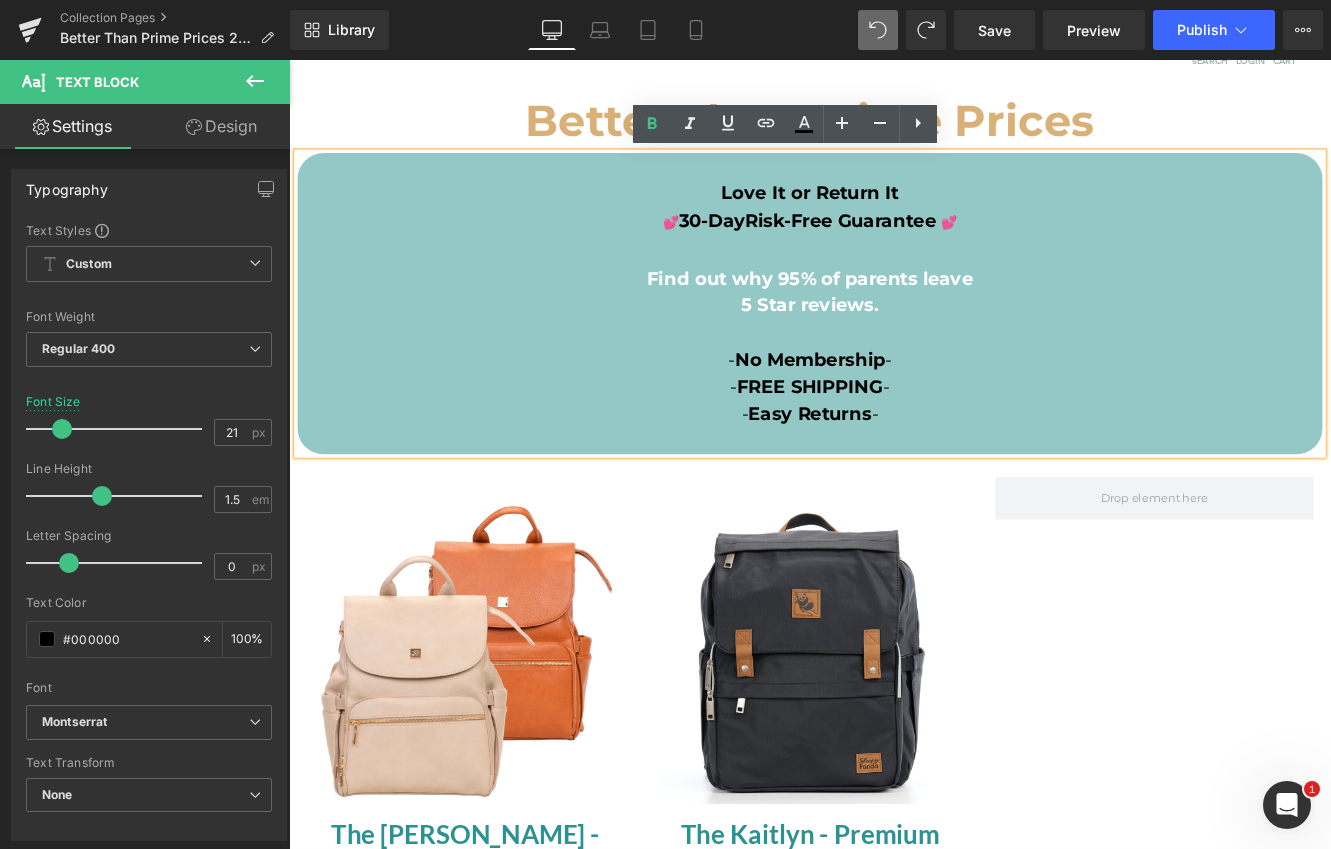 click on "Love It or Return It 💕  30-Day  Risk-Free Guarantee   💕 Find out why 95% of parents leave 5 Star reviews. -  No Membership  - -  FREE SHIPPING  - -  Easy Returns  -" at bounding box center (894, 343) 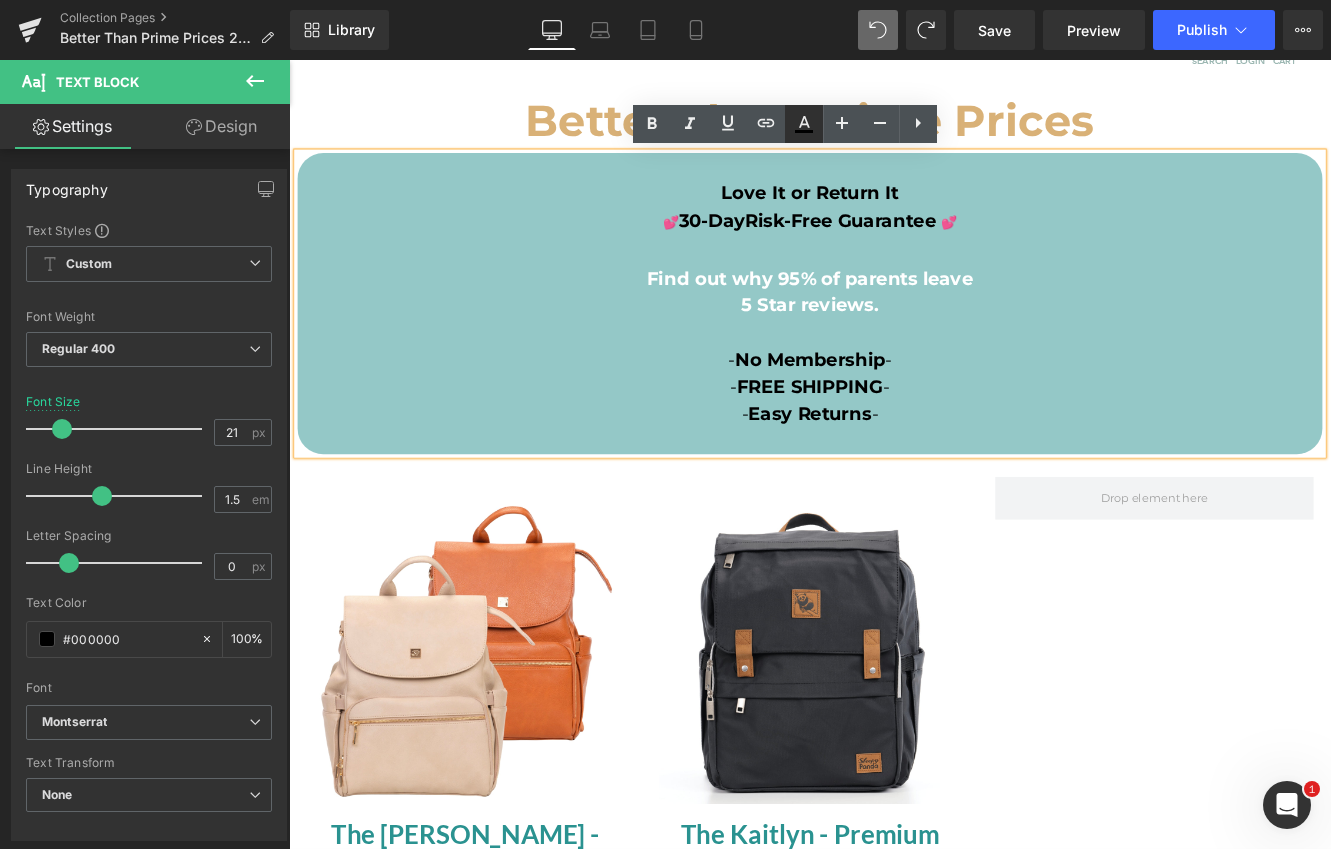 click 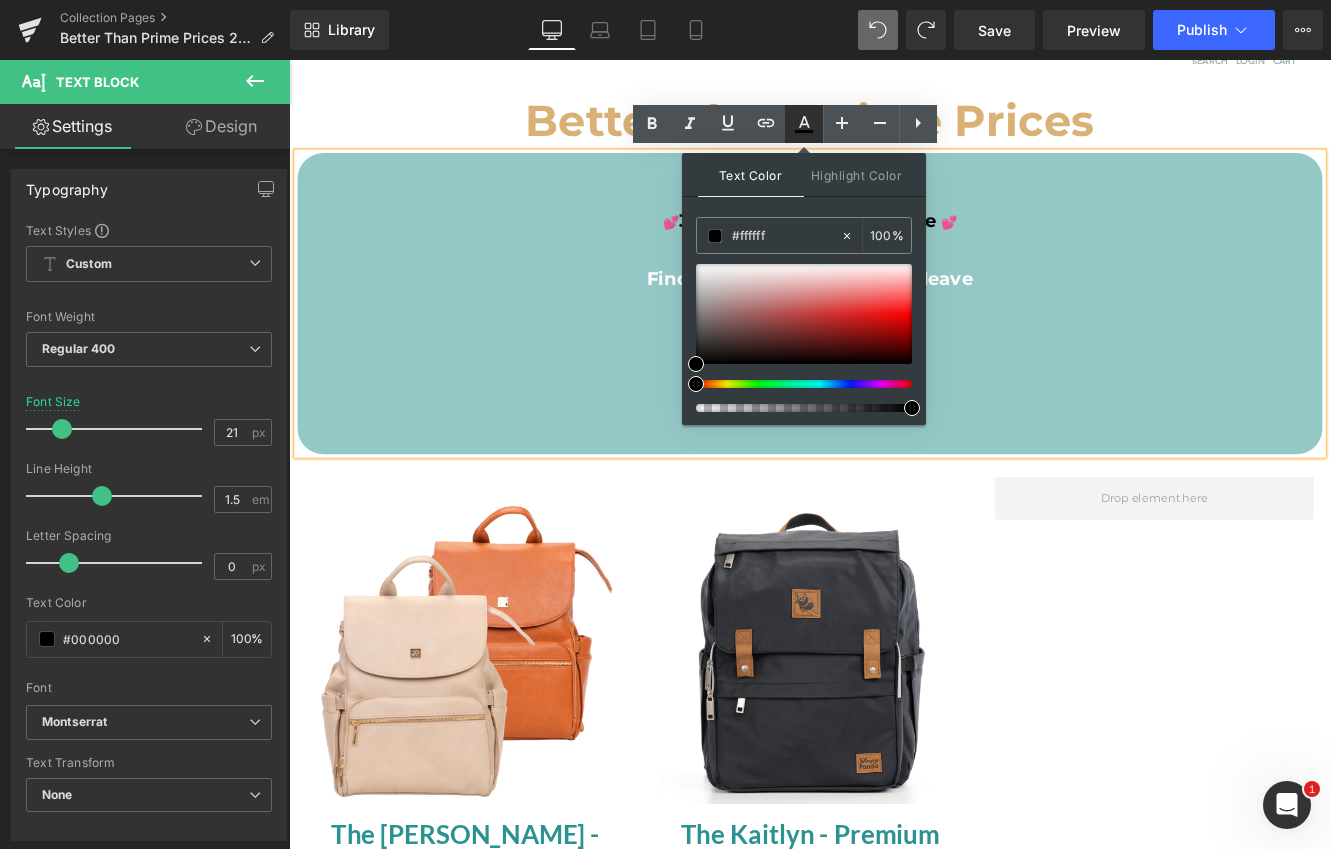 type on "#000000" 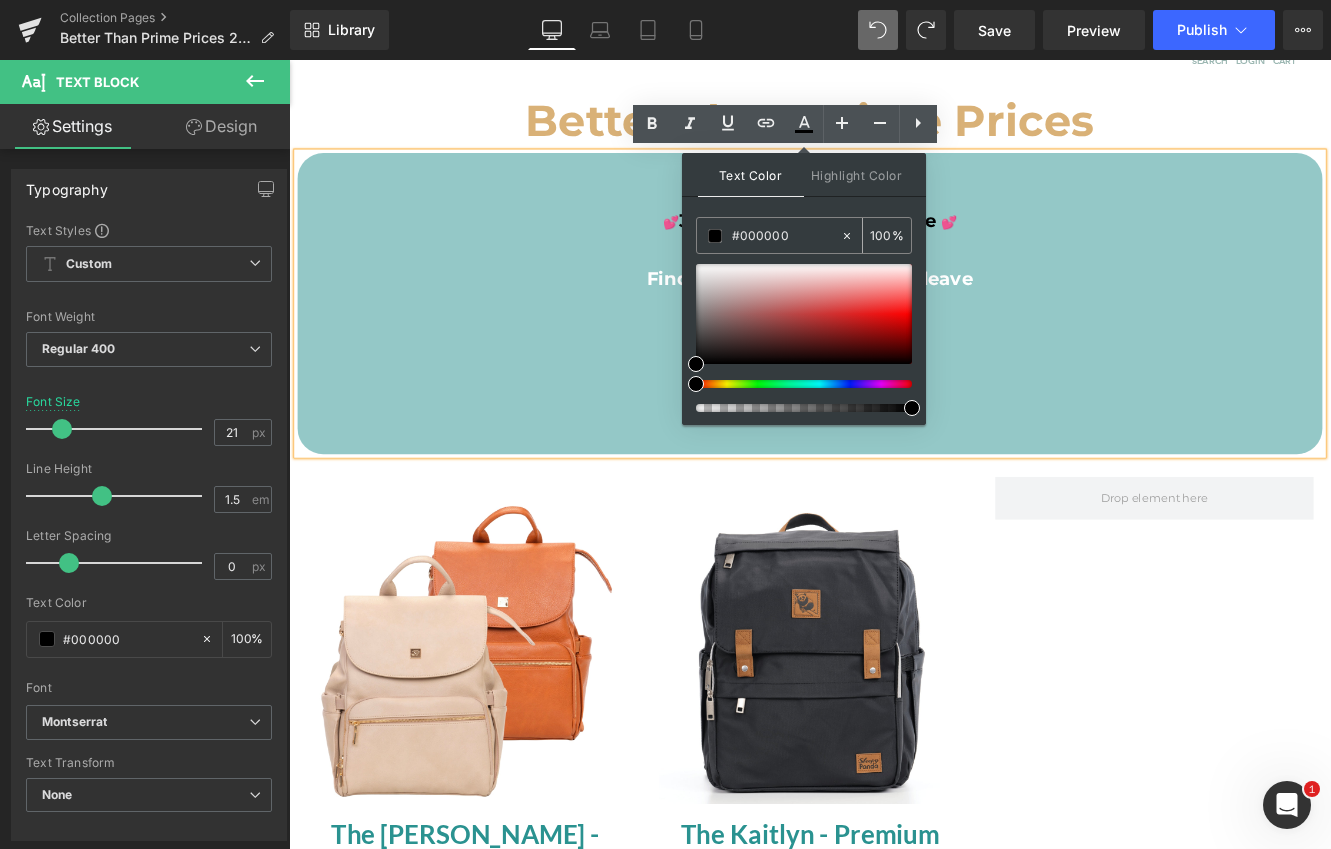 drag, startPoint x: 798, startPoint y: 231, endPoint x: 747, endPoint y: 243, distance: 52.392746 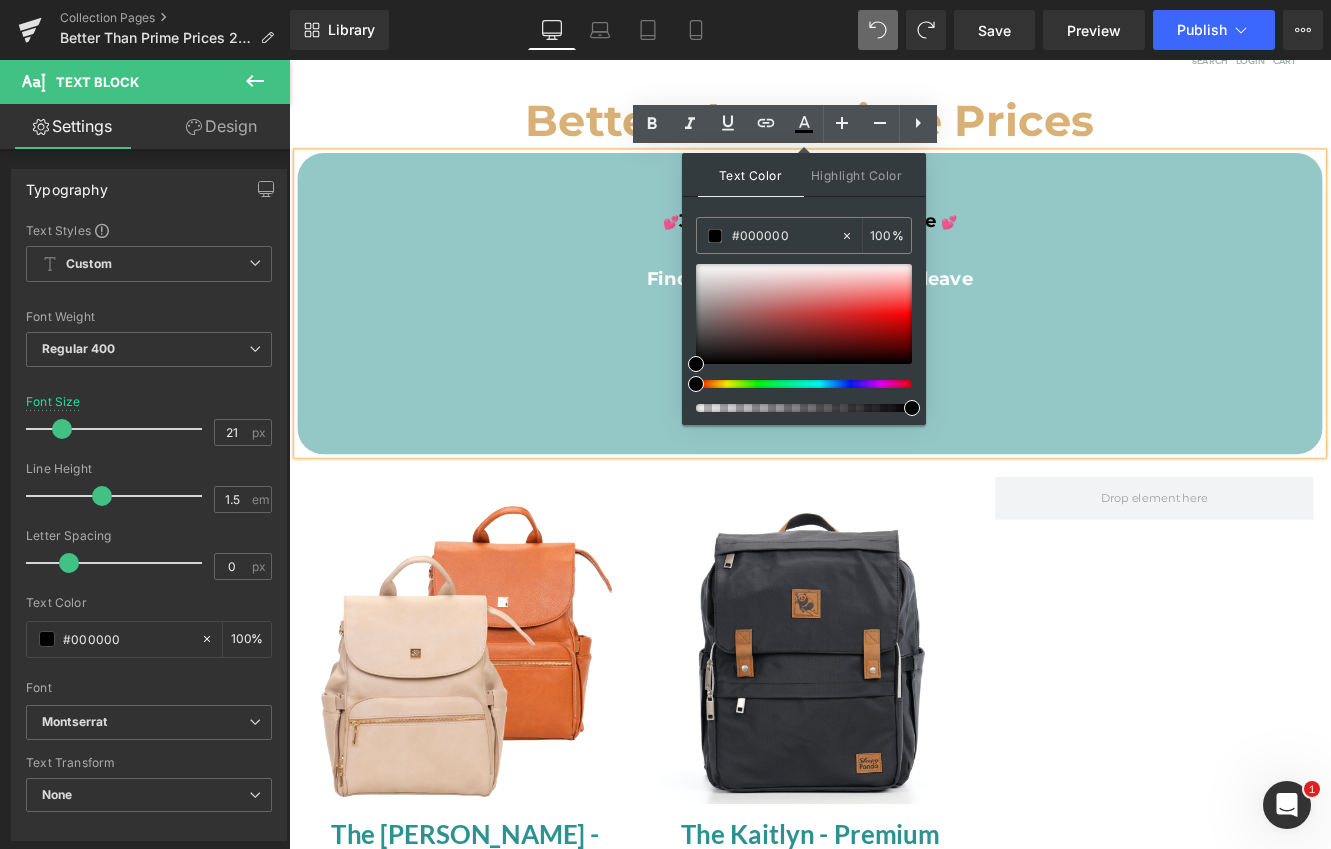 type on "#f" 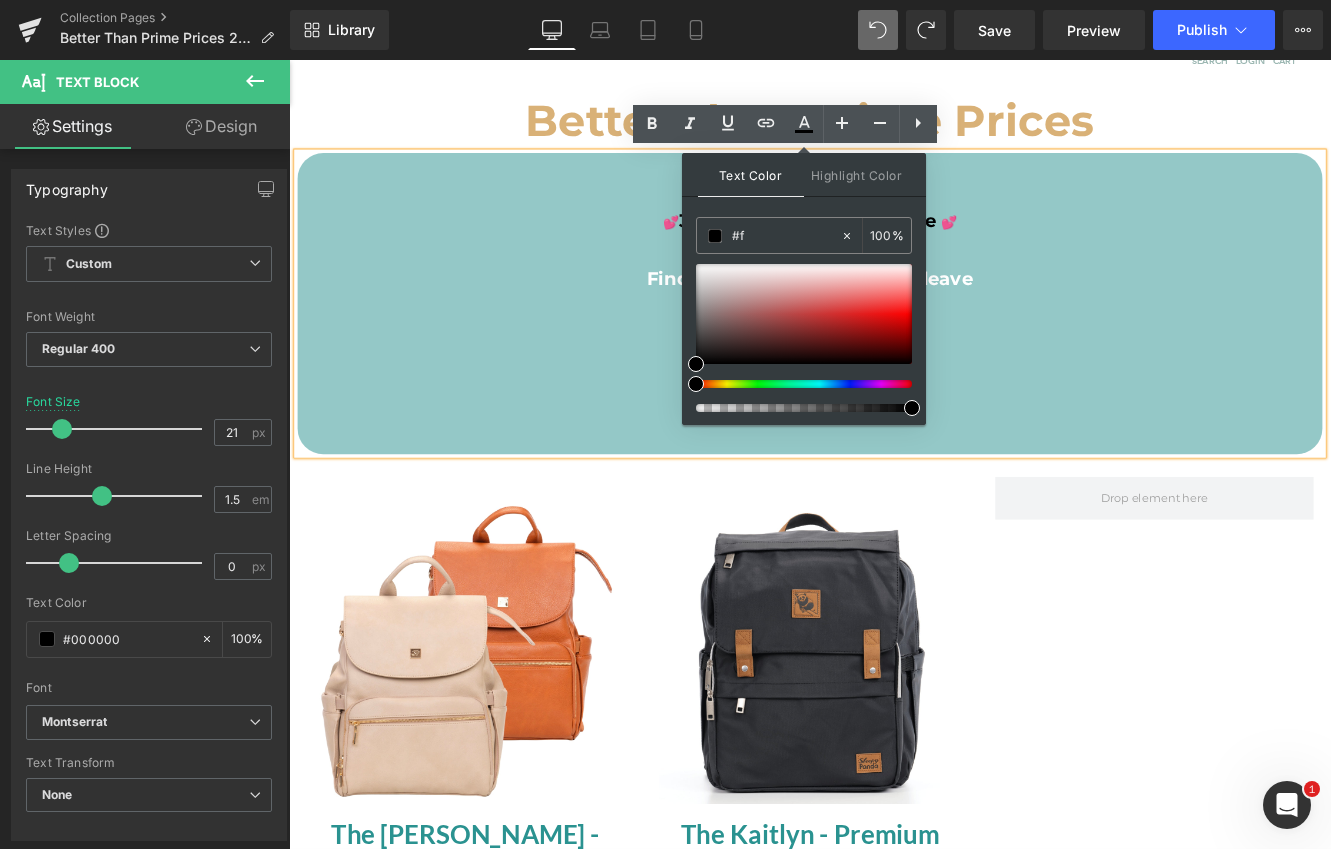 type on "0" 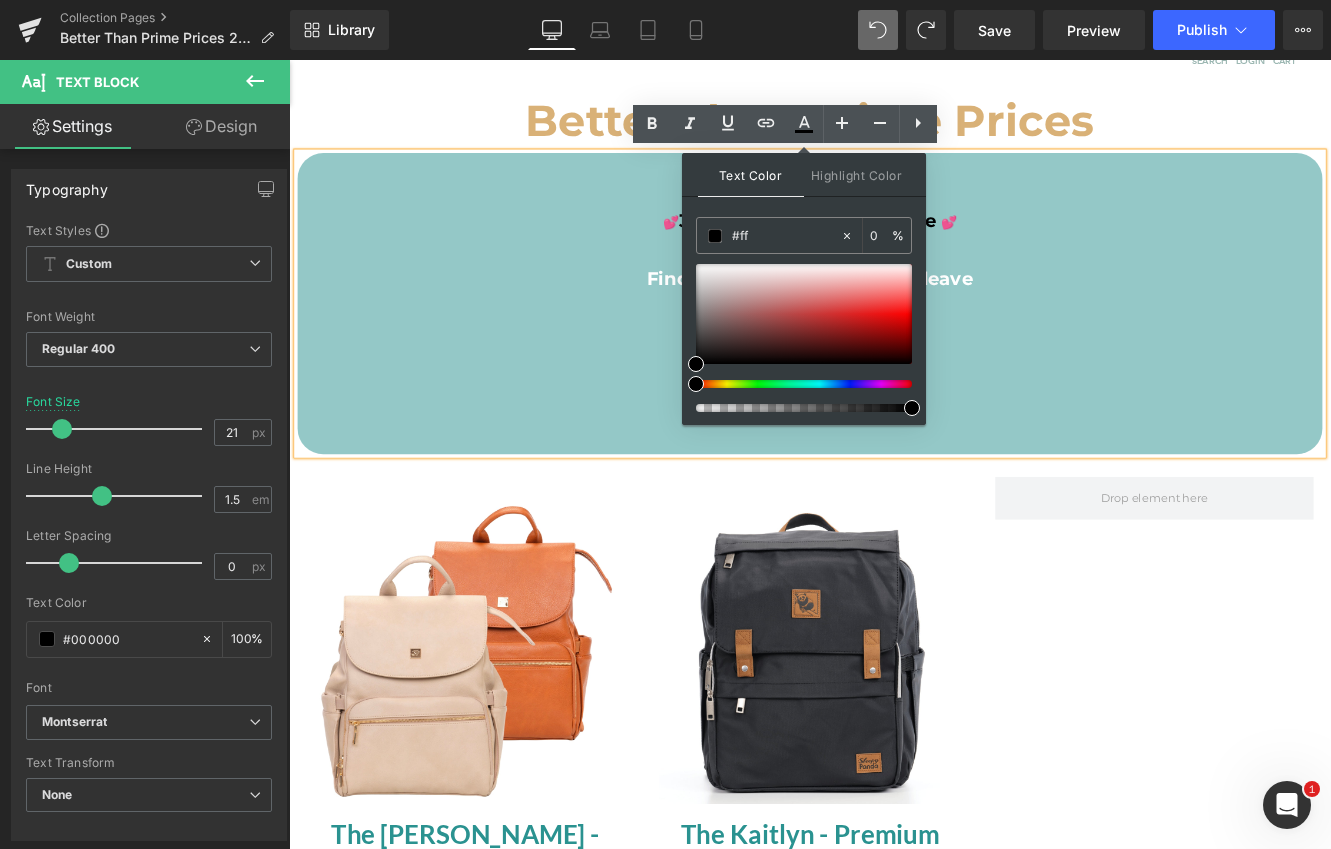 type on "#fff" 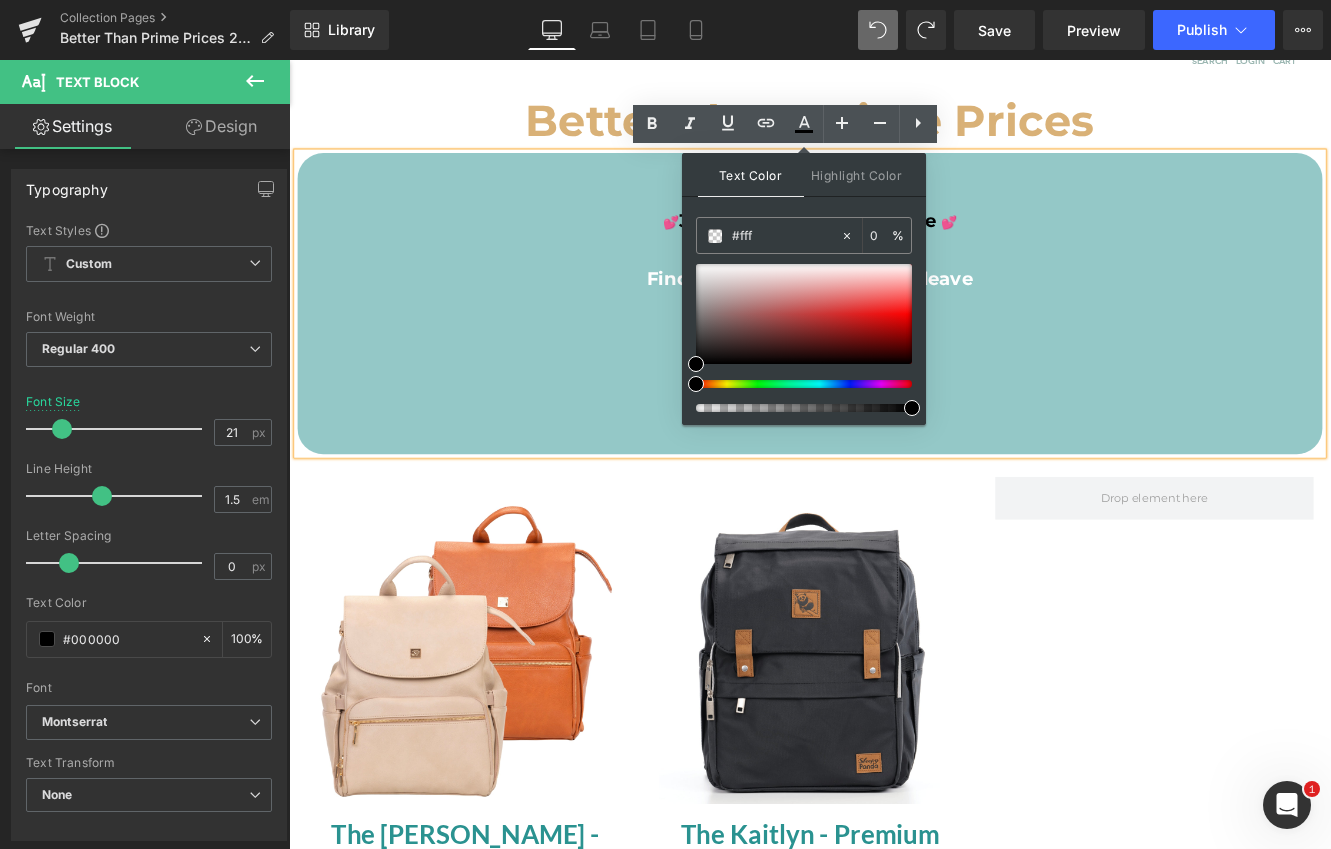 type on "100" 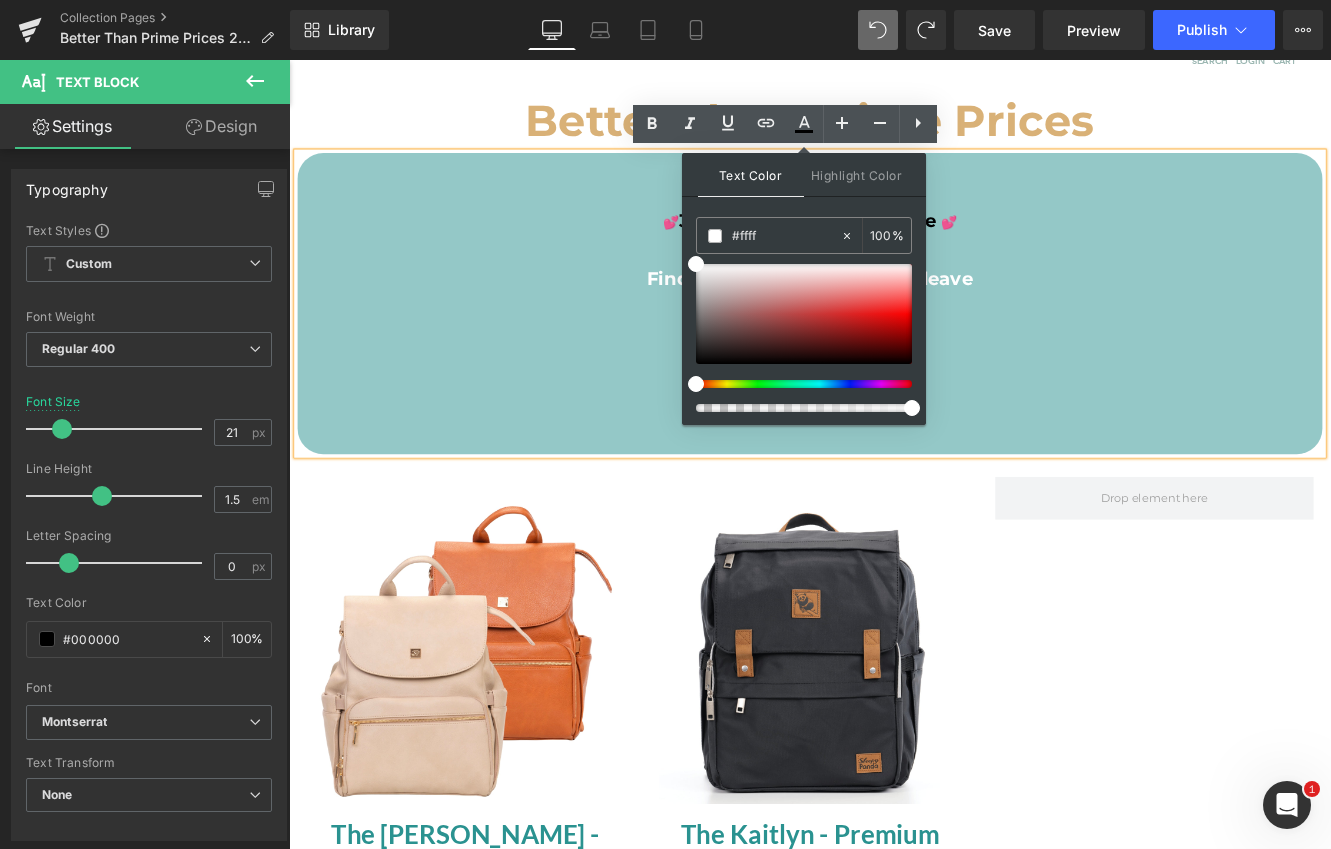 type on "#fffff" 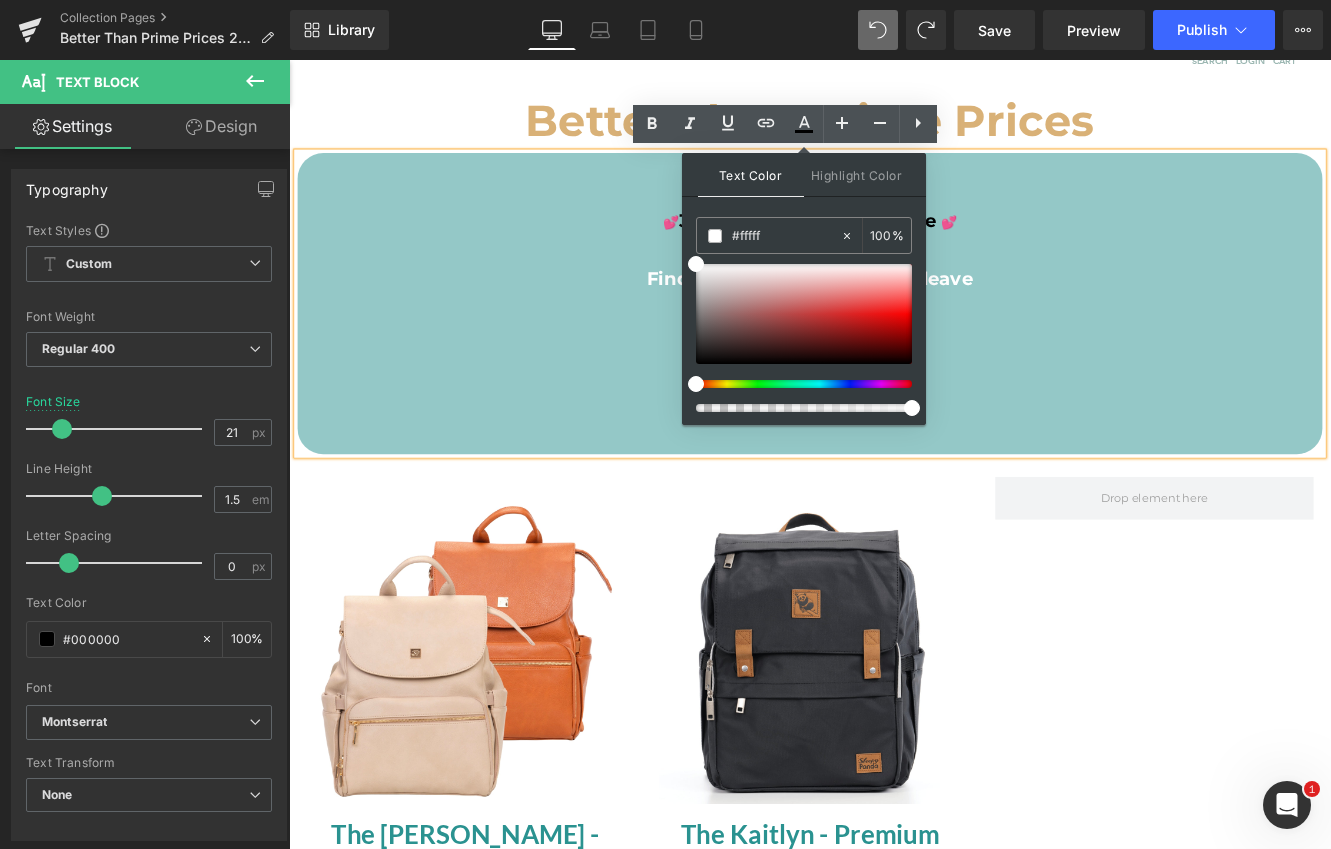 type on "0" 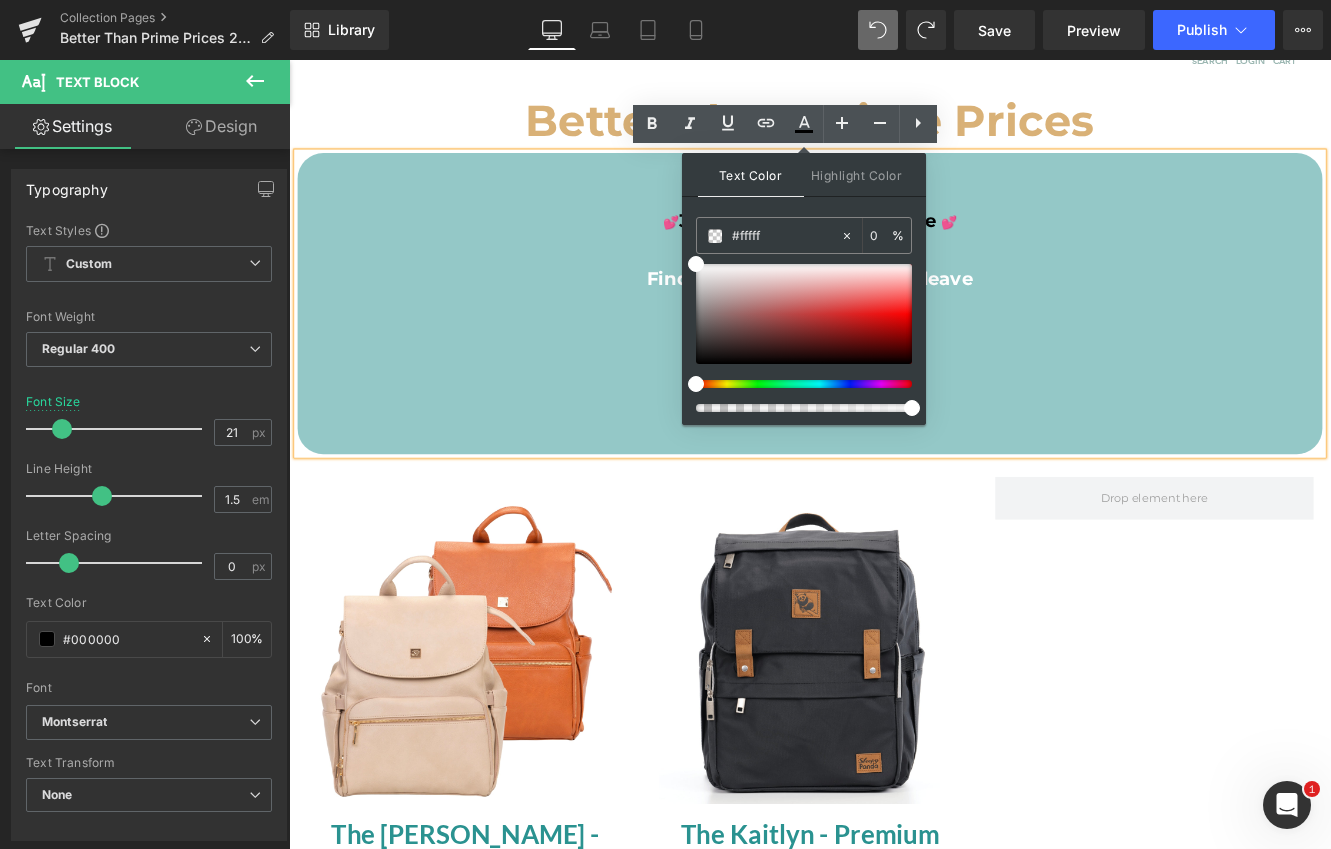 type on "#ffffff" 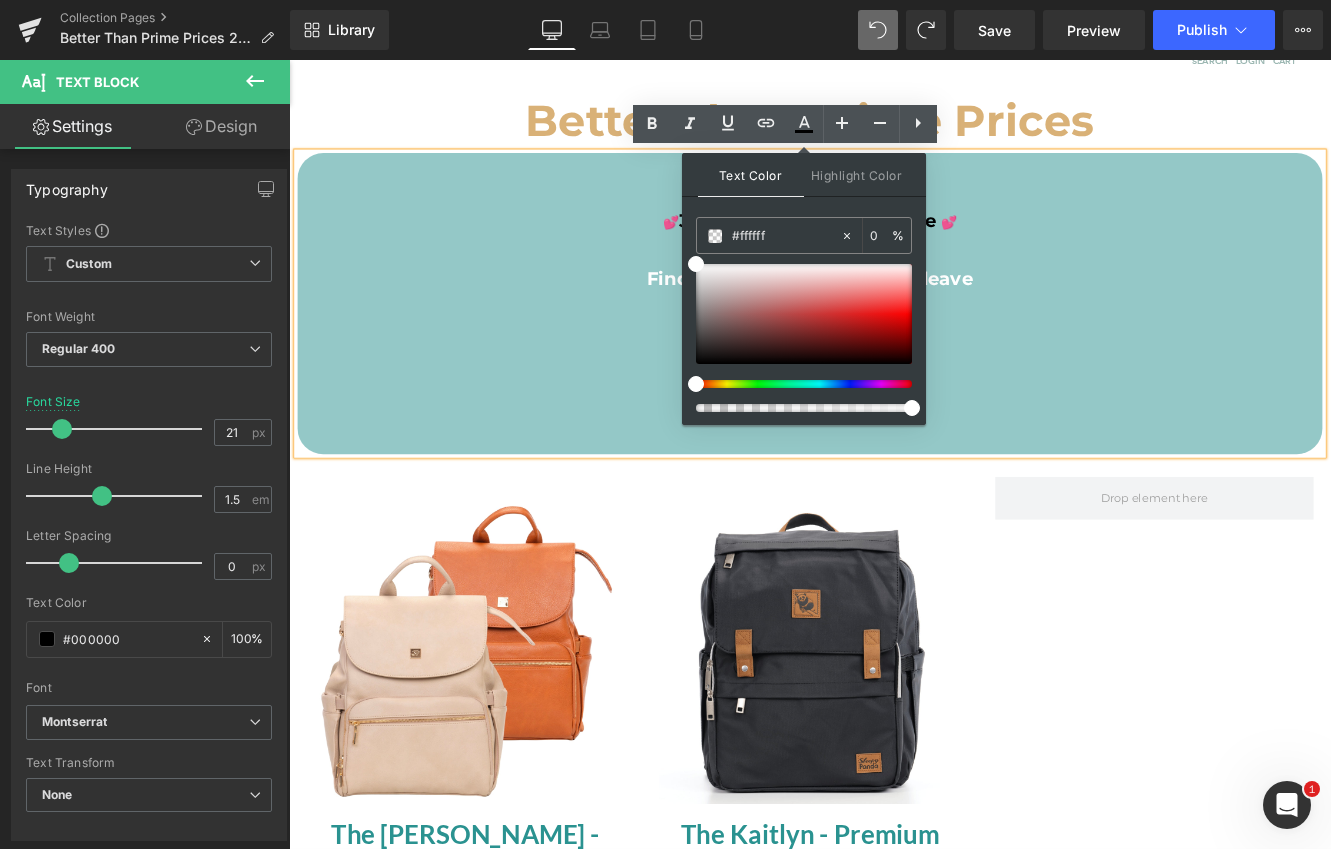 type on "100" 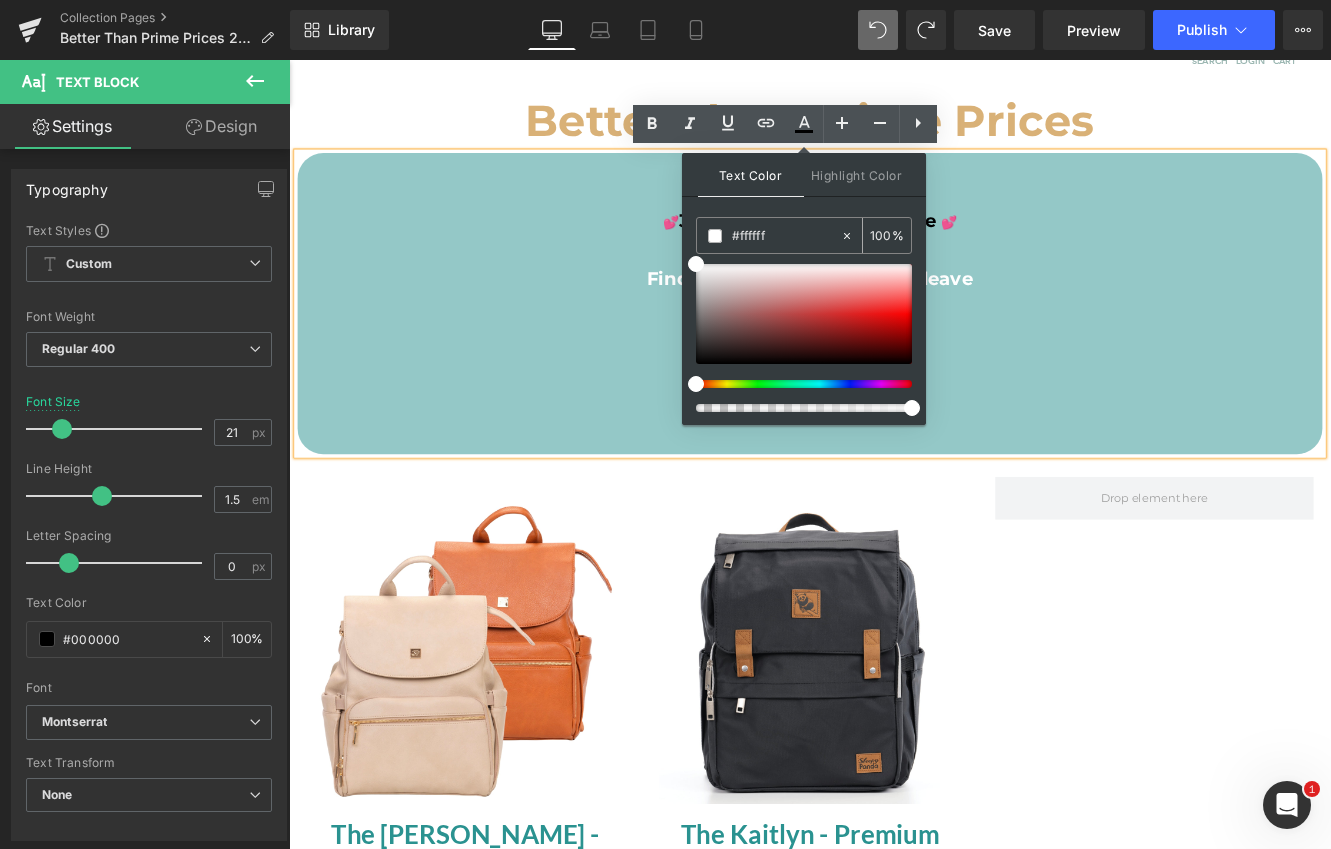 click at bounding box center [715, 236] 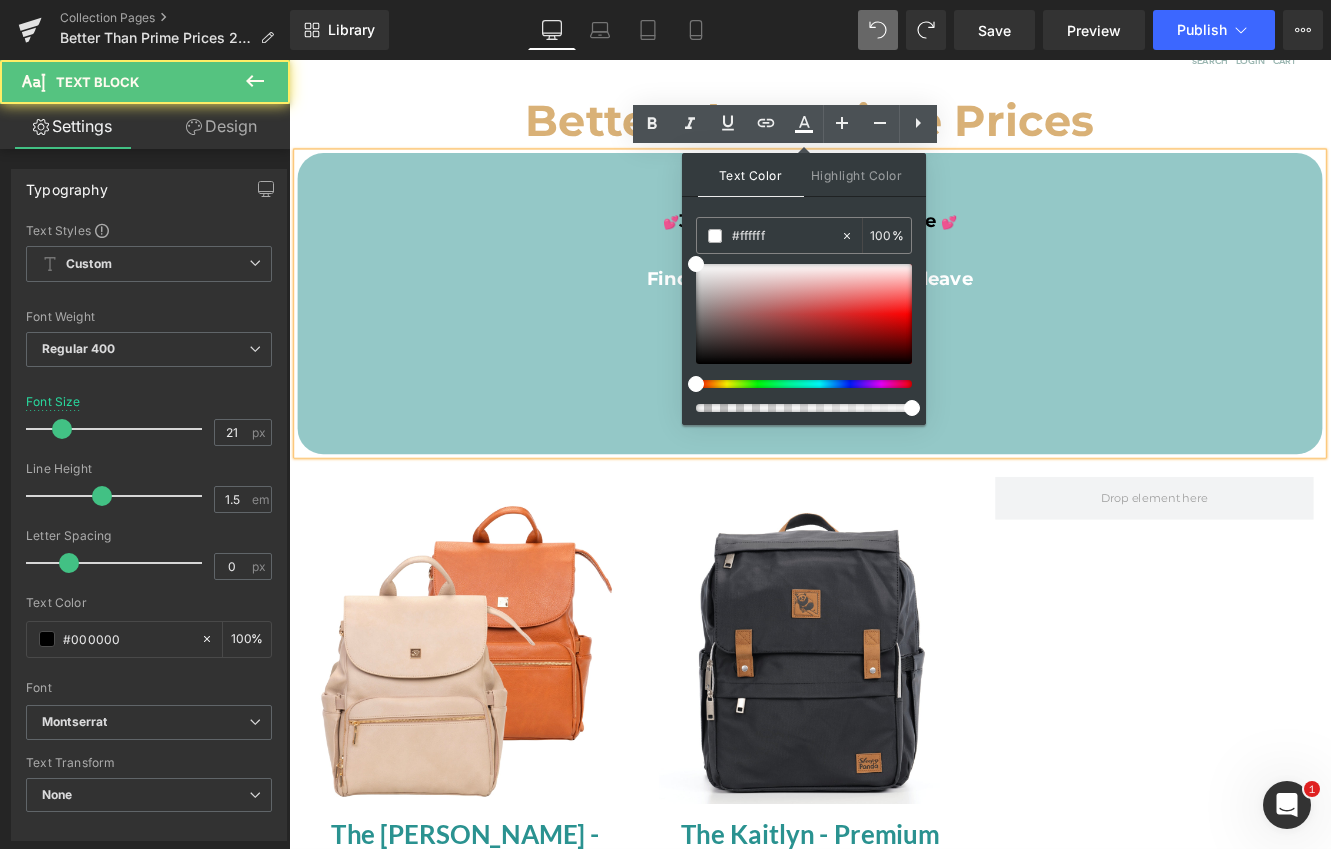 click on "5 Star reviews." at bounding box center (894, 345) 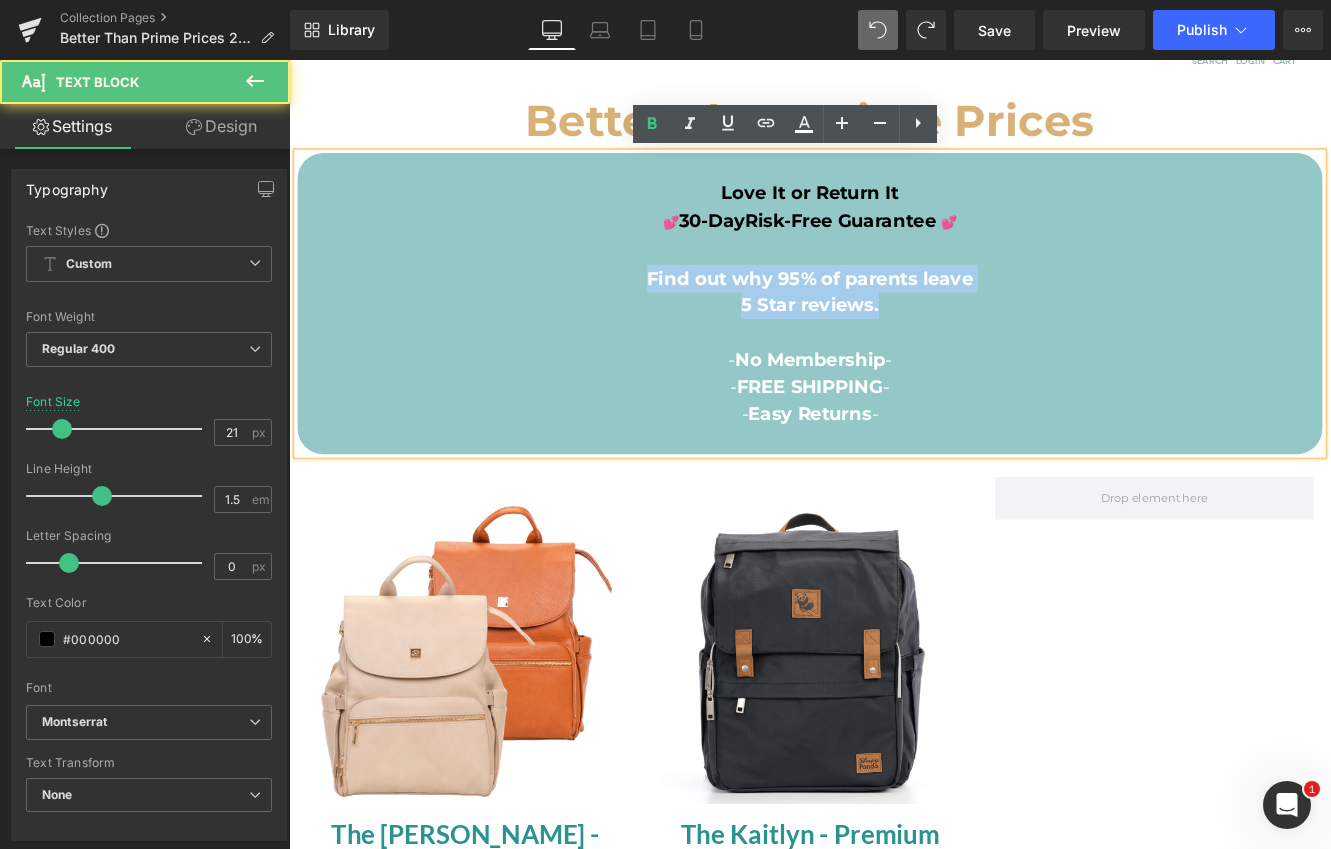 drag, startPoint x: 995, startPoint y: 357, endPoint x: 691, endPoint y: 300, distance: 309.29758 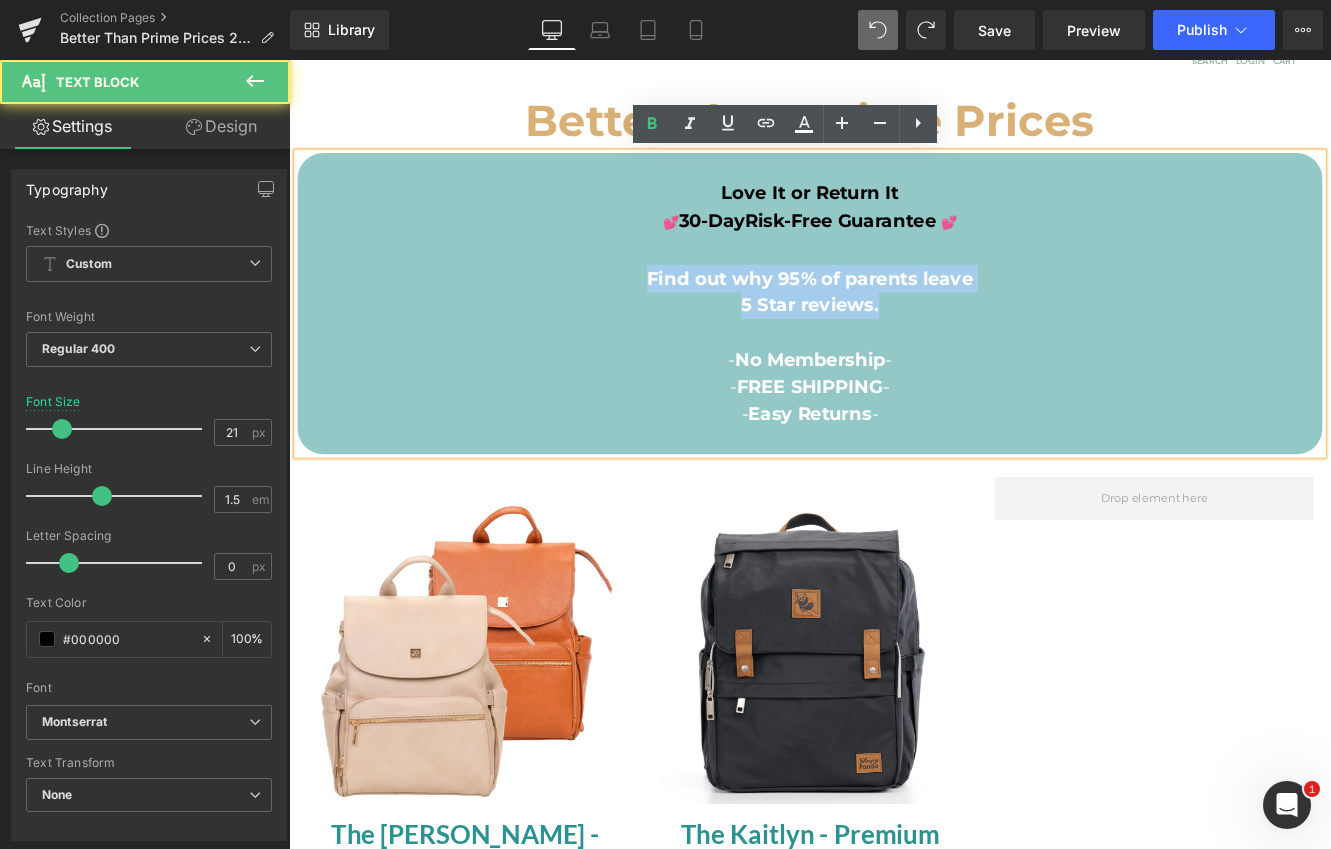 click on "Love It or Return It 💕  30-Day  Risk-Free Guarantee   💕 Find out why 95% of parents leave 5 Star reviews. -  No Membership  - -  FREE SHIPPING  - -  Easy Returns  -" at bounding box center [894, 343] 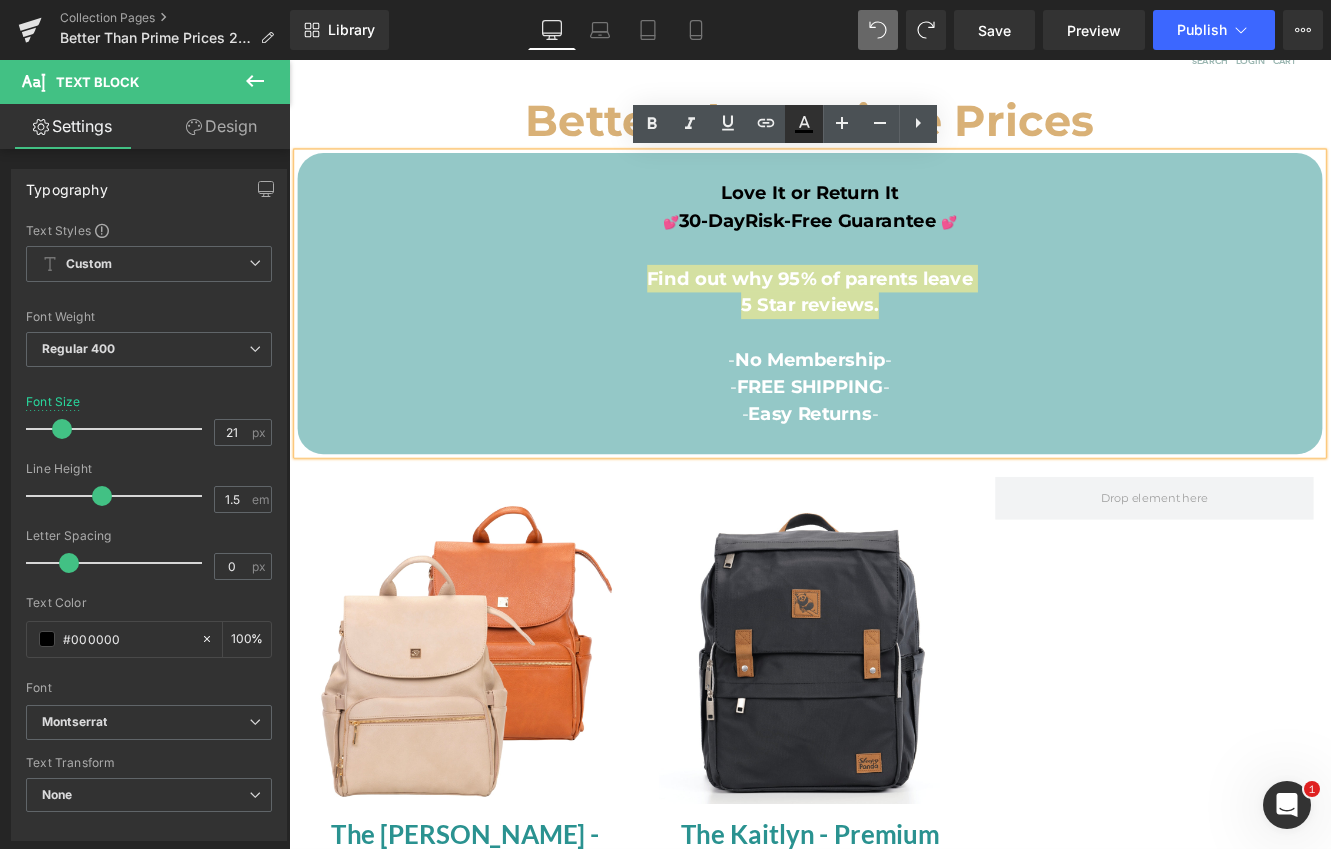 click 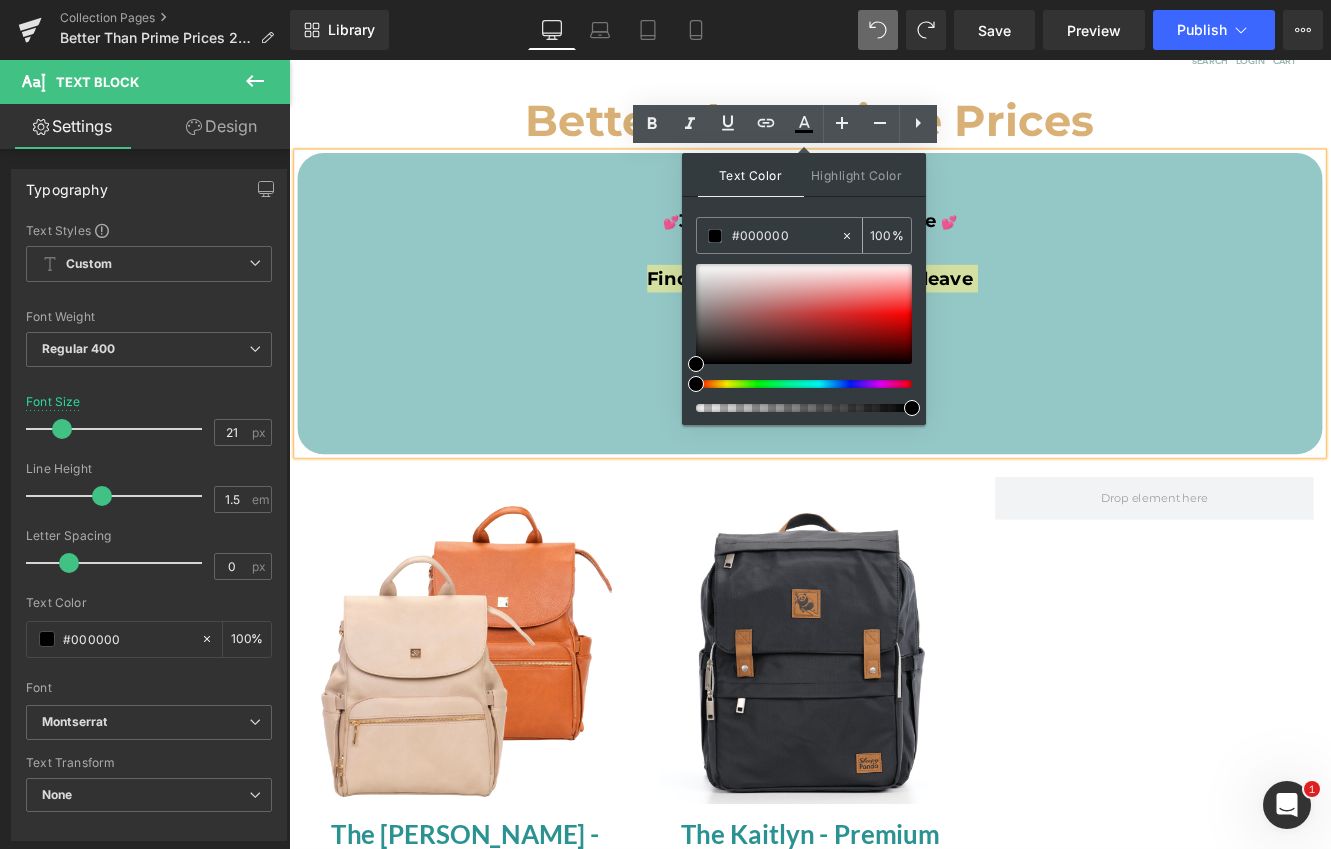 drag, startPoint x: 798, startPoint y: 239, endPoint x: 741, endPoint y: 240, distance: 57.00877 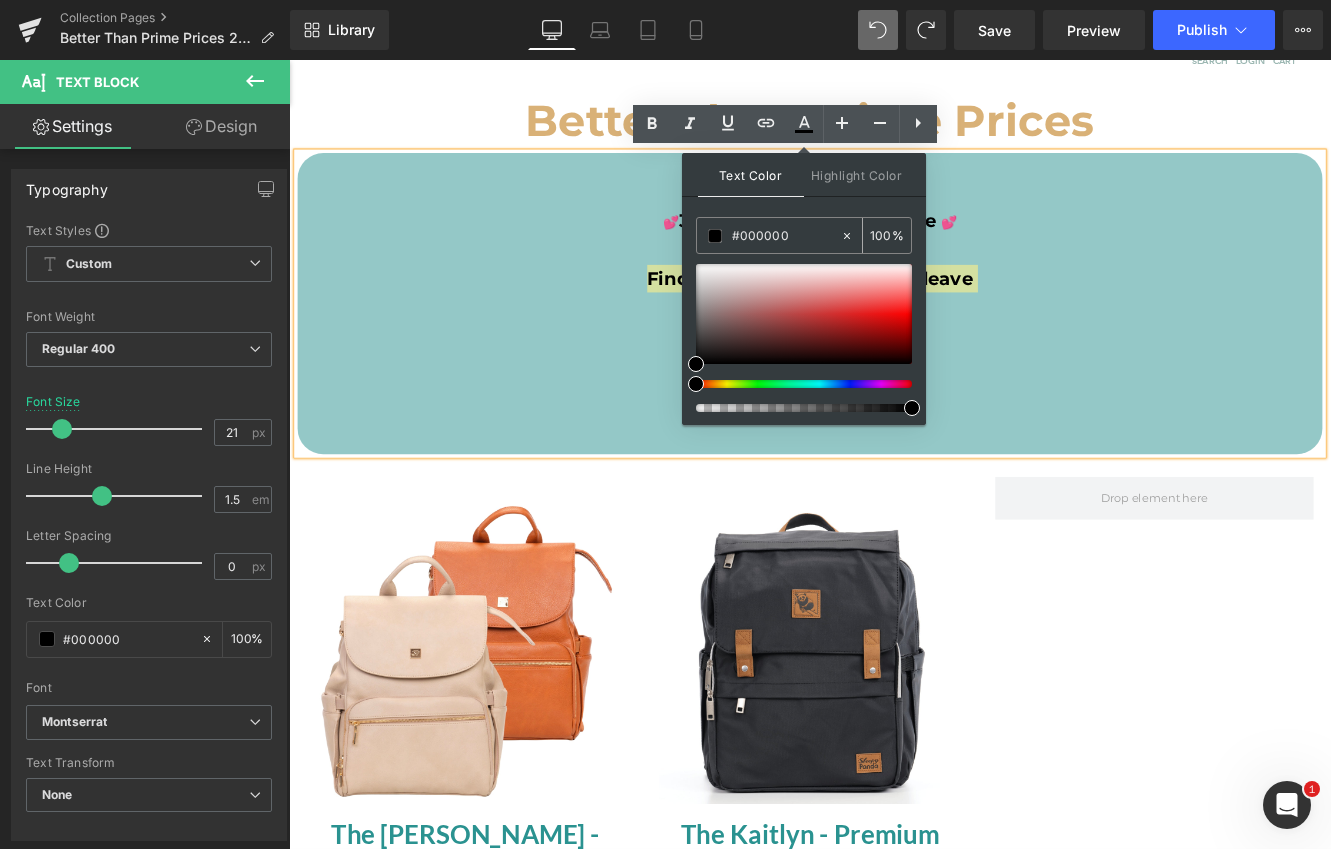 click on "#000000" at bounding box center (786, 236) 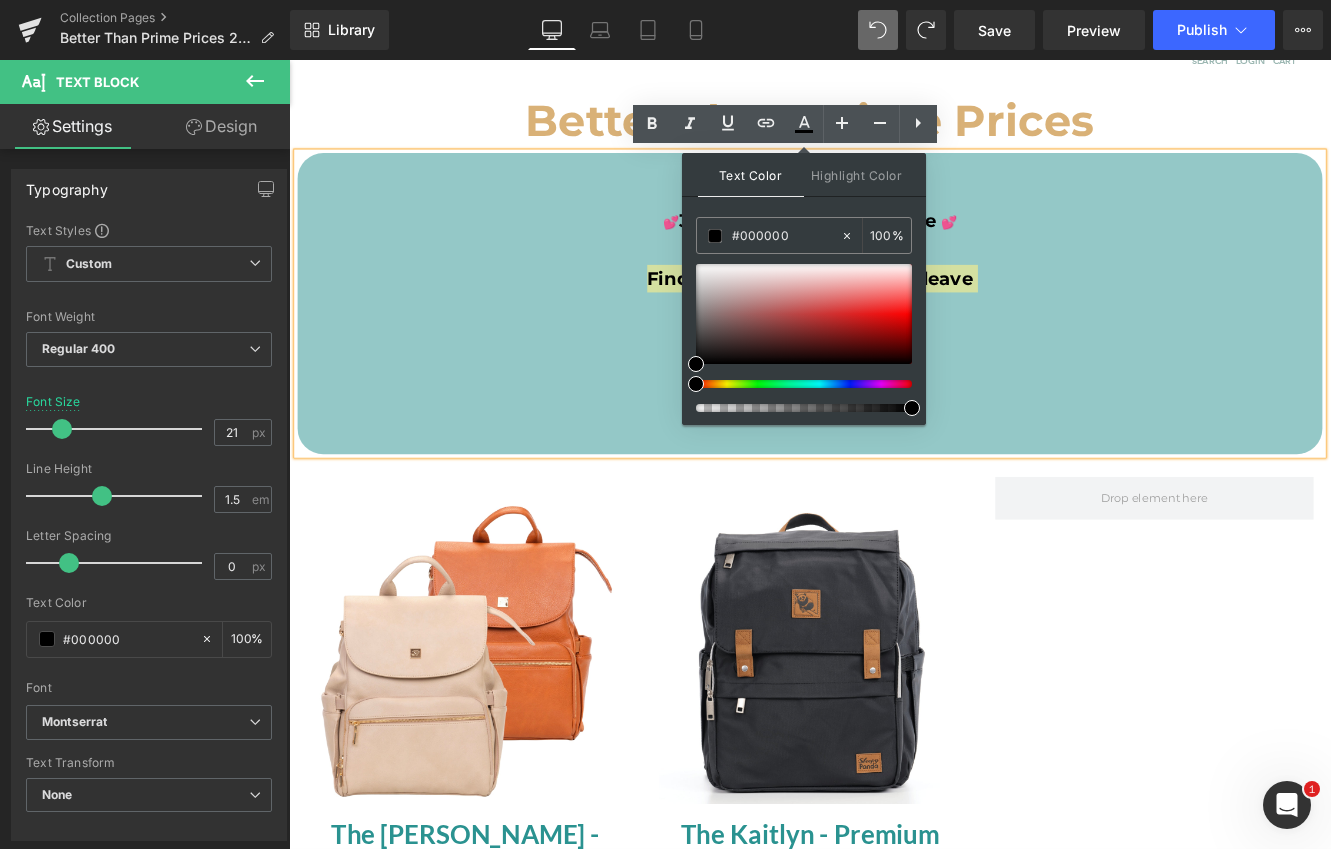 type on "#2" 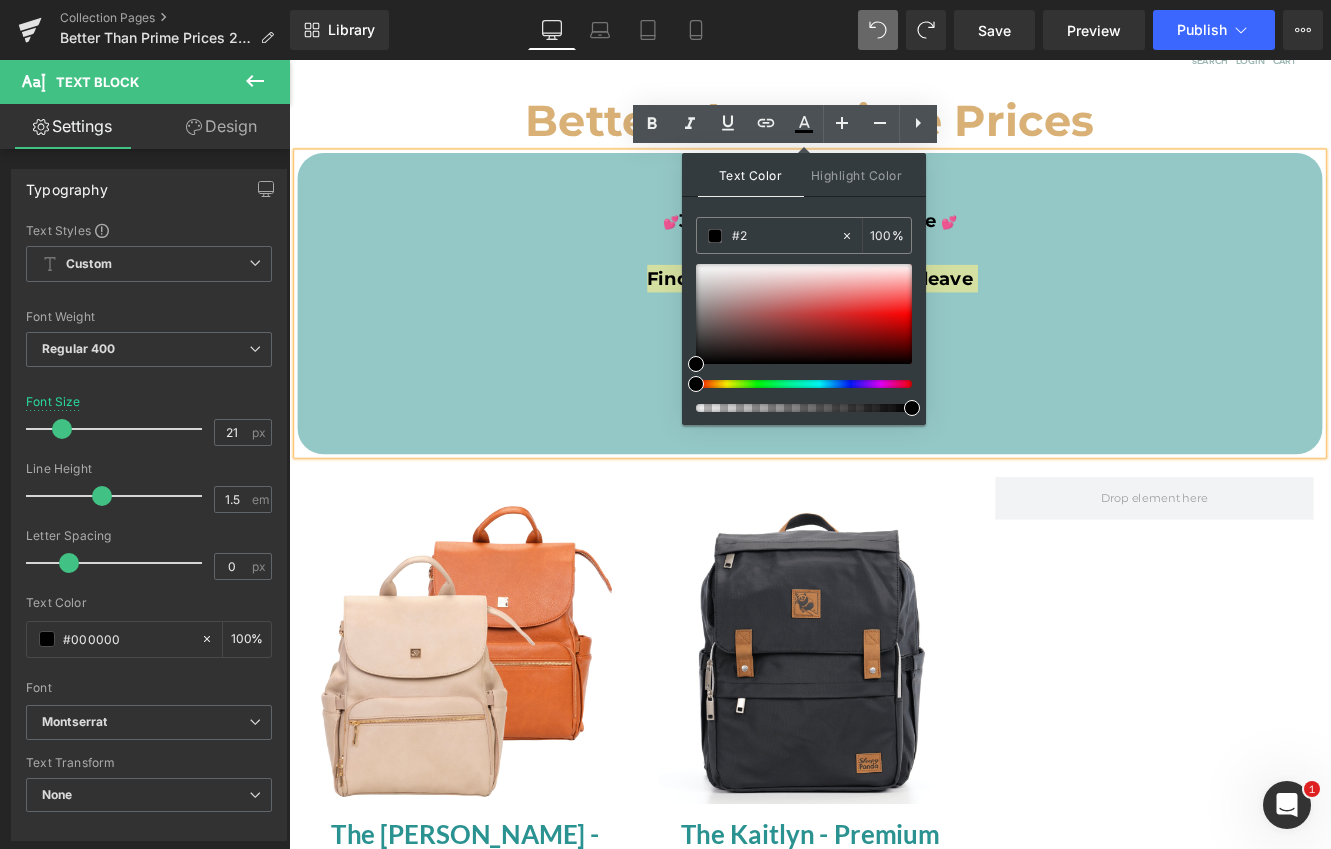 type on "0" 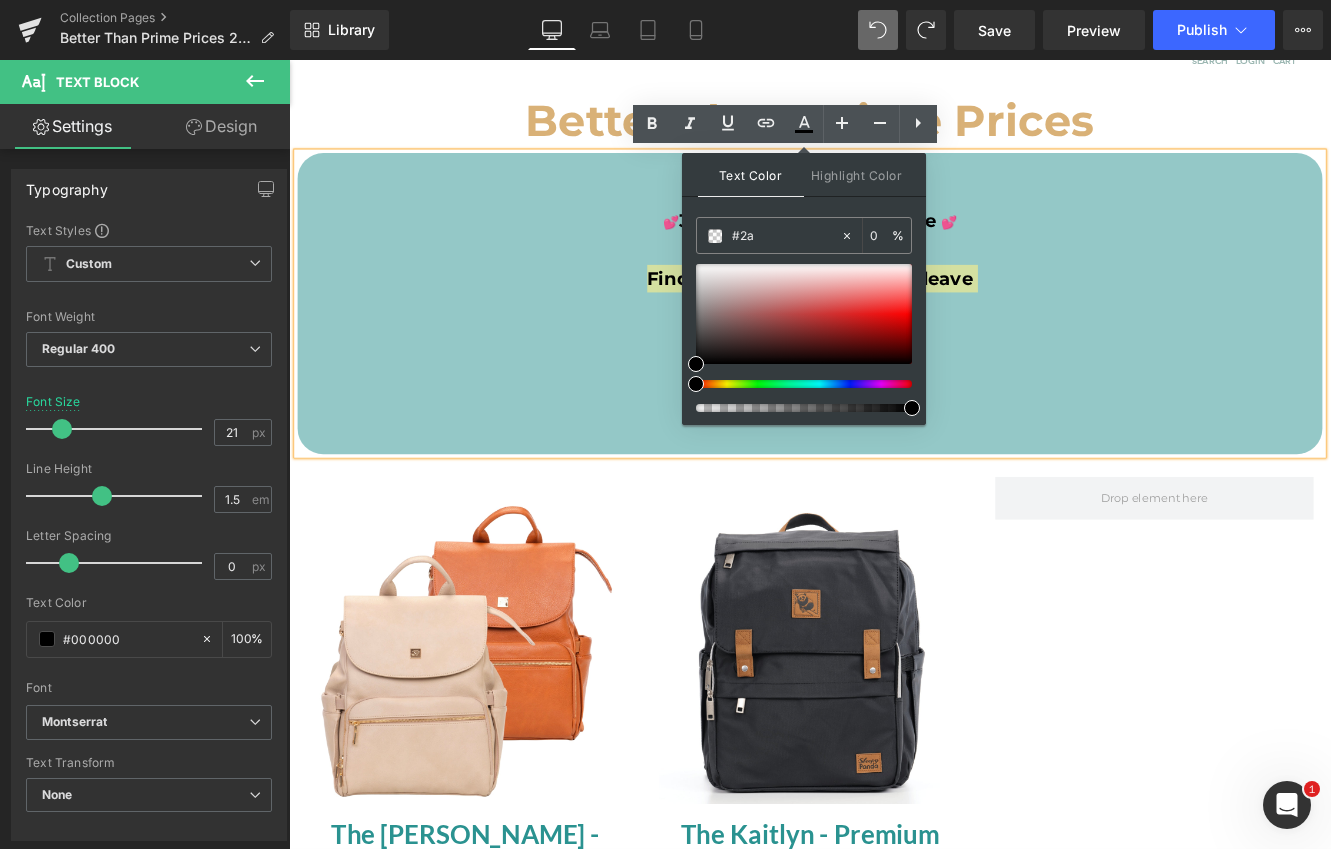 type on "#2a9" 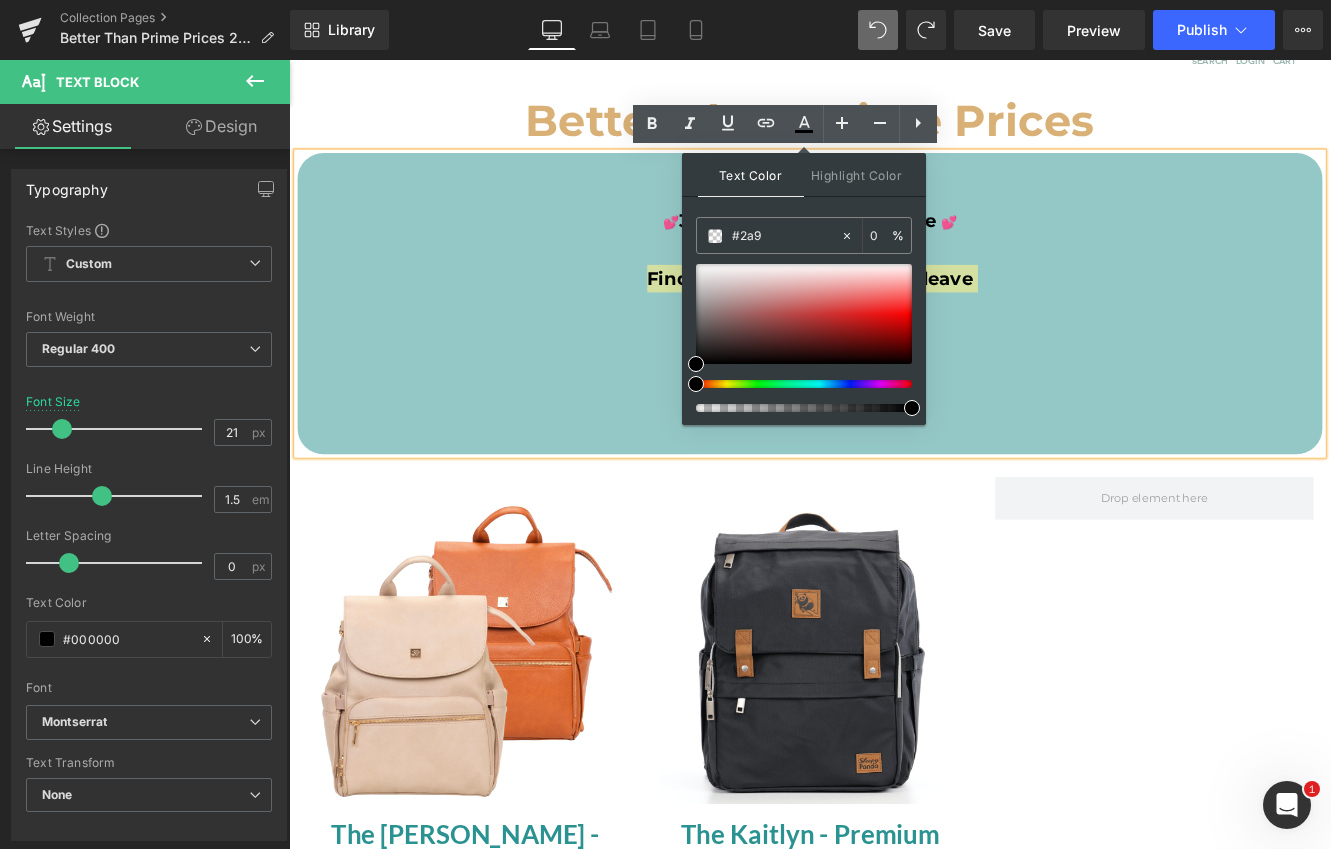 type on "100" 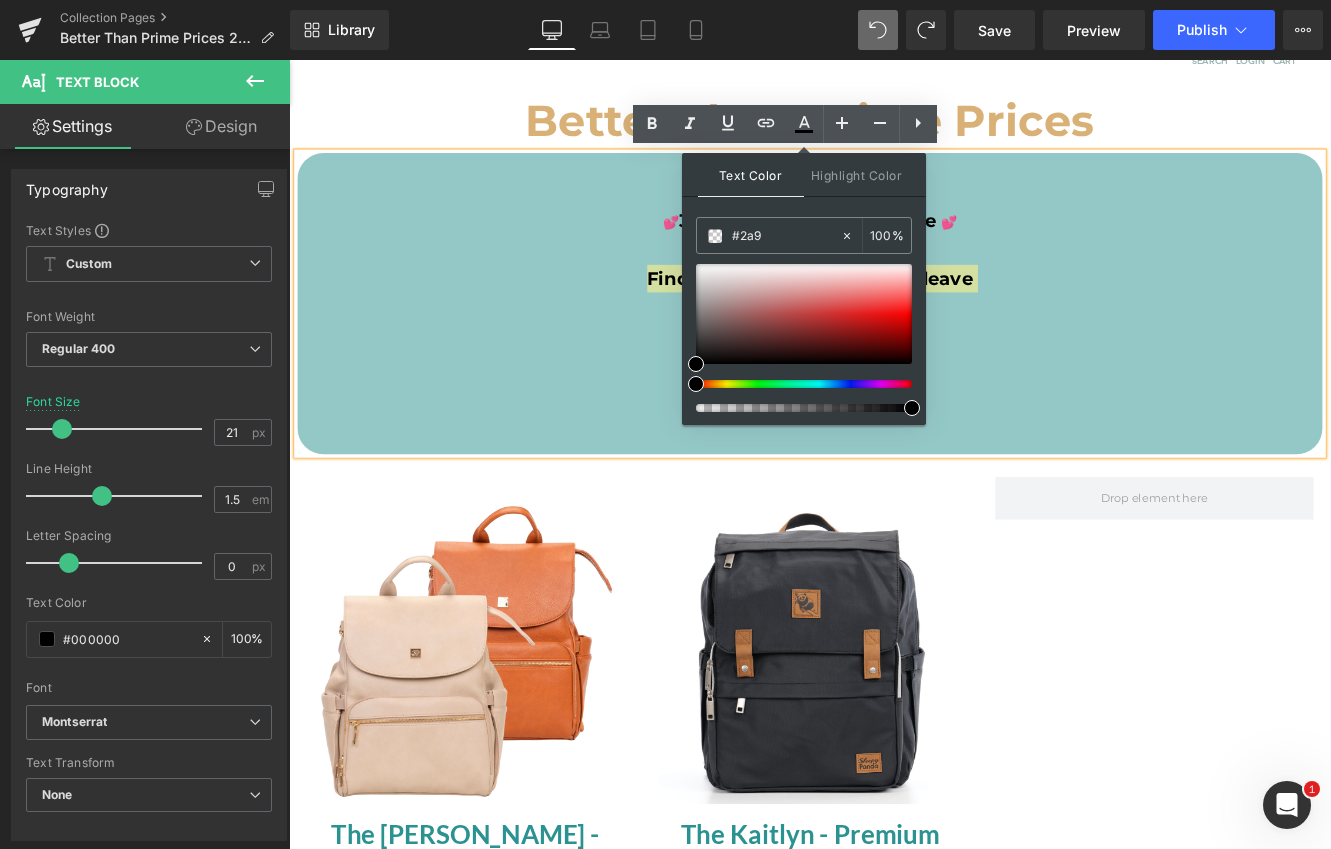 type on "#2a92" 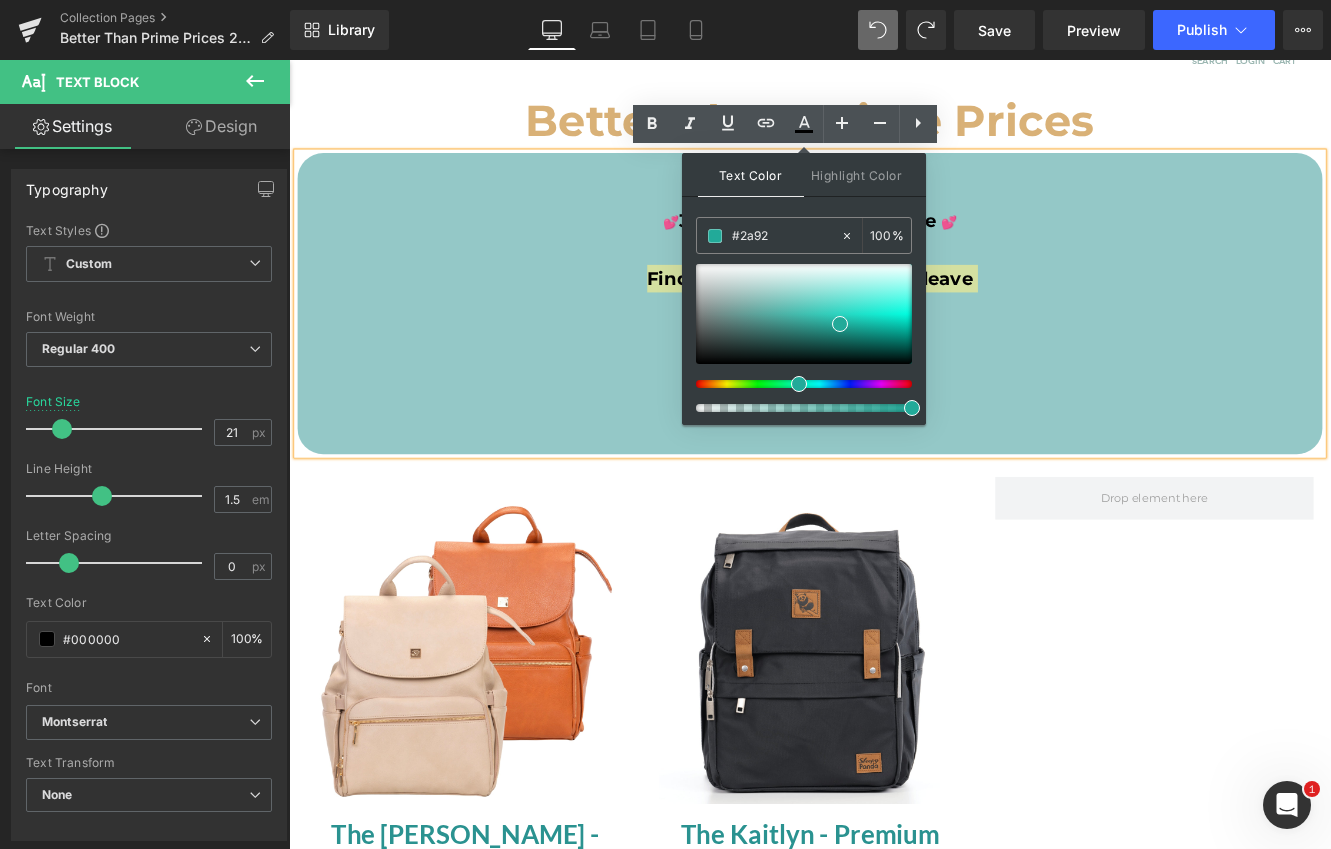 type on "13" 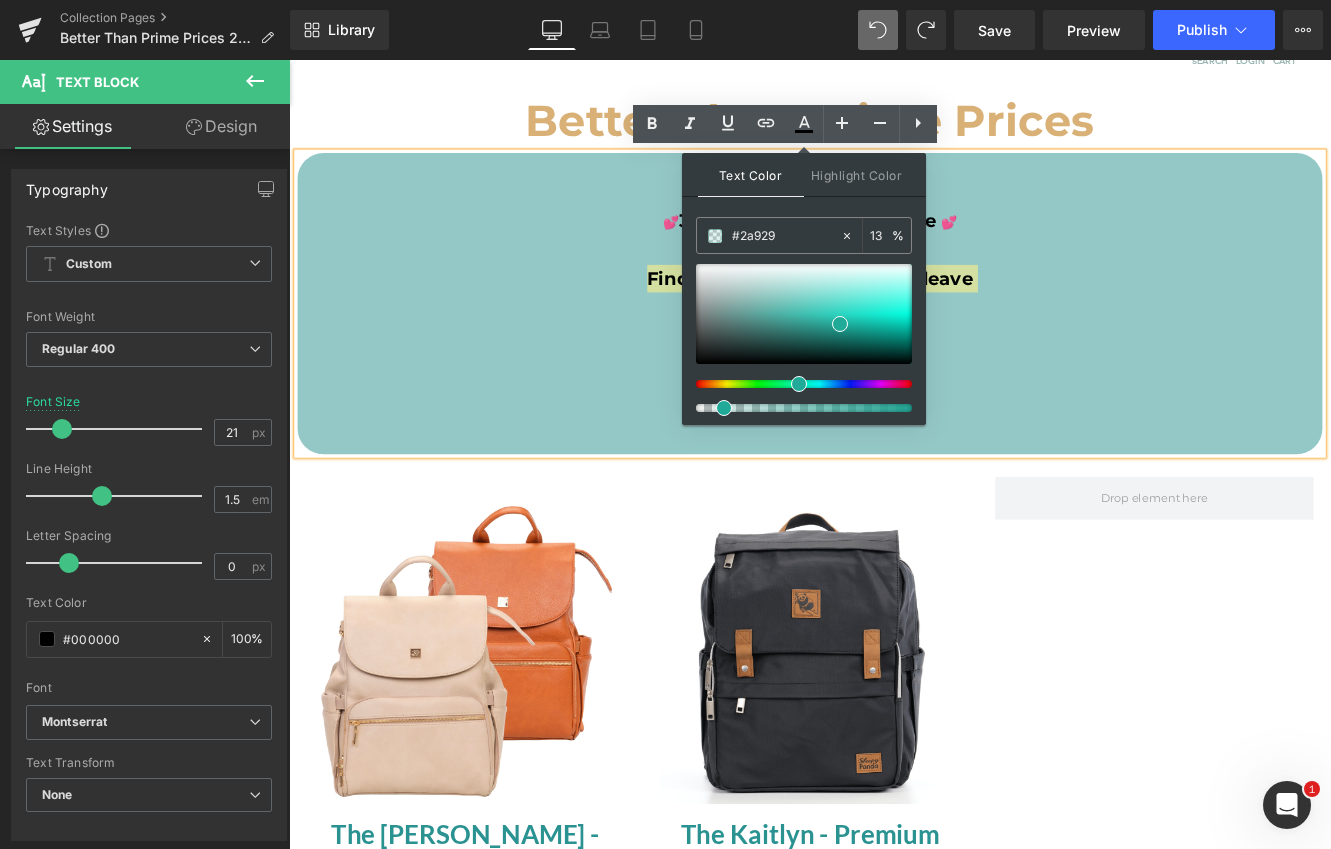 type on "#2a9290" 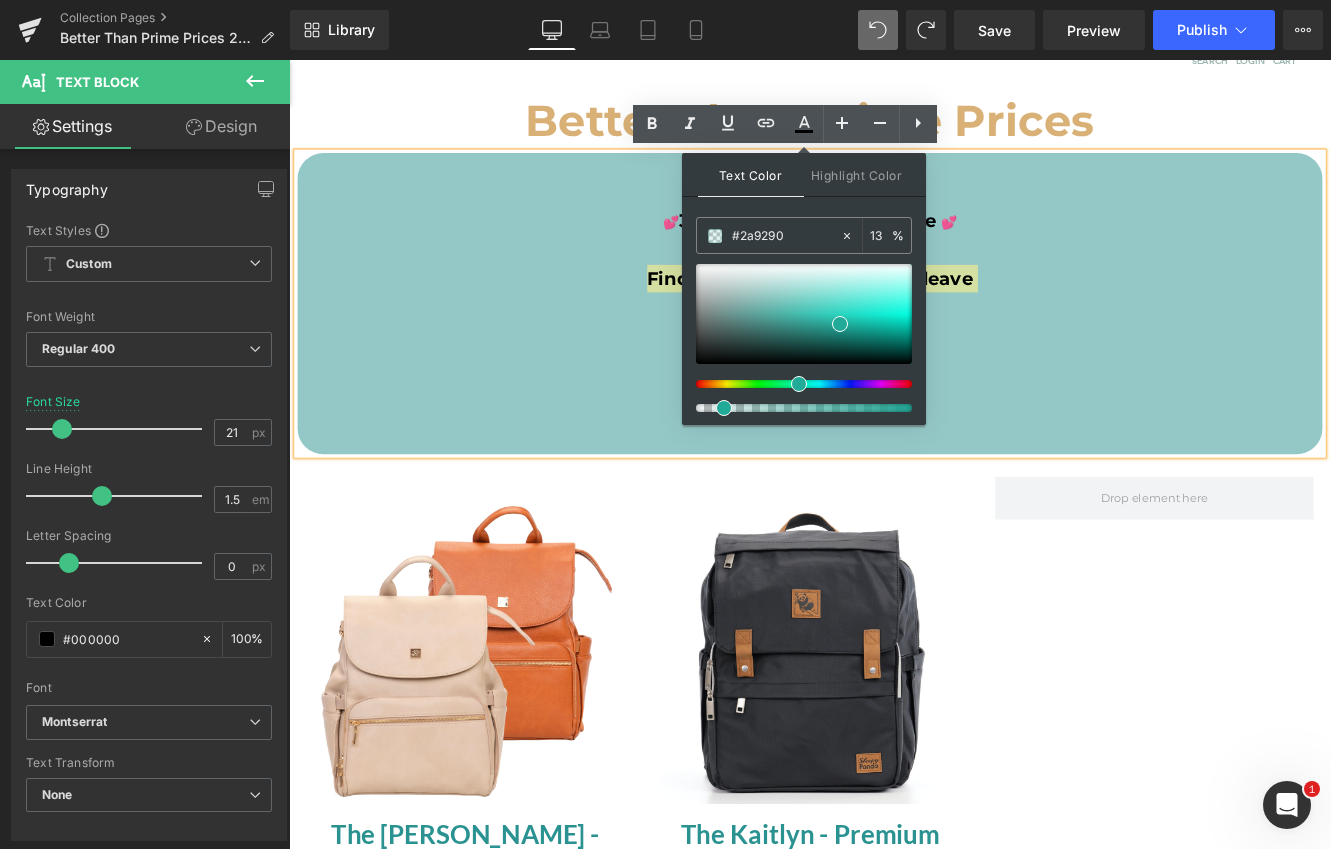 type on "100" 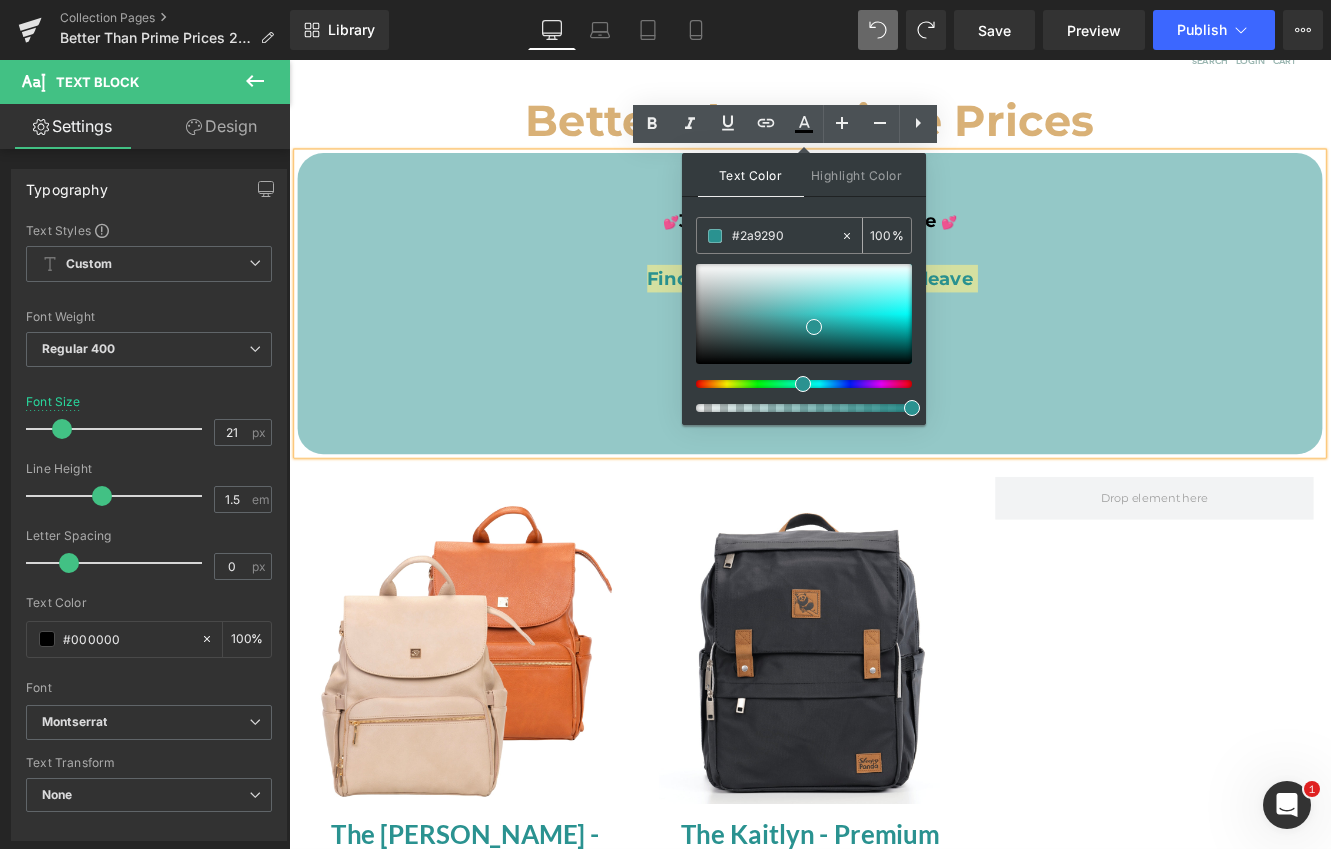 click at bounding box center [715, 236] 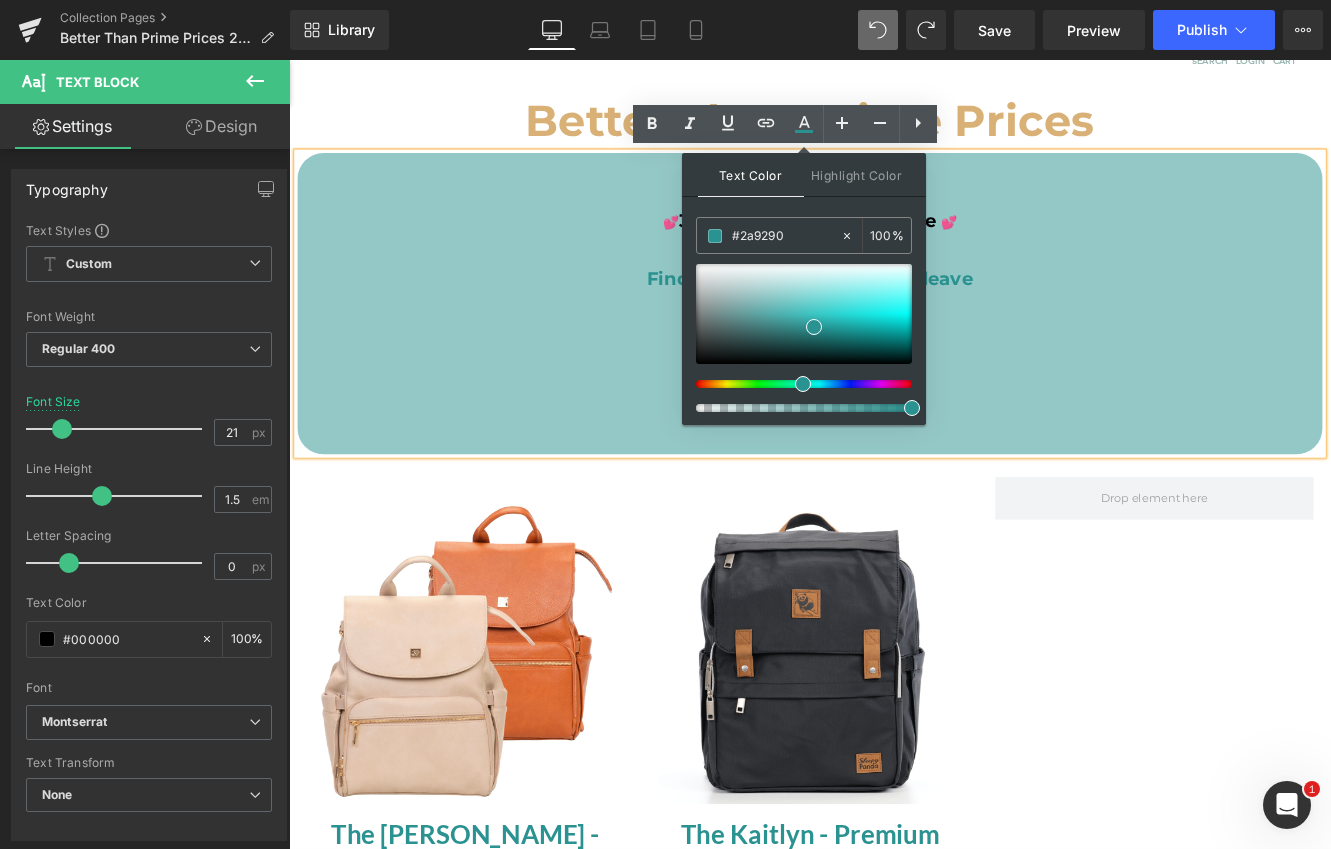 click on "-  FREE SHIPPING  -" at bounding box center [894, 440] 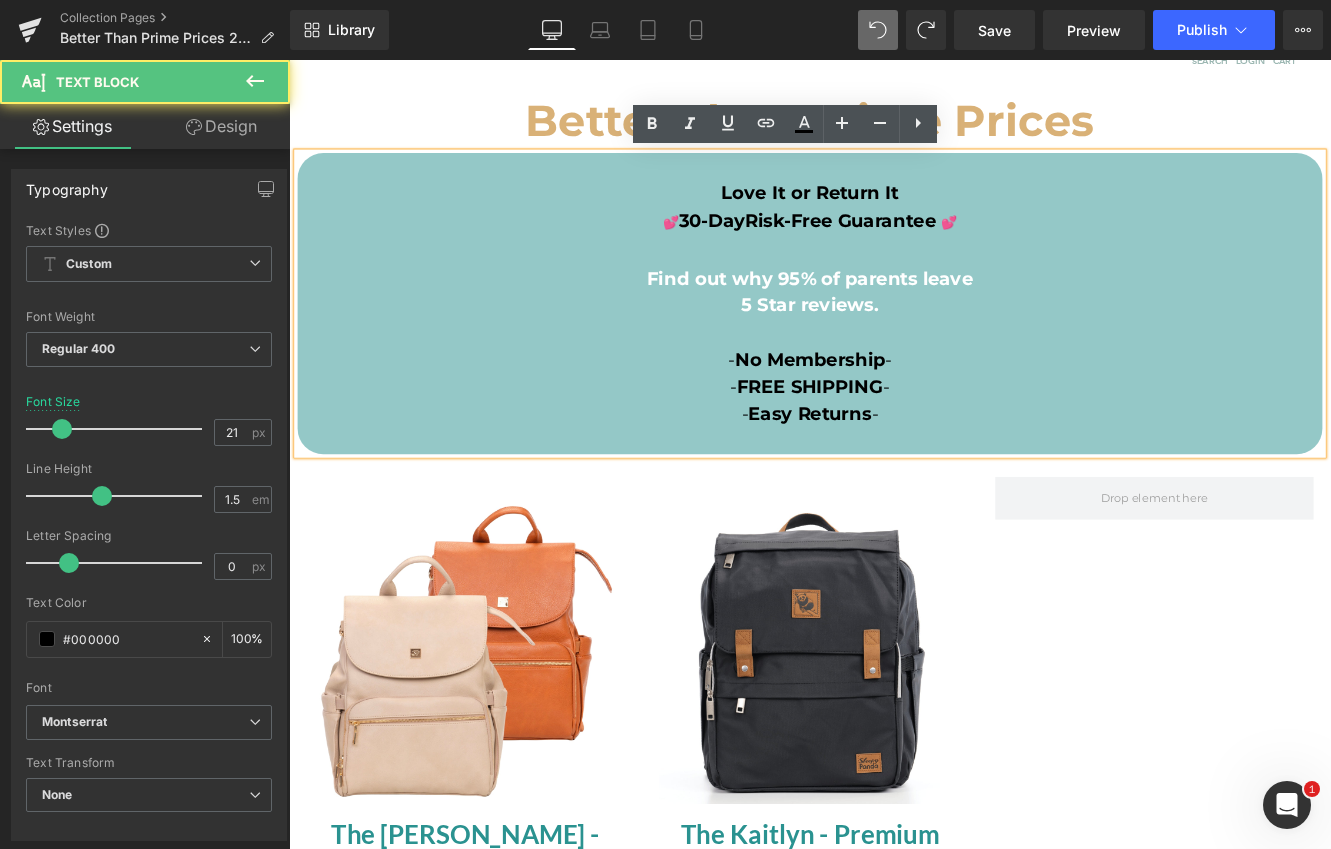click on "-  No Membership  -" at bounding box center [894, 392] 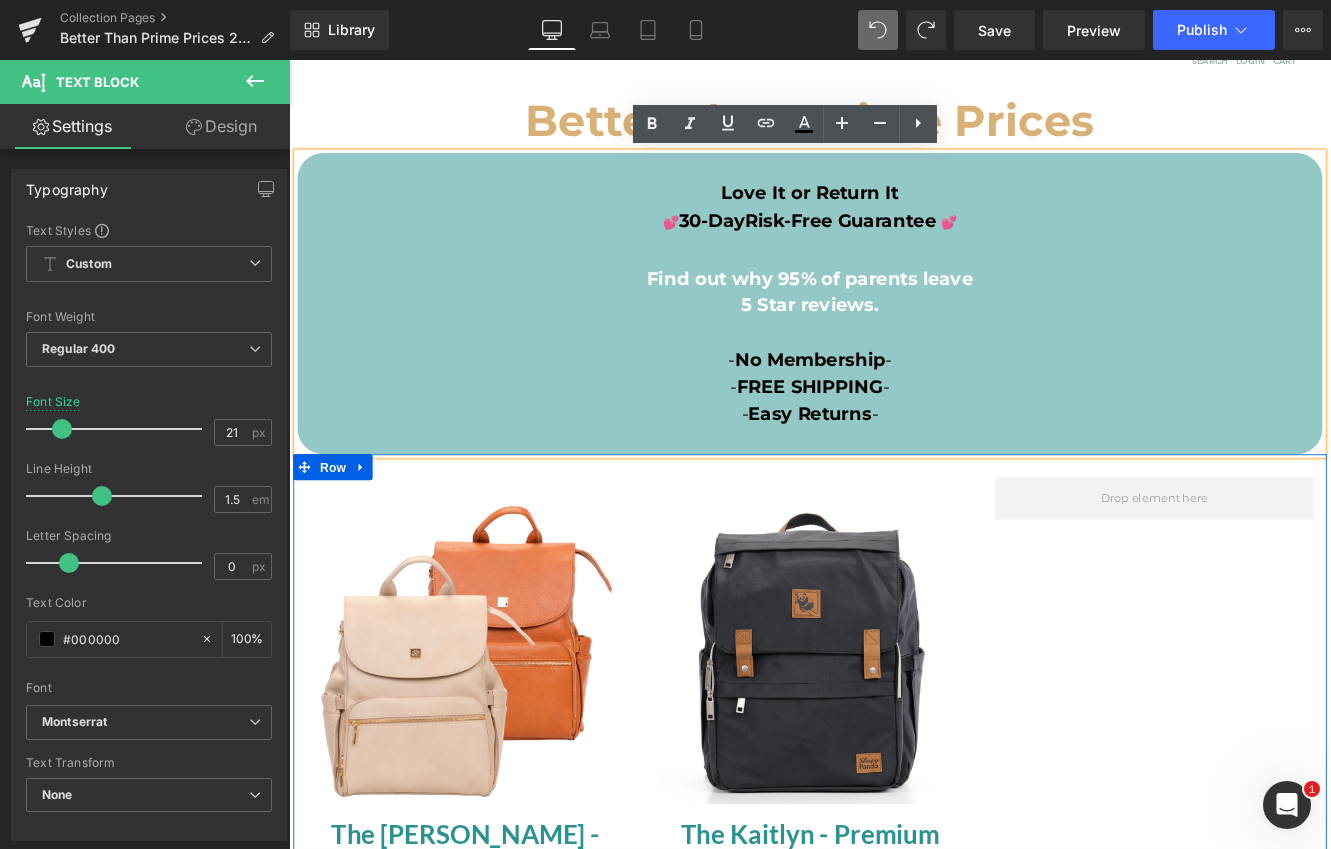 scroll, scrollTop: 313, scrollLeft: 0, axis: vertical 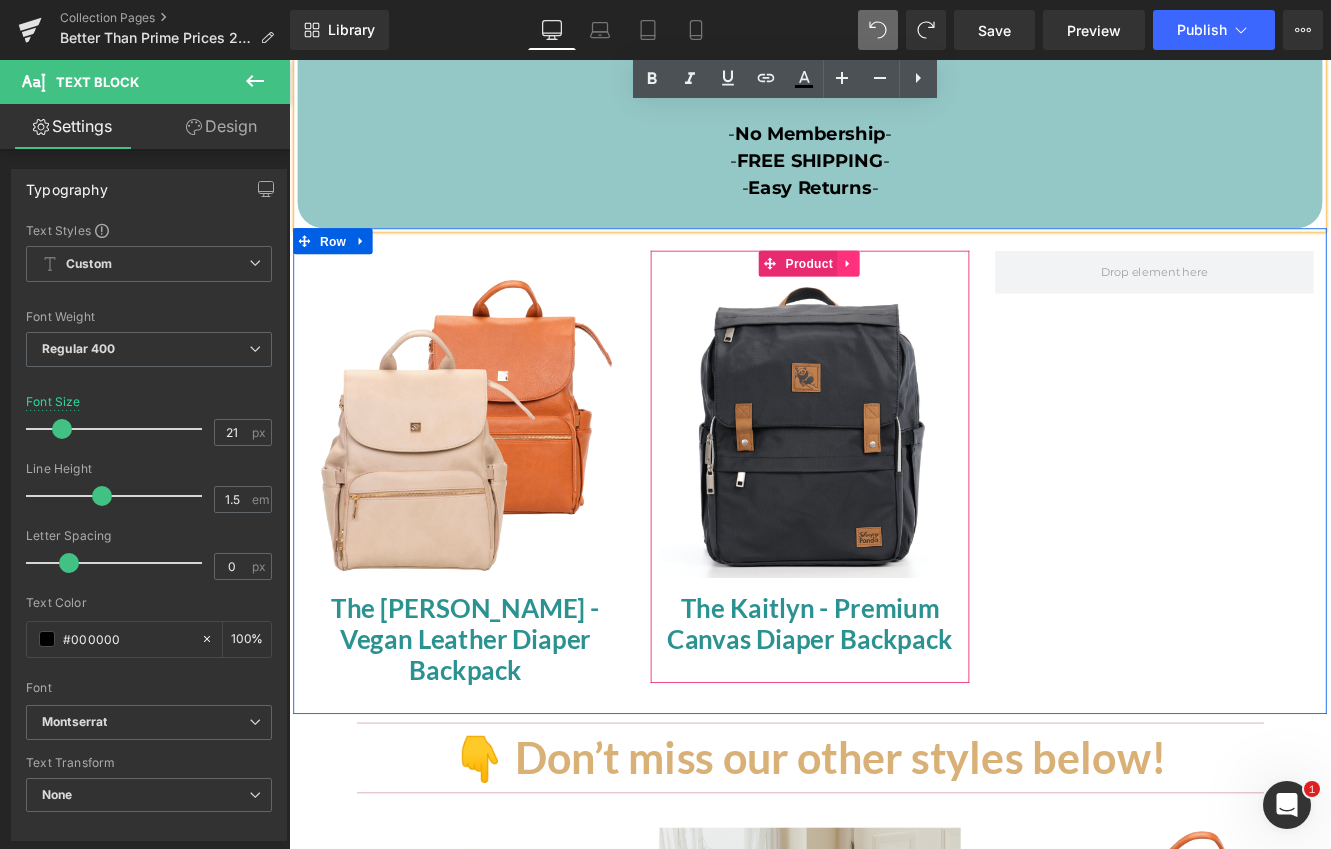click at bounding box center [939, 297] 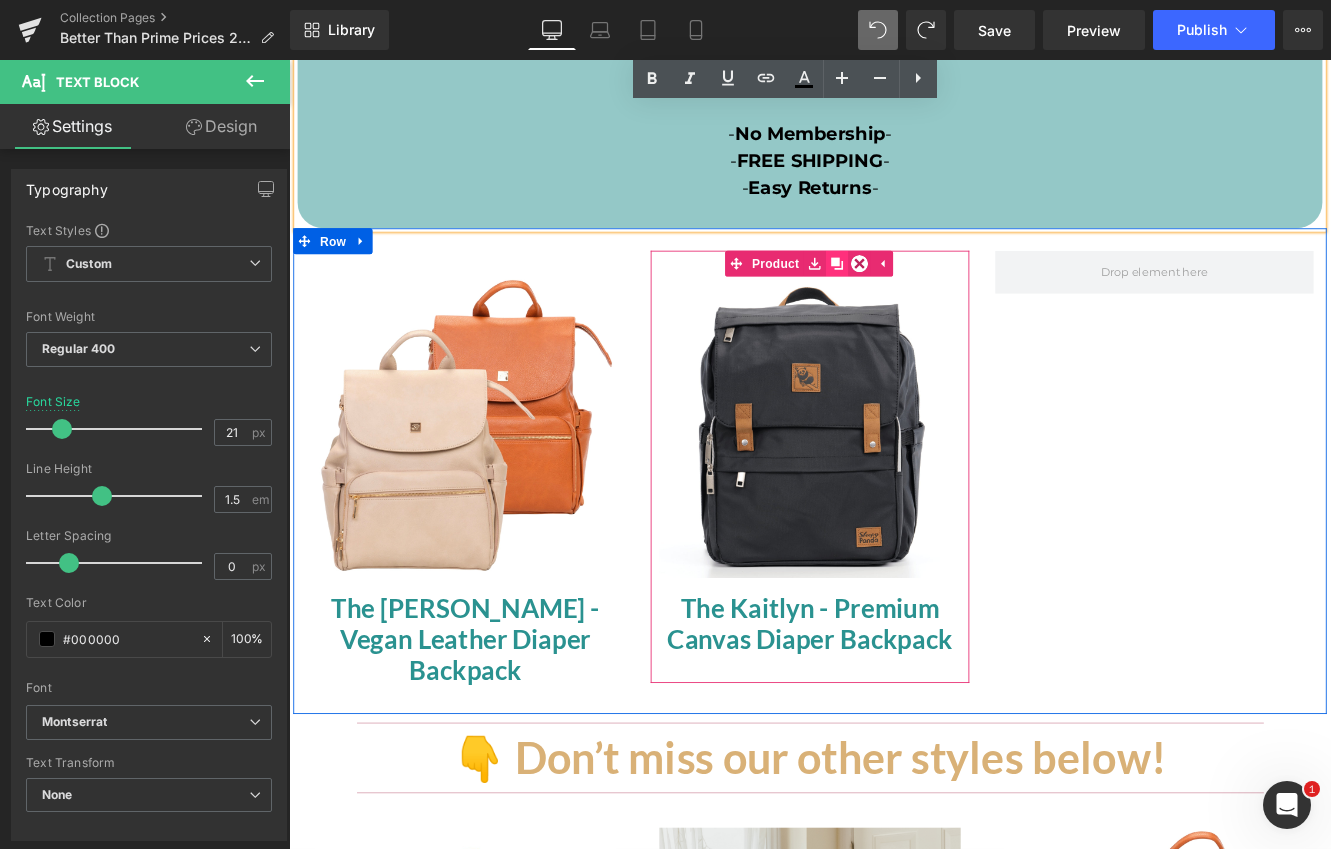 click 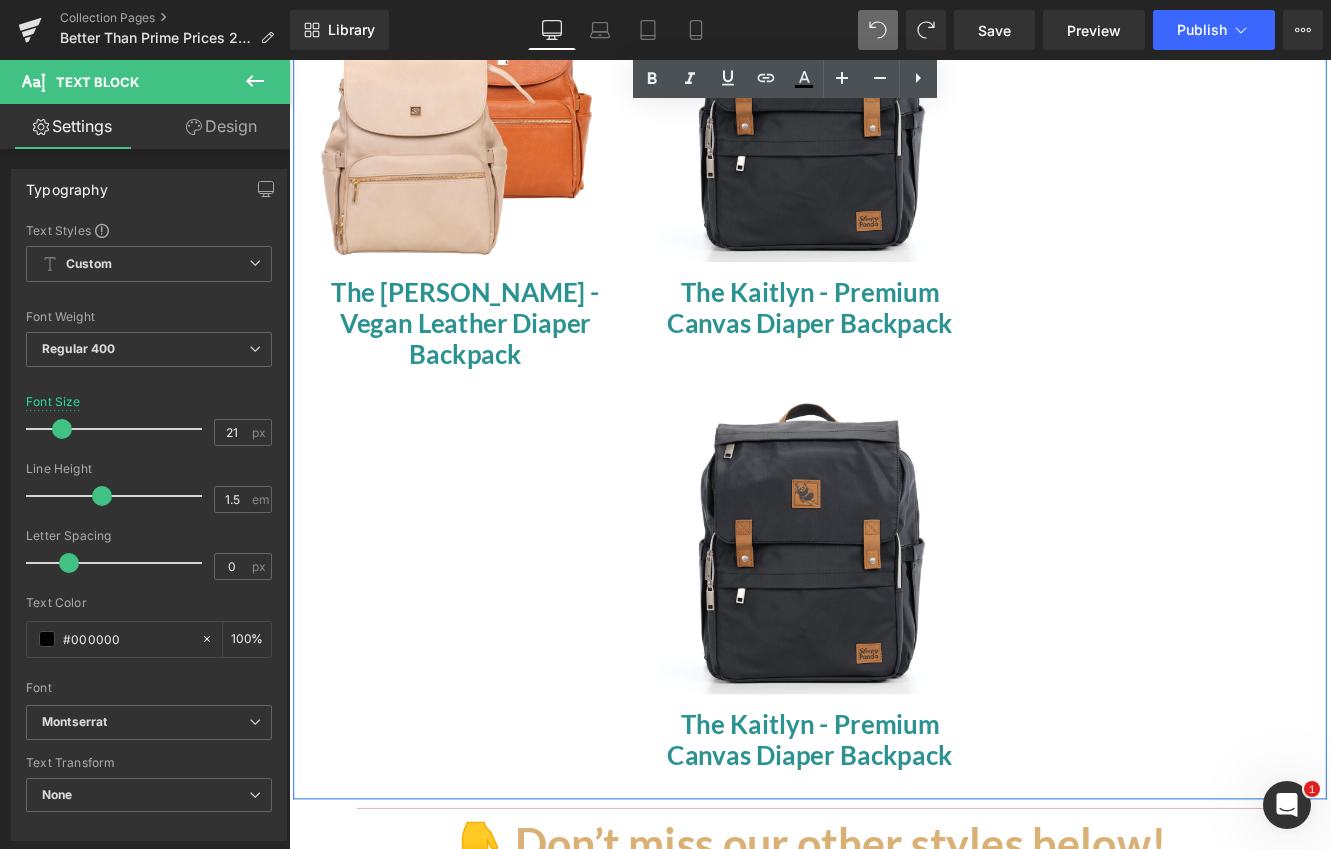 scroll, scrollTop: 543, scrollLeft: 0, axis: vertical 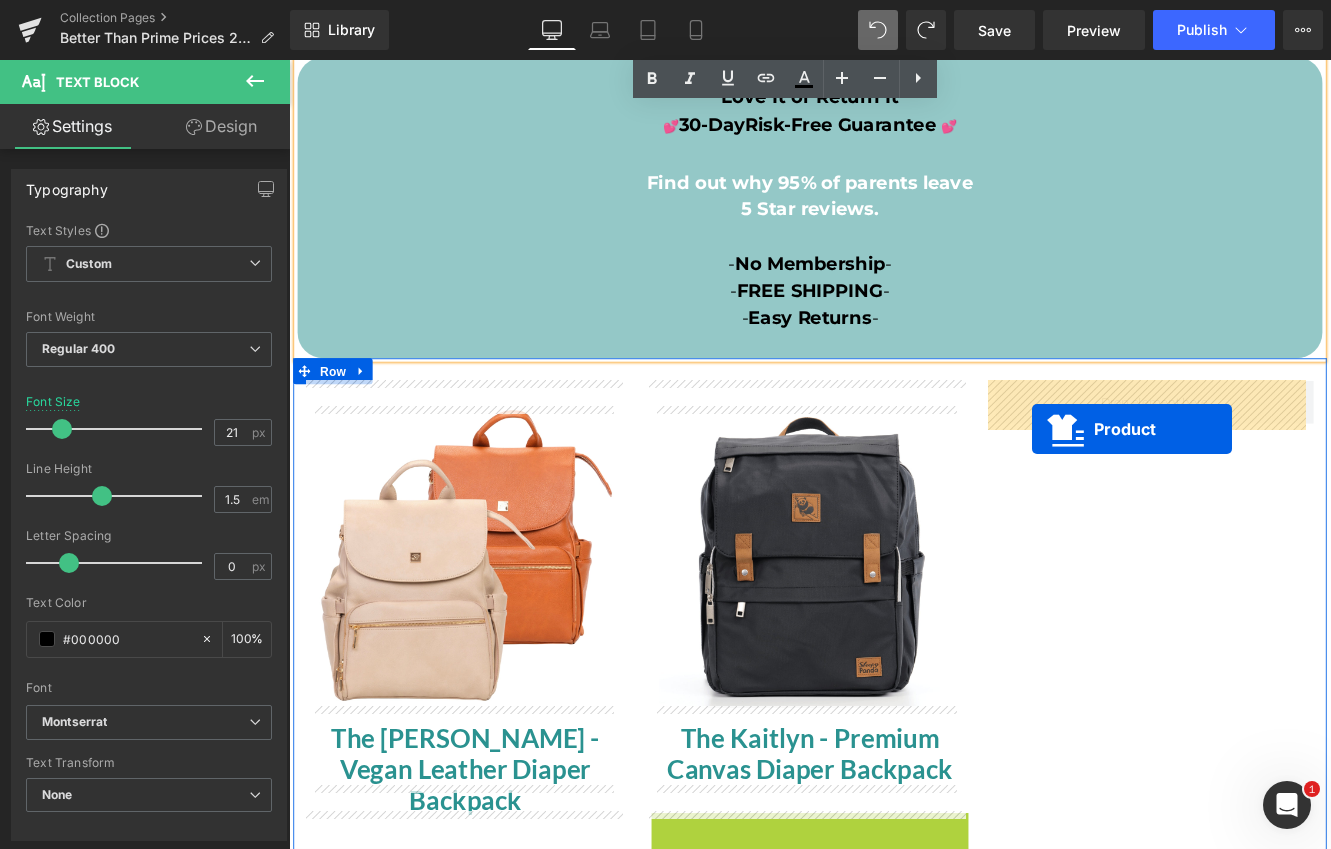 drag, startPoint x: 838, startPoint y: 567, endPoint x: 1152, endPoint y: 488, distance: 323.78543 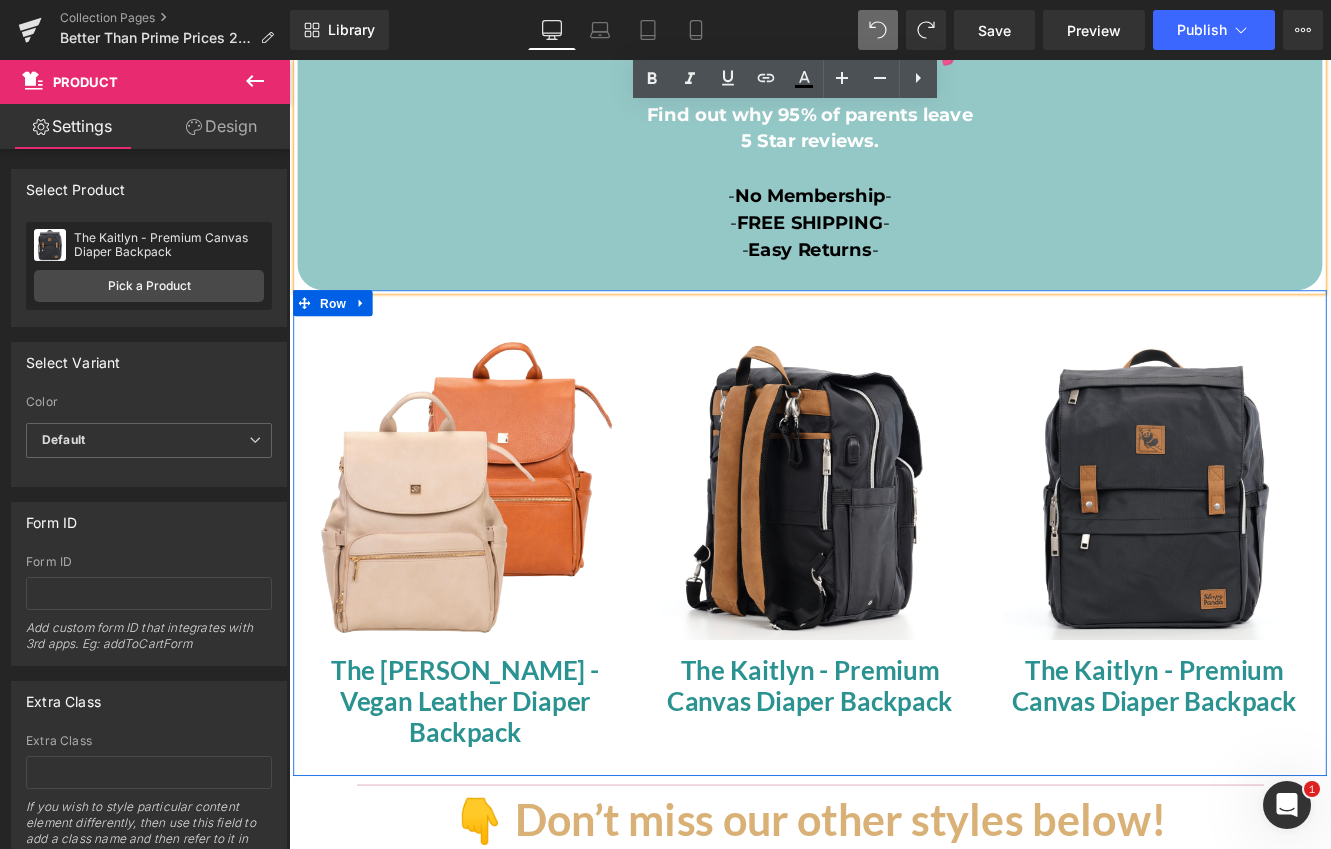 scroll, scrollTop: 361, scrollLeft: 0, axis: vertical 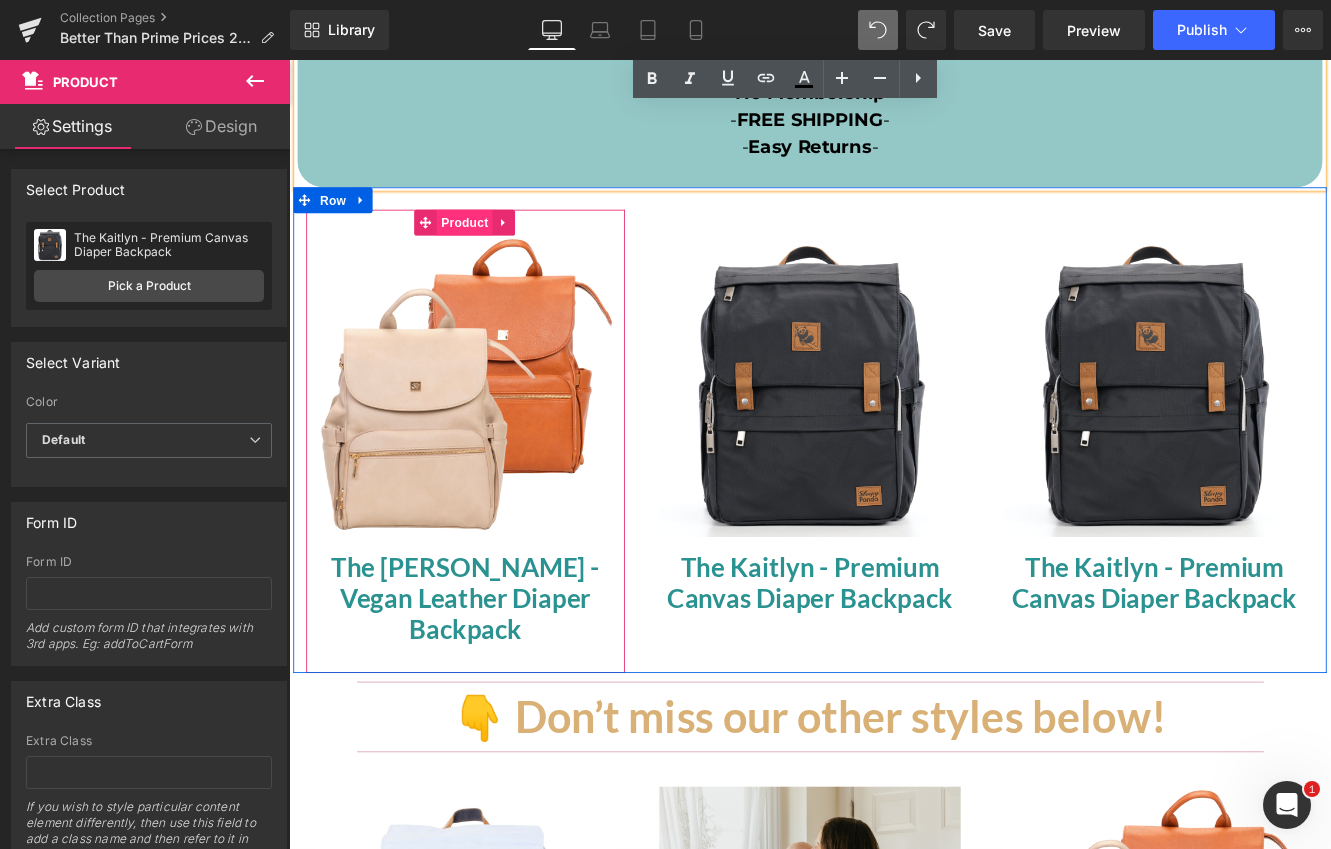 click on "Product" at bounding box center (493, 249) 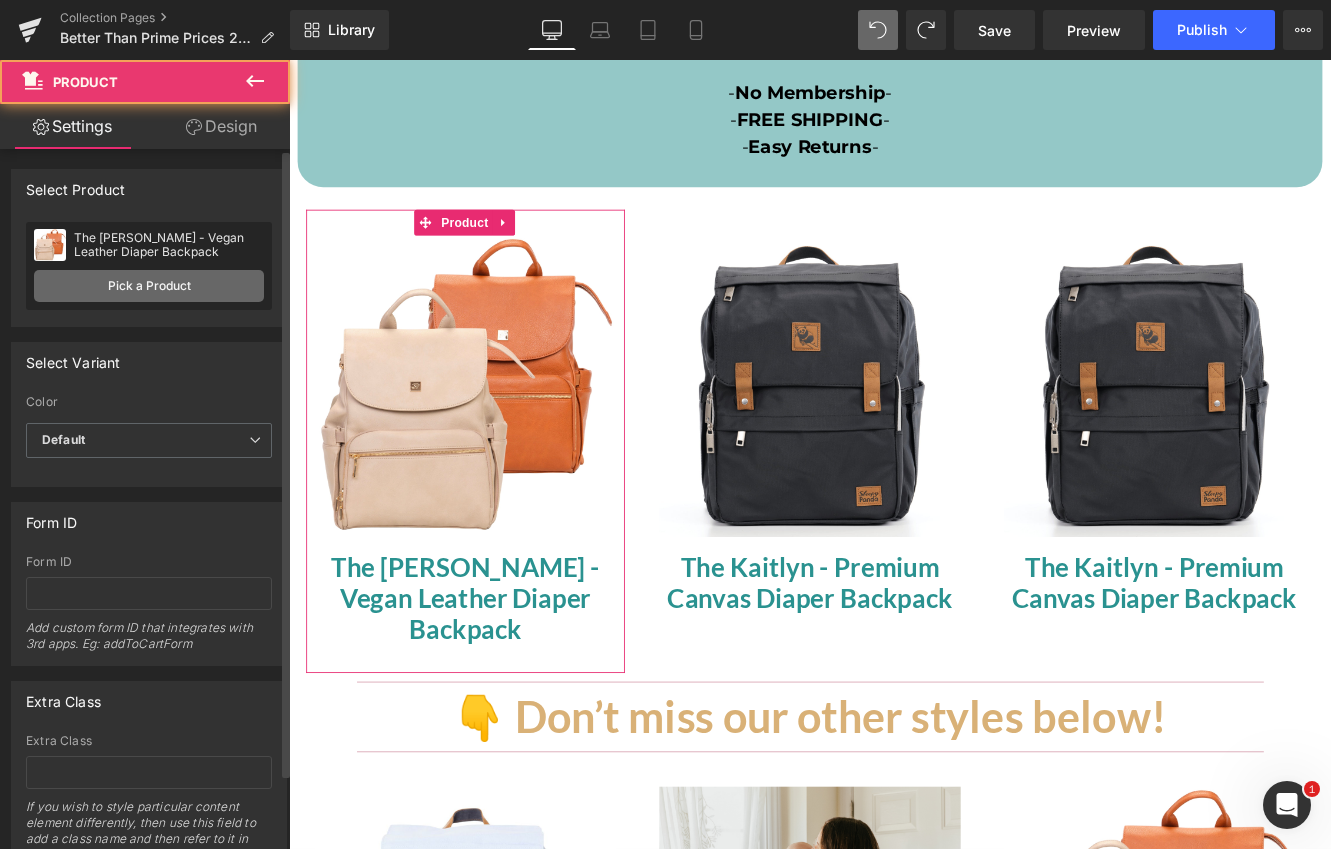click on "Pick a Product" at bounding box center [149, 286] 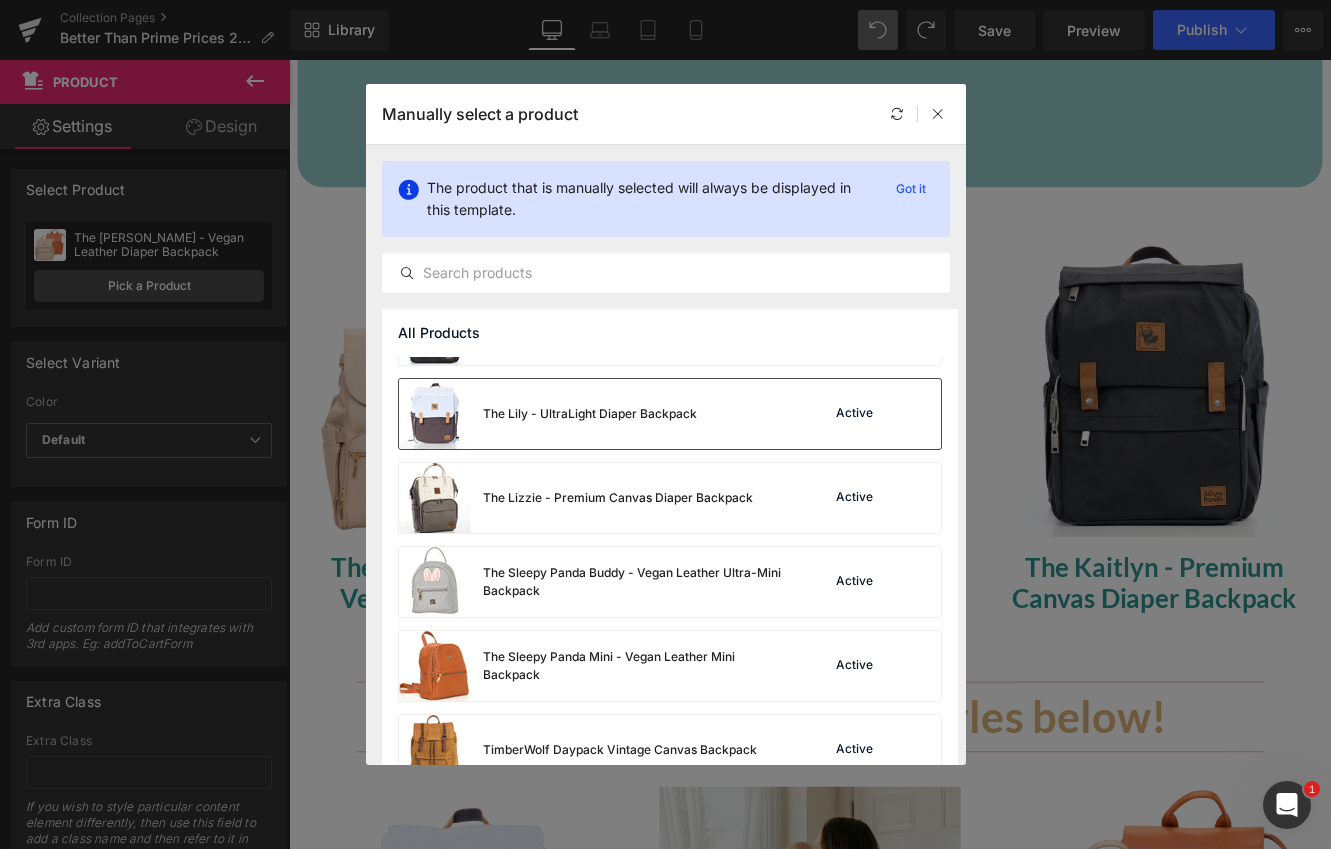 scroll, scrollTop: 2146, scrollLeft: 0, axis: vertical 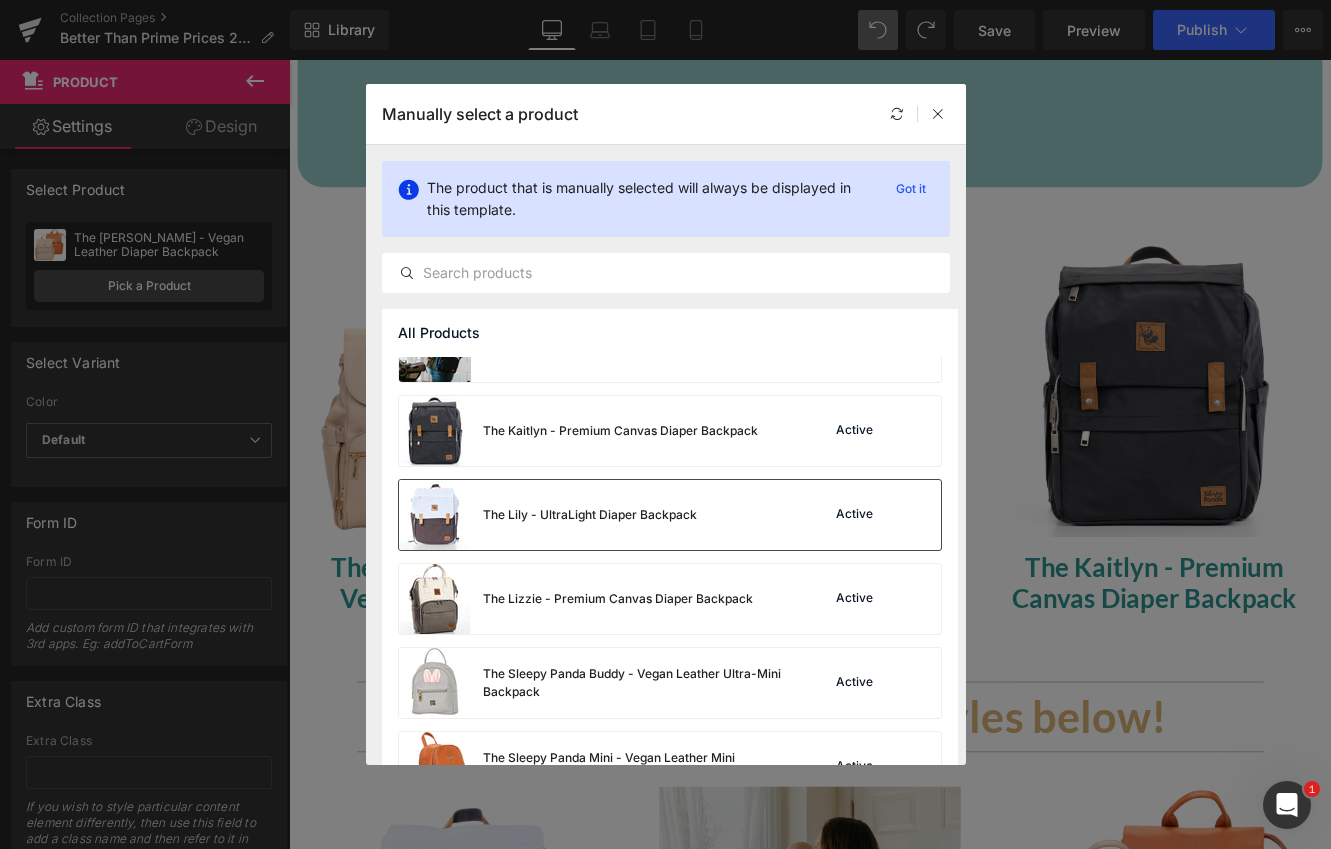 click on "The Lily - UltraLight Diaper Backpack" at bounding box center (548, 515) 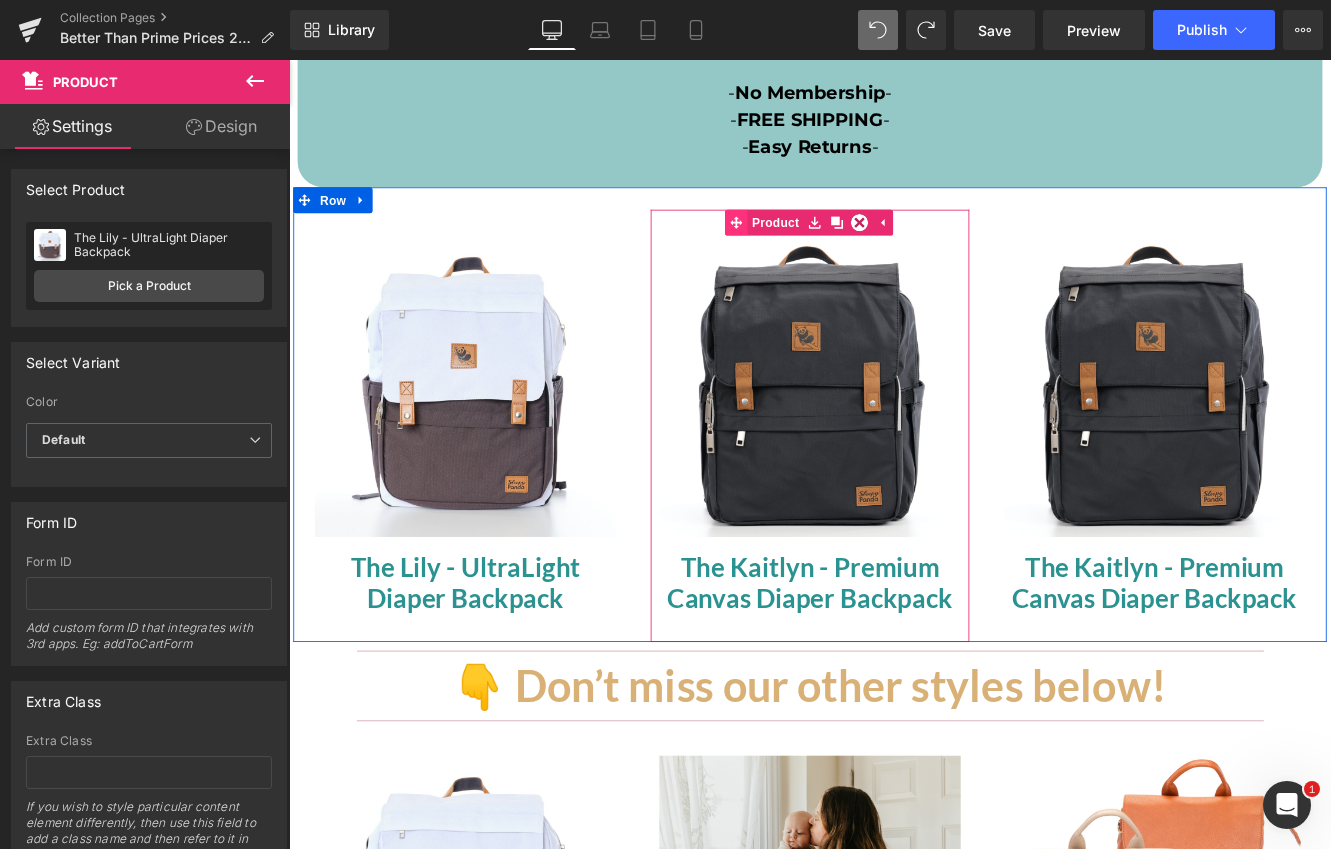 click on "Product" at bounding box center (841, 249) 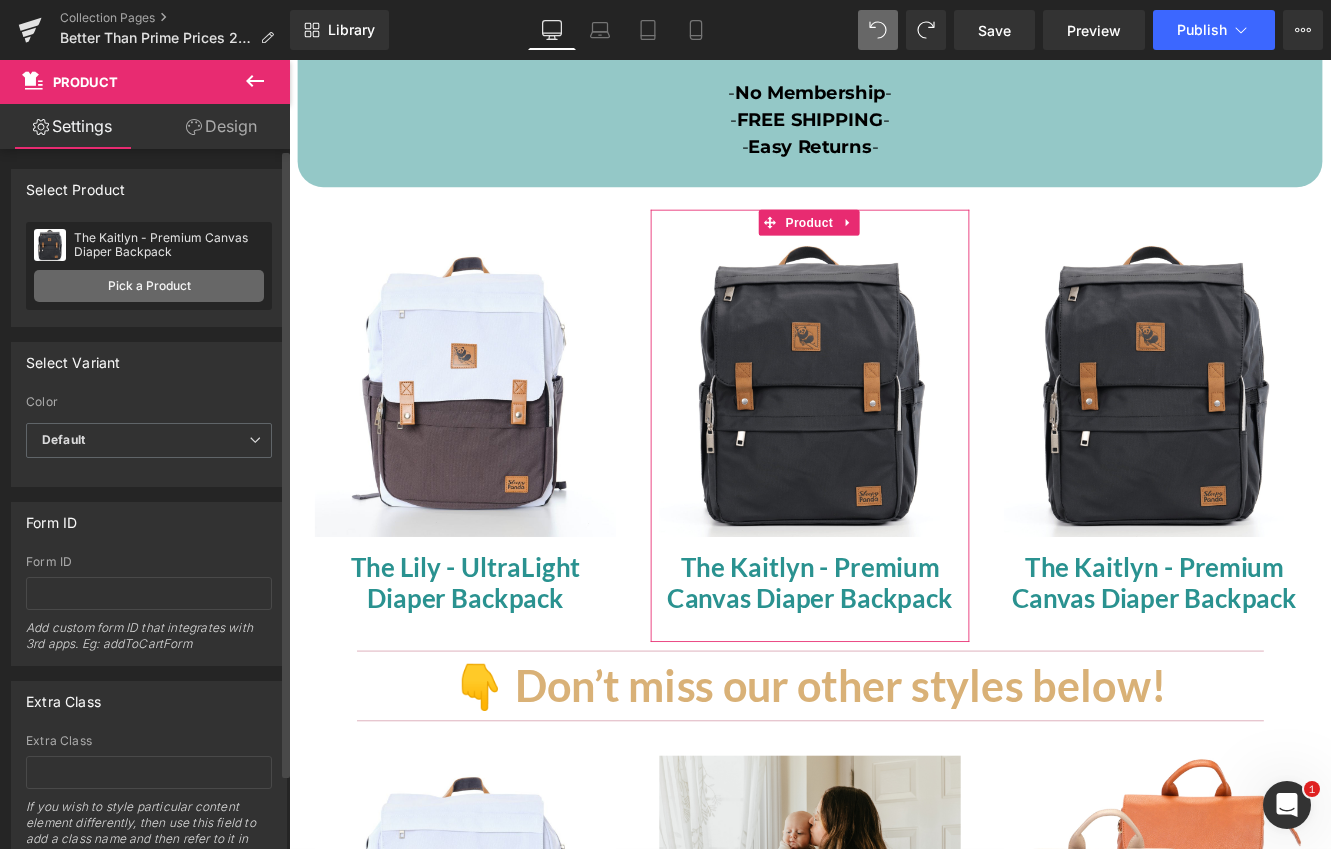 click on "Pick a Product" at bounding box center [149, 286] 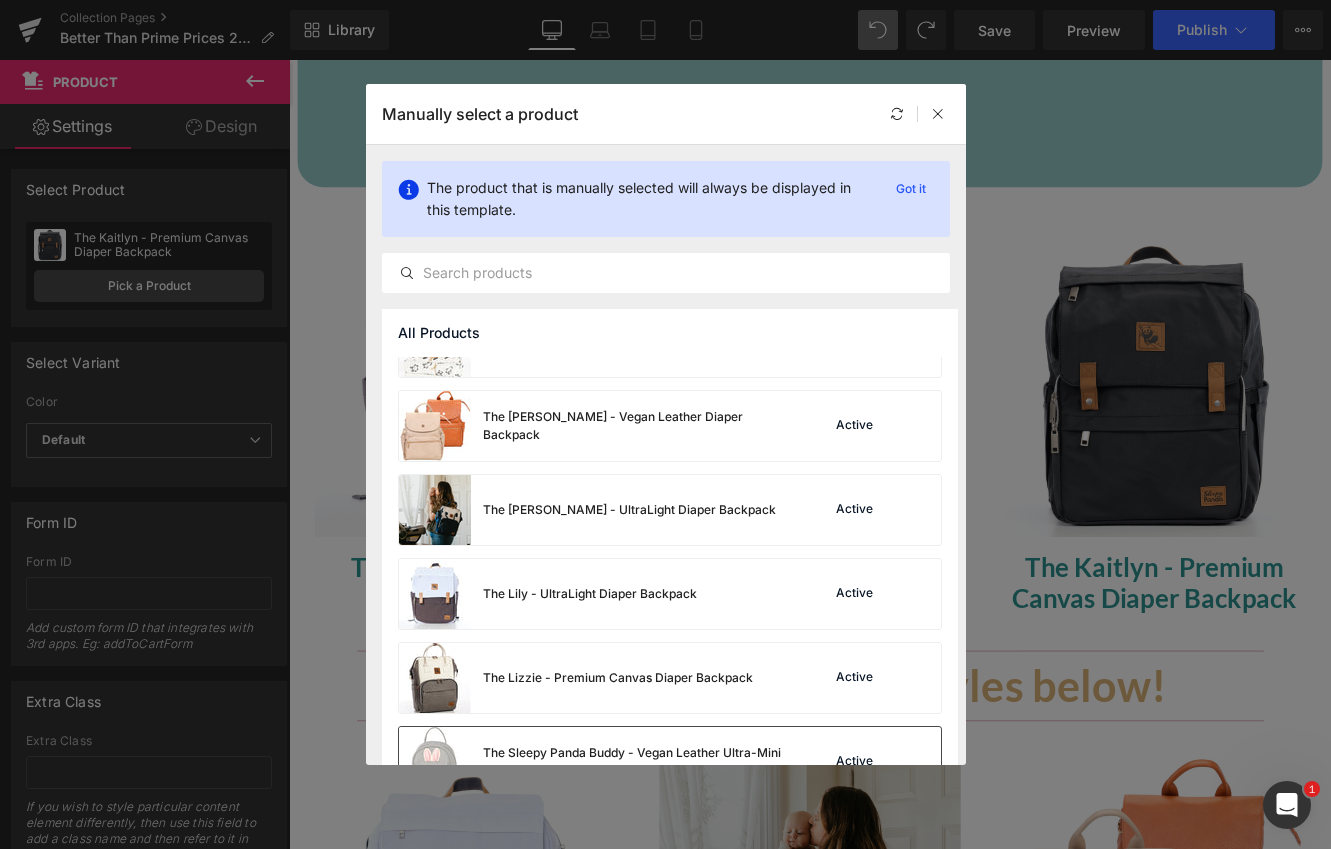 scroll, scrollTop: 2054, scrollLeft: 0, axis: vertical 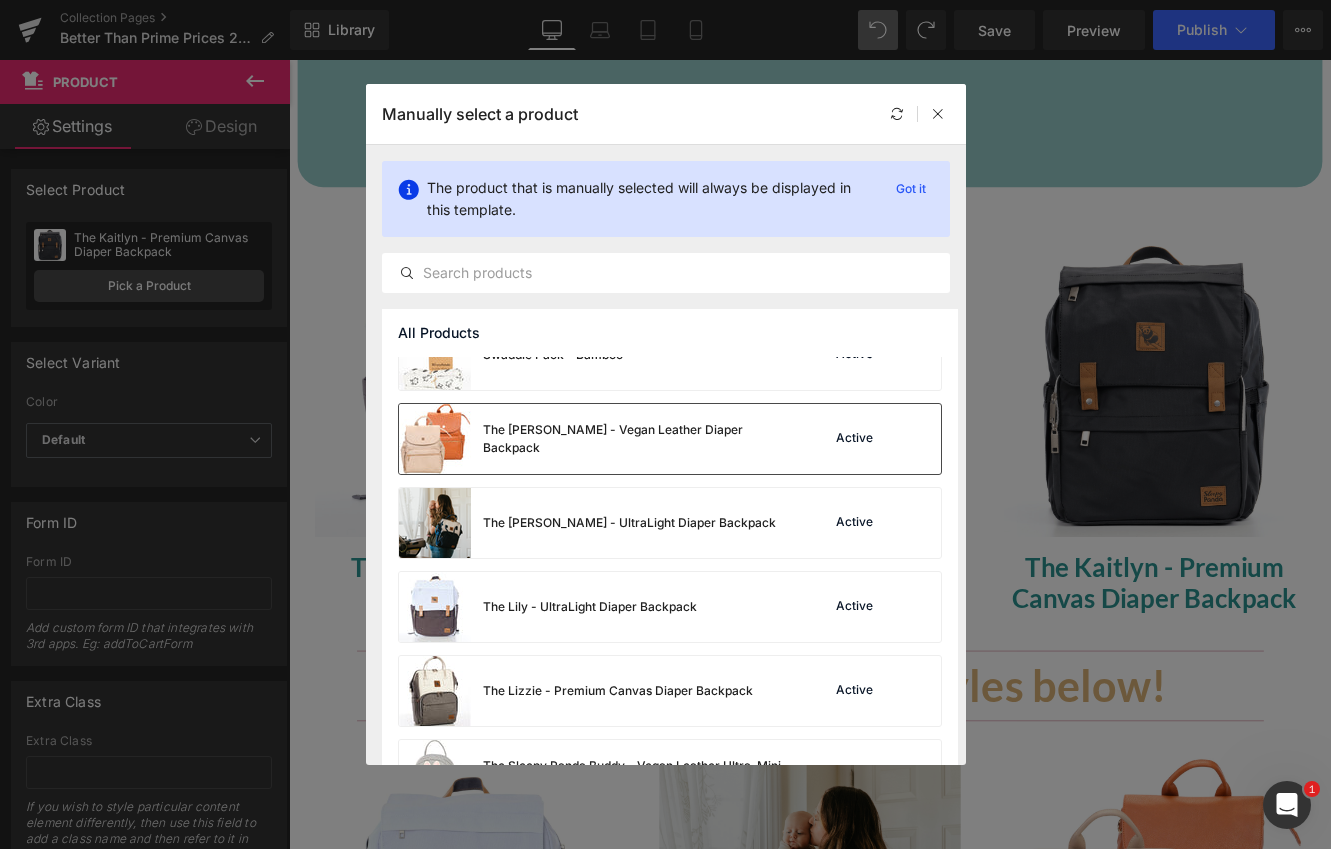 click on "The [PERSON_NAME] - Vegan Leather Diaper Backpack" at bounding box center (633, 439) 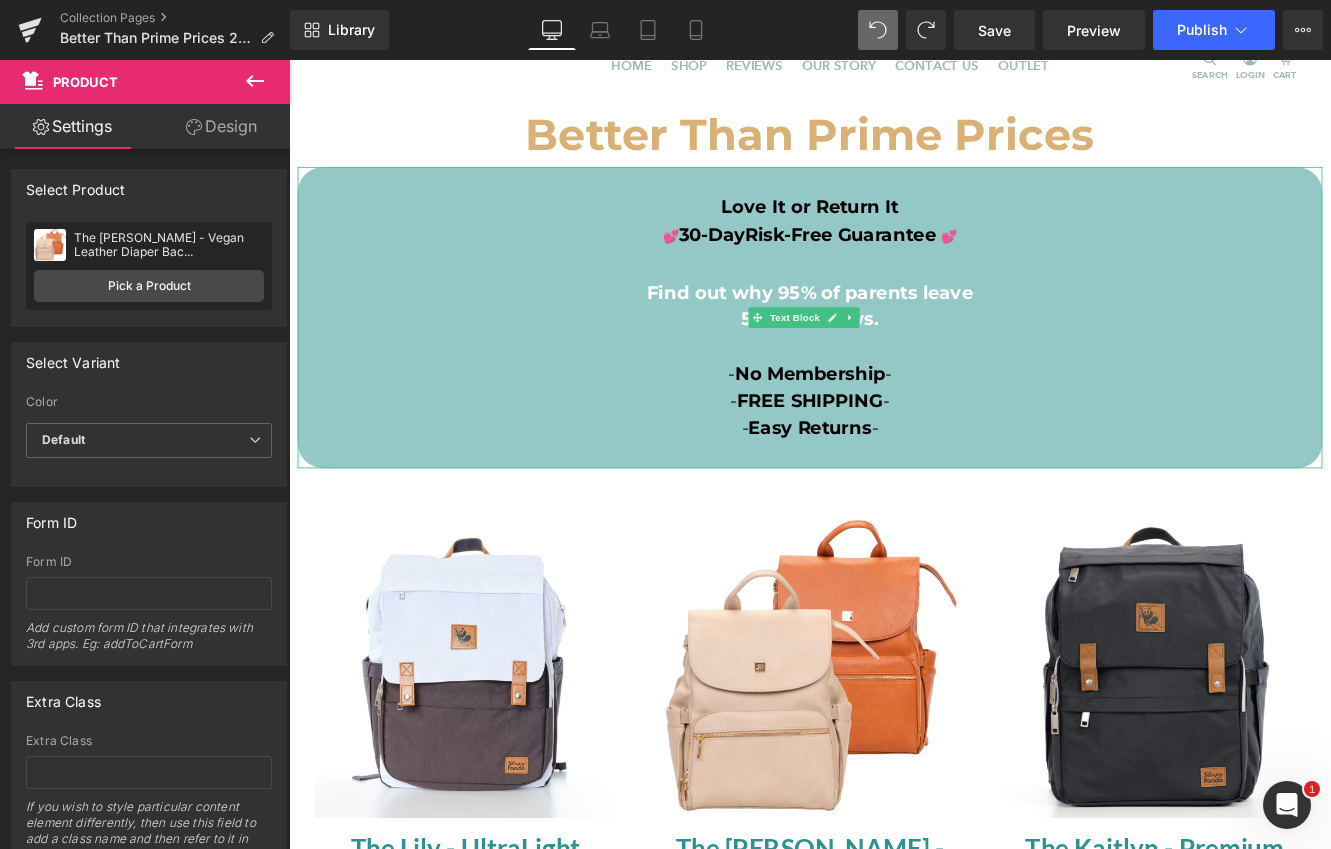scroll, scrollTop: 0, scrollLeft: 0, axis: both 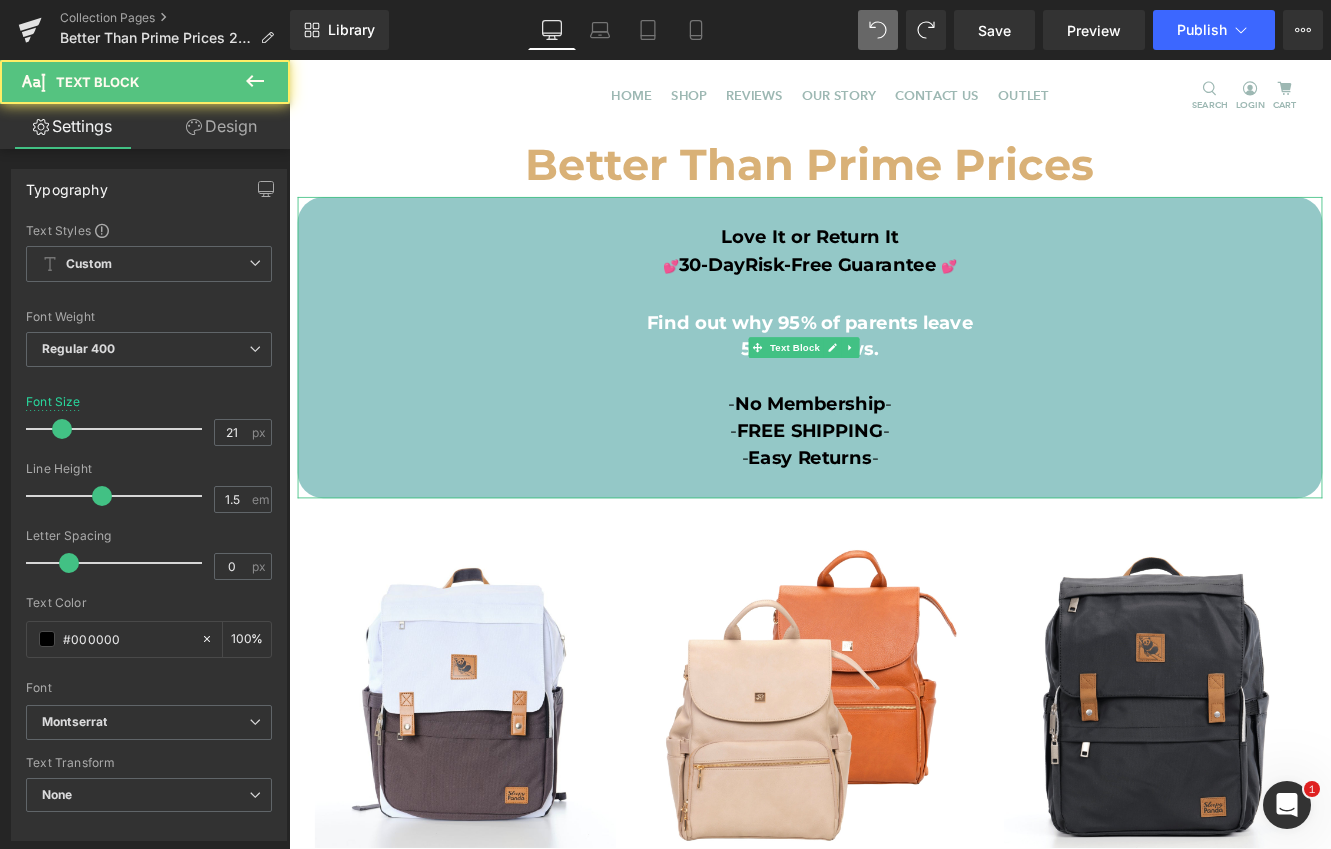 click at bounding box center (1043, 297) 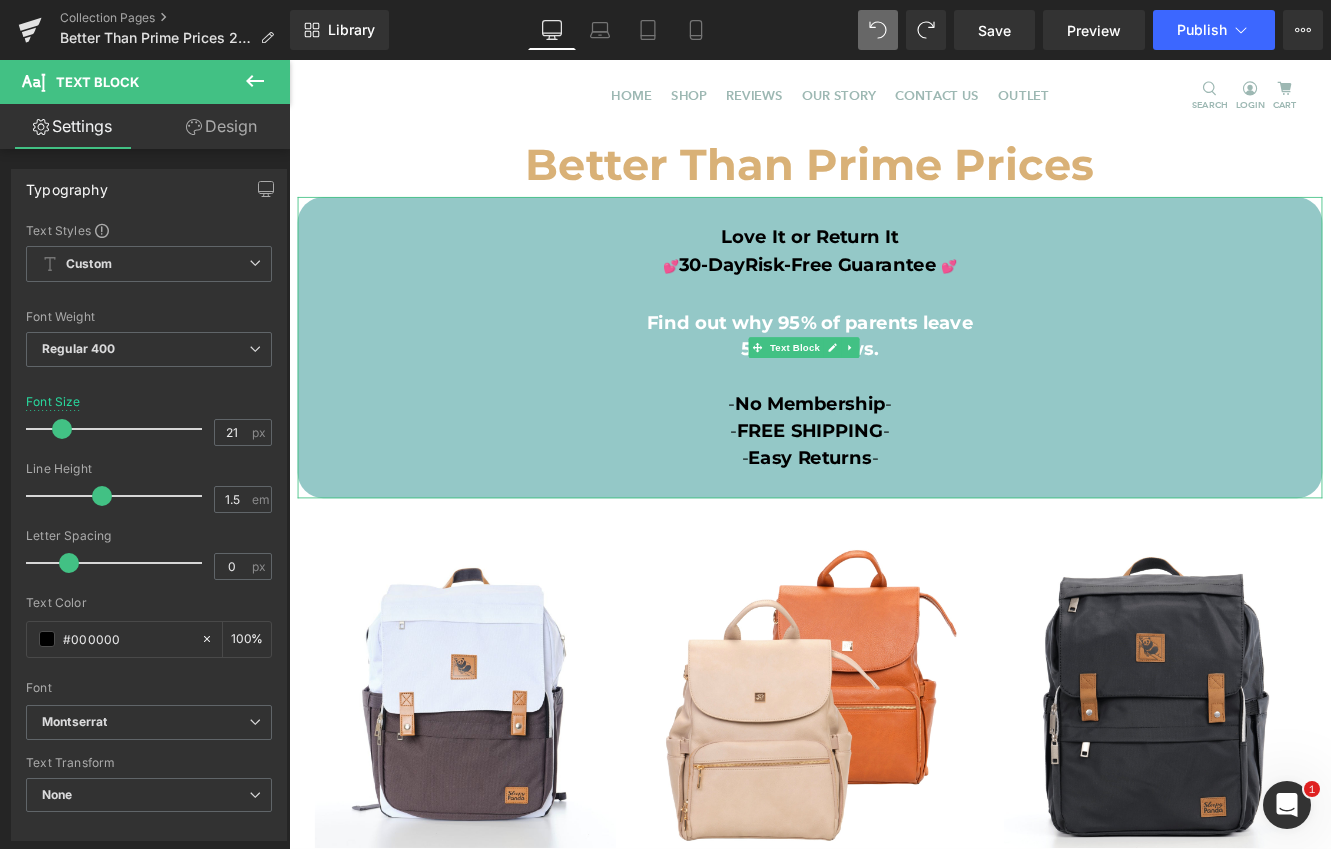 click on "5 Star reviews." at bounding box center (894, 396) 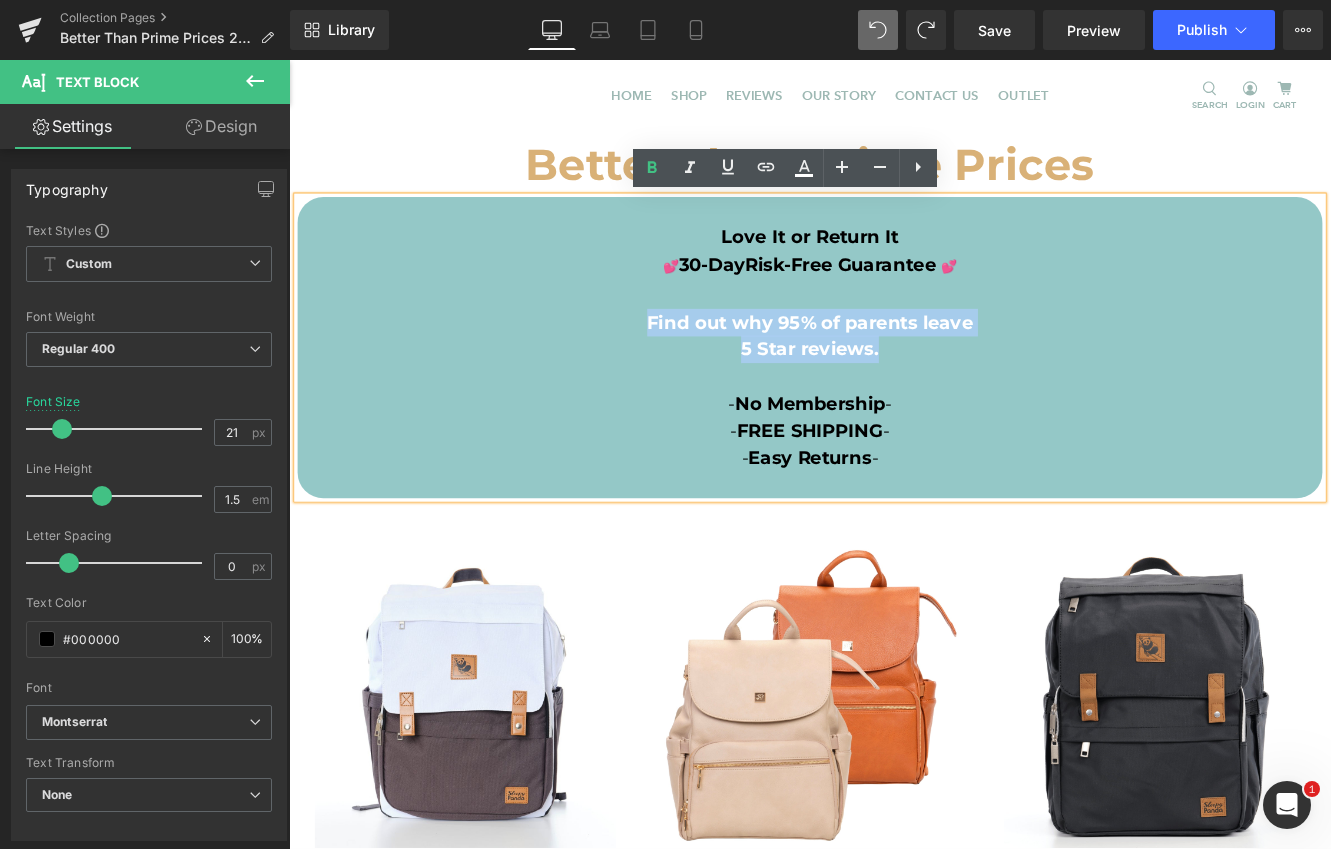 drag, startPoint x: 971, startPoint y: 404, endPoint x: 700, endPoint y: 363, distance: 274.08392 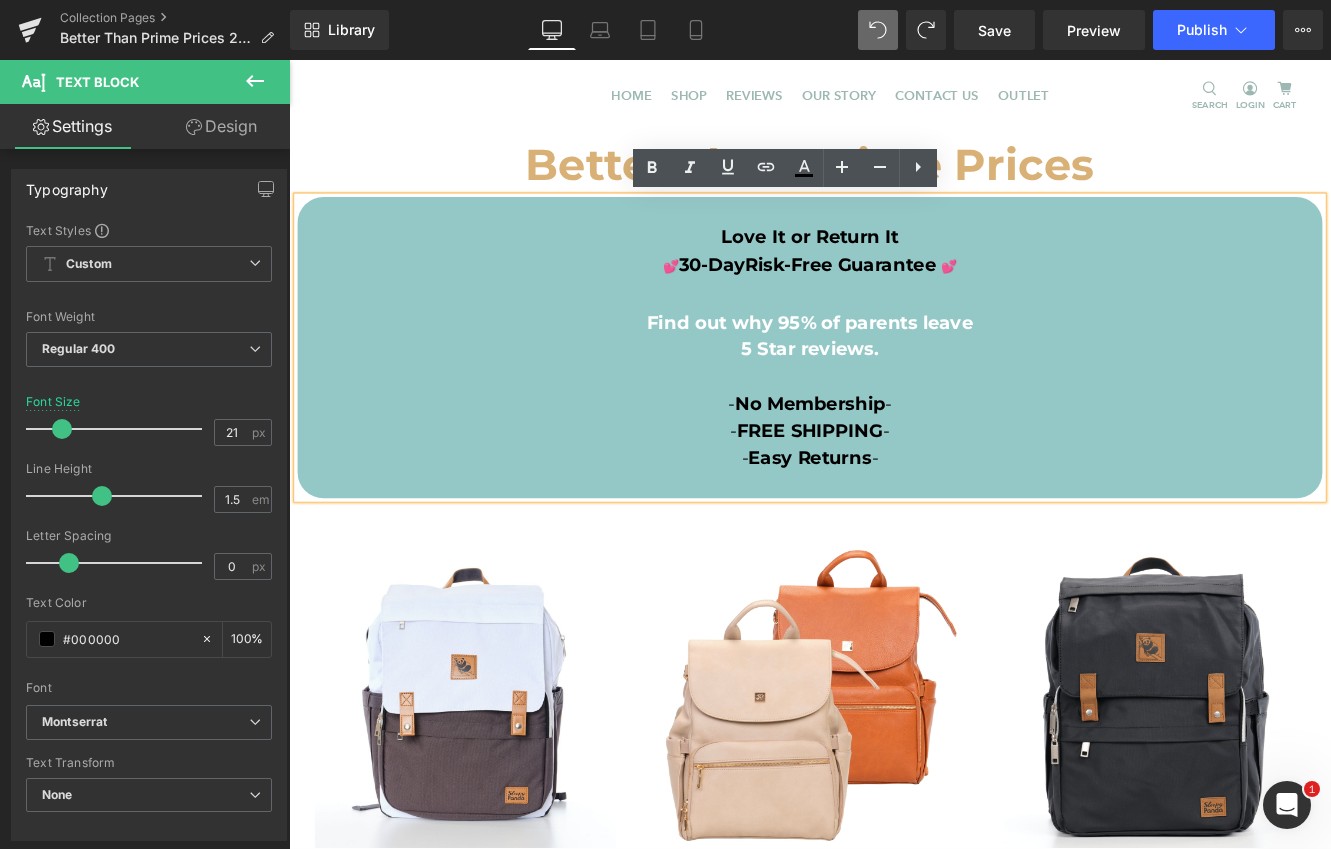 click on "Find out why 95% of parents leave" at bounding box center [894, 364] 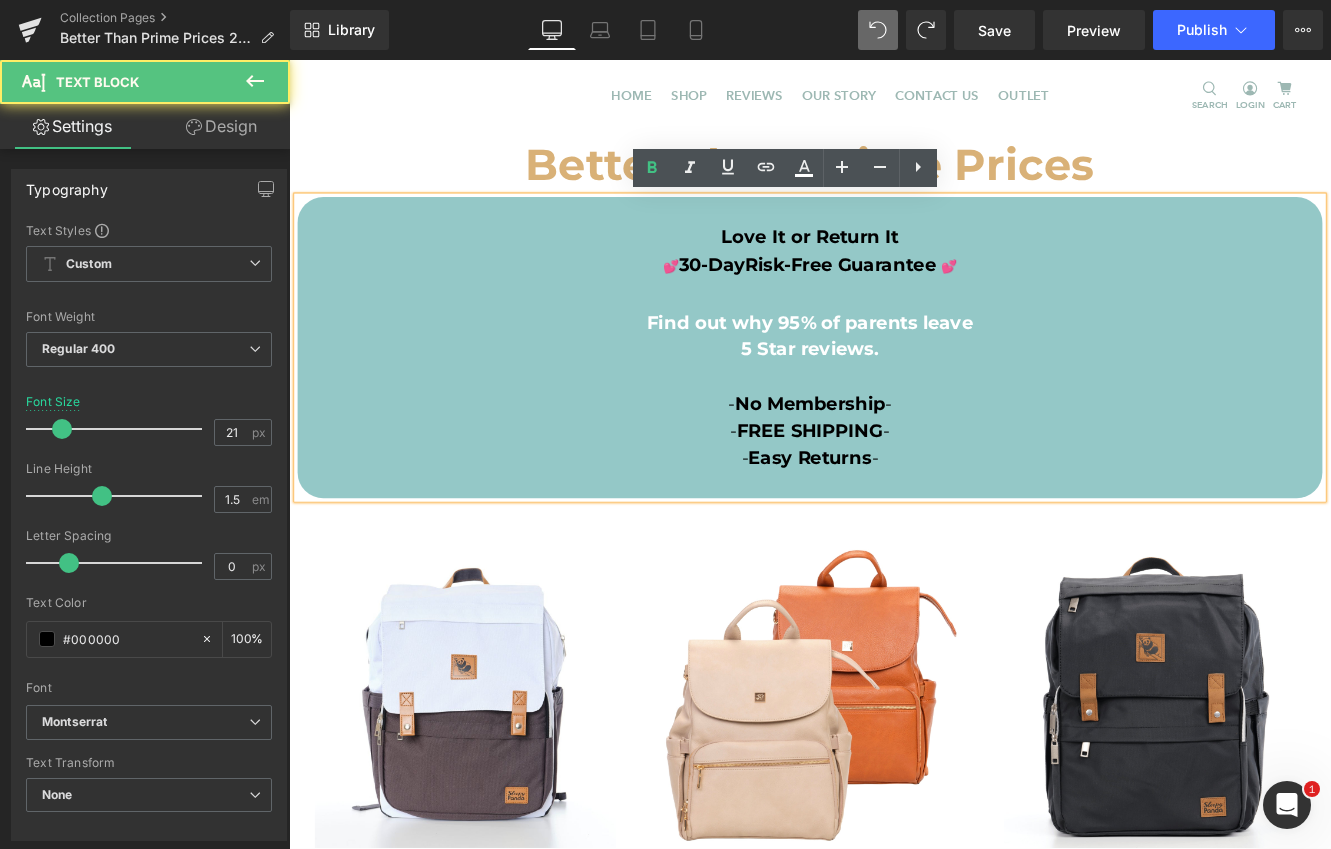 click on "Find out why 95% of parents leave" at bounding box center (894, 364) 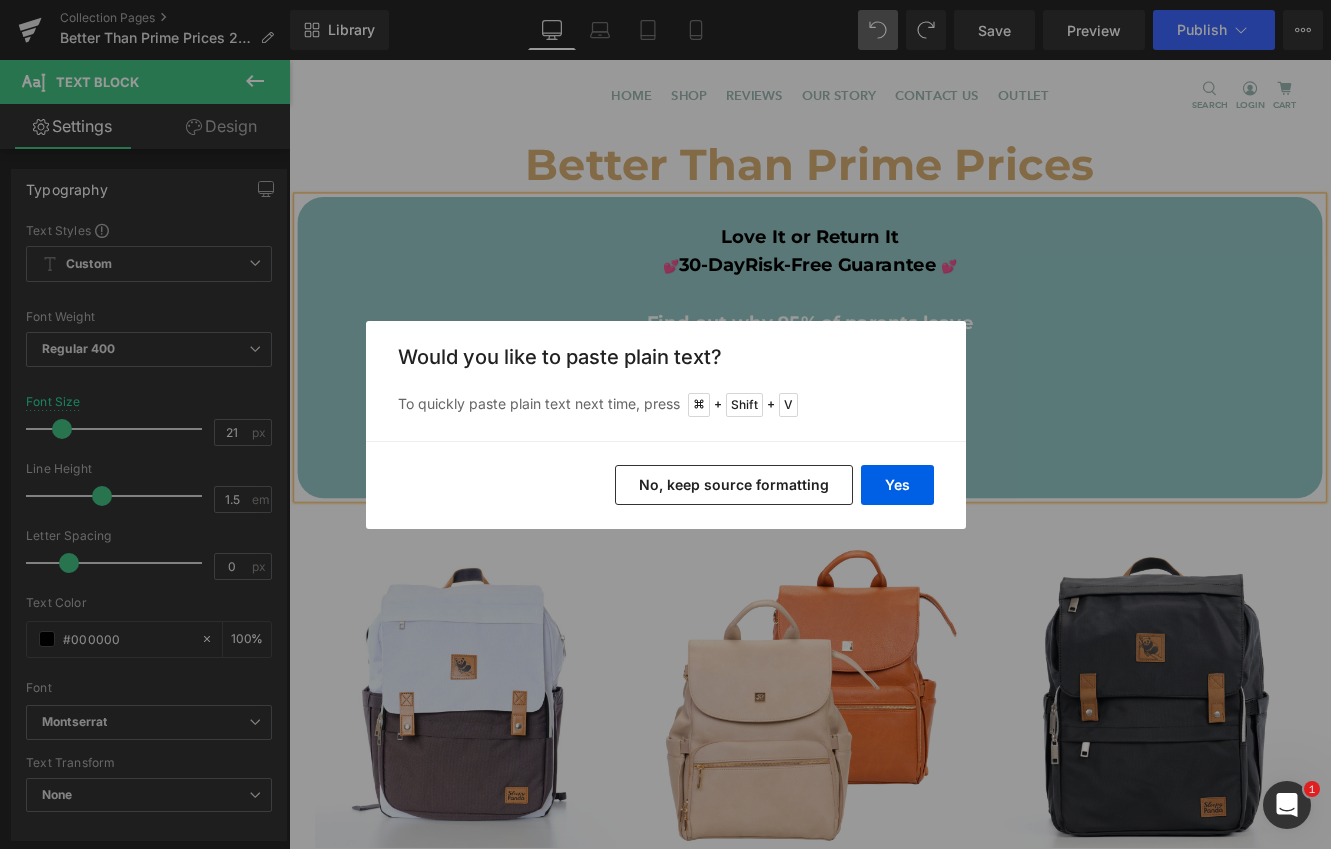 click on "No, keep source formatting" at bounding box center (734, 485) 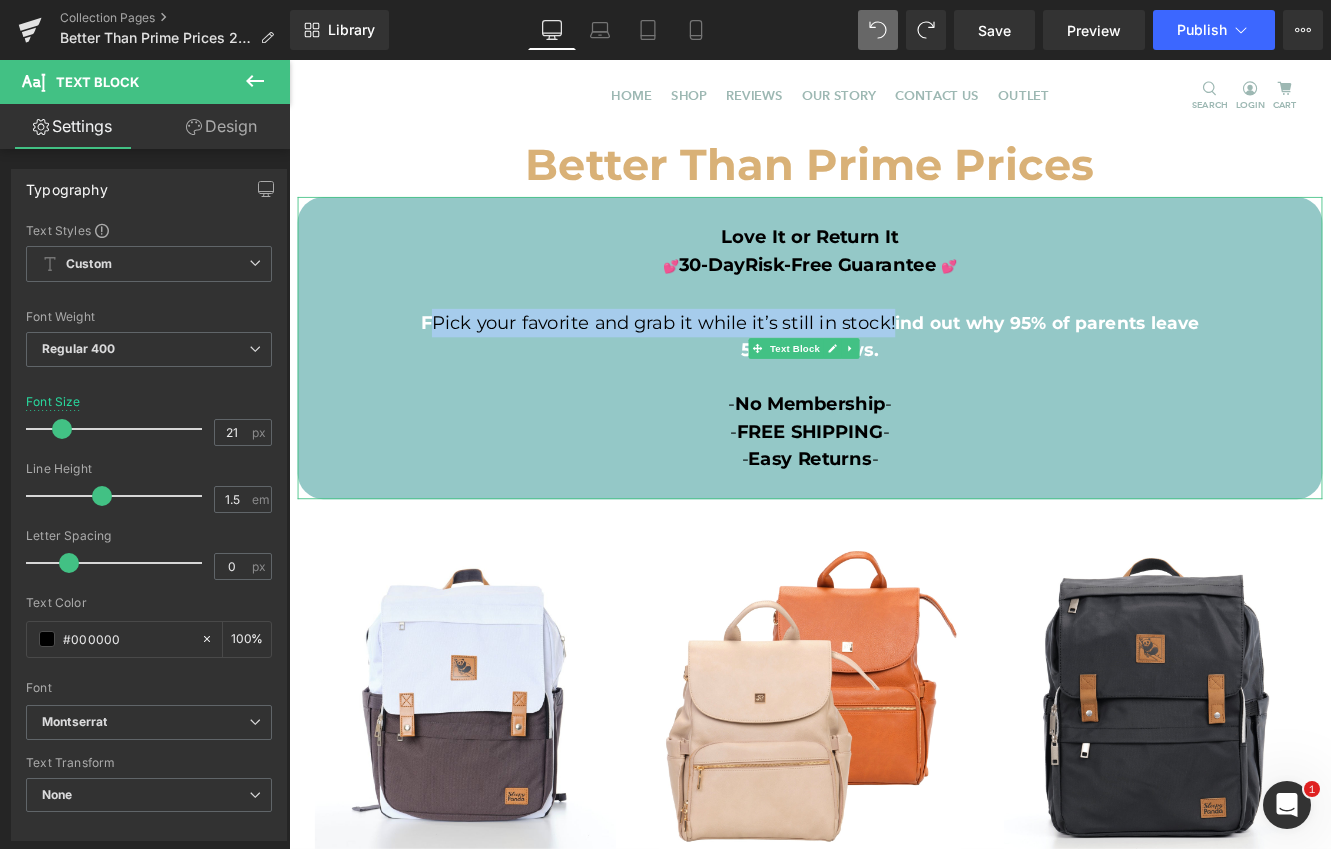 drag, startPoint x: 988, startPoint y: 364, endPoint x: 457, endPoint y: 356, distance: 531.06024 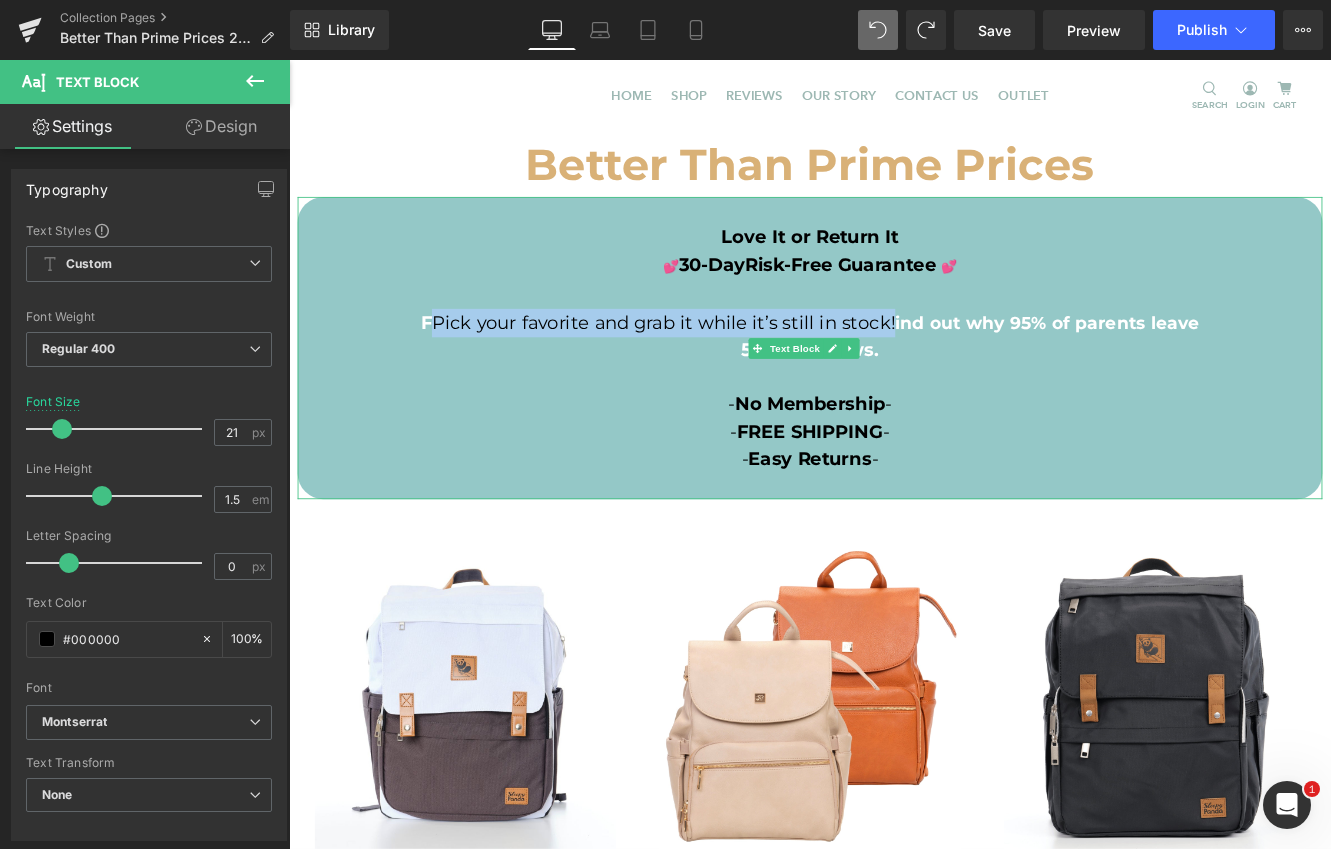 click on "F Pick your favorite and grab it while it’s still in stock! ind out why 95% of parents leave" at bounding box center [894, 365] 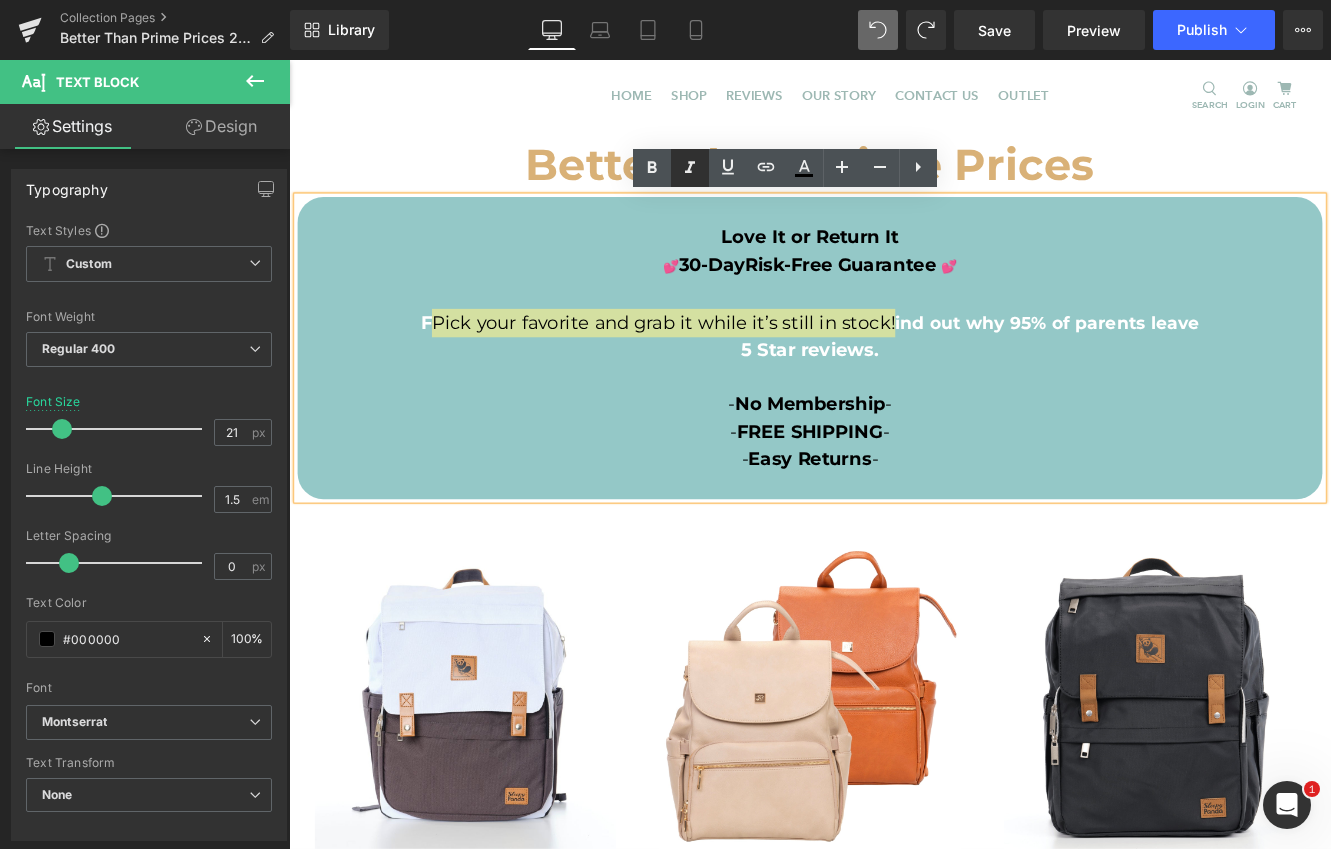 drag, startPoint x: 645, startPoint y: 164, endPoint x: 682, endPoint y: 171, distance: 37.65634 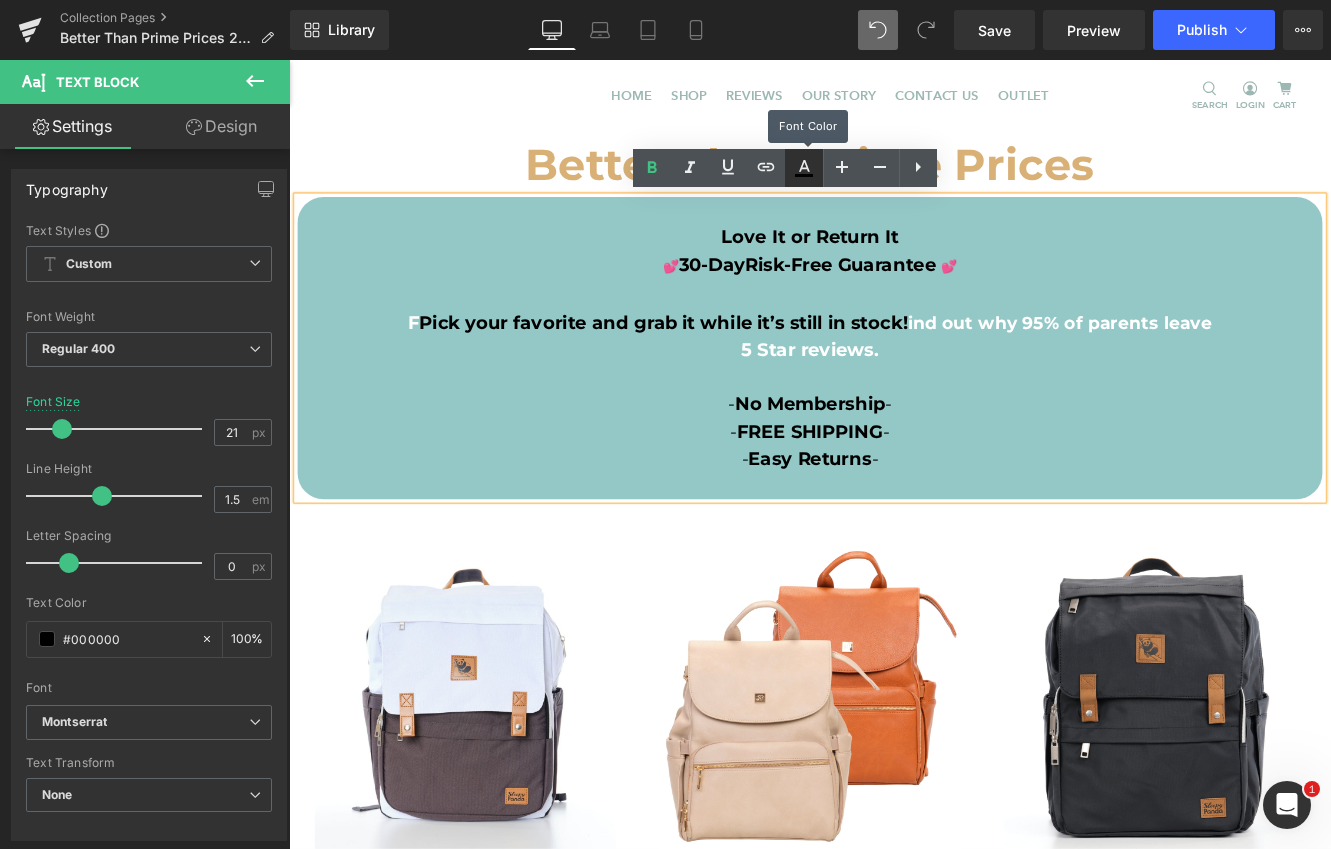 click 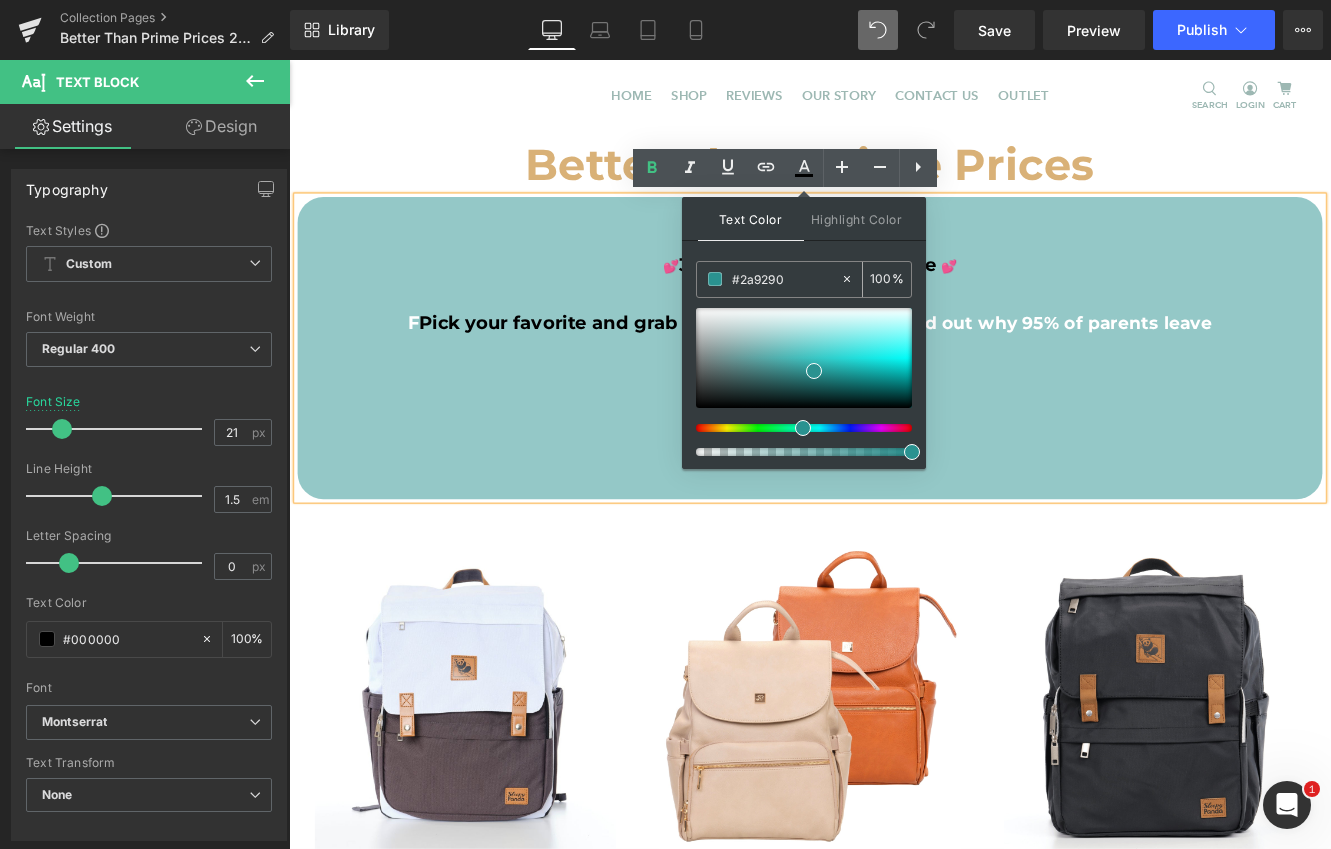 drag, startPoint x: 795, startPoint y: 282, endPoint x: 741, endPoint y: 282, distance: 54 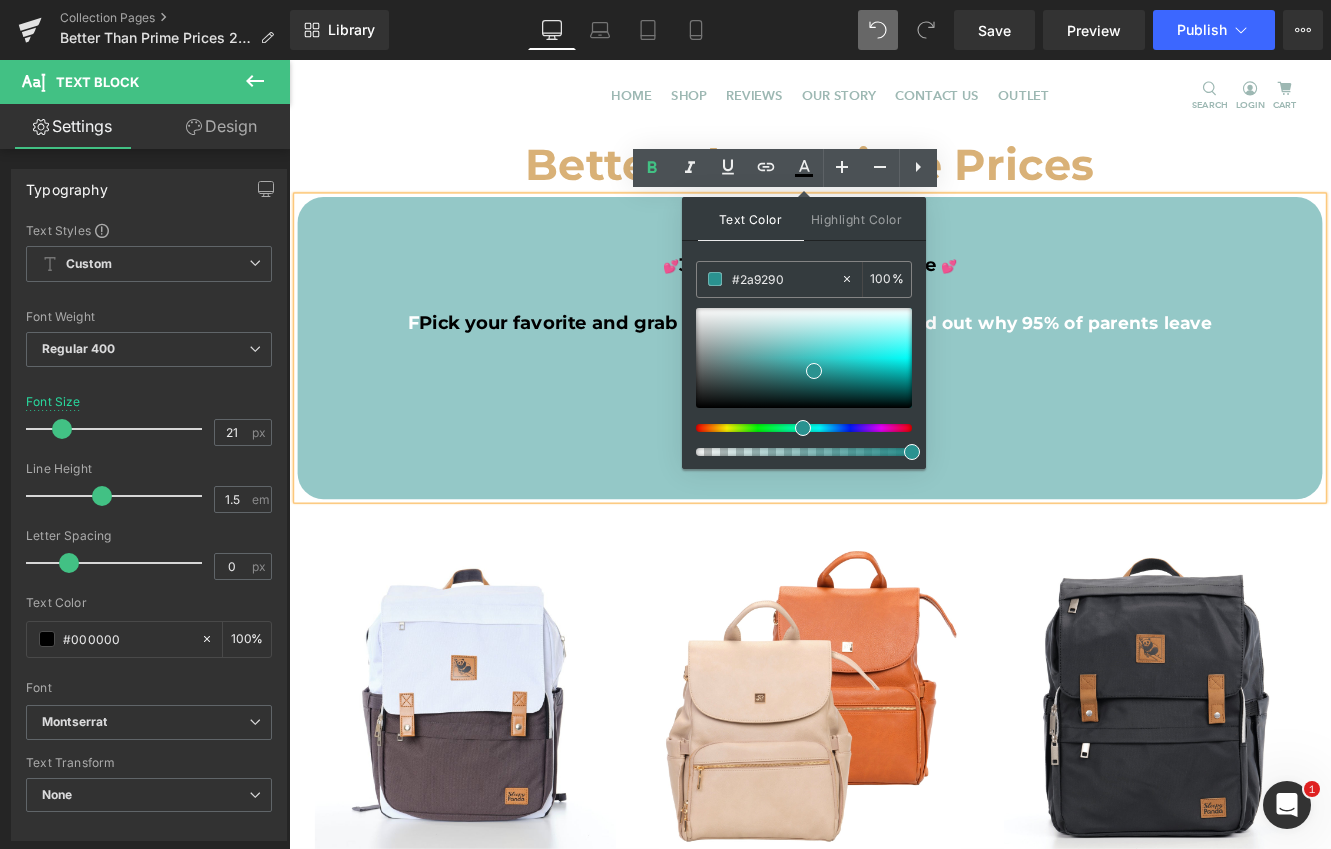 type on "#f" 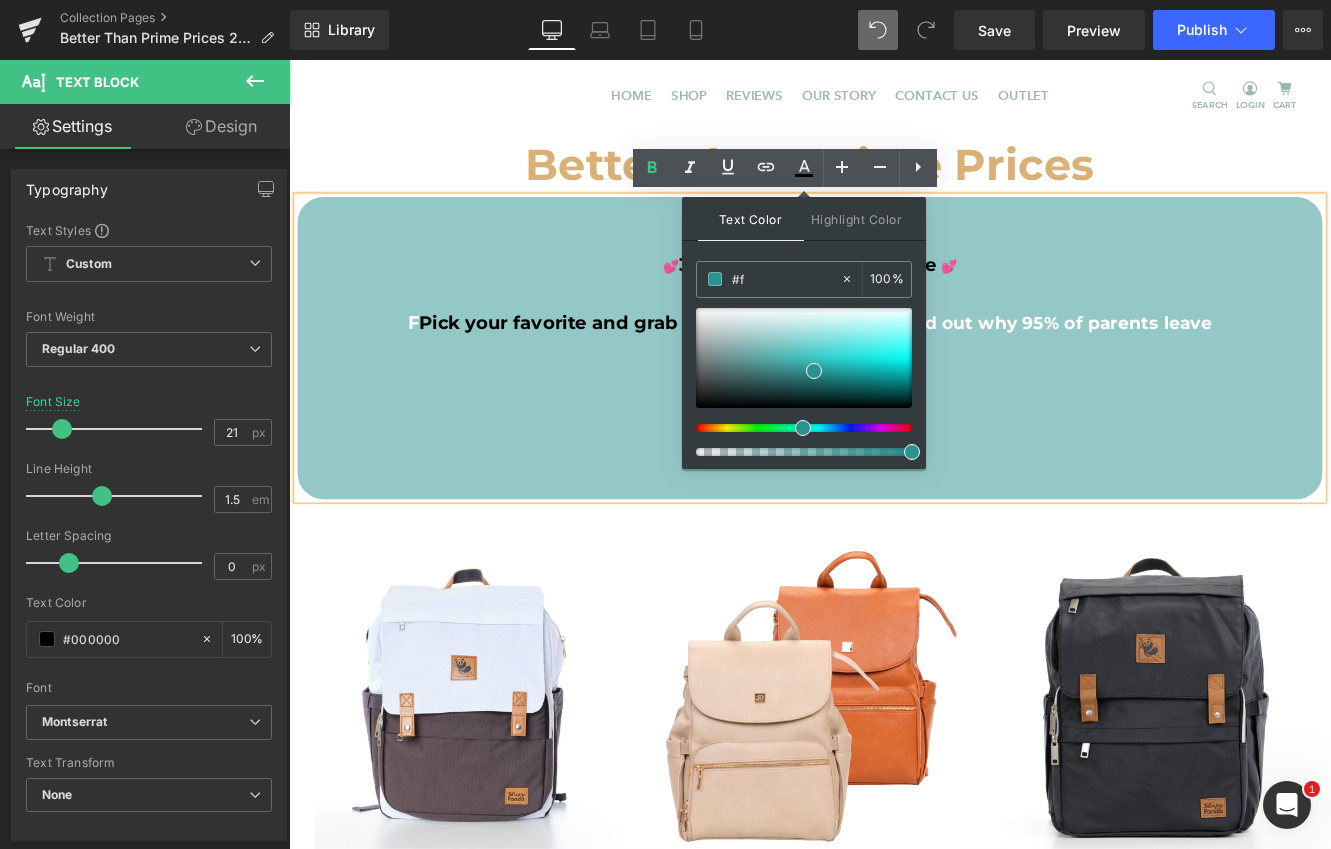type on "0" 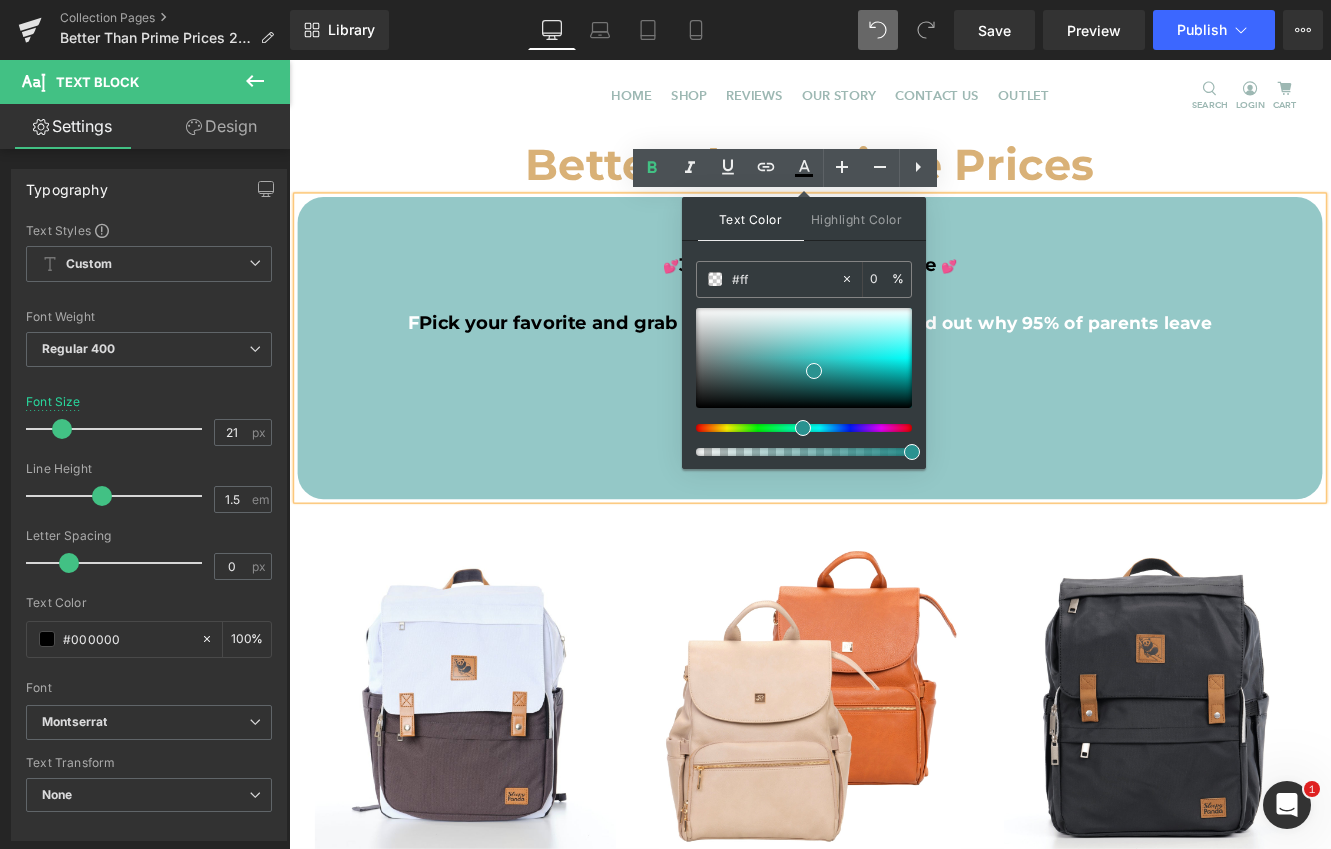 type on "#fff" 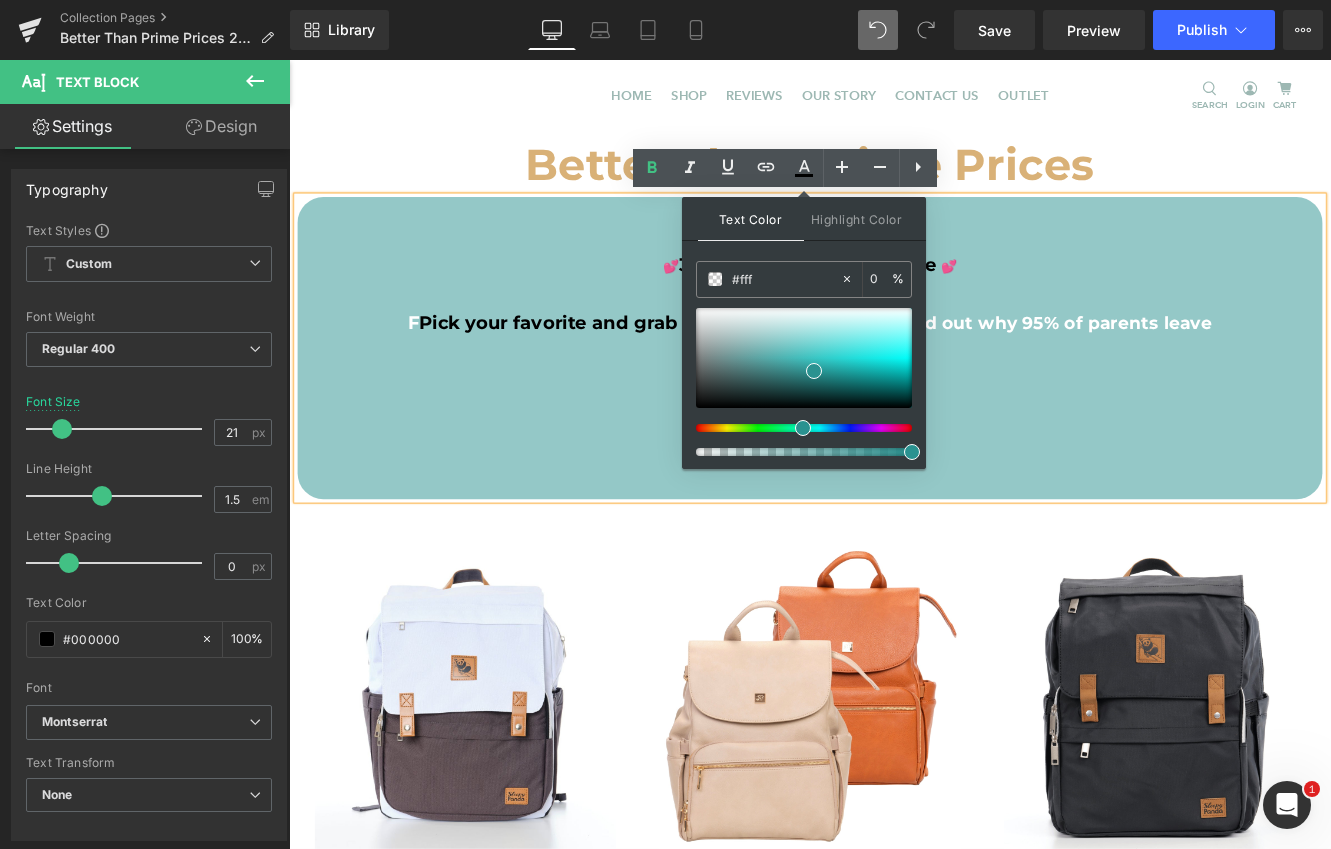 type on "100" 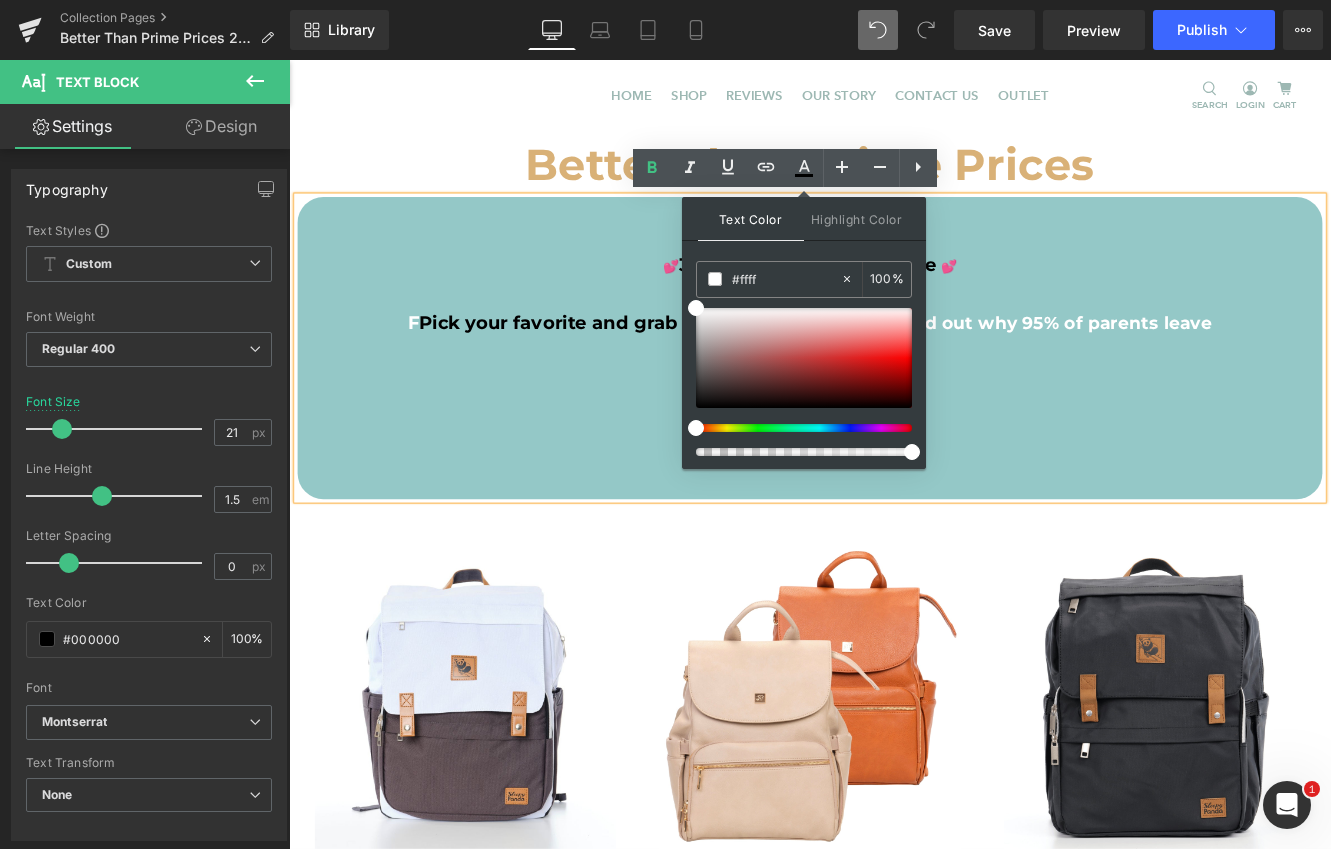 type on "#fffff" 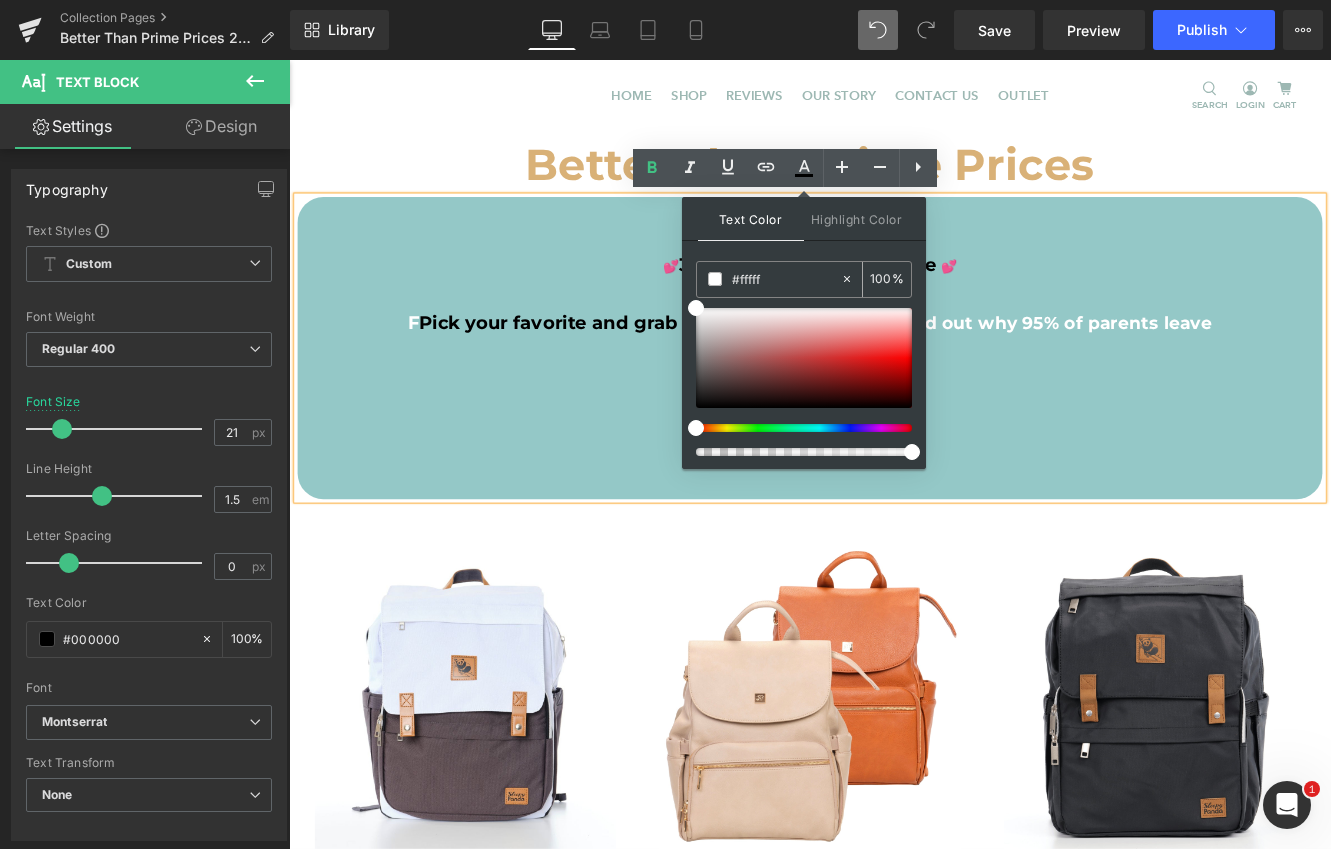 type on "0" 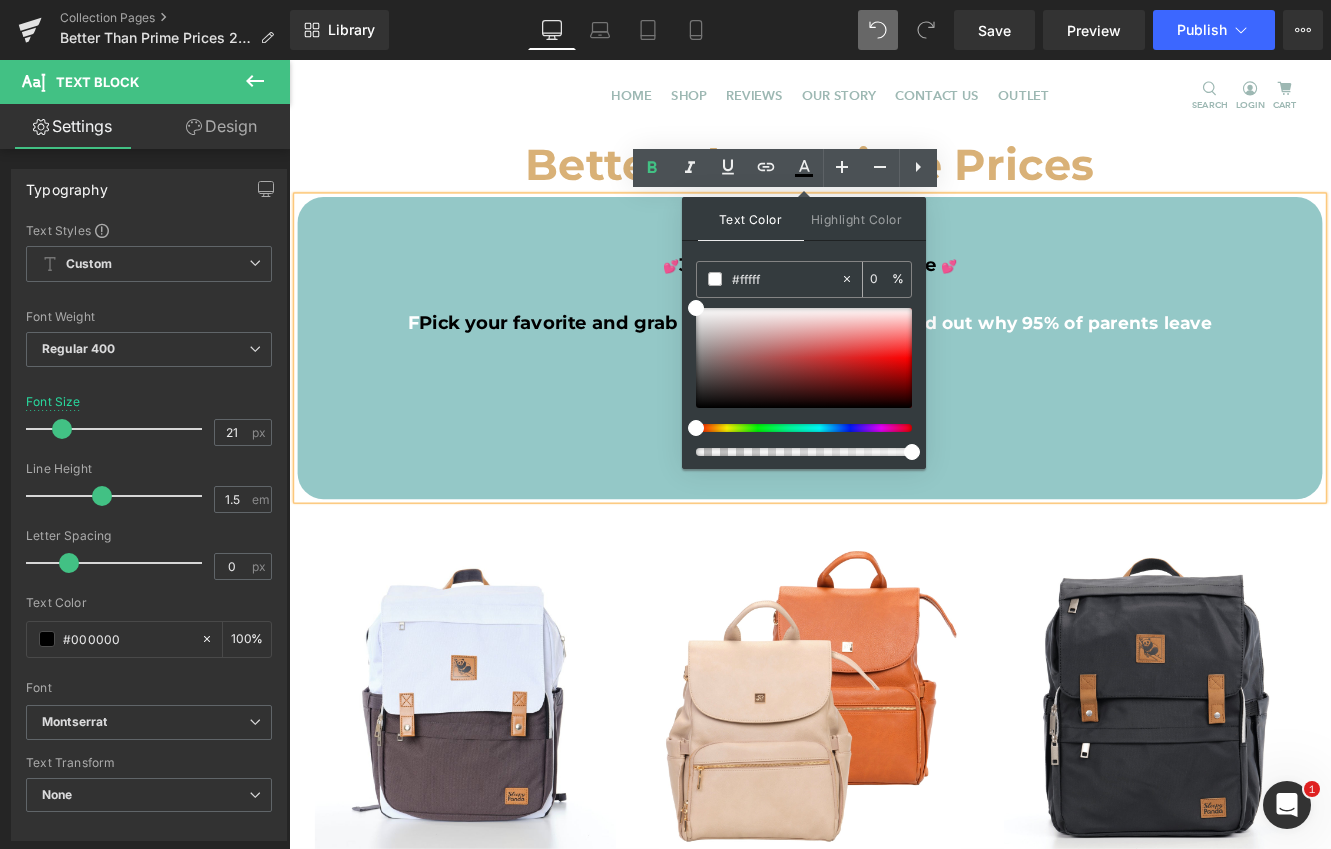 type on "#ffffff" 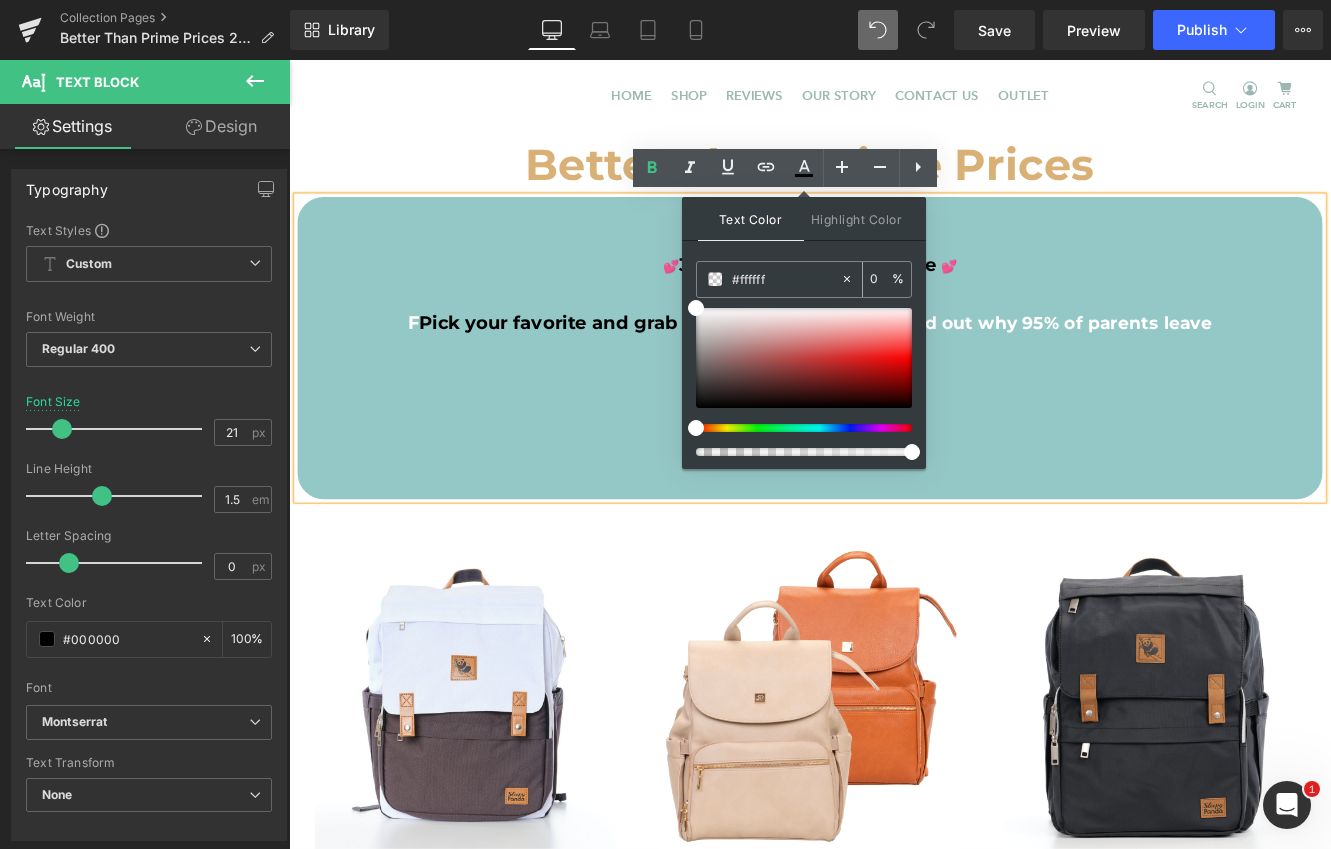 type on "100" 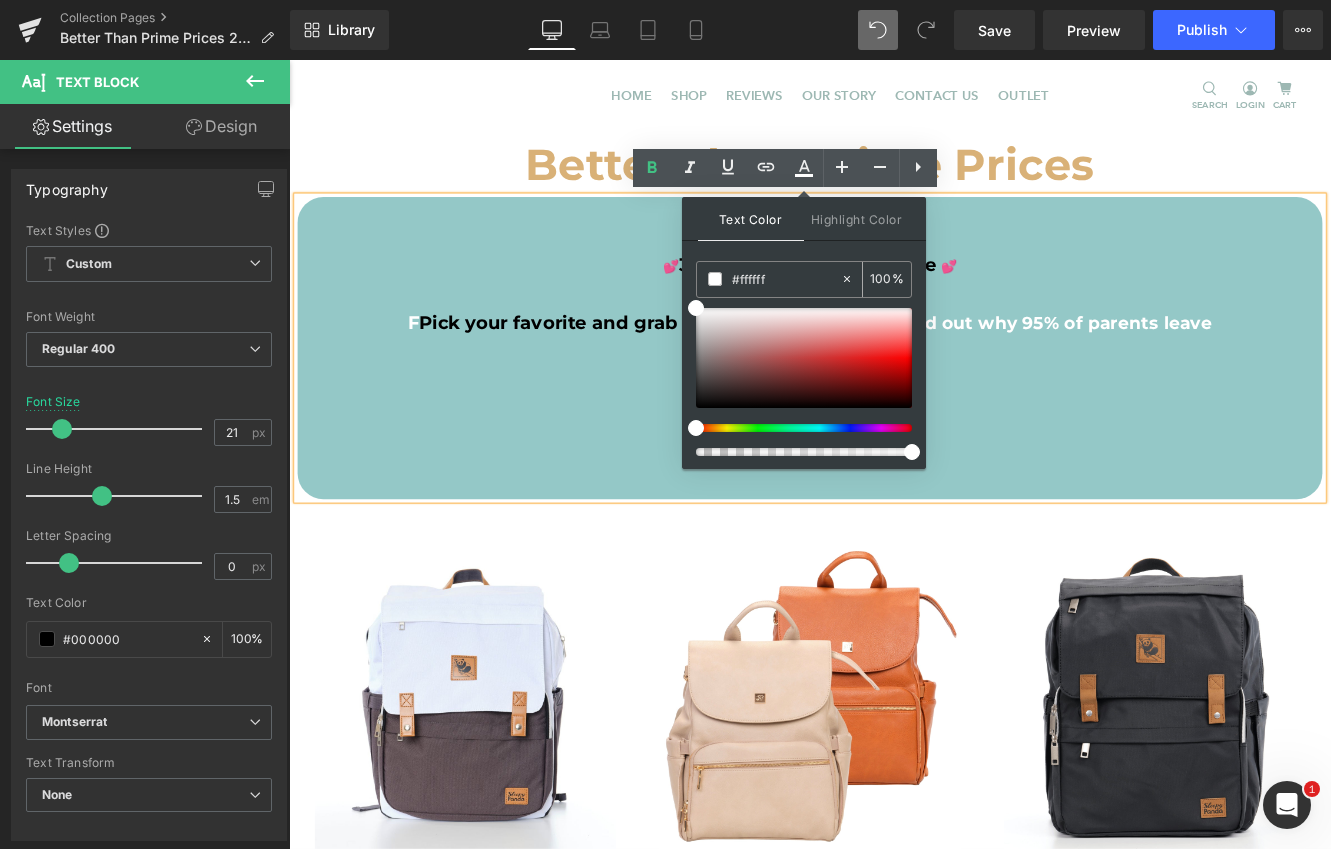 click at bounding box center (715, 279) 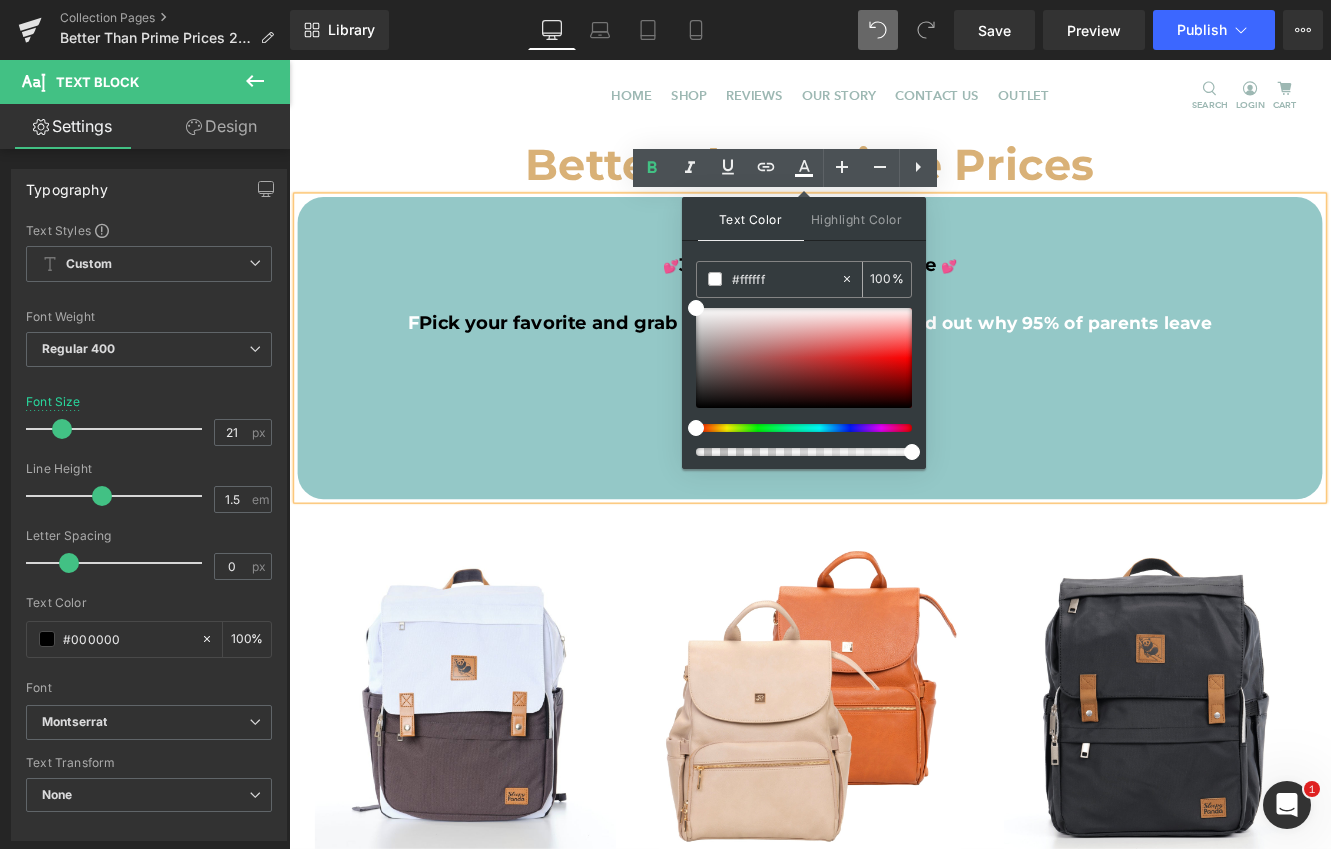 click at bounding box center [715, 279] 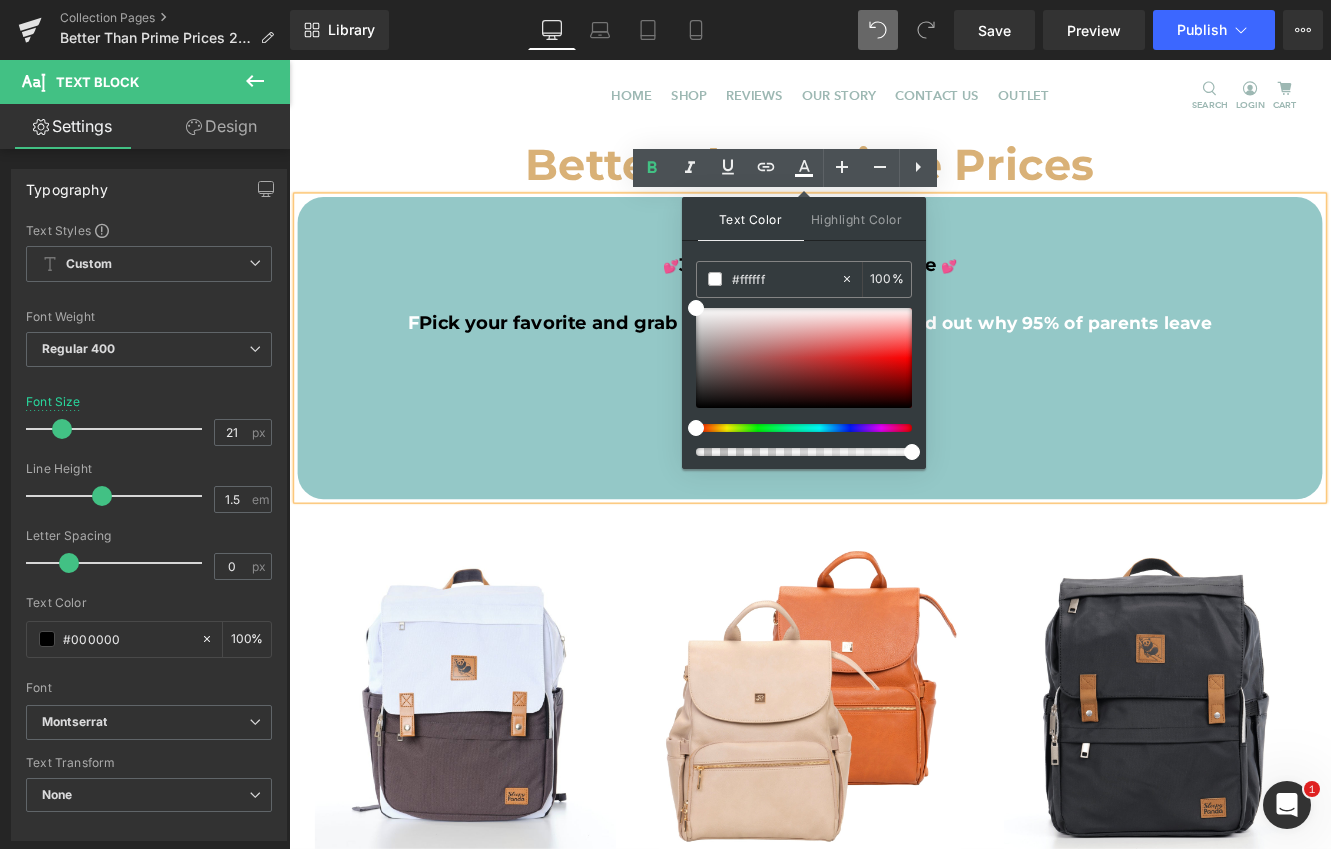 click on "-  No Membership  -" at bounding box center [894, 444] 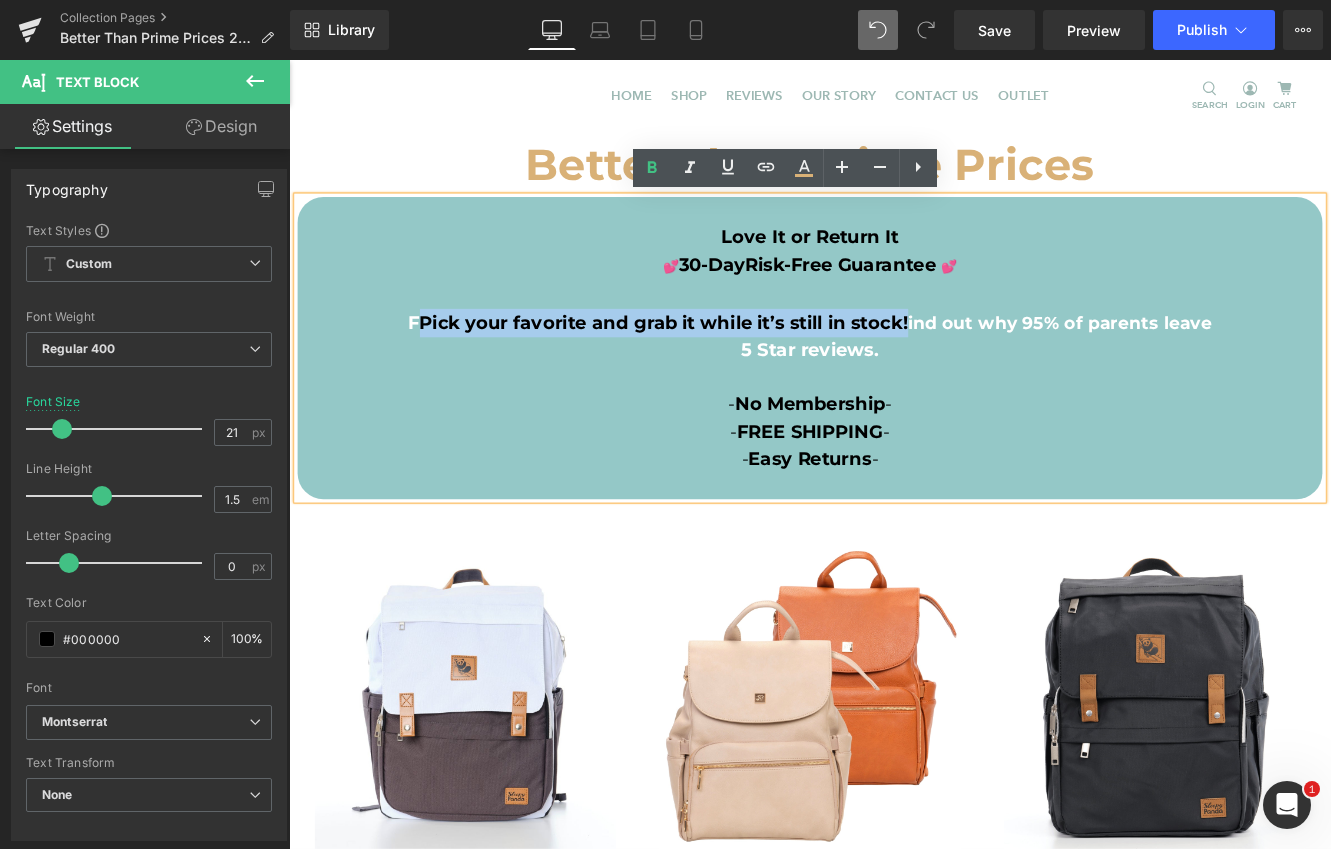 drag, startPoint x: 1004, startPoint y: 363, endPoint x: 441, endPoint y: 366, distance: 563.008 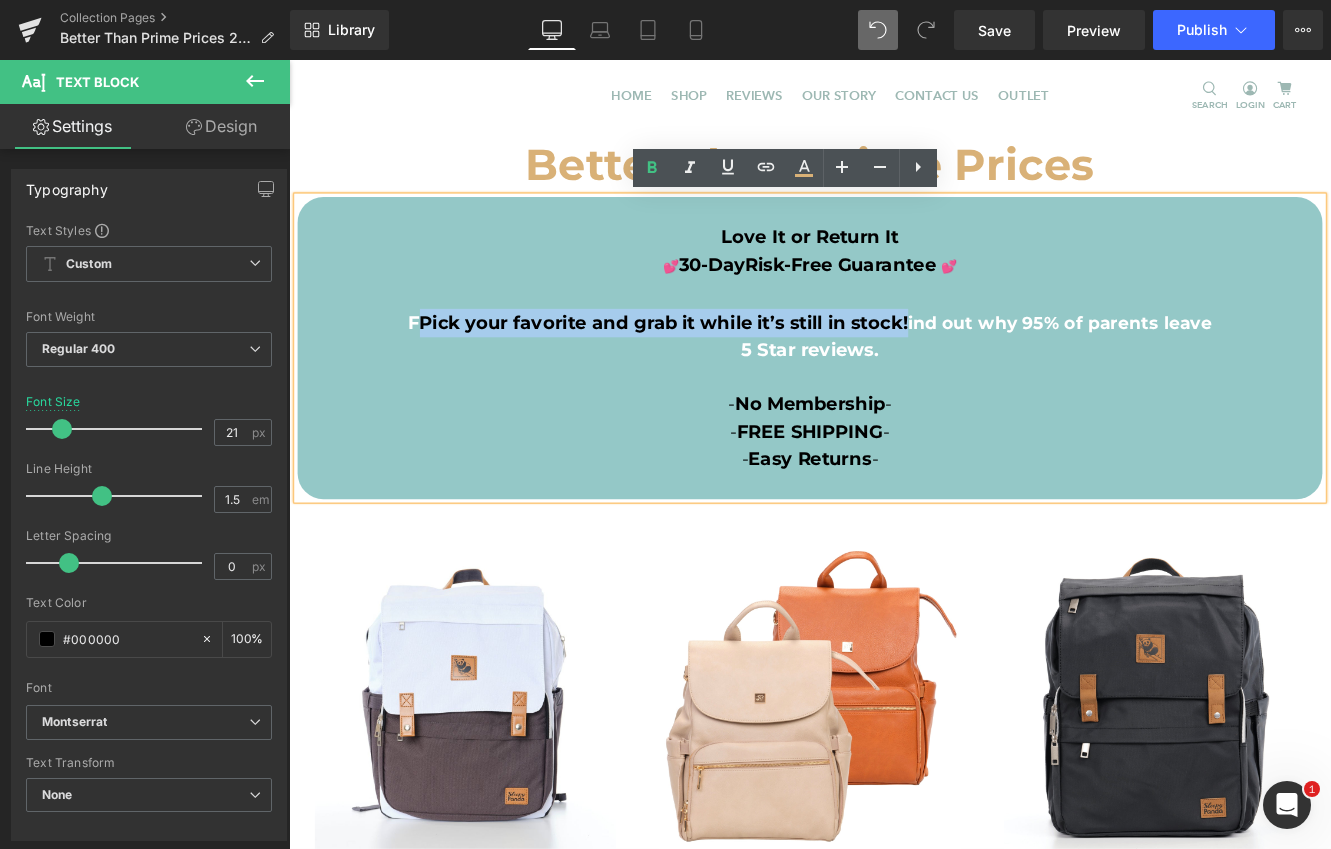 click on "F Pick your favorite and grab it while it’s still in stock! ind out why 95% of parents leave" at bounding box center (894, 365) 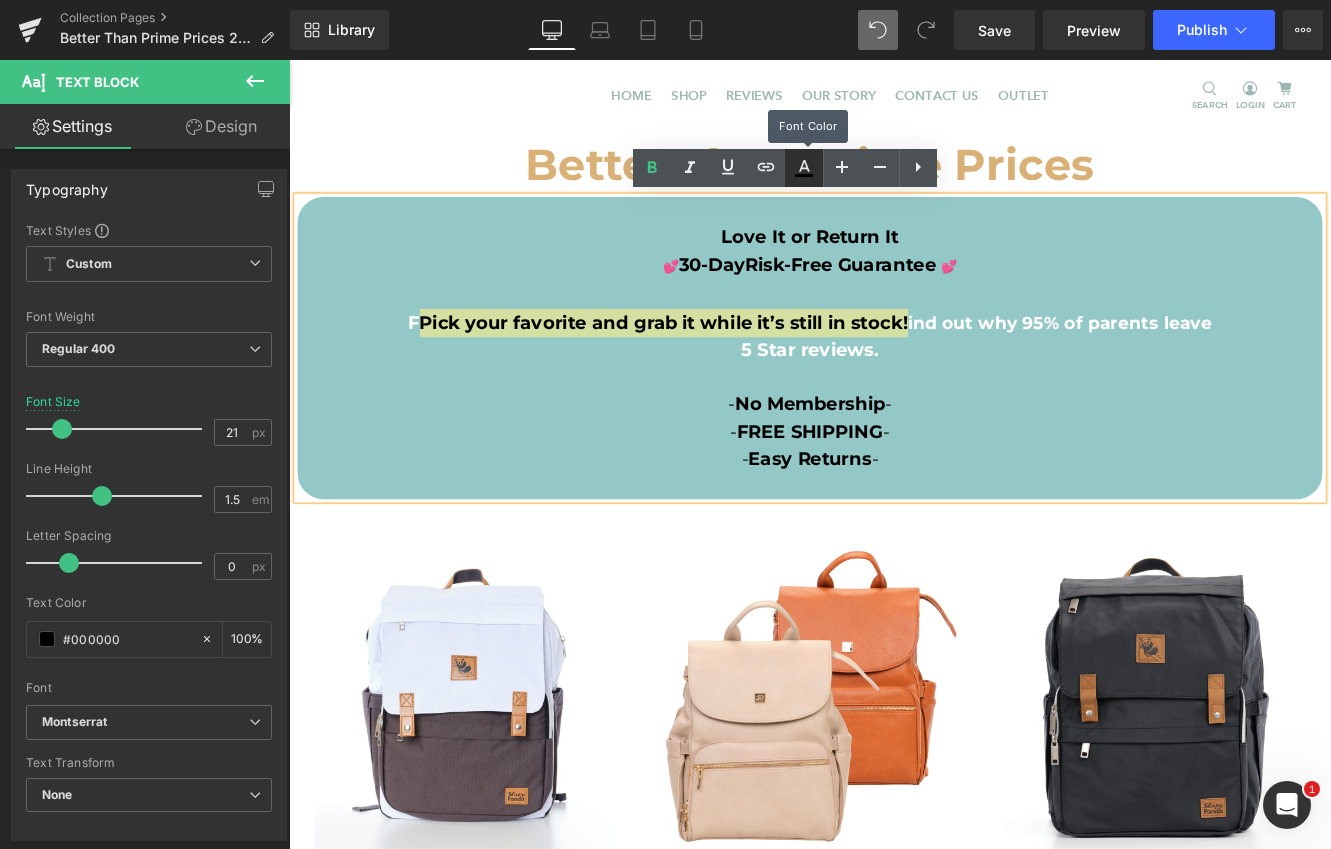 click 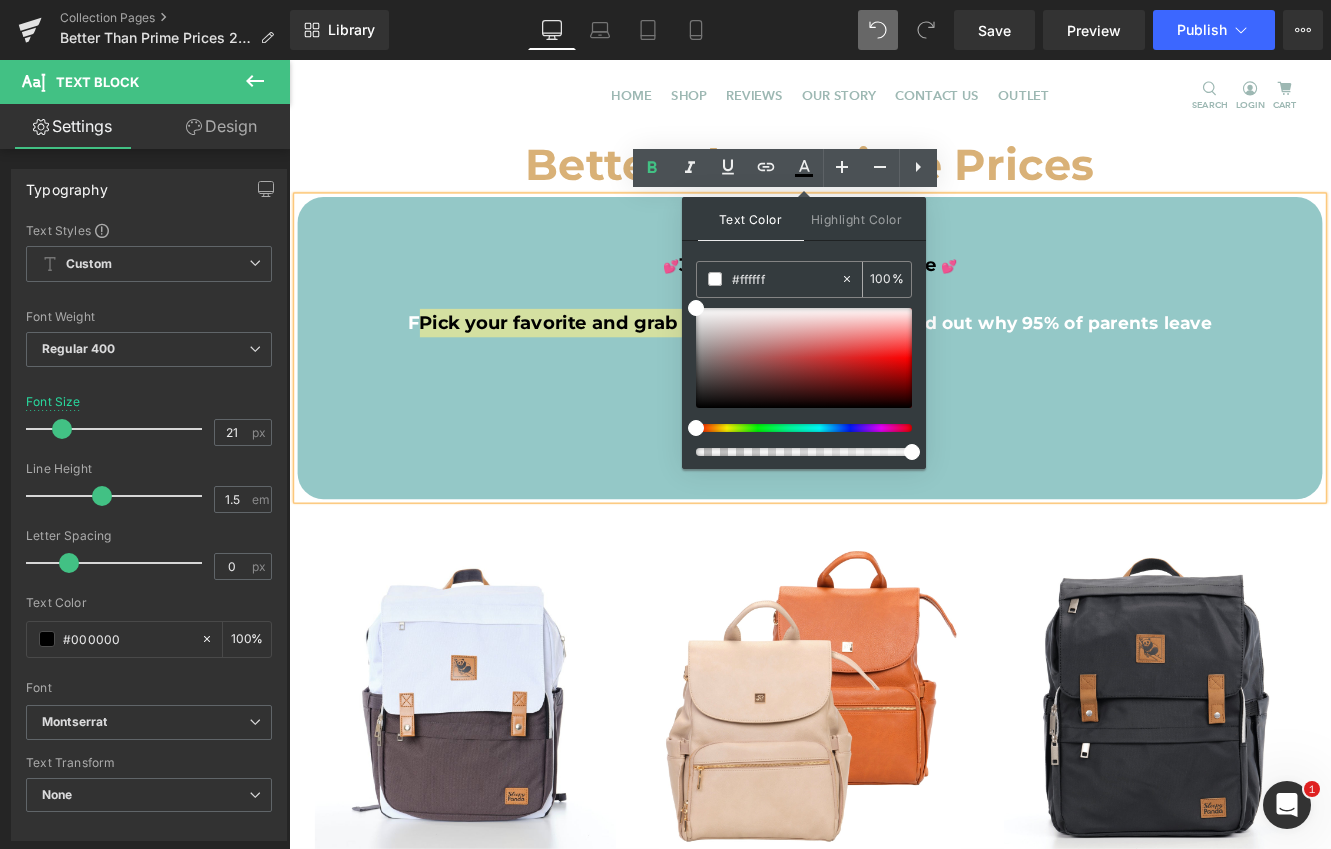 click on "#ffffff" at bounding box center (768, 279) 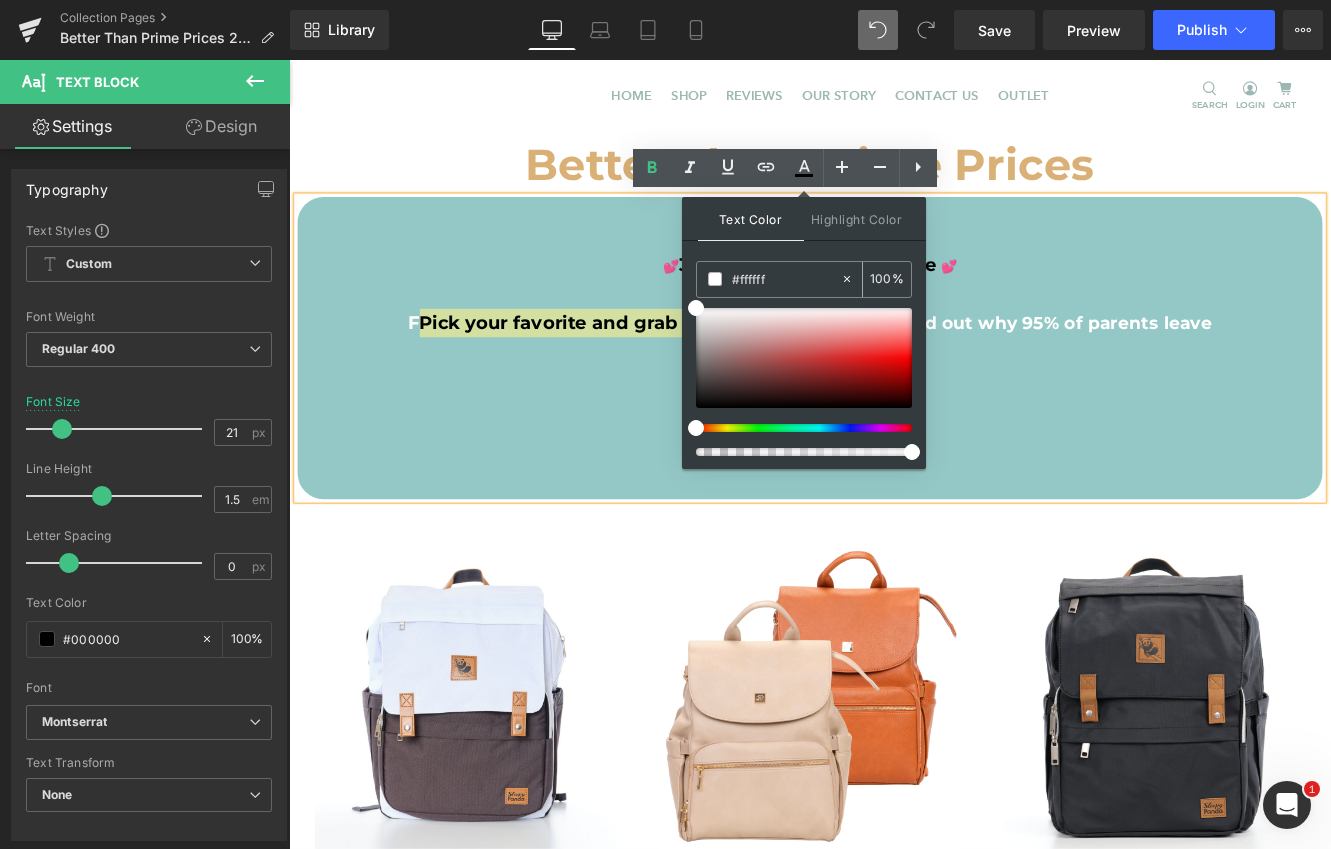 click at bounding box center (715, 279) 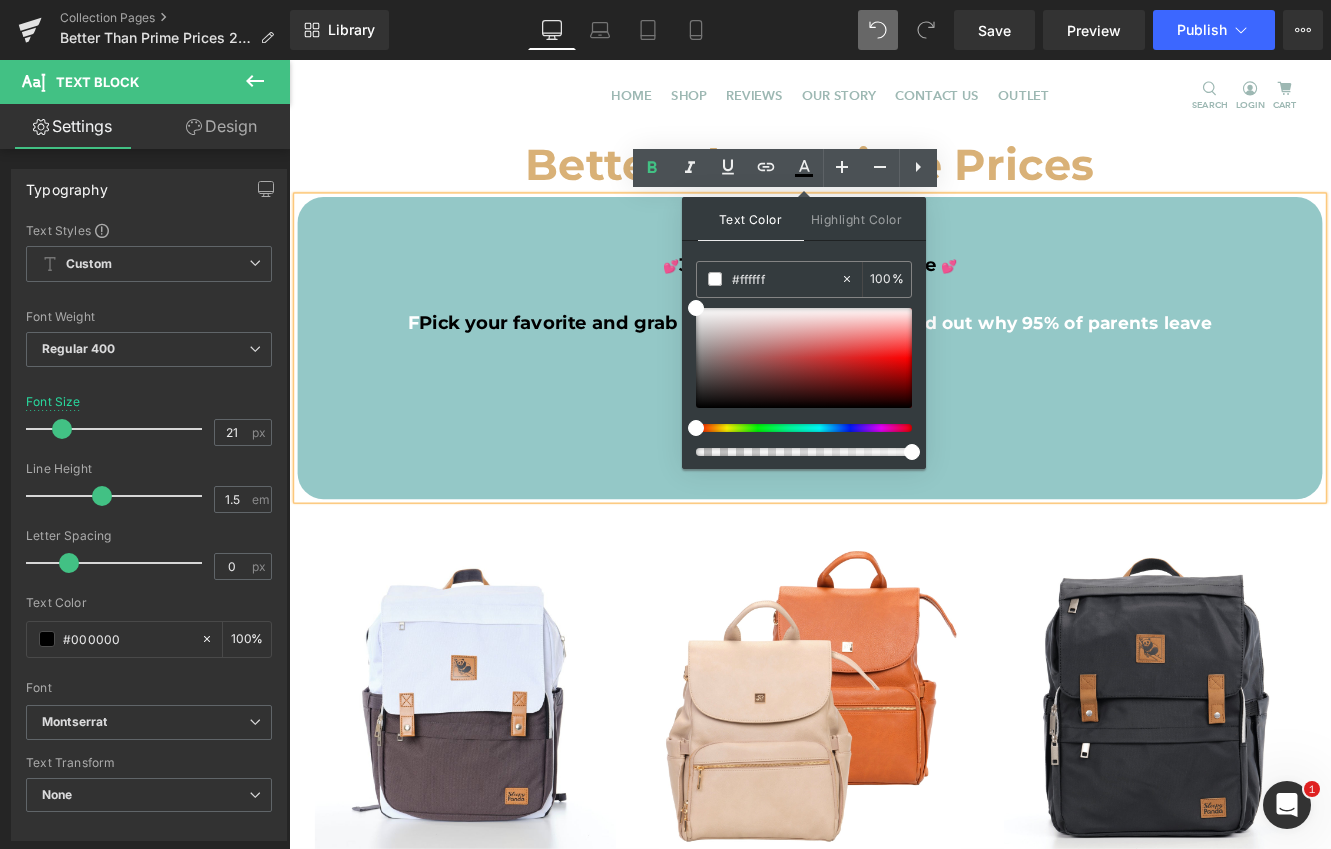click on "-  FREE SHIPPING  -" at bounding box center (894, 492) 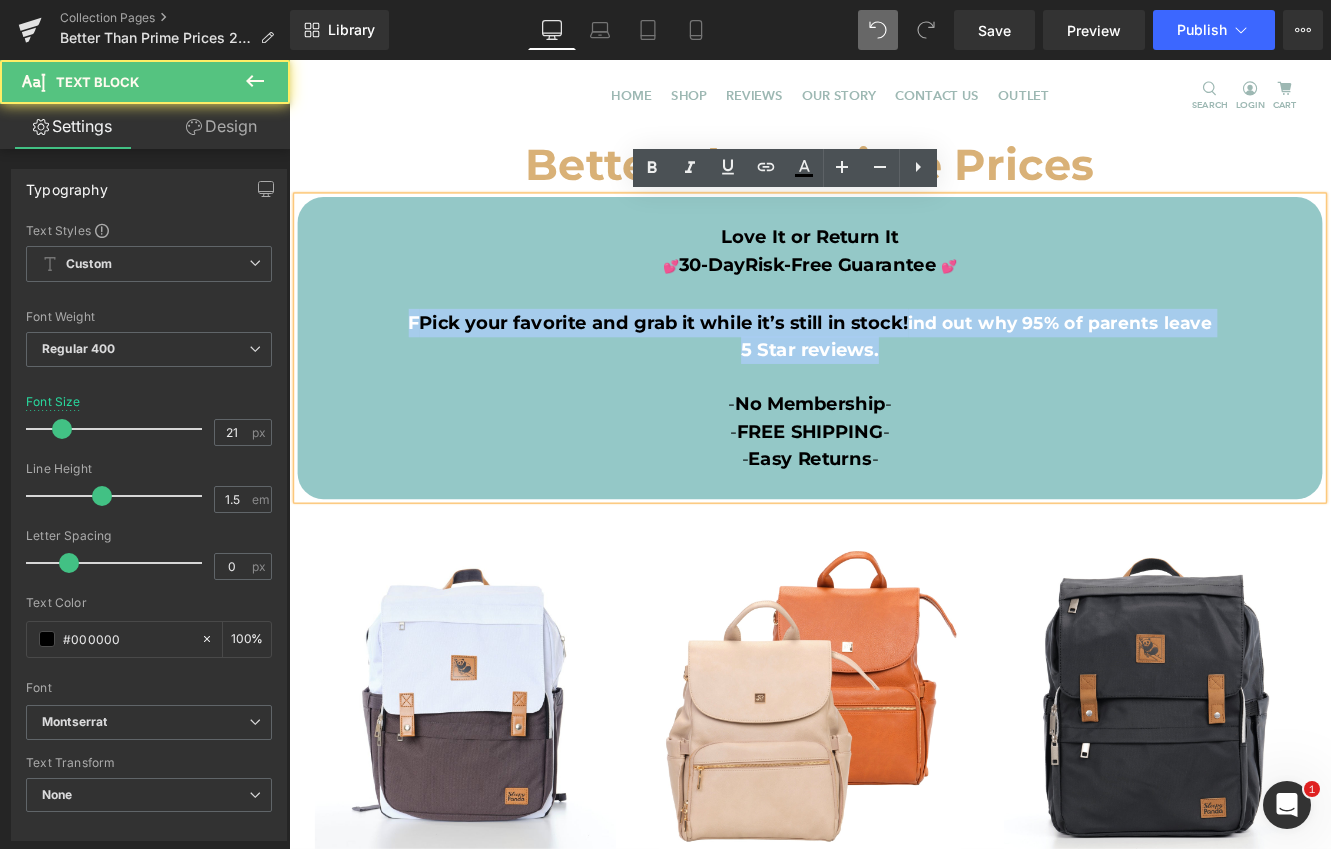 drag, startPoint x: 933, startPoint y: 398, endPoint x: 1011, endPoint y: 229, distance: 186.13167 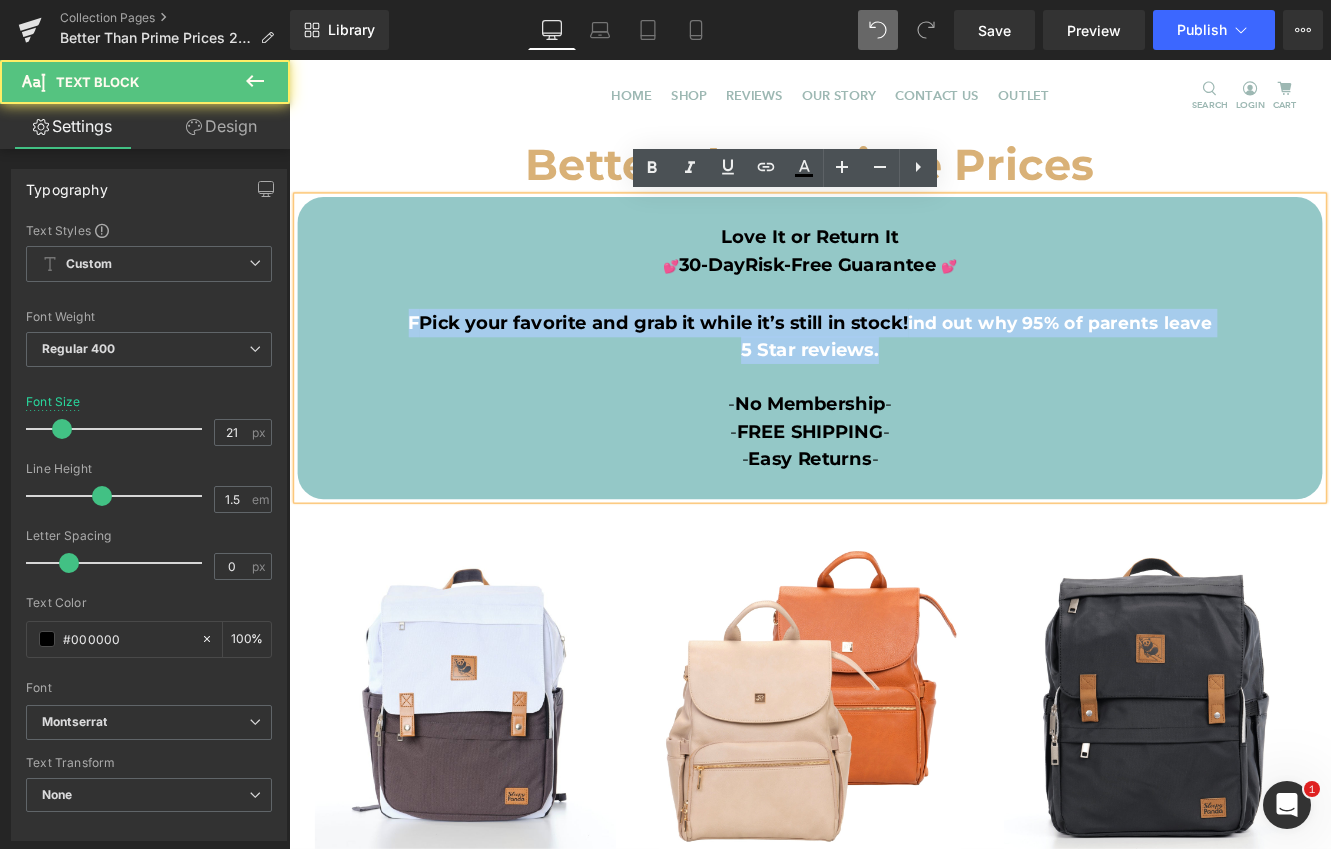 click on "Love It or Return It 💕  30-Day  Risk-Free Guarantee   💕 F Pick your favorite and grab it while it’s still in stock! ind out why 95% of parents leave 5 Star reviews. -  No Membership  - -  FREE SHIPPING  - -  Easy Returns  -" at bounding box center (894, 395) 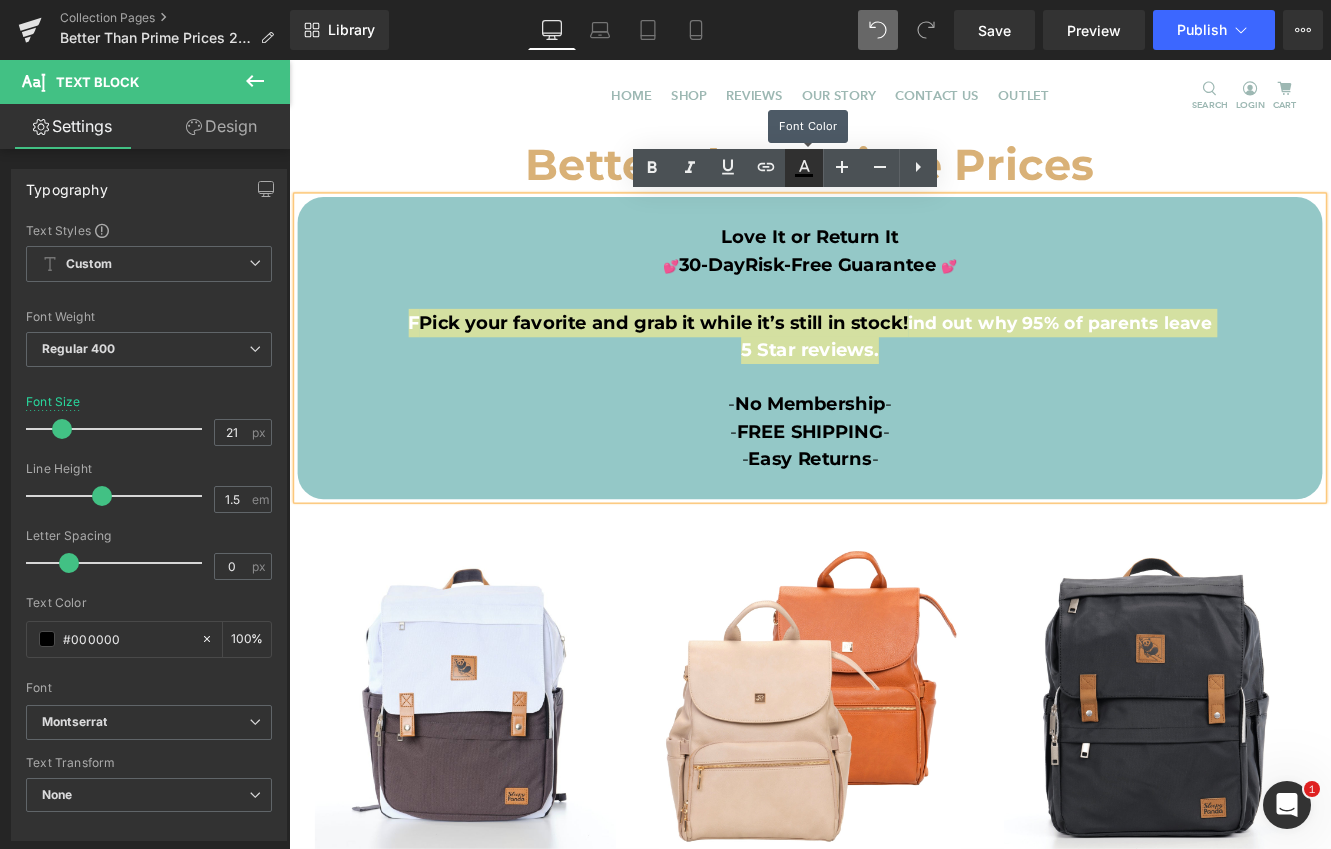 click 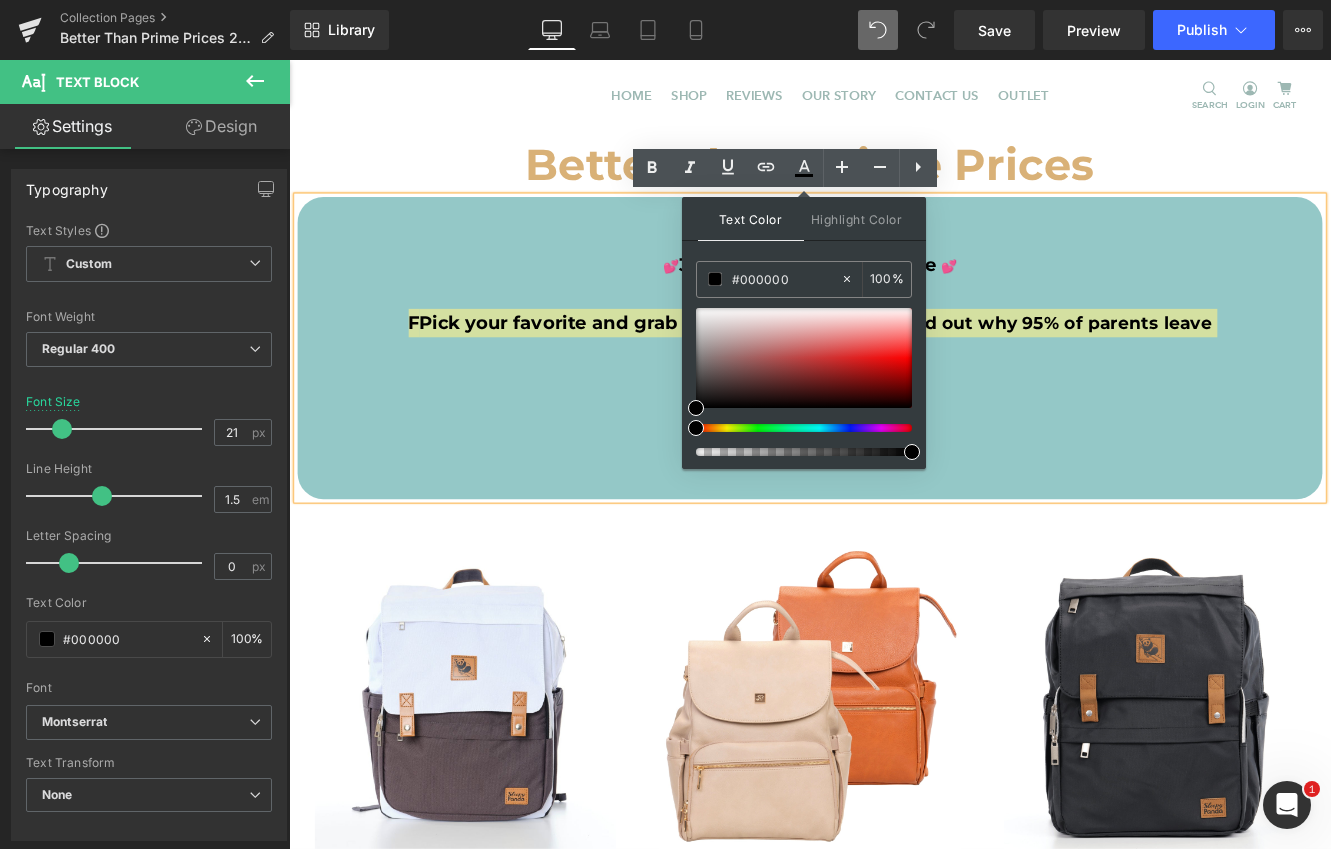 drag, startPoint x: 795, startPoint y: 275, endPoint x: 798, endPoint y: 299, distance: 24.186773 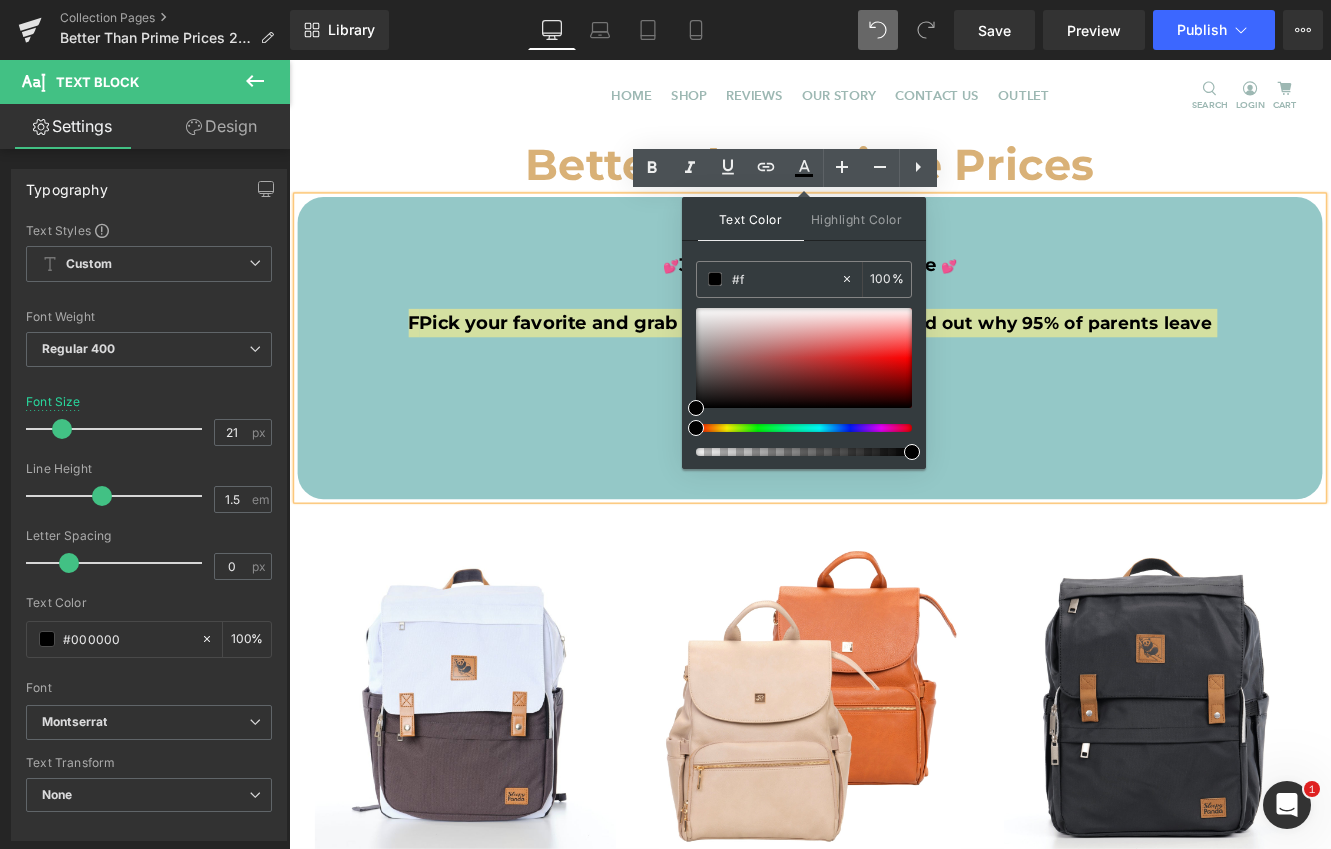 type on "0" 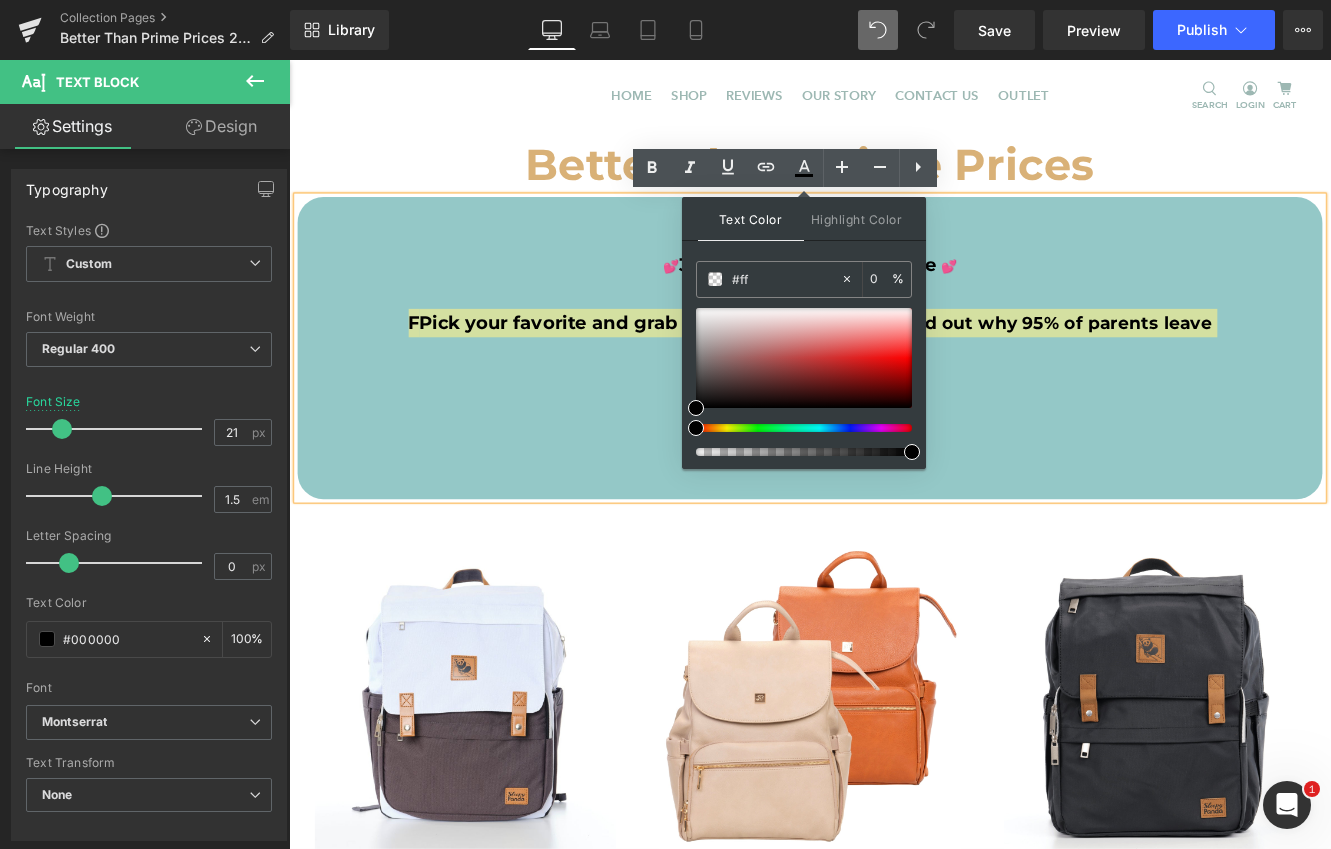 type on "#fff" 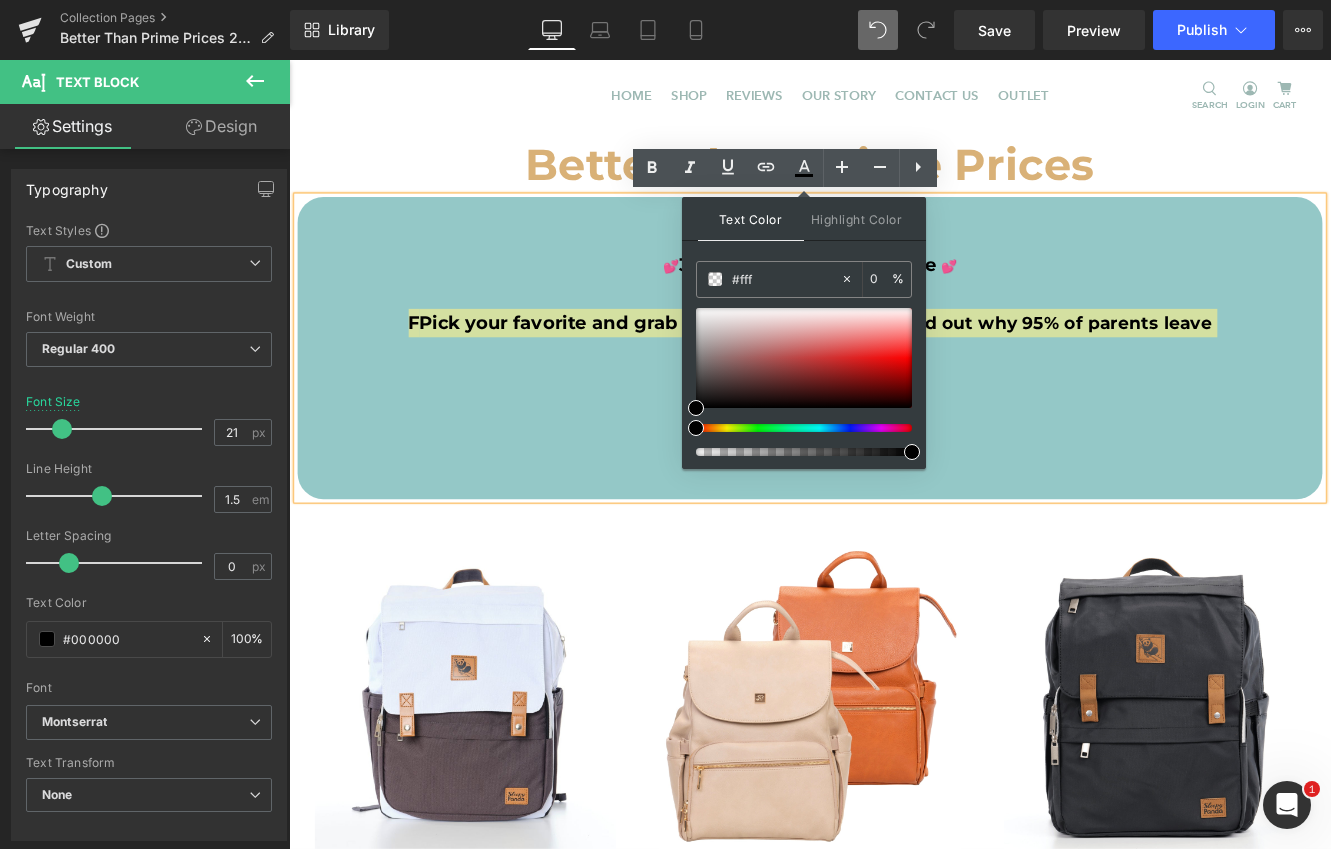 type on "100" 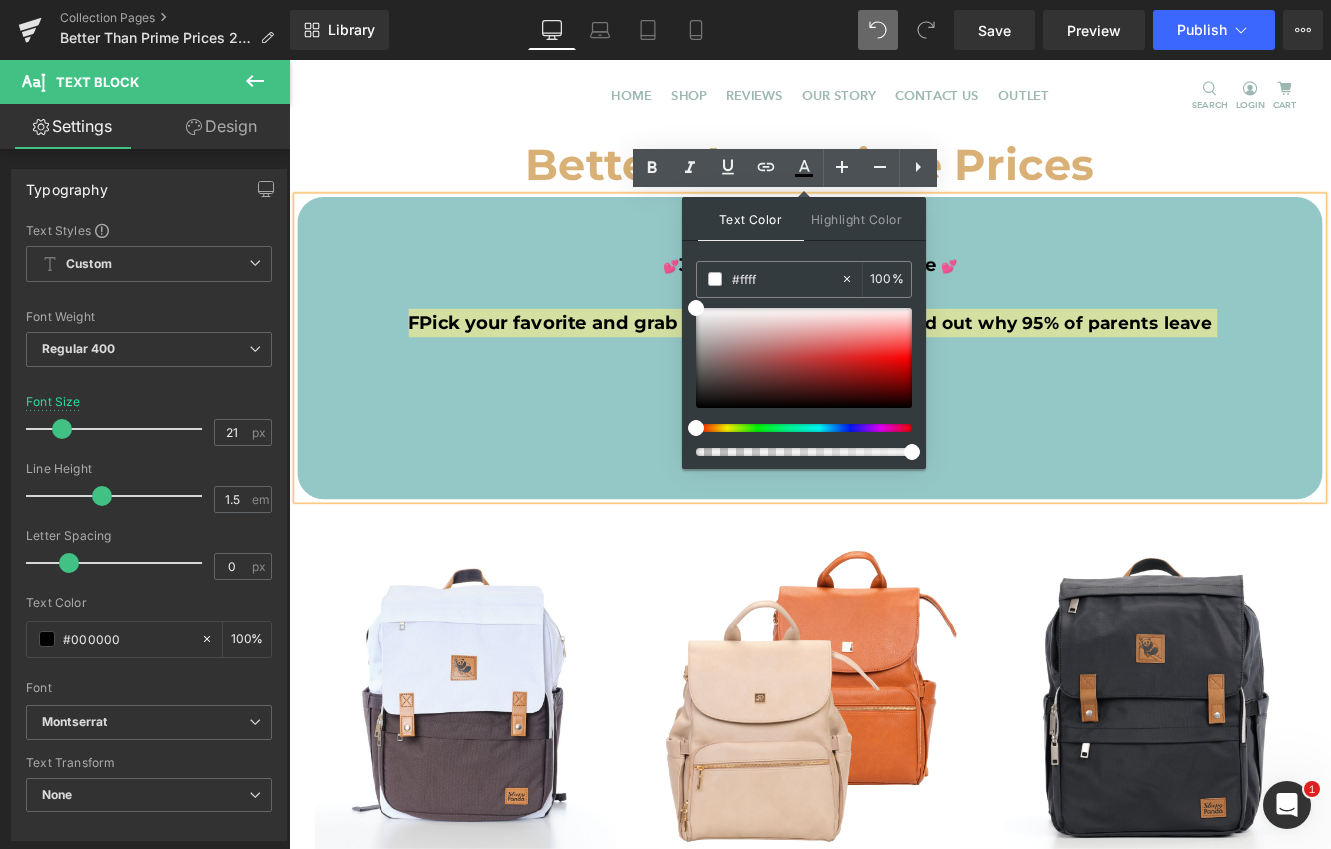 type on "#fffff" 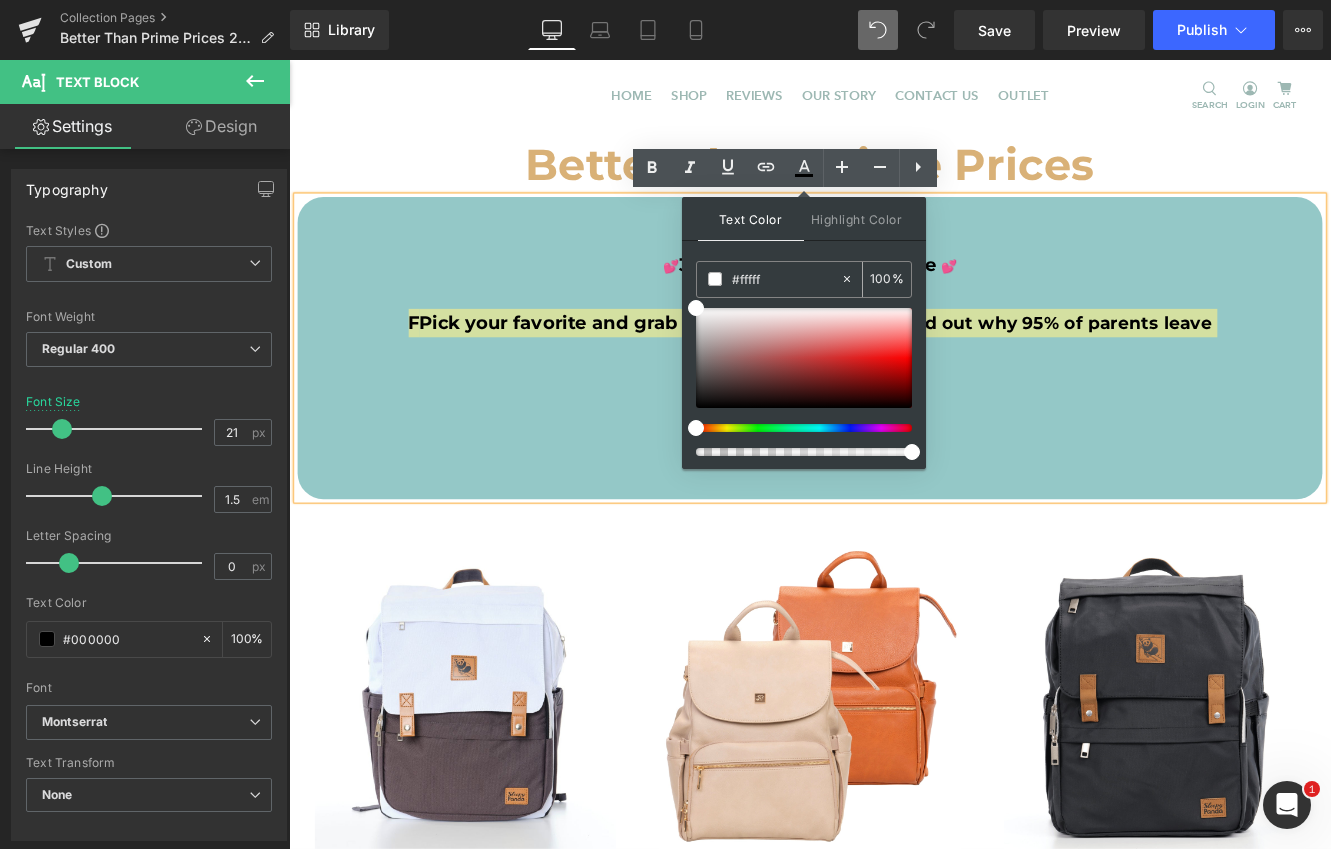 type on "0" 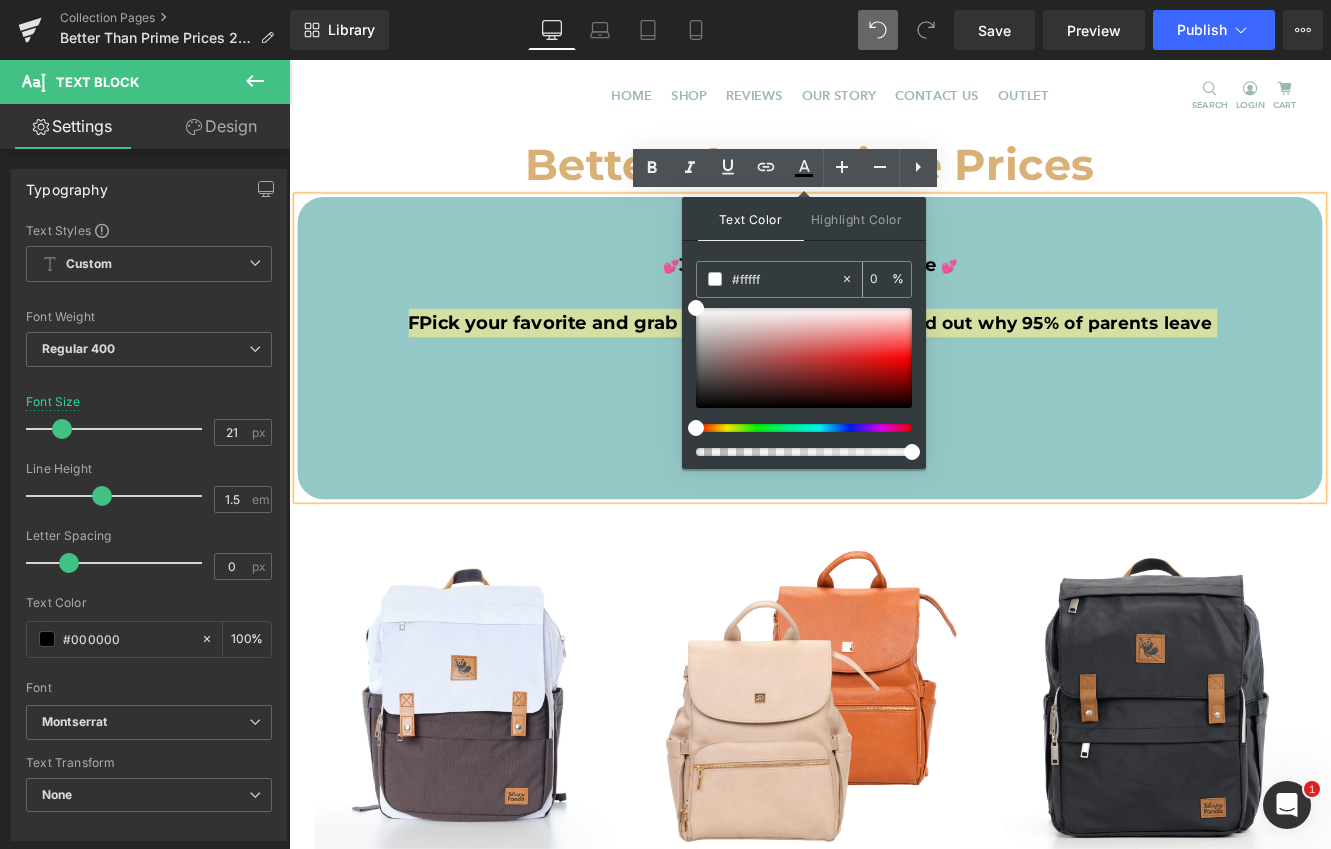 type on "#ffffff" 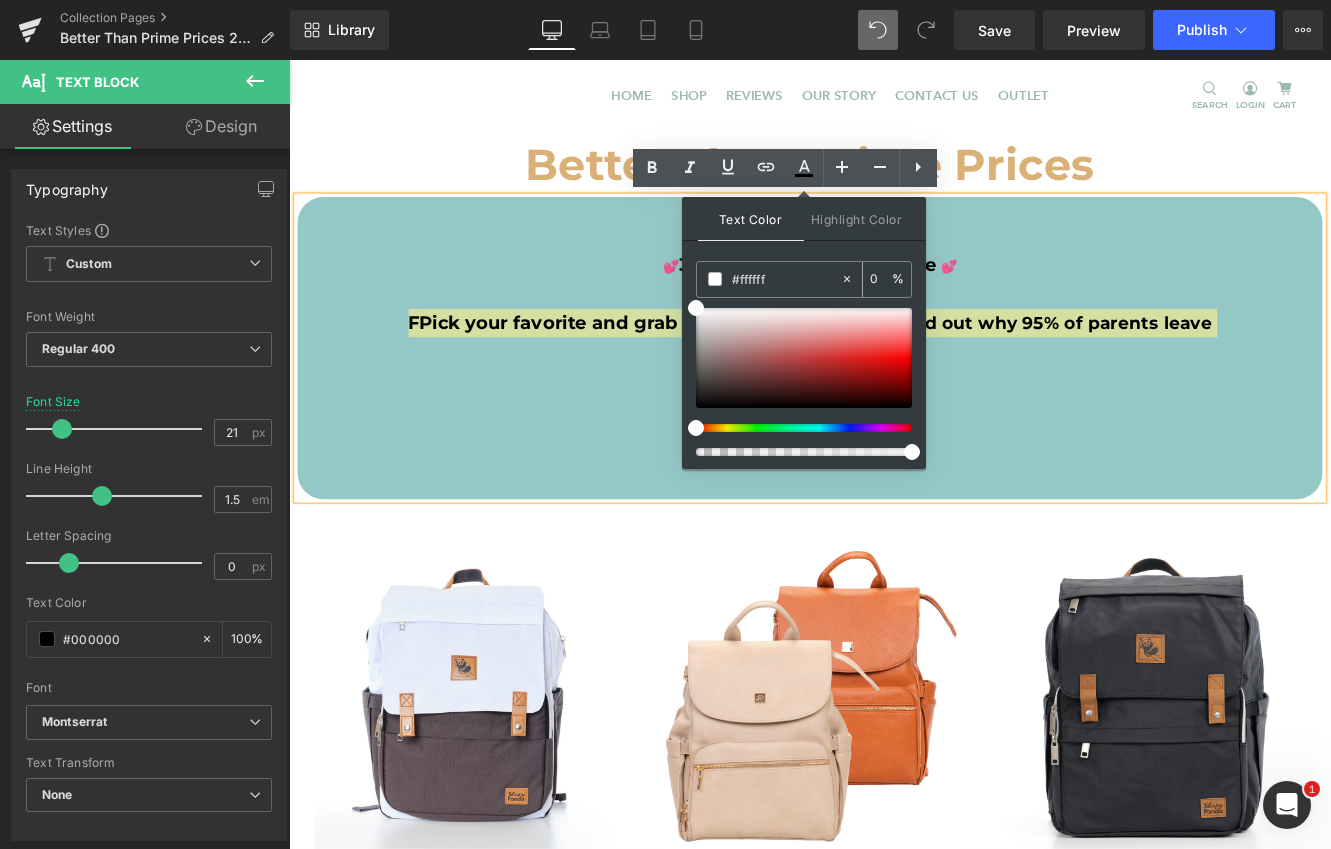type on "100" 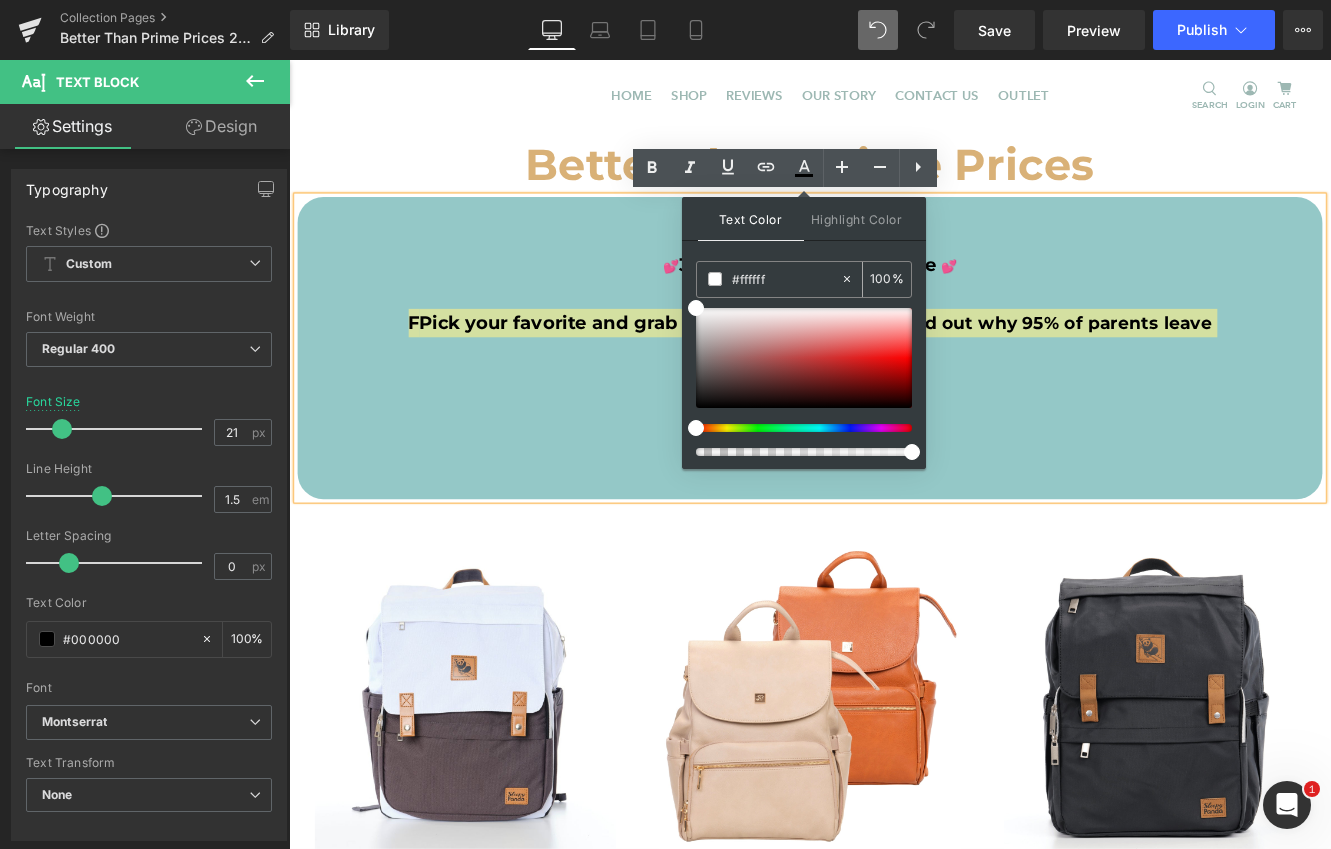 type on "#ffffff" 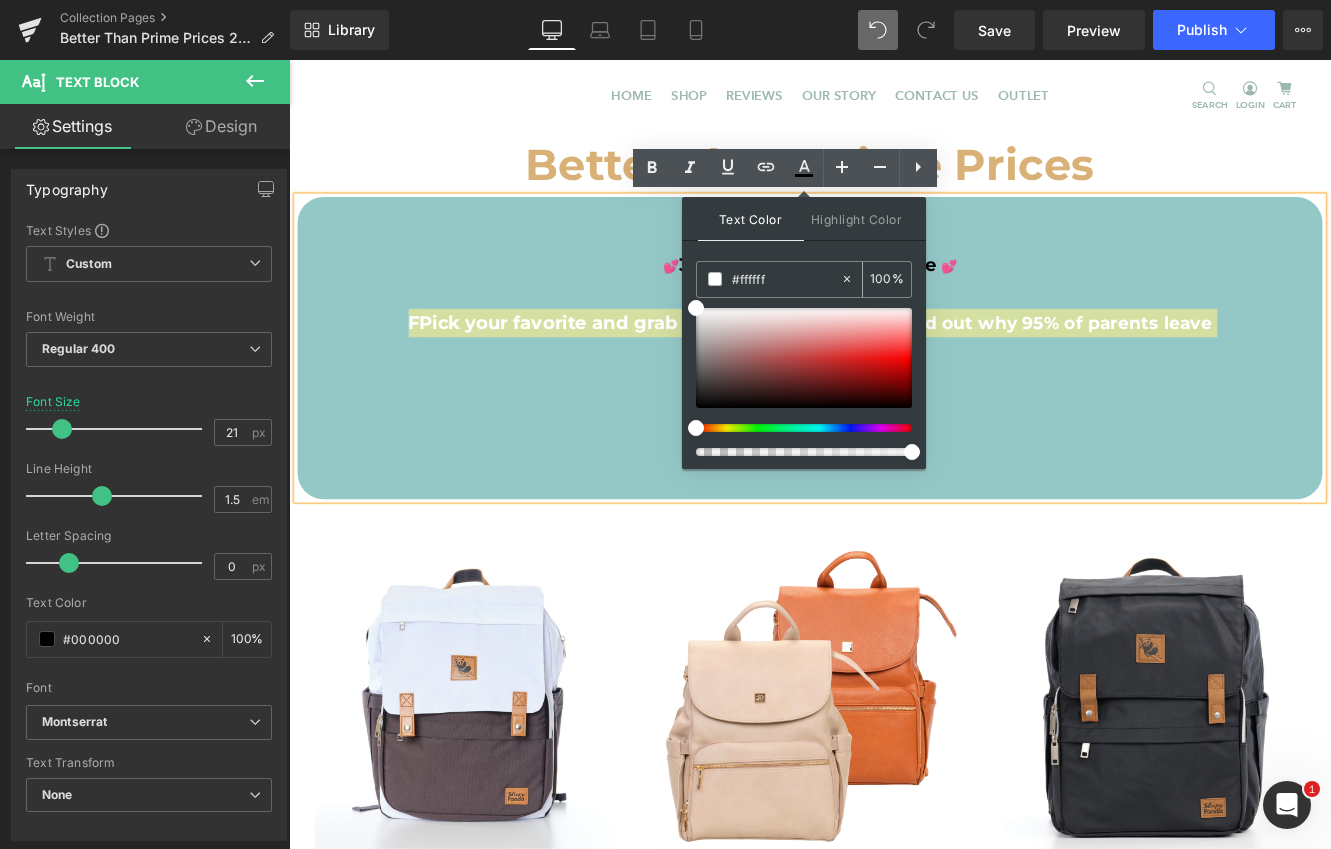 click at bounding box center (715, 279) 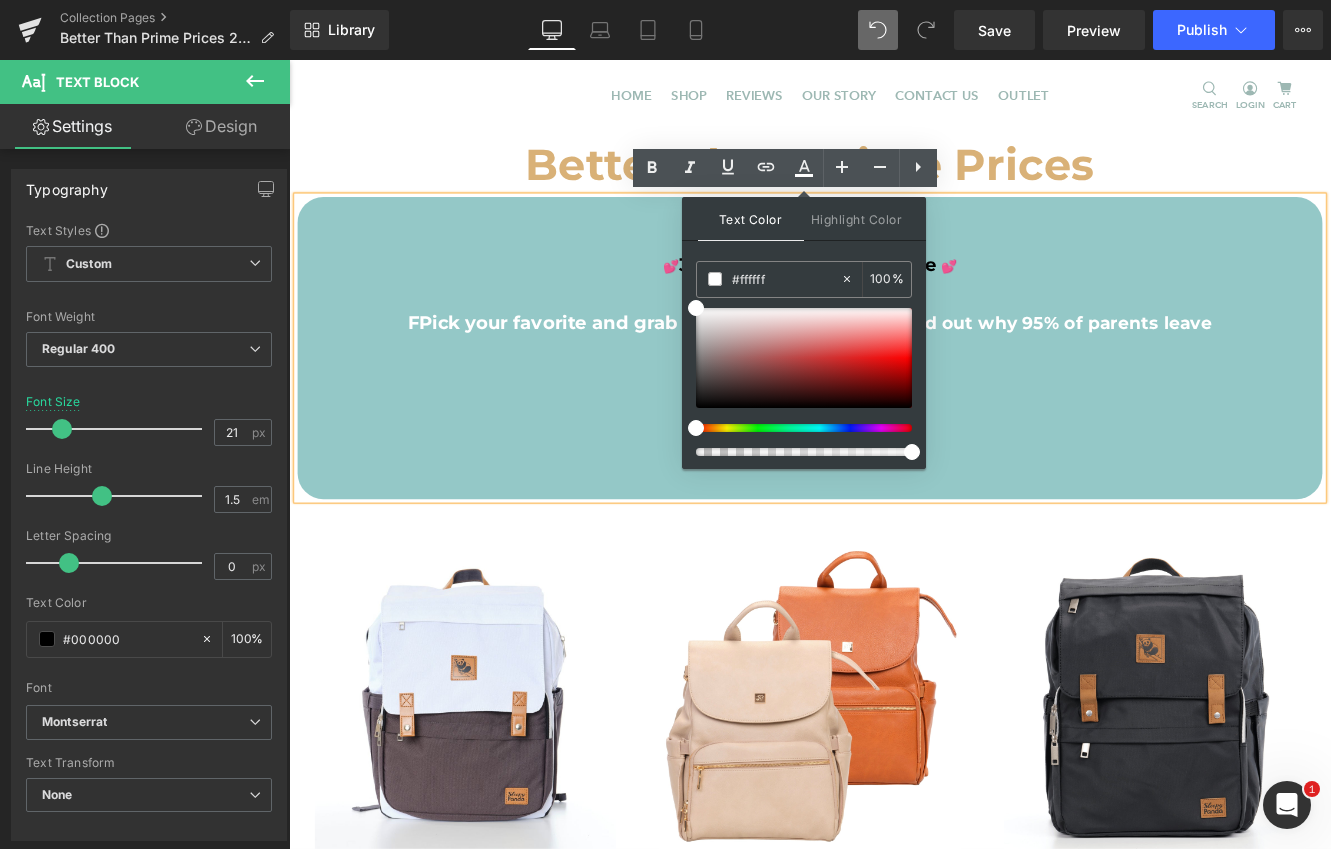 click on "-  No Membership  -" at bounding box center (894, 444) 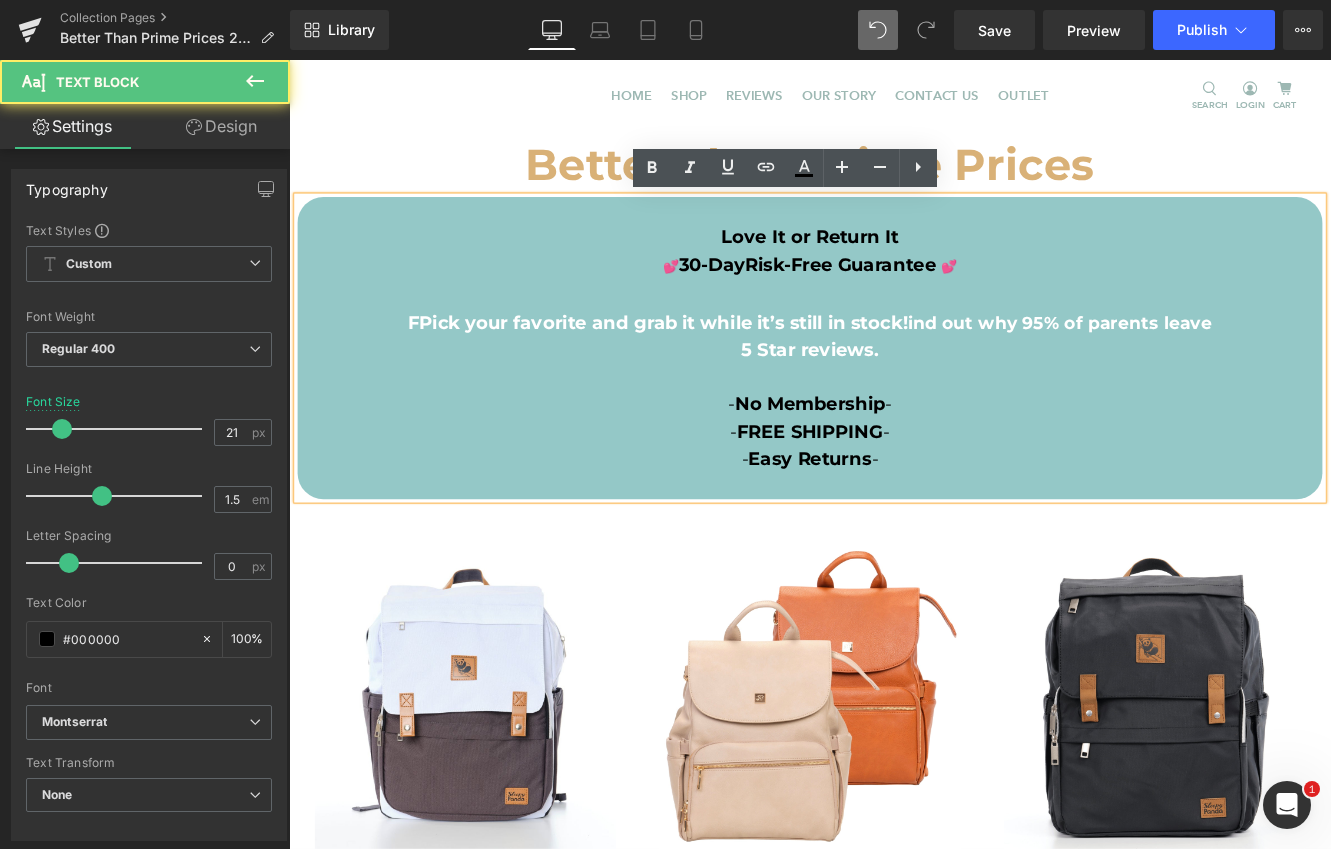 drag, startPoint x: 439, startPoint y: 362, endPoint x: 521, endPoint y: 444, distance: 115.965515 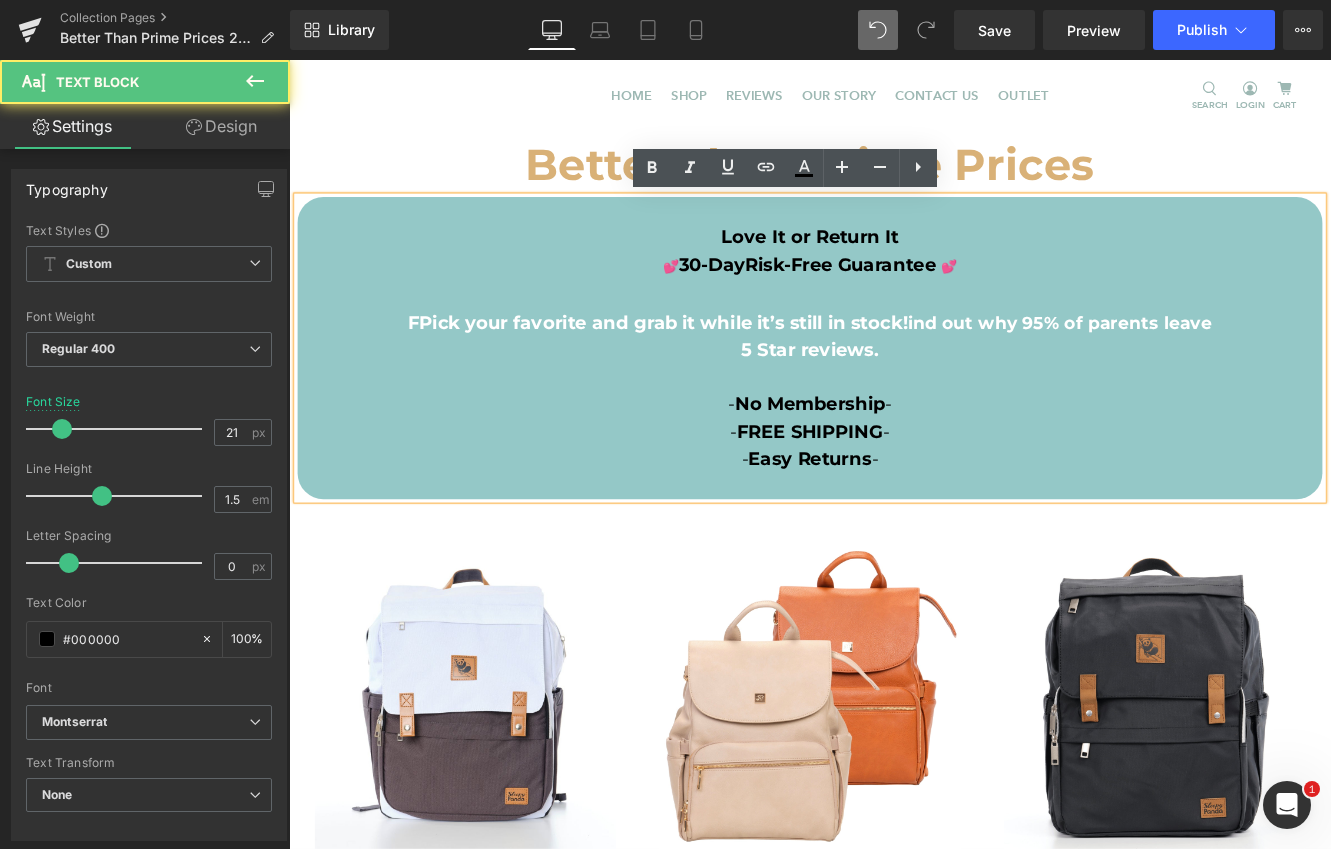 click on "Pick your favorite and grab it while it’s still in stock!" at bounding box center (724, 364) 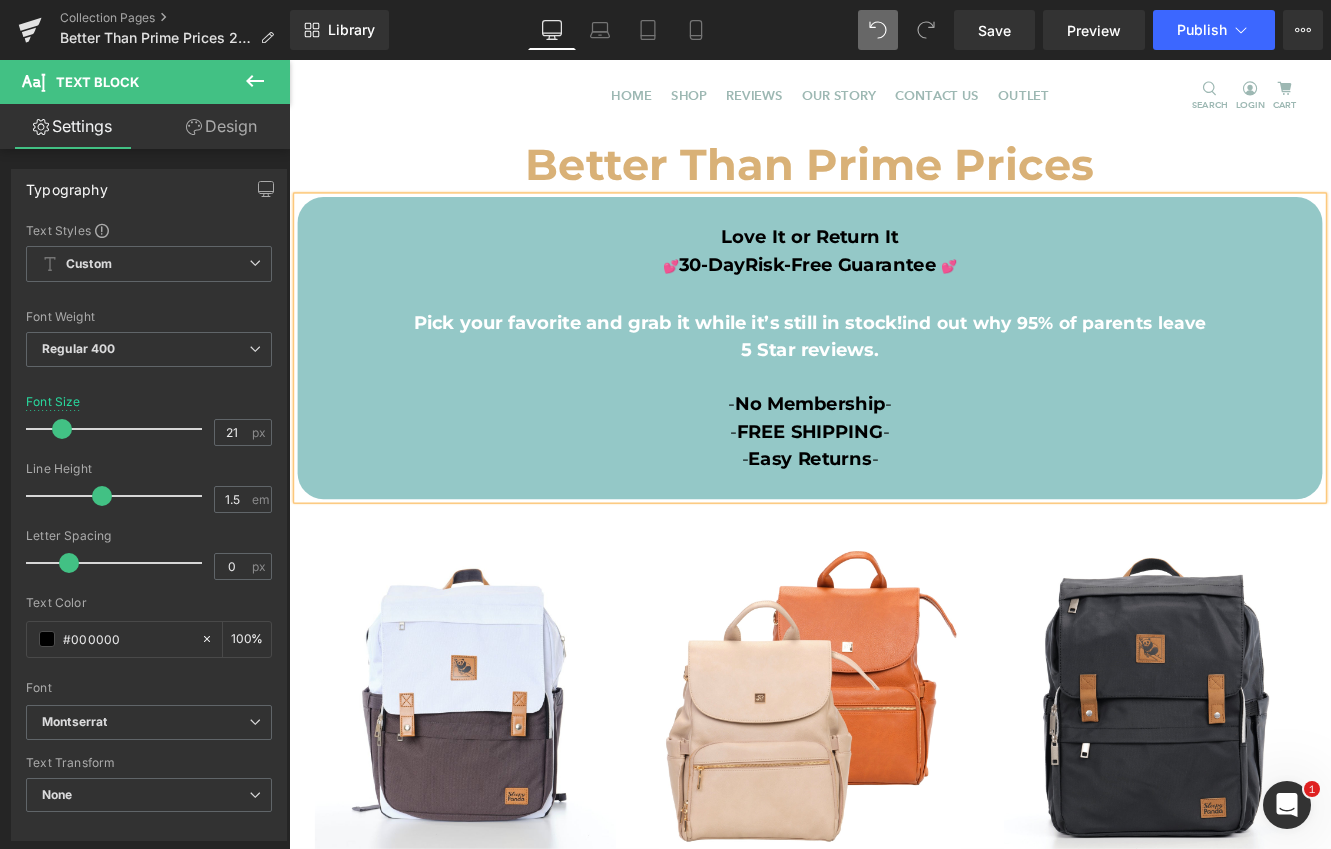 click on "ind out why 95% of parents leave" at bounding box center [1177, 365] 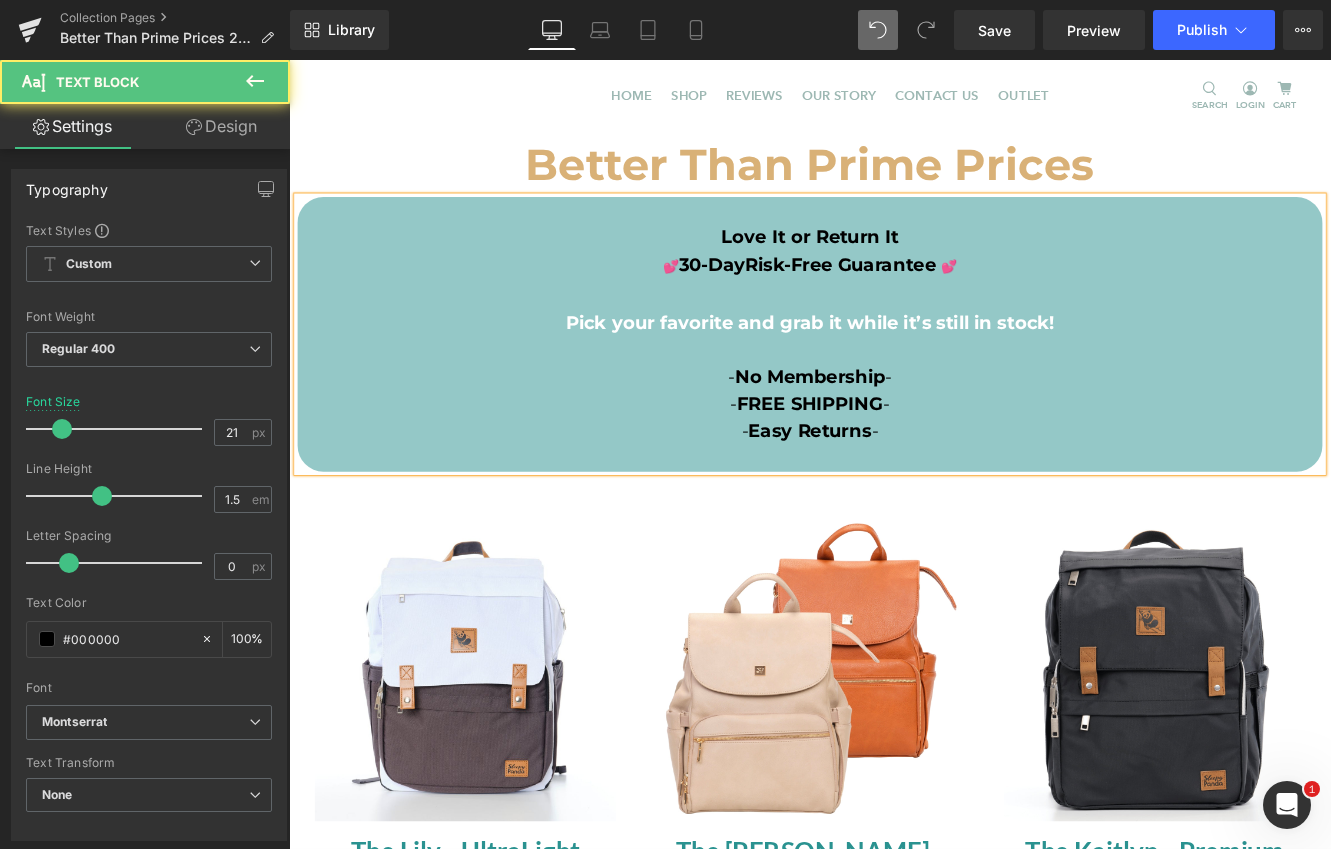 drag, startPoint x: 975, startPoint y: 493, endPoint x: 781, endPoint y: 434, distance: 202.77327 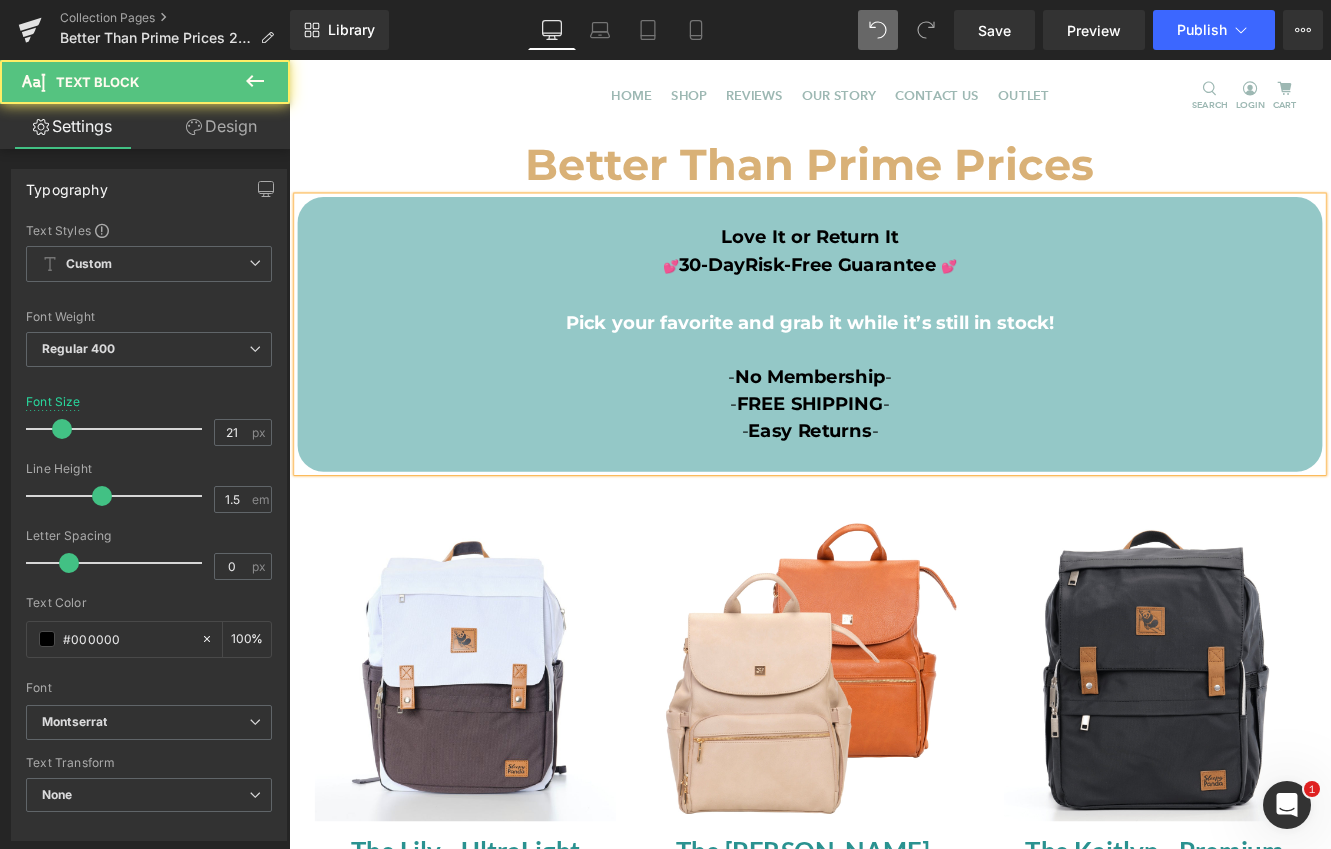 click on "Love It or Return It 💕  30-Day  Risk-Free Guarantee   💕 Pick your favorite and grab it while it’s still in stock!  -  No Membership  - -  FREE SHIPPING  - -  Easy Returns  -" at bounding box center (894, 378) 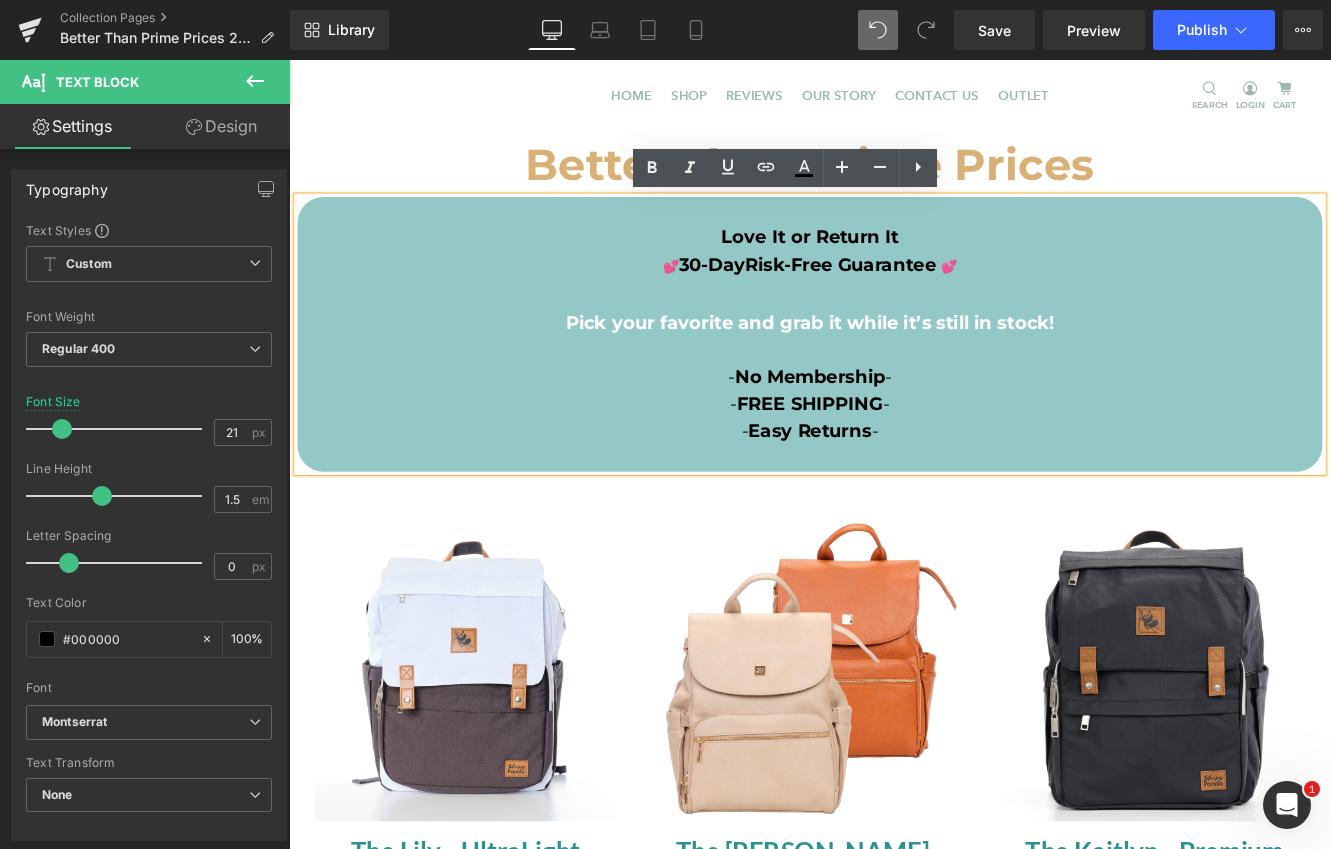 copy on "-  No Membership  - -  FREE SHIPPING  - -  Easy Returns  -" 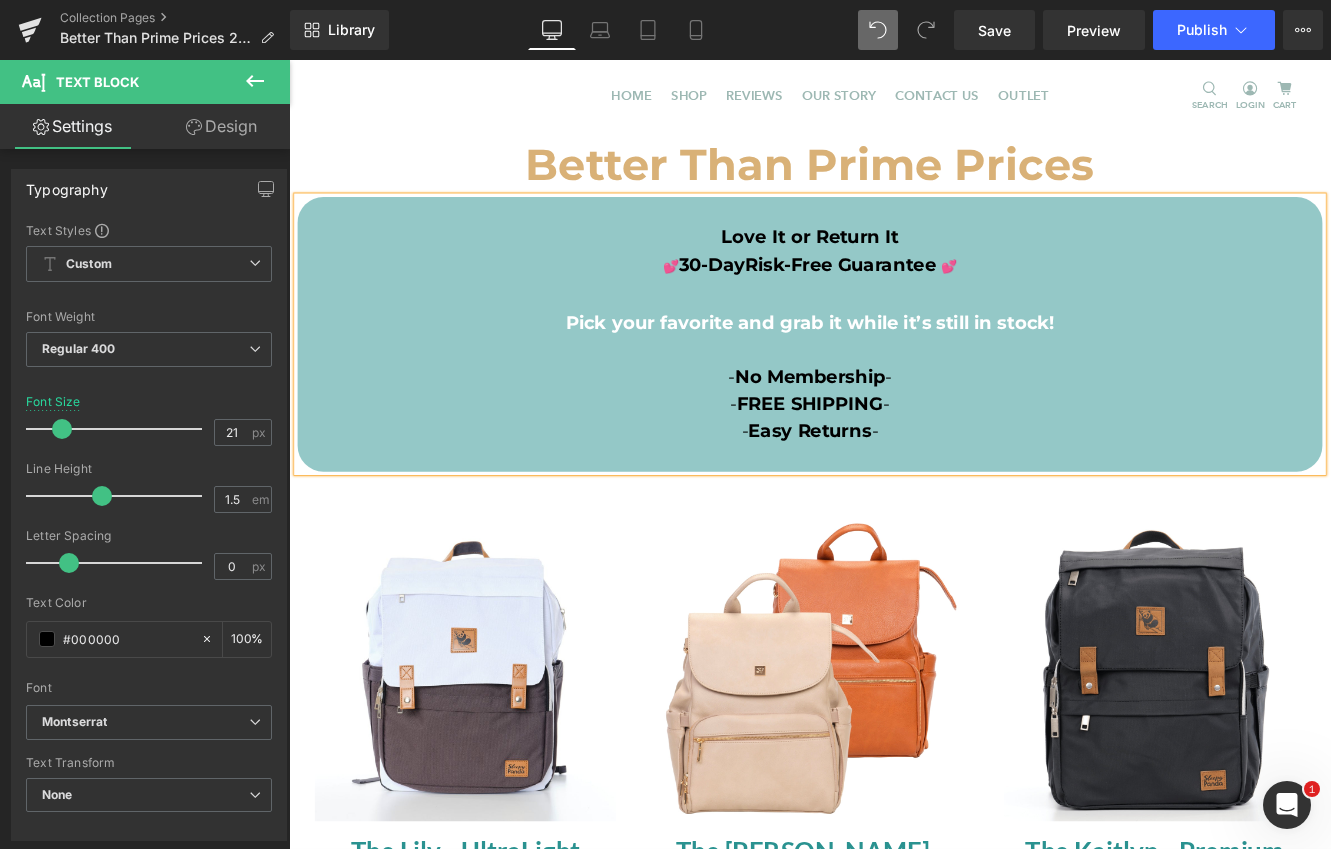 click on "Risk-Free Guarantee" at bounding box center [929, 297] 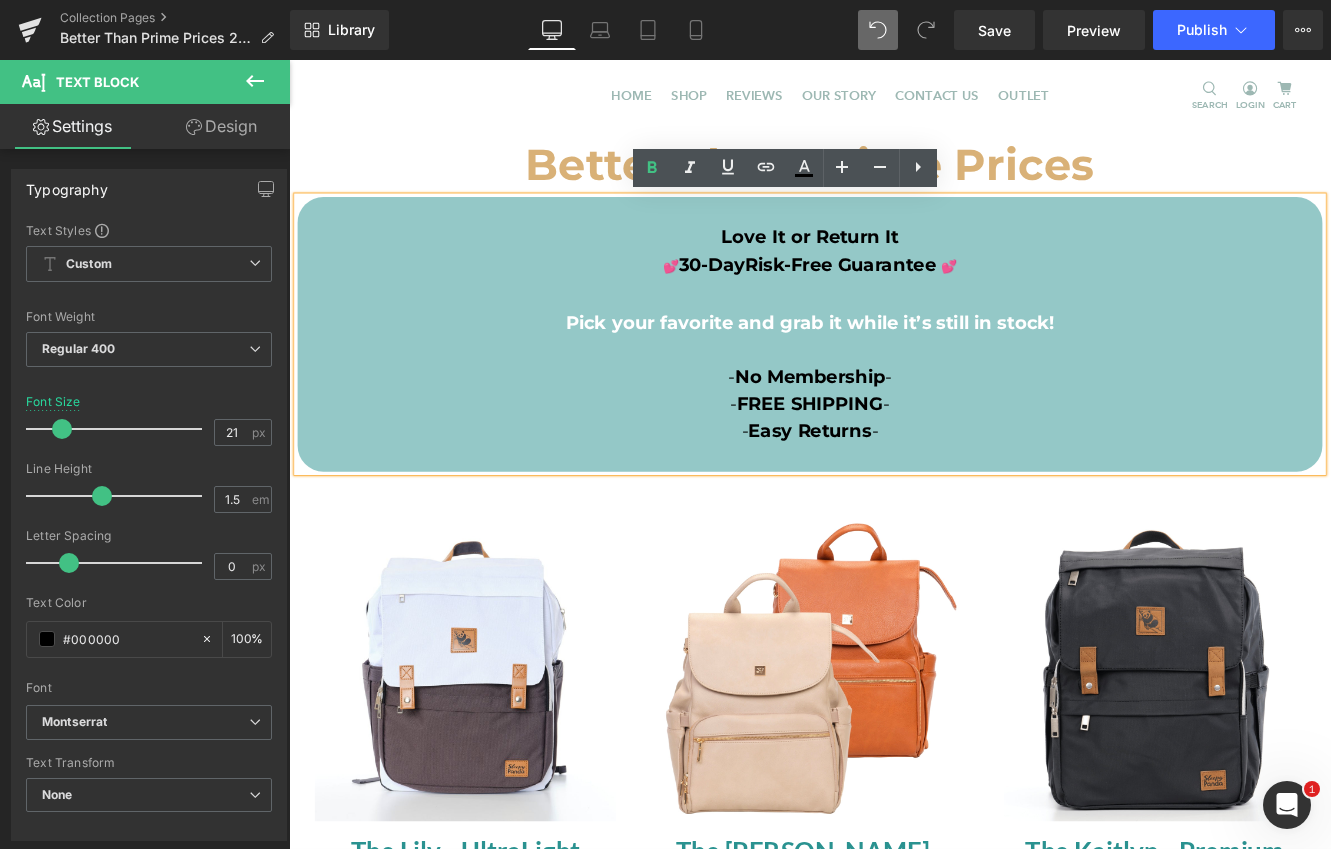 click on "30-Day" at bounding box center (780, 297) 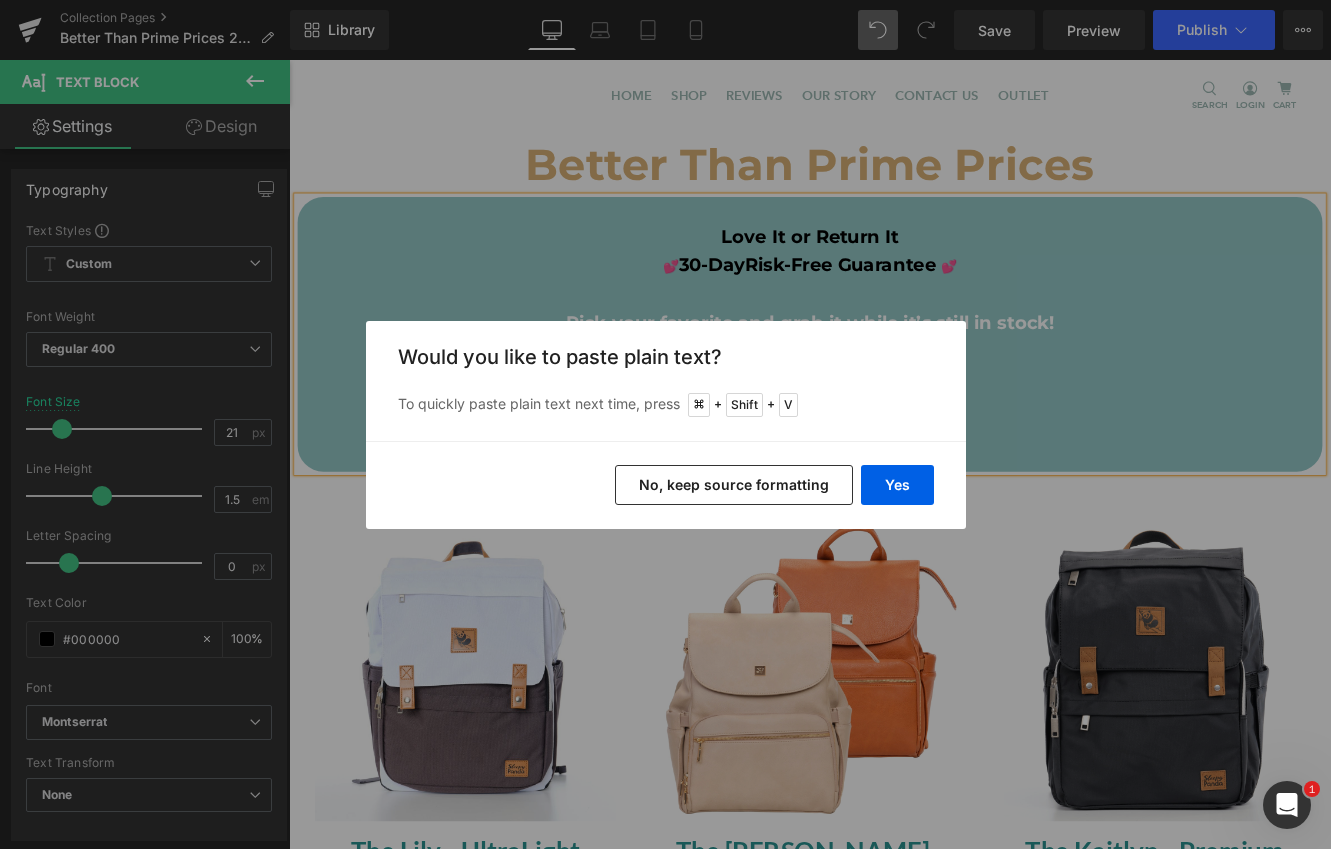 click on "No, keep source formatting" at bounding box center [734, 485] 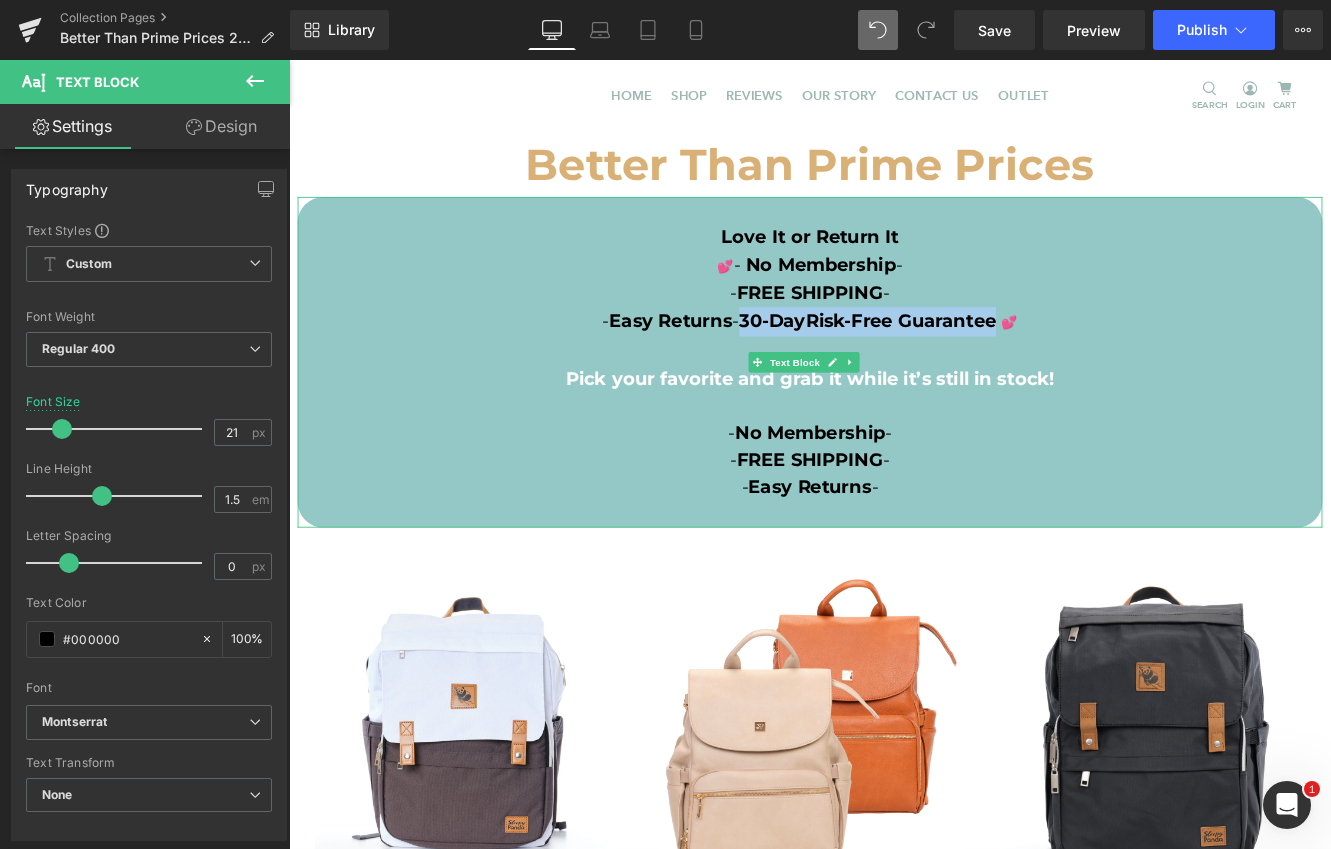 drag, startPoint x: 1113, startPoint y: 365, endPoint x: 807, endPoint y: 367, distance: 306.00653 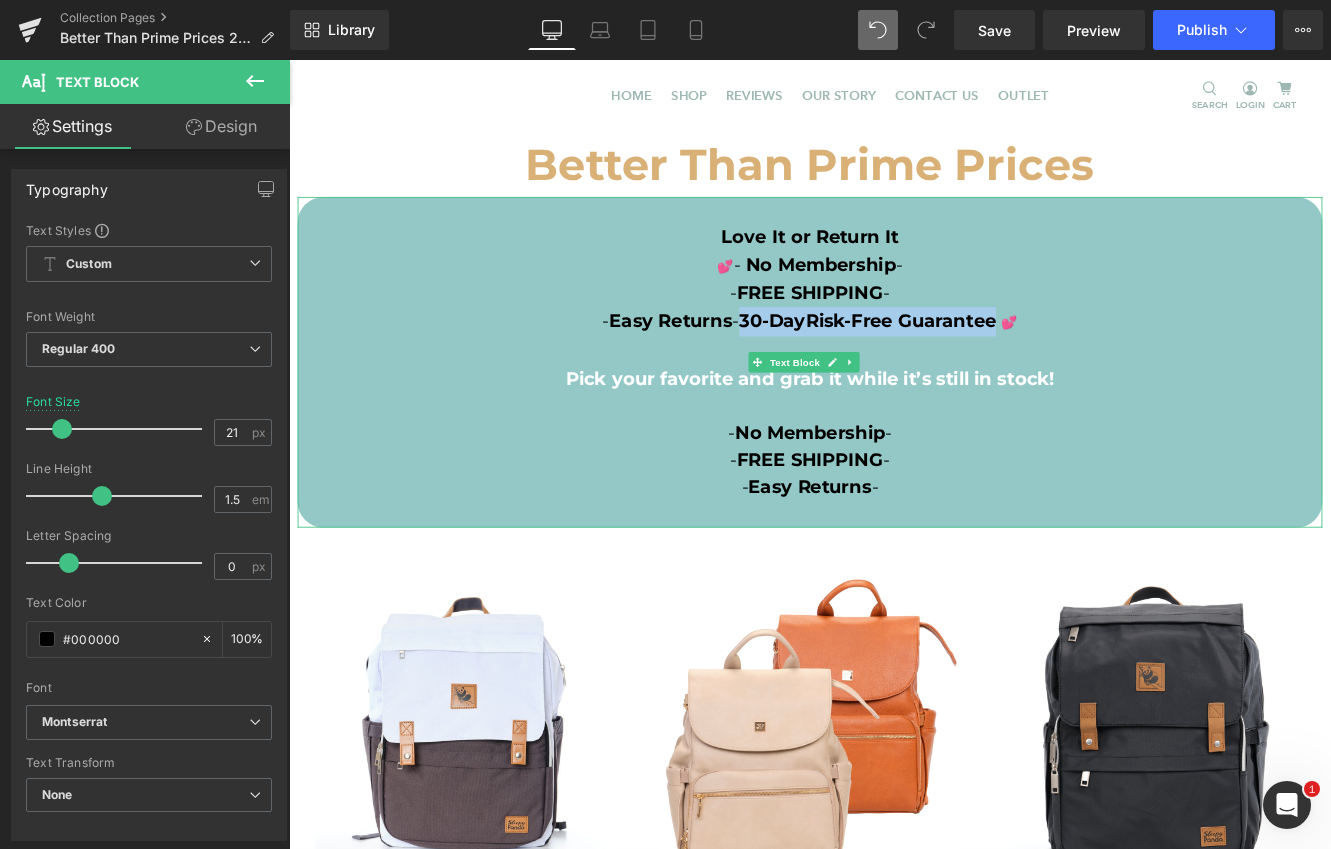 click on "-  Easy Returns  - 30-Day  Risk-Free Guarantee   💕" at bounding box center [894, 364] 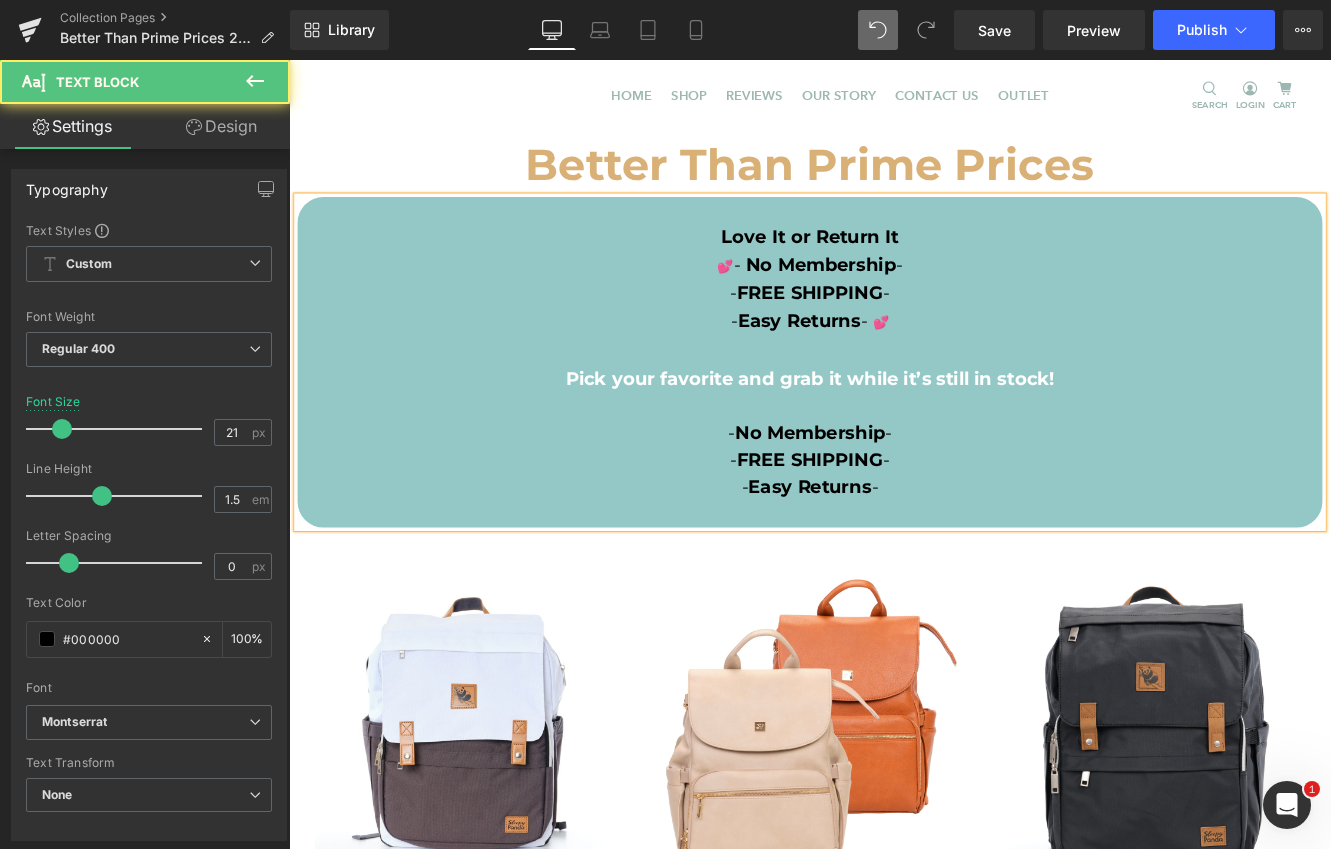 drag, startPoint x: 795, startPoint y: 298, endPoint x: 781, endPoint y: 298, distance: 14 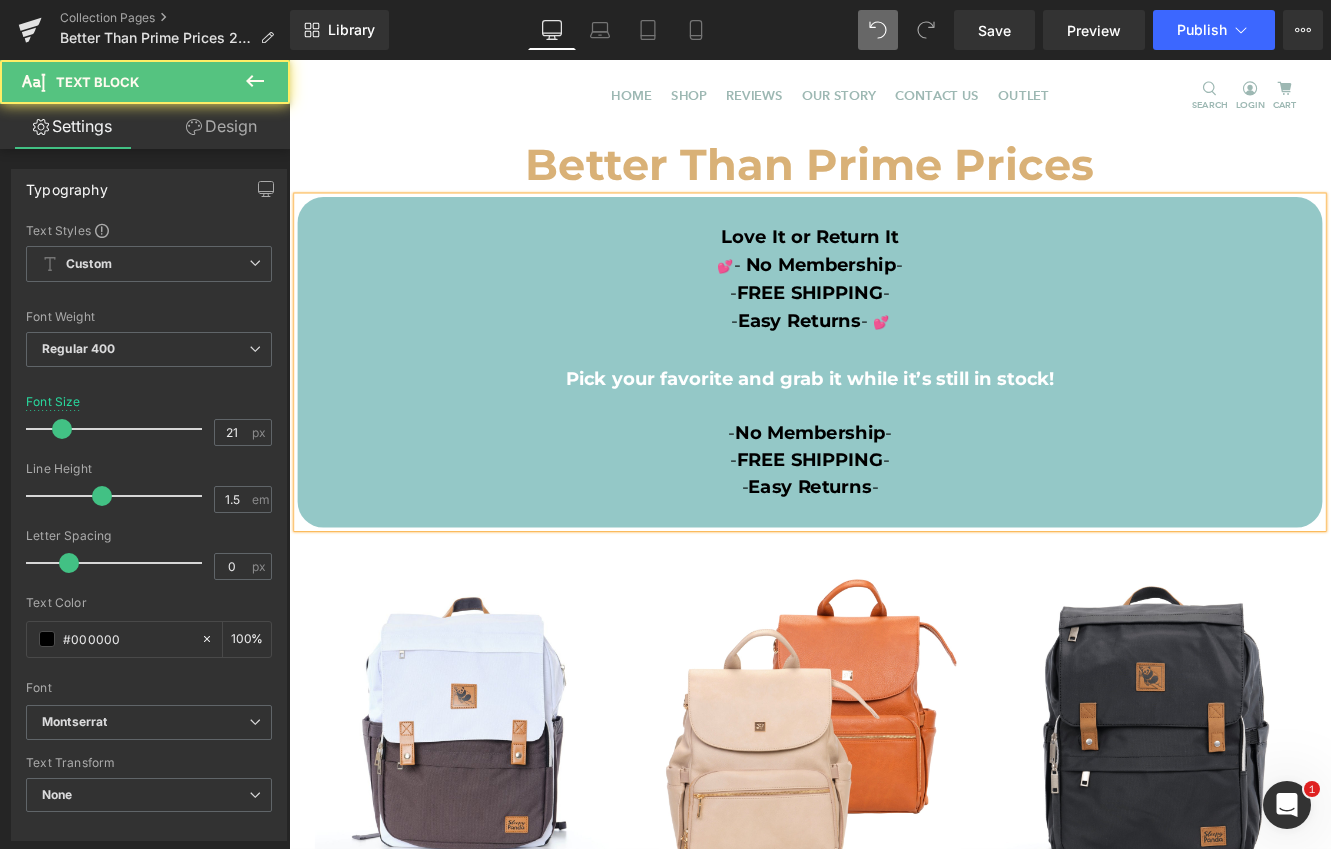 click on "💕" at bounding box center [796, 299] 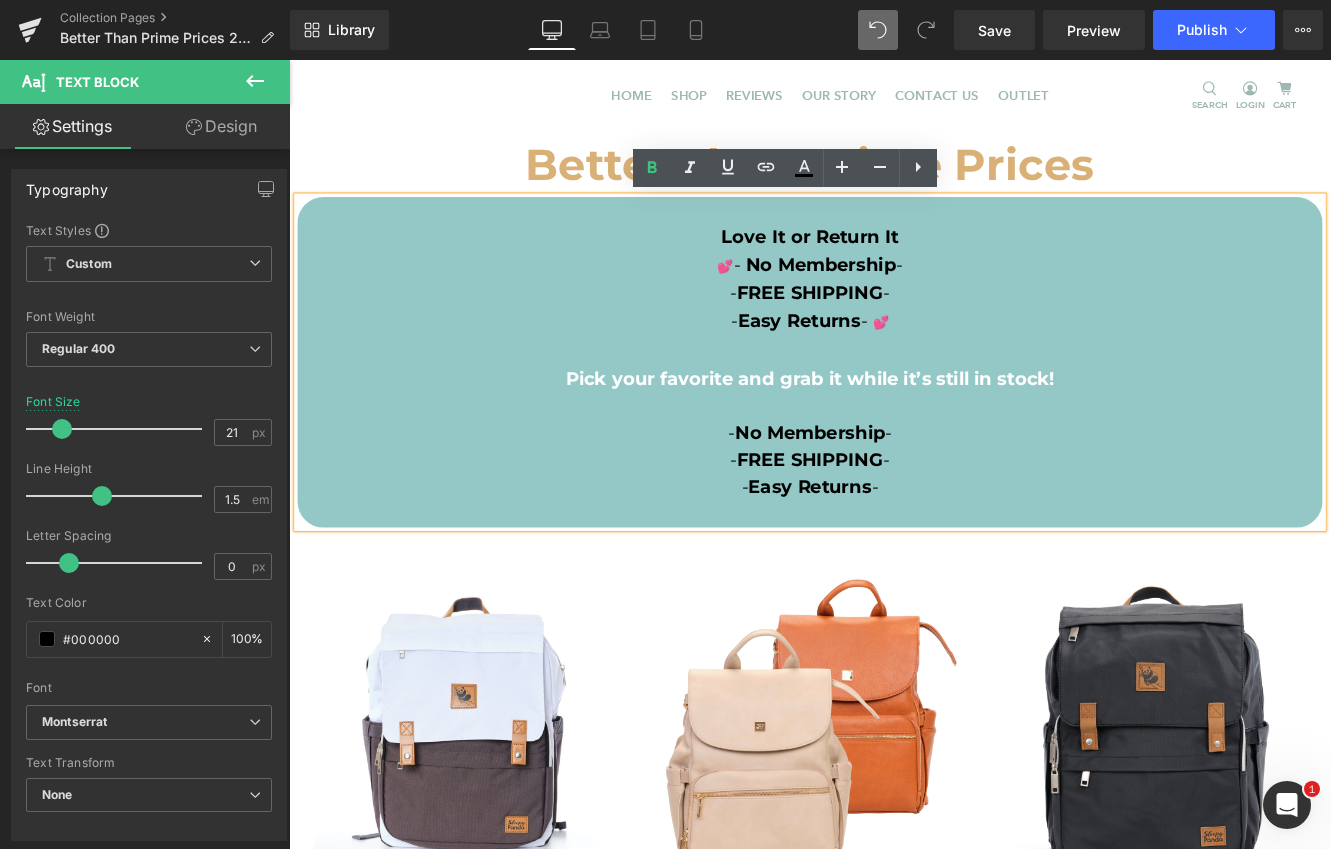 copy on "💕" 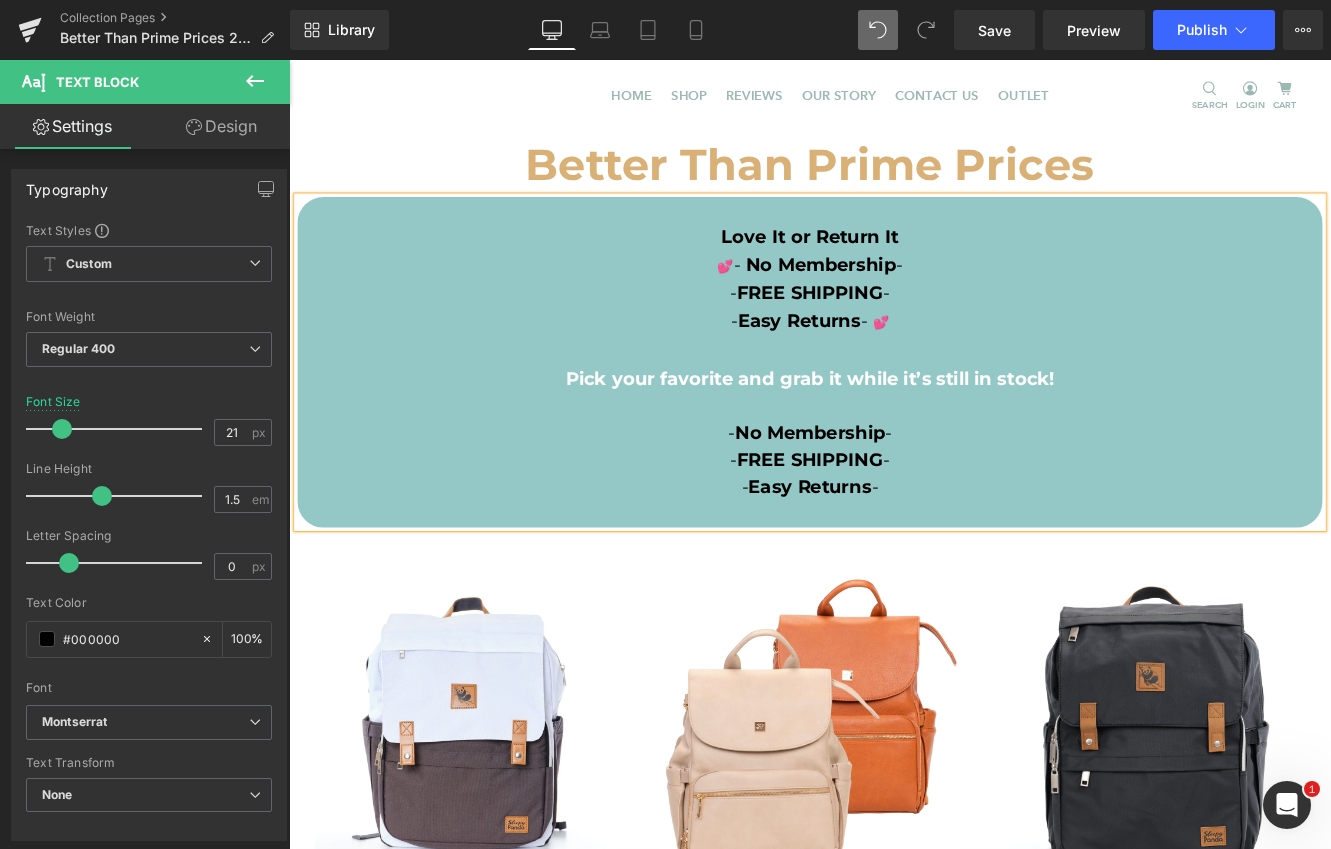 click on "-  Easy Returns  -   💕" at bounding box center (894, 364) 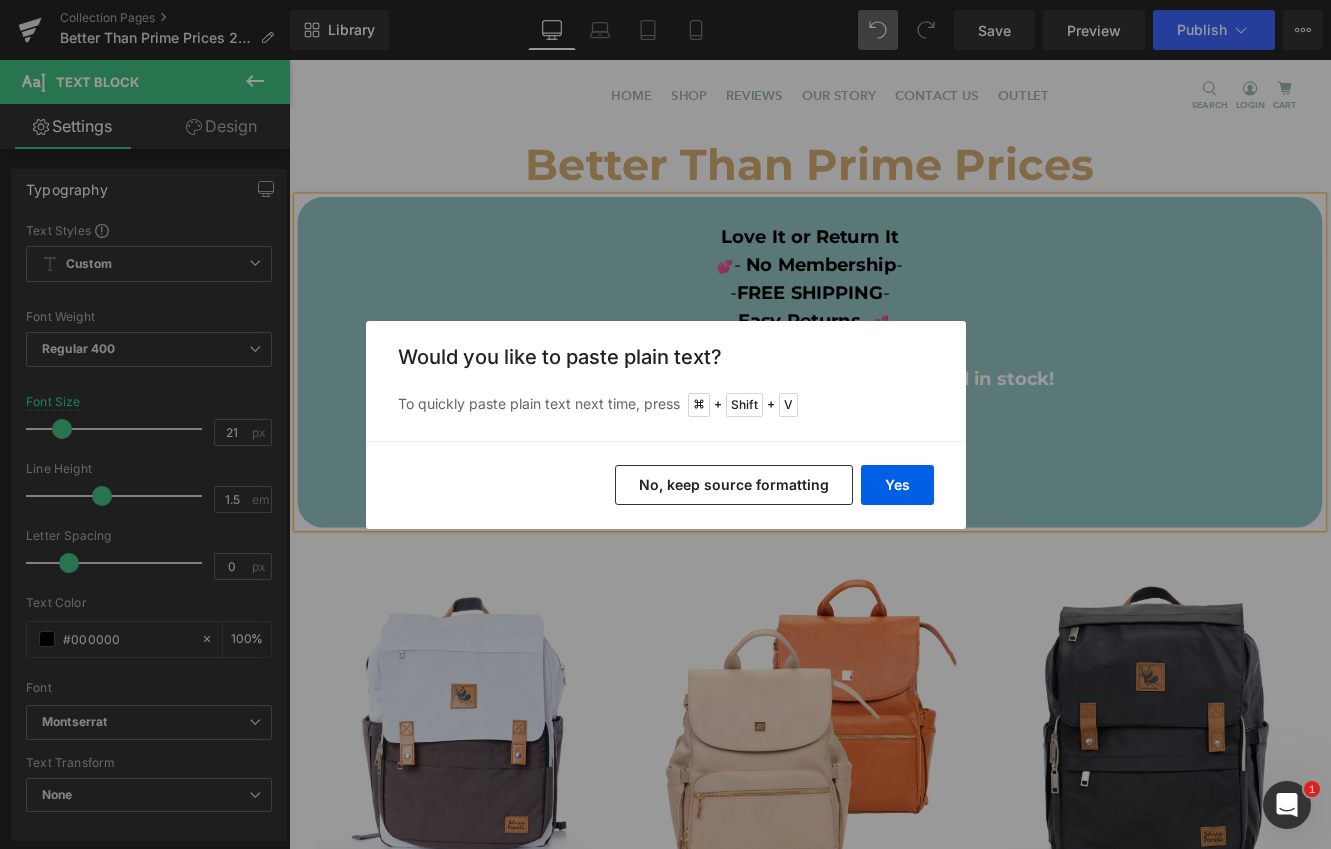drag, startPoint x: 756, startPoint y: 479, endPoint x: 552, endPoint y: 483, distance: 204.03922 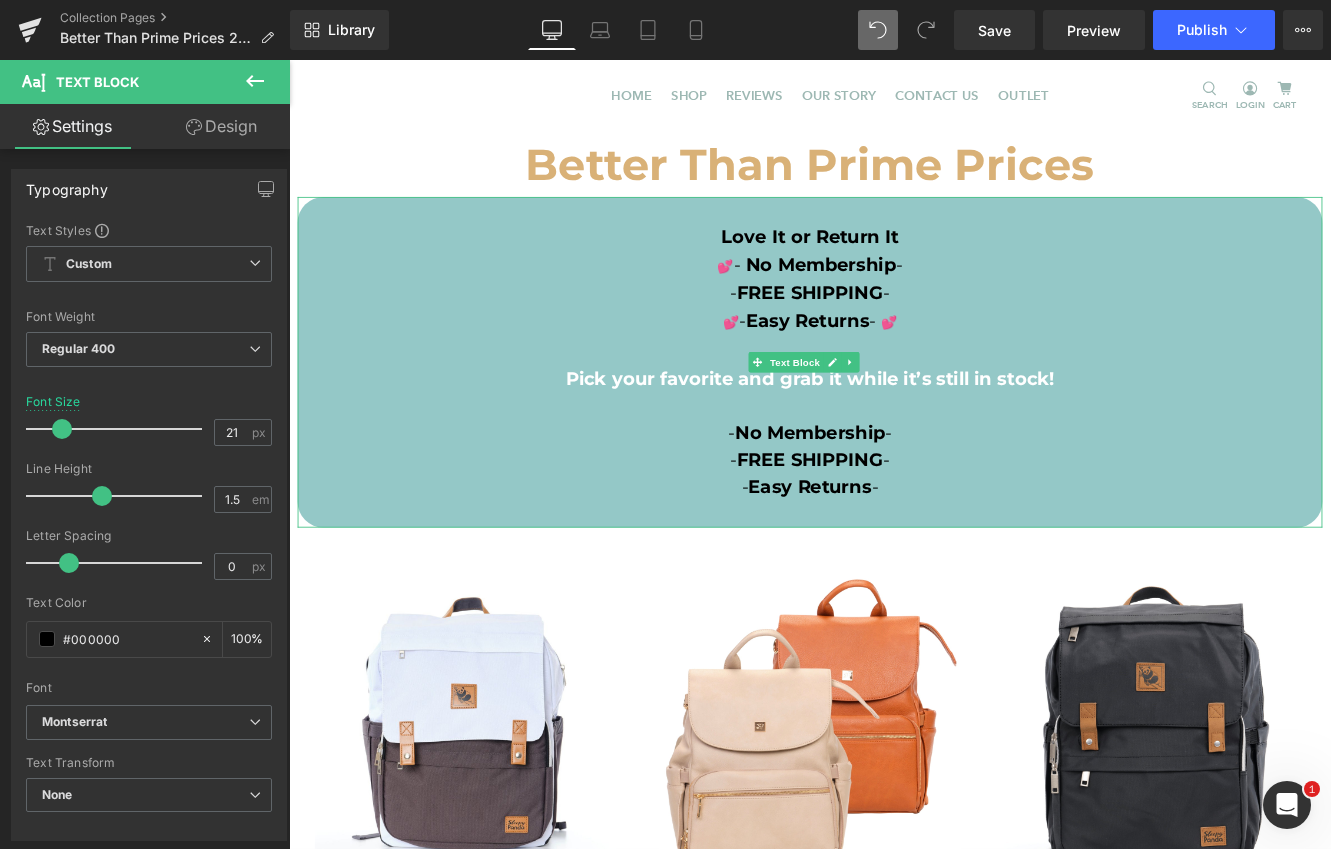 click on "-" at bounding box center [810, 297] 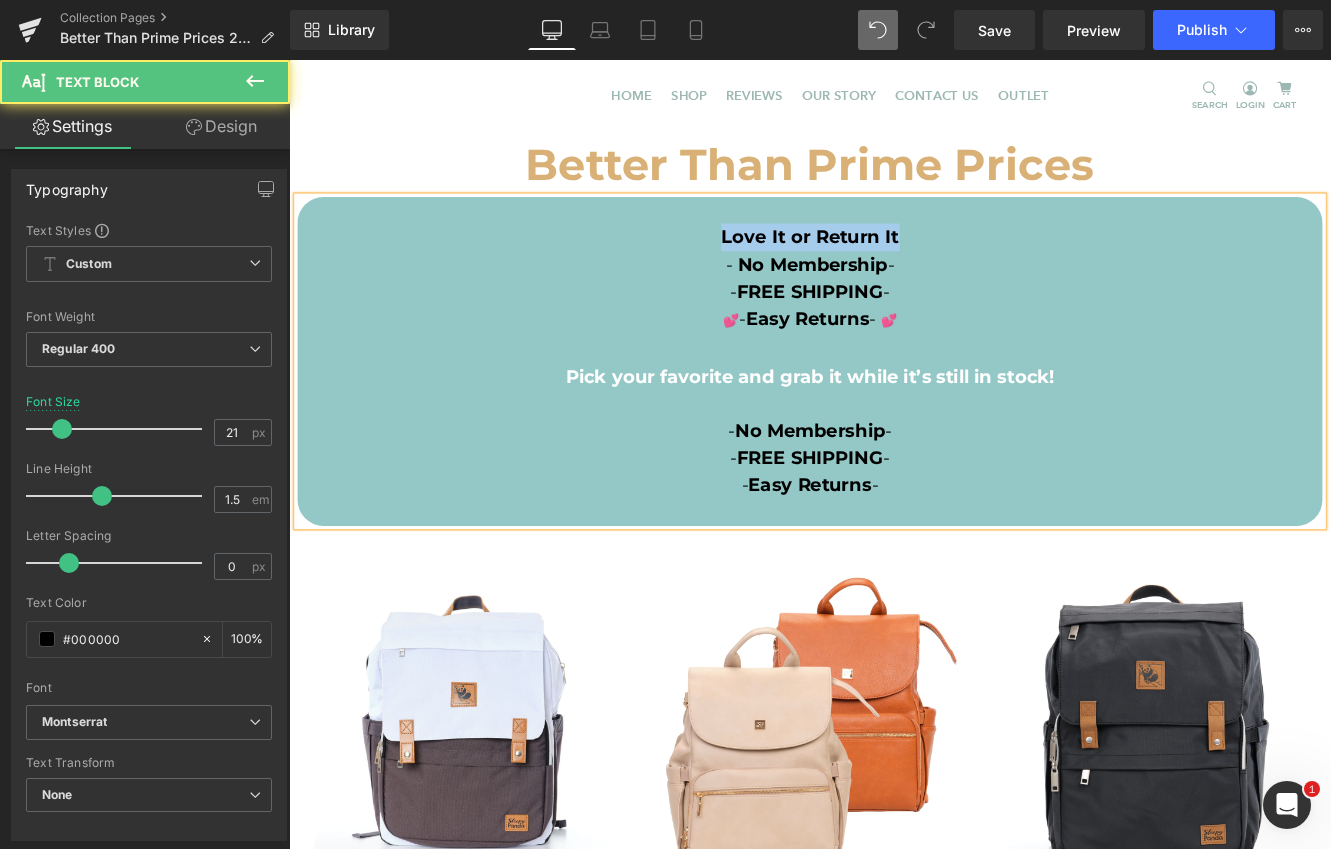 drag, startPoint x: 998, startPoint y: 269, endPoint x: 755, endPoint y: 269, distance: 243 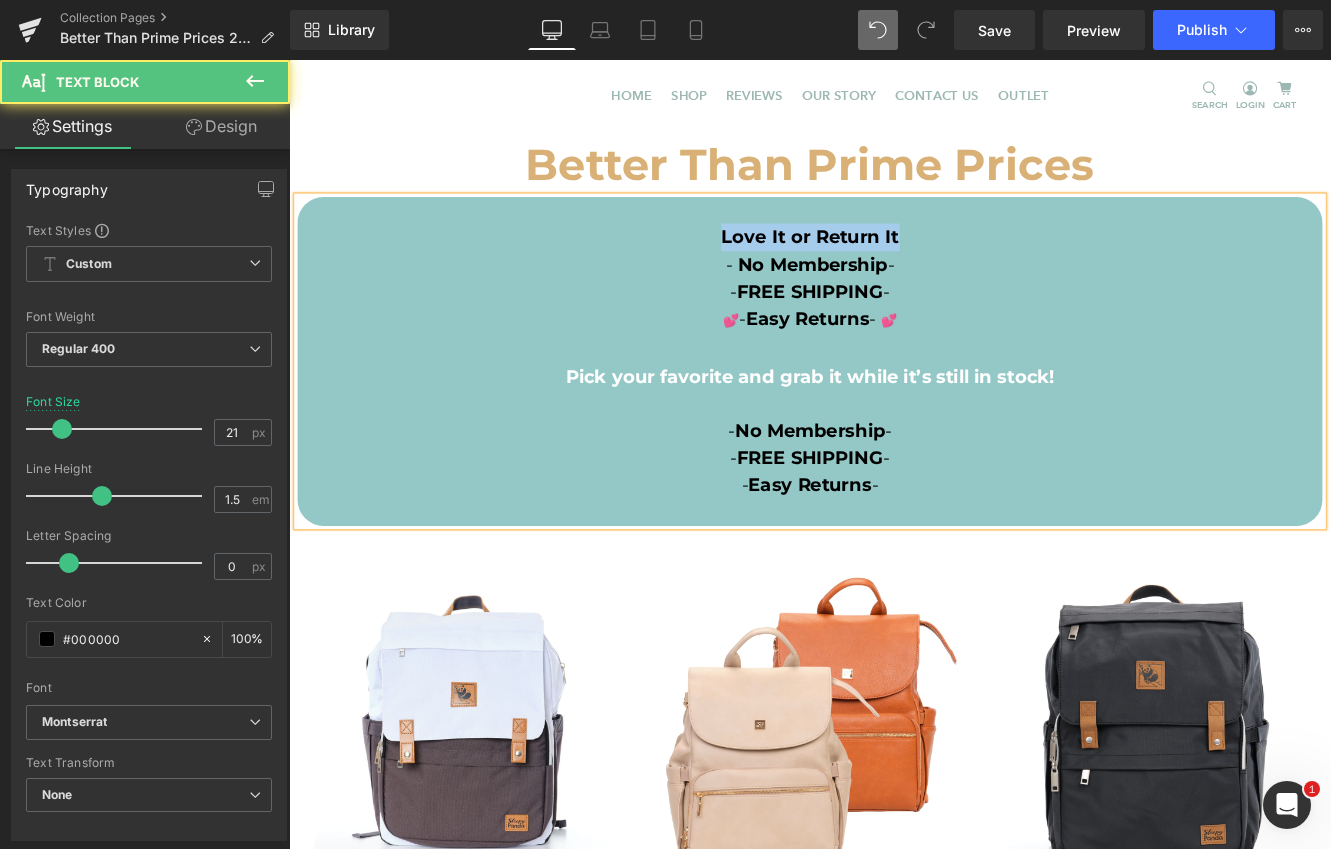 click on "Love It or Return It" at bounding box center [894, 266] 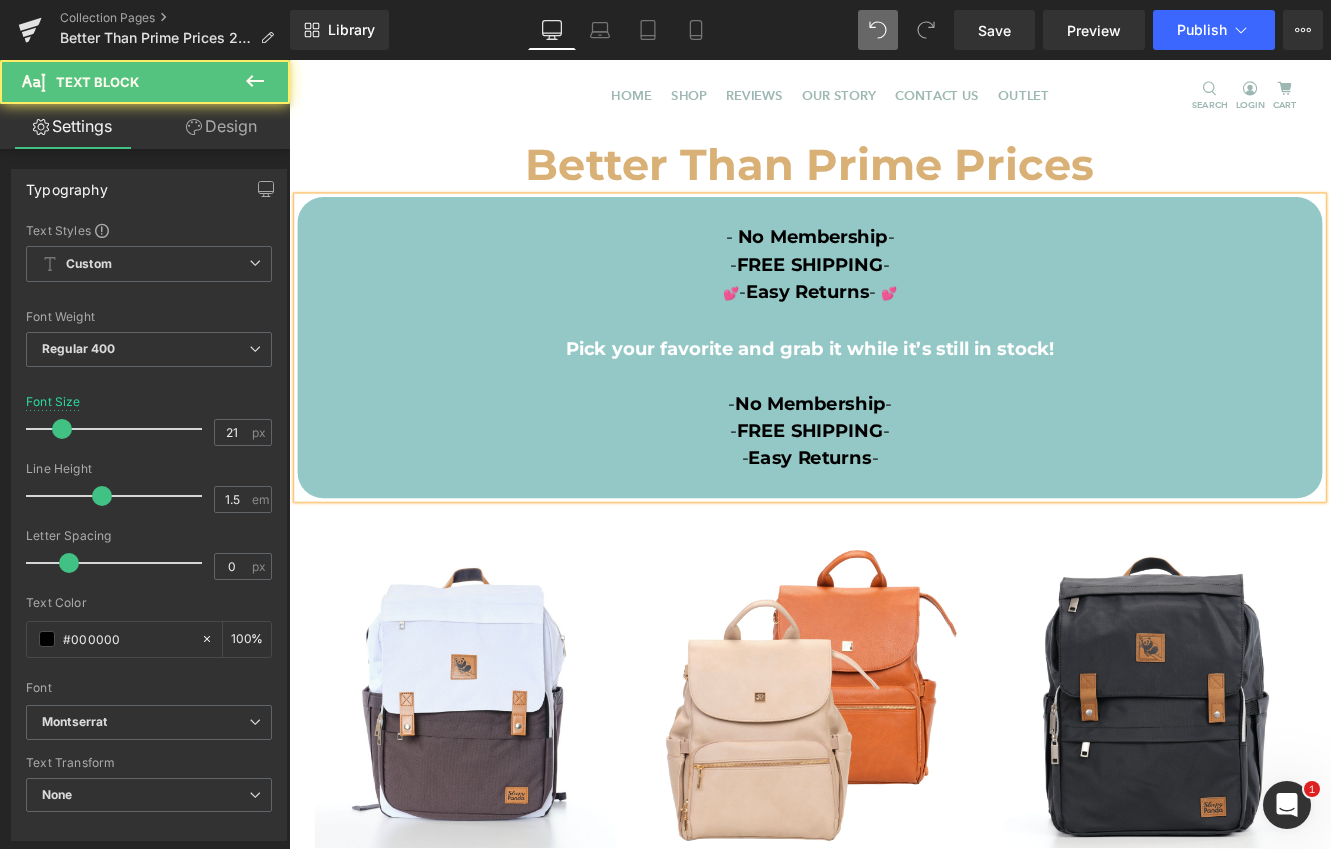 click on "💕  -  Easy Returns  -   💕" at bounding box center (894, 330) 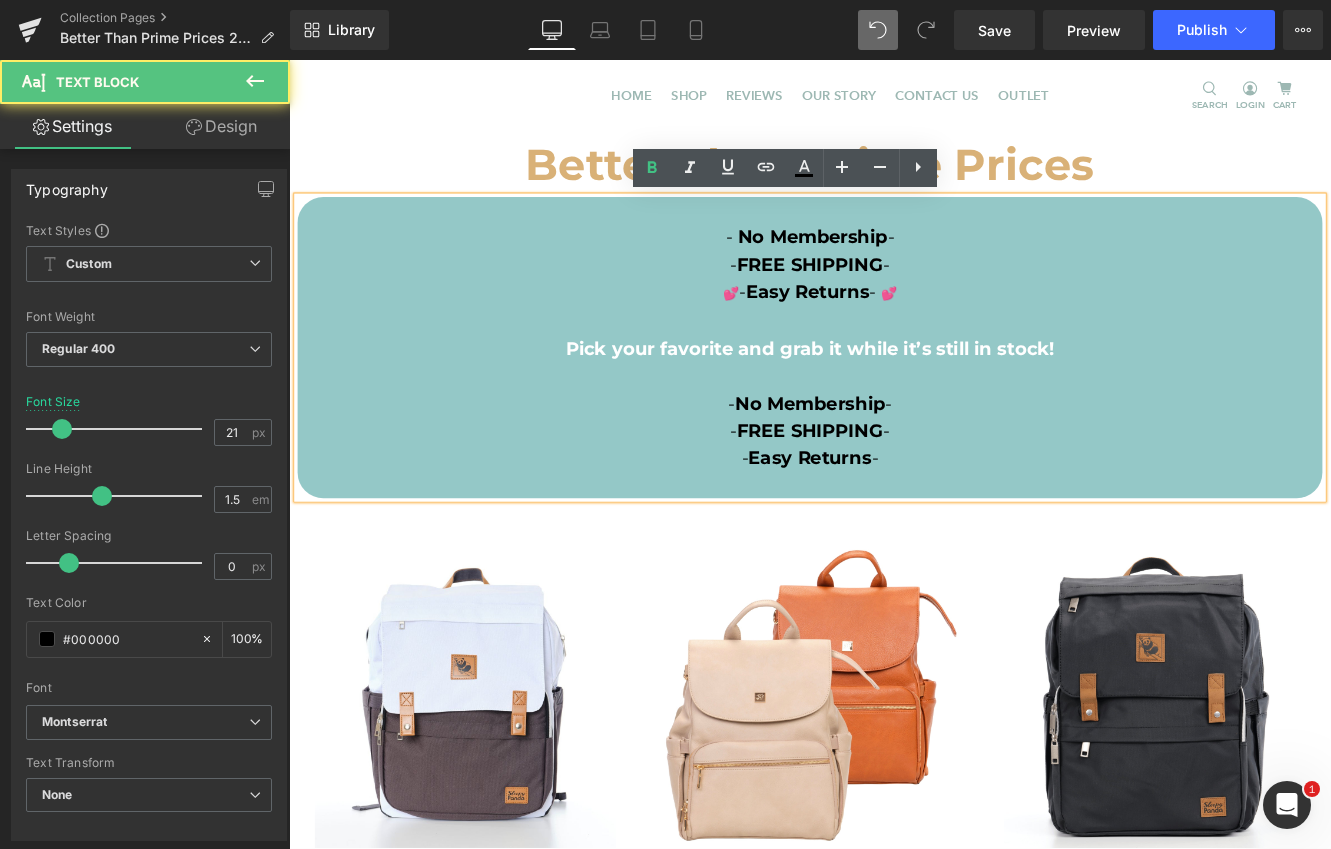 click on "-" at bounding box center (800, 265) 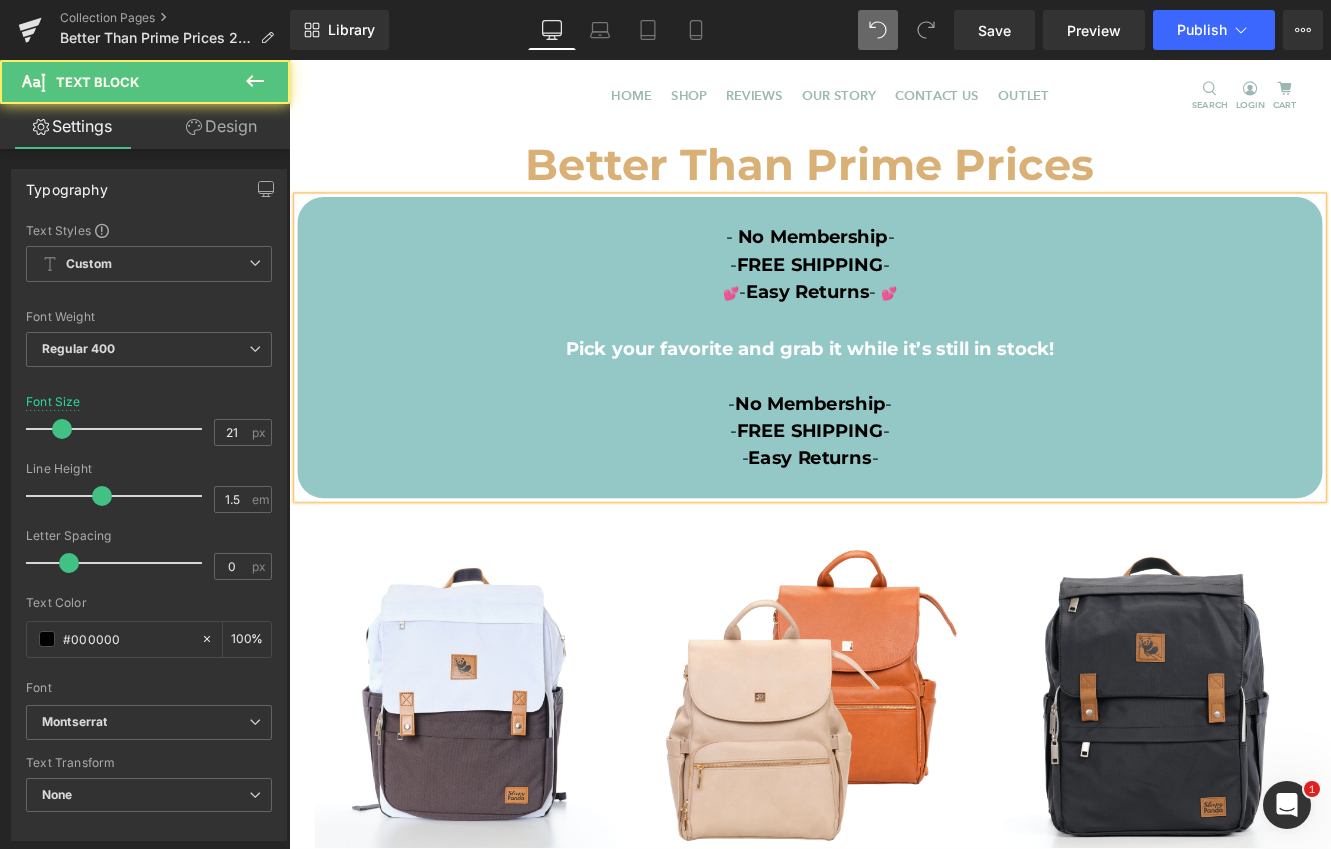 drag, startPoint x: 803, startPoint y: 504, endPoint x: 757, endPoint y: 466, distance: 59.665737 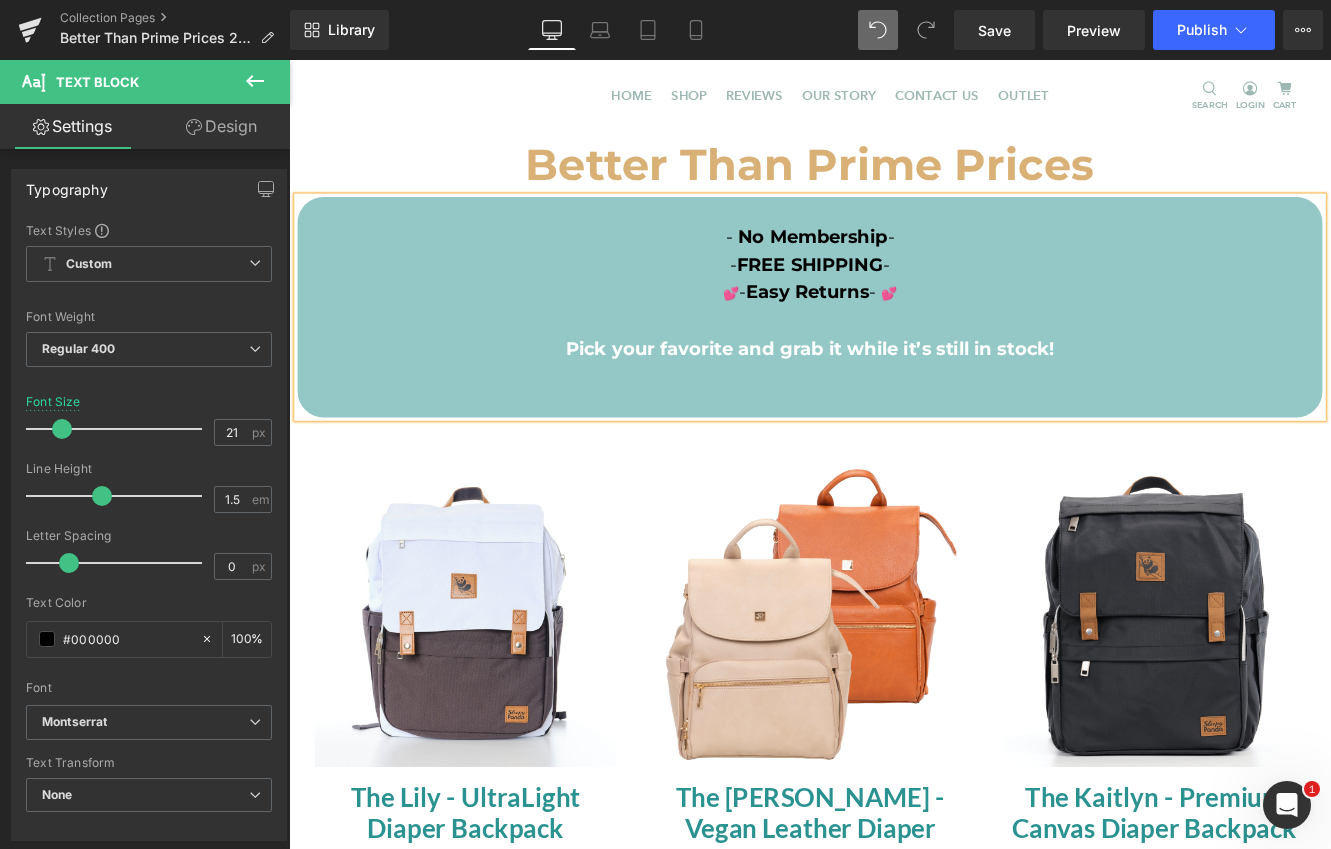 click at bounding box center (894, 364) 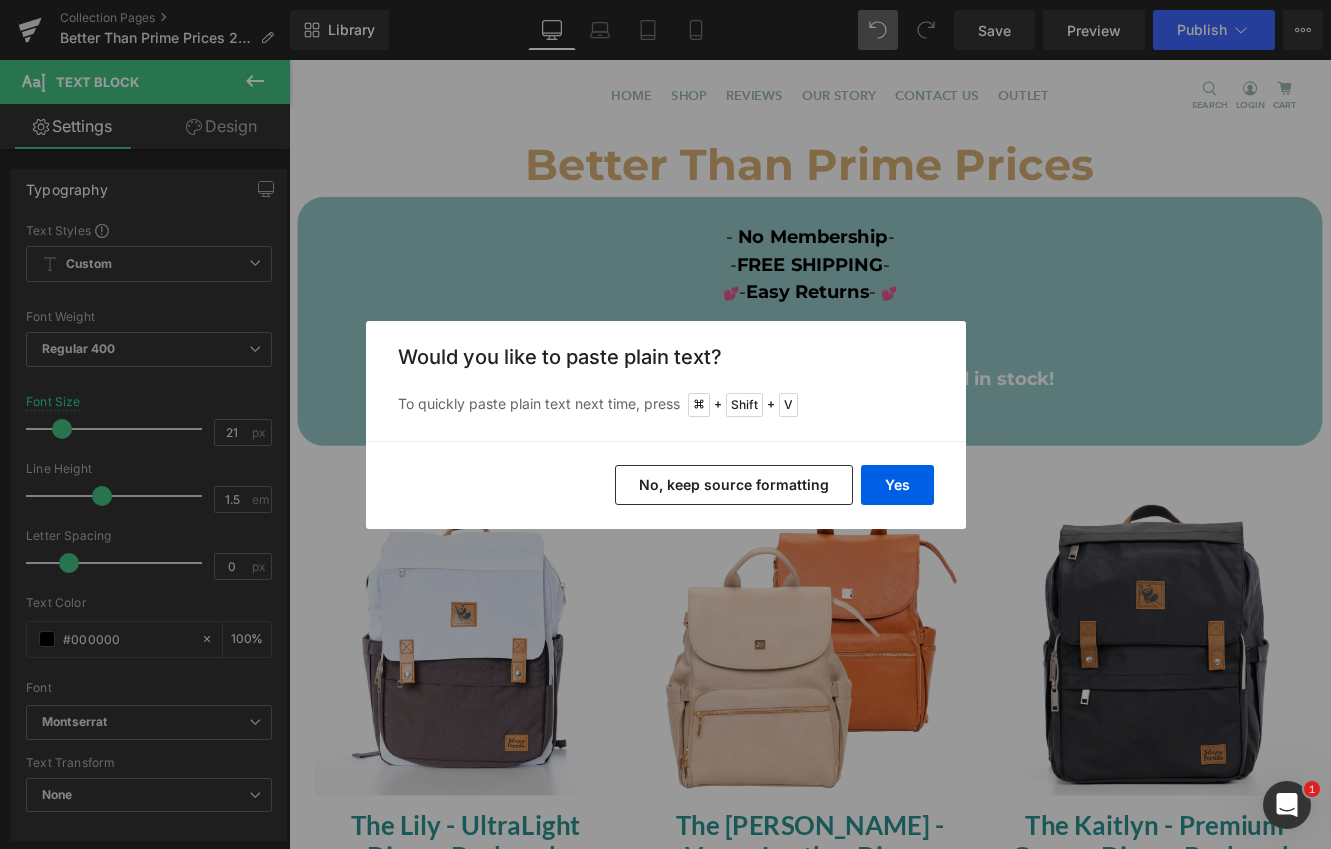 click on "No, keep source formatting" at bounding box center [734, 485] 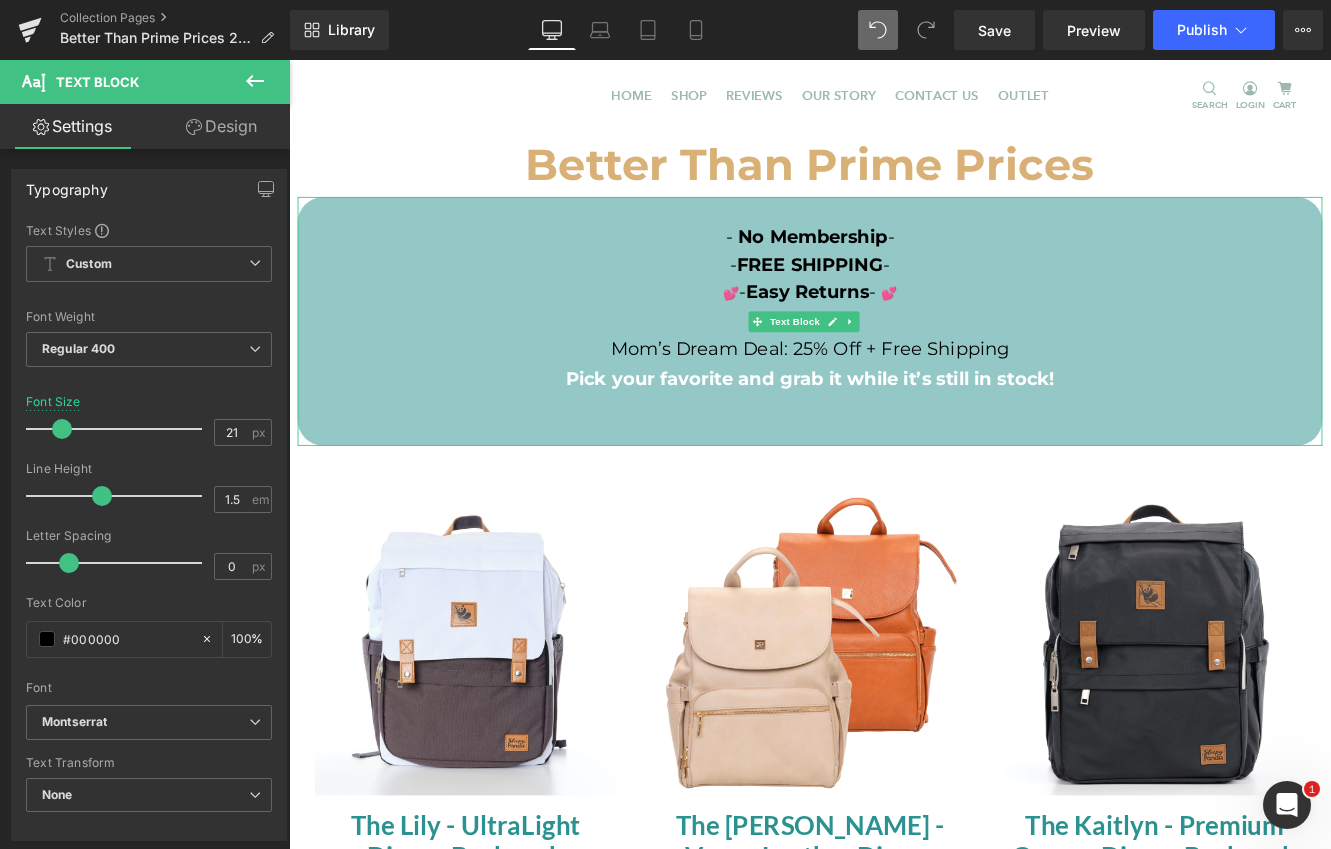 click on "Mom’s Dream Deal: 25% Off + Free Shipping" at bounding box center (894, 397) 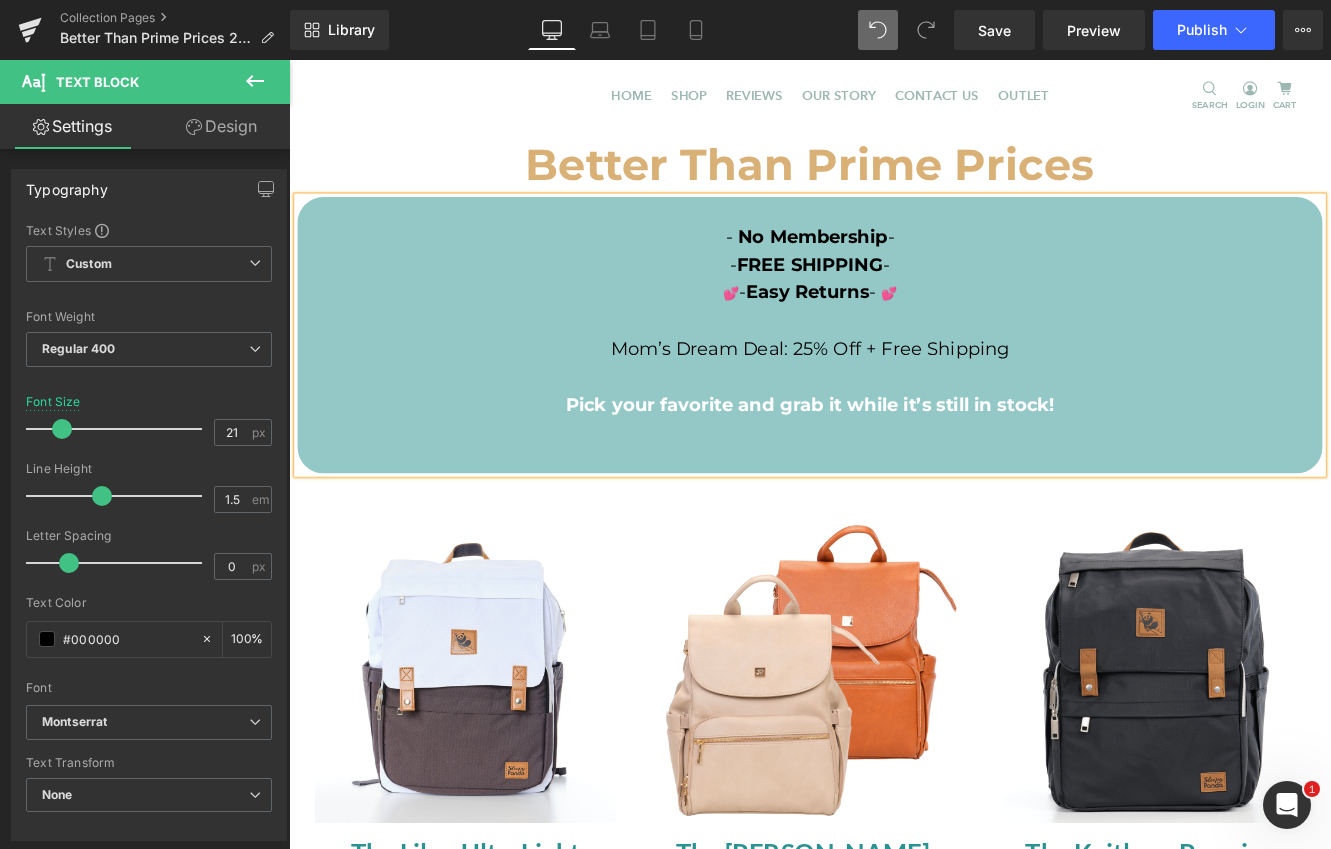 click on "Mom’s Dream Deal: 25% Off + Free Shipping" at bounding box center (894, 397) 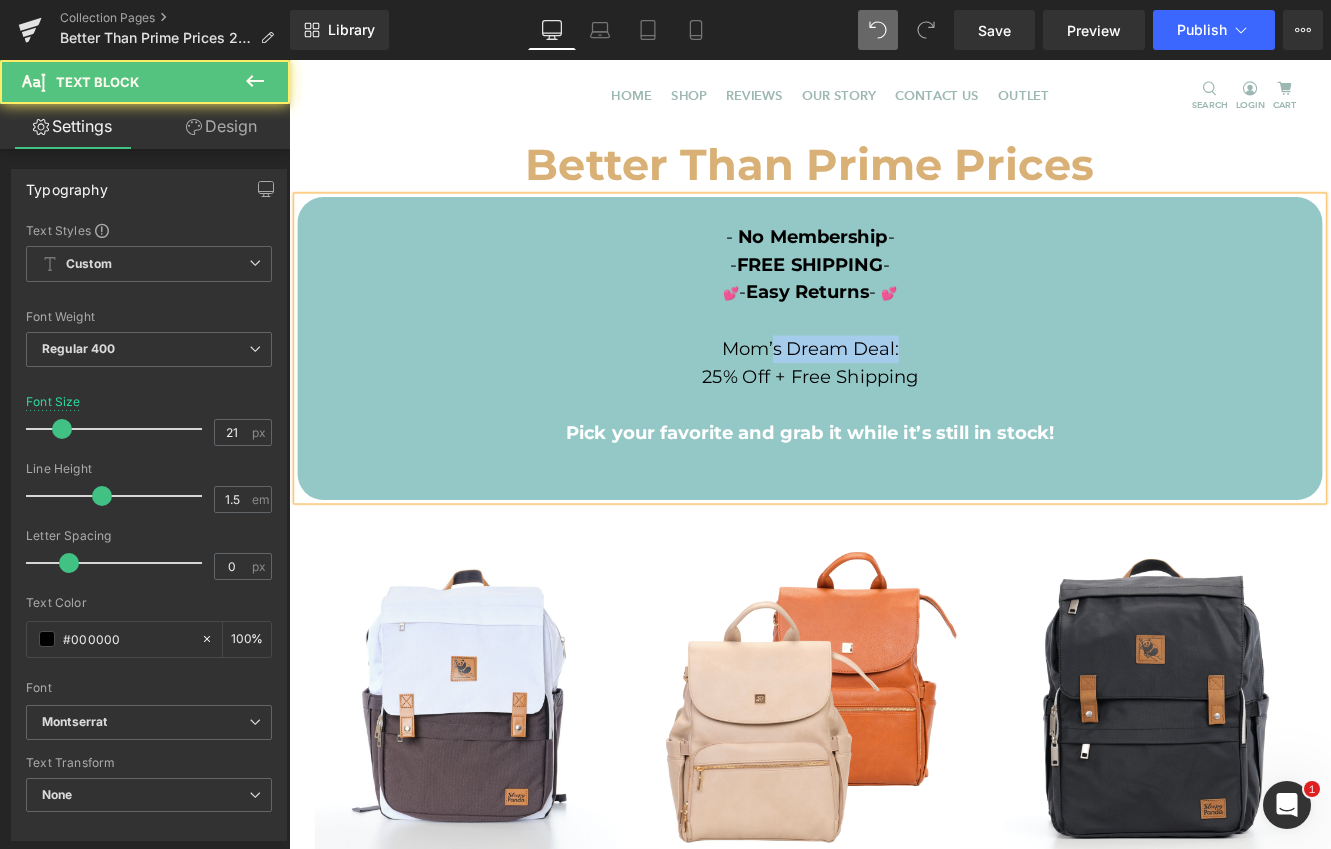 drag, startPoint x: 1005, startPoint y: 400, endPoint x: 844, endPoint y: 393, distance: 161.1521 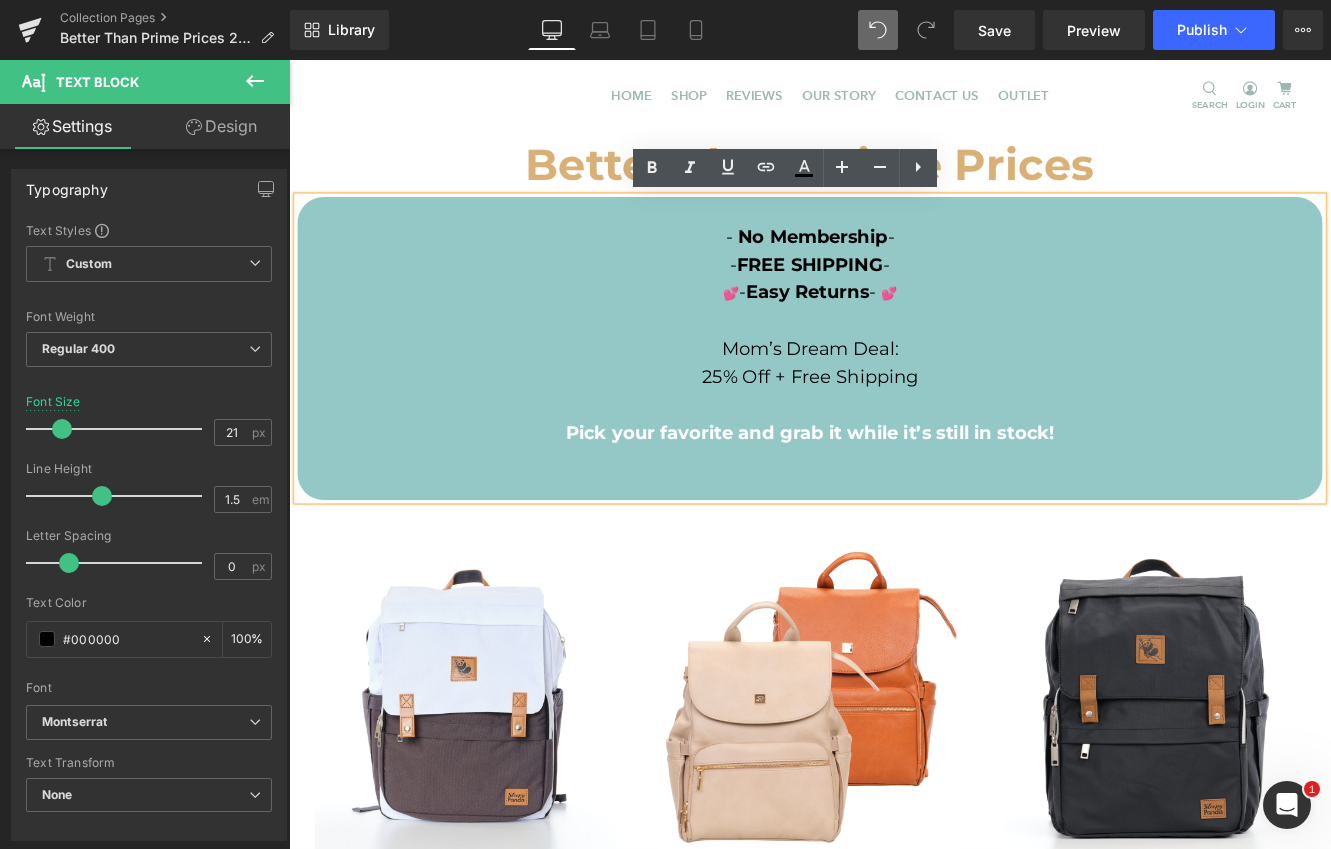 click on "25% Off + Free Shipping" at bounding box center (894, 429) 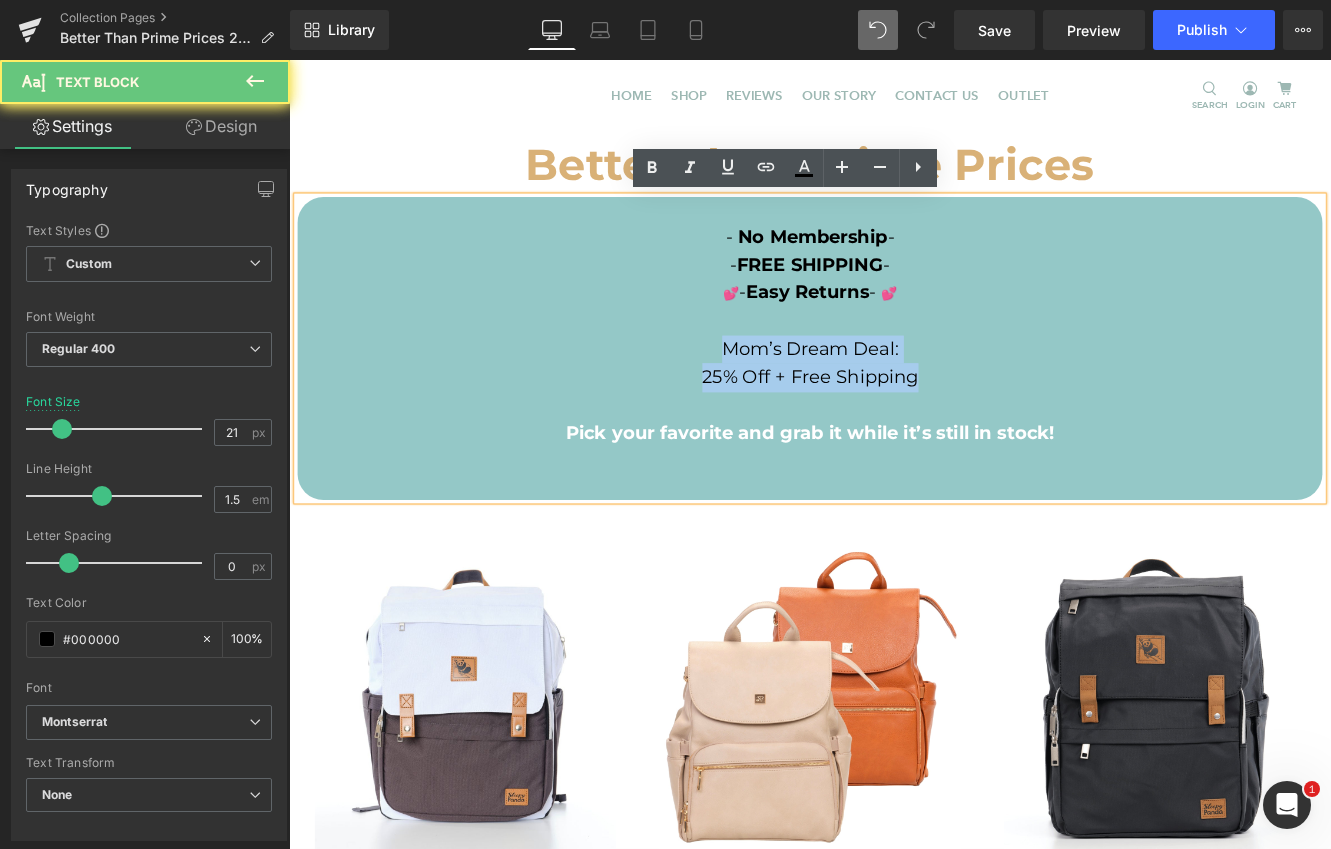 drag, startPoint x: 1045, startPoint y: 435, endPoint x: 767, endPoint y: 398, distance: 280.45142 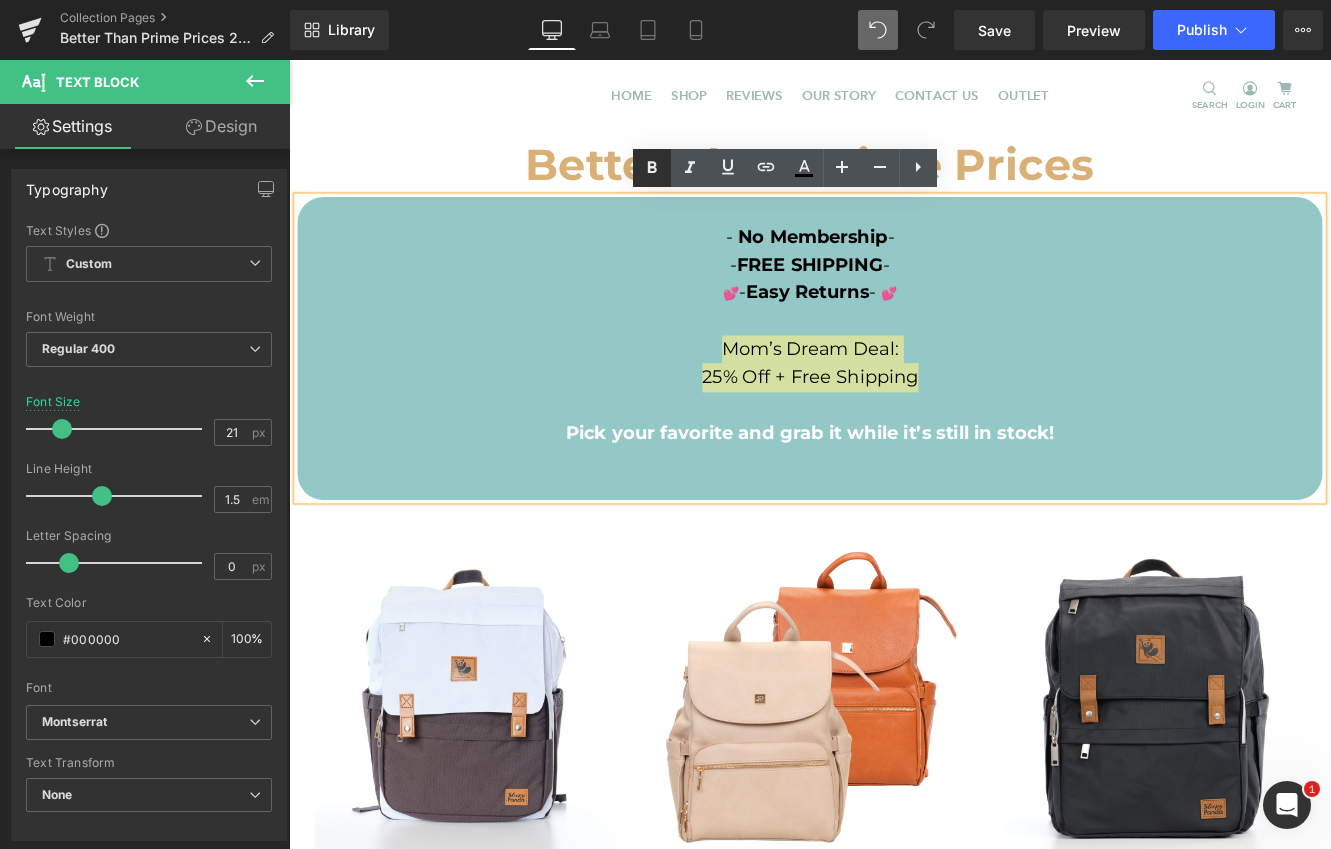 click 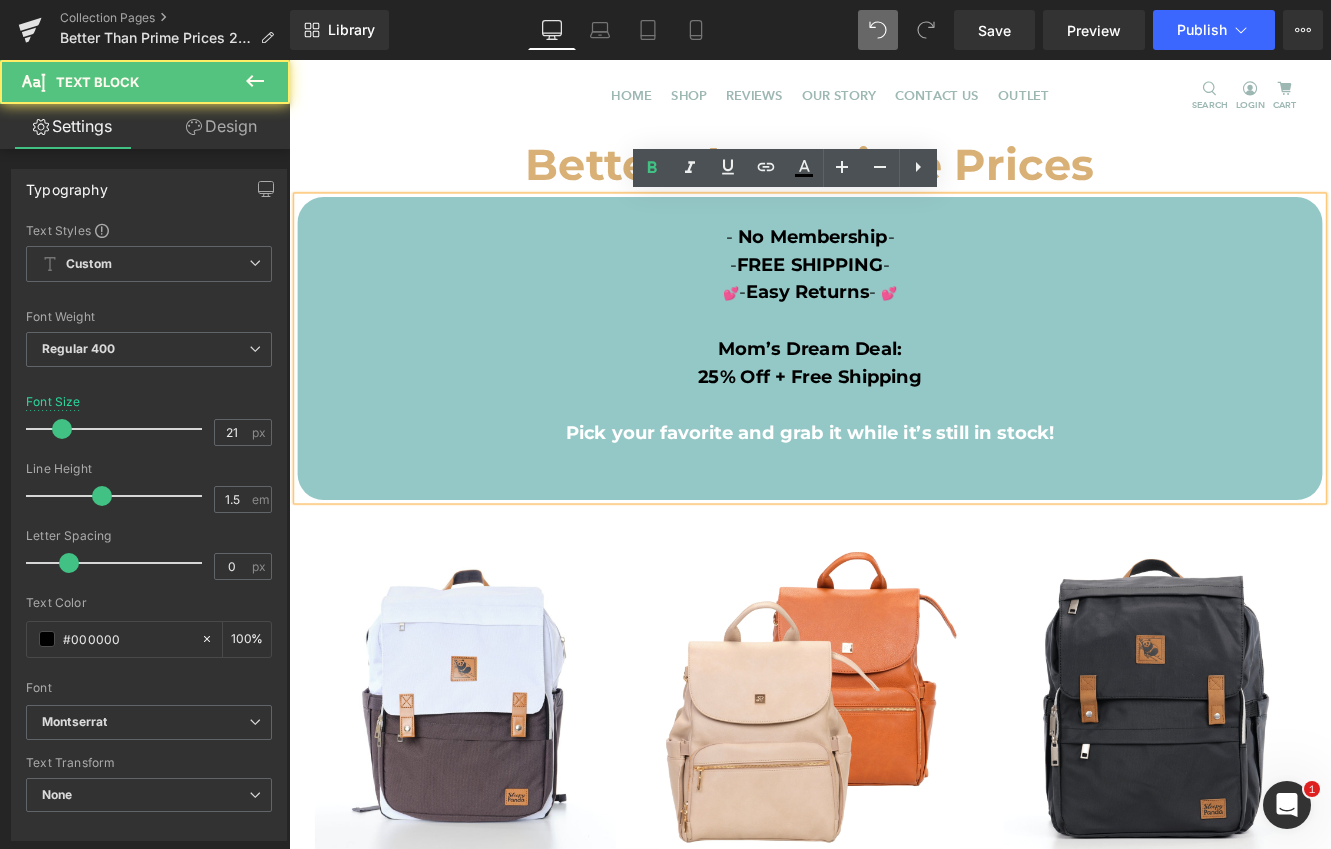 click on "Mom’s Dream Deal:" at bounding box center (894, 396) 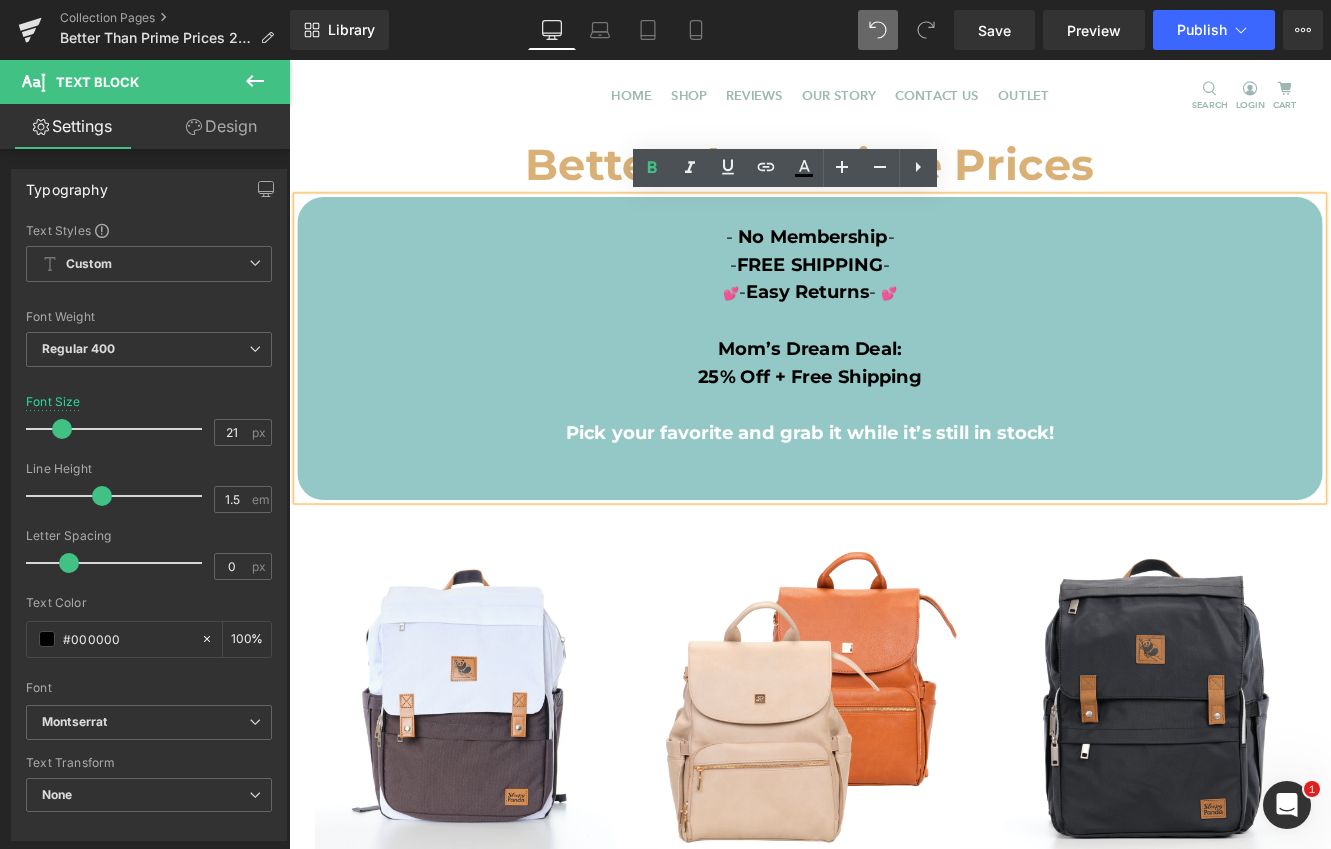 click on "25% Off + Free Shipping" at bounding box center [894, 429] 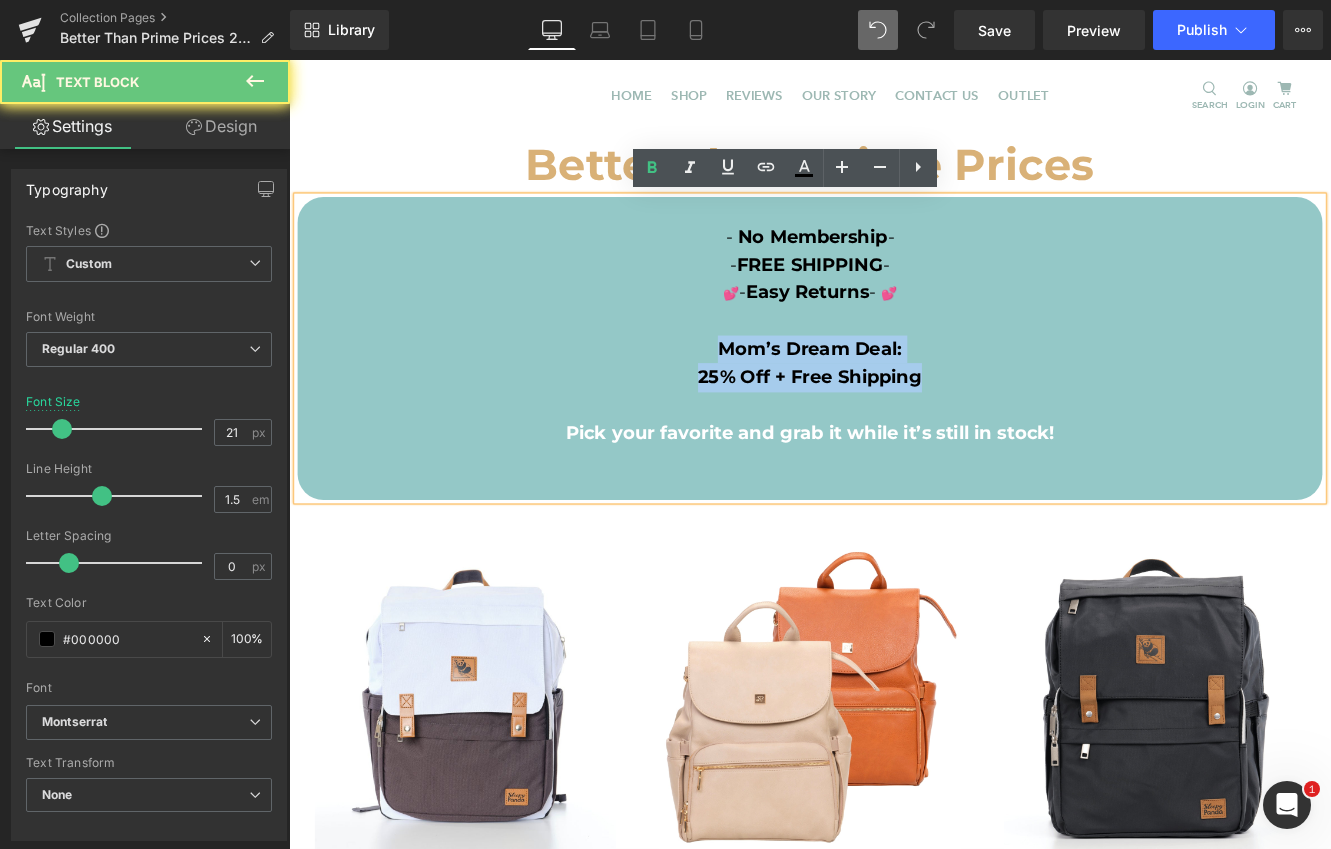 drag, startPoint x: 1012, startPoint y: 422, endPoint x: 760, endPoint y: 391, distance: 253.89958 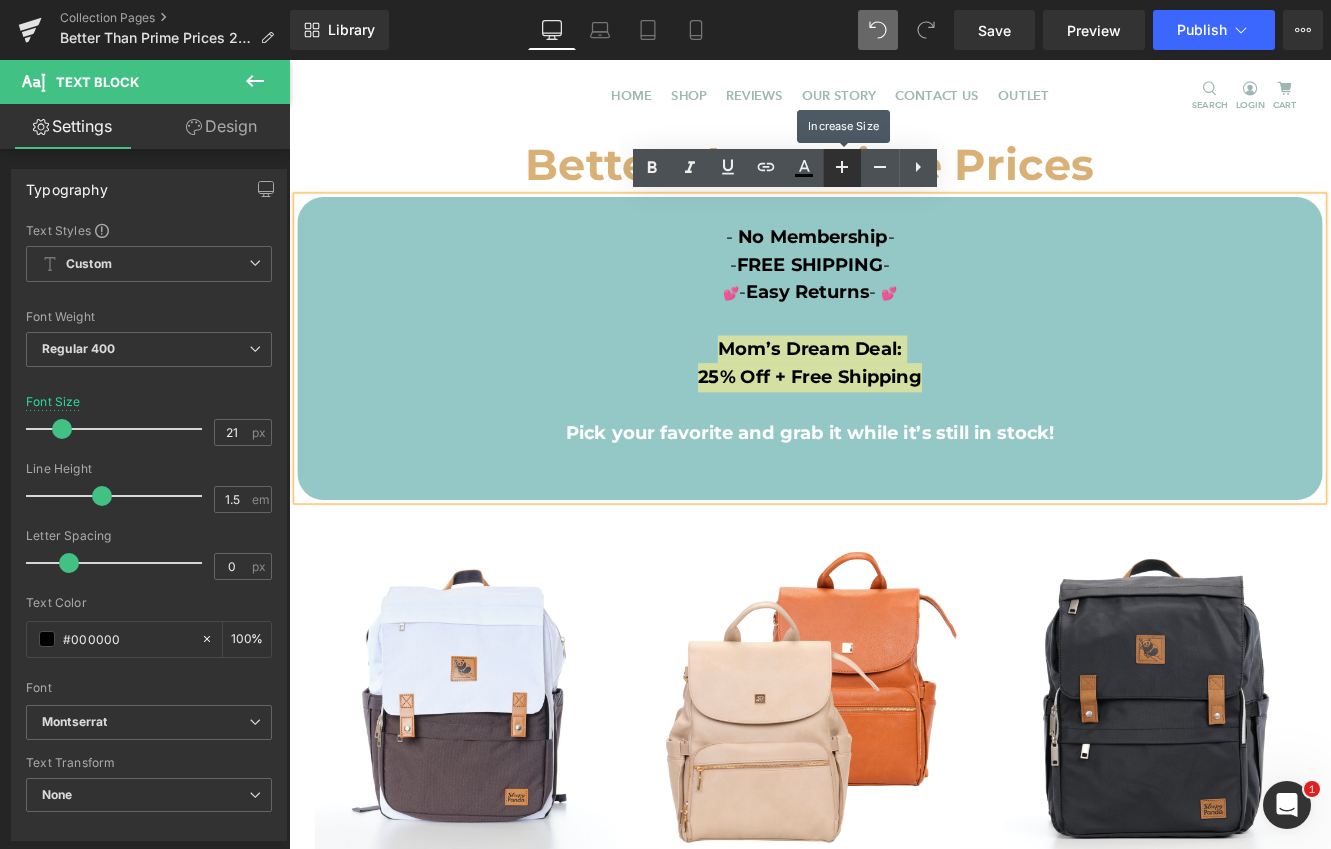 click 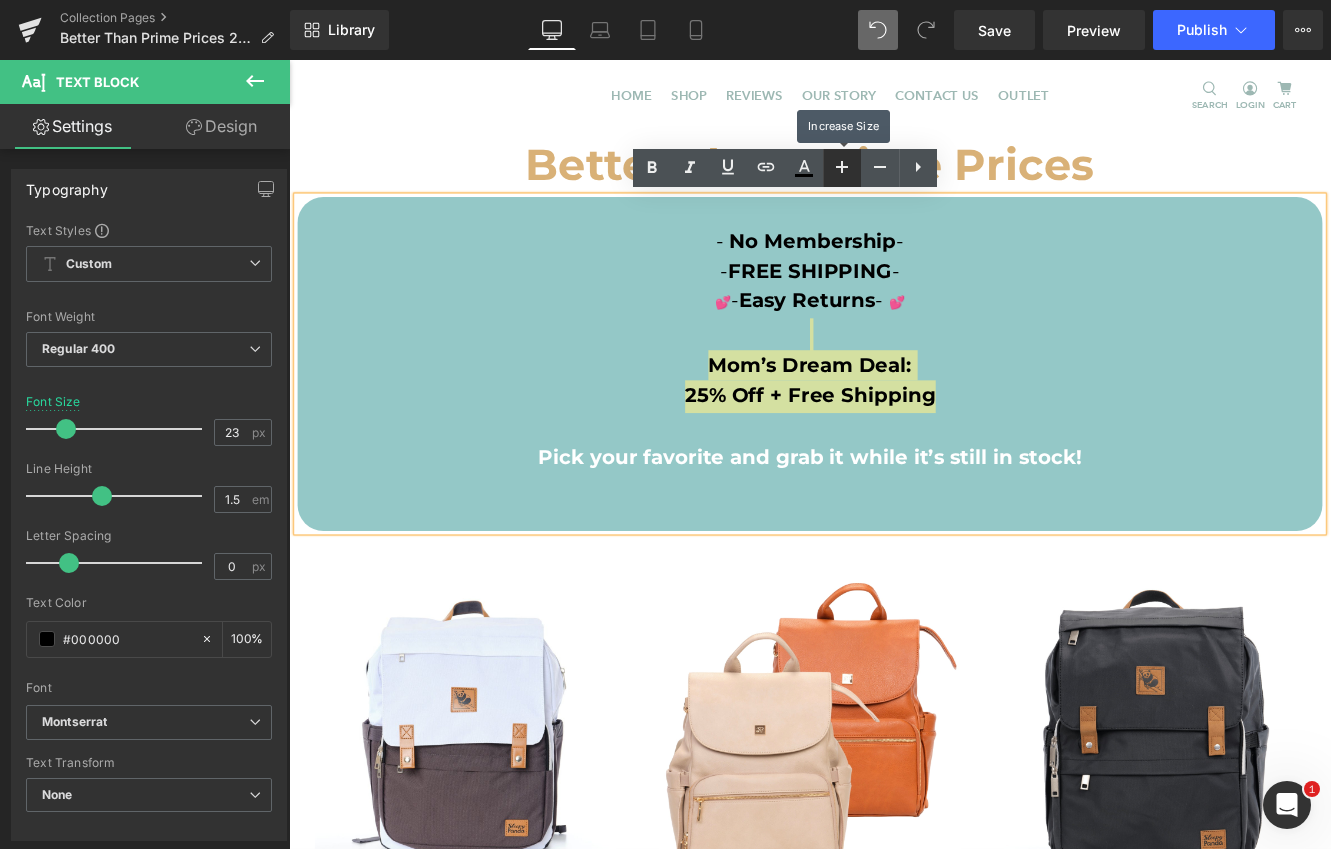 click 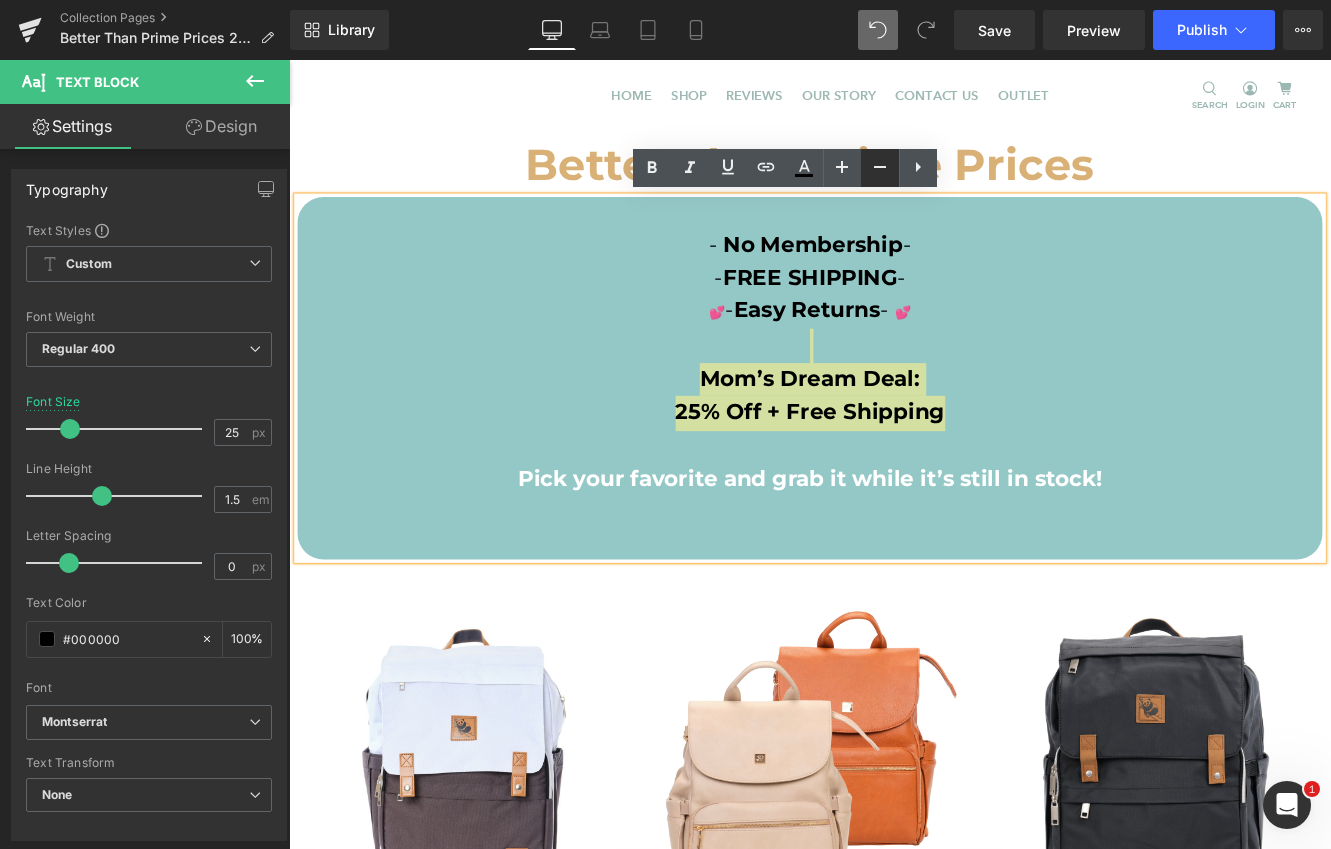 click 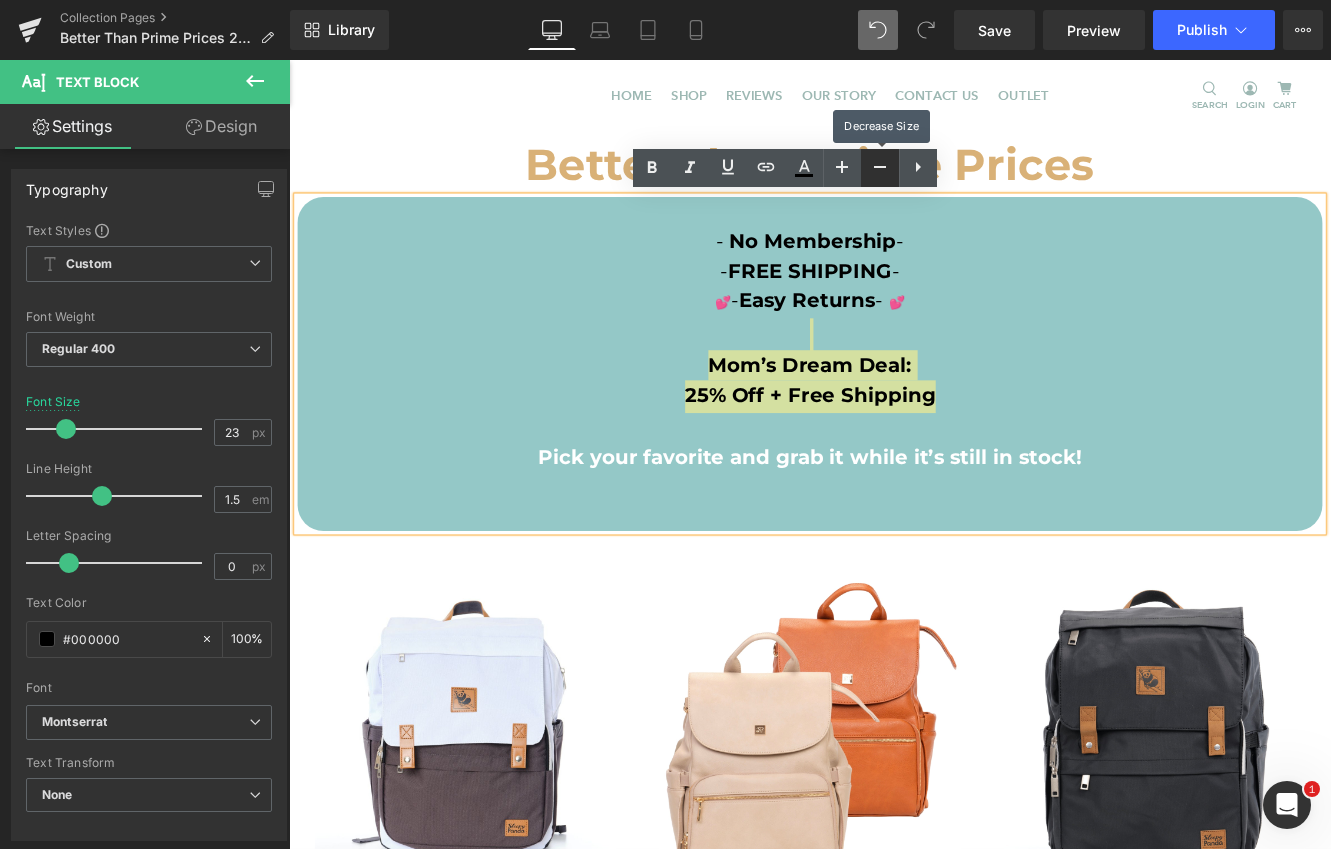 click 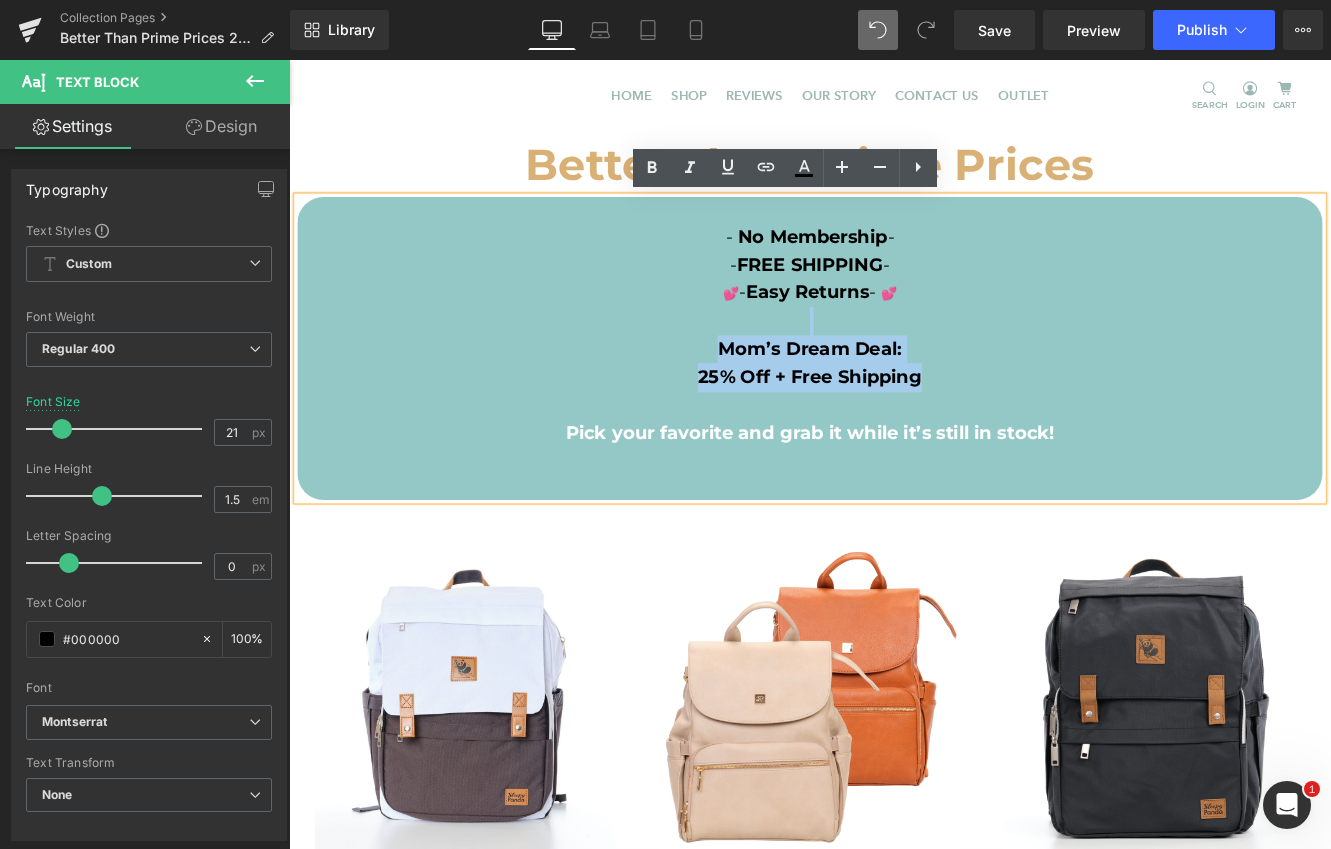 click at bounding box center [894, 364] 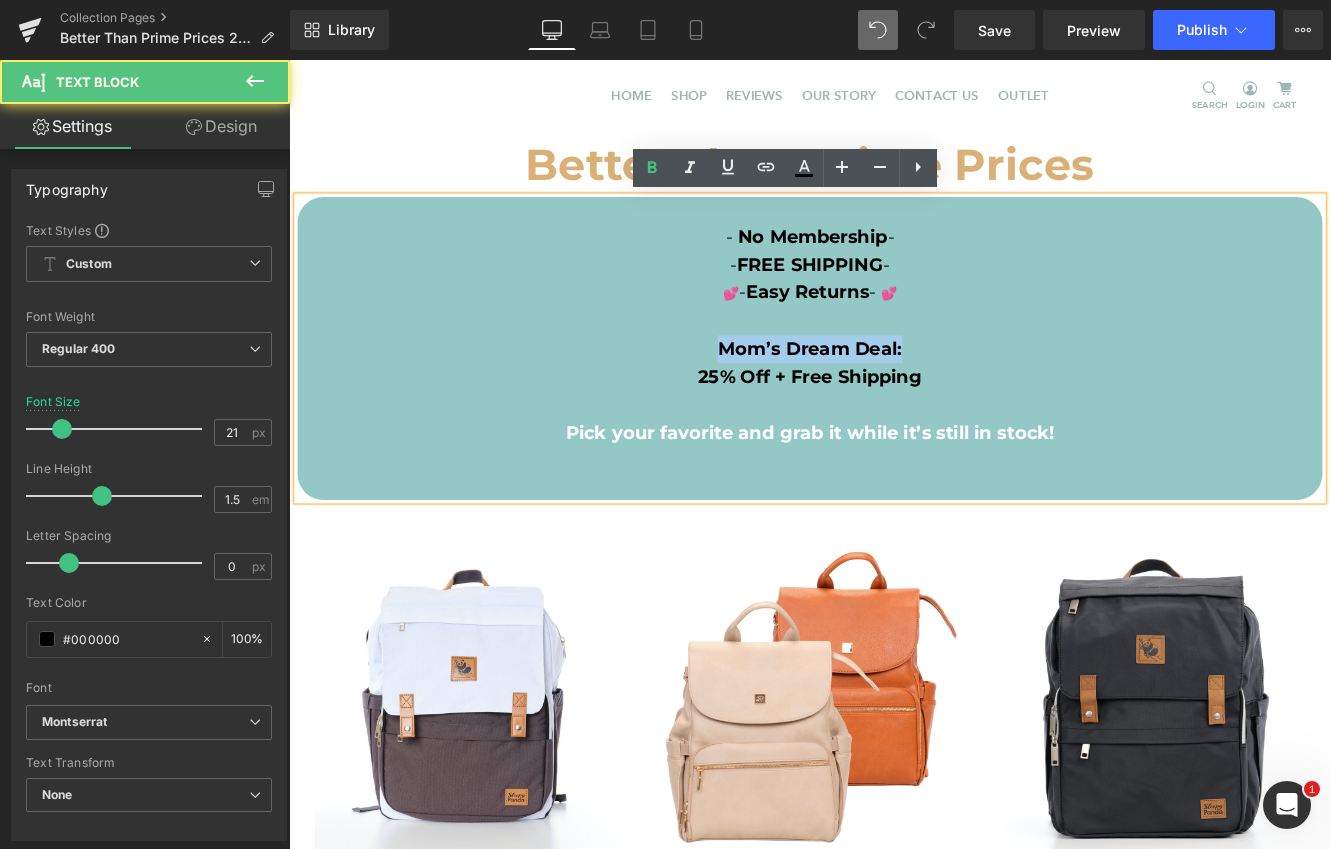 drag, startPoint x: 1022, startPoint y: 390, endPoint x: 772, endPoint y: 393, distance: 250.018 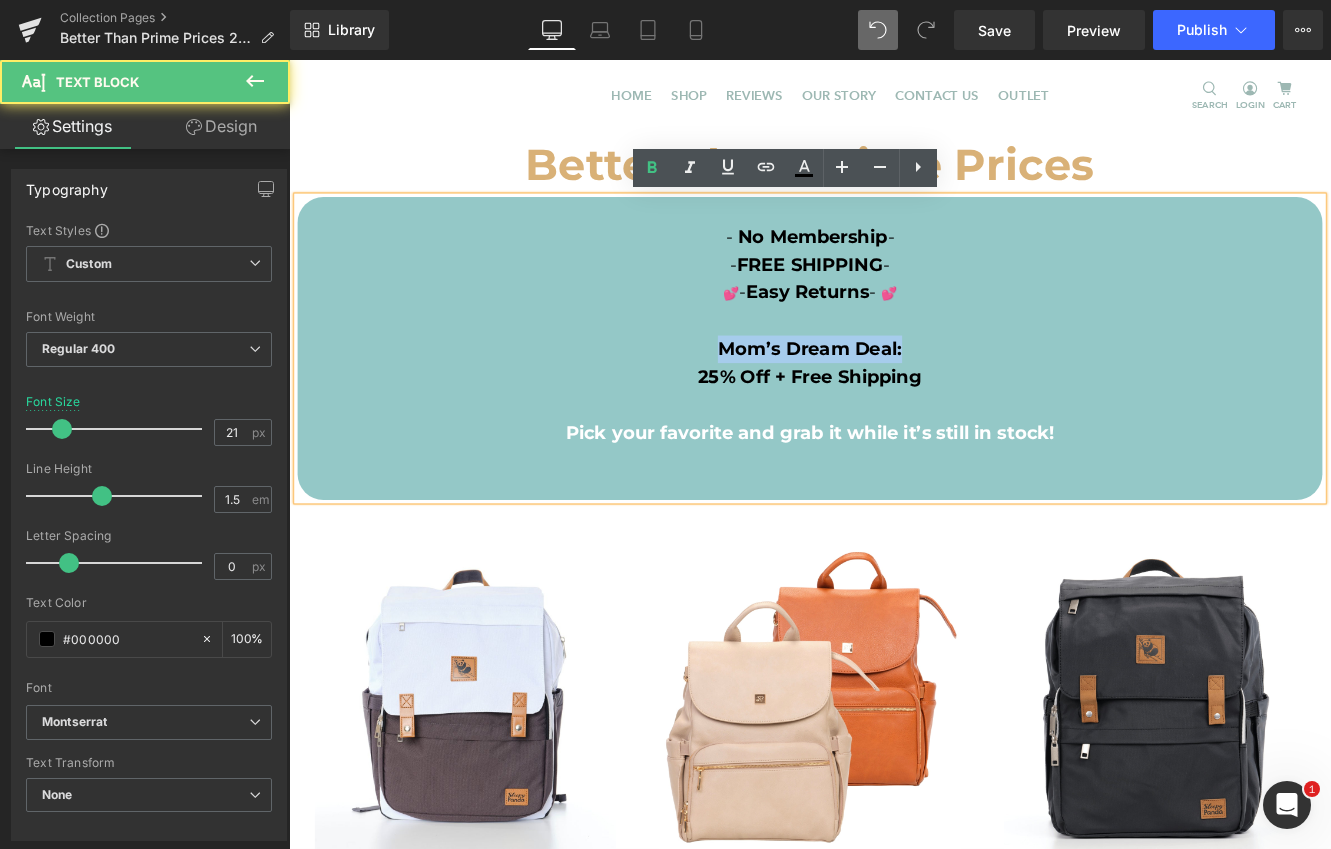 click on "Mom’s Dream Deal:" at bounding box center (894, 396) 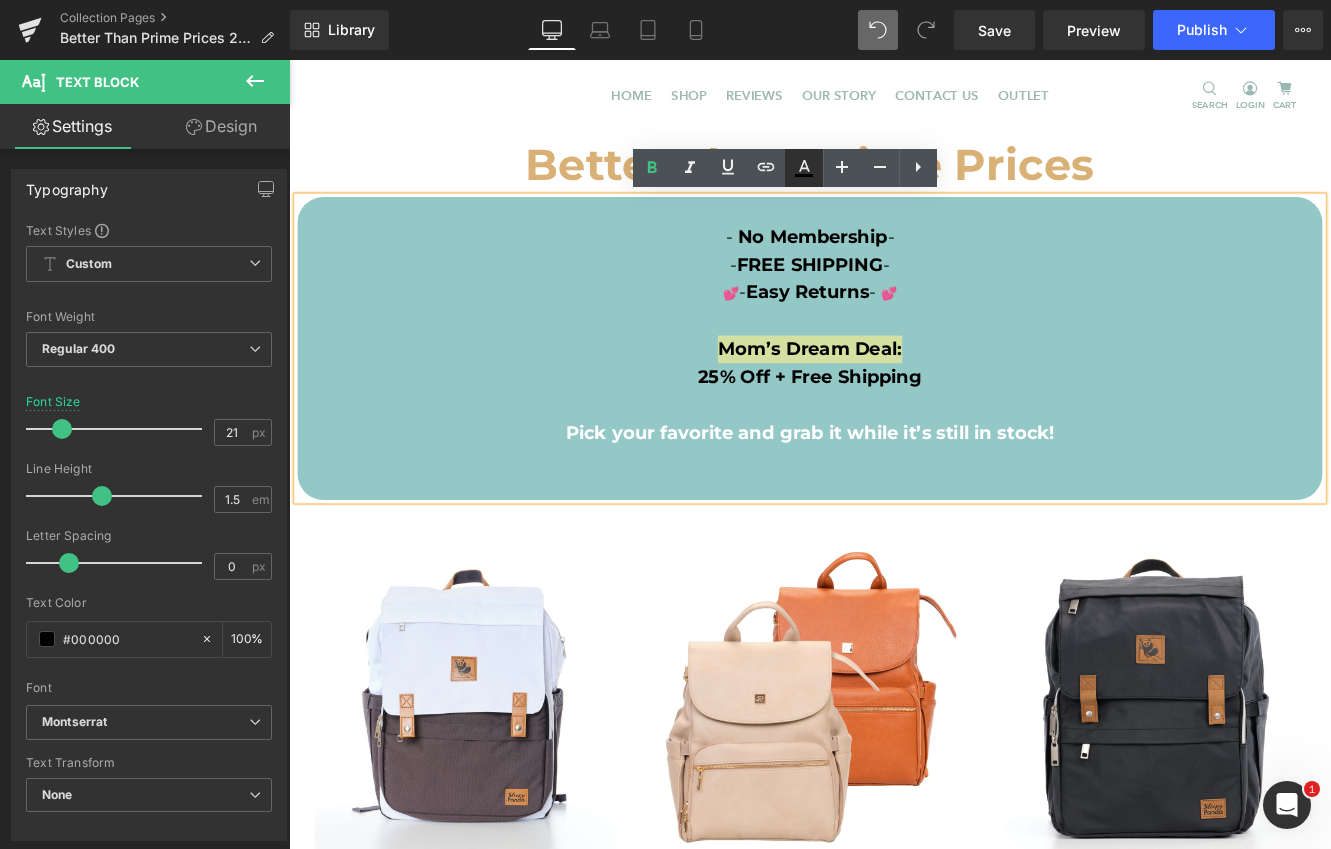 click 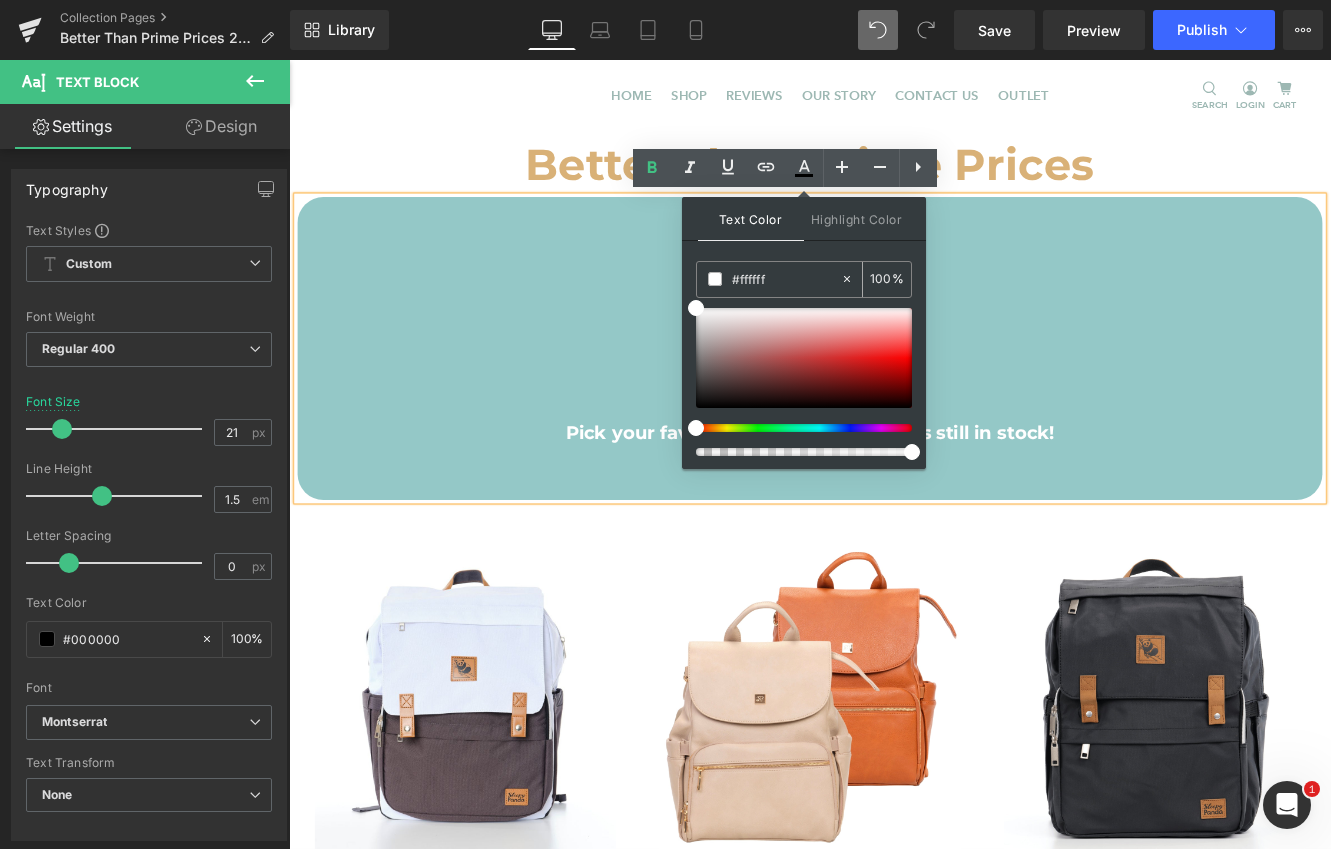 click at bounding box center [715, 279] 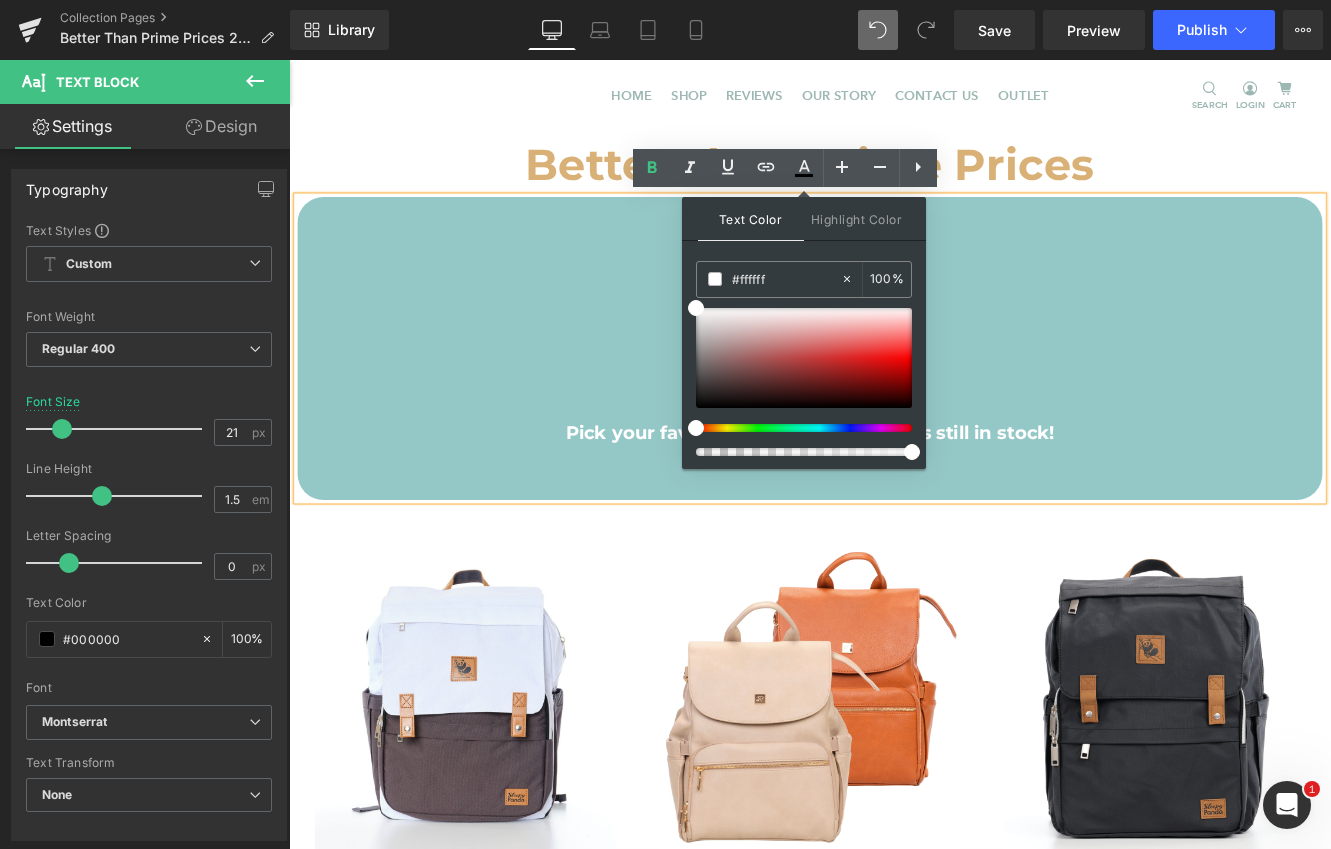 click on "💕  -  Easy Returns  -   💕" at bounding box center [894, 330] 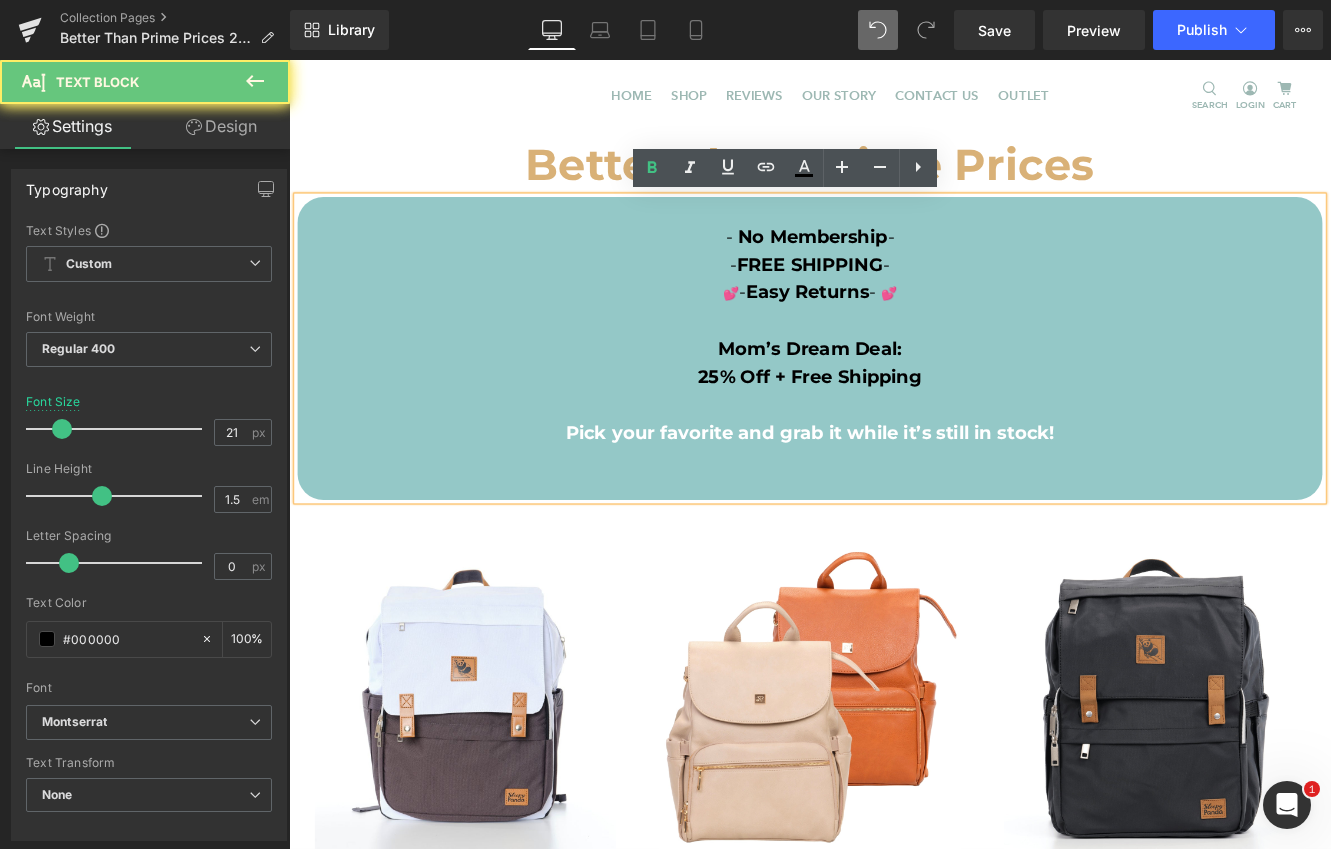 click on "Mom’s Dream Deal:" at bounding box center [894, 395] 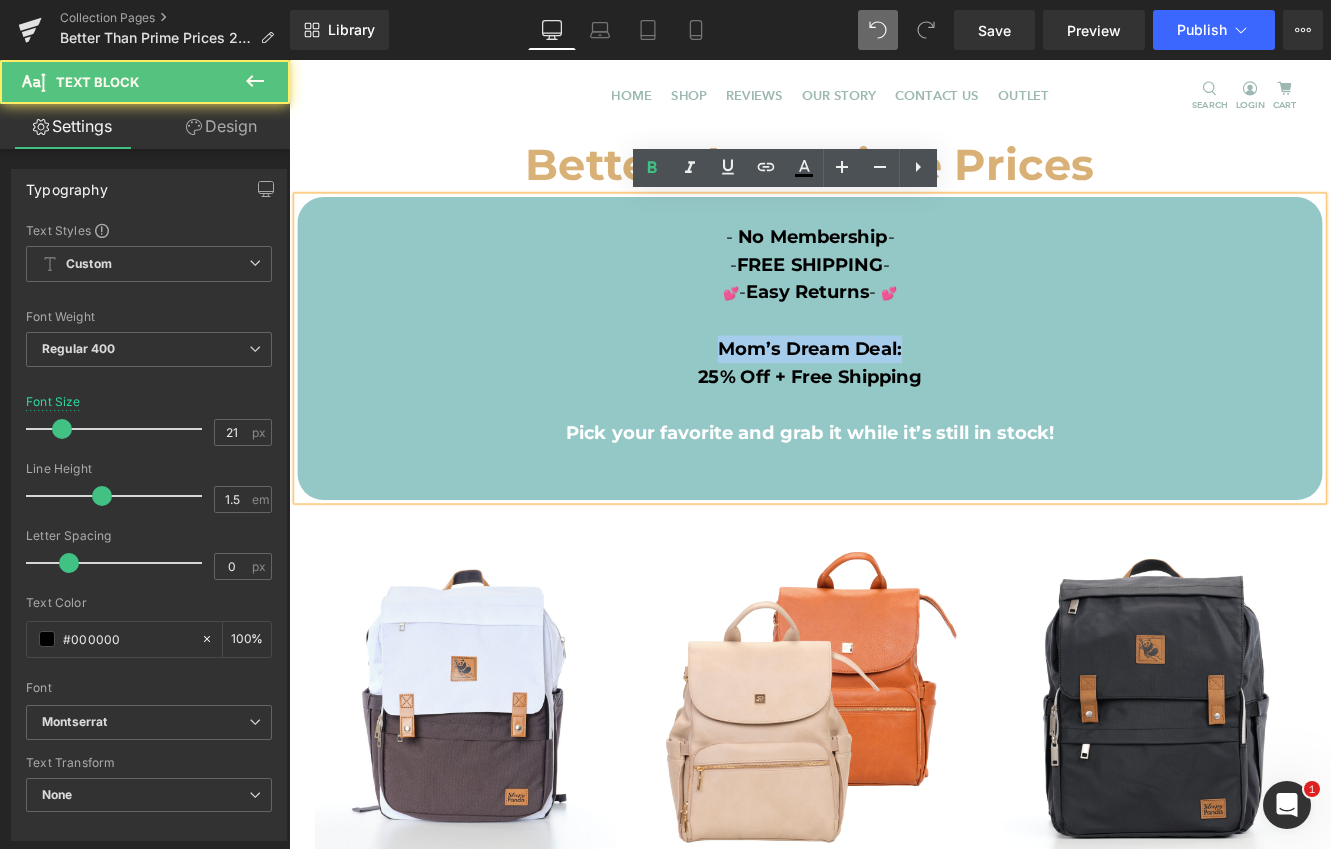 drag, startPoint x: 1004, startPoint y: 395, endPoint x: 1147, endPoint y: 241, distance: 210.15471 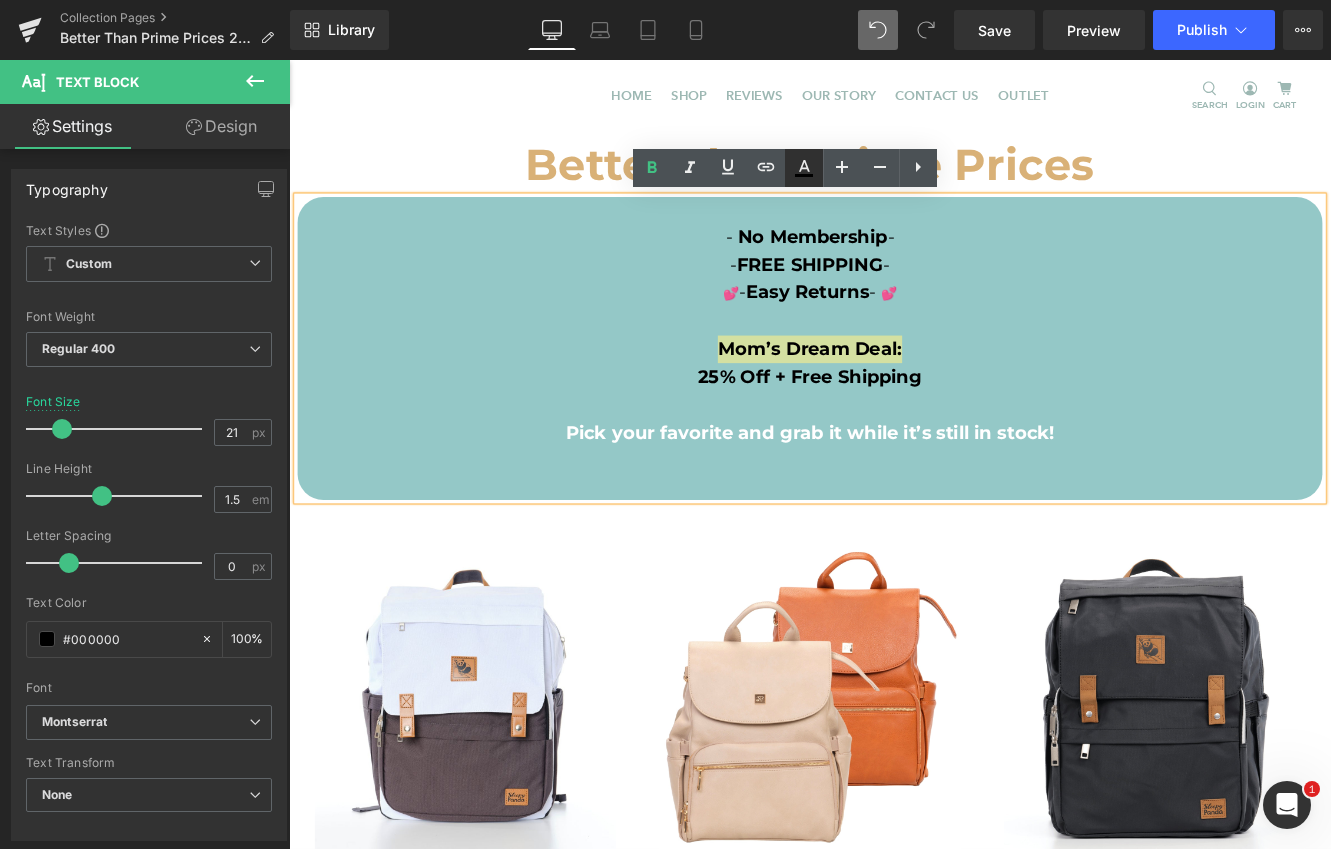 click 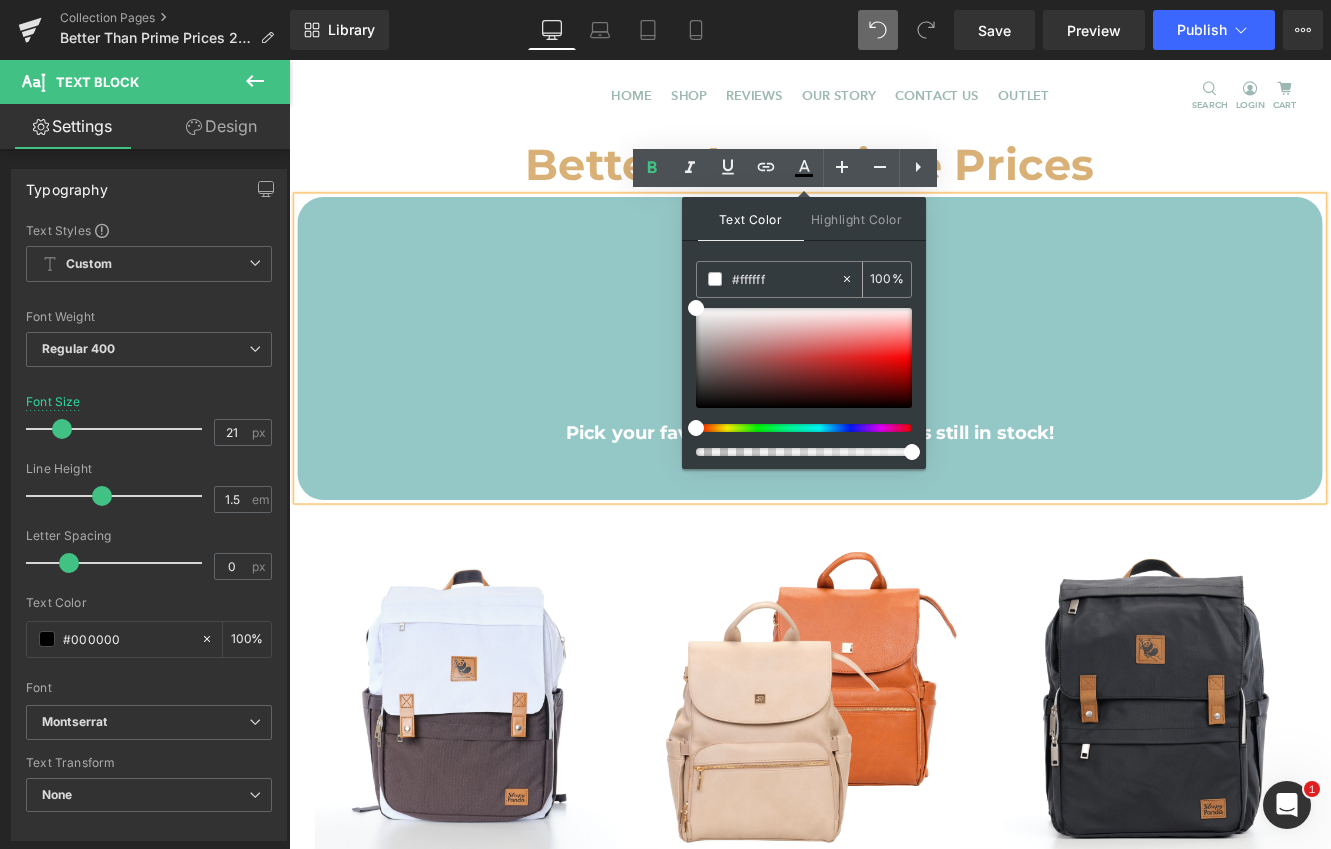 click at bounding box center [715, 279] 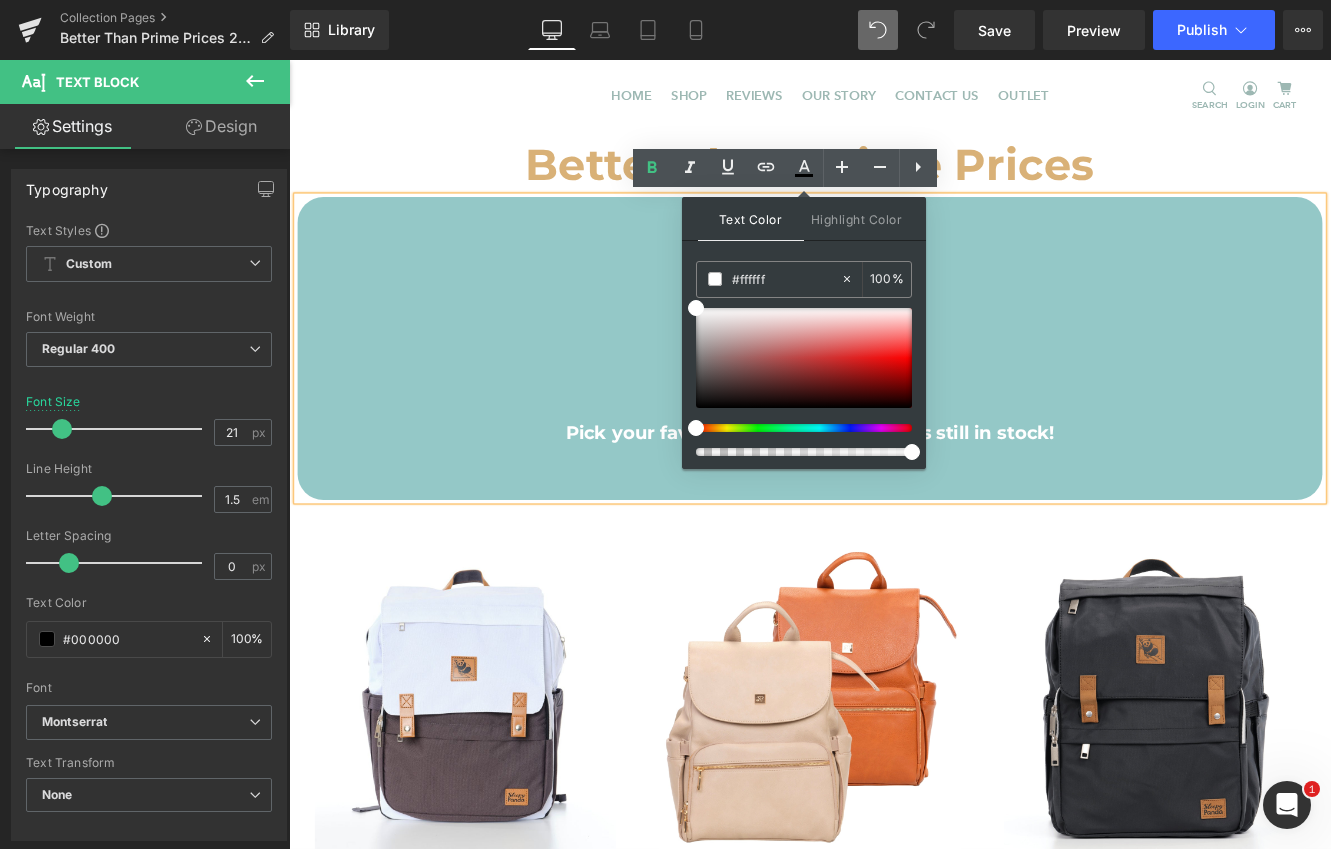 click on "-  FREE SHIPPING  -" at bounding box center (894, 298) 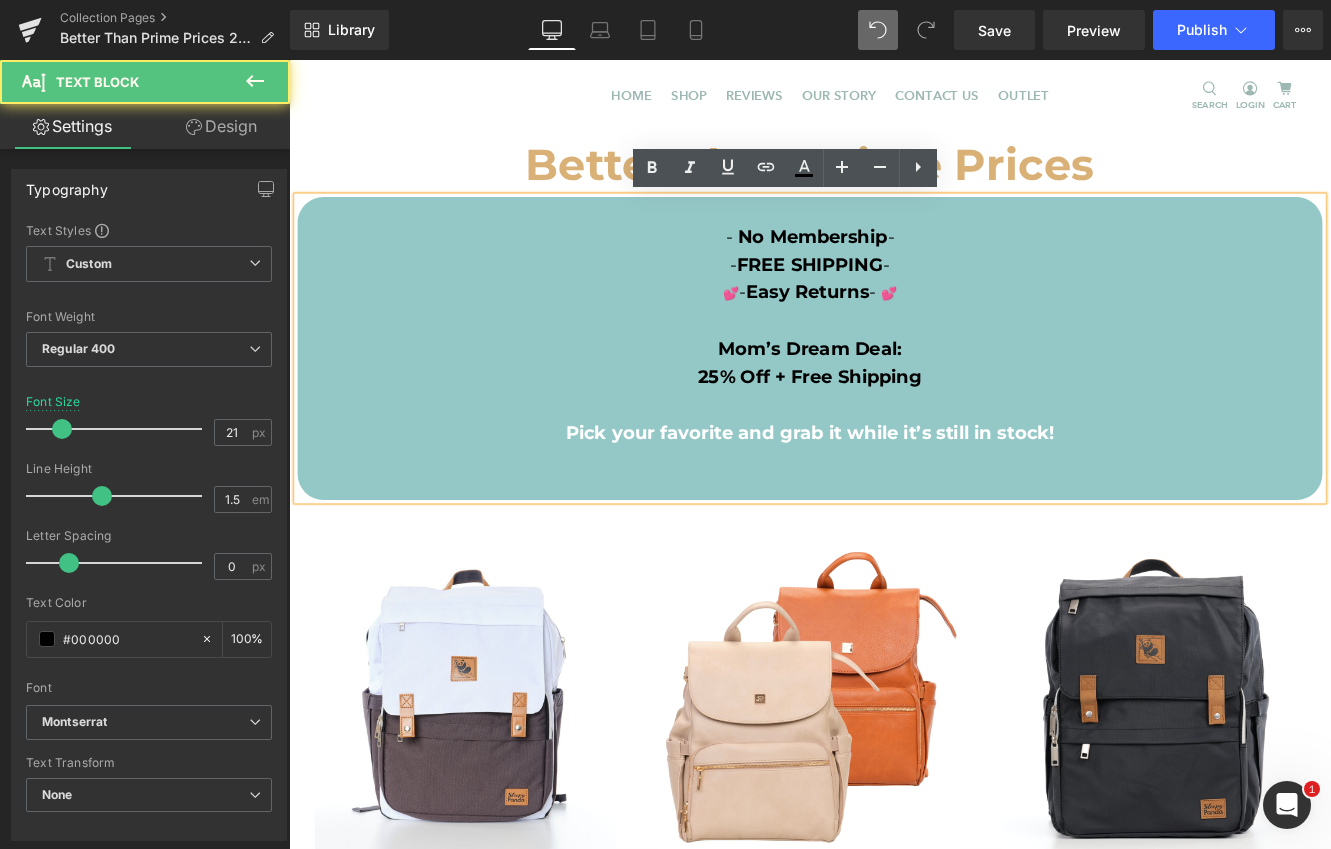 click on "Mom’s Dream Deal:" at bounding box center (894, 395) 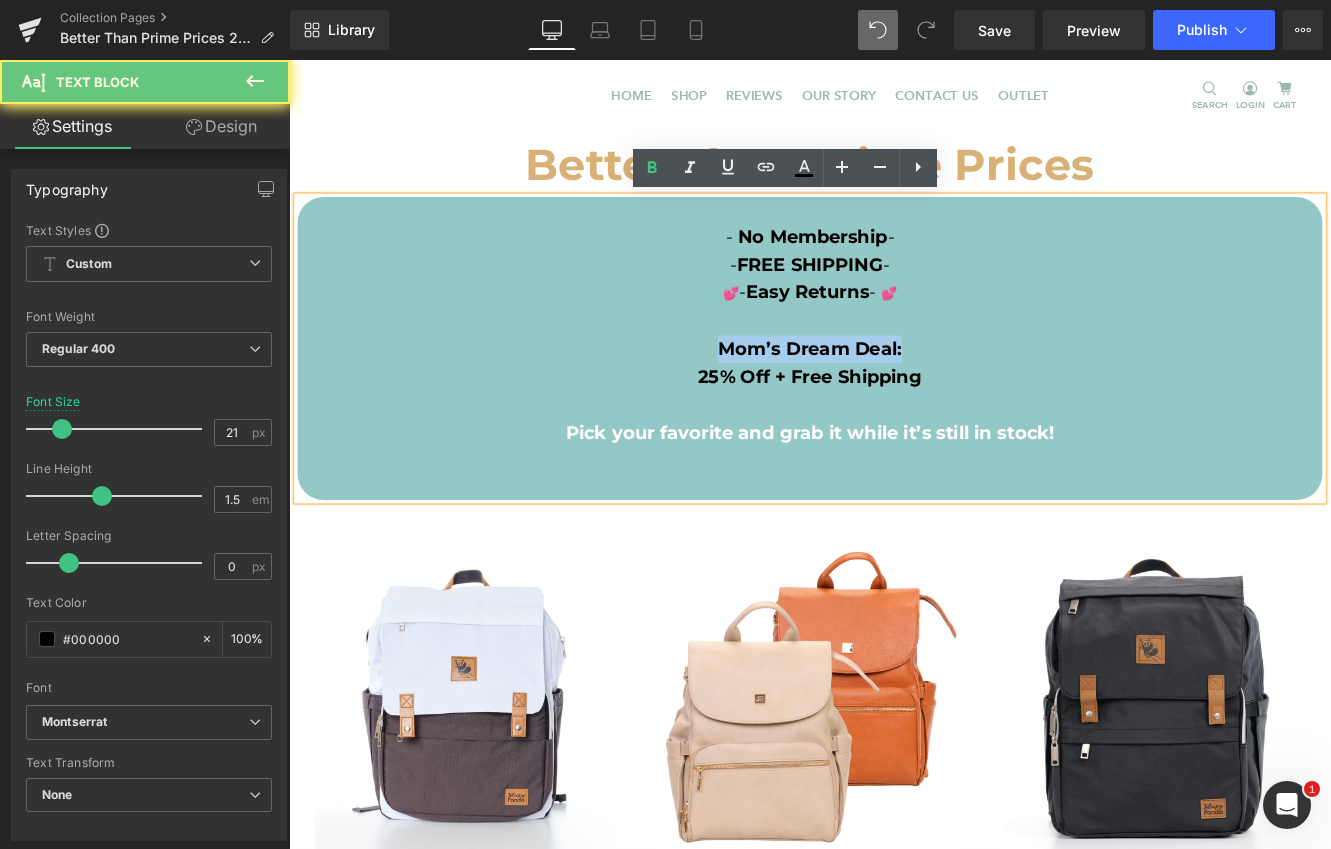 drag, startPoint x: 843, startPoint y: 394, endPoint x: 773, endPoint y: 397, distance: 70.064255 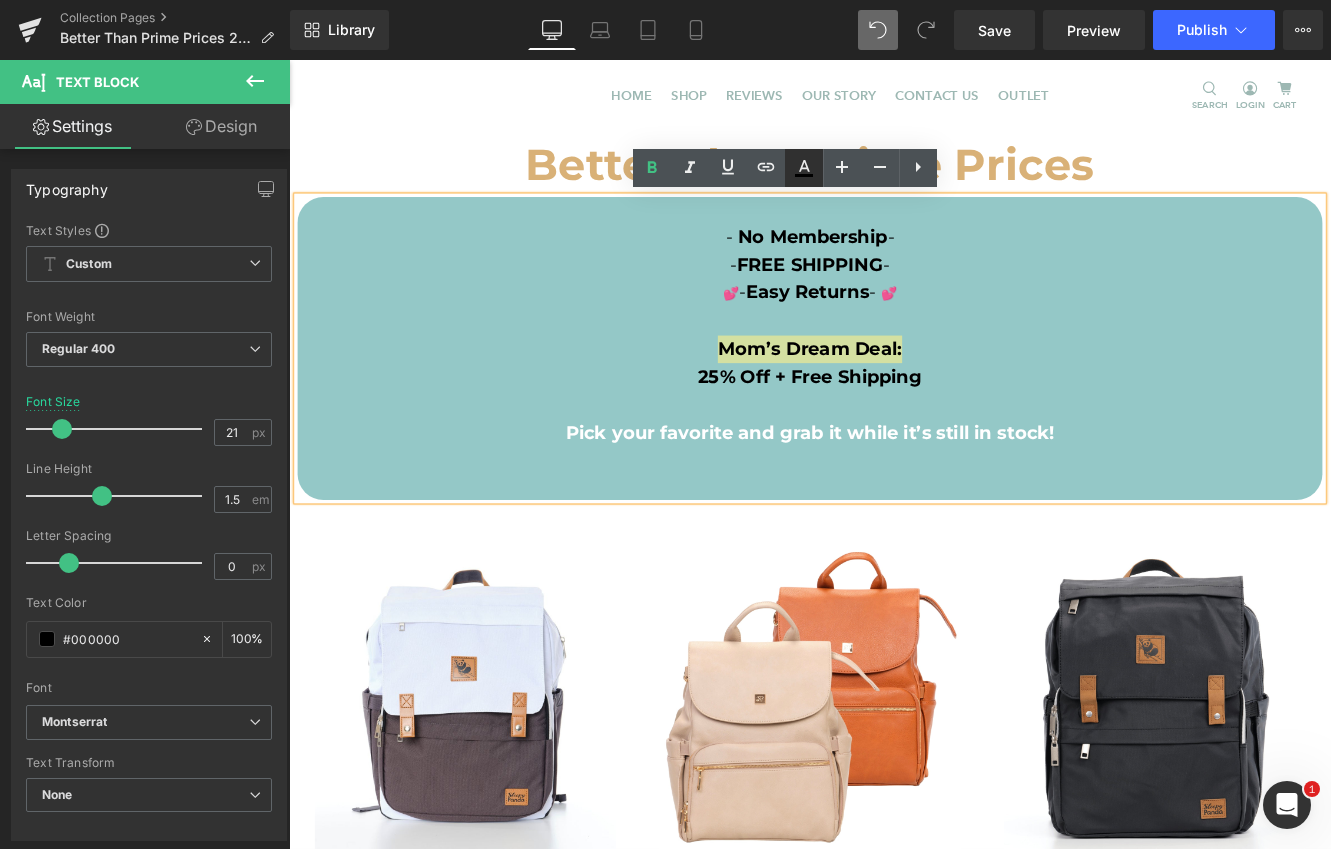 click 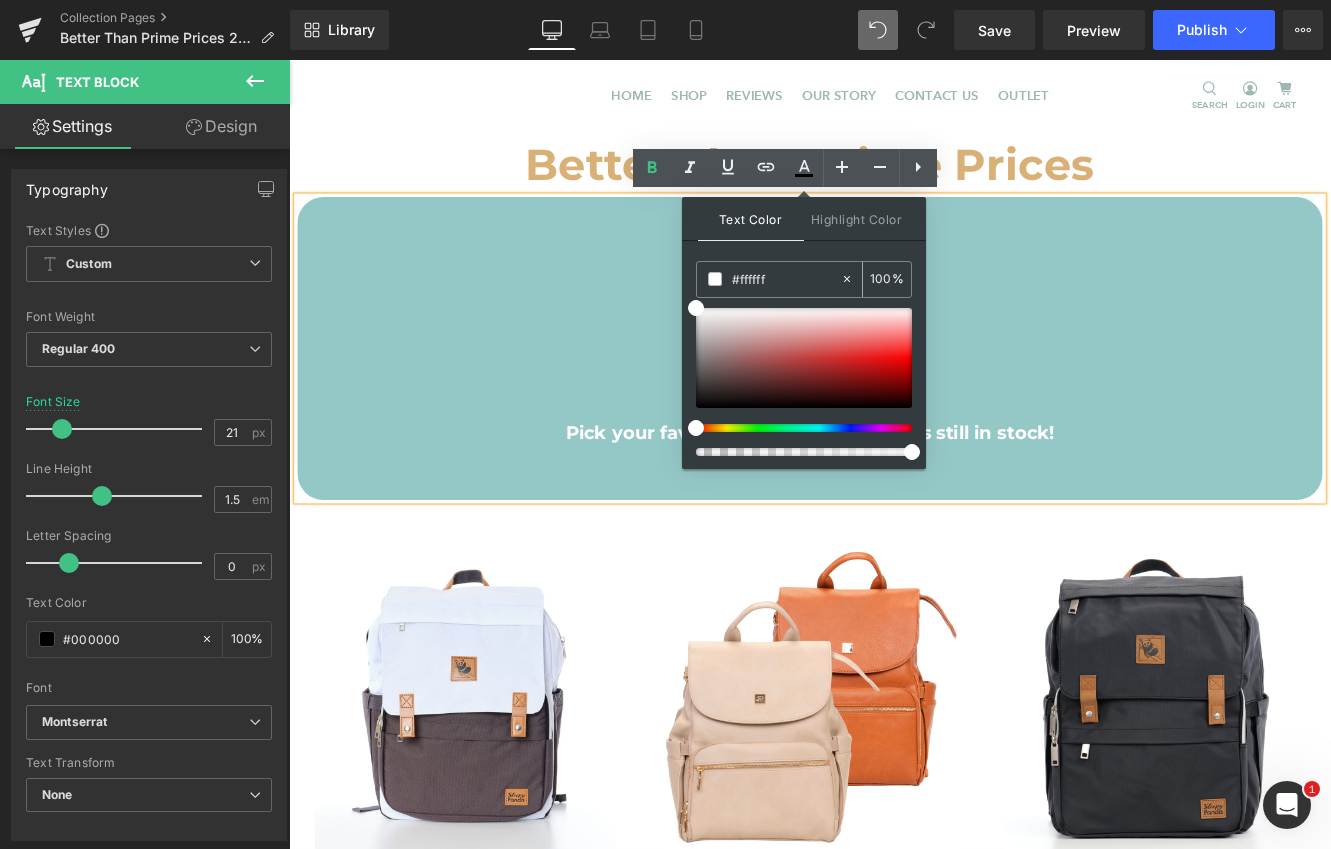 click at bounding box center (715, 279) 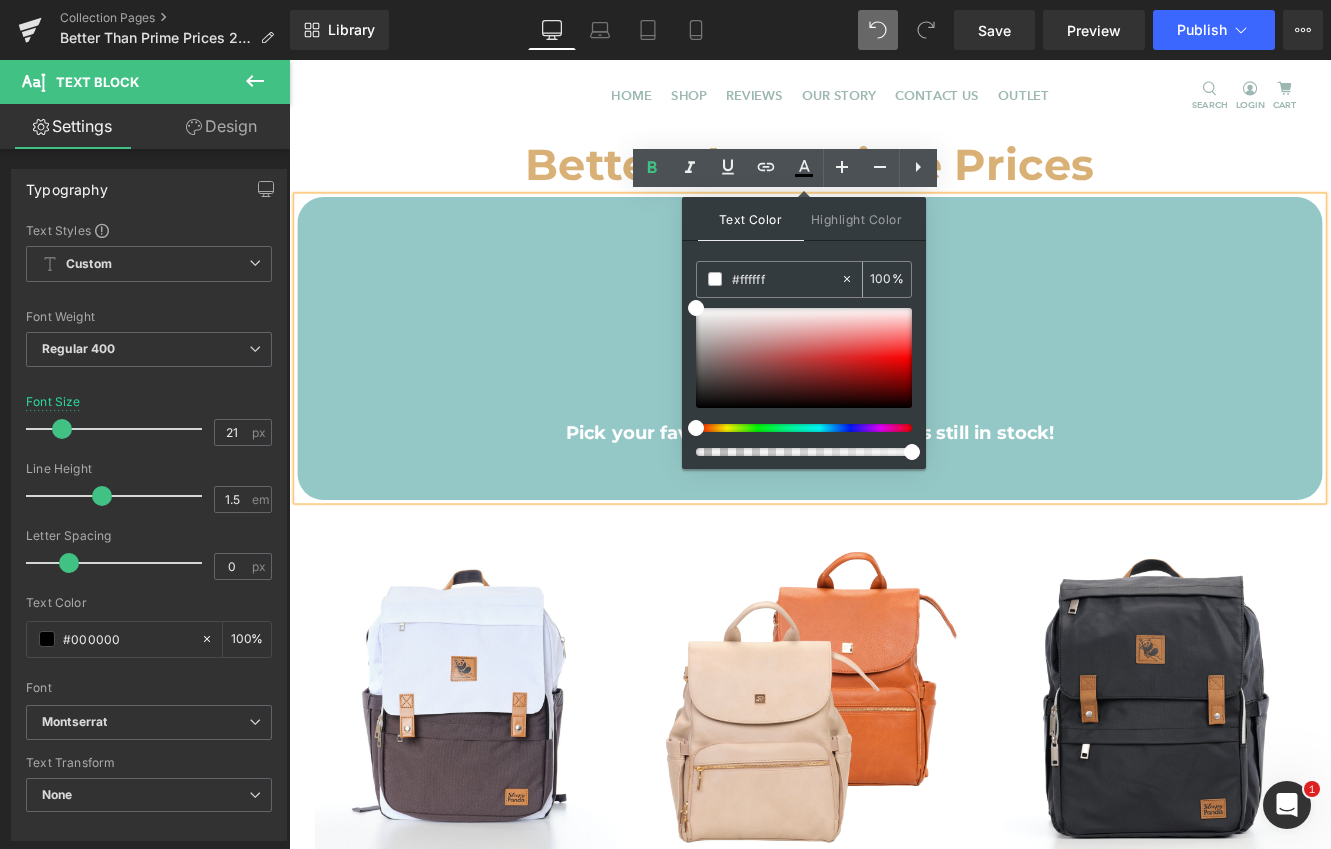 click at bounding box center [715, 279] 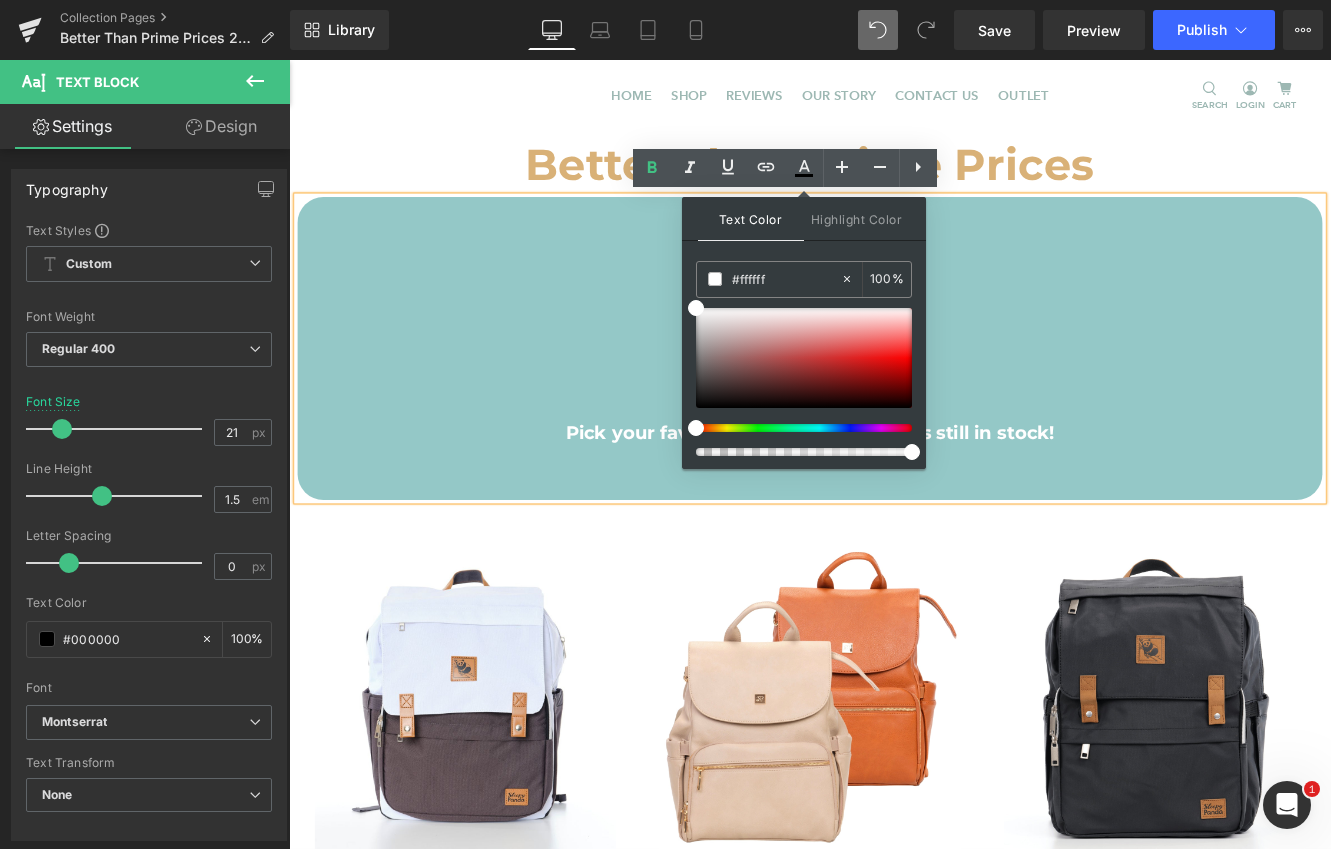 click on "💕  -  Easy Returns  -   💕" at bounding box center (894, 330) 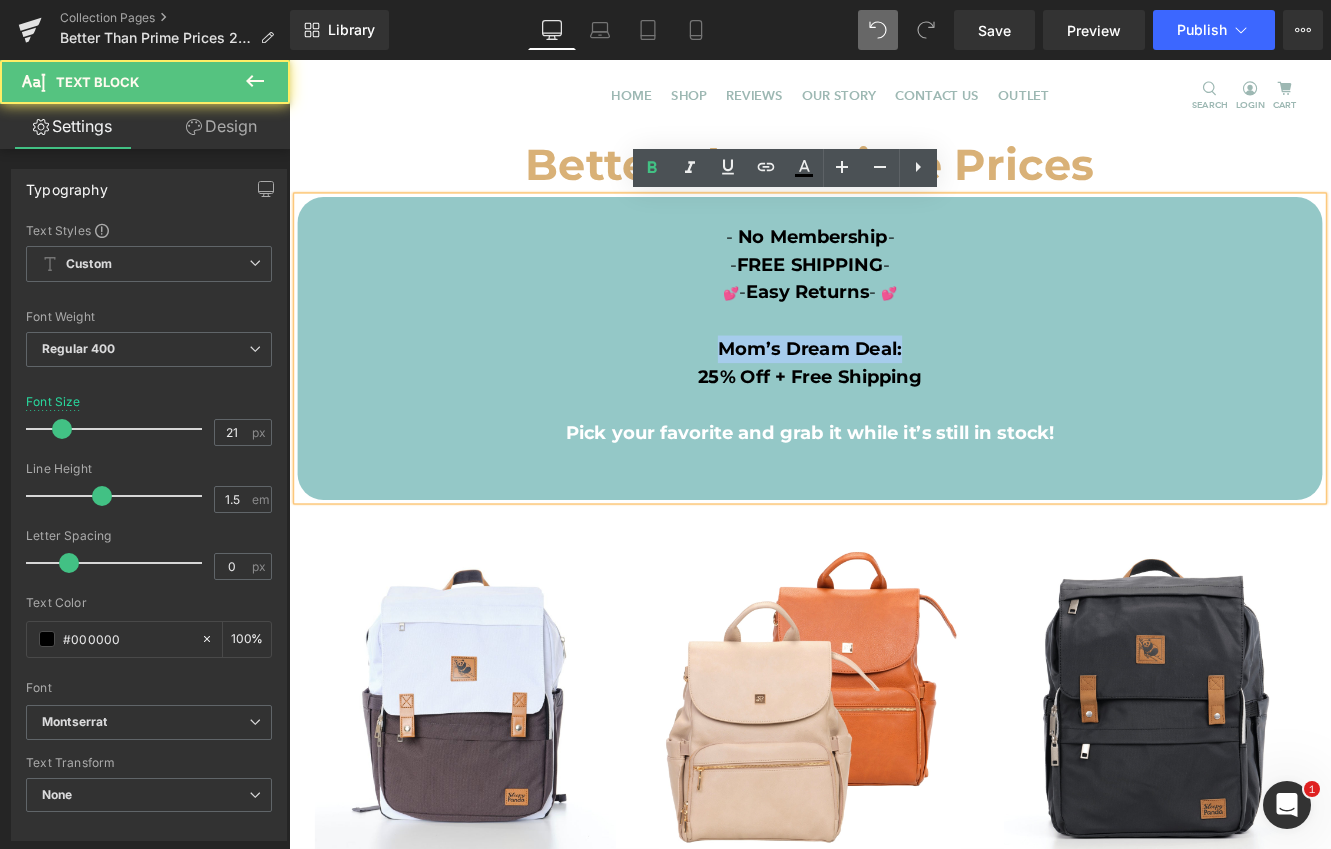 drag, startPoint x: 1002, startPoint y: 394, endPoint x: 778, endPoint y: 396, distance: 224.00893 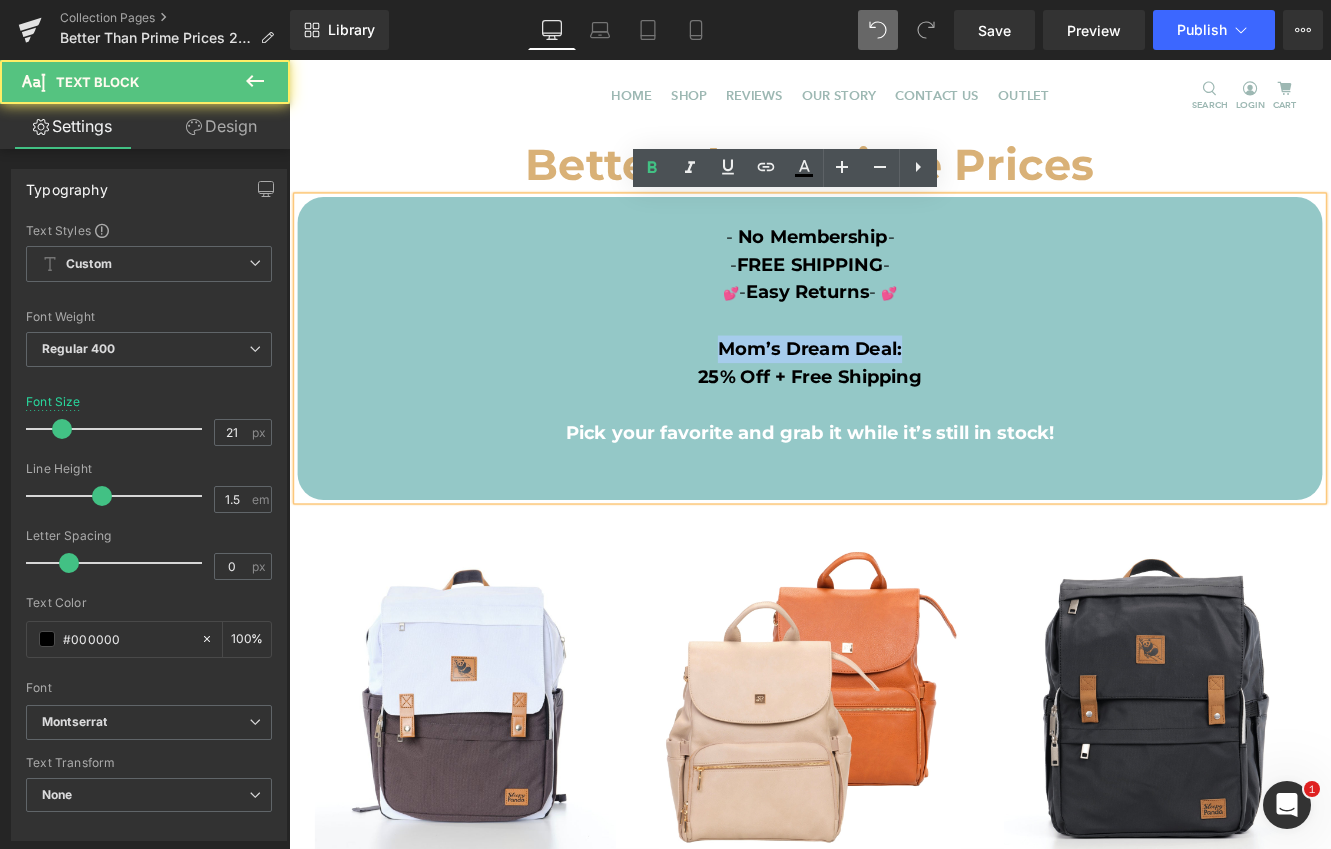 click on "Mom’s Dream Deal:" at bounding box center (894, 396) 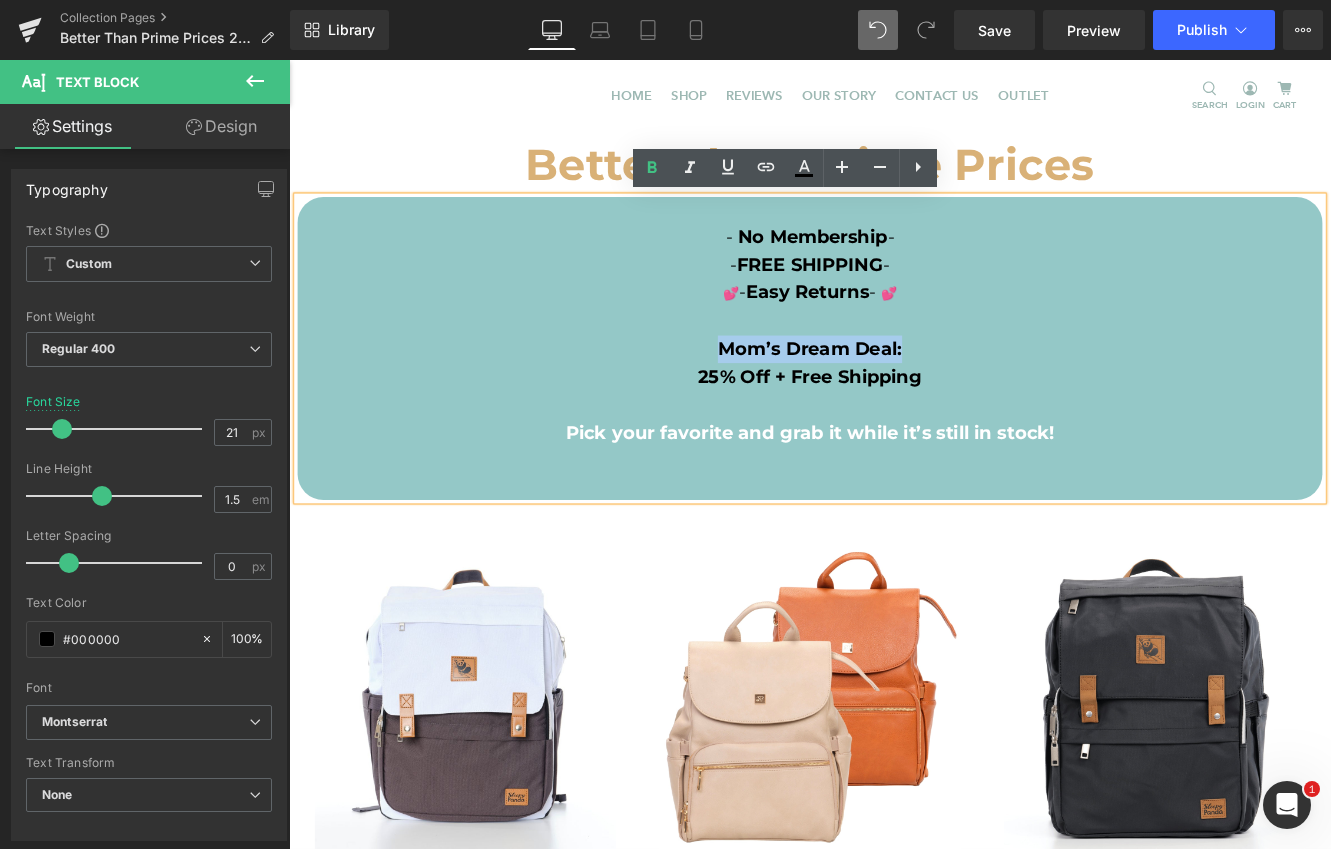 copy on "Mom’s Dream Deal:" 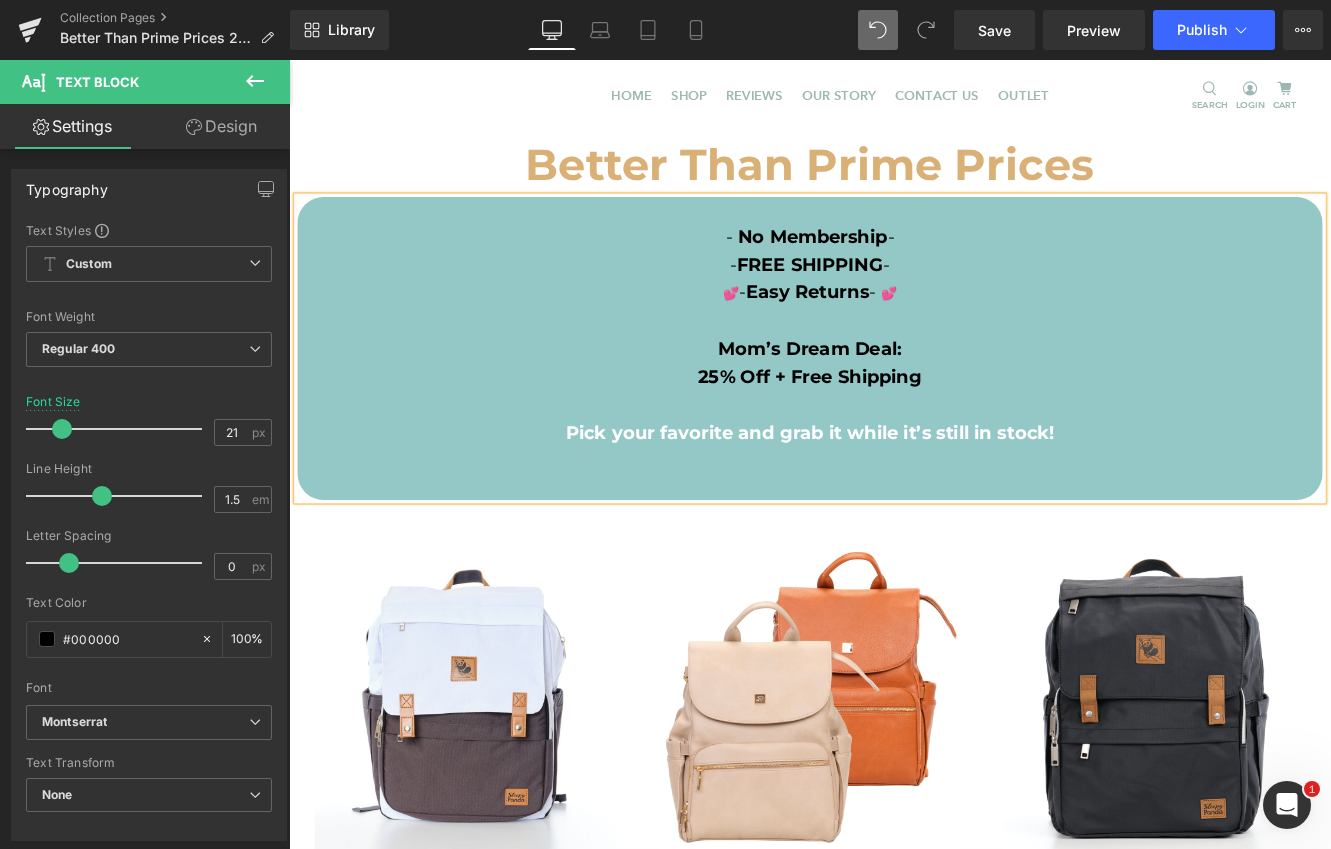 click on "Pick your favorite and grab it while it’s still in stock!" at bounding box center [894, 492] 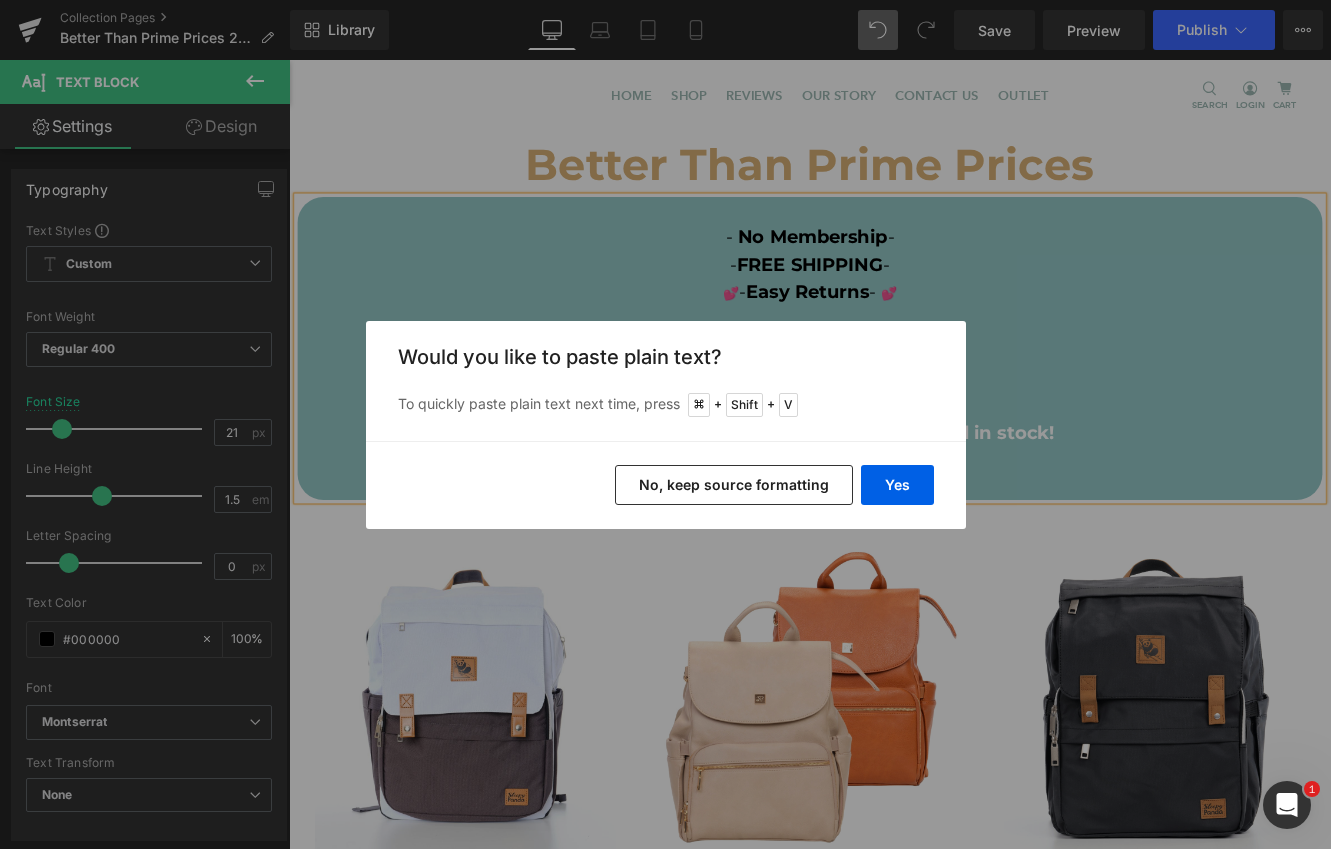 click on "No, keep source formatting" at bounding box center [734, 485] 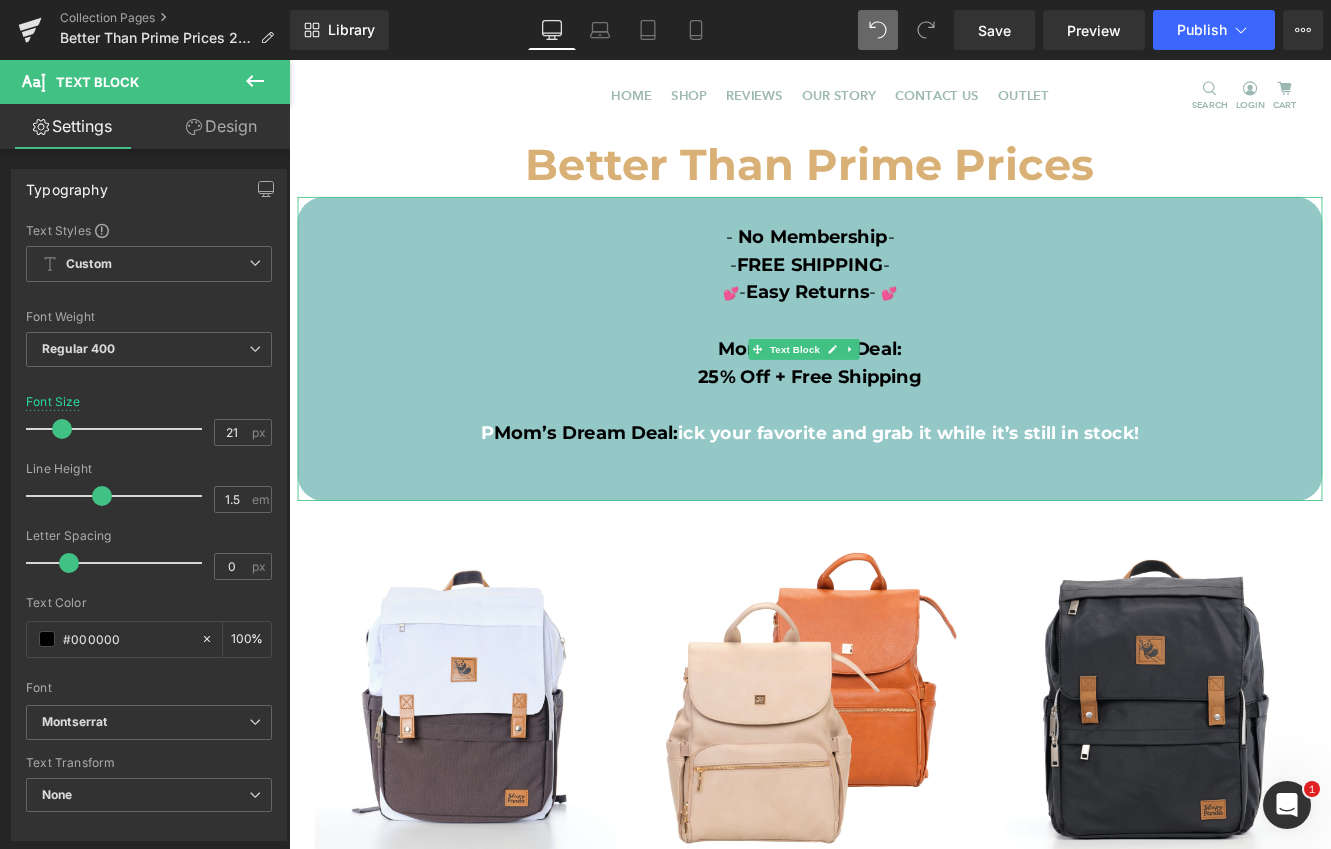 click on "P Mom’s Dream Deal: ick your favorite and grab it while it’s still in stock!" at bounding box center (894, 493) 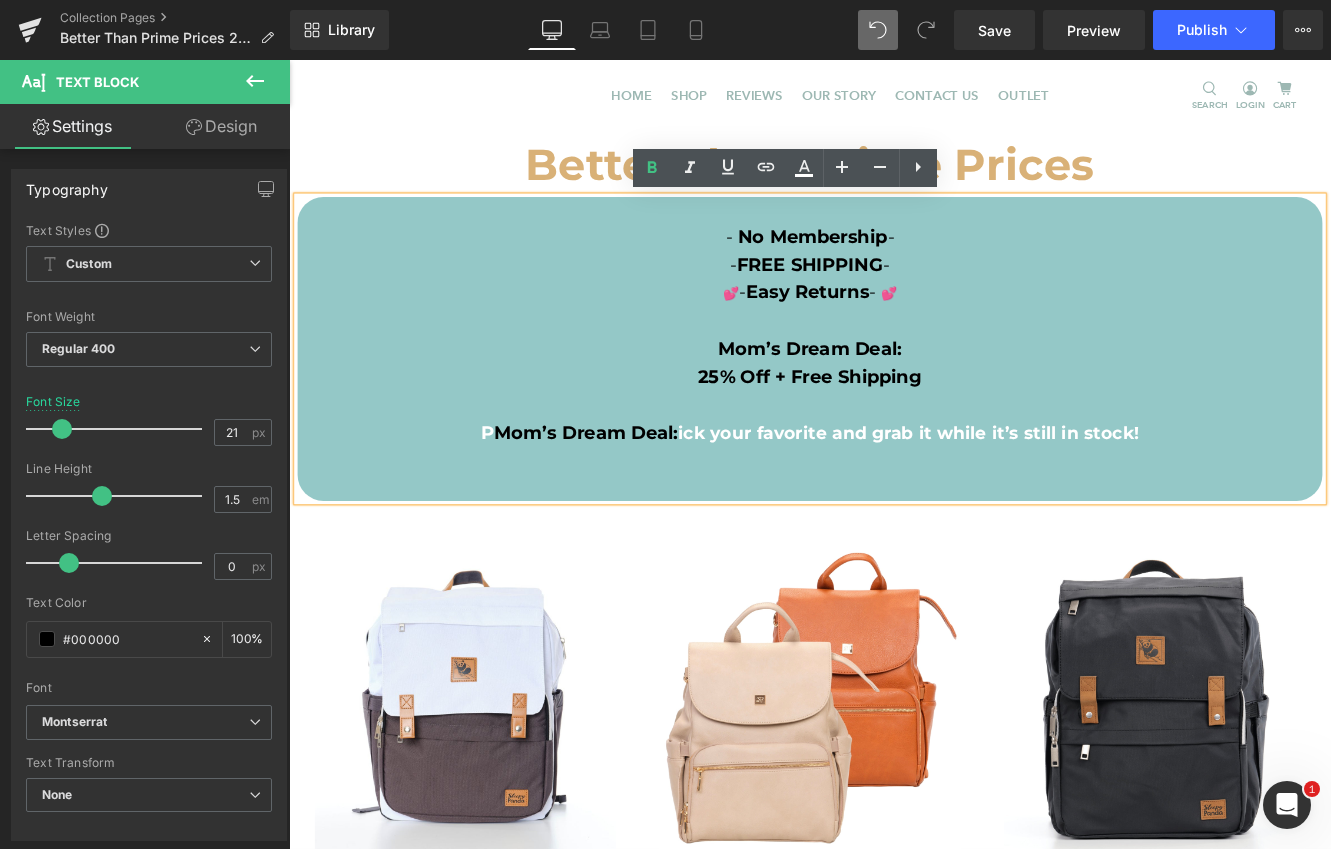 drag, startPoint x: 511, startPoint y: 494, endPoint x: 1113, endPoint y: 280, distance: 638.90533 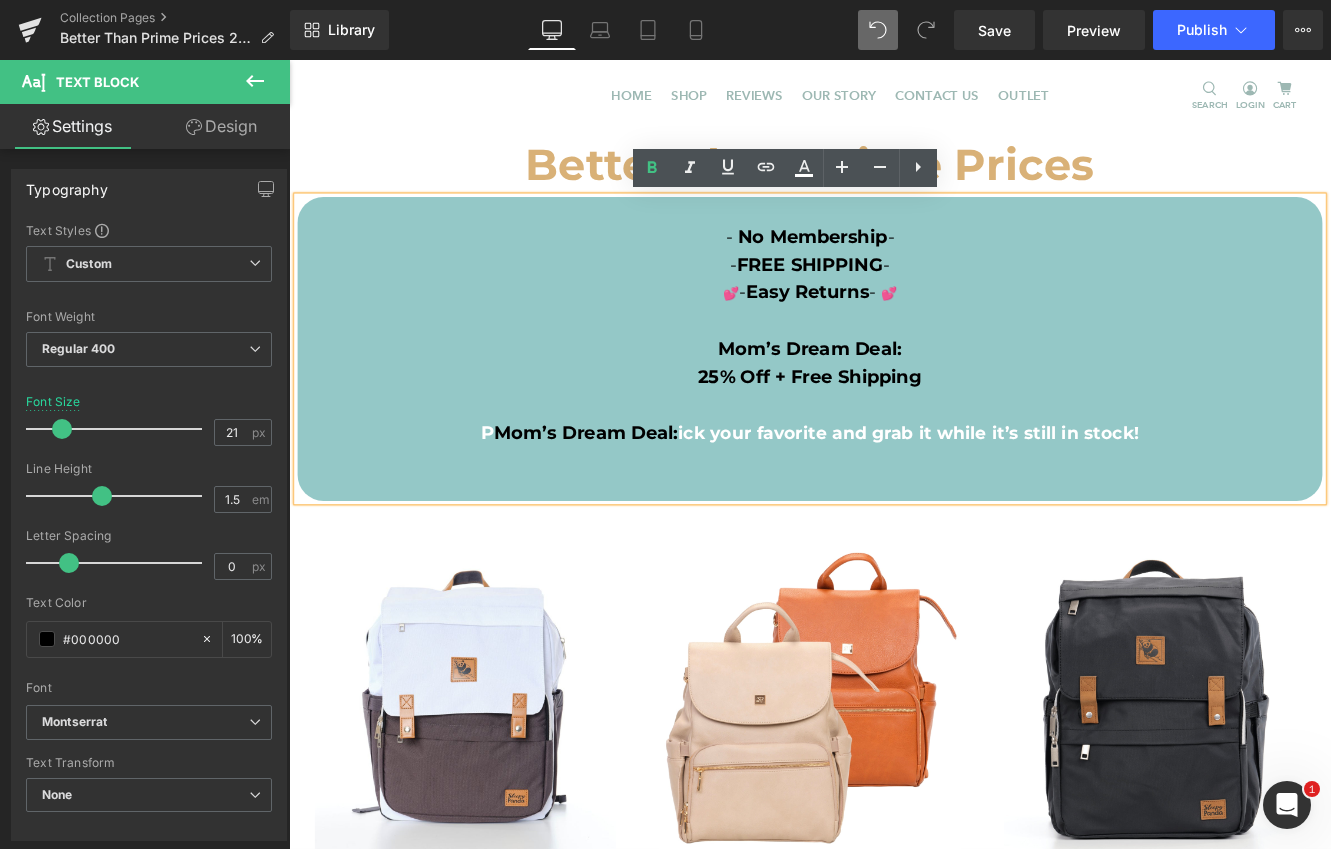 click on "P Mom’s Dream Deal: ick your favorite and grab it while it’s still in stock!" at bounding box center (894, 493) 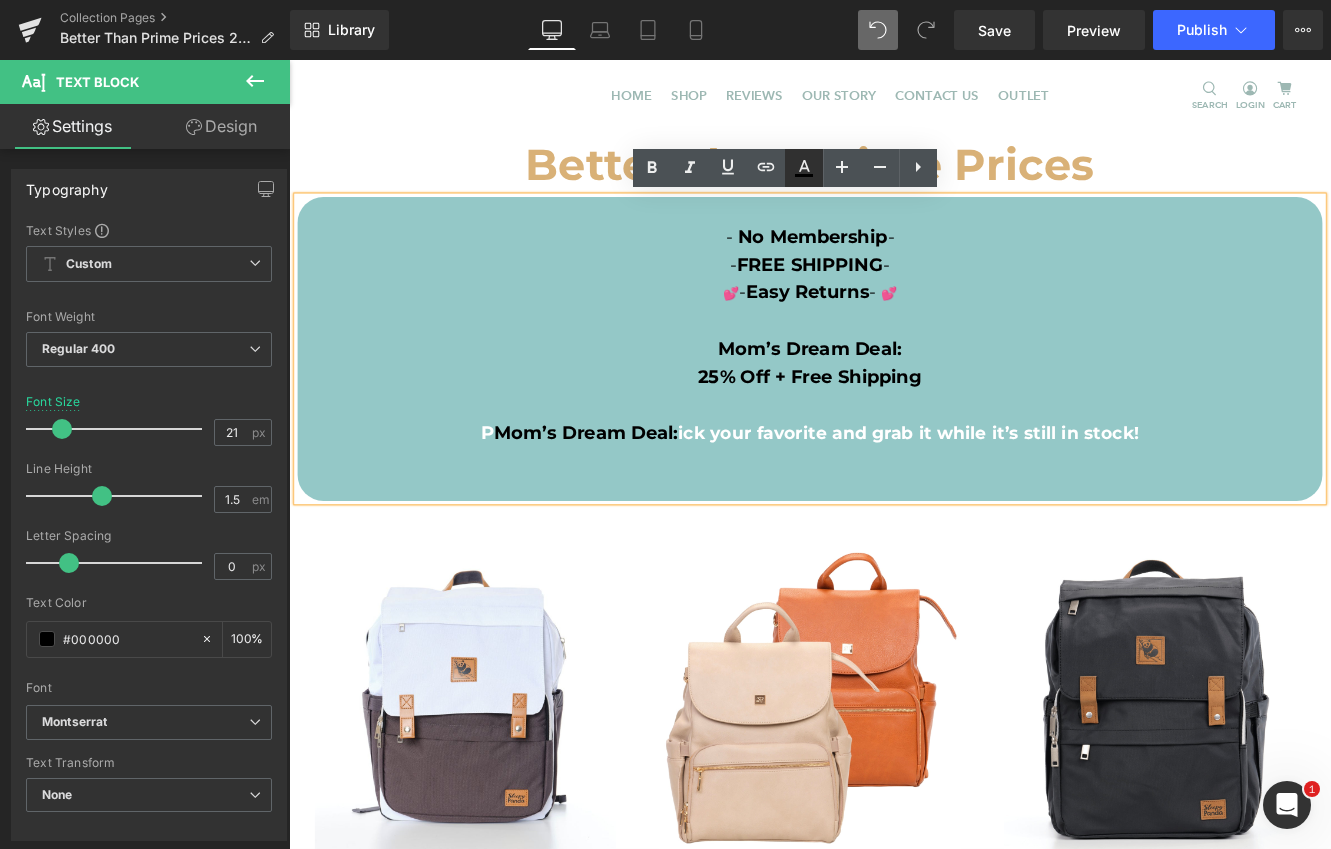 click 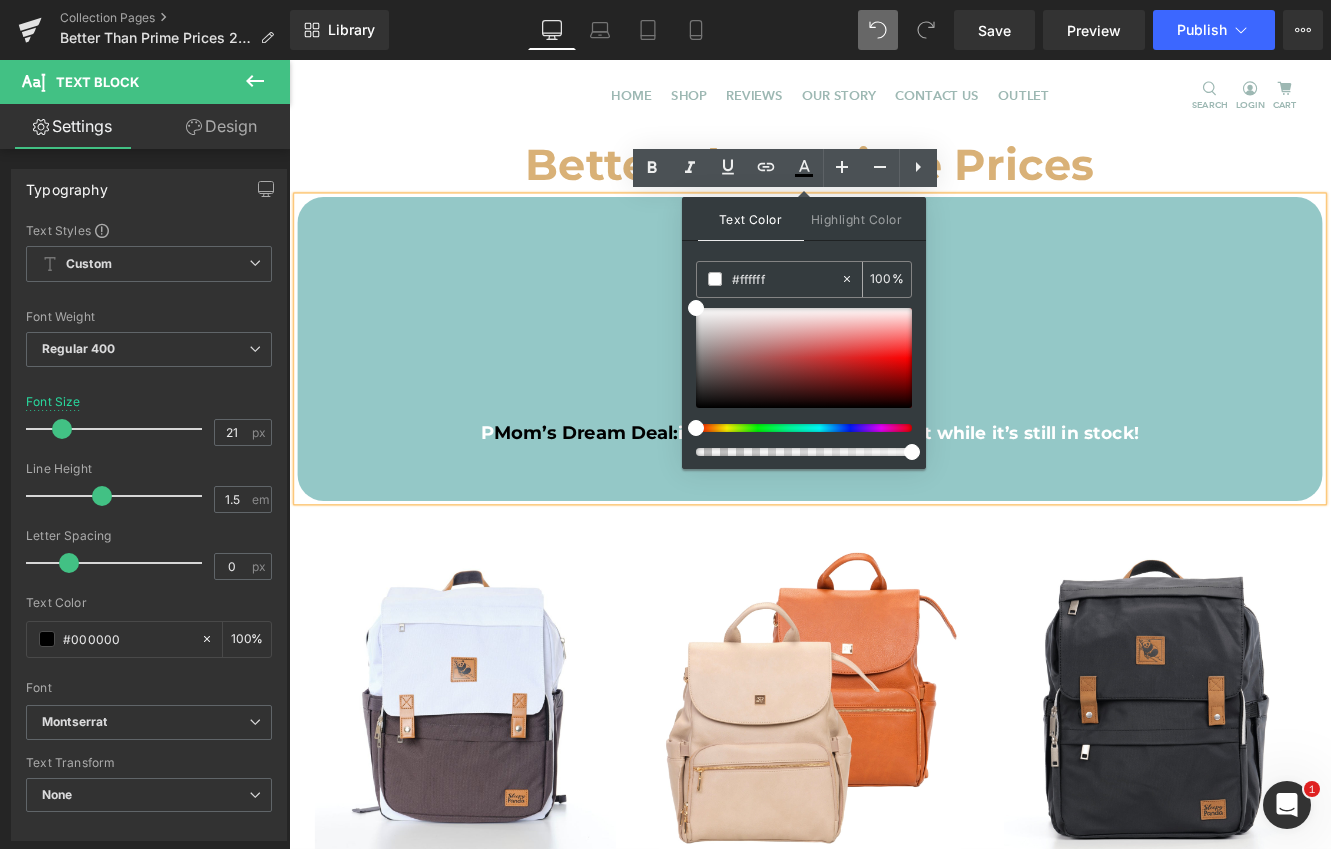 click at bounding box center [715, 279] 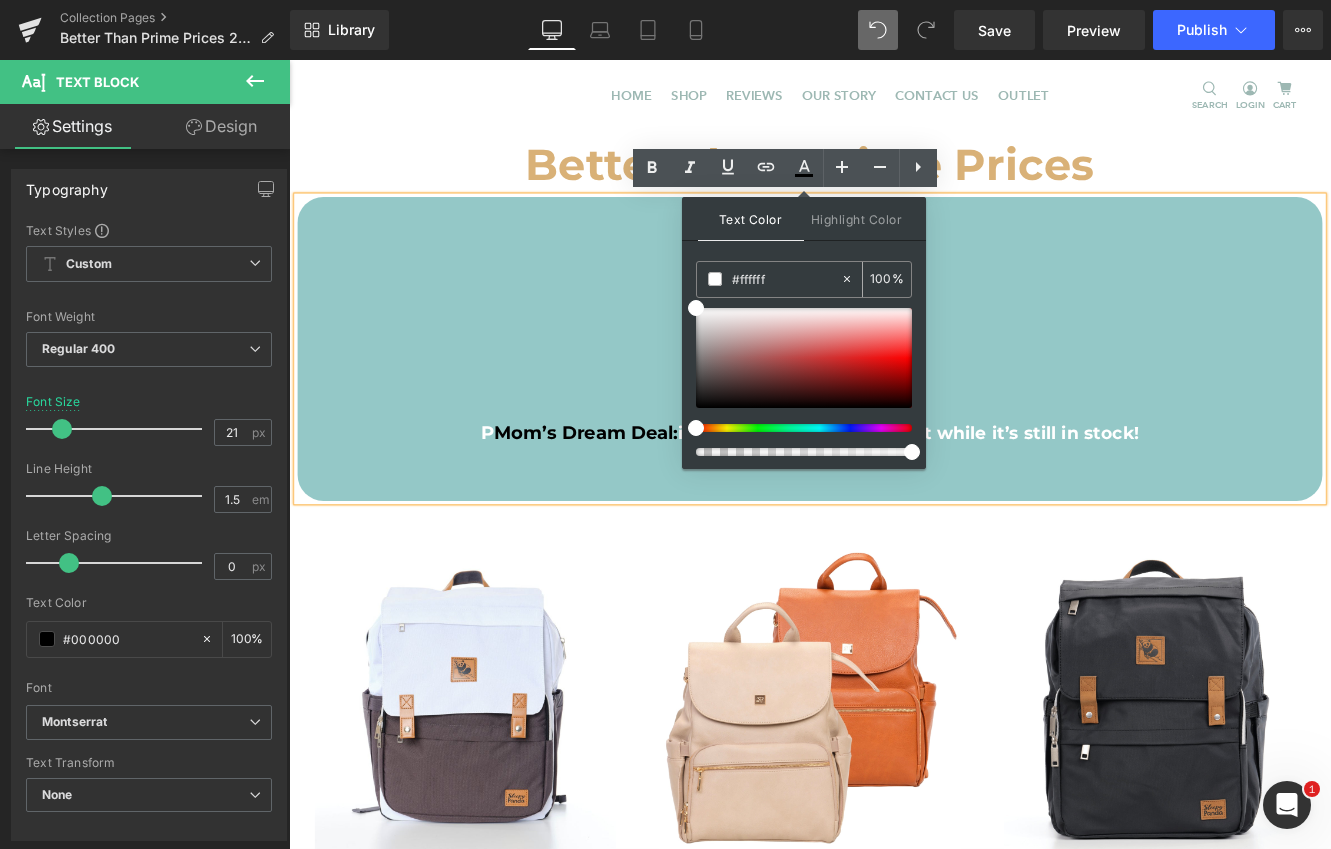 click at bounding box center (715, 279) 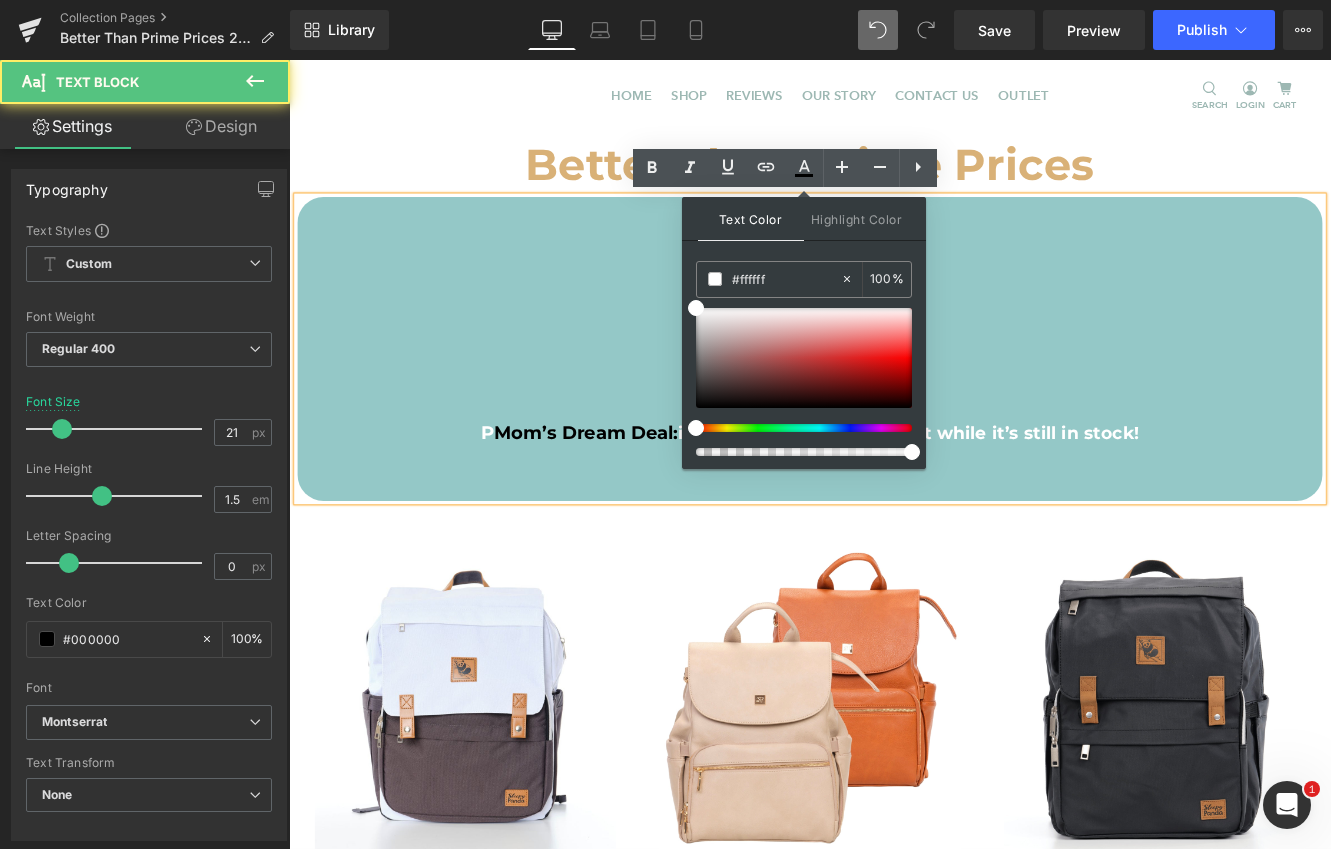 click on "💕  -  Easy Returns  -   💕" at bounding box center (894, 330) 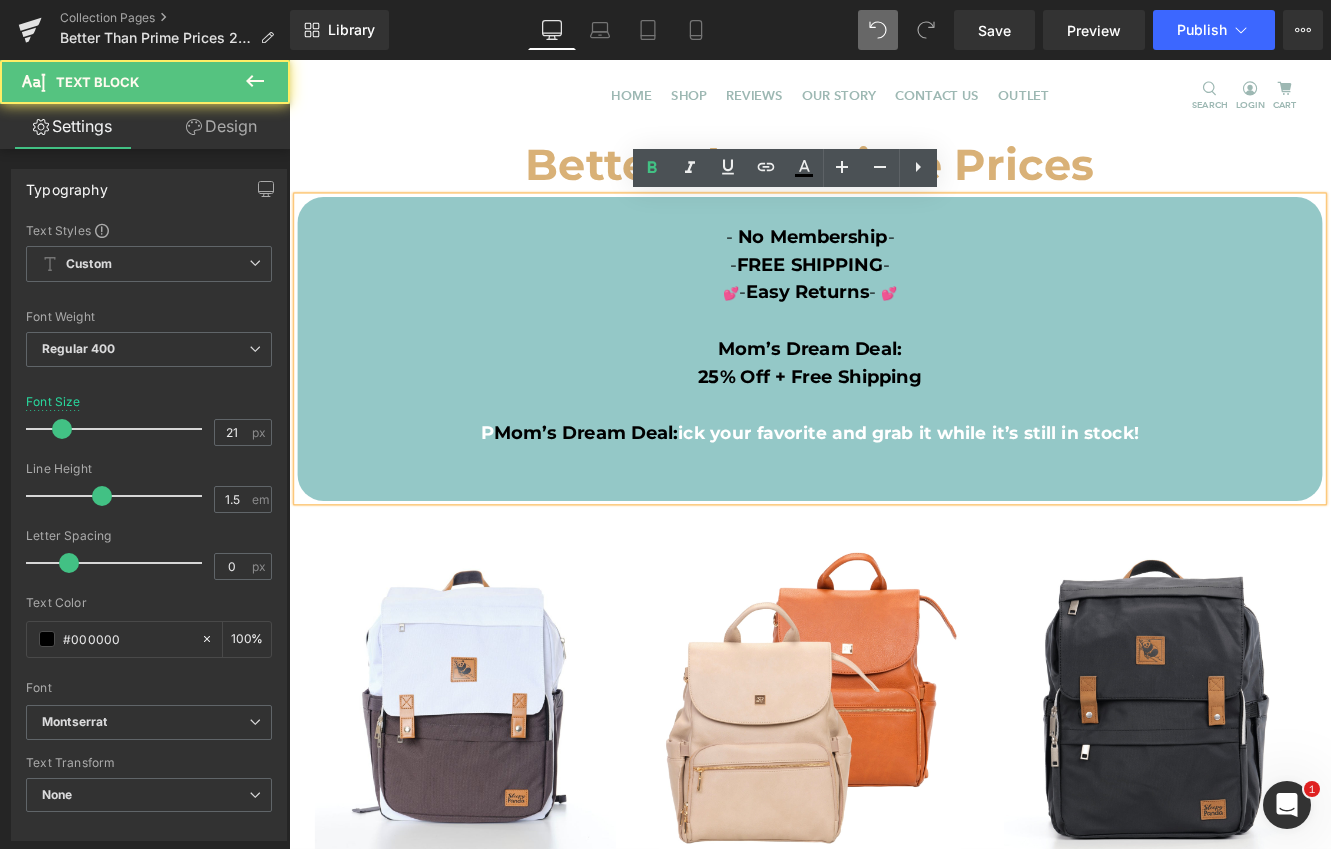 drag, startPoint x: 1256, startPoint y: 489, endPoint x: 486, endPoint y: 498, distance: 770.0526 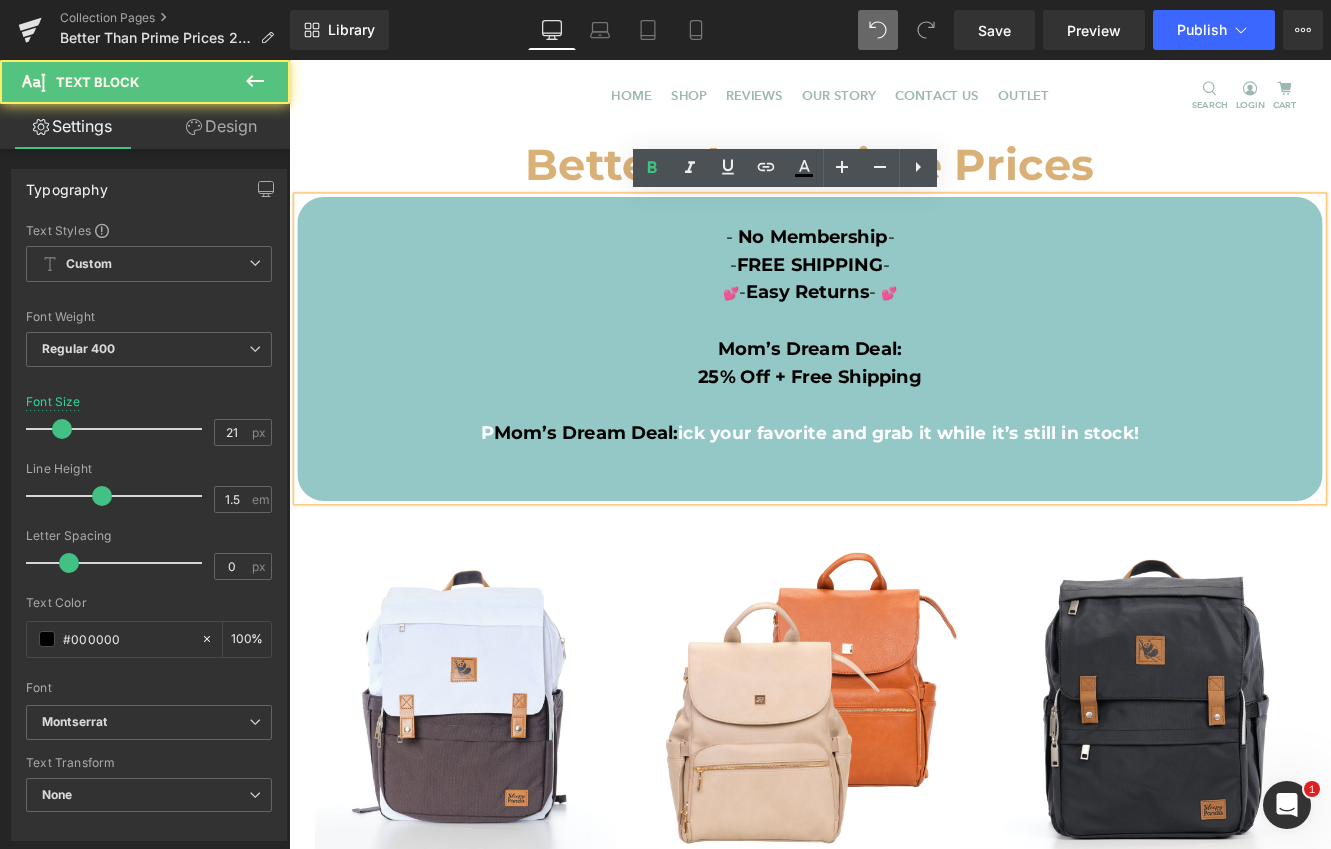 click on "P Mom’s Dream Deal: ick your favorite and grab it while it’s still in stock!" at bounding box center [894, 493] 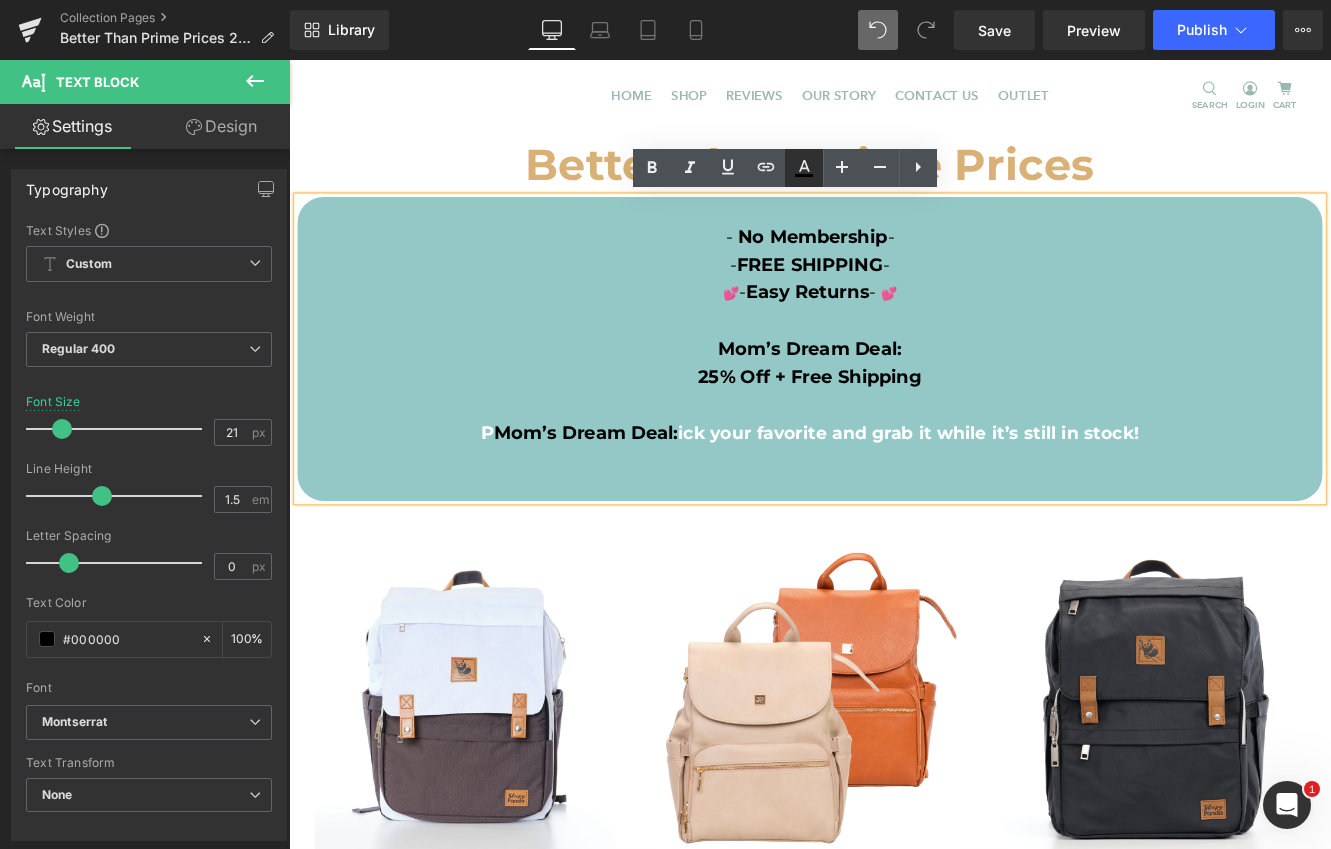 click 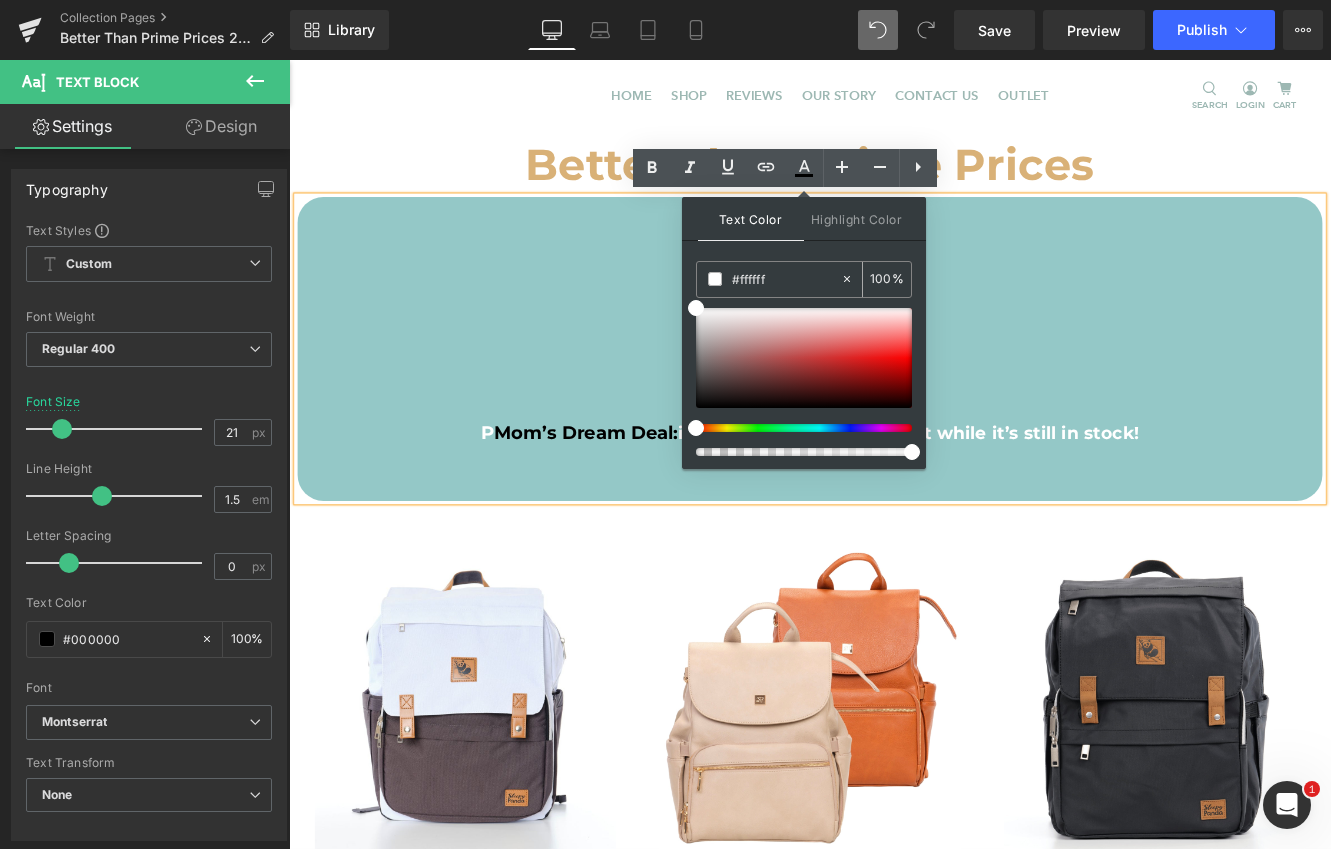 click at bounding box center [715, 279] 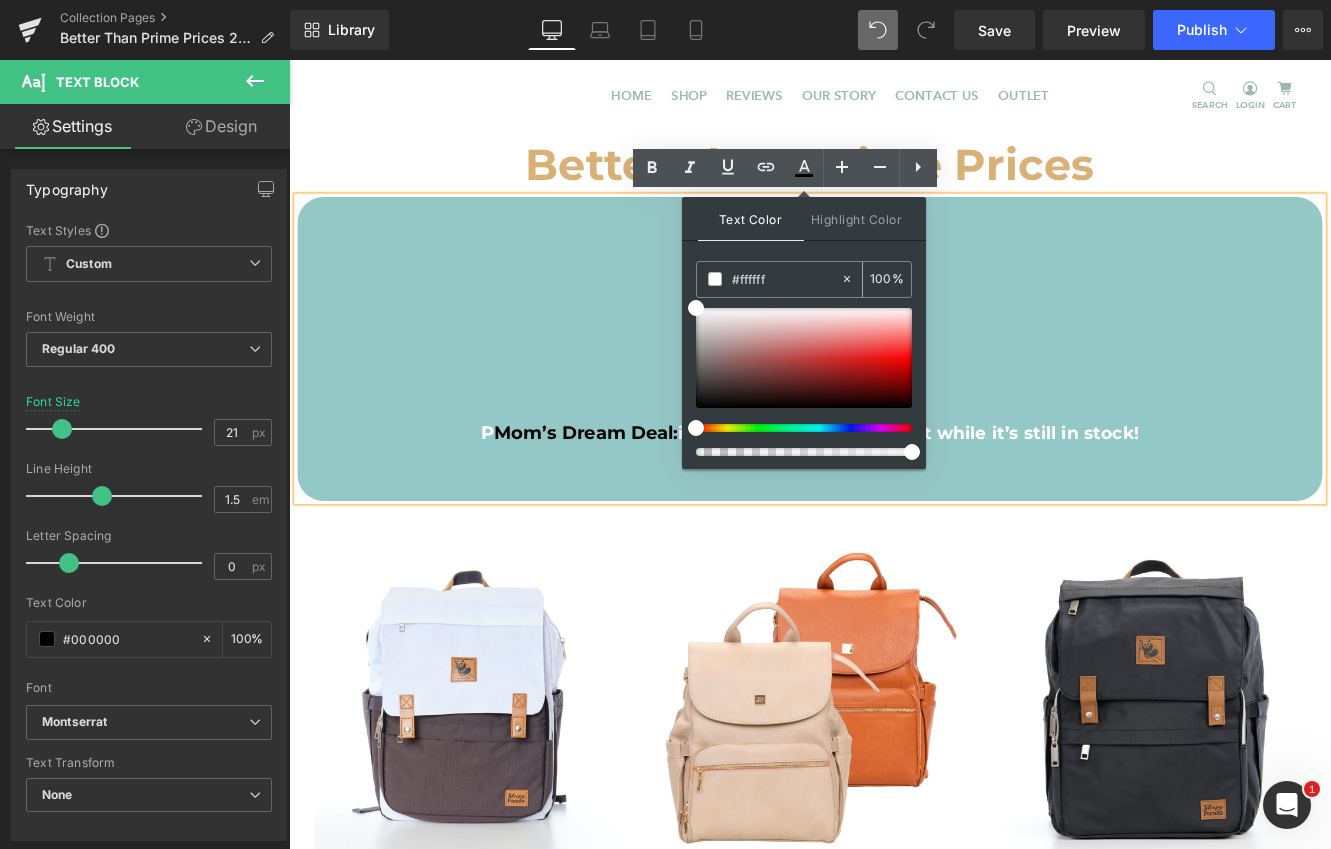 click on "#ffffff" at bounding box center (786, 279) 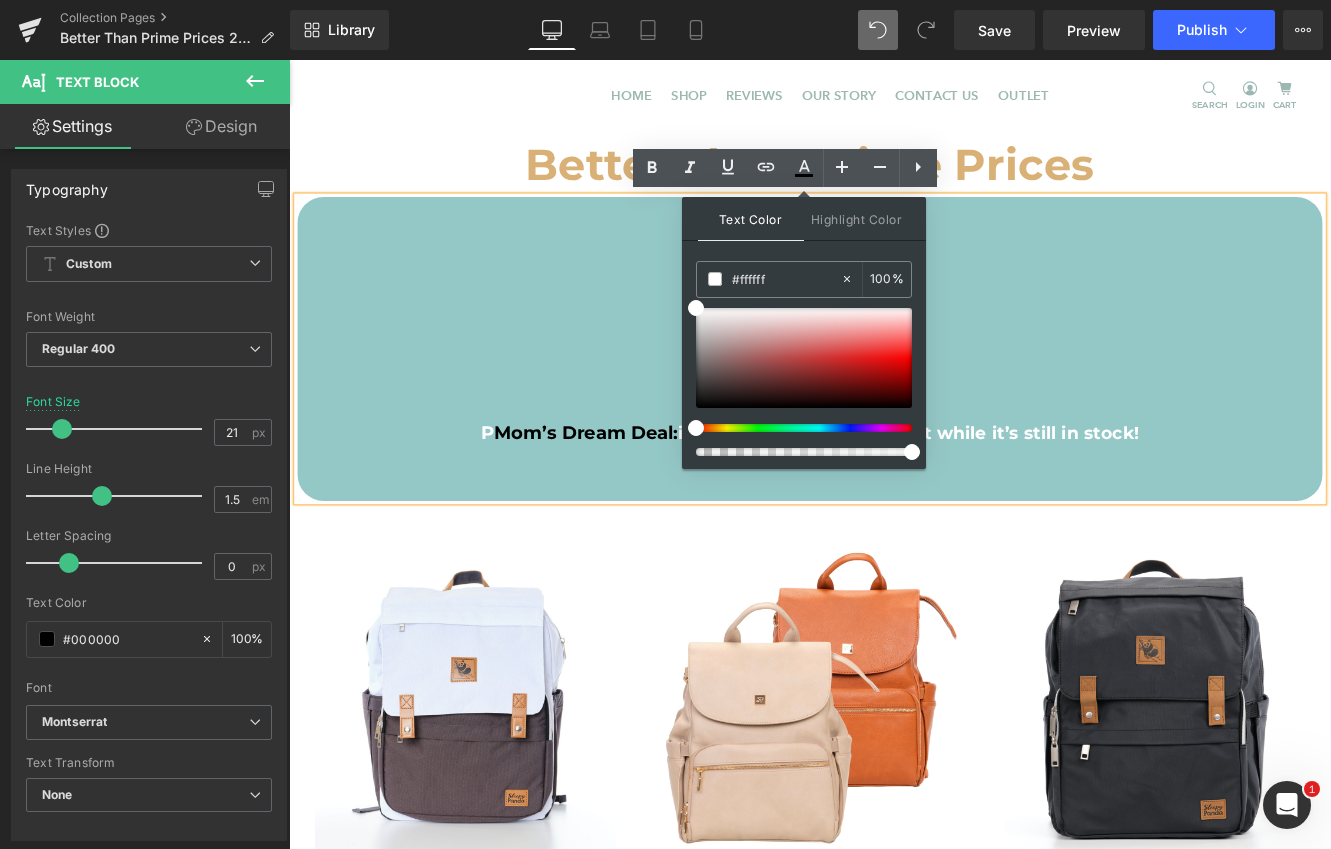 type on "f" 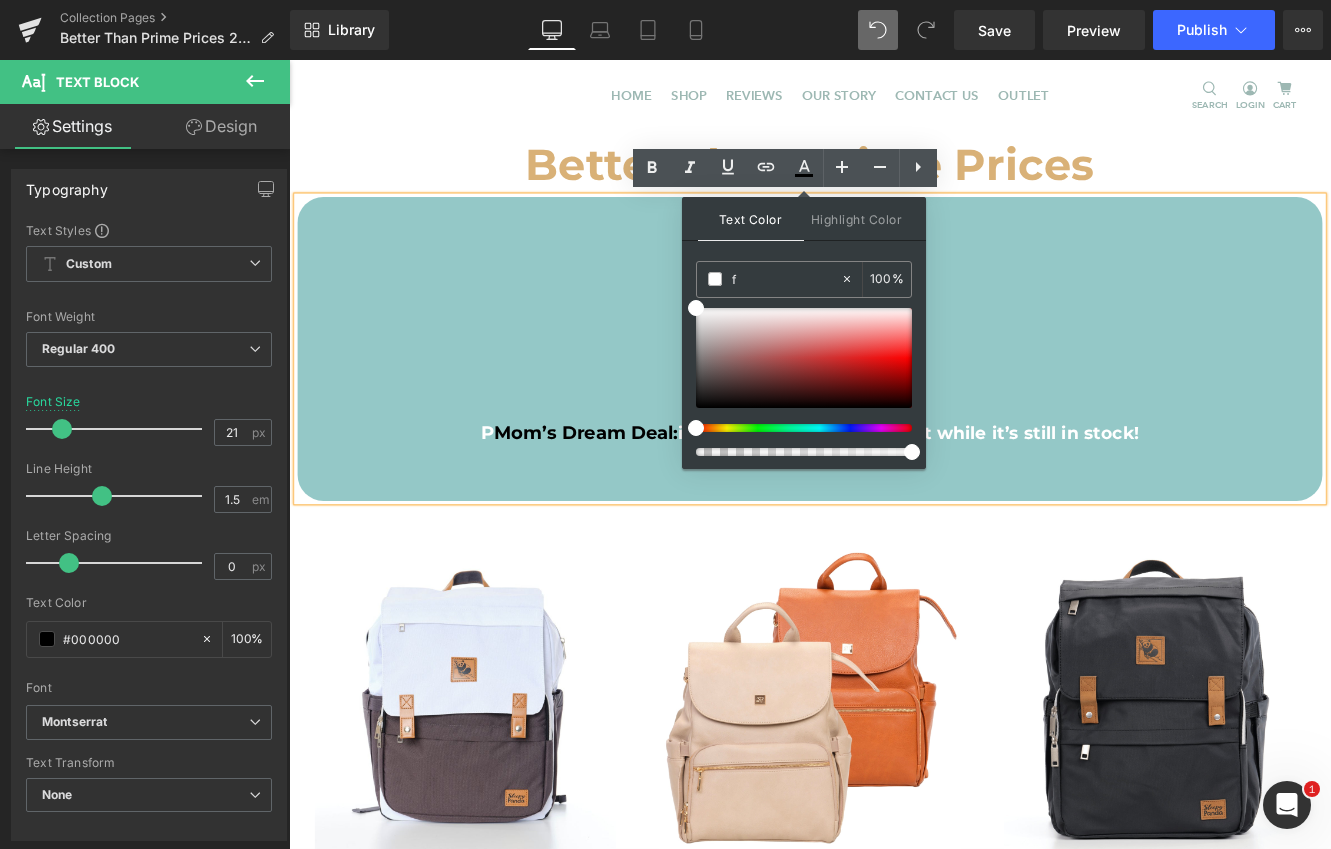 type on "0" 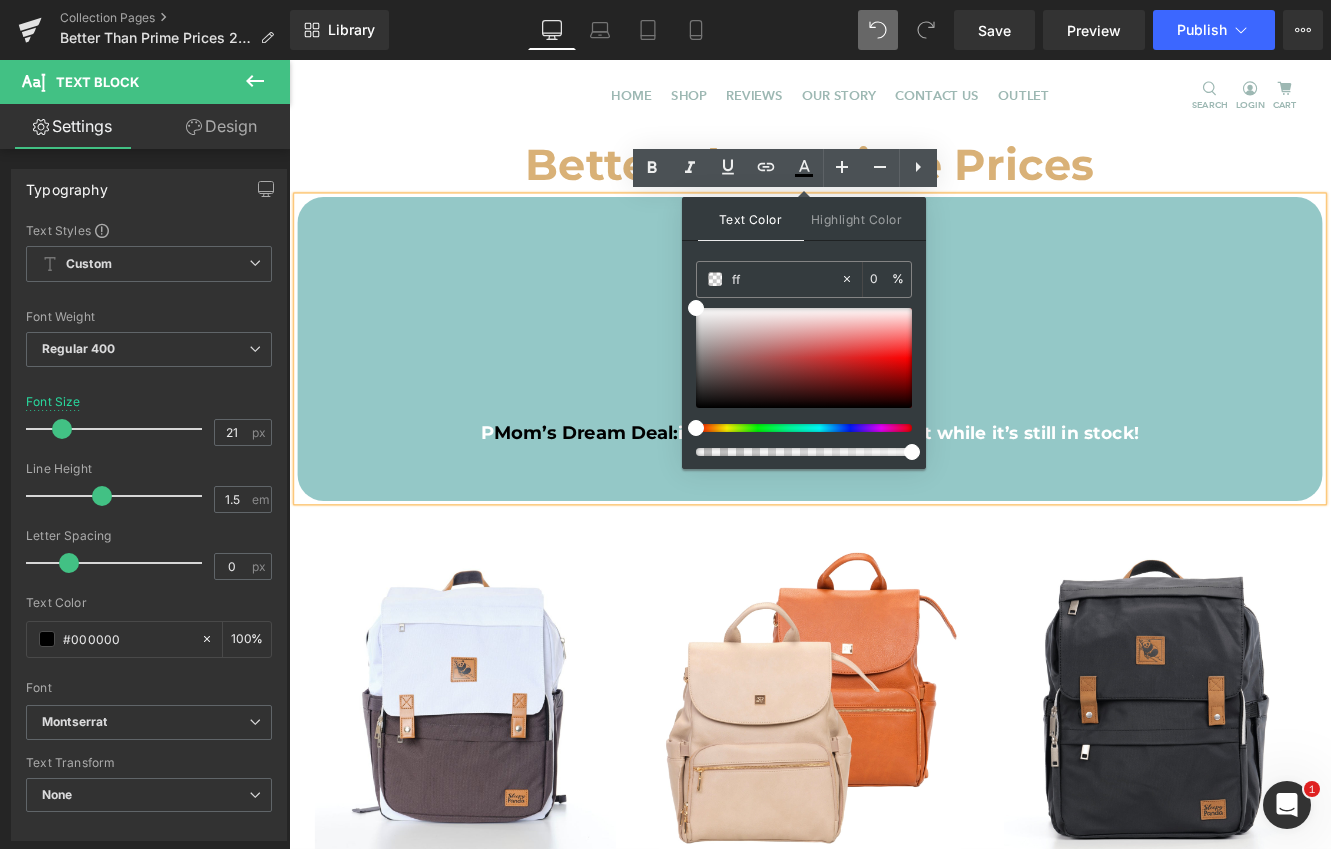 type on "fff" 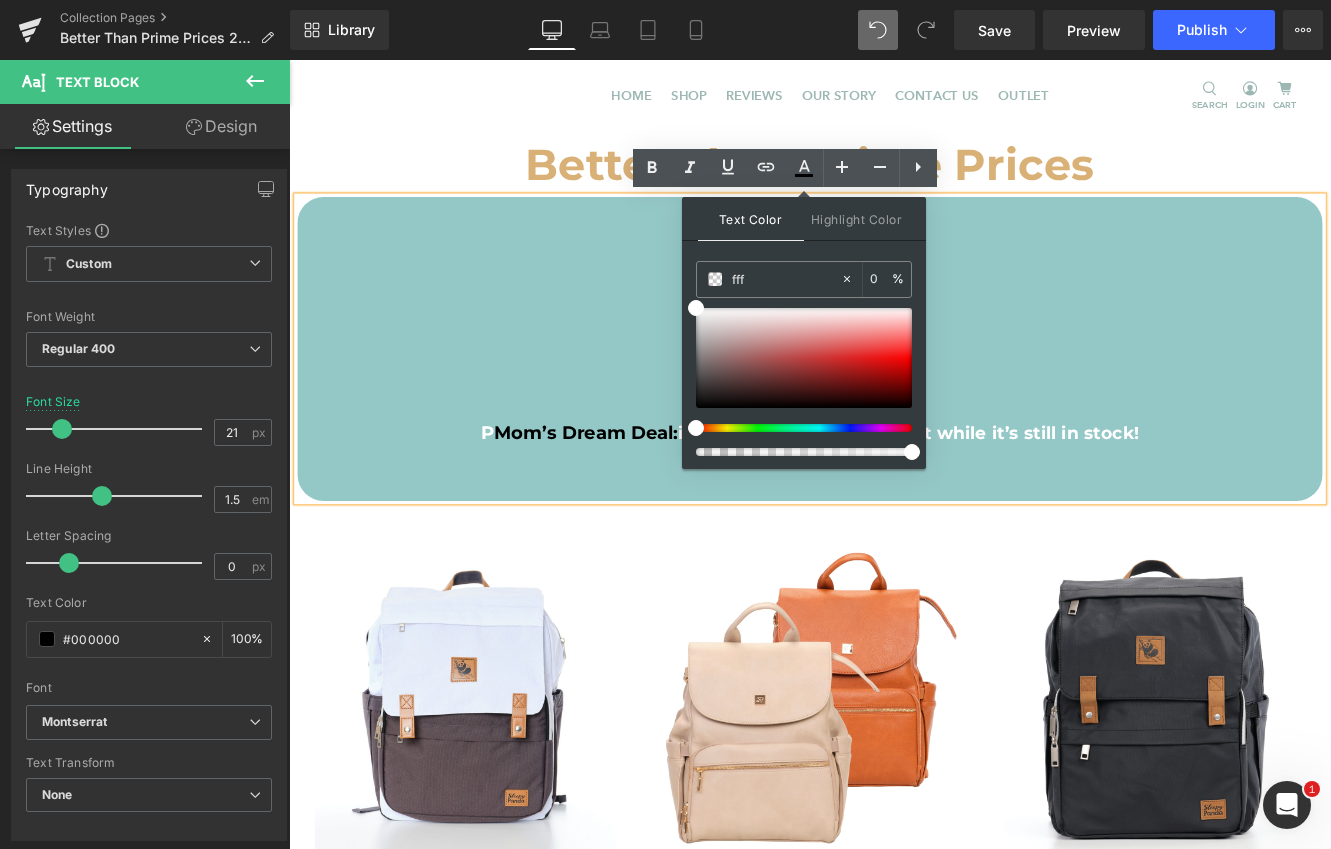 type on "100" 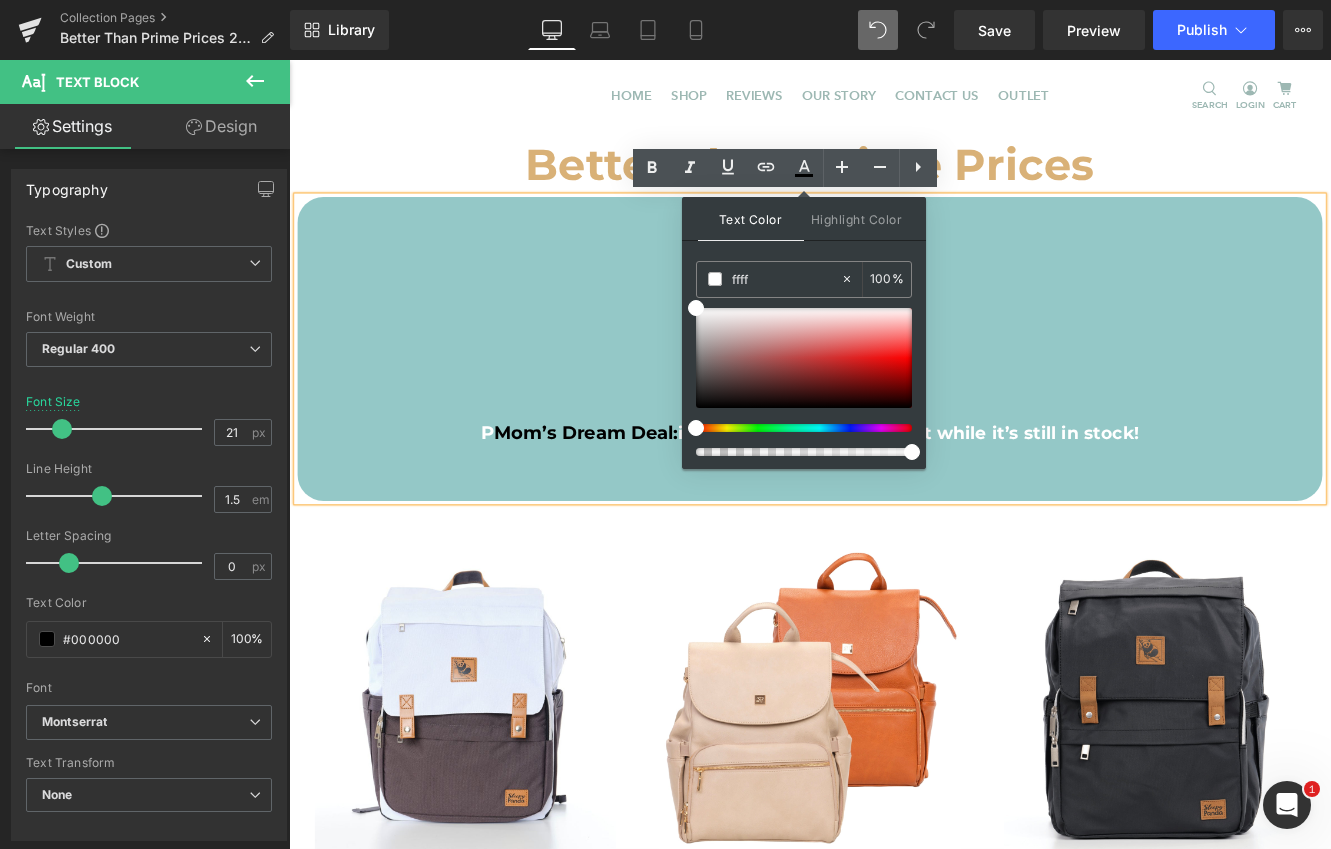 type on "fffff" 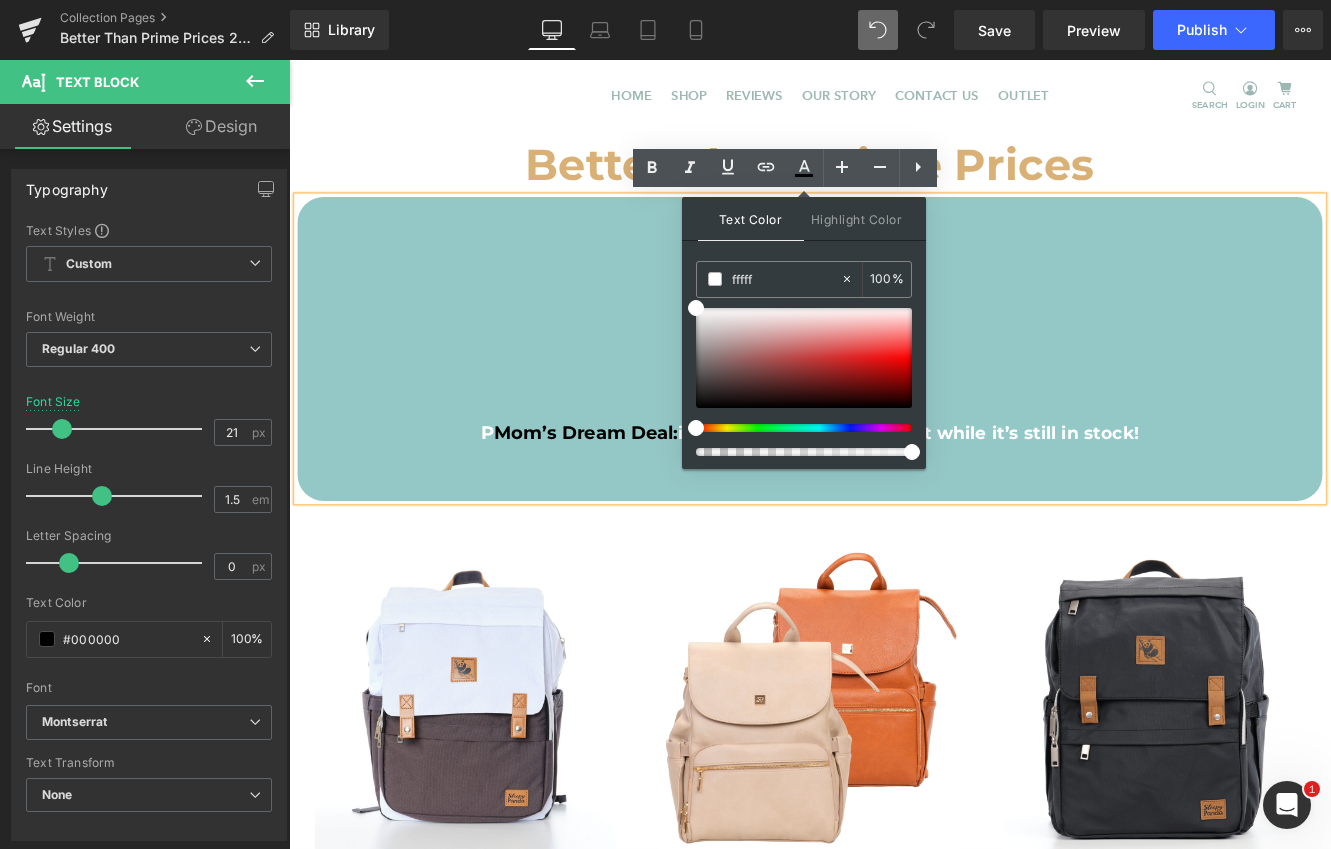 type on "0" 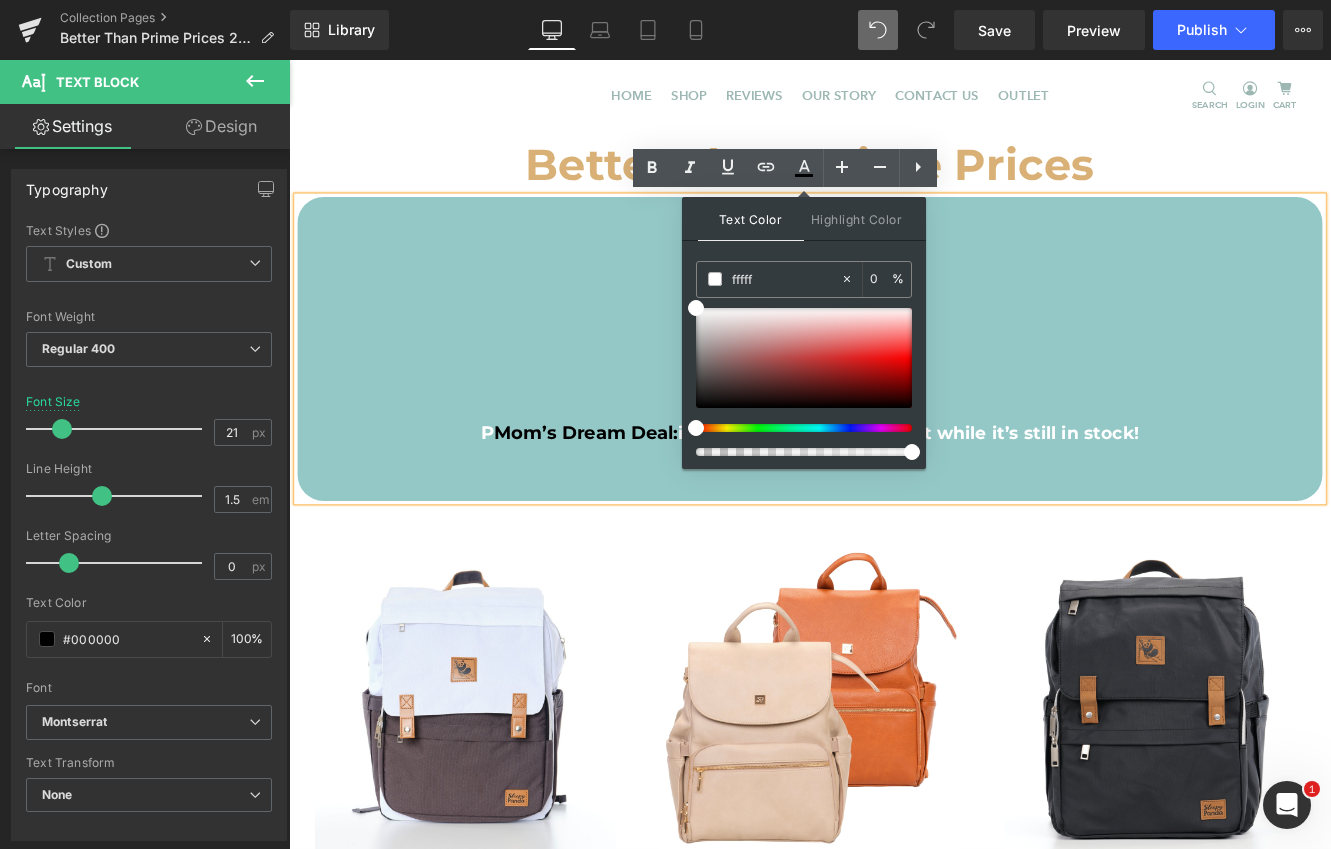 type on "ffffff" 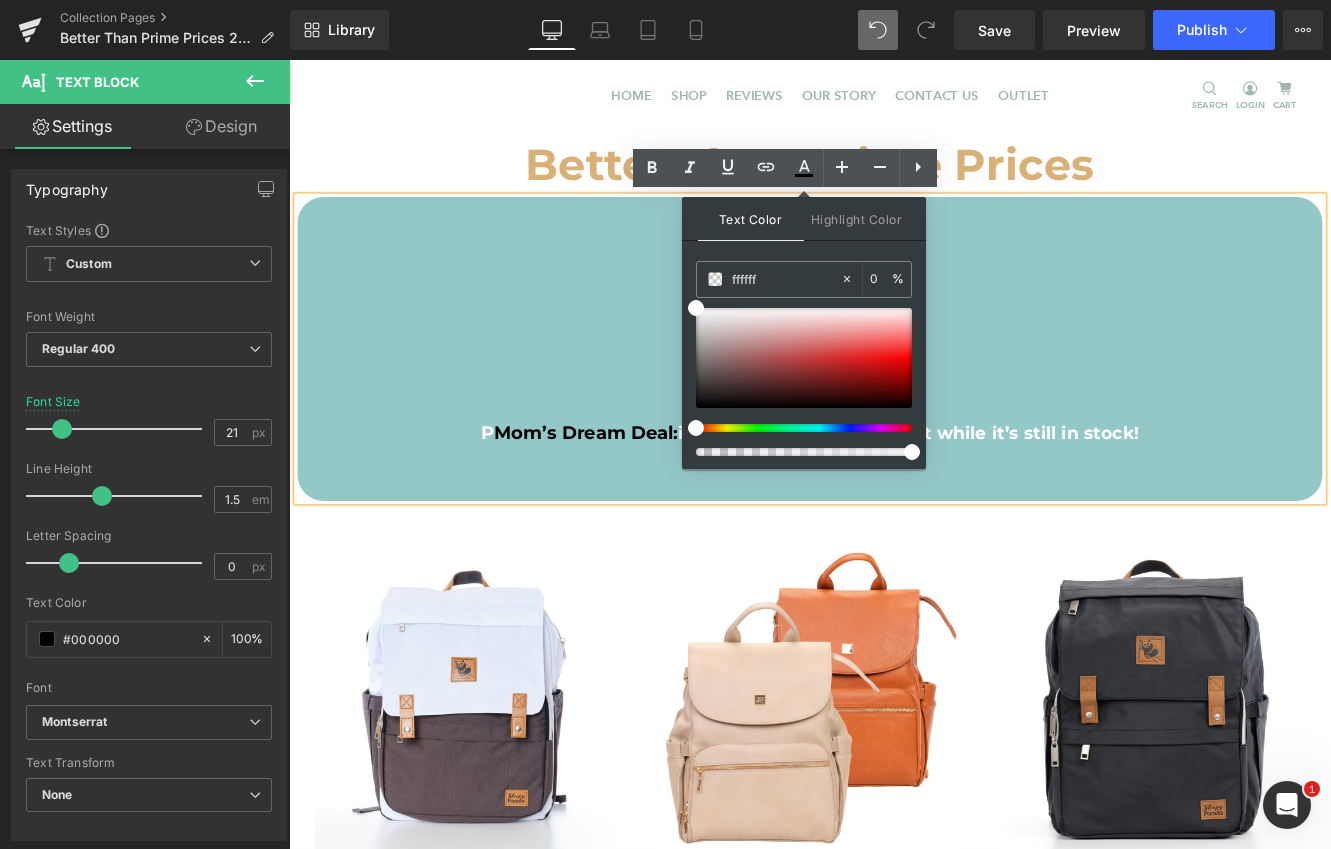 type on "100" 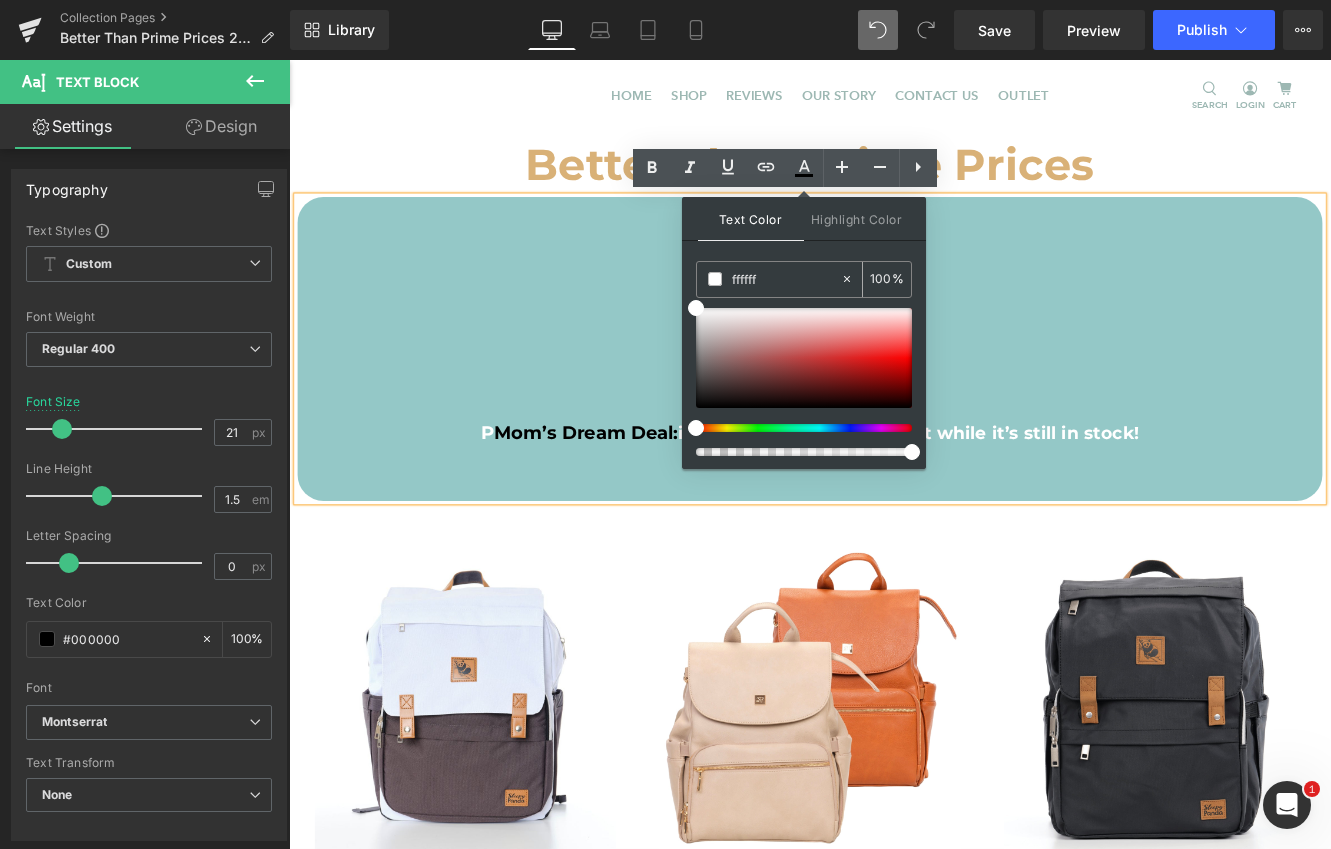 click at bounding box center (715, 279) 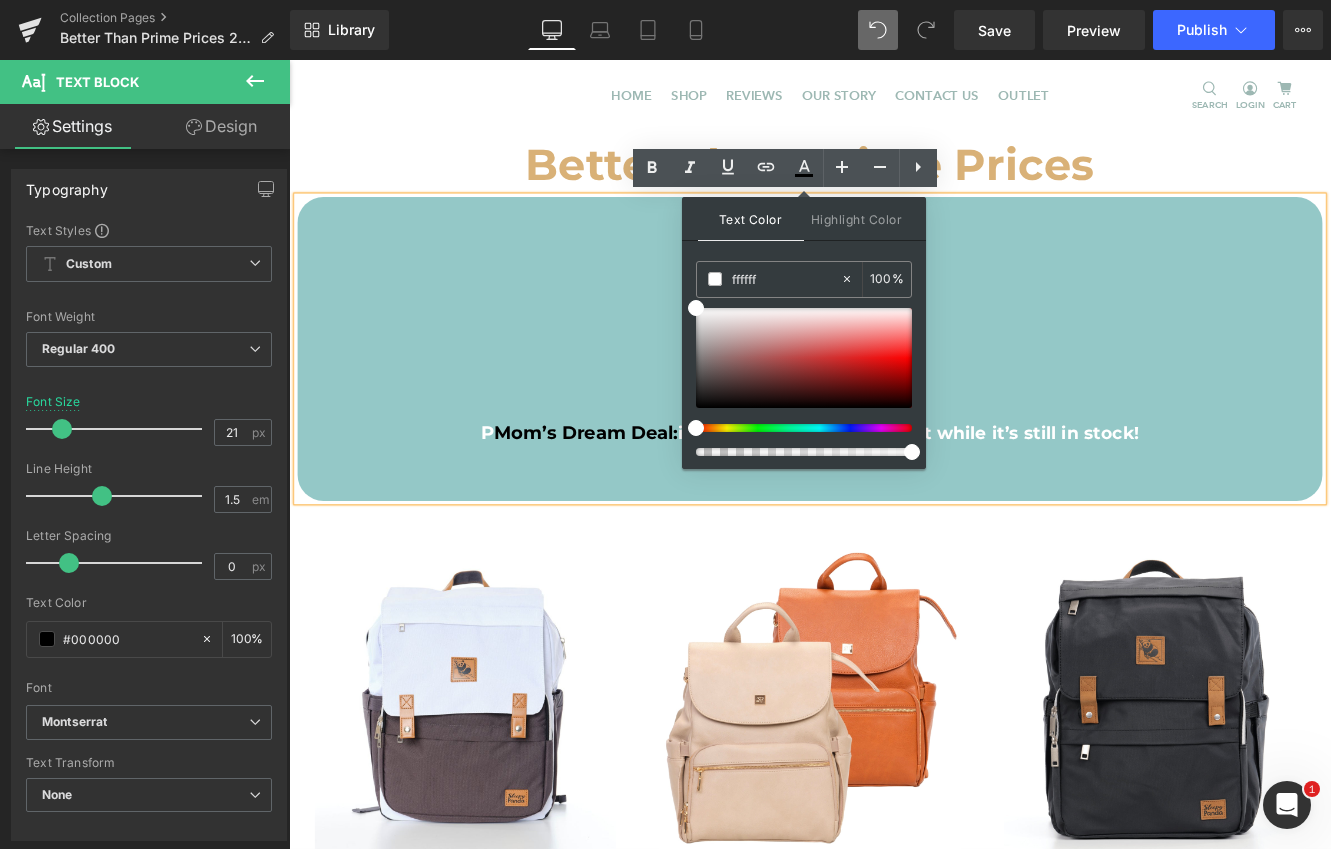 click on "-  FREE SHIPPING  -" at bounding box center [894, 298] 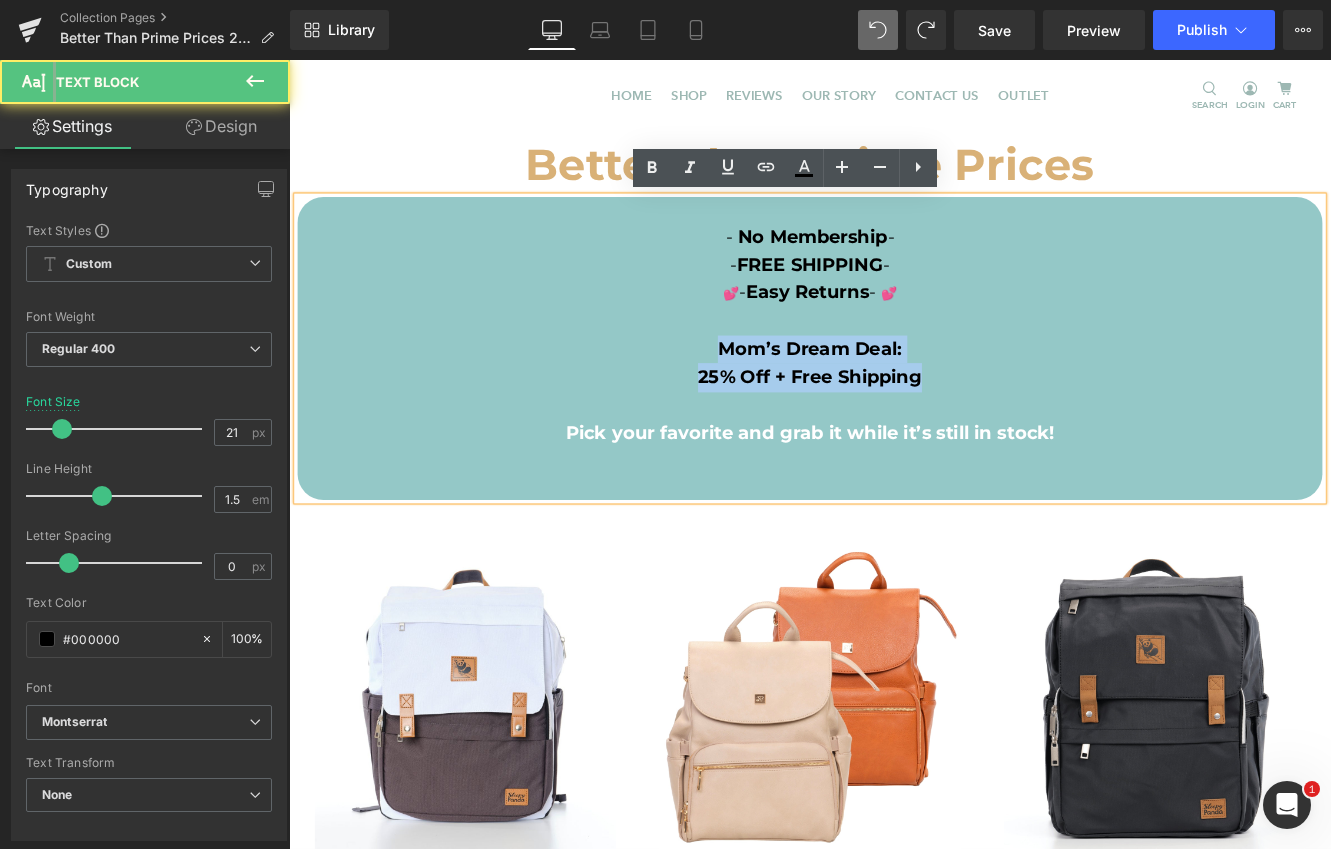 drag, startPoint x: 1018, startPoint y: 429, endPoint x: 763, endPoint y: 396, distance: 257.12643 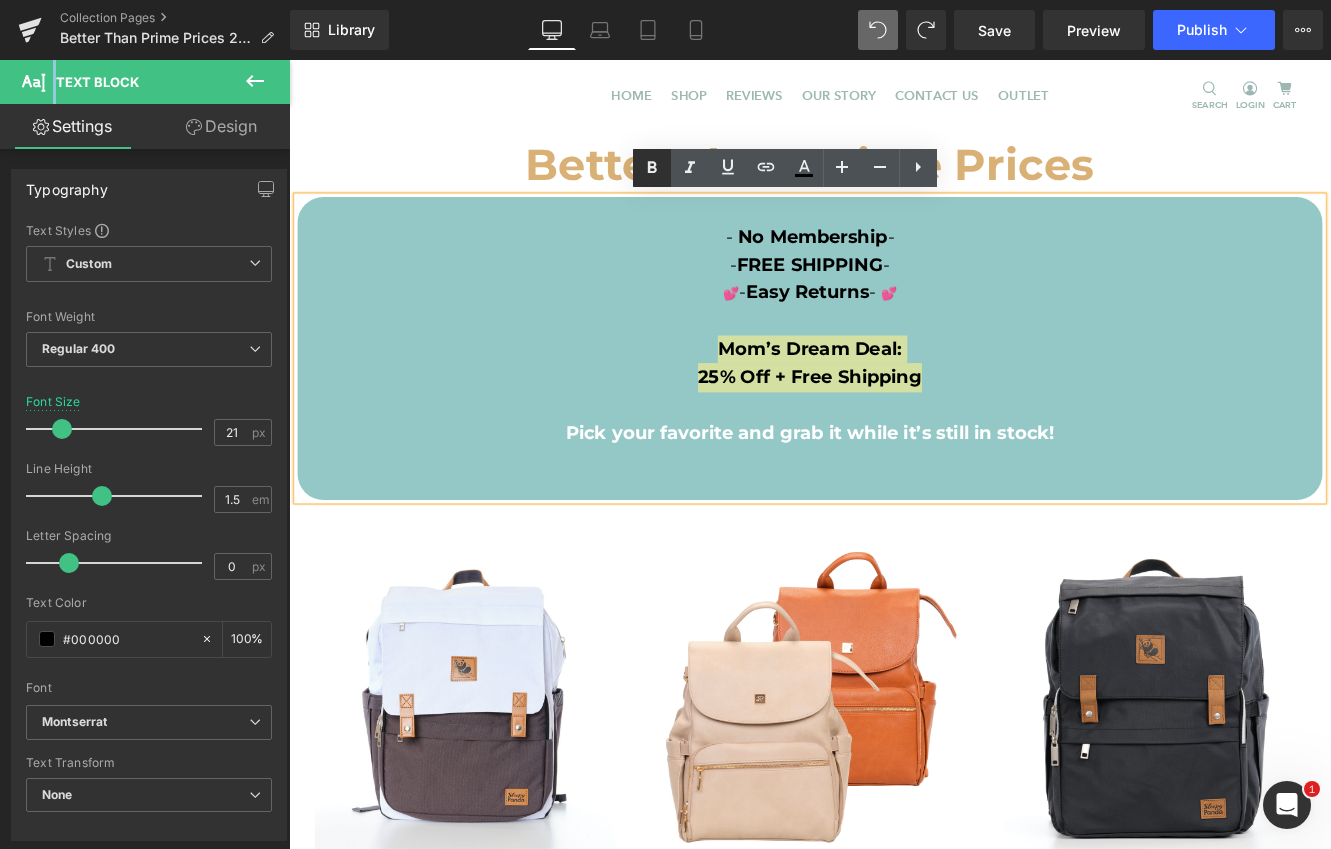 click 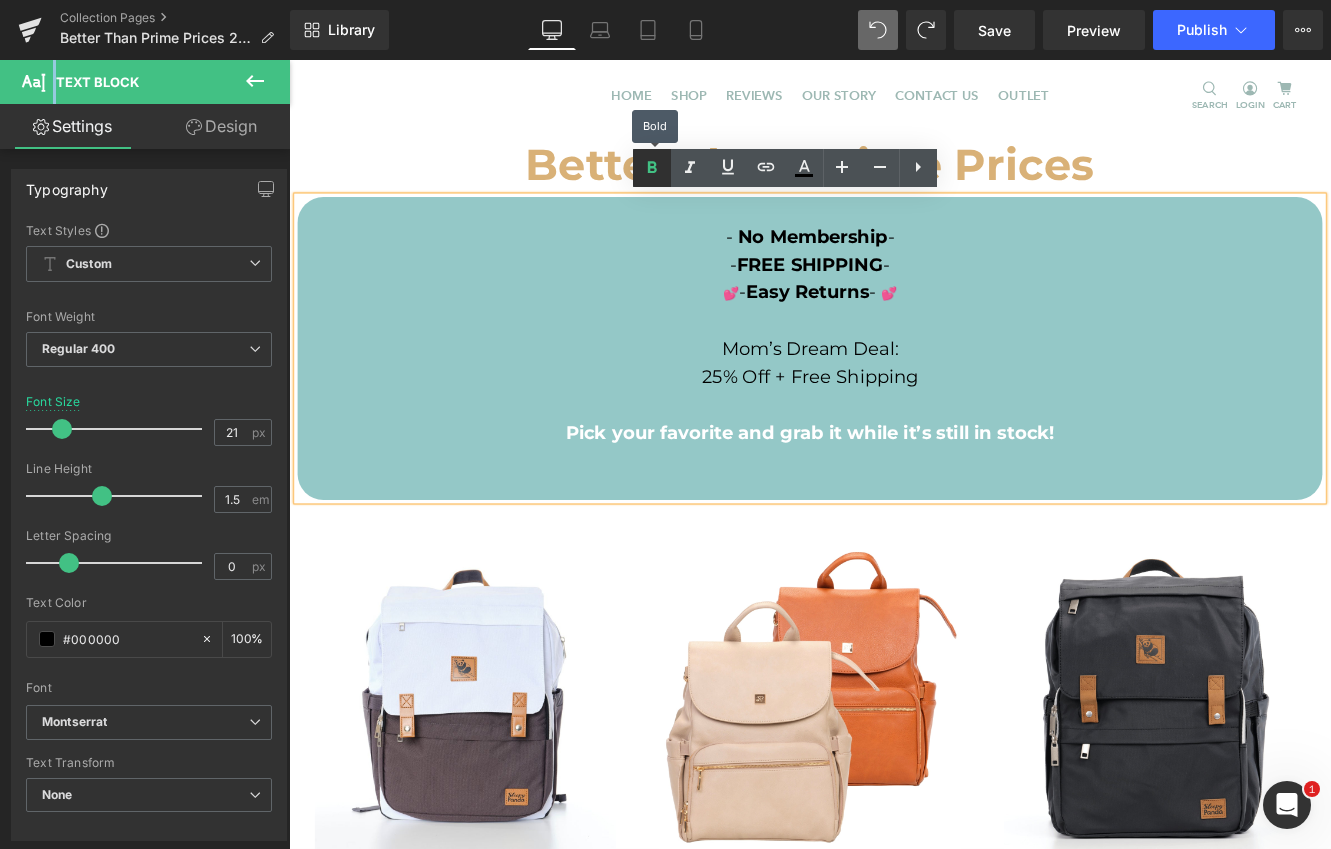 click 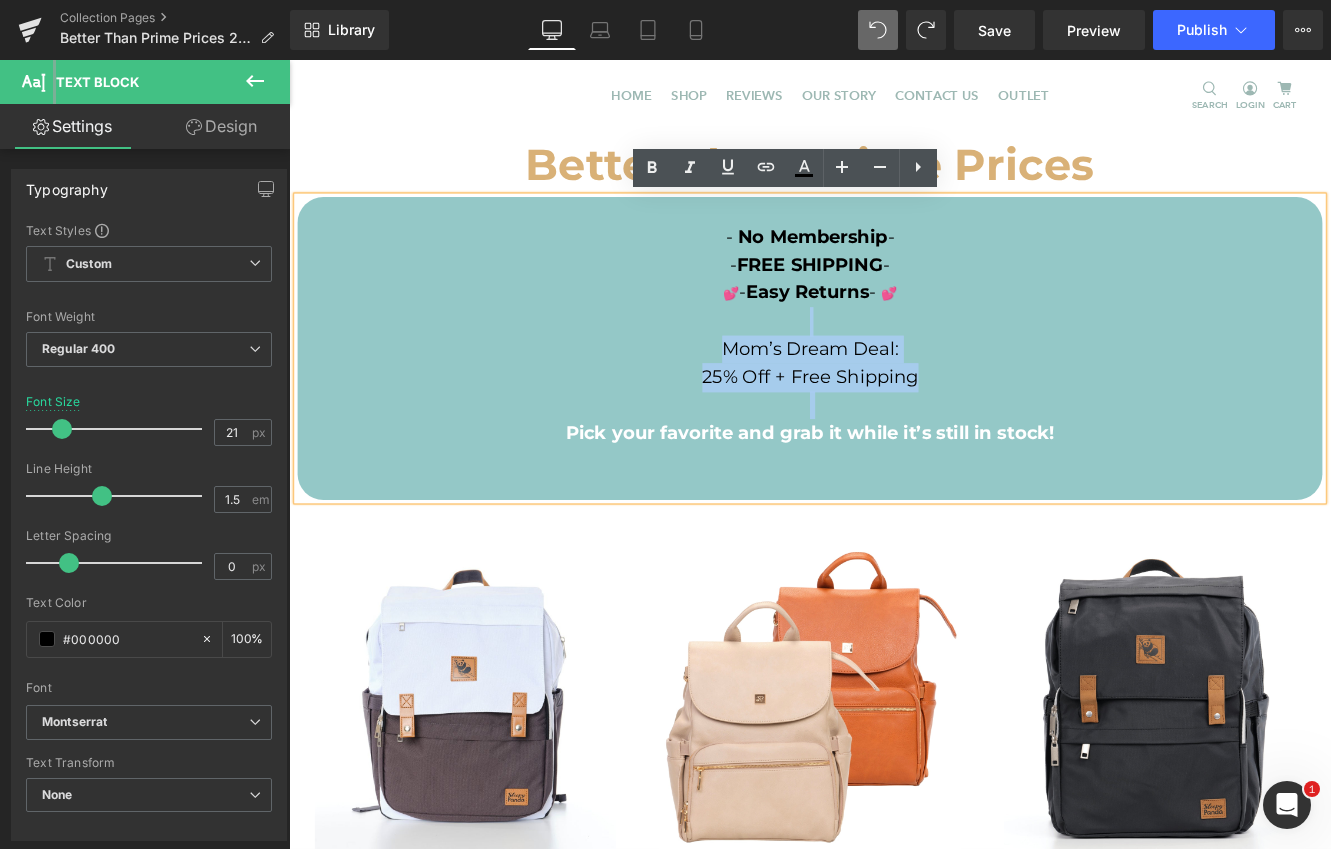 drag, startPoint x: 1018, startPoint y: 431, endPoint x: 764, endPoint y: 365, distance: 262.43475 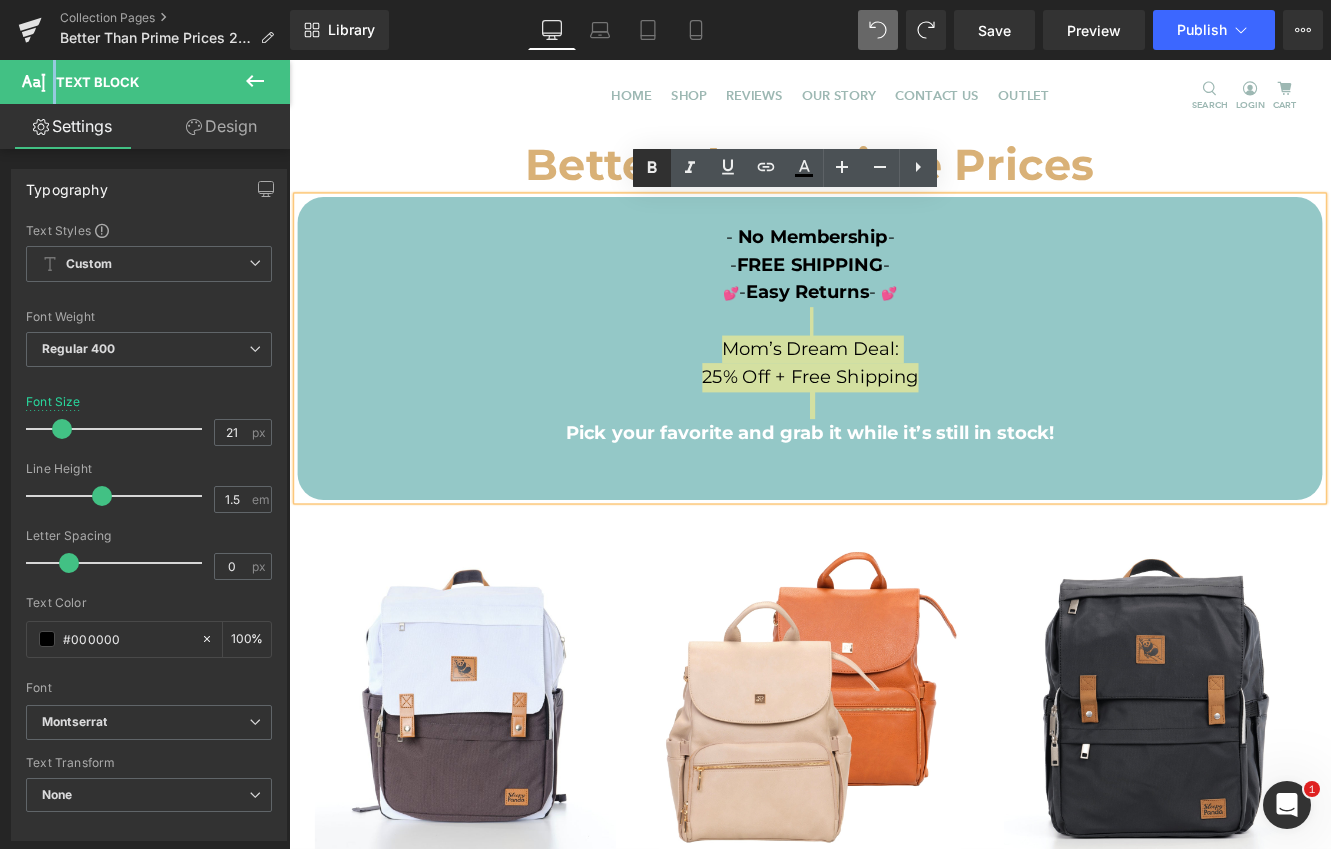 click 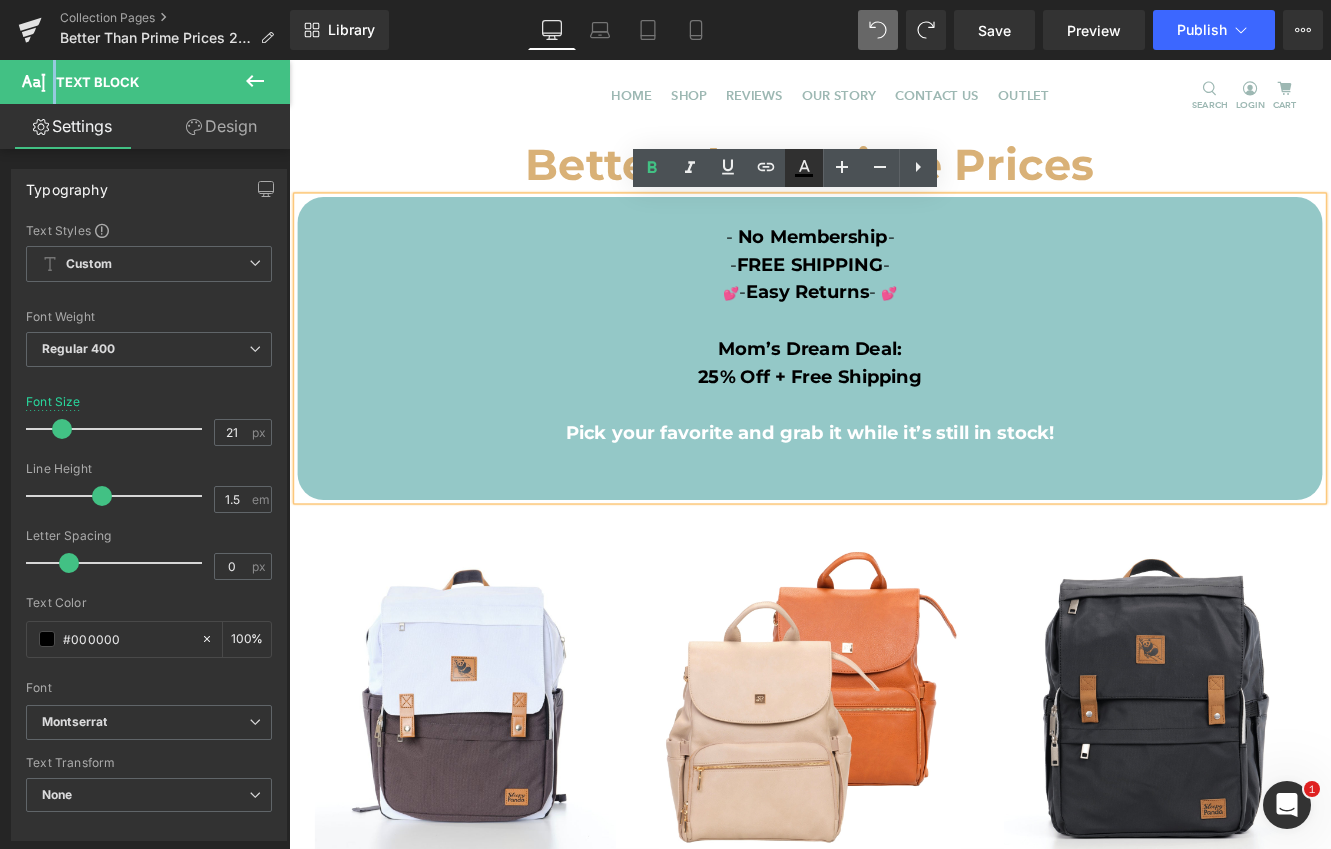 click 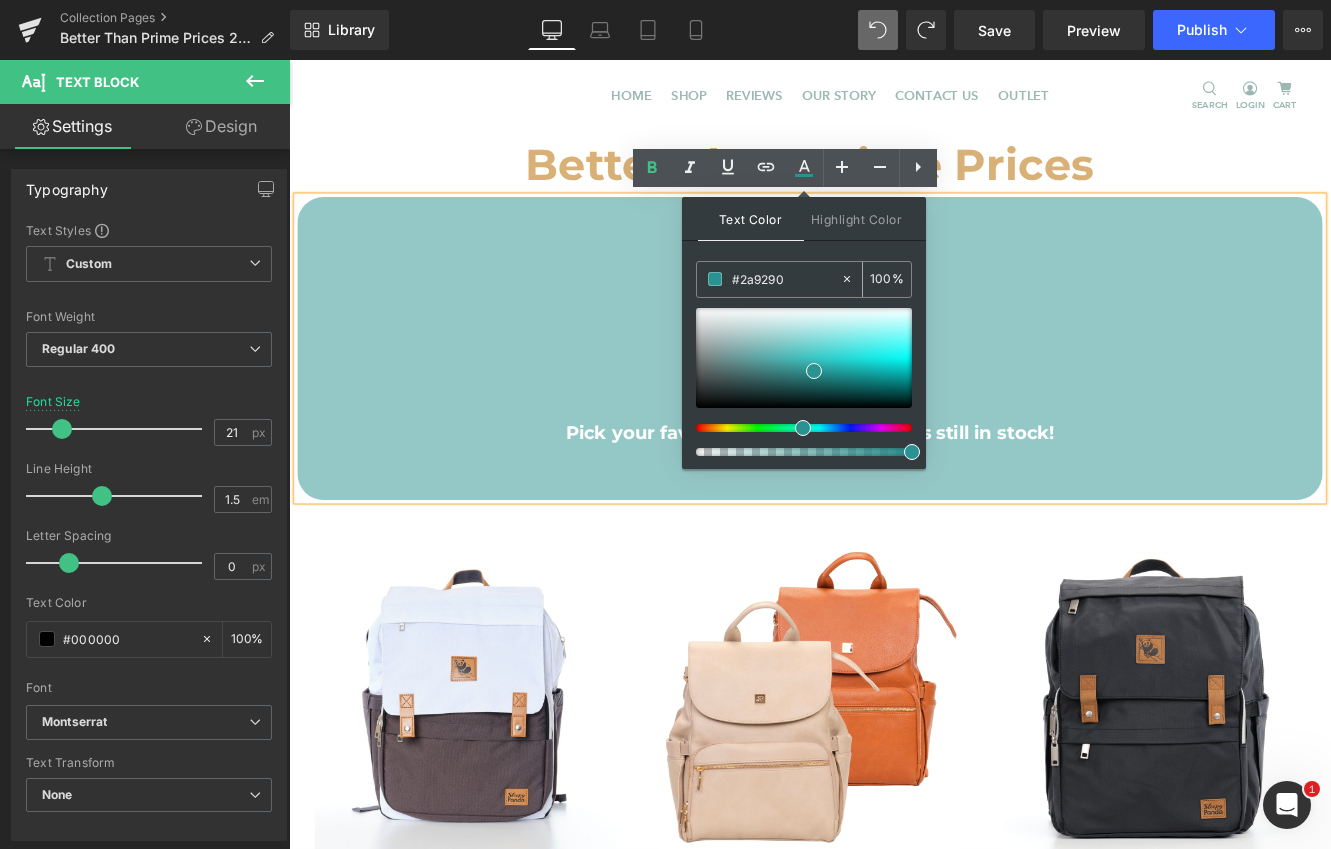 drag, startPoint x: 785, startPoint y: 281, endPoint x: 740, endPoint y: 282, distance: 45.01111 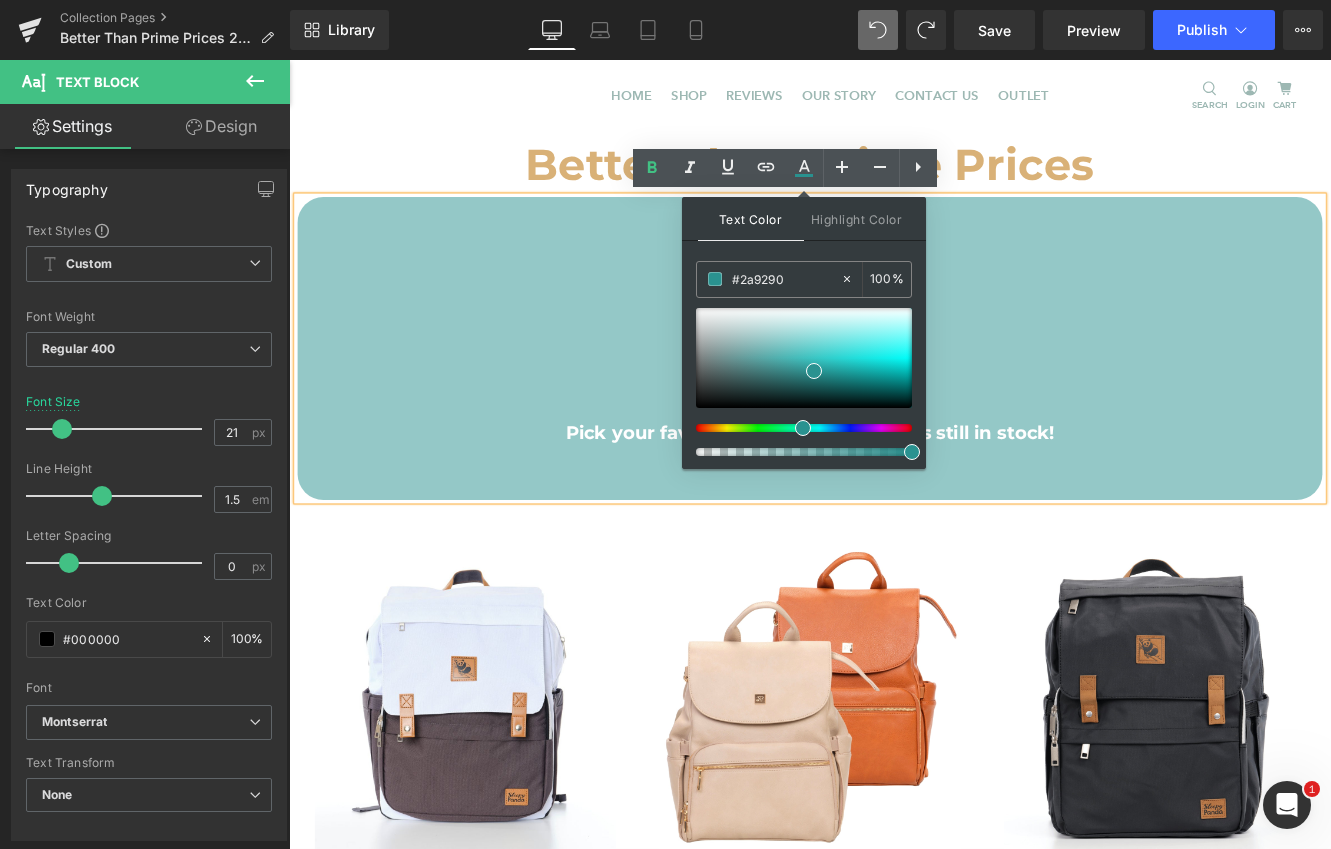 type on "#f" 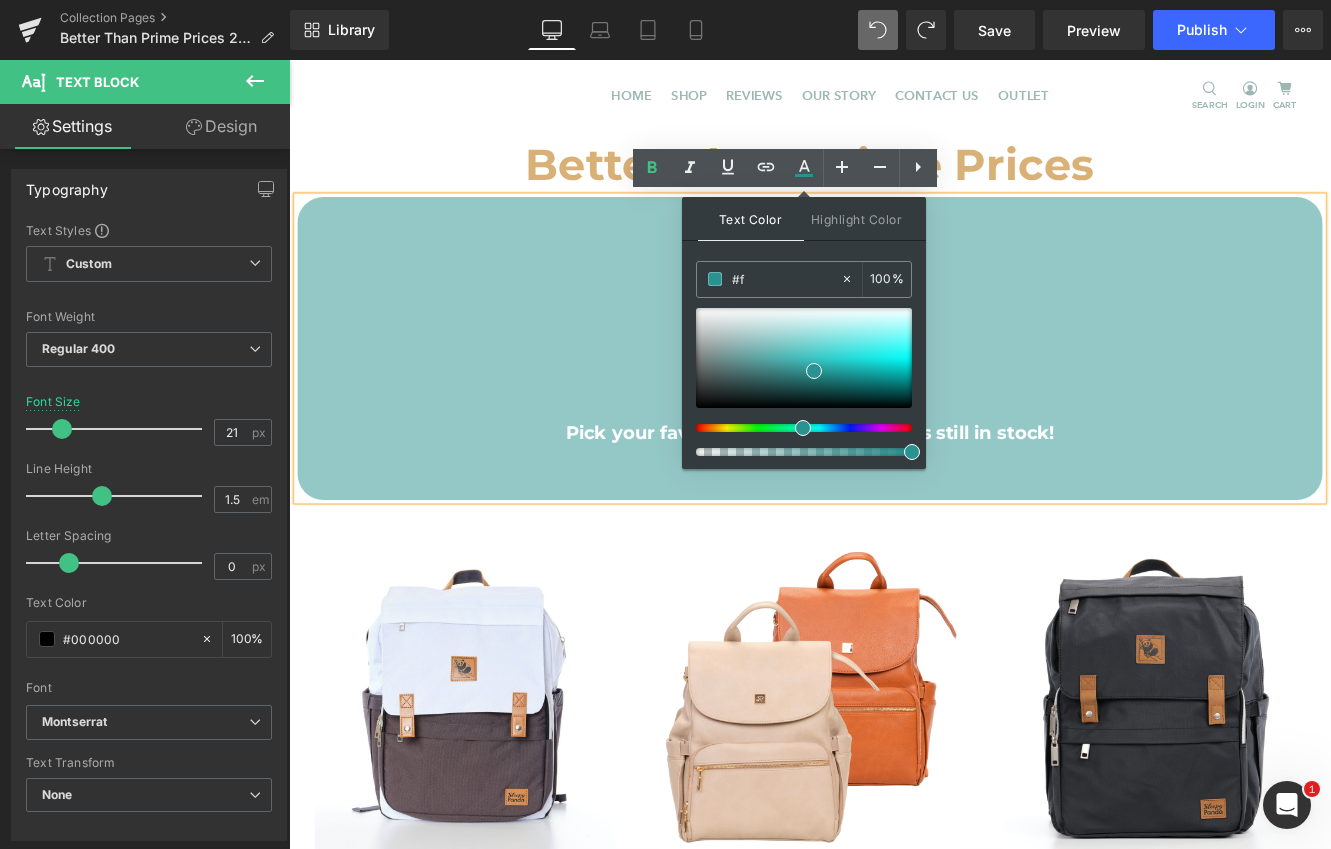 type on "0" 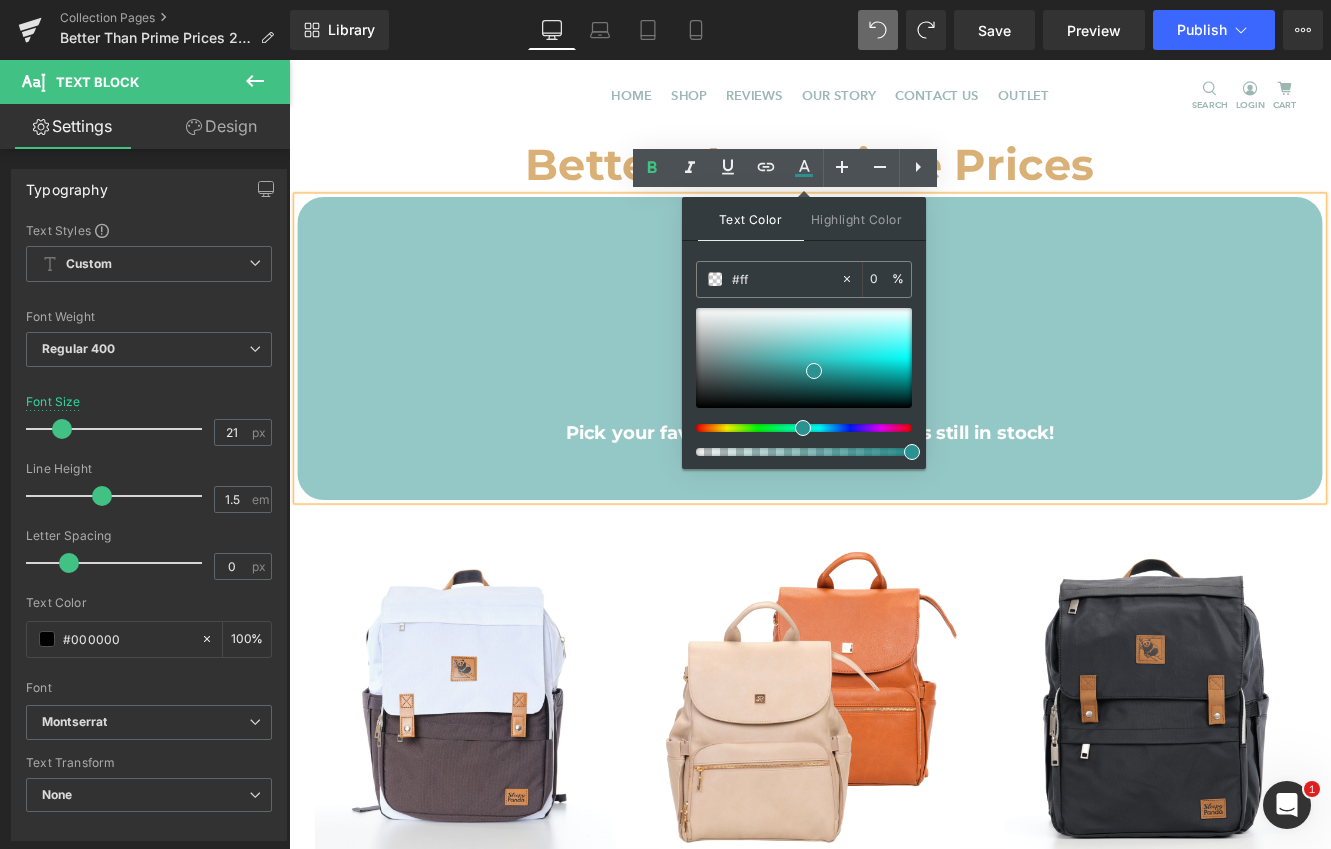 type on "#fff" 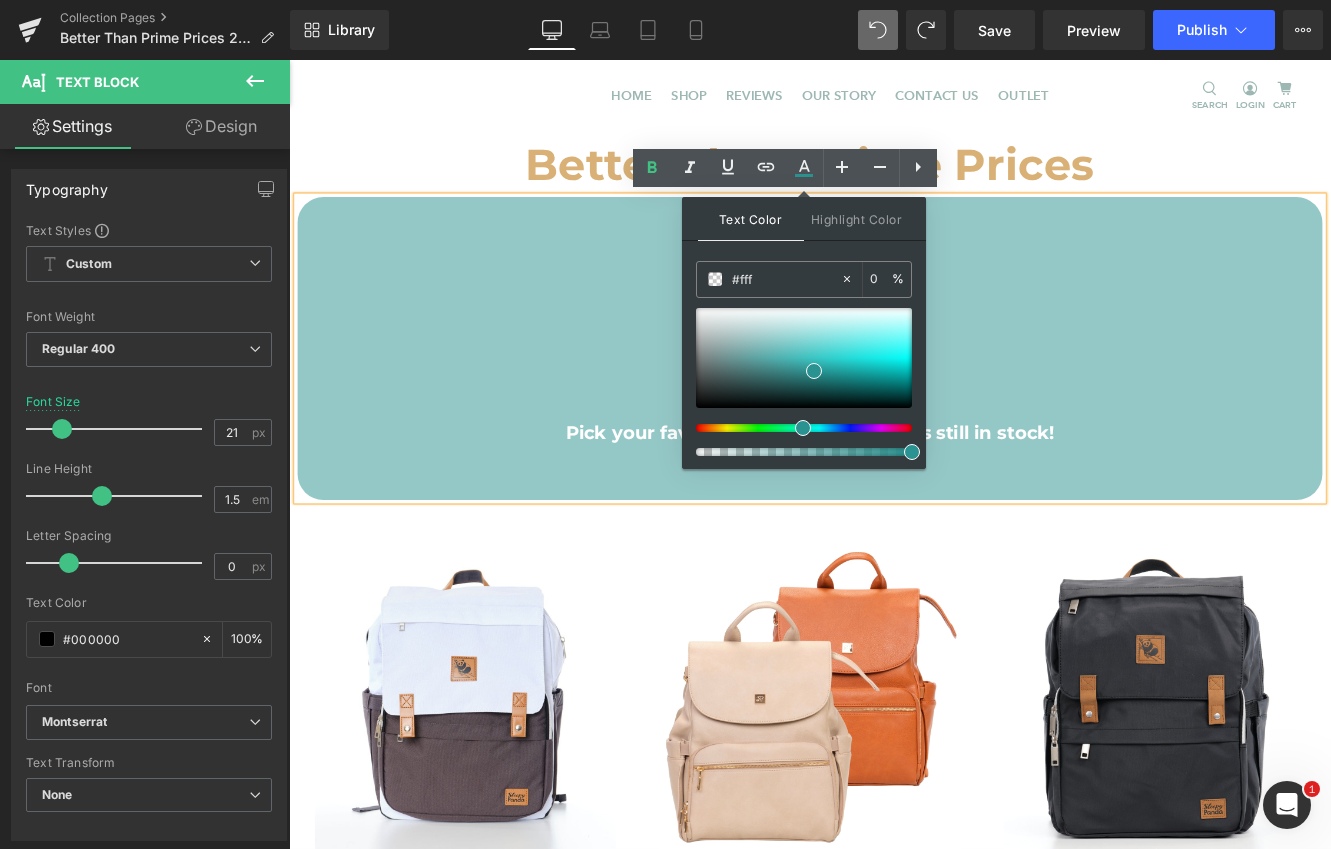 type on "100" 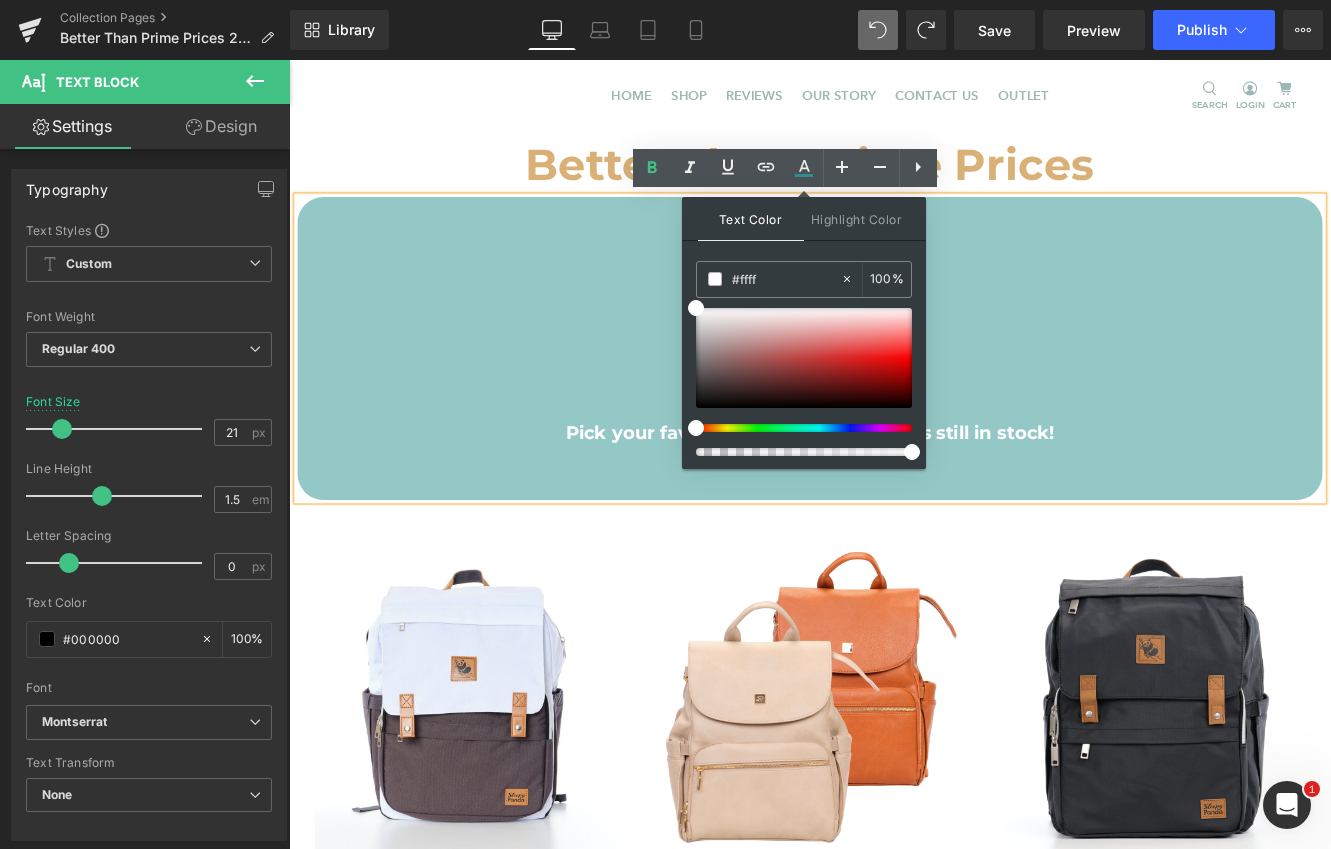 type on "#fffff" 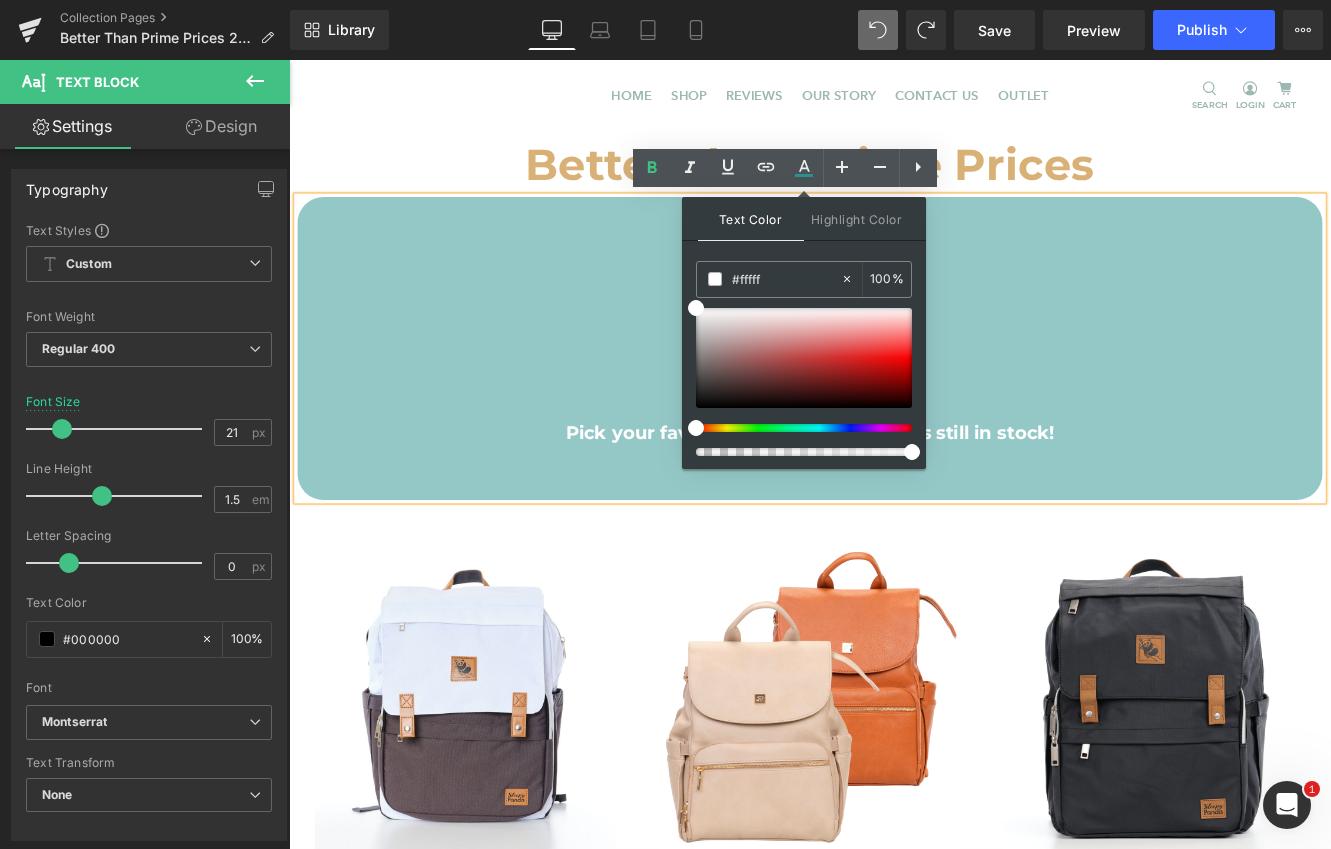 type on "0" 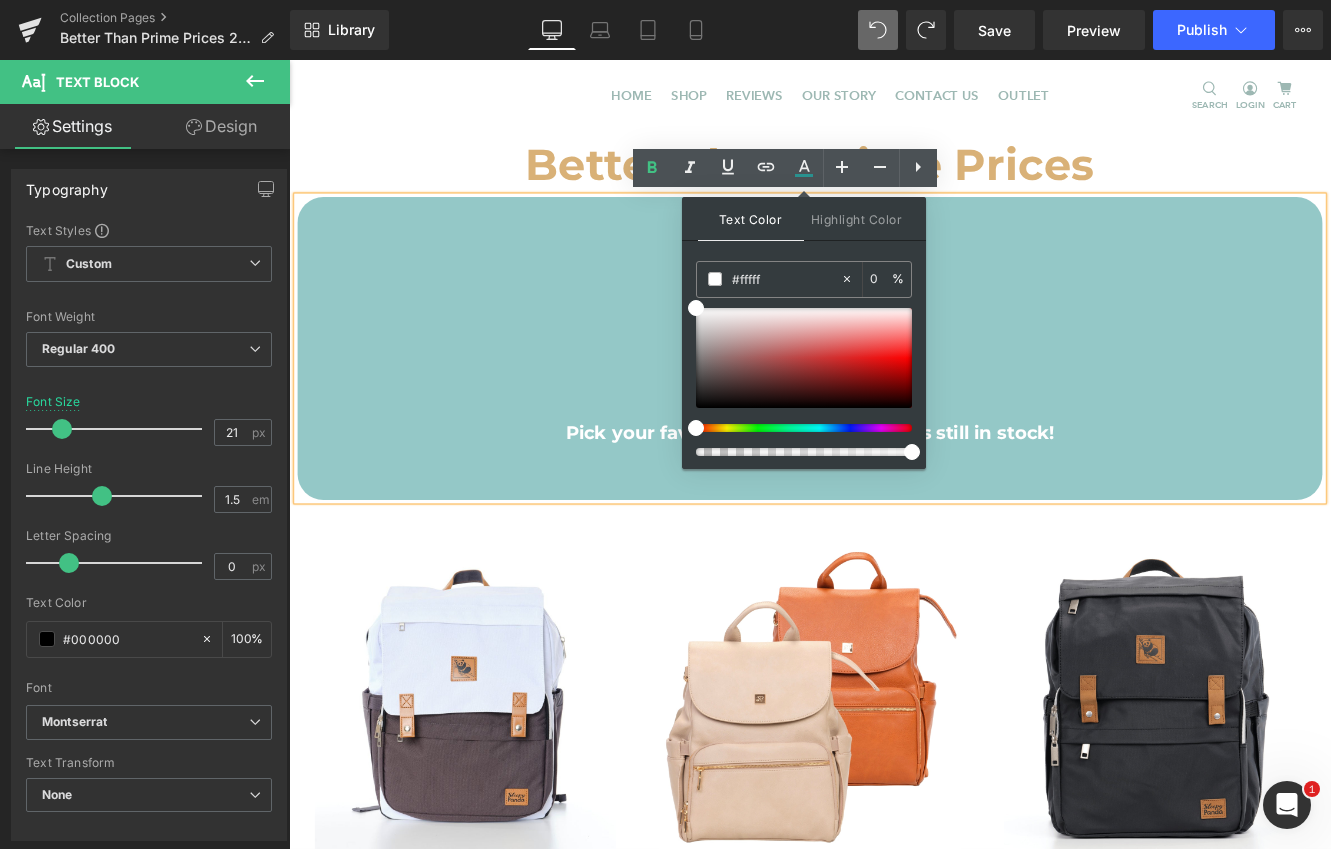 type on "#ffffff" 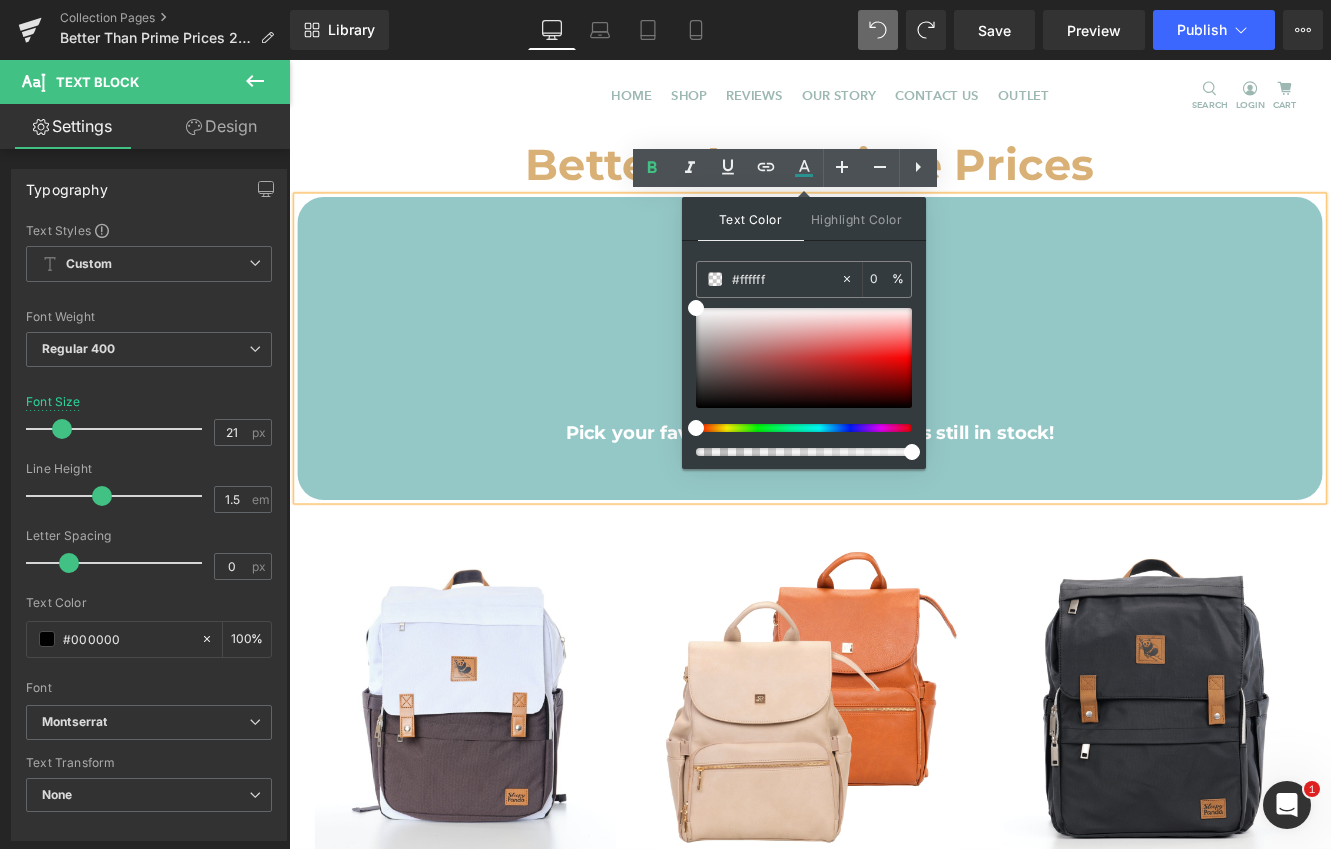 type on "100" 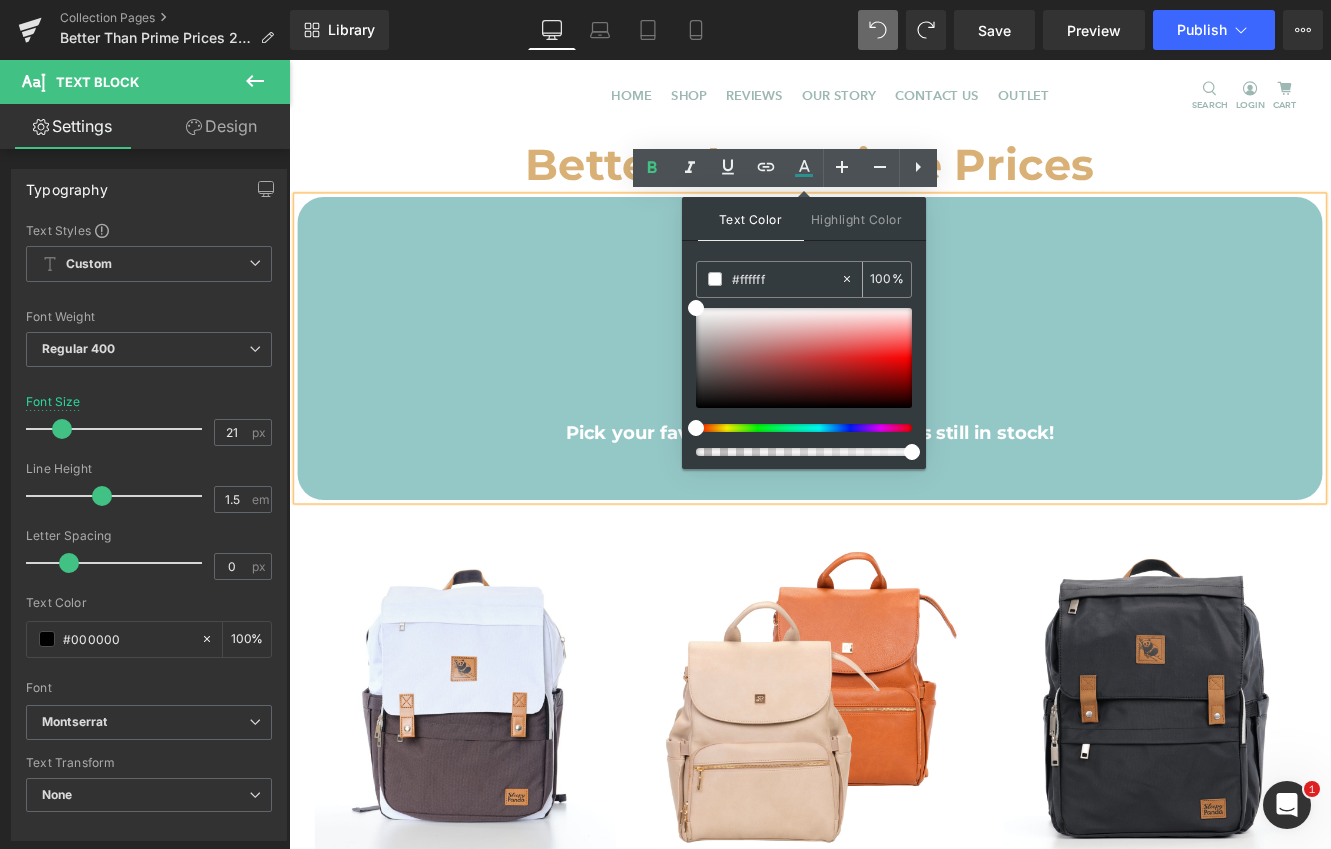 click at bounding box center [715, 279] 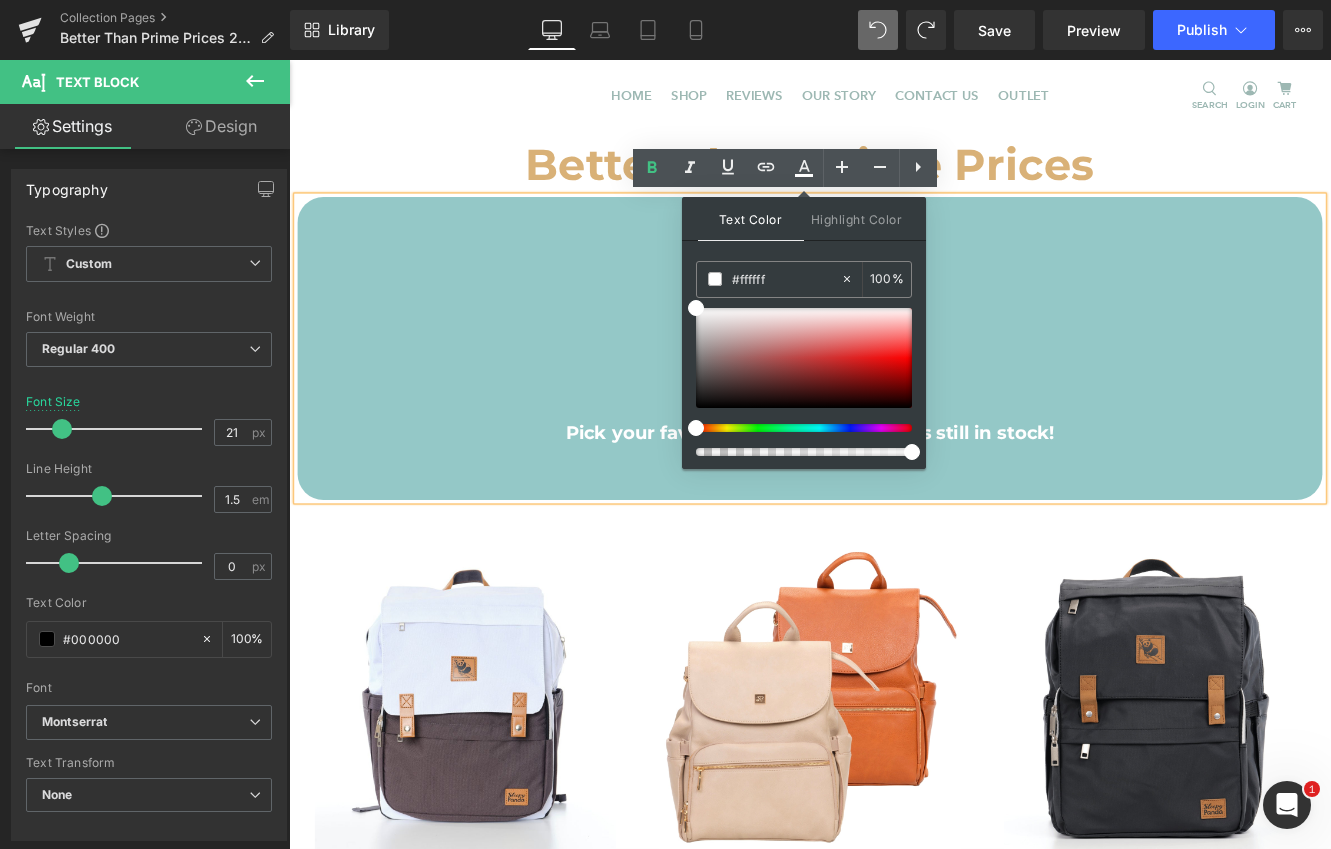 click on "💕  -  Easy Returns  -   💕" at bounding box center [894, 330] 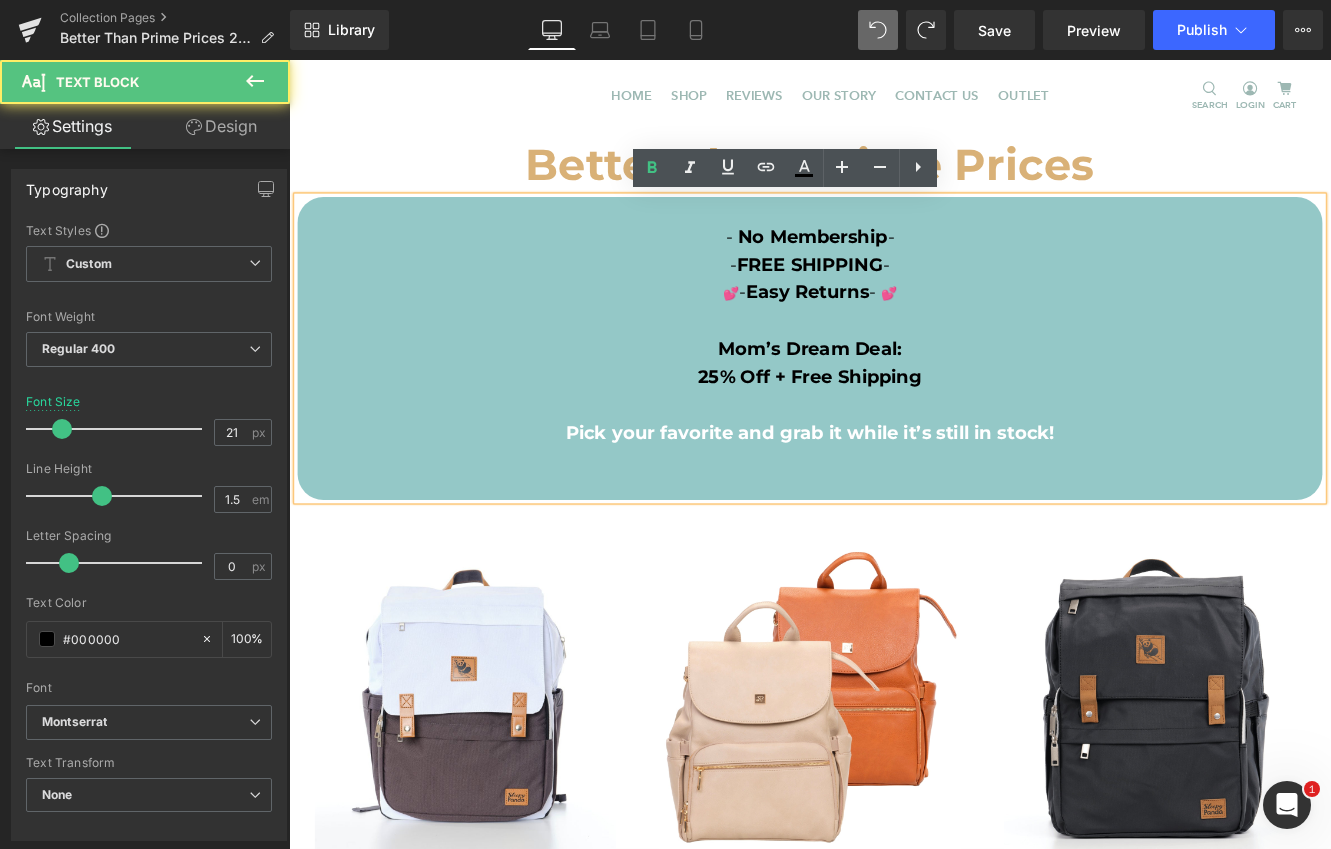 click on "💕  -  Easy Returns  -   💕" at bounding box center (894, 330) 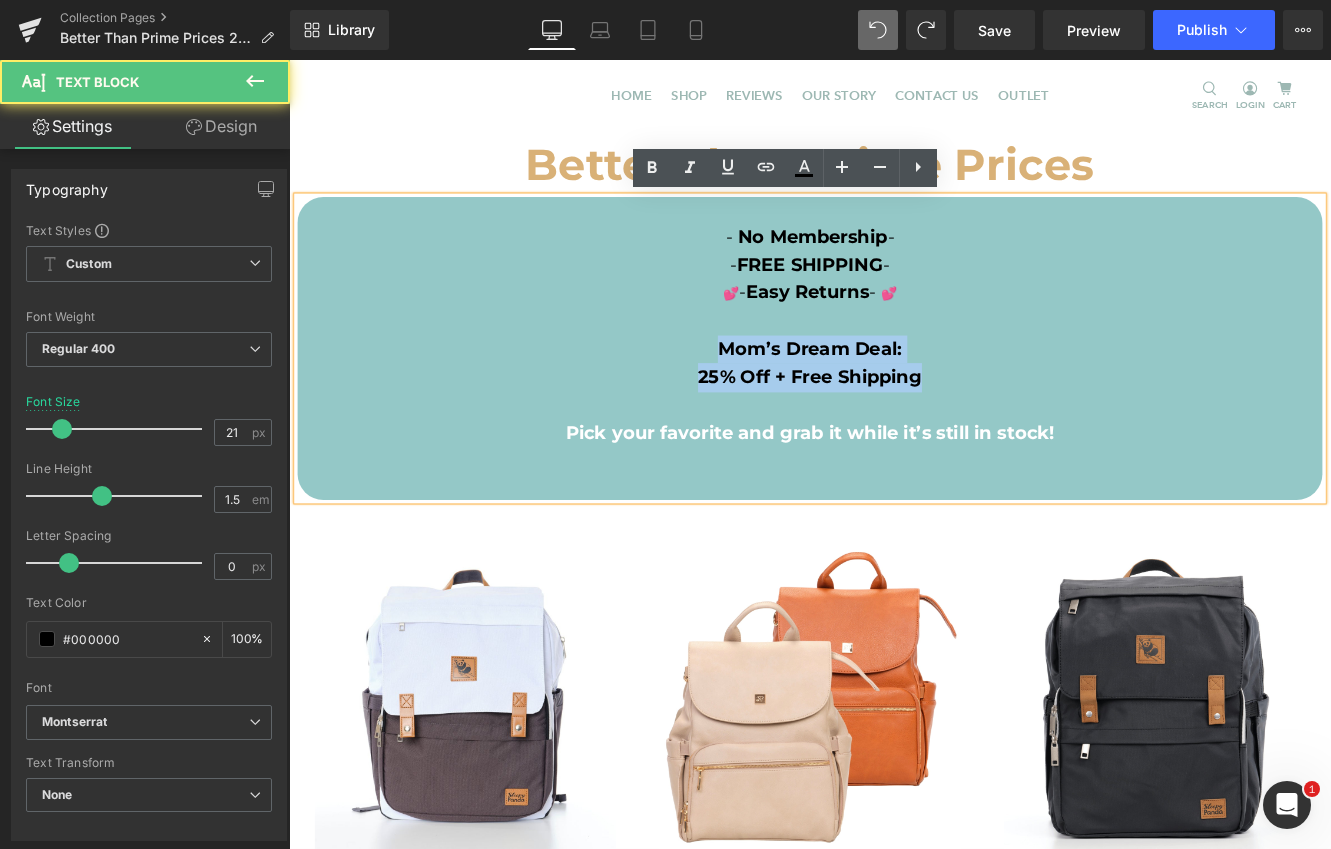 drag, startPoint x: 1047, startPoint y: 440, endPoint x: 809, endPoint y: 328, distance: 263.03613 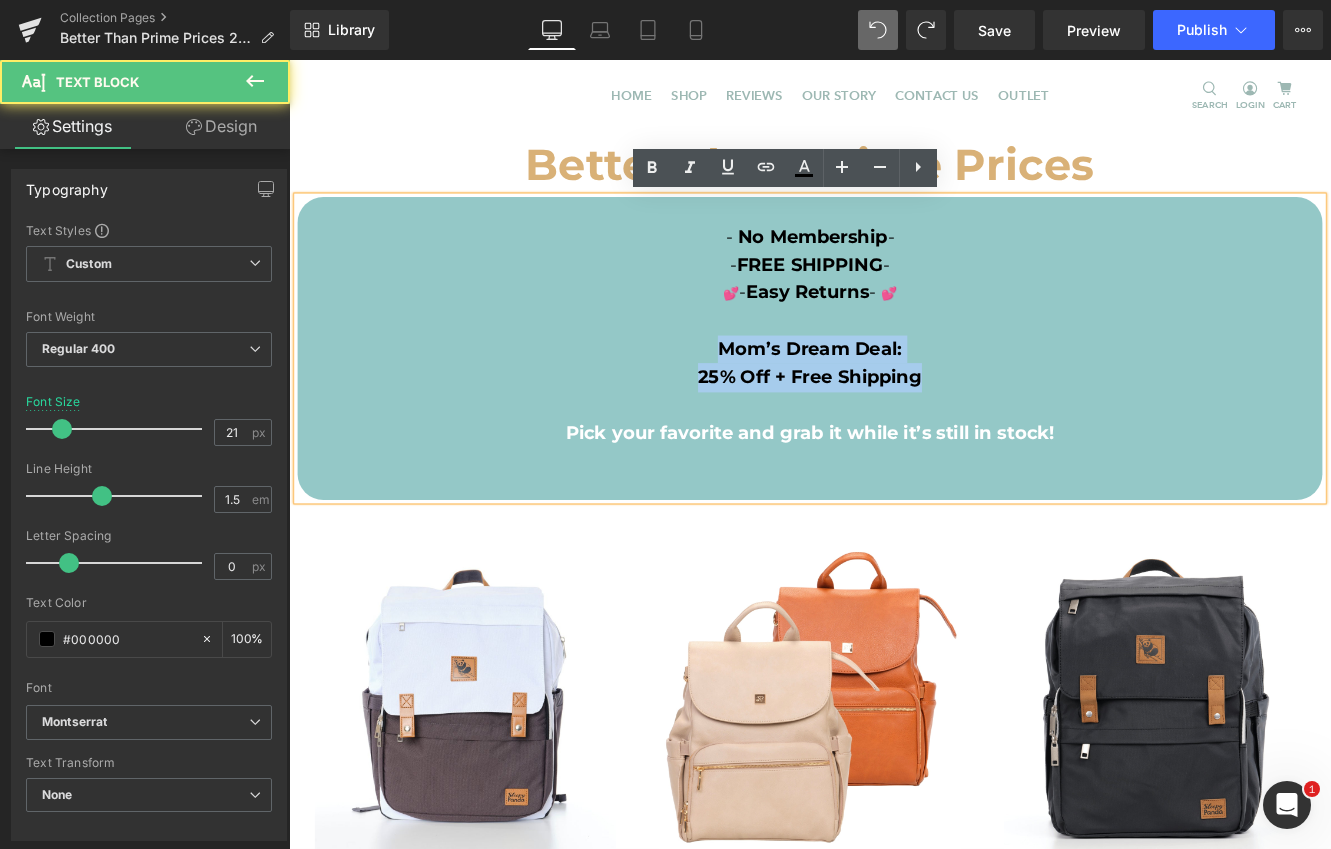 click on "-   No Membership  - -  FREE SHIPPING  - 💕  -  Easy Returns  -   💕 Mom’s Dream Deal: 25% Off + Free Shipping Pick your favorite and grab it while it’s still in stock!" at bounding box center (894, 395) 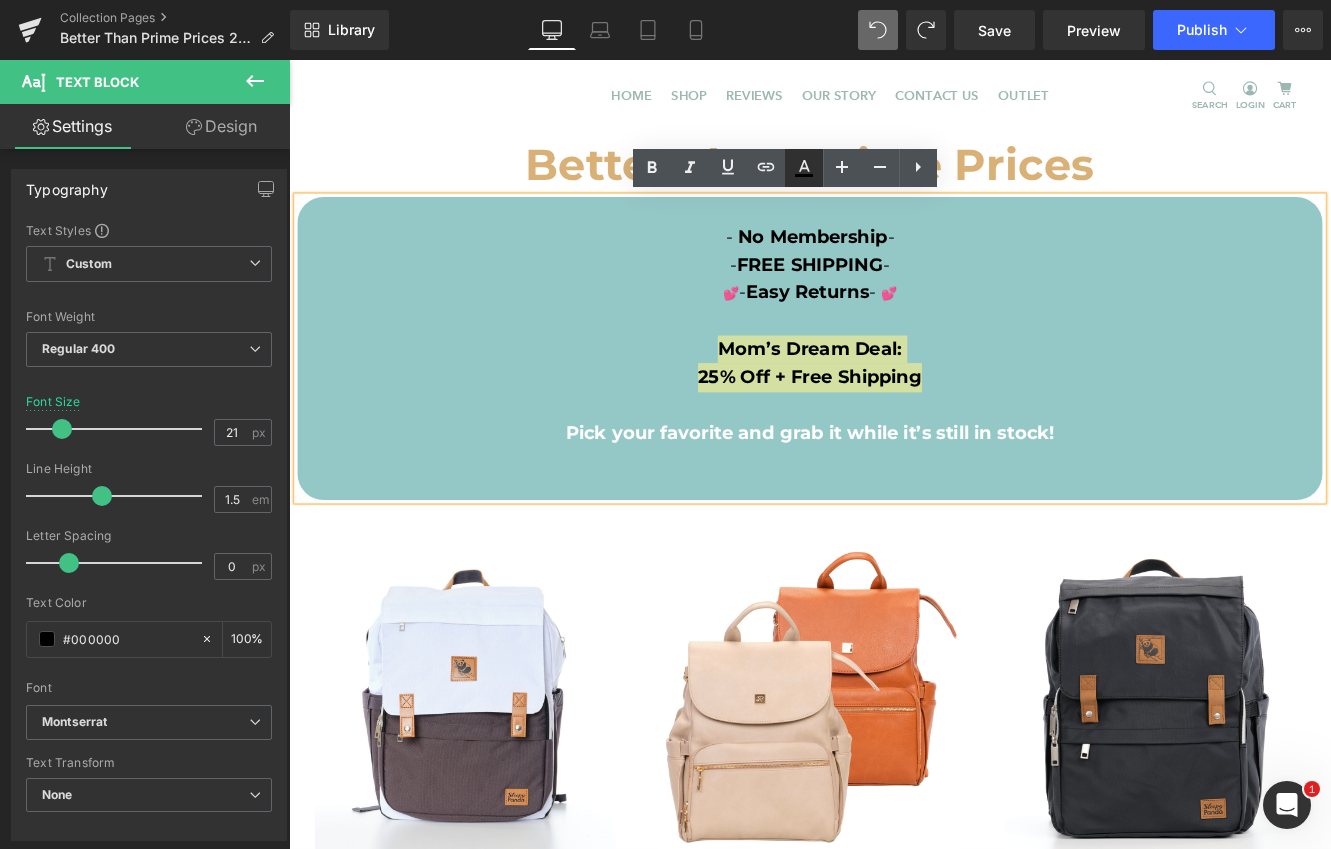 click 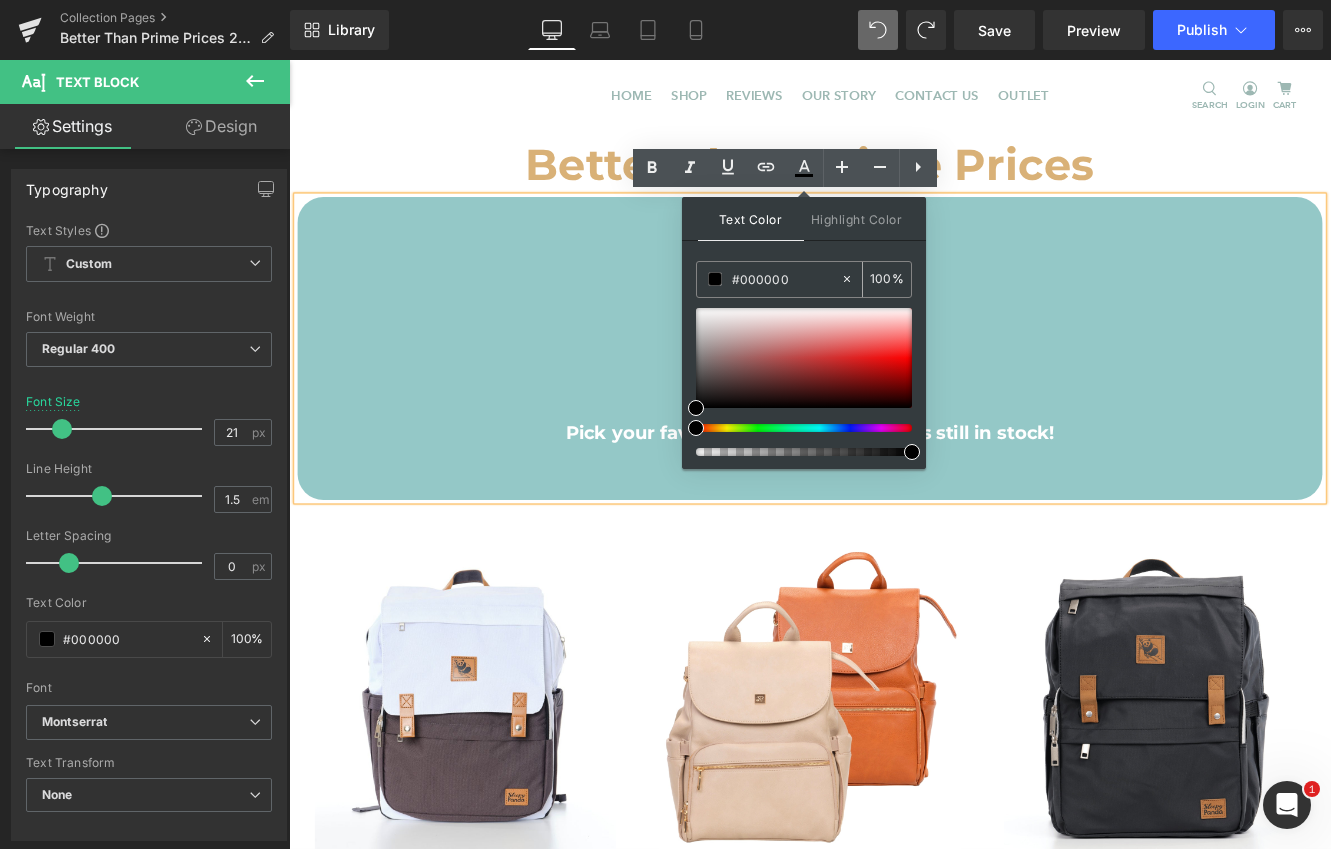 drag, startPoint x: 800, startPoint y: 283, endPoint x: 743, endPoint y: 281, distance: 57.035076 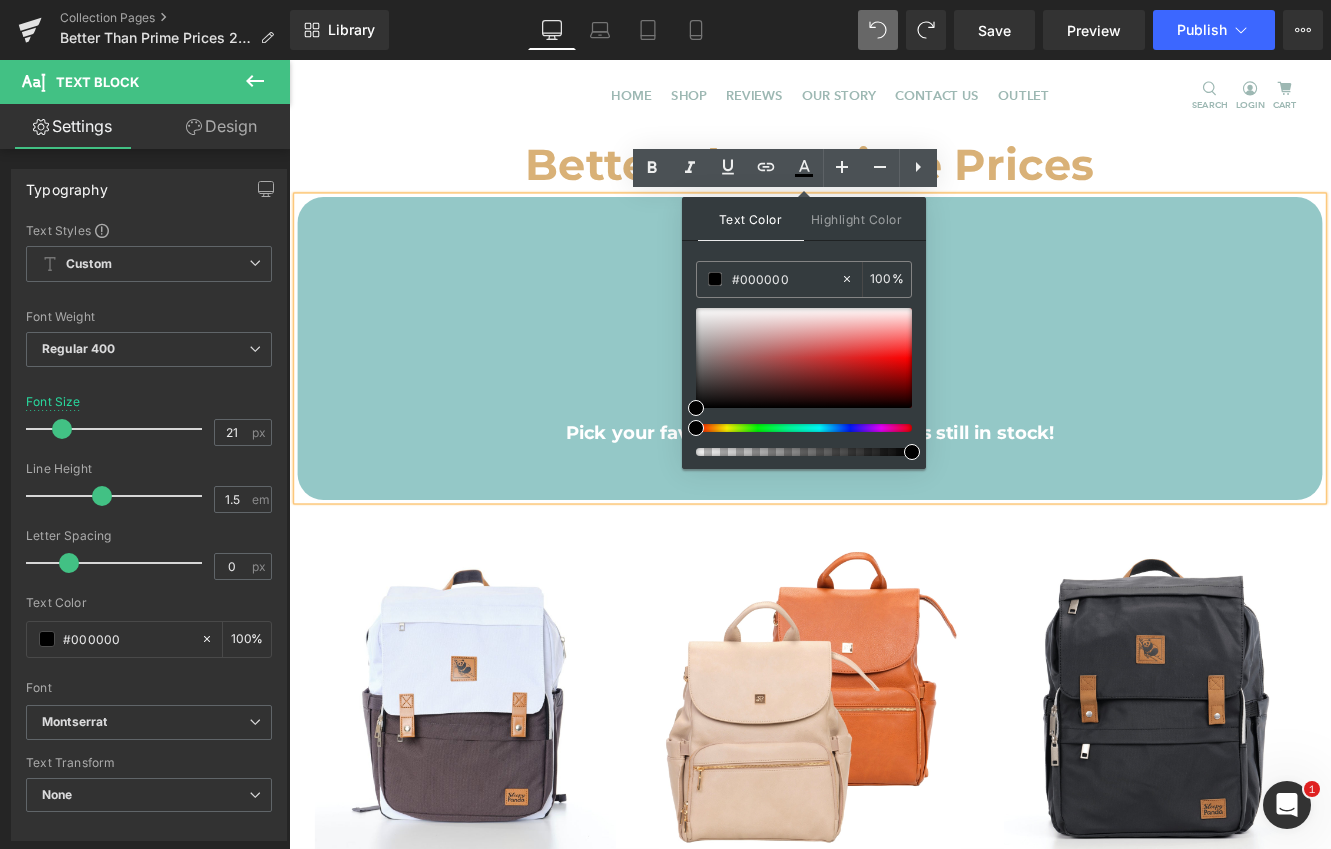 type on "#f" 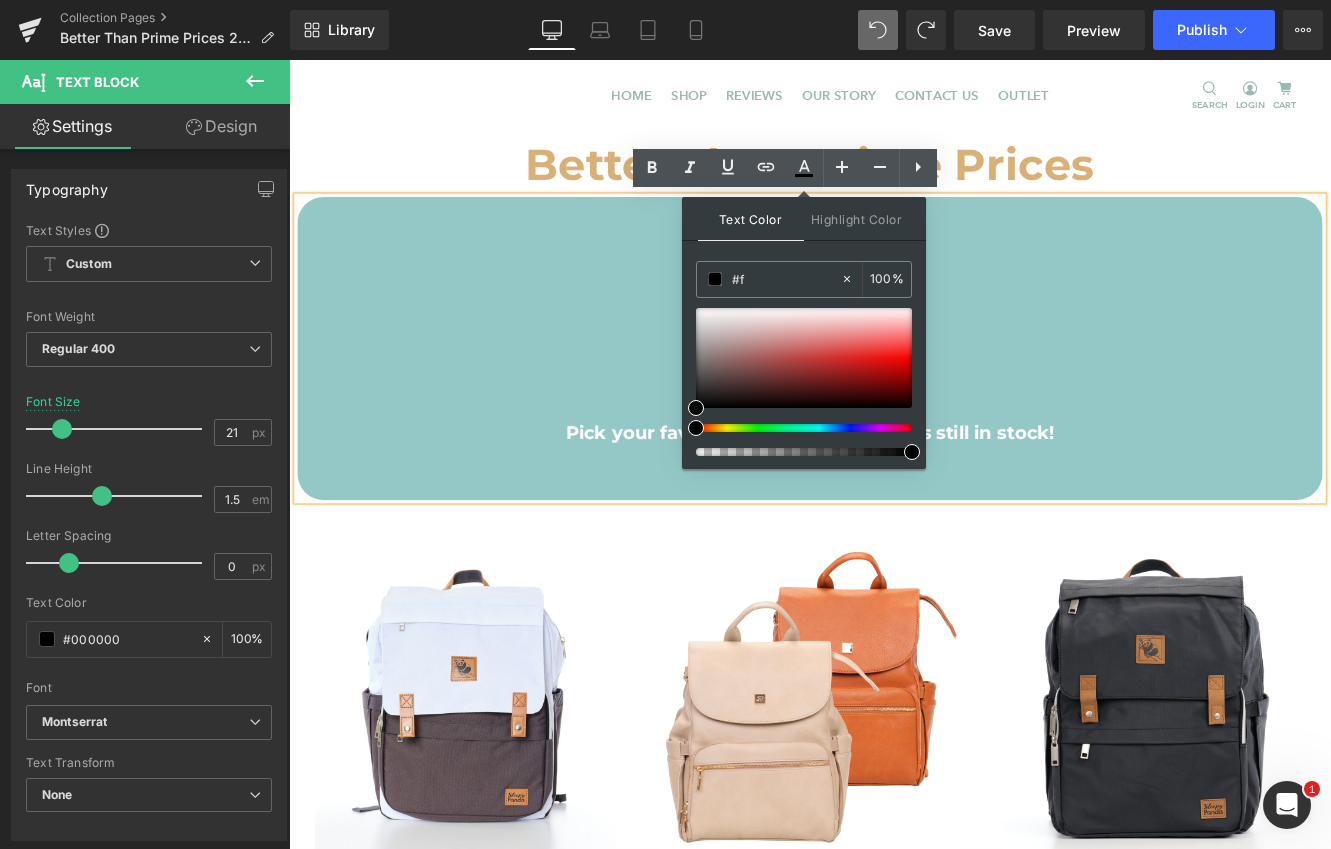 type on "0" 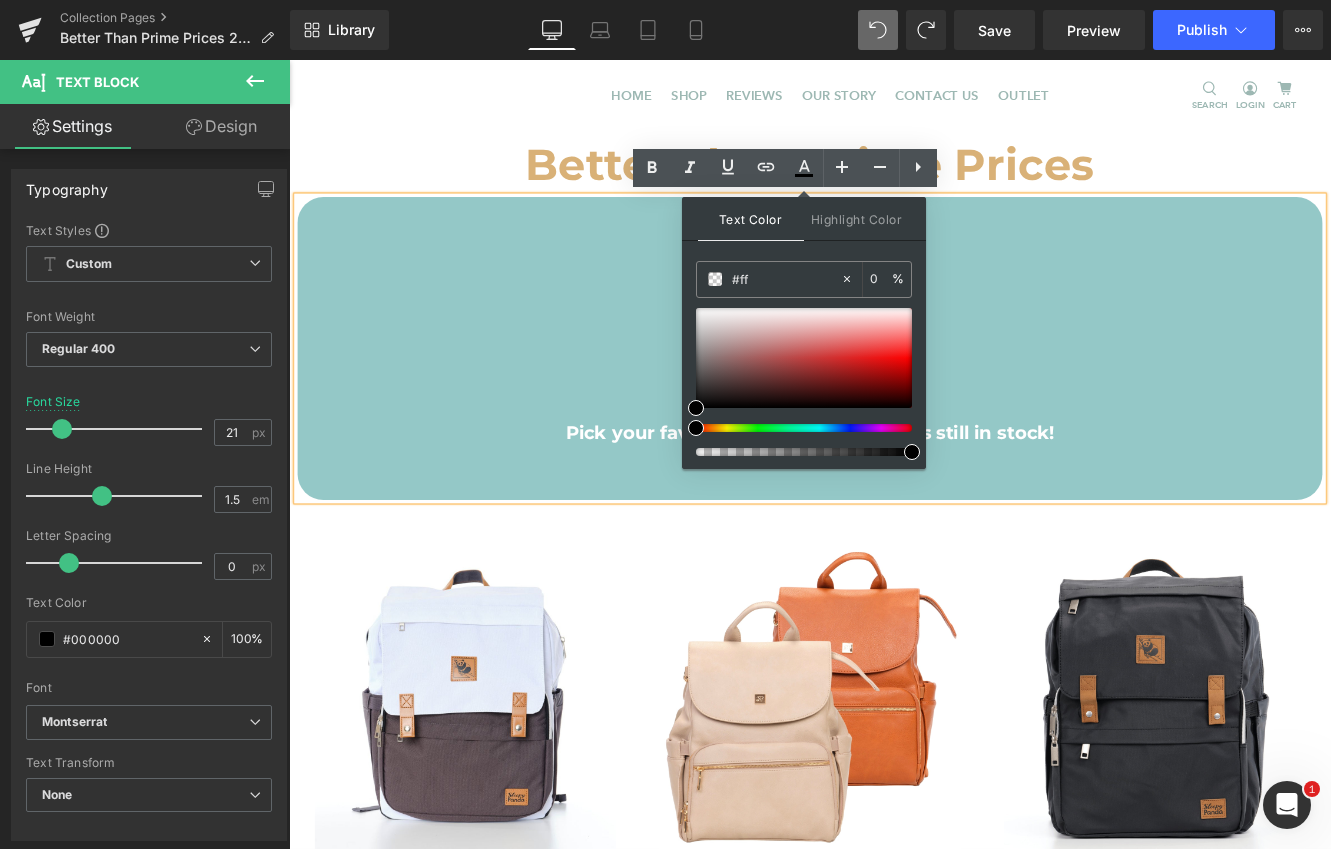 type on "#fff" 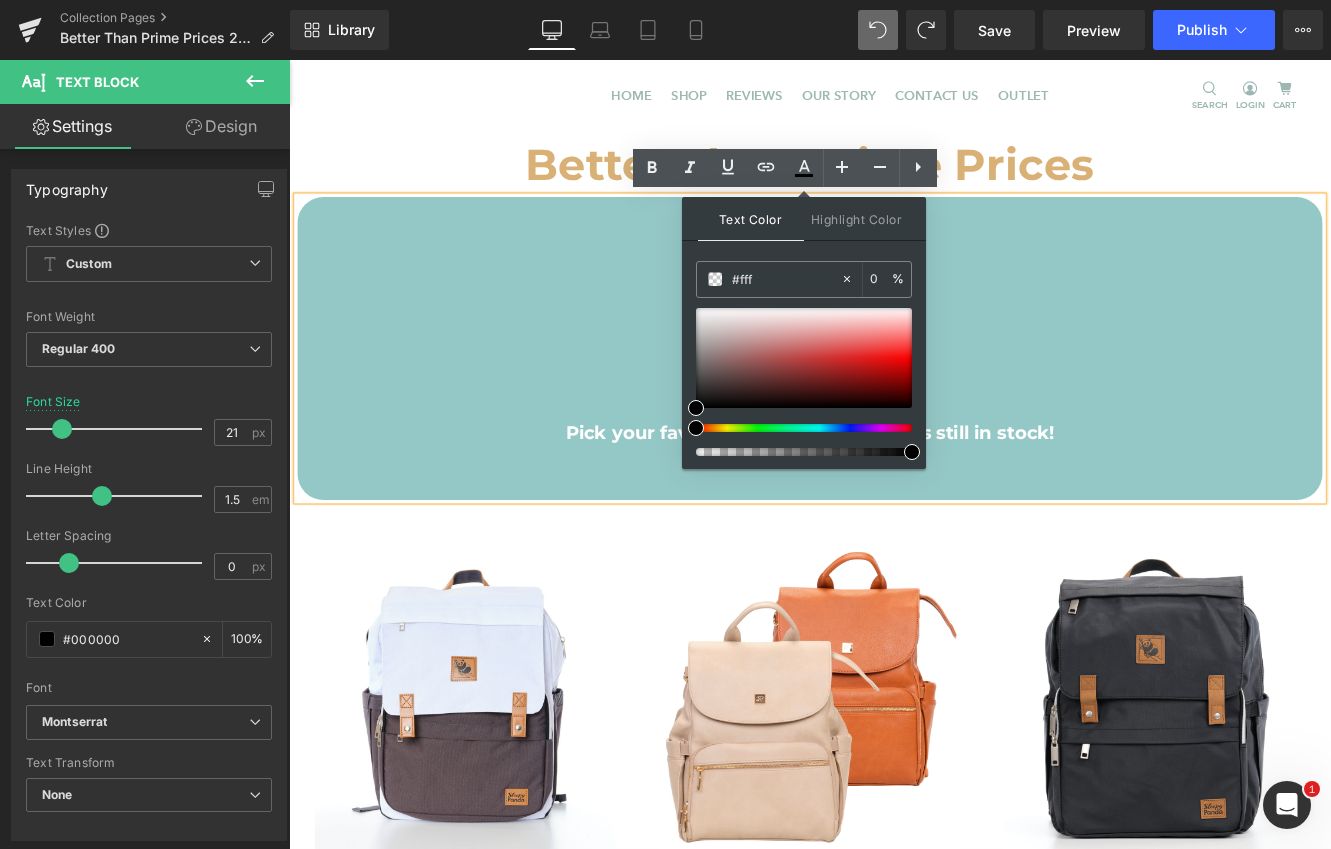 type on "100" 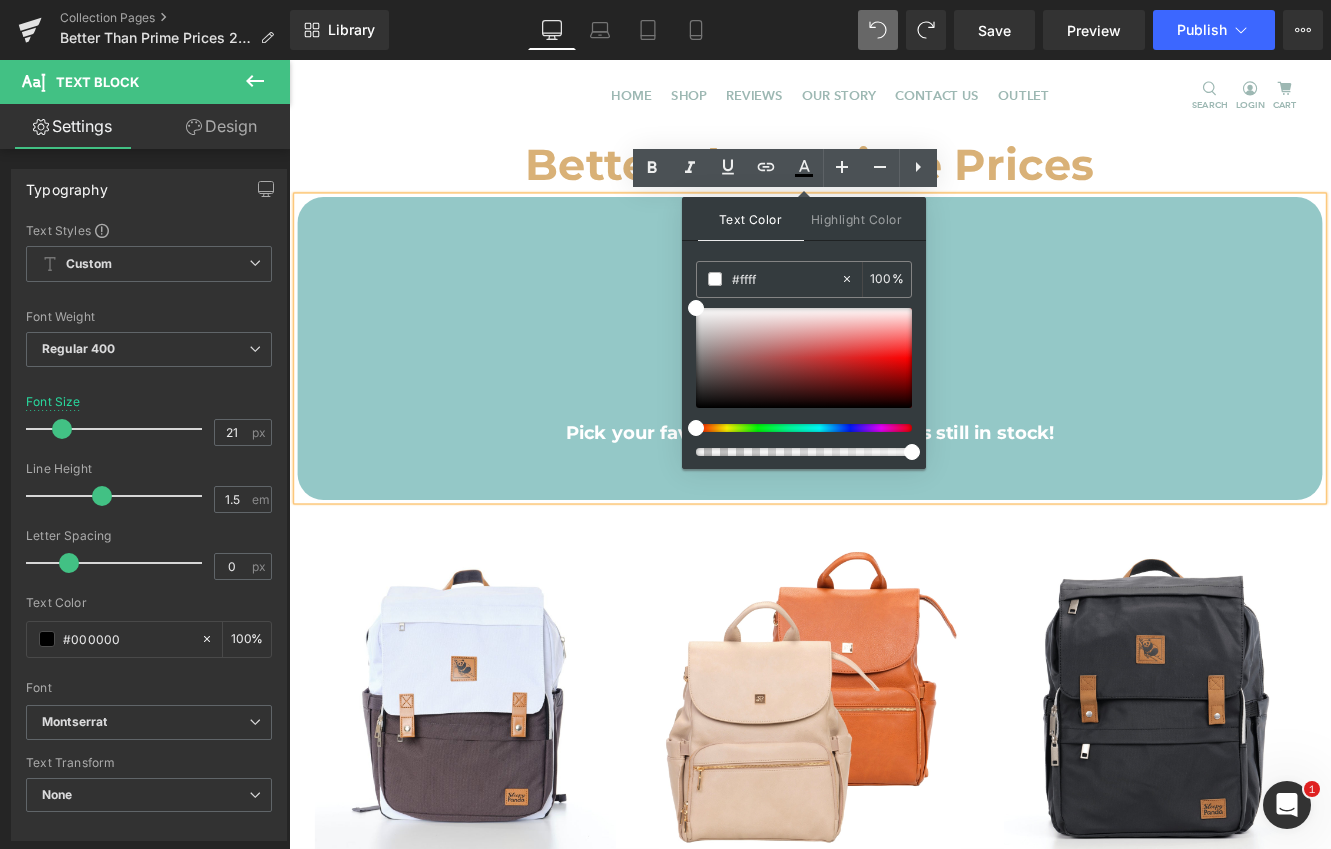 type on "#fffff" 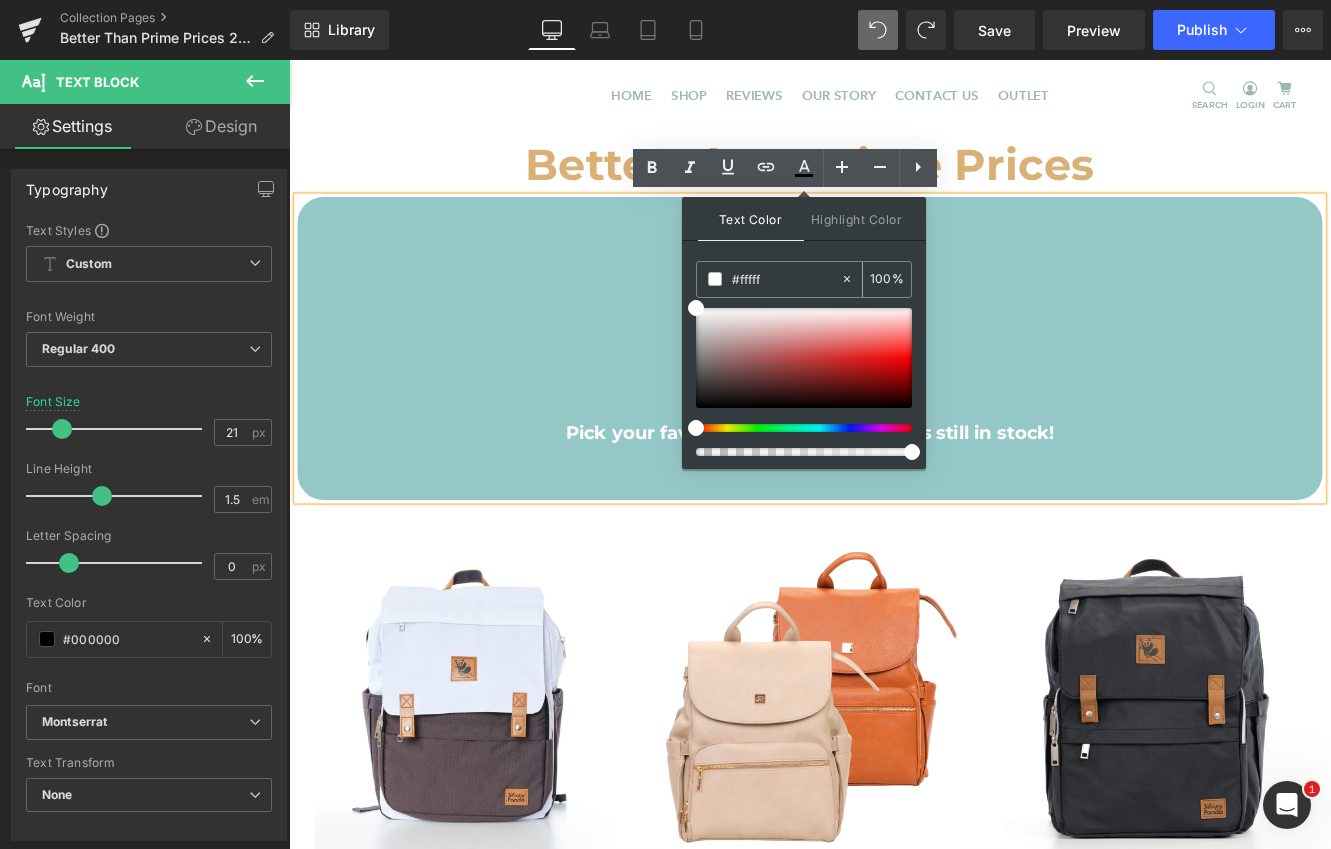type on "0" 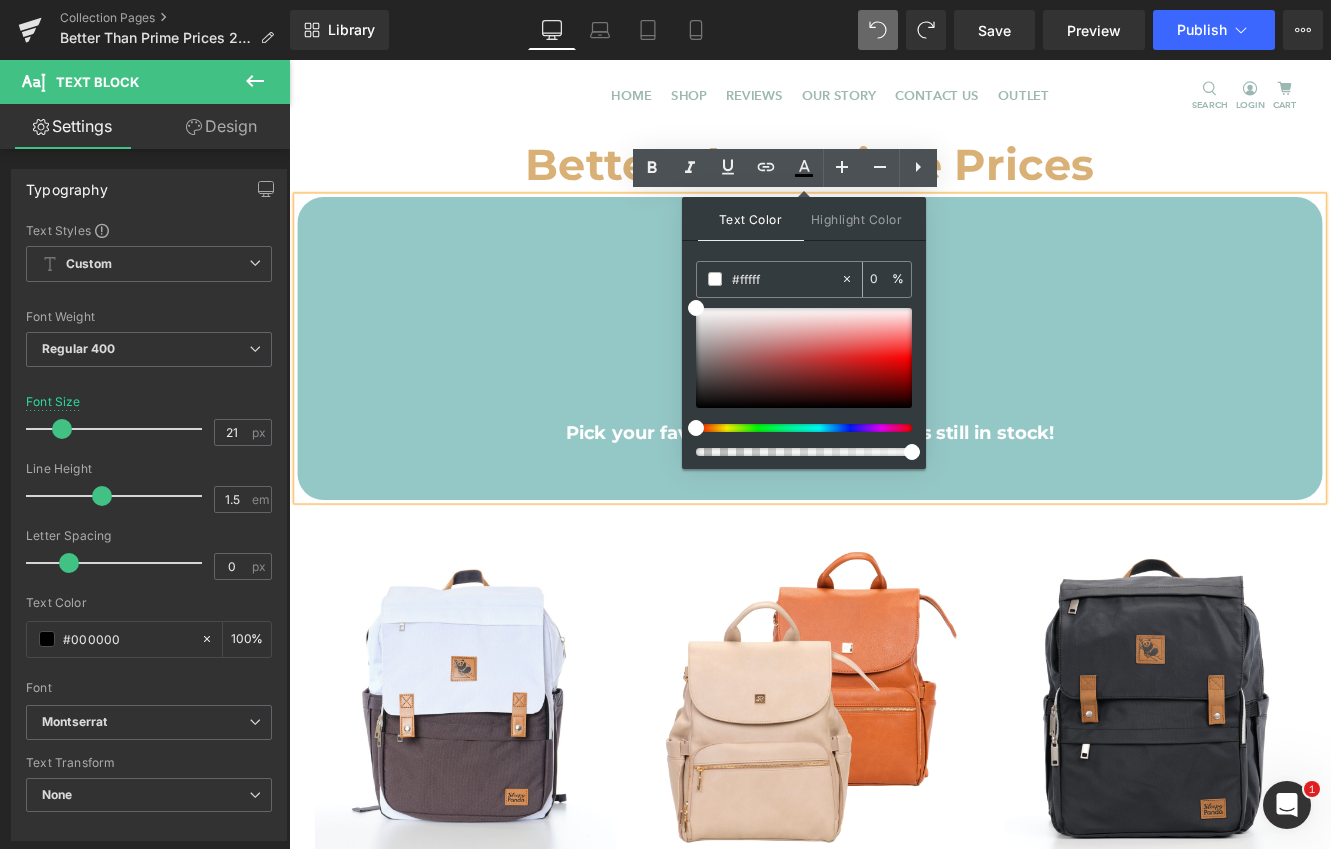 type on "#ffffff" 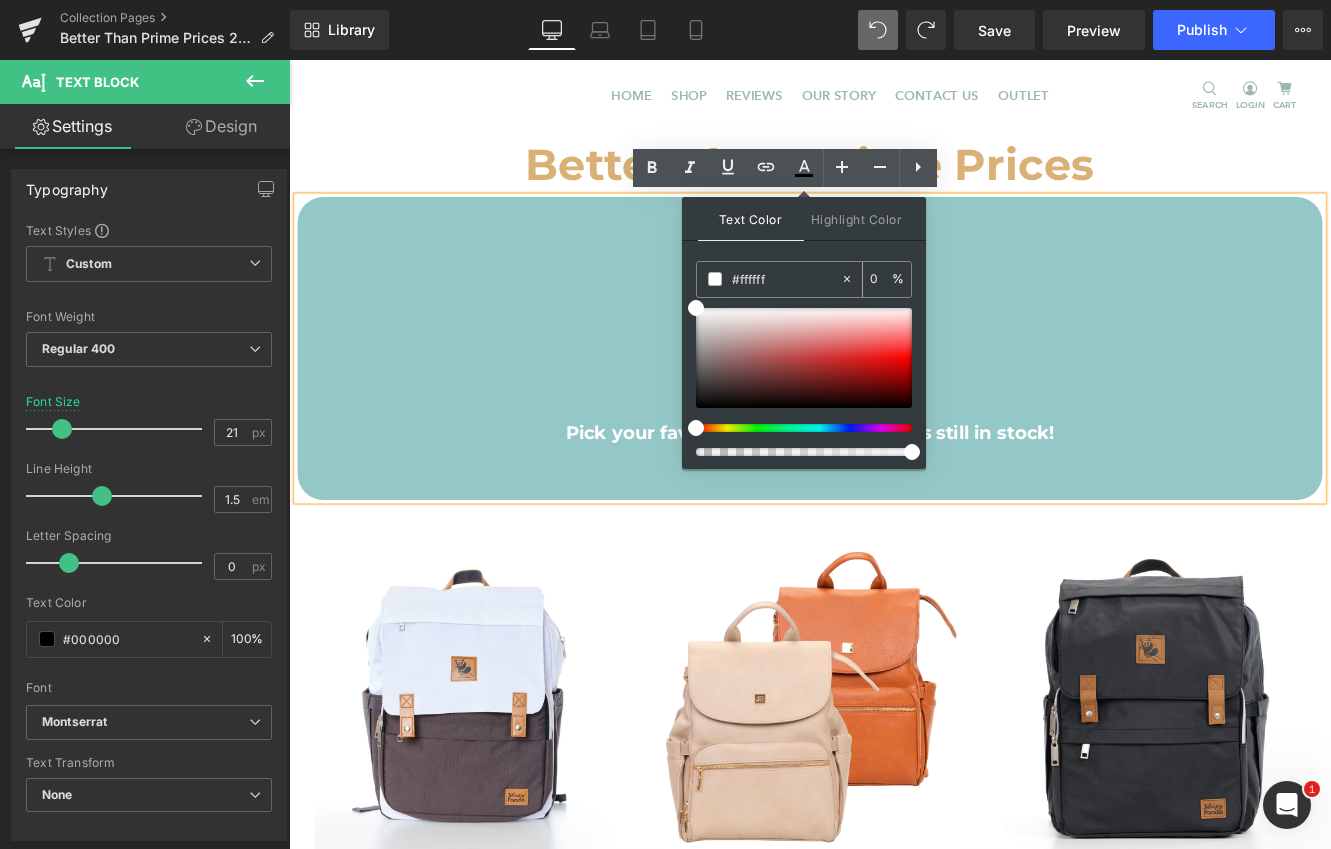 type on "100" 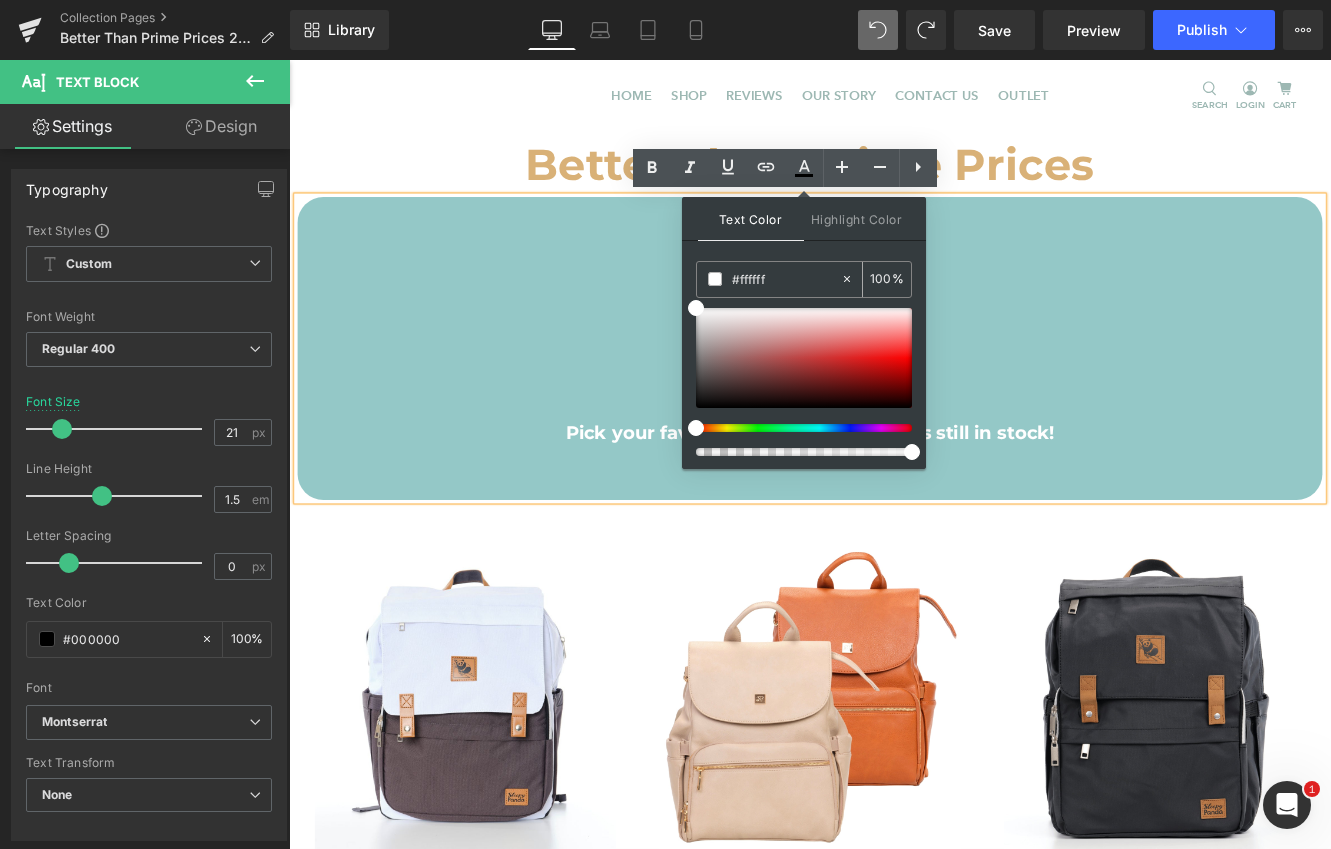 click at bounding box center (715, 279) 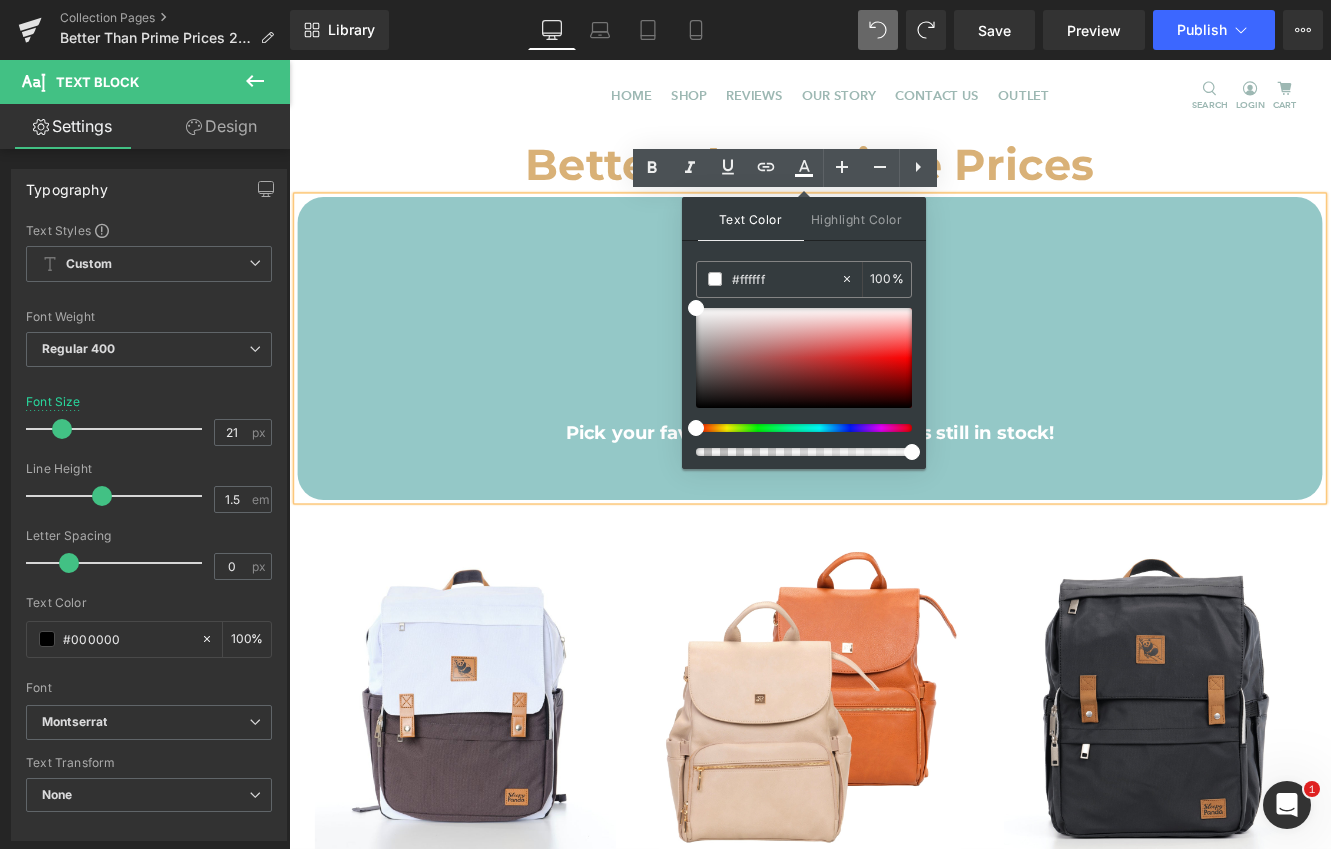 click at bounding box center [894, 364] 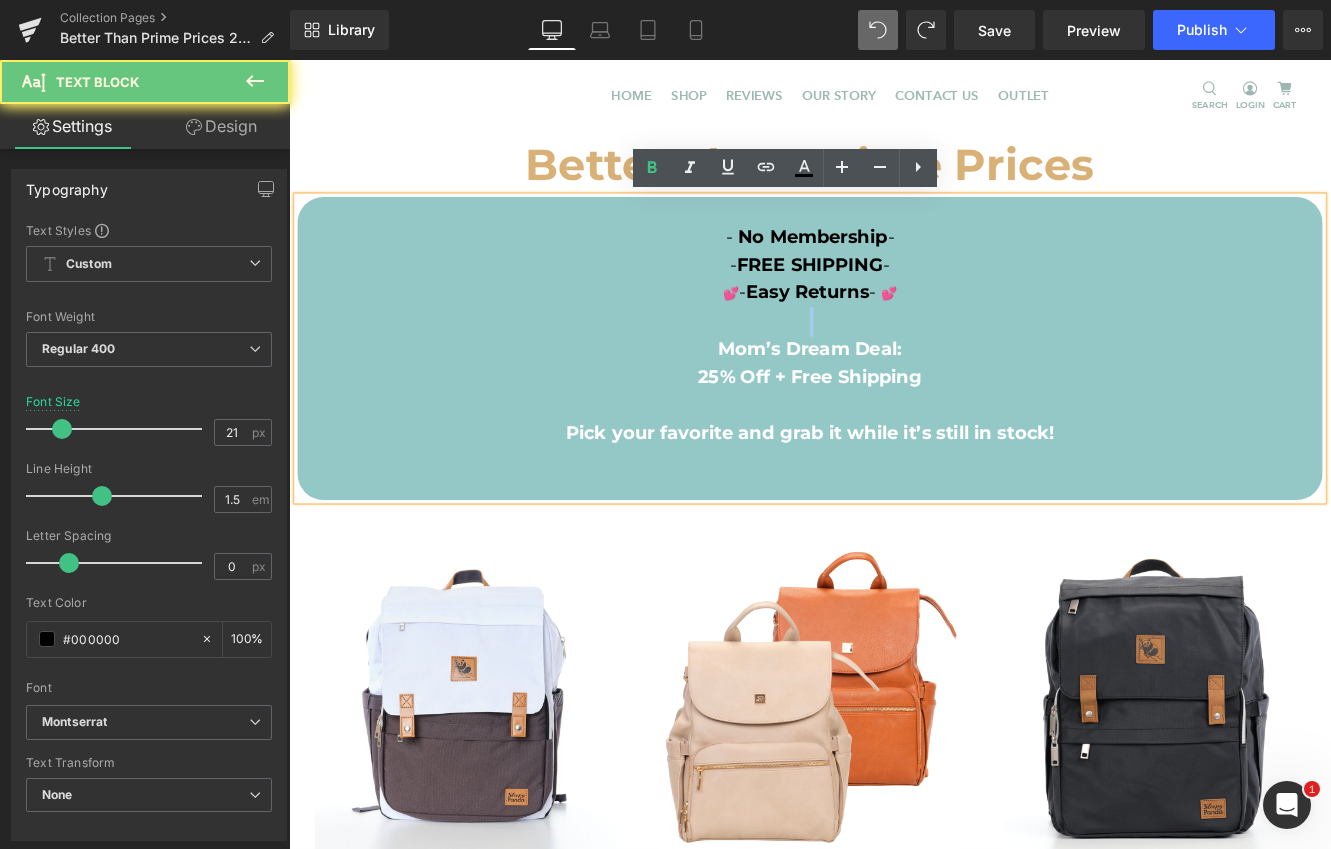 click at bounding box center (894, 364) 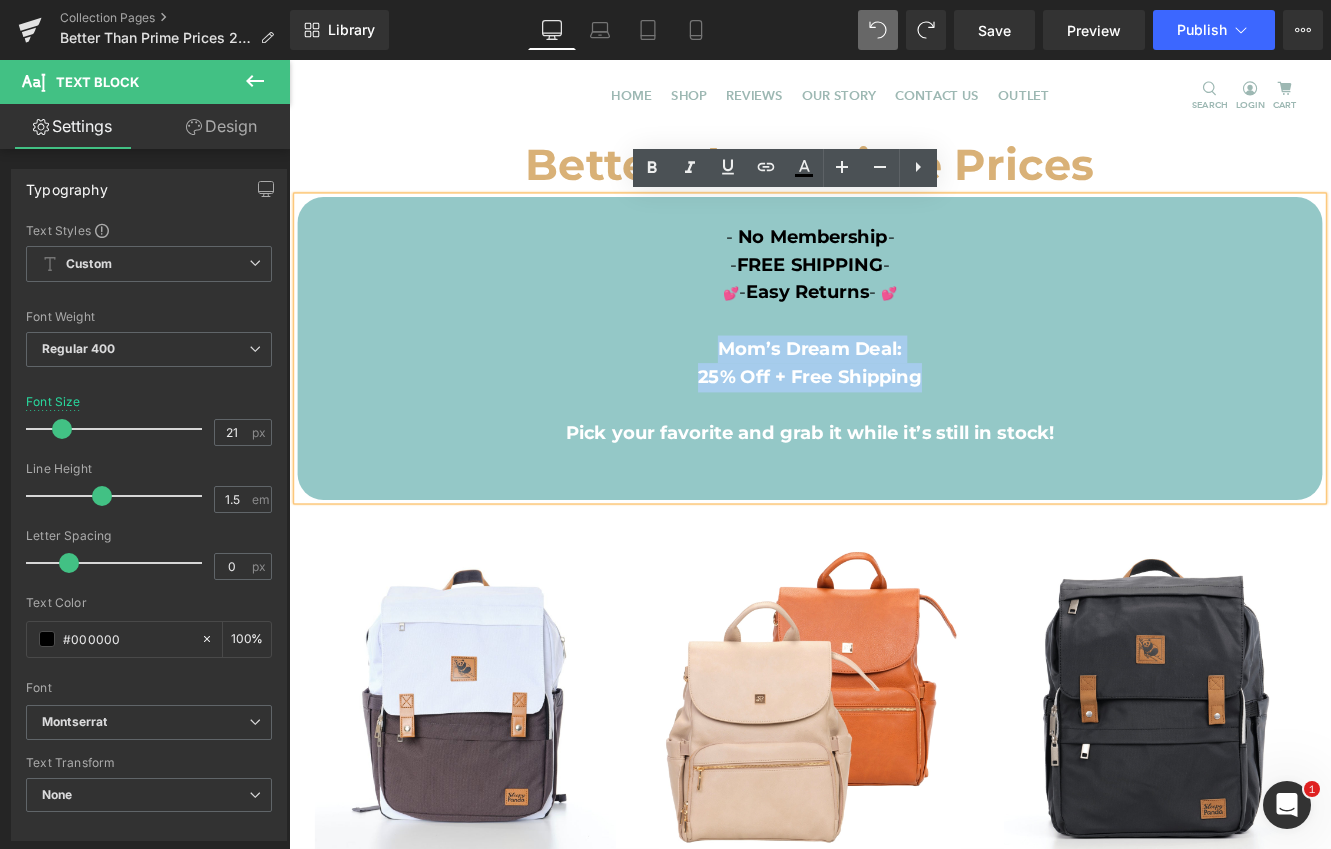 drag, startPoint x: 1024, startPoint y: 427, endPoint x: 764, endPoint y: 398, distance: 261.6123 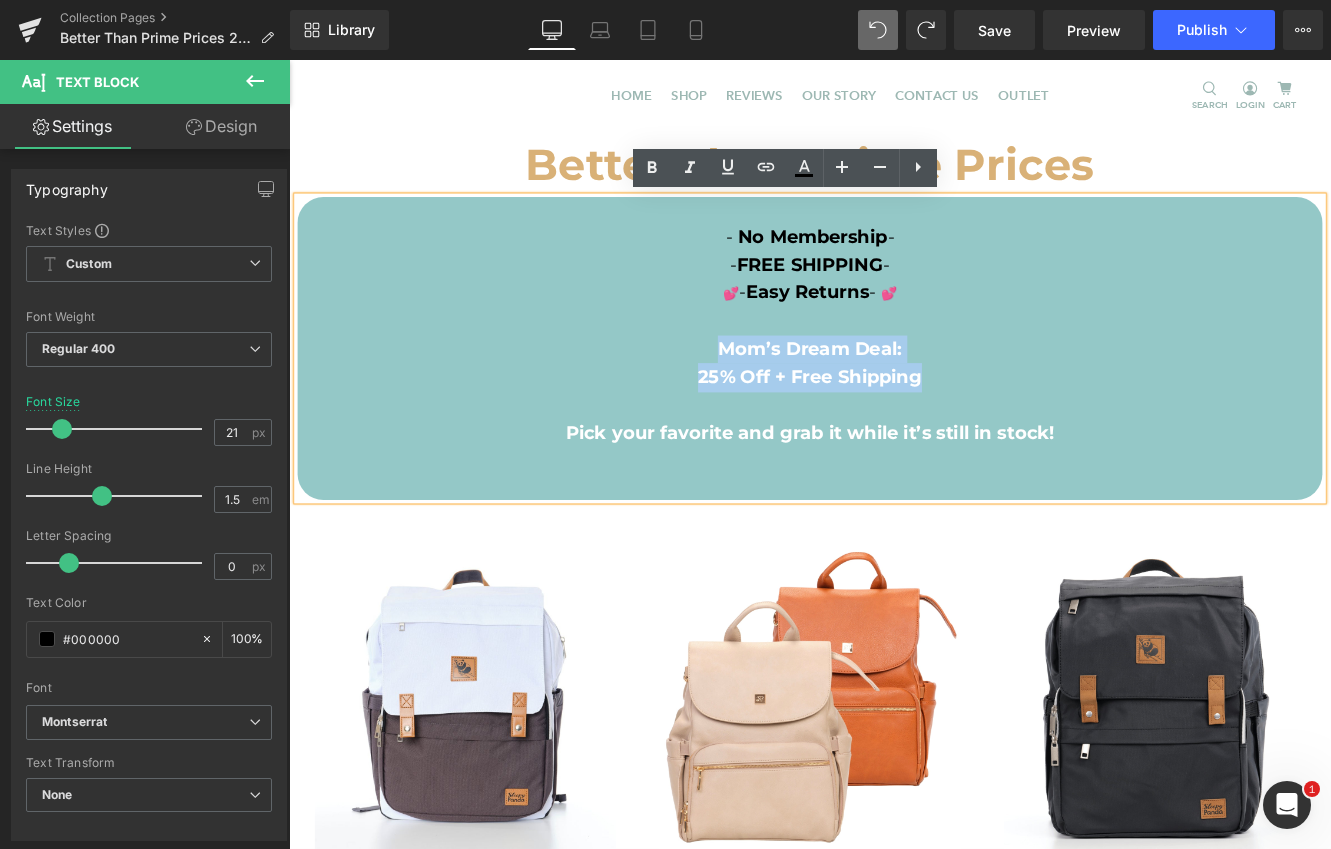 click on "-   No Membership  - -  FREE SHIPPING  - 💕  -  Easy Returns  -   💕 Mom’s Dream Deal: 25% Off + Free Shipping Pick your favorite and grab it while it’s still in stock!" at bounding box center (894, 395) 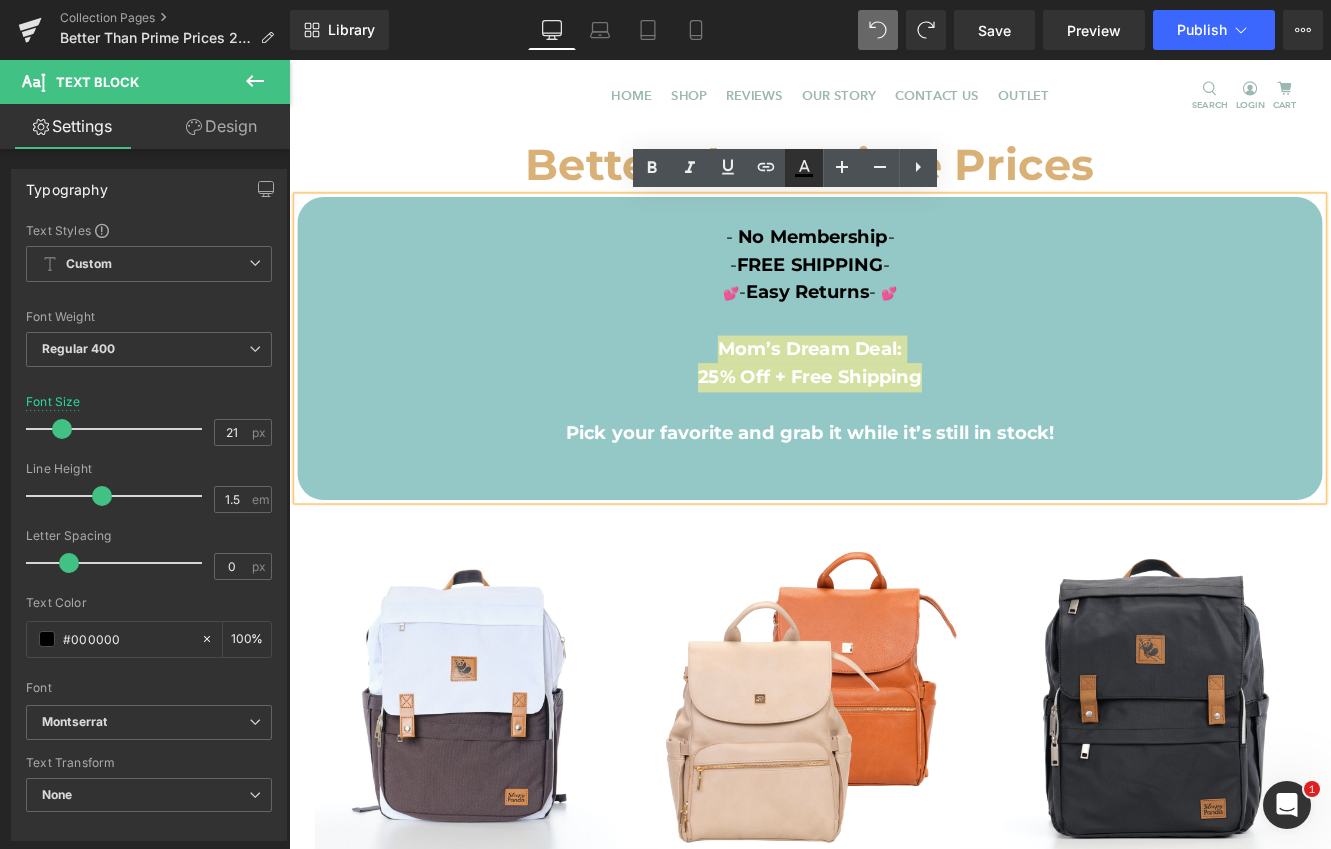 click 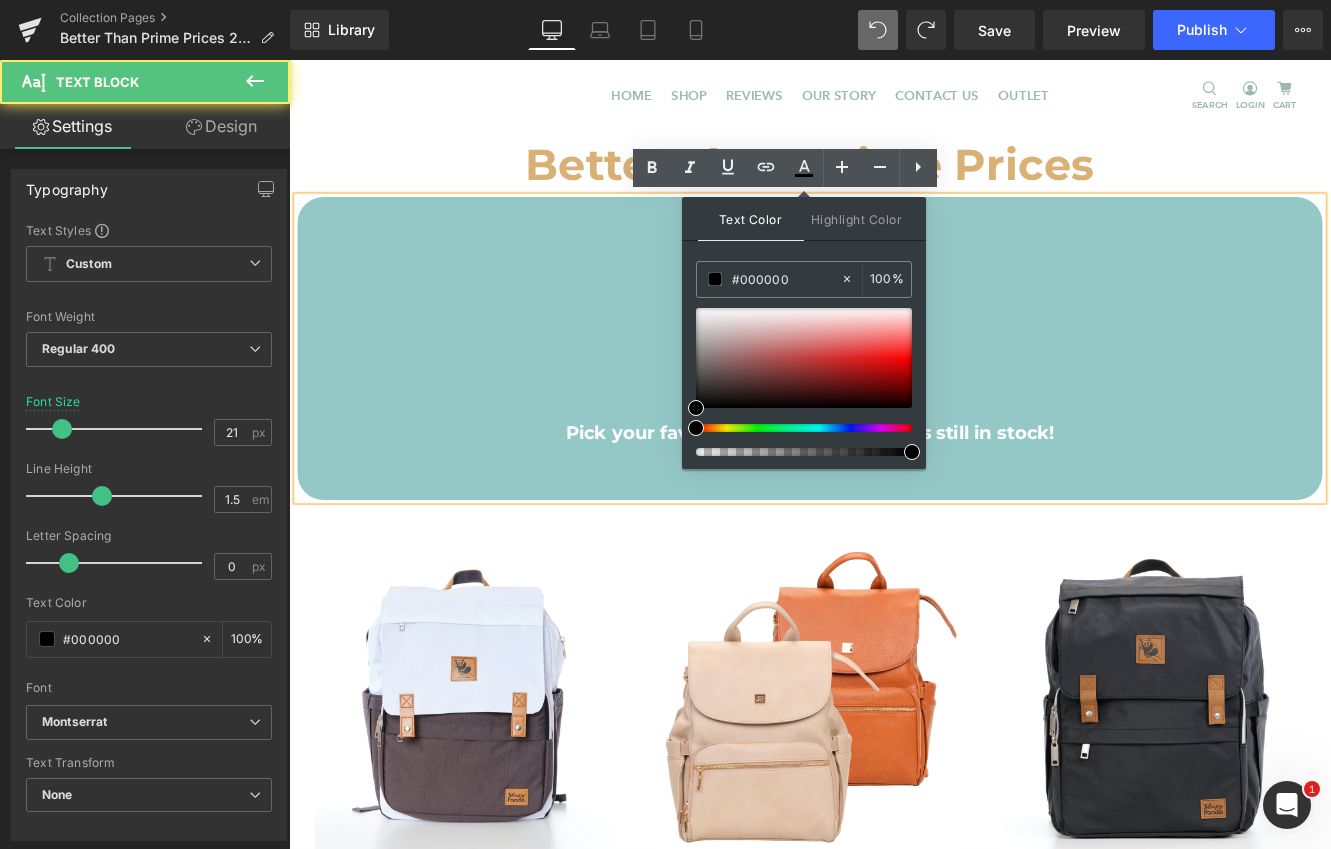 click on "💕  -  Easy Returns  -   💕" at bounding box center [894, 330] 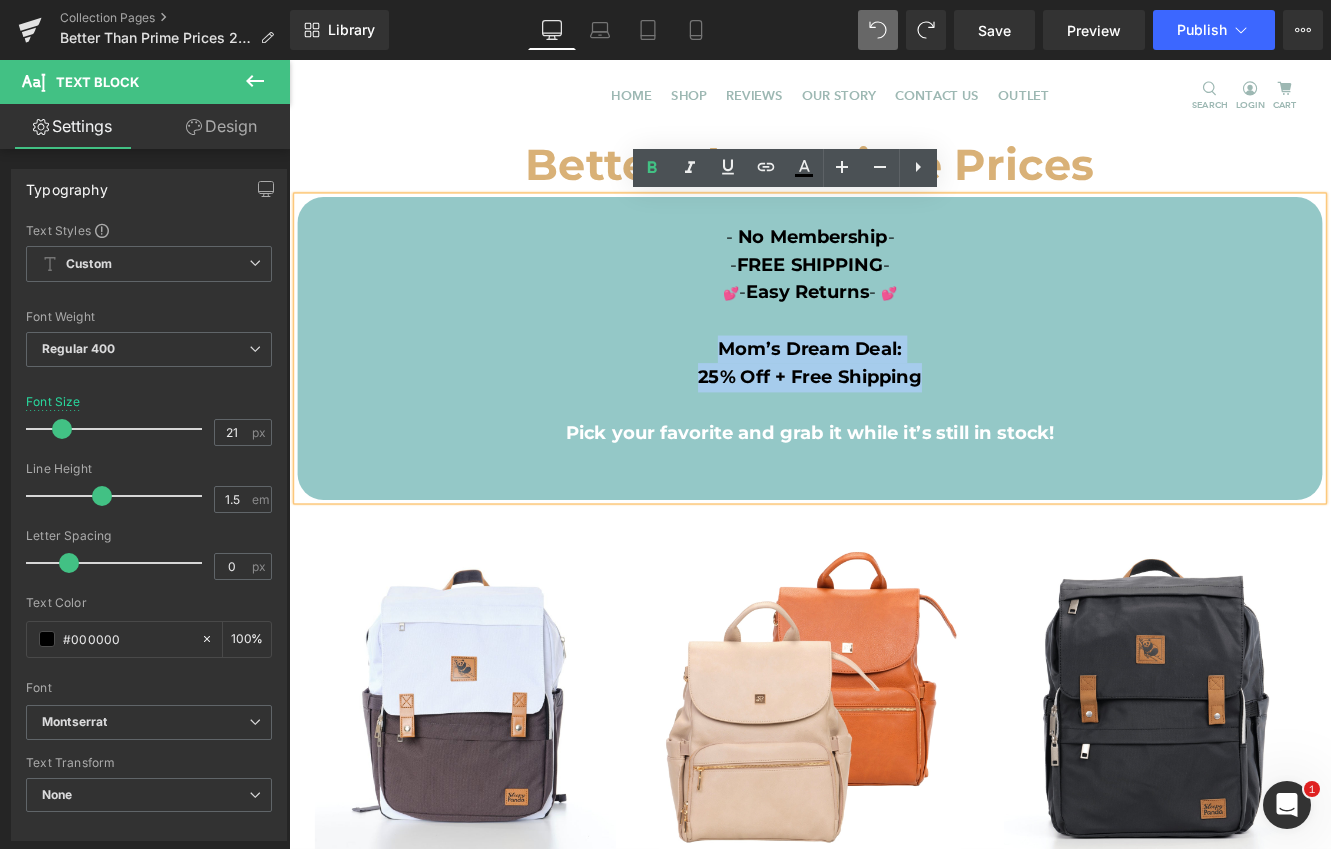 drag, startPoint x: 1045, startPoint y: 430, endPoint x: 1087, endPoint y: 244, distance: 190.68298 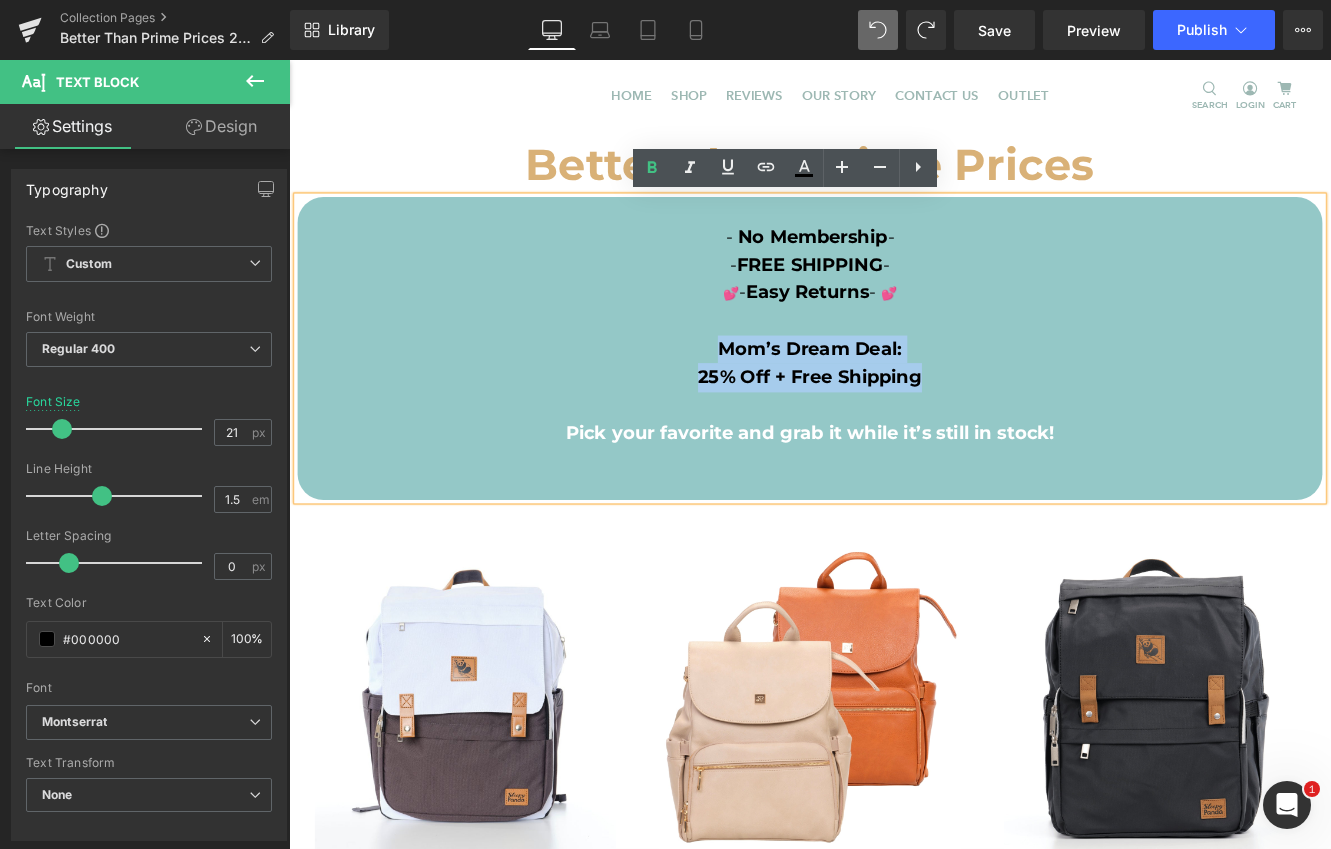 click on "-   No Membership  - -  FREE SHIPPING  - 💕  -  Easy Returns  -   💕 Mom’s Dream Deal: 25% Off + Free Shipping Pick your favorite and grab it while it’s still in stock!" at bounding box center [894, 395] 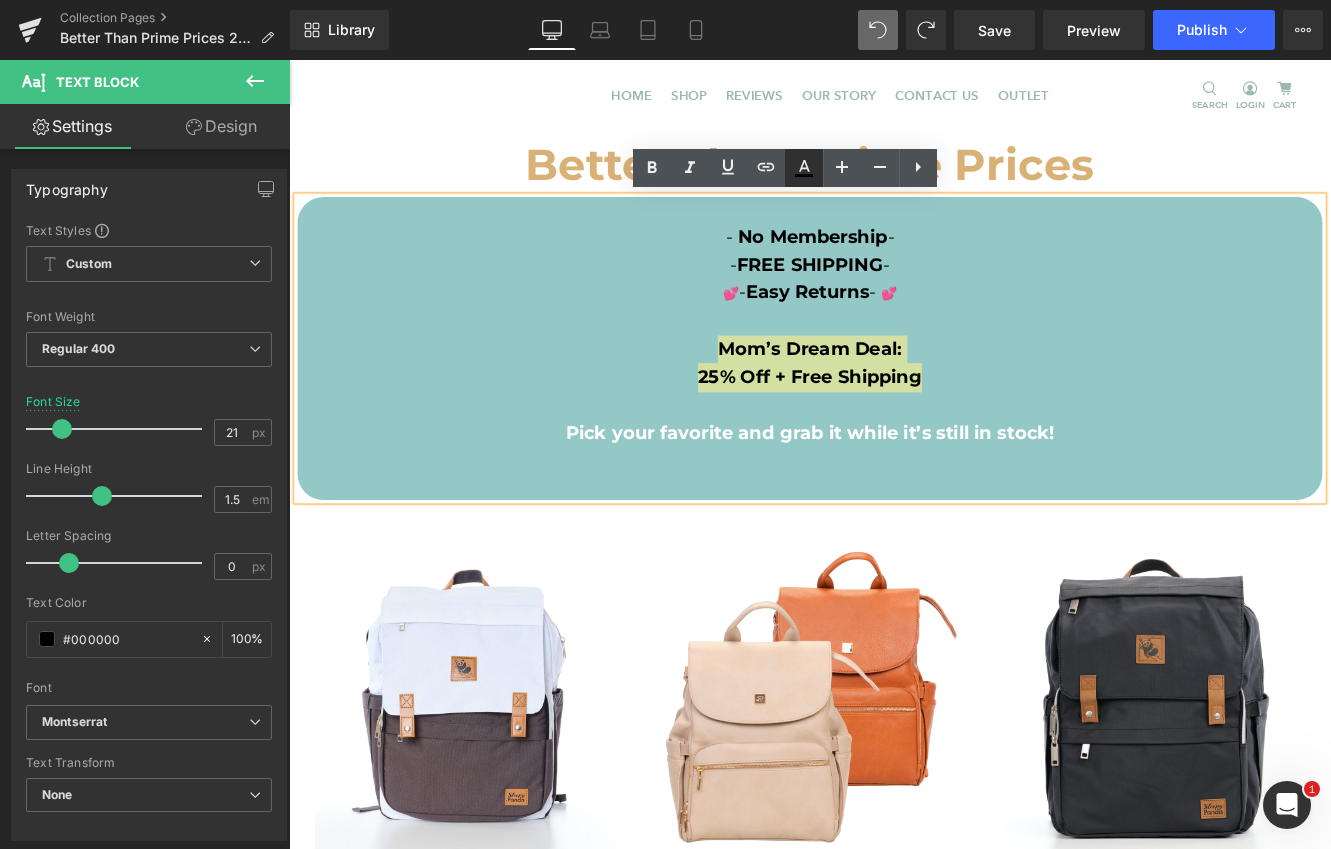 click 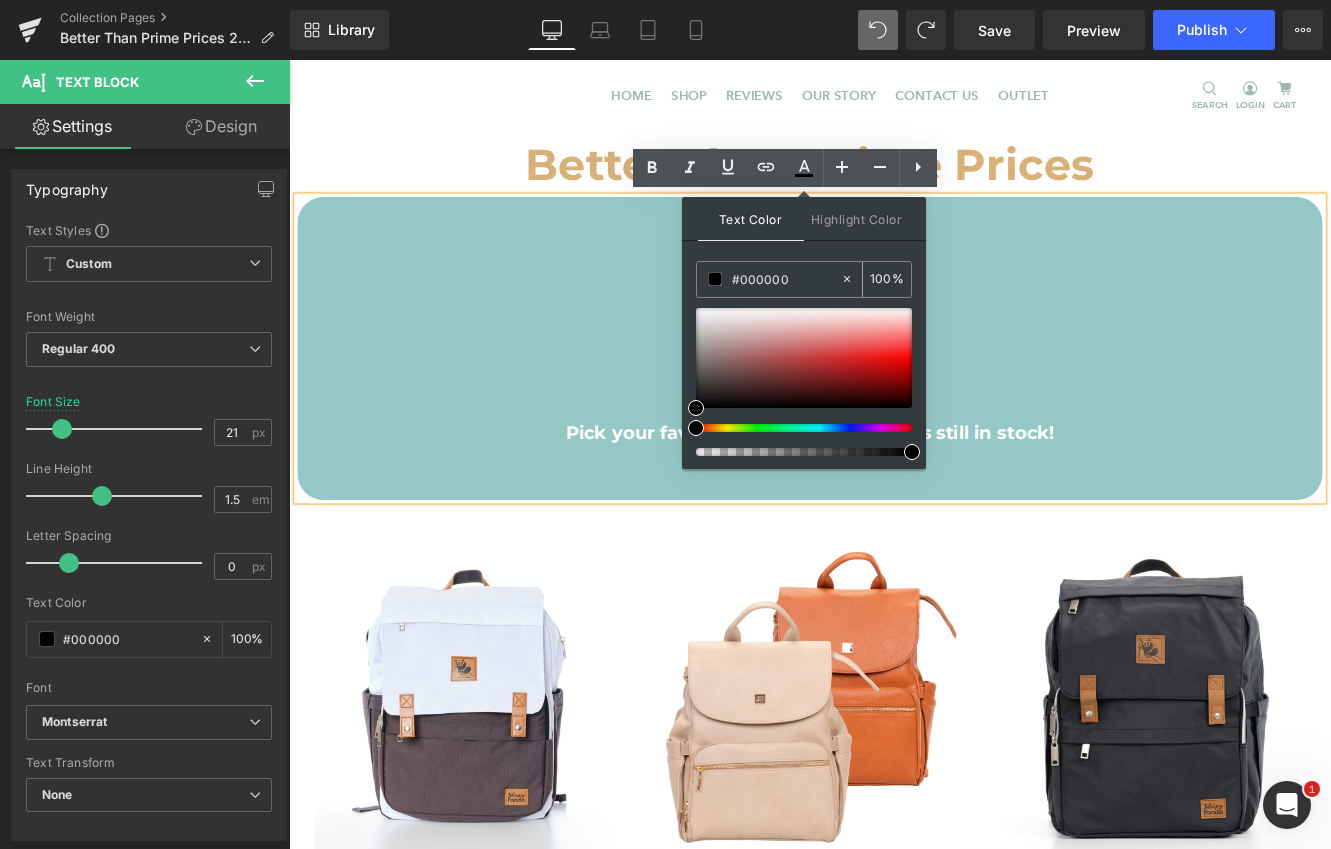 drag, startPoint x: 751, startPoint y: 276, endPoint x: 725, endPoint y: 278, distance: 26.076809 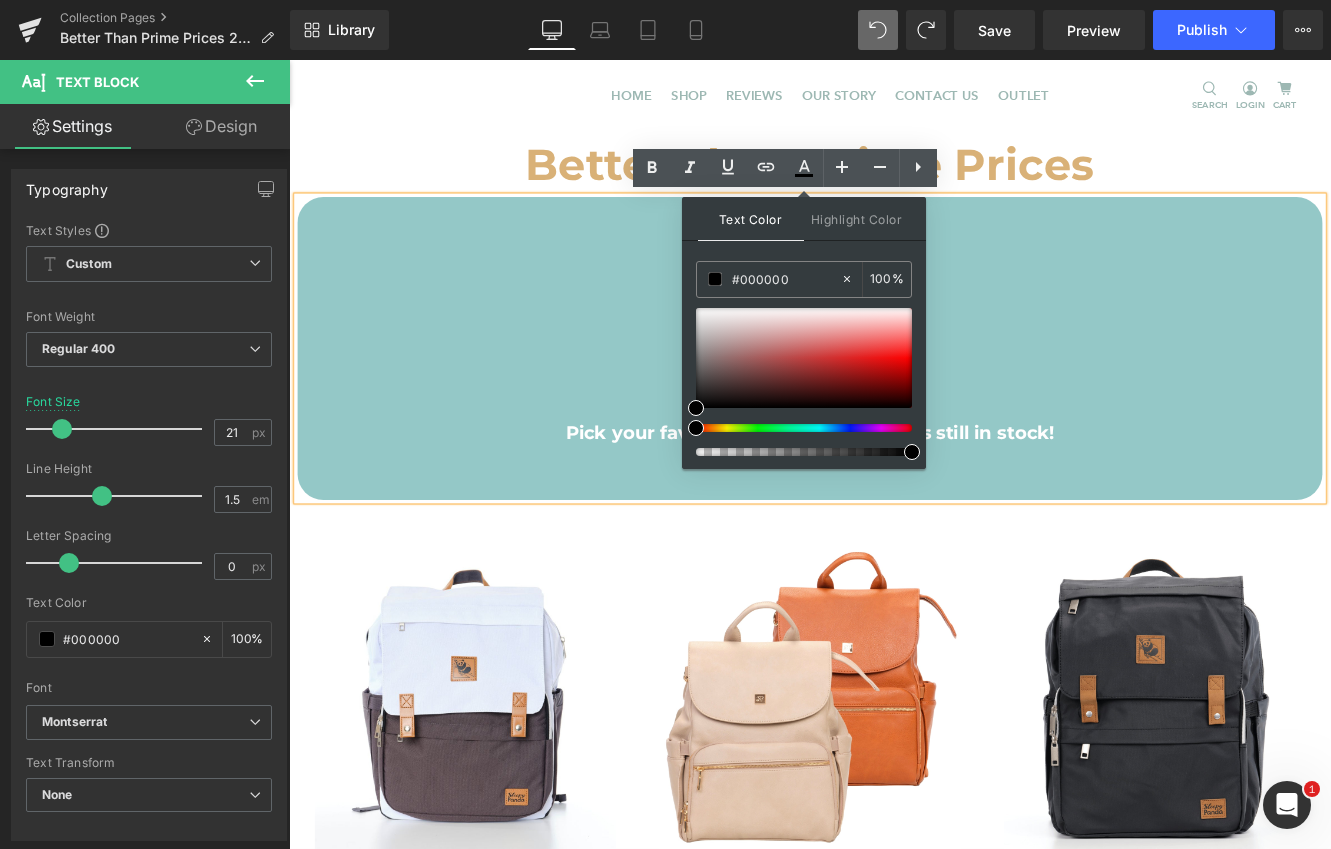 type on "2" 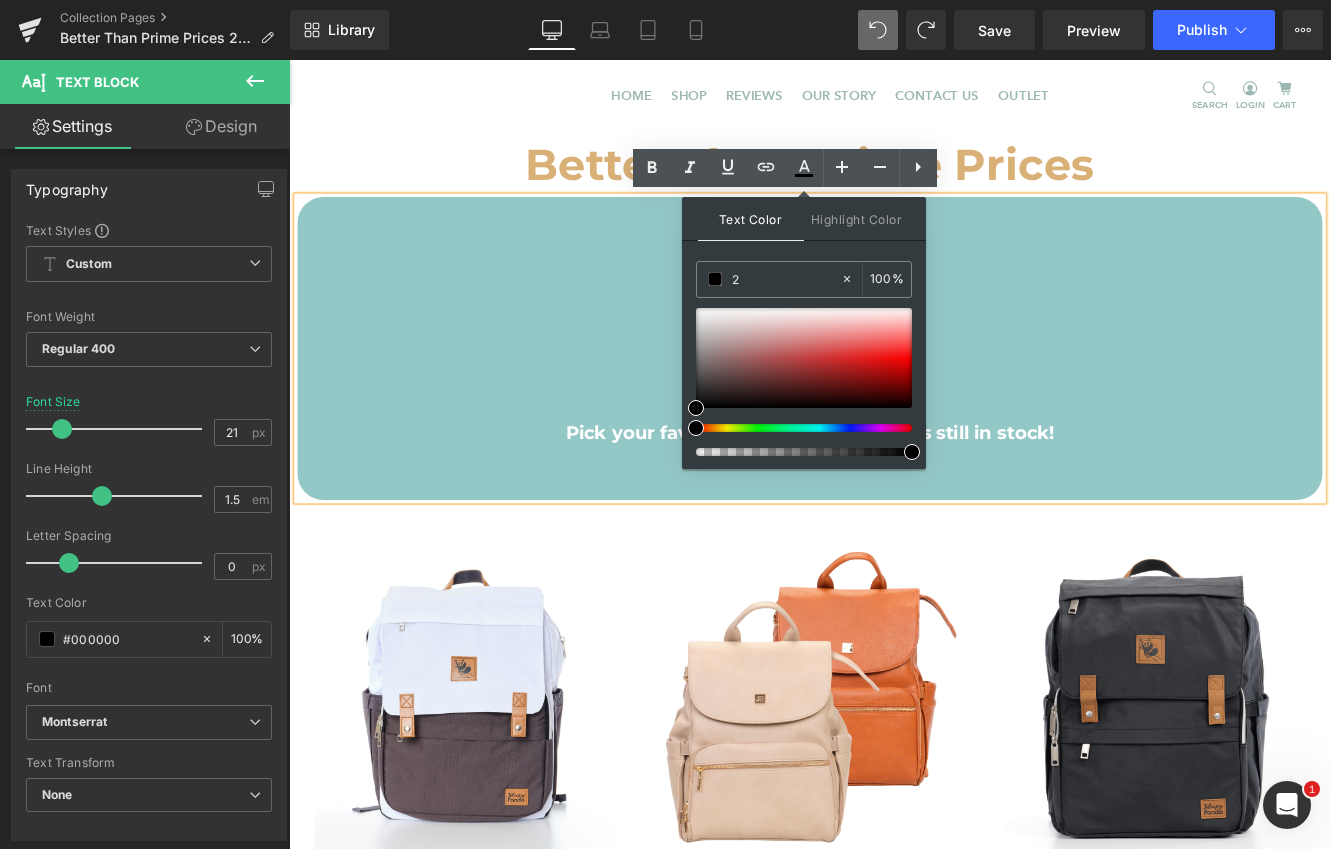 type on "0" 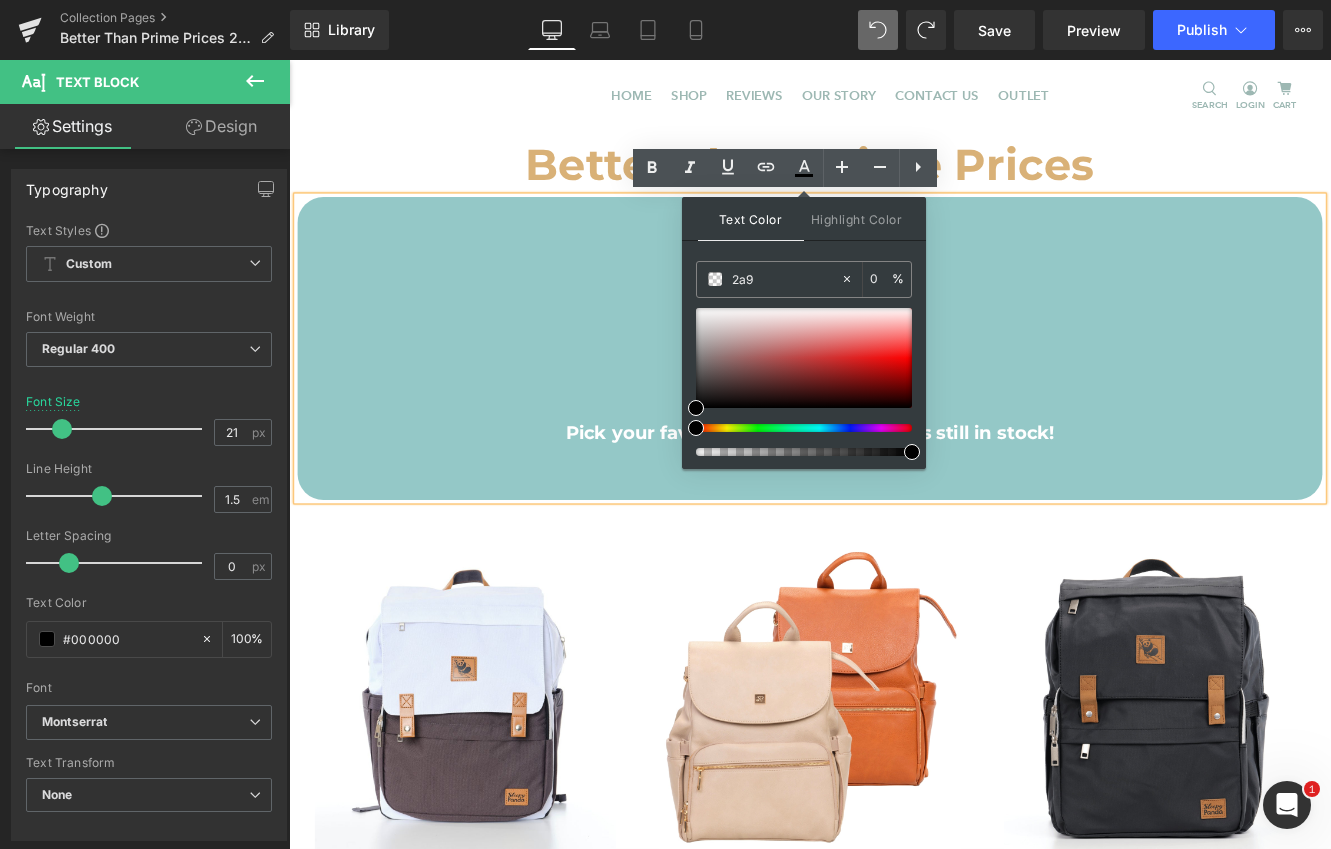 type on "2a92" 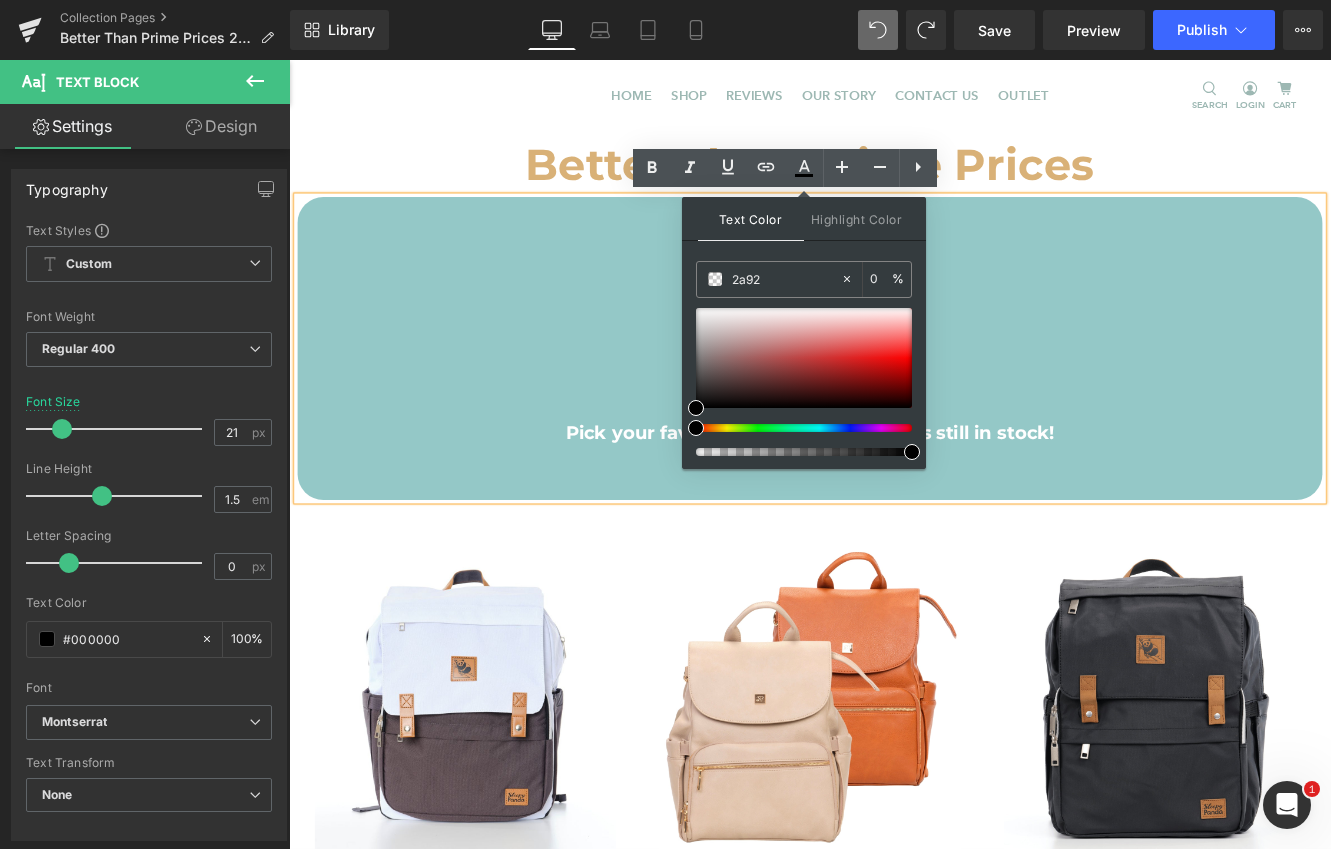 type on "13" 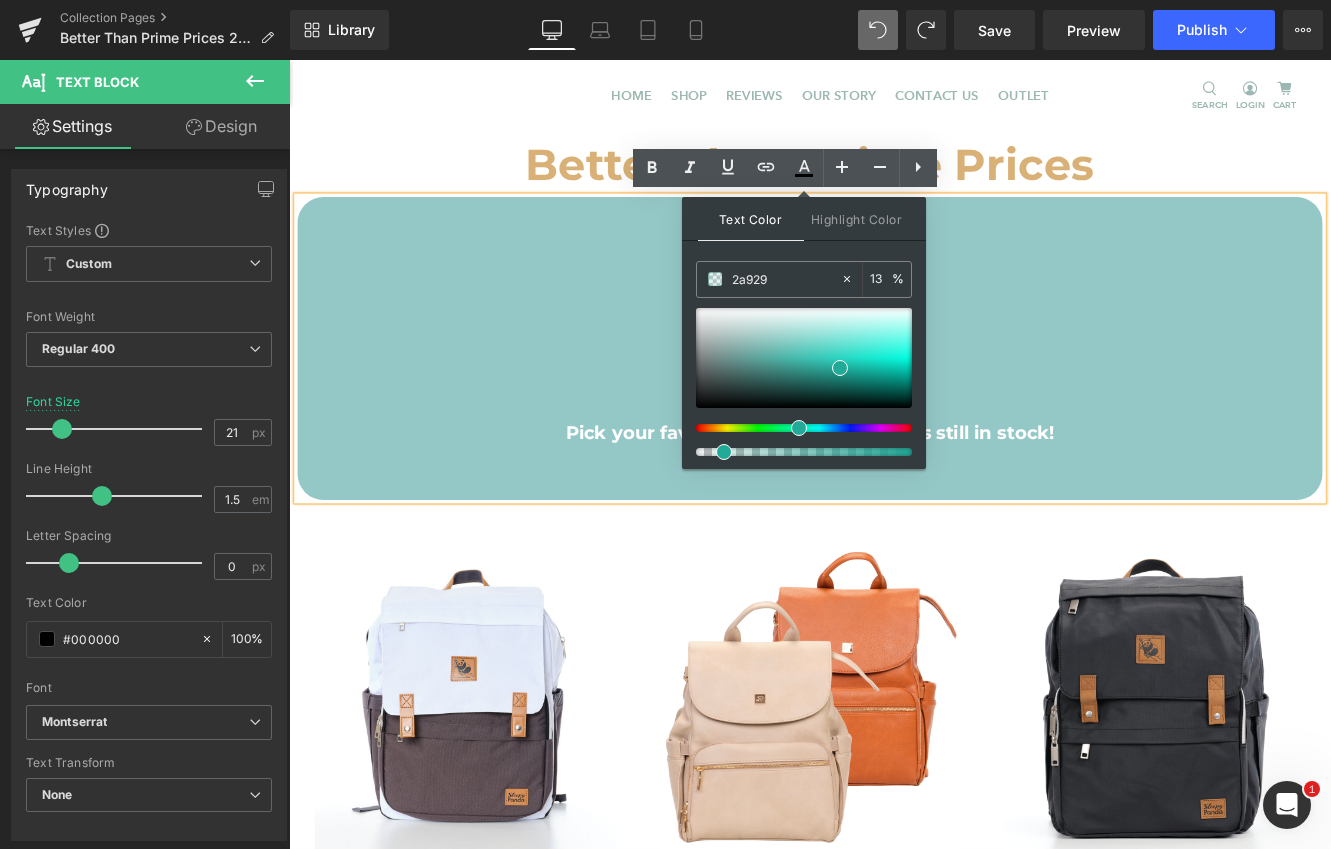 type on "2a9290" 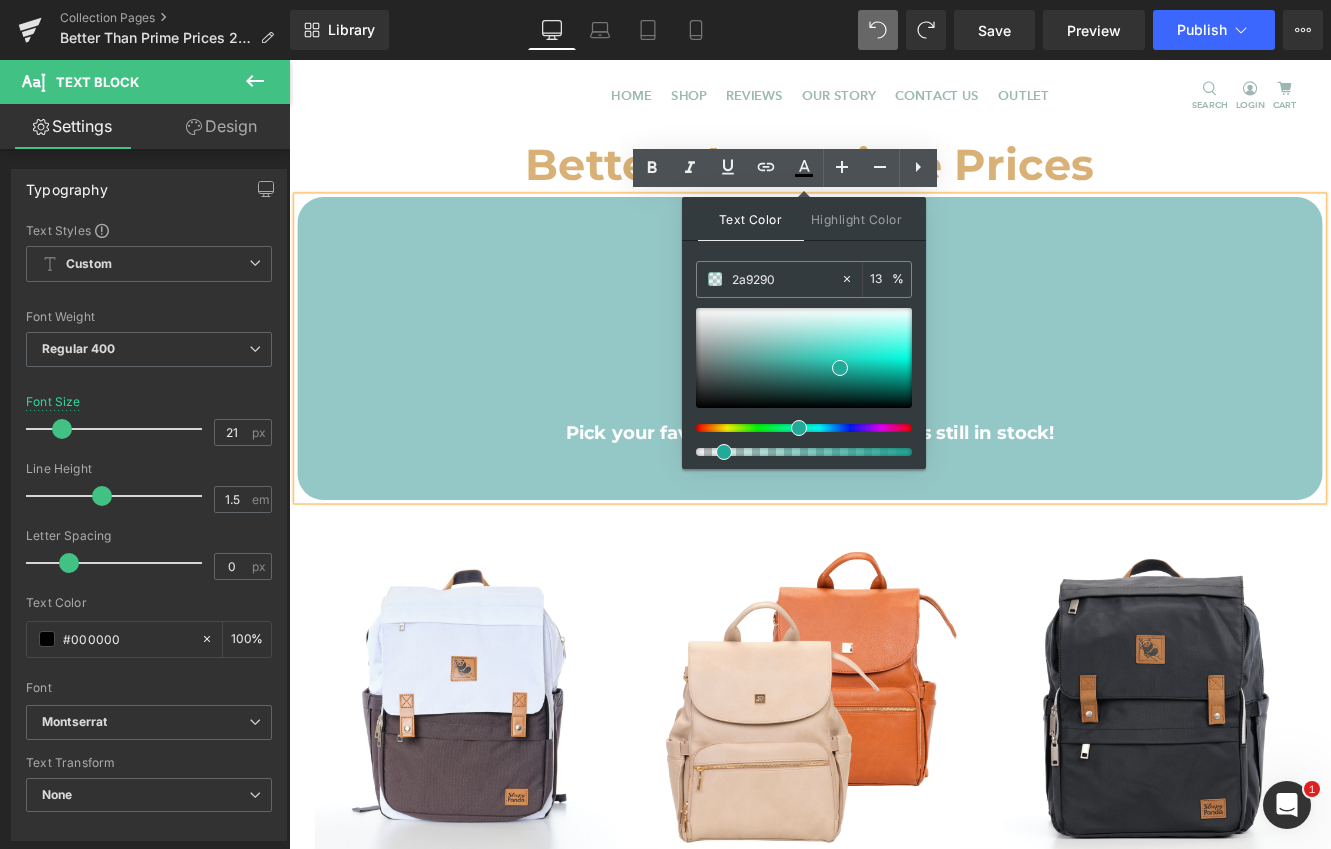 type on "100" 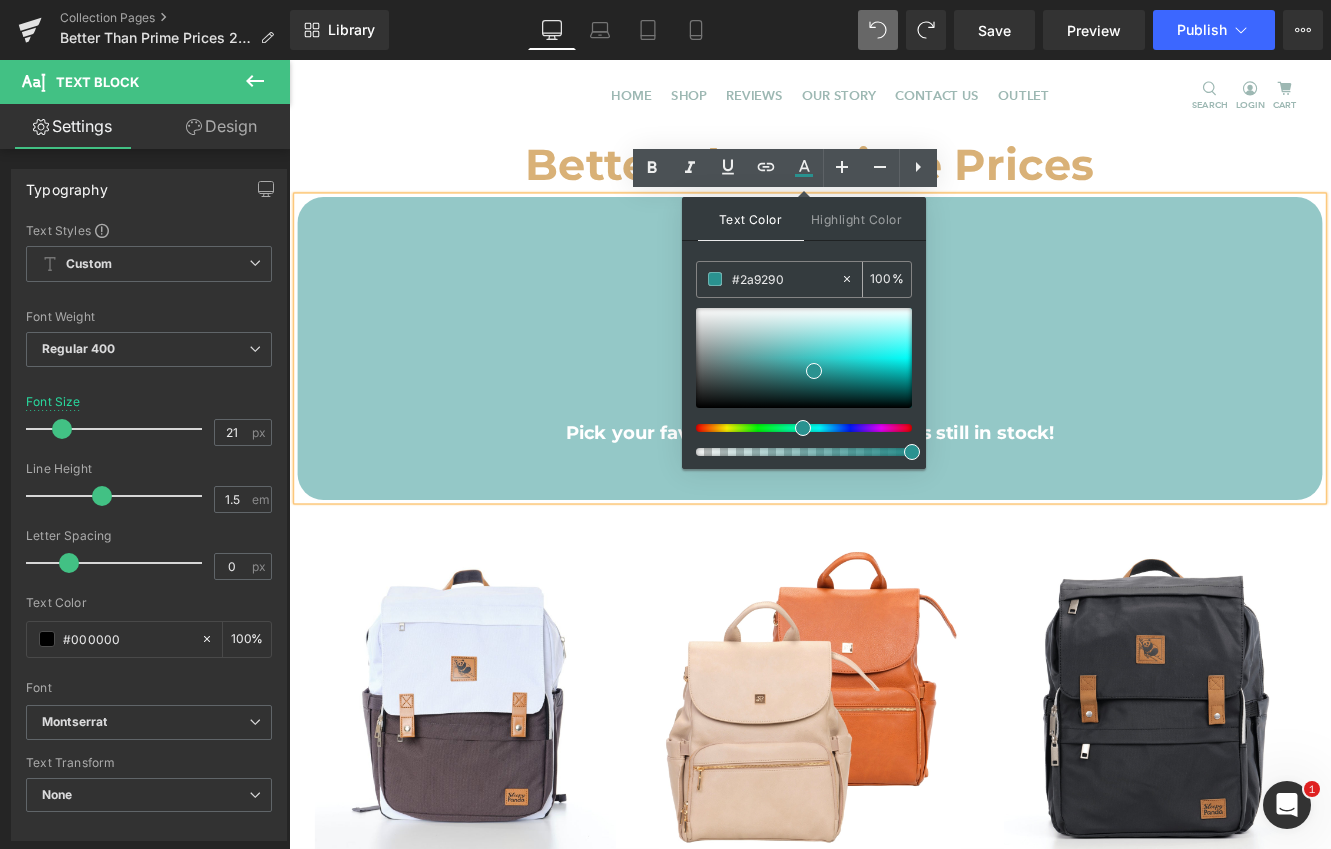click at bounding box center [715, 279] 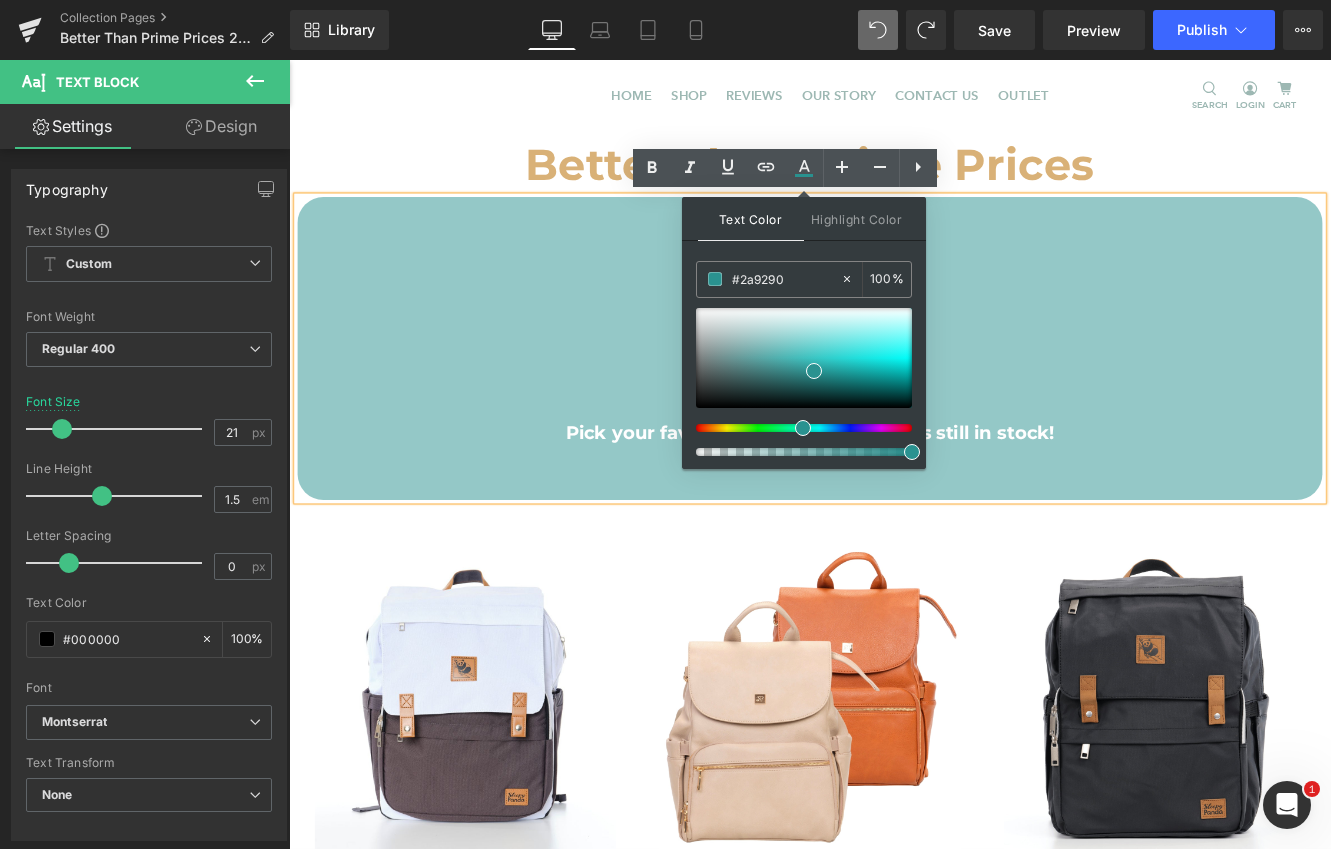 click at bounding box center [894, 364] 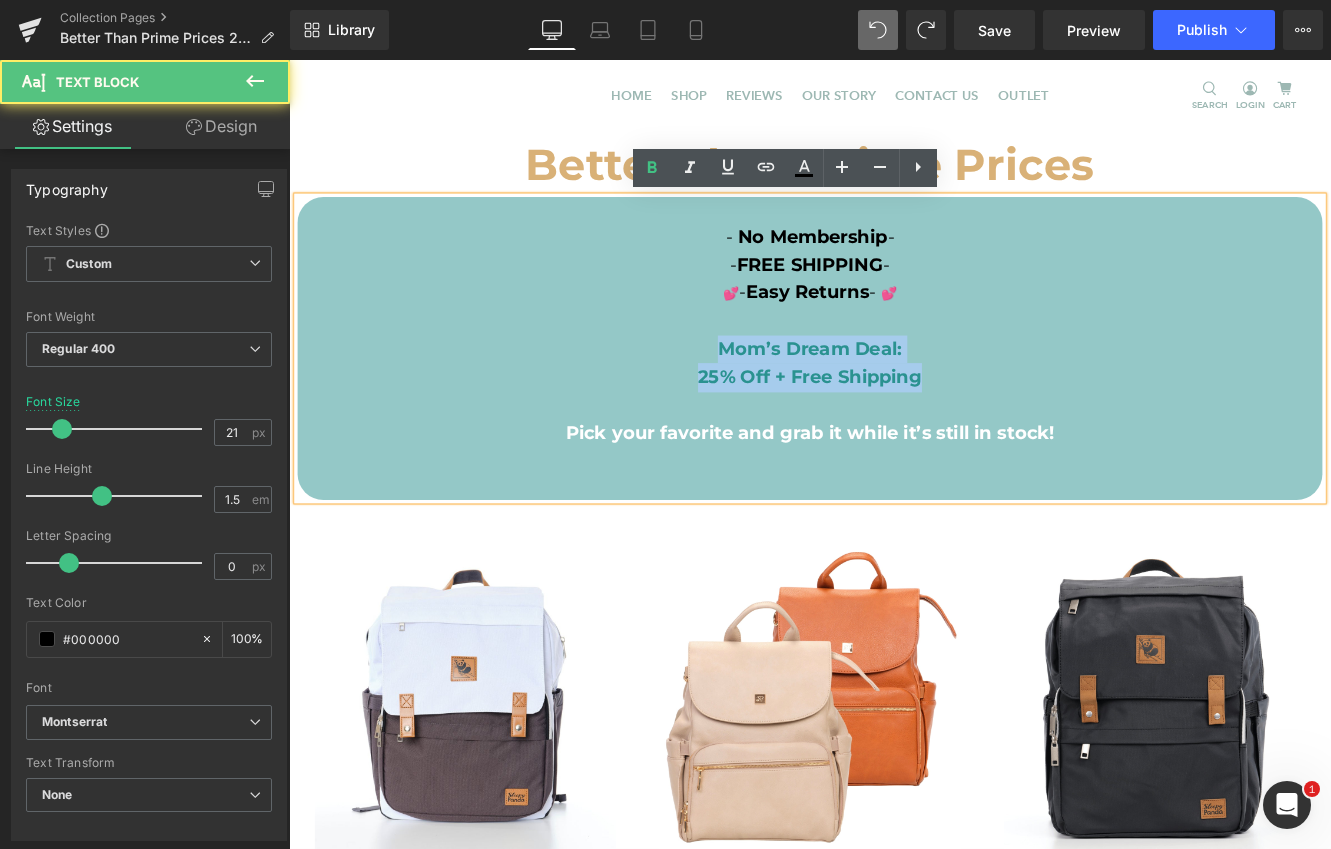 drag, startPoint x: 1022, startPoint y: 435, endPoint x: 767, endPoint y: 396, distance: 257.96512 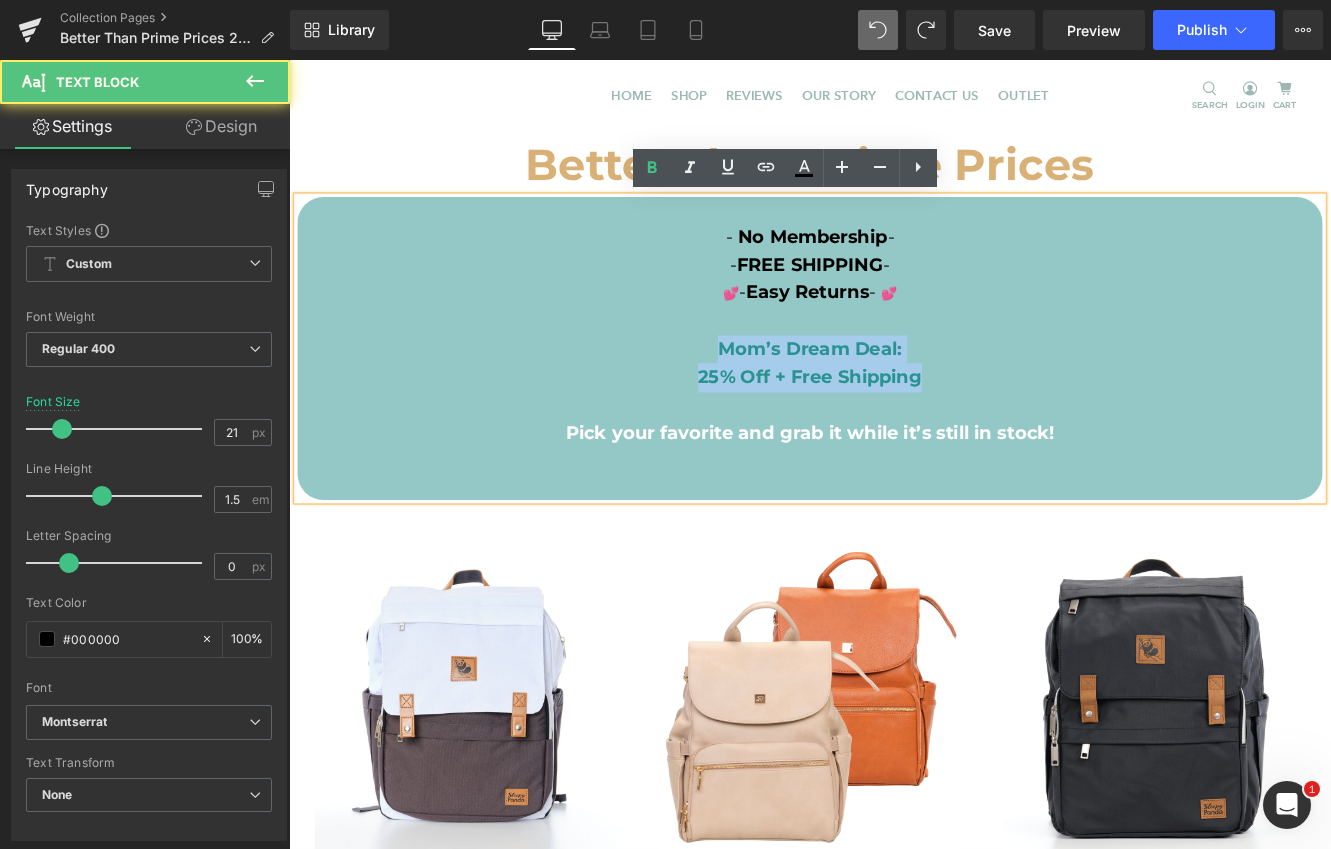 click on "-   No Membership  - -  FREE SHIPPING  - 💕  -  Easy Returns  -   💕 Mom’s Dream Deal: 25% Off + Free Shipping Pick your favorite and grab it while it’s still in stock!" at bounding box center [894, 395] 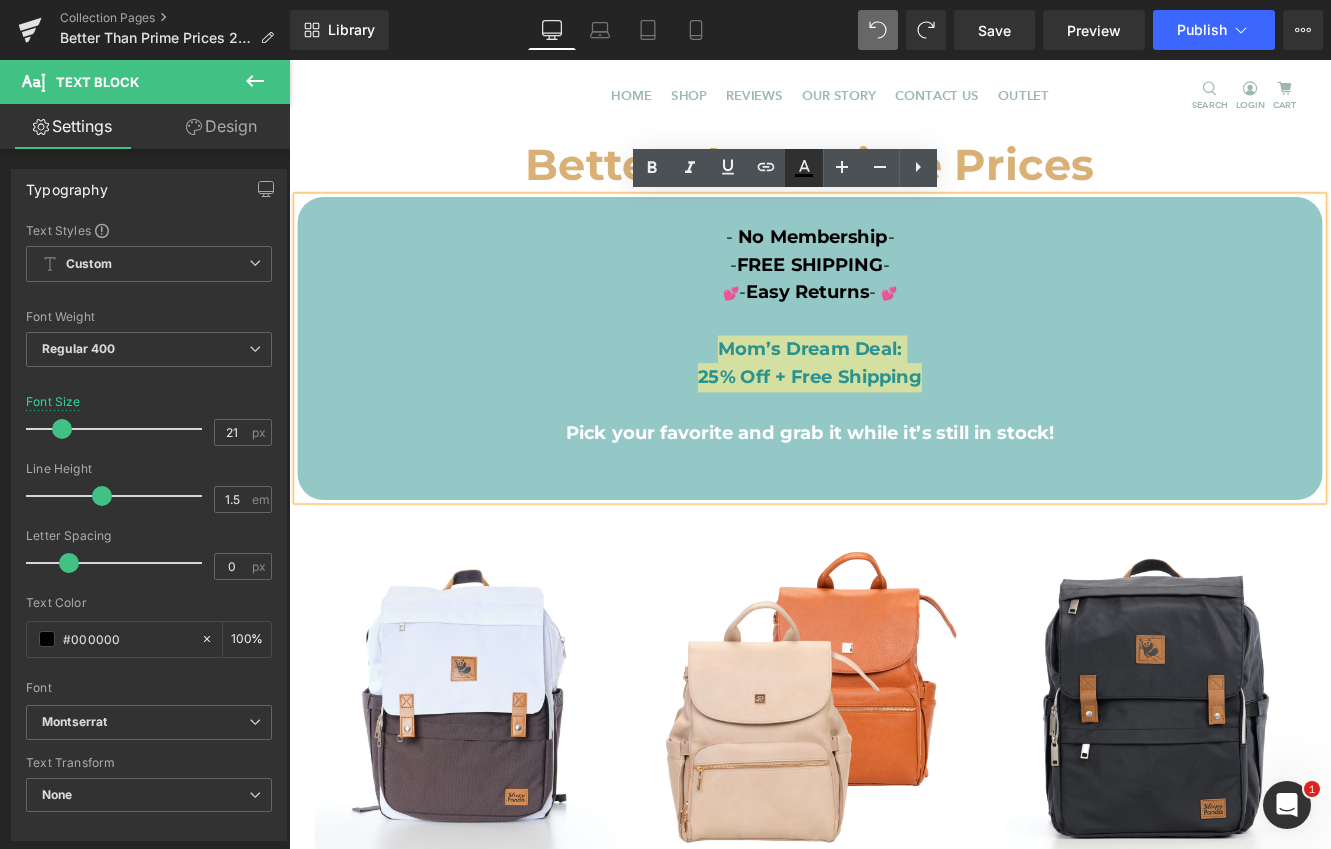 click 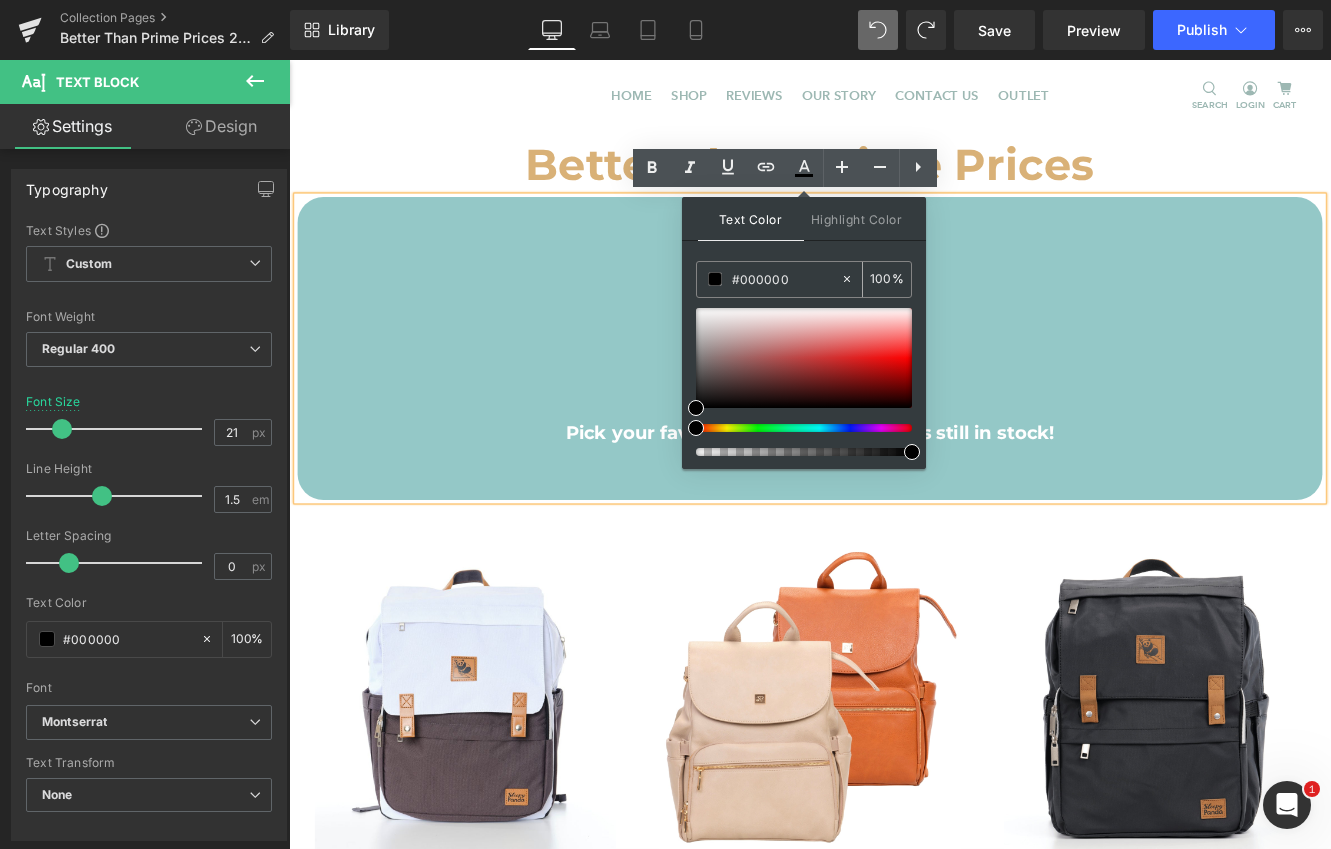 drag, startPoint x: 793, startPoint y: 276, endPoint x: 741, endPoint y: 279, distance: 52.086468 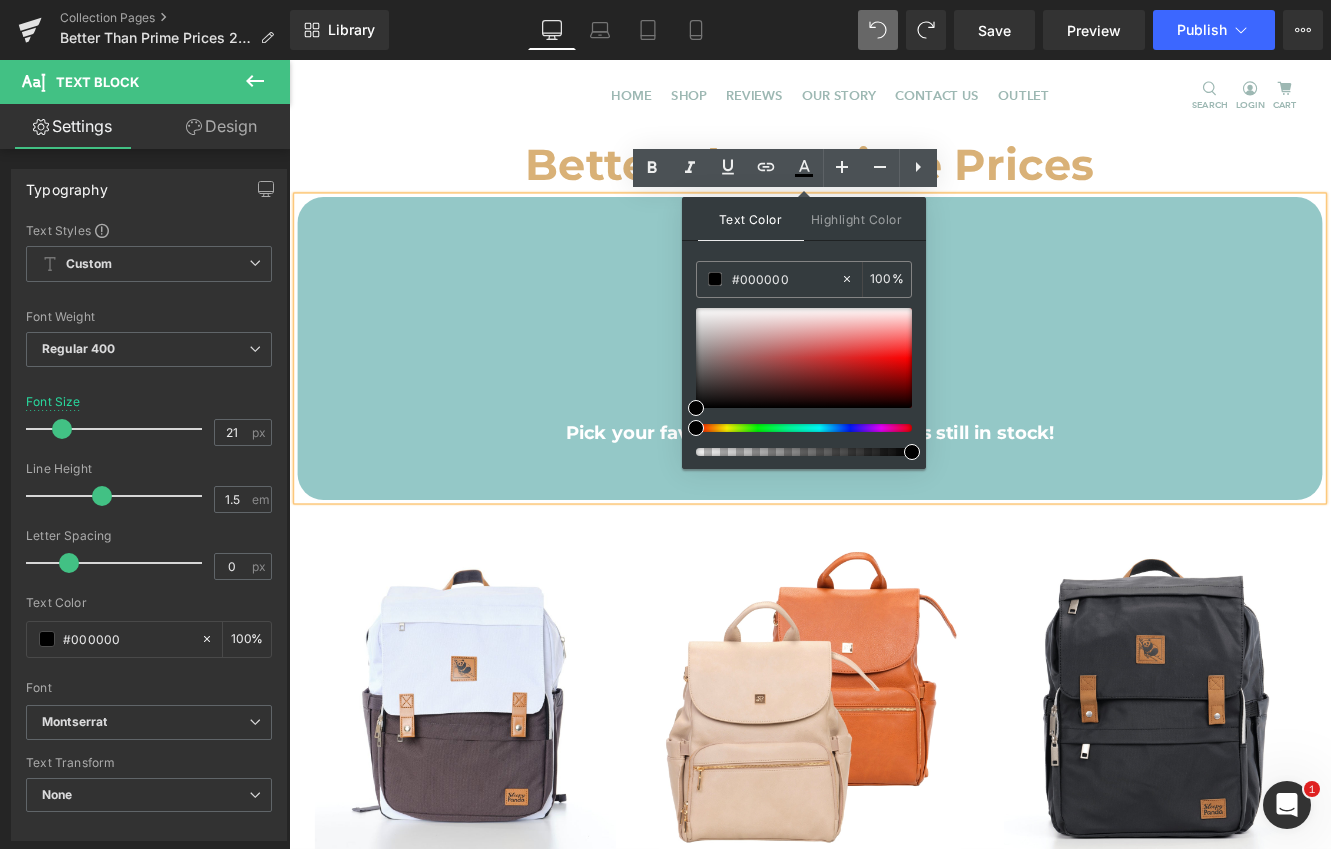 type on "#d" 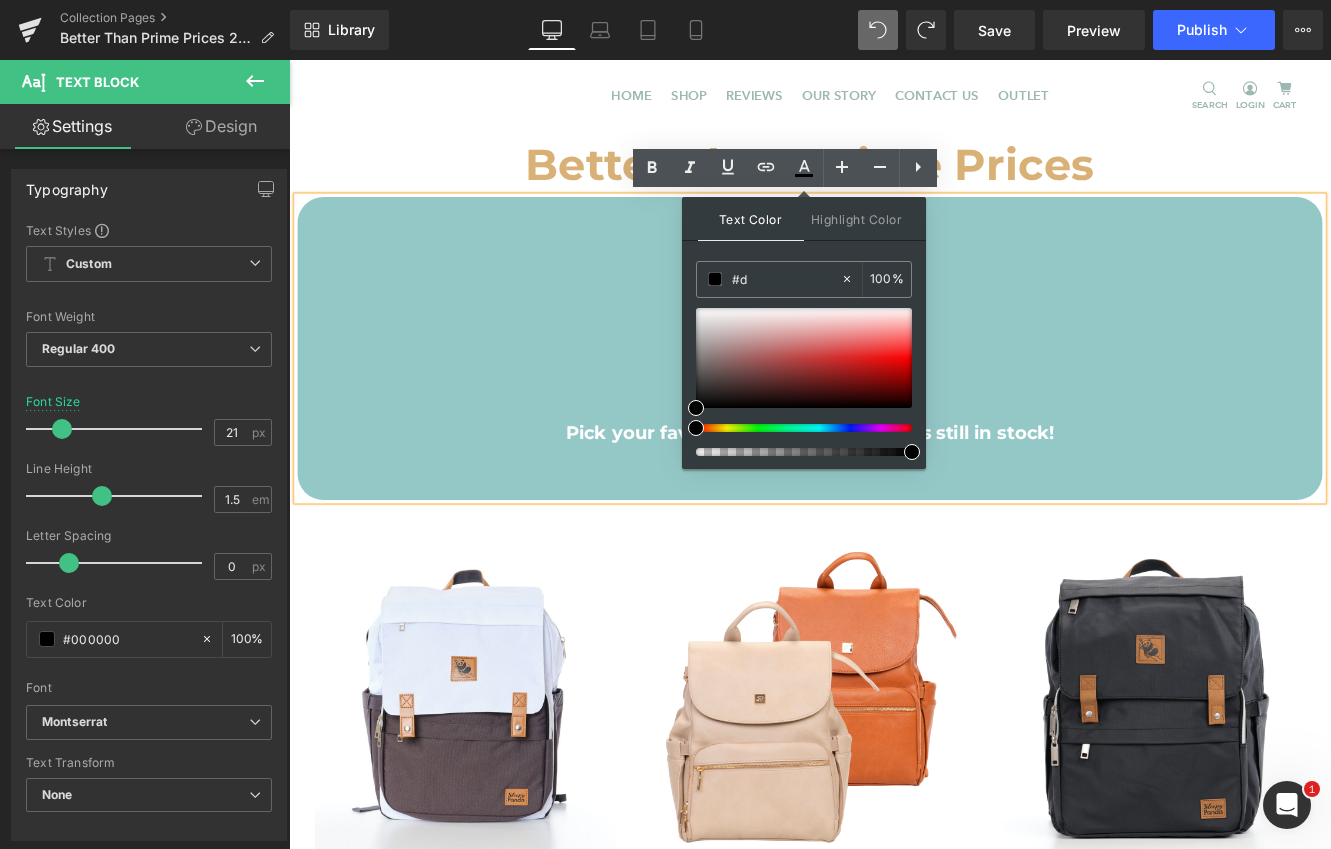type on "0" 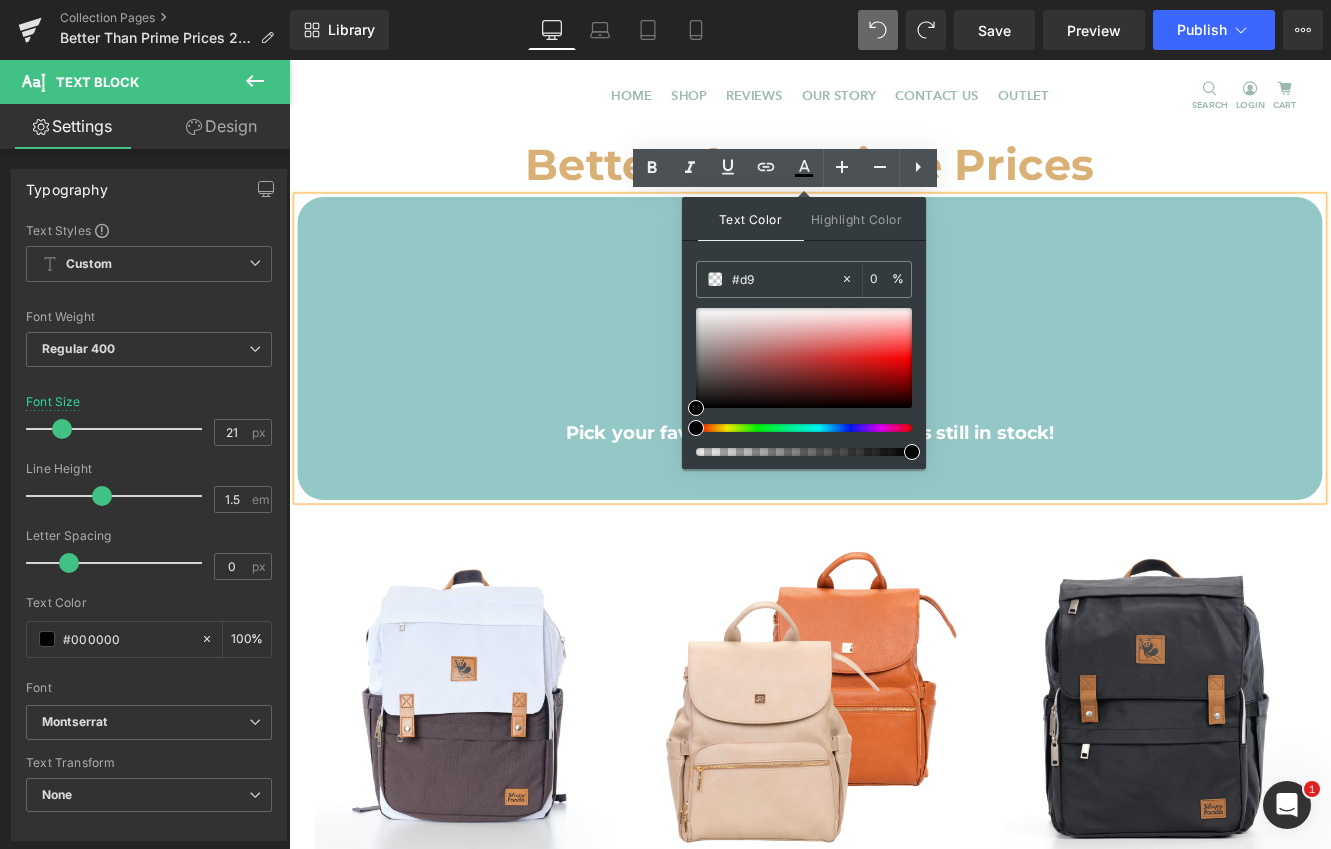 type on "#d9b" 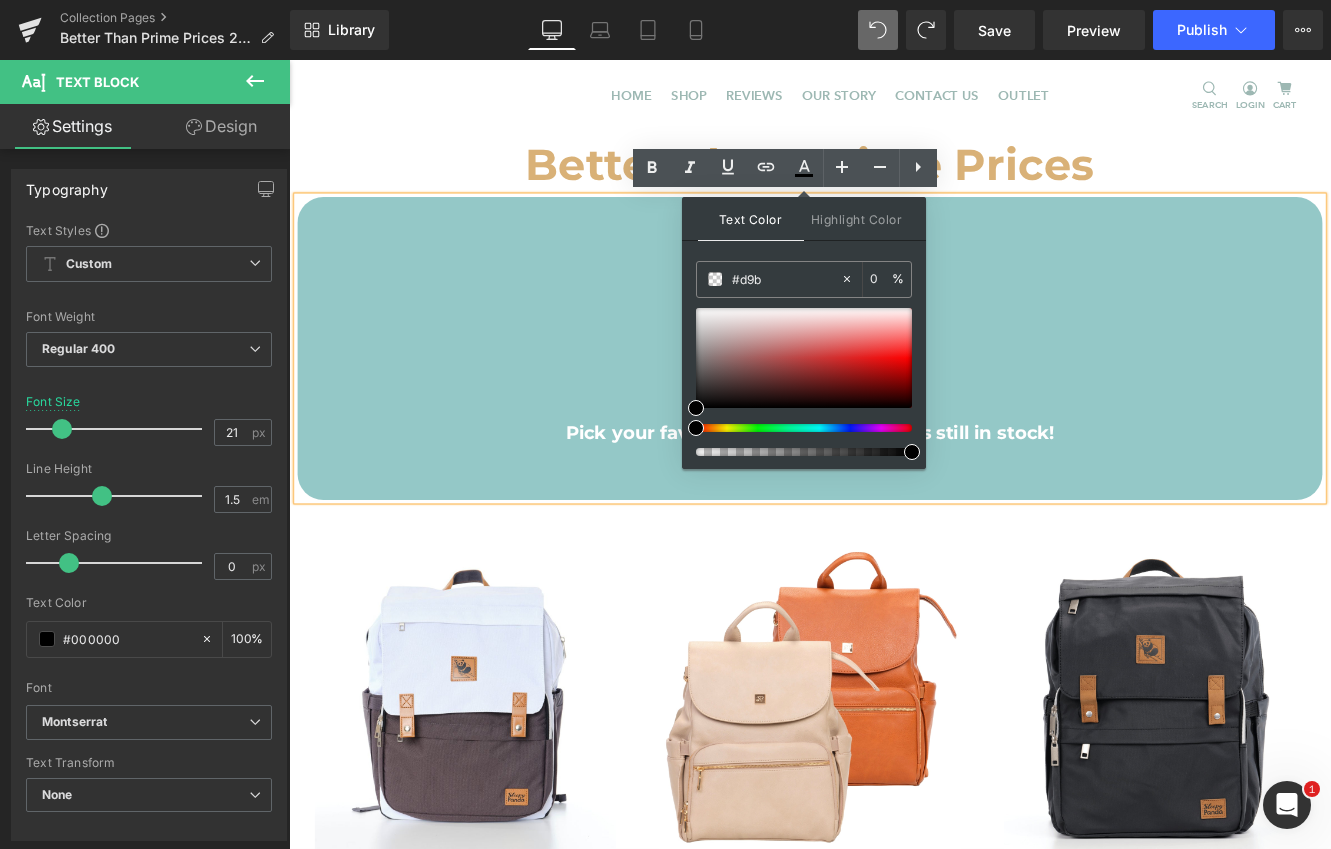 type on "100" 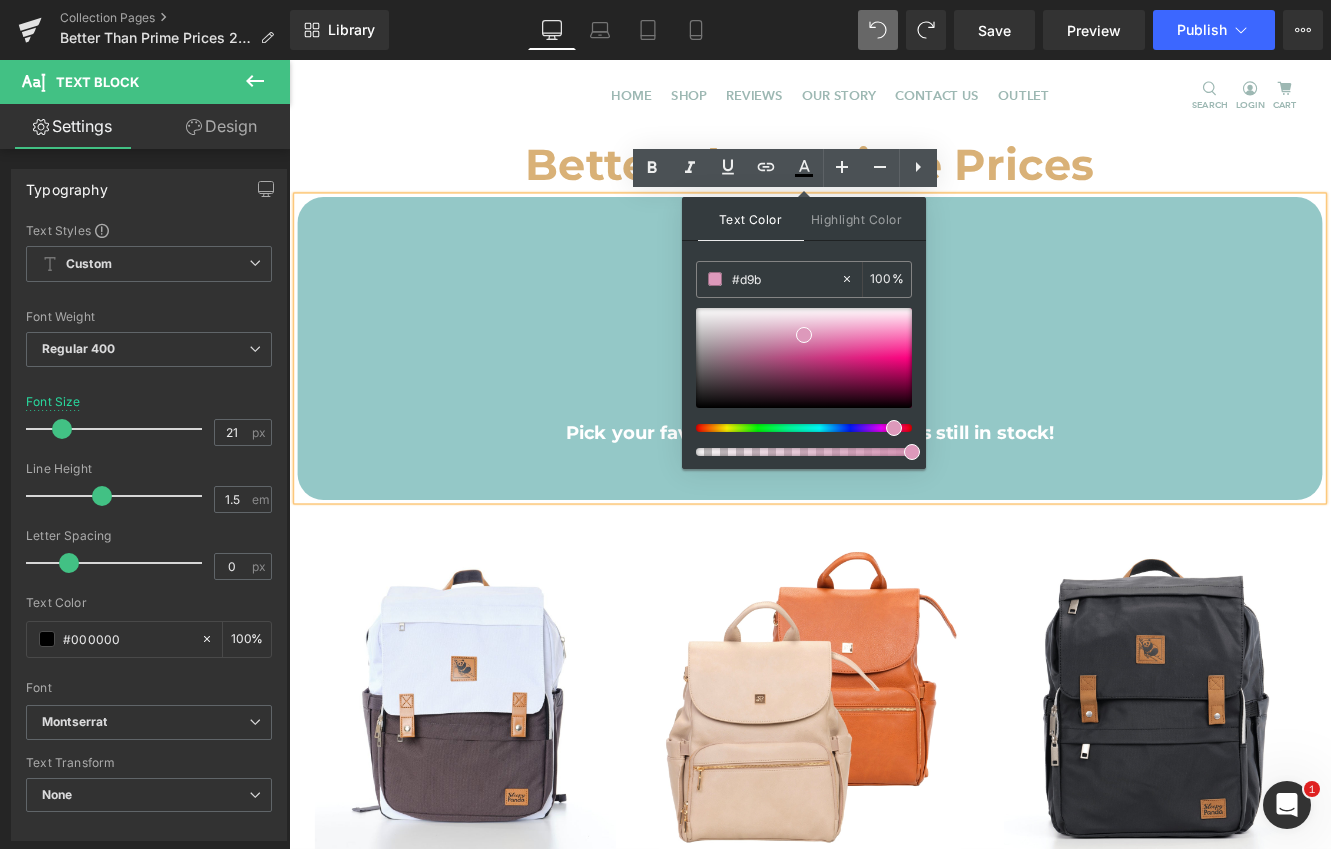type on "#d9b1" 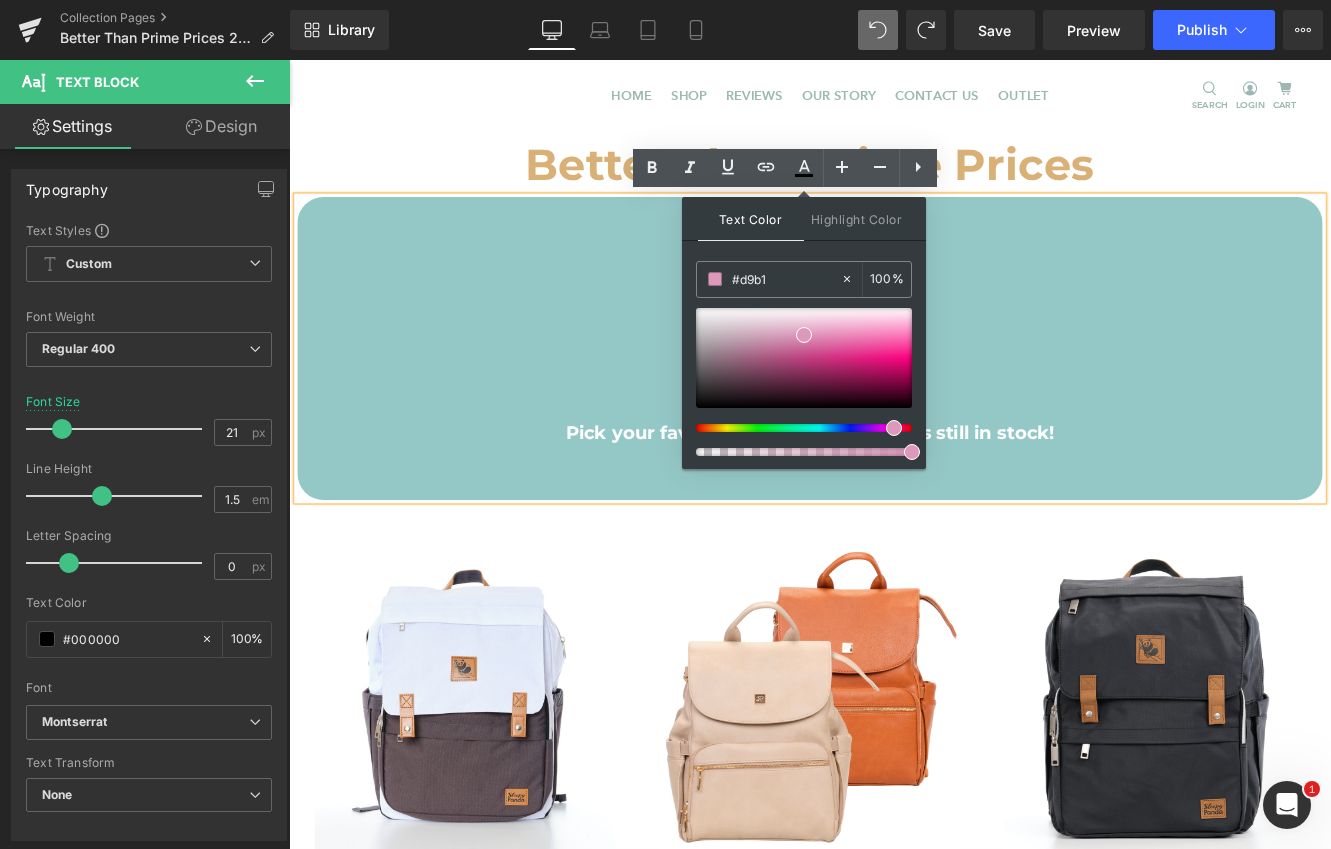 type on "7" 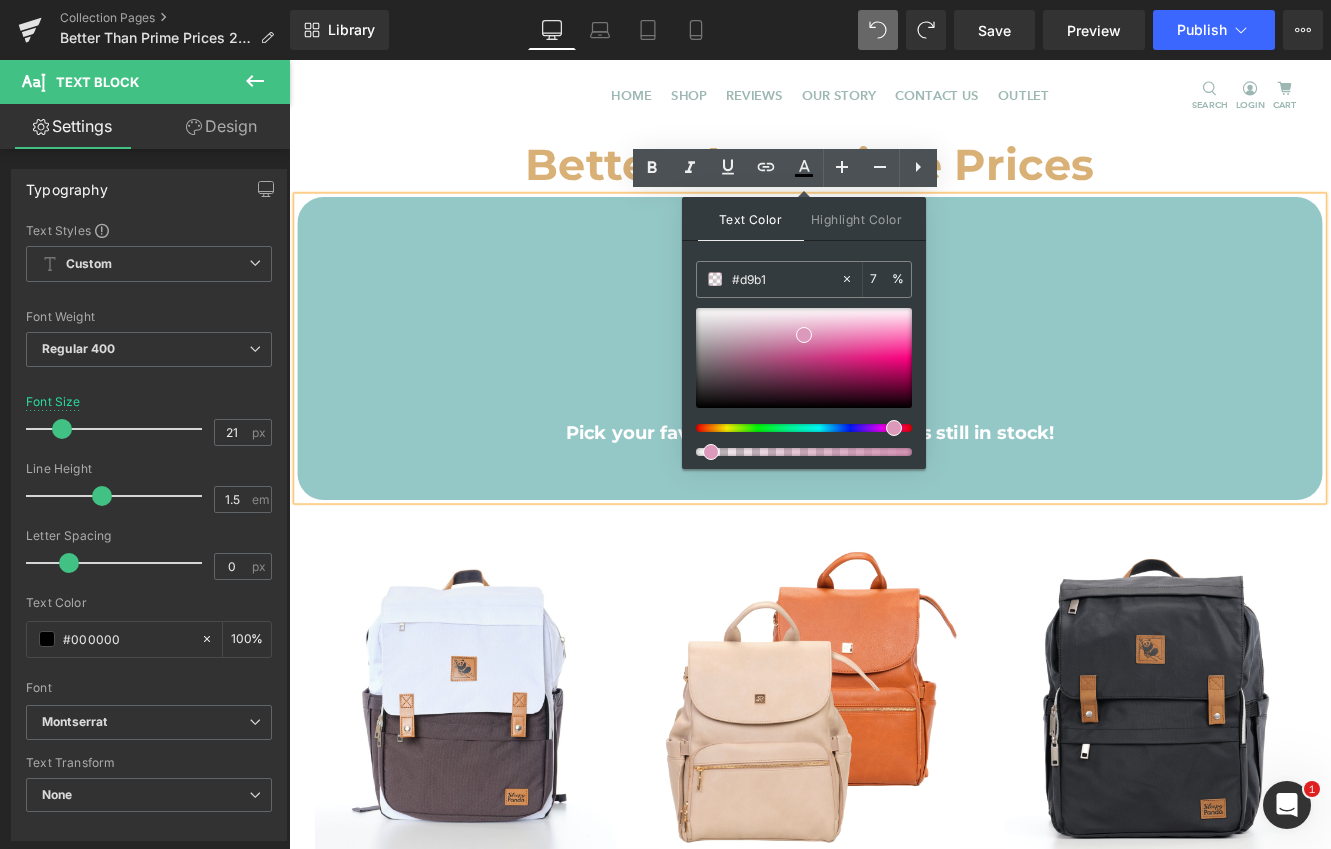 type on "#d9b17" 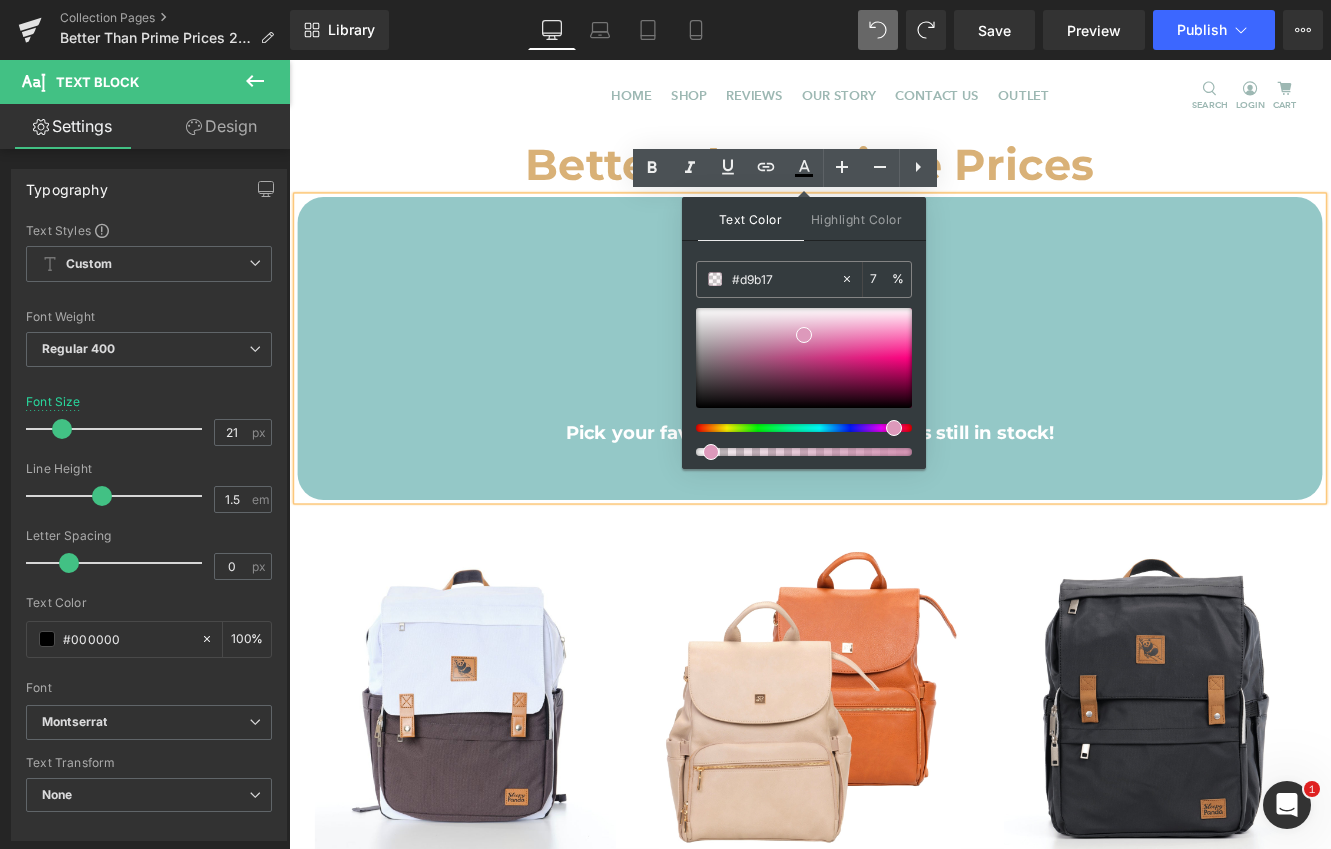 type on "0" 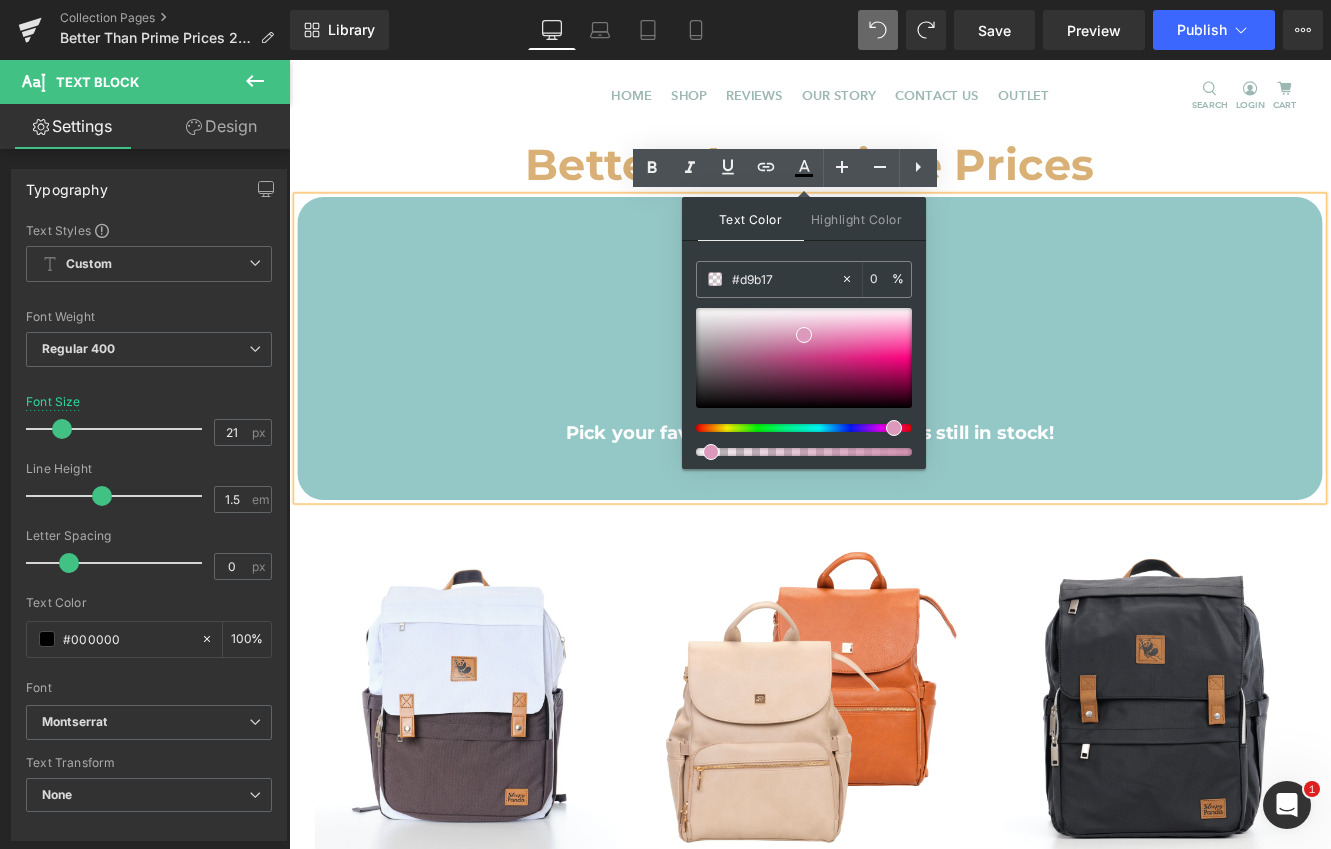 type on "#d9b177" 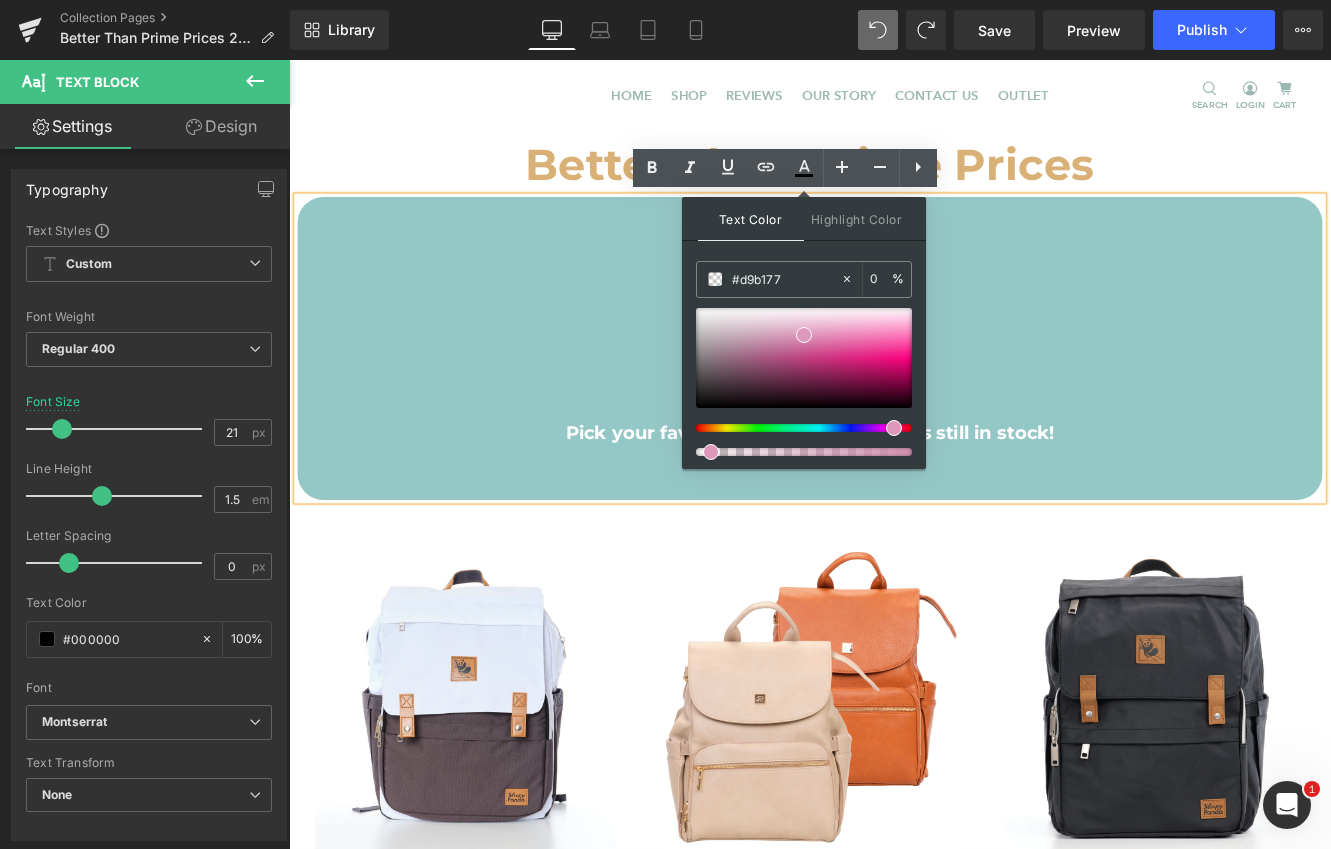 type on "100" 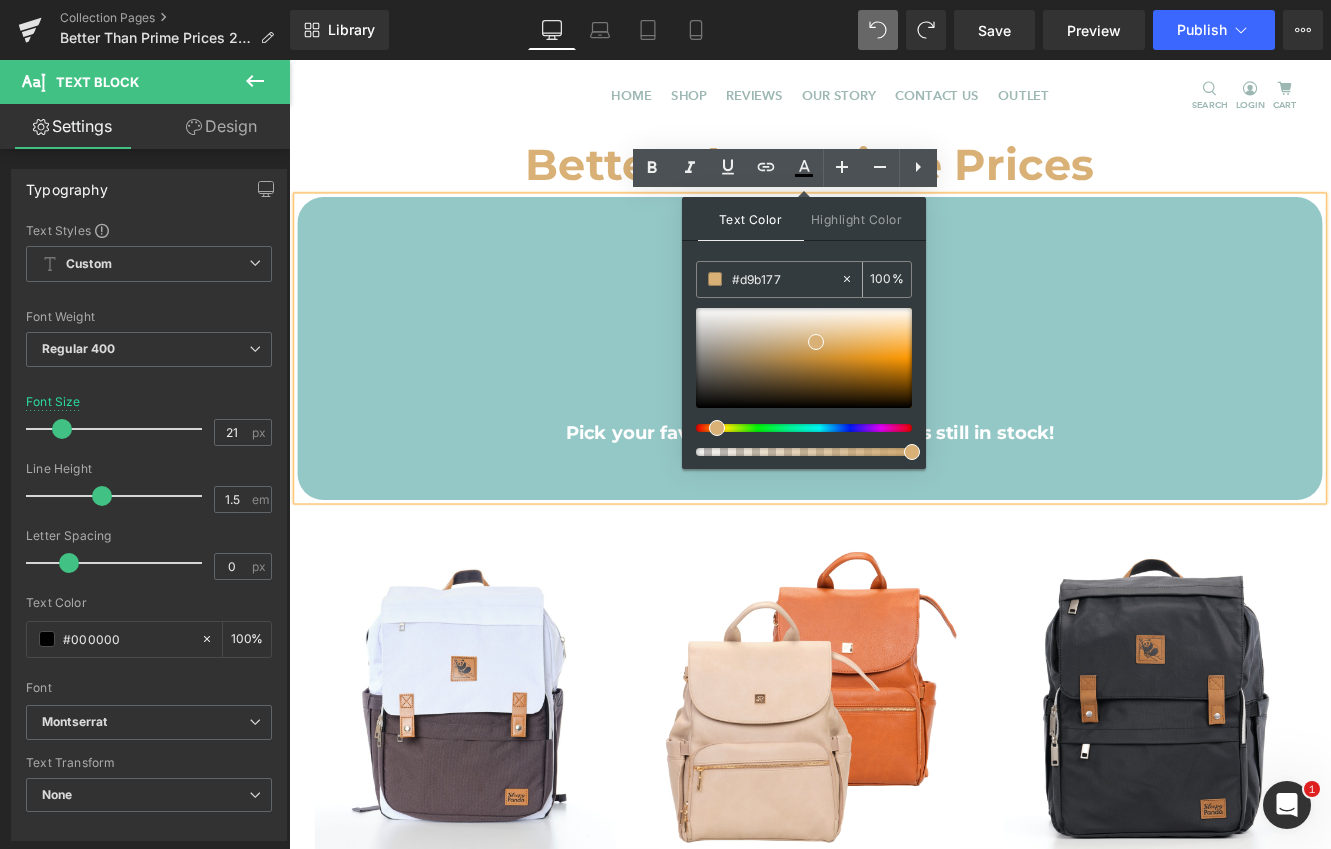 type on "#d9b177" 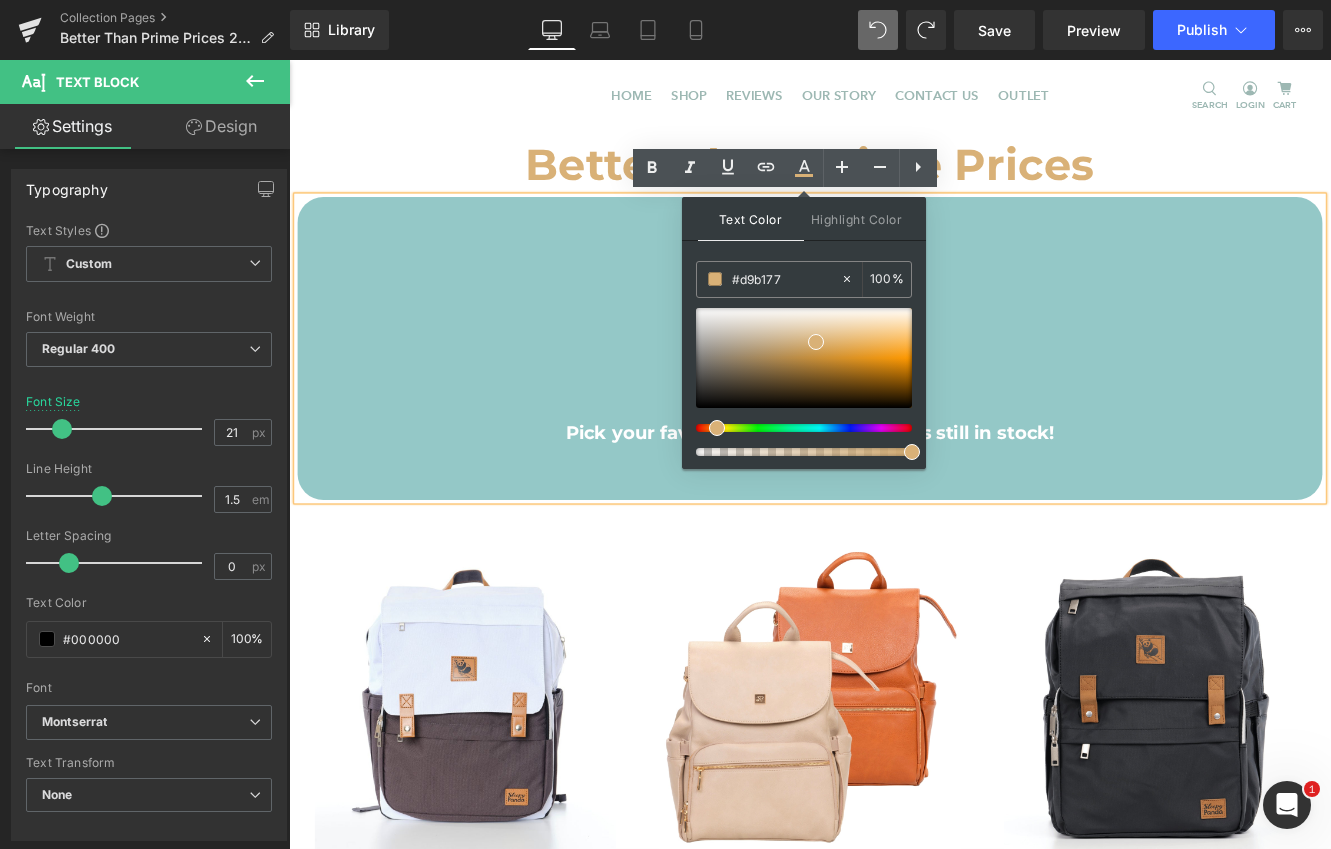 click at bounding box center [894, 364] 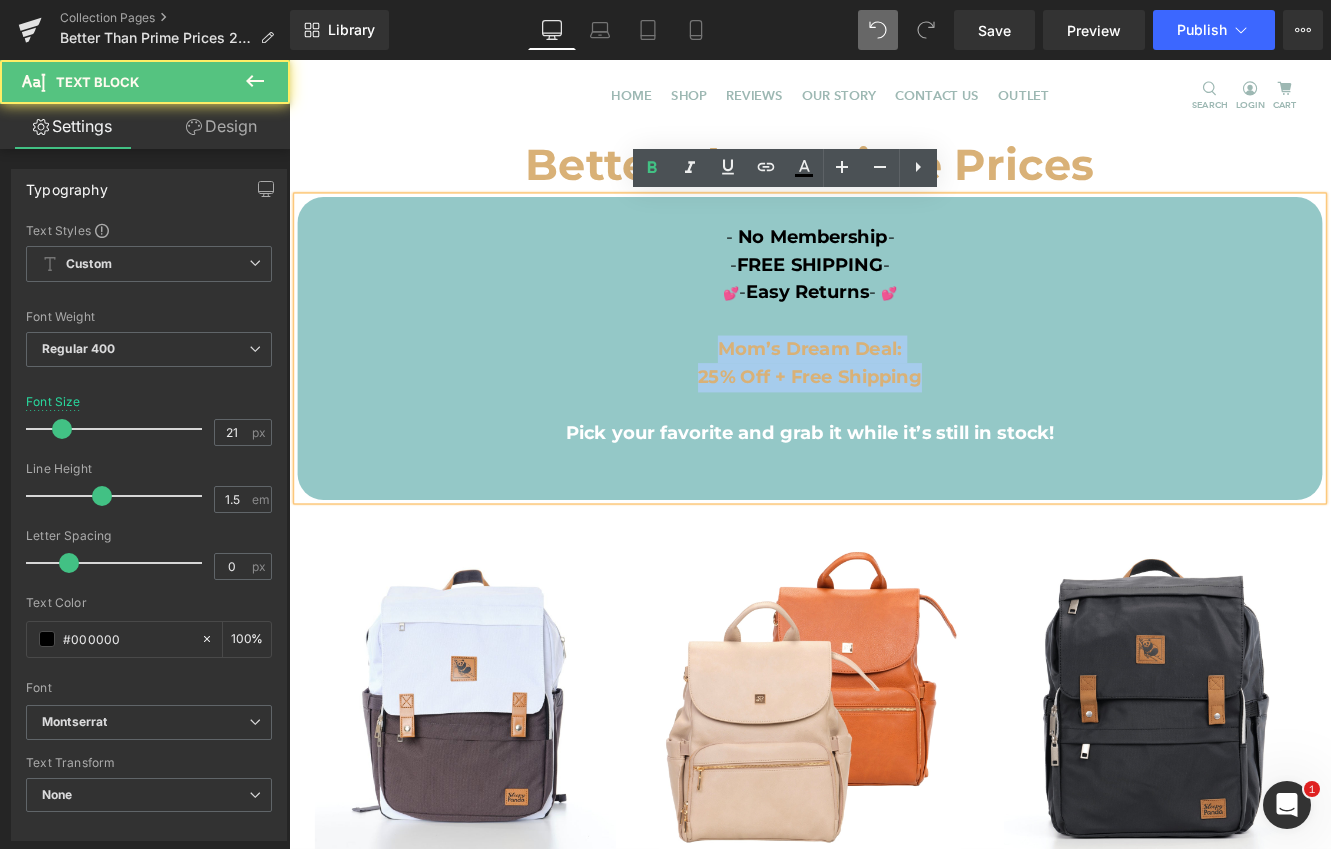 drag, startPoint x: 977, startPoint y: 435, endPoint x: 767, endPoint y: 407, distance: 211.85844 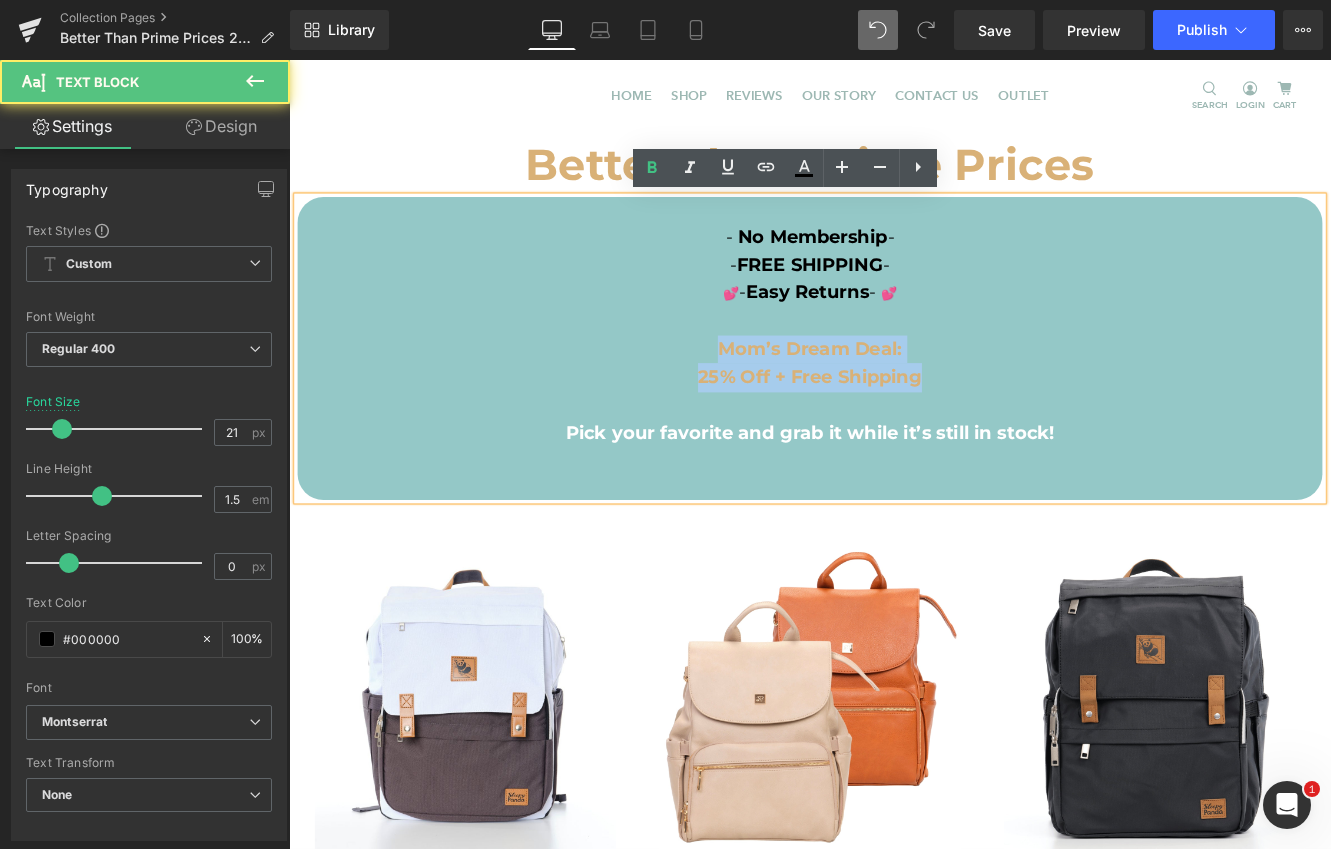 click on "-   No Membership  - -  FREE SHIPPING  - 💕  -  Easy Returns  -   💕 Mom’s Dream Deal: 25% Off + Free Shipping Pick your favorite and grab it while it’s still in stock!" at bounding box center [894, 395] 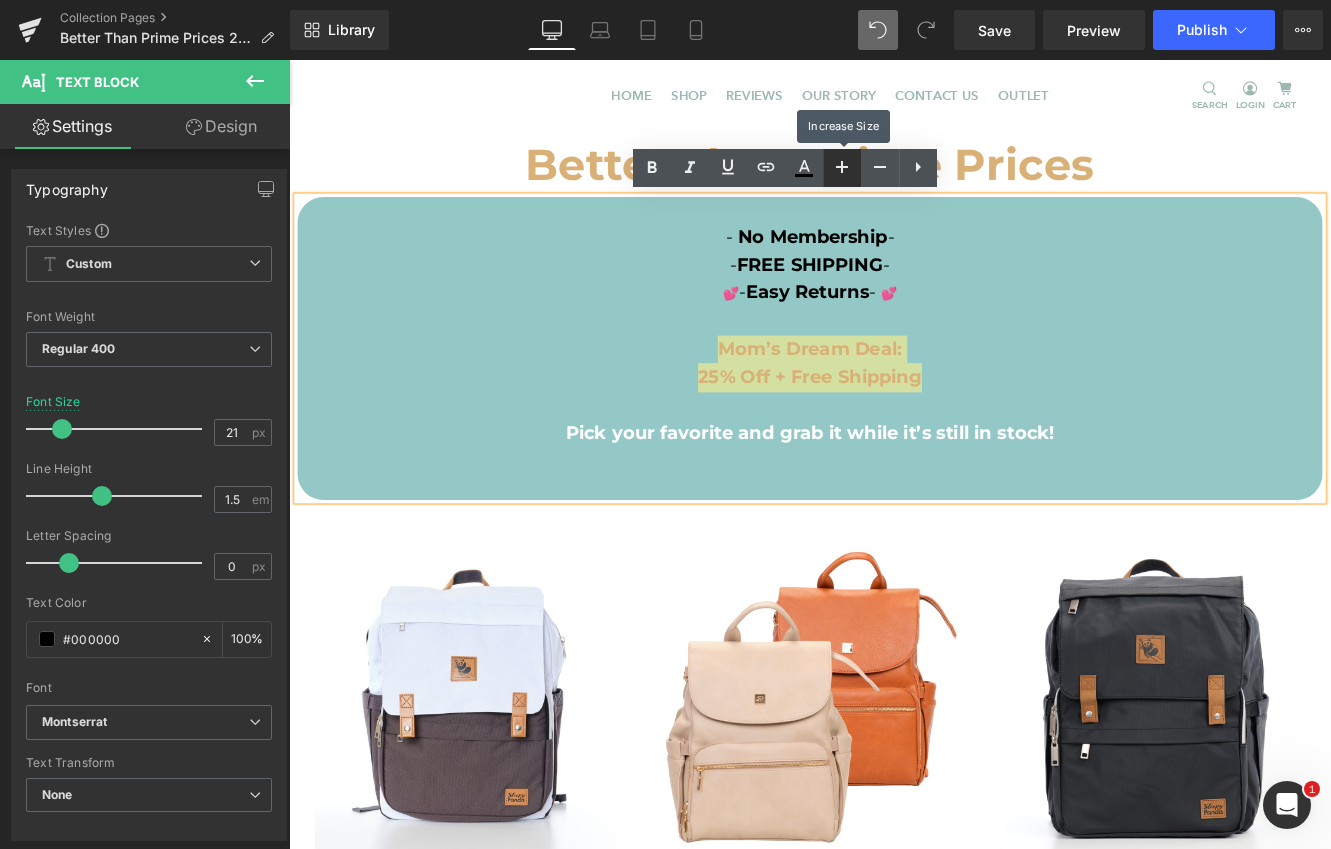 click 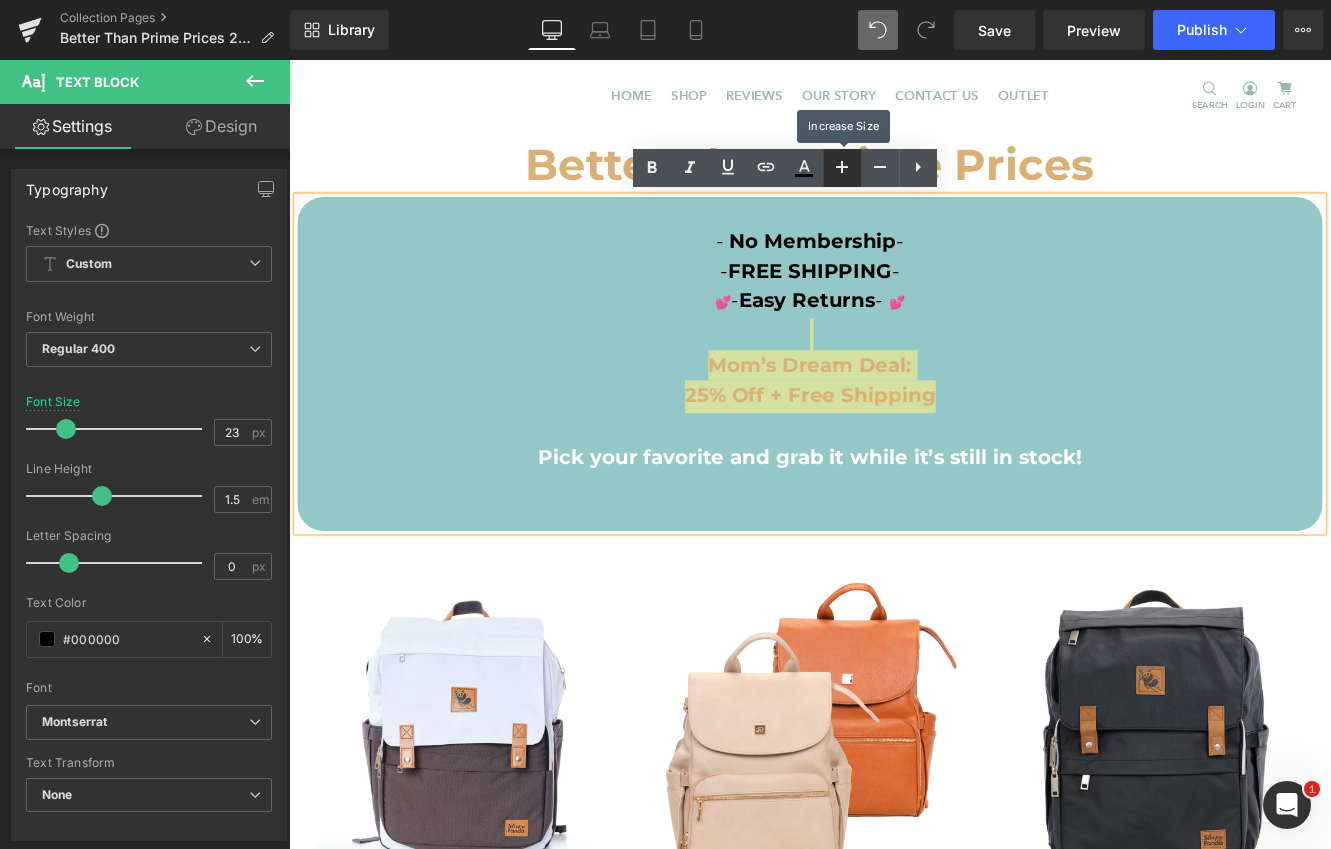 click 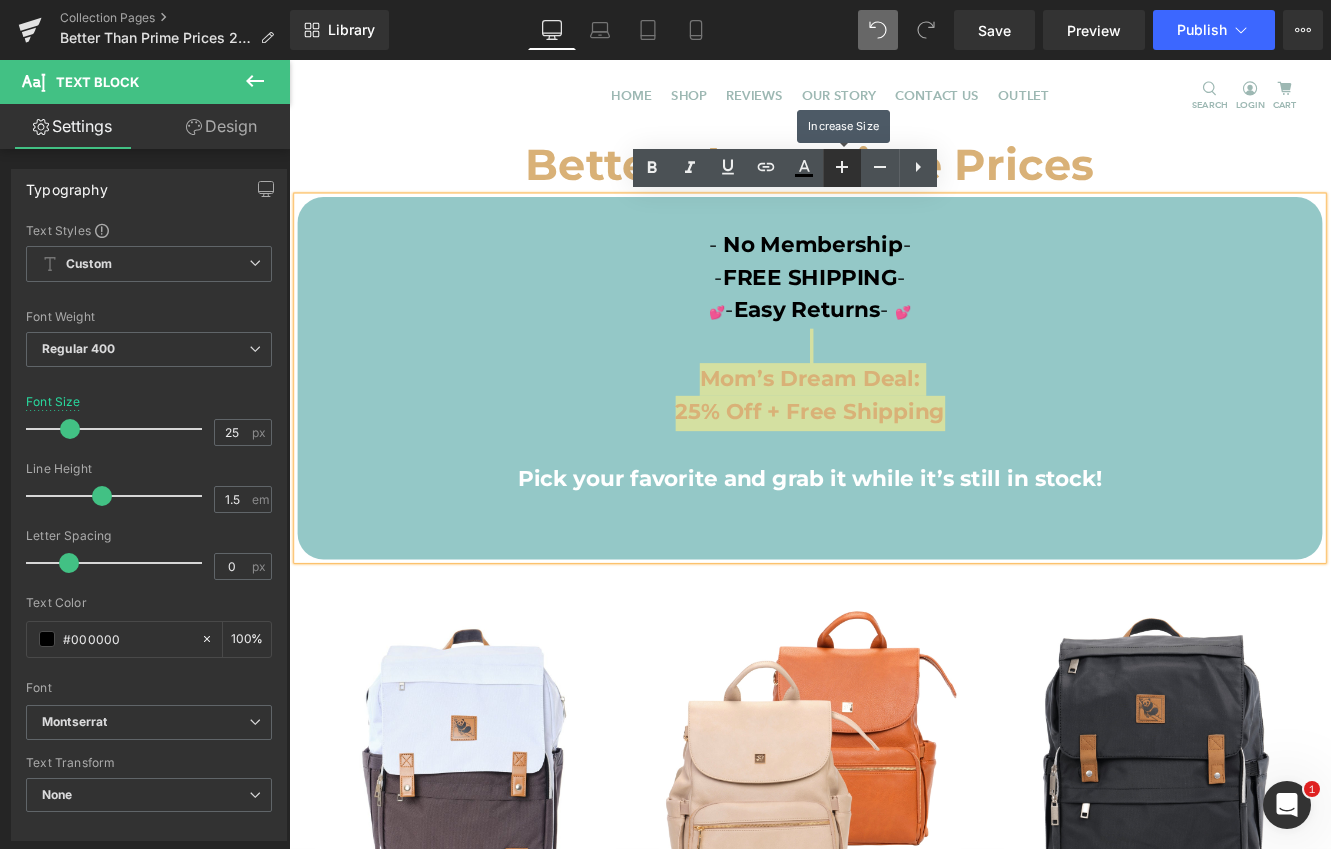 click 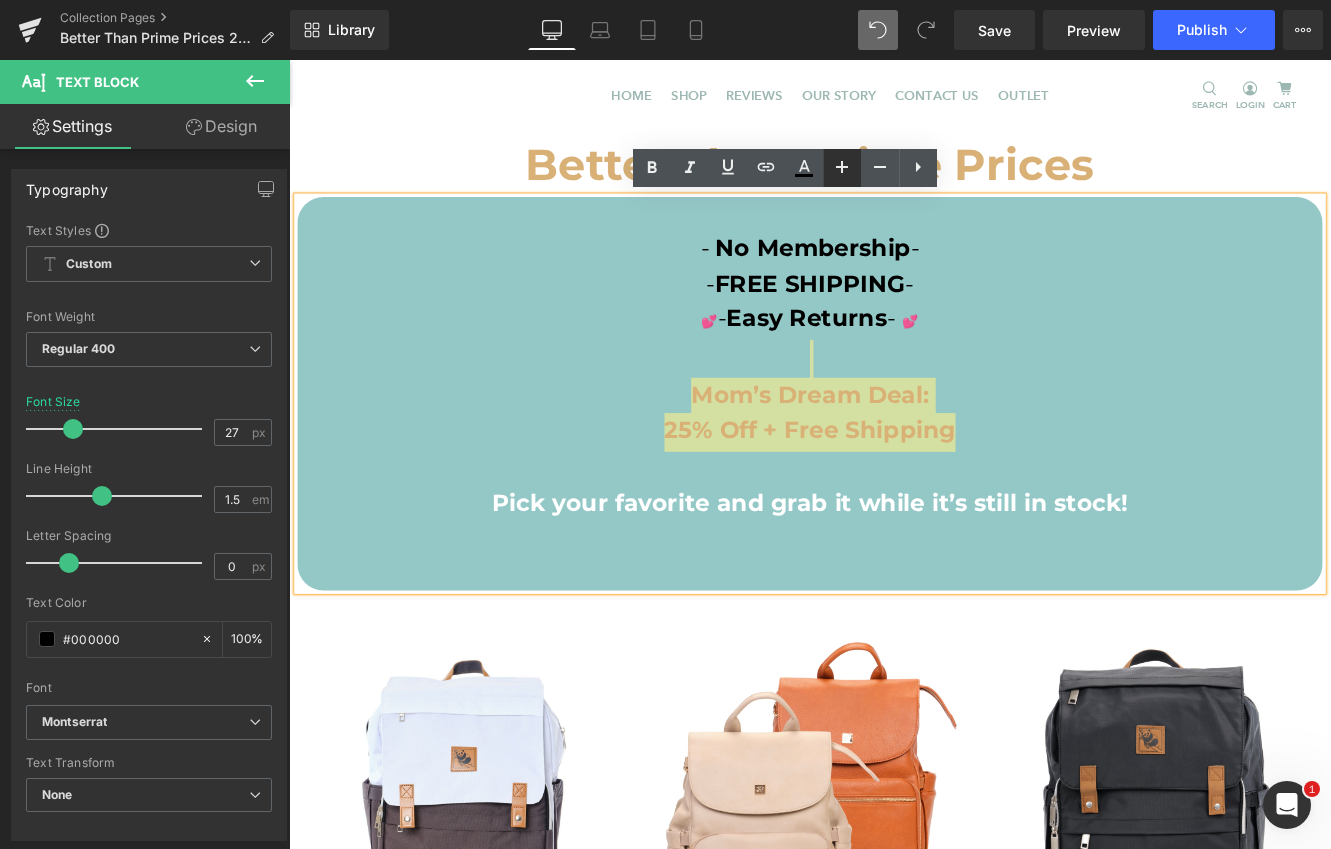 click 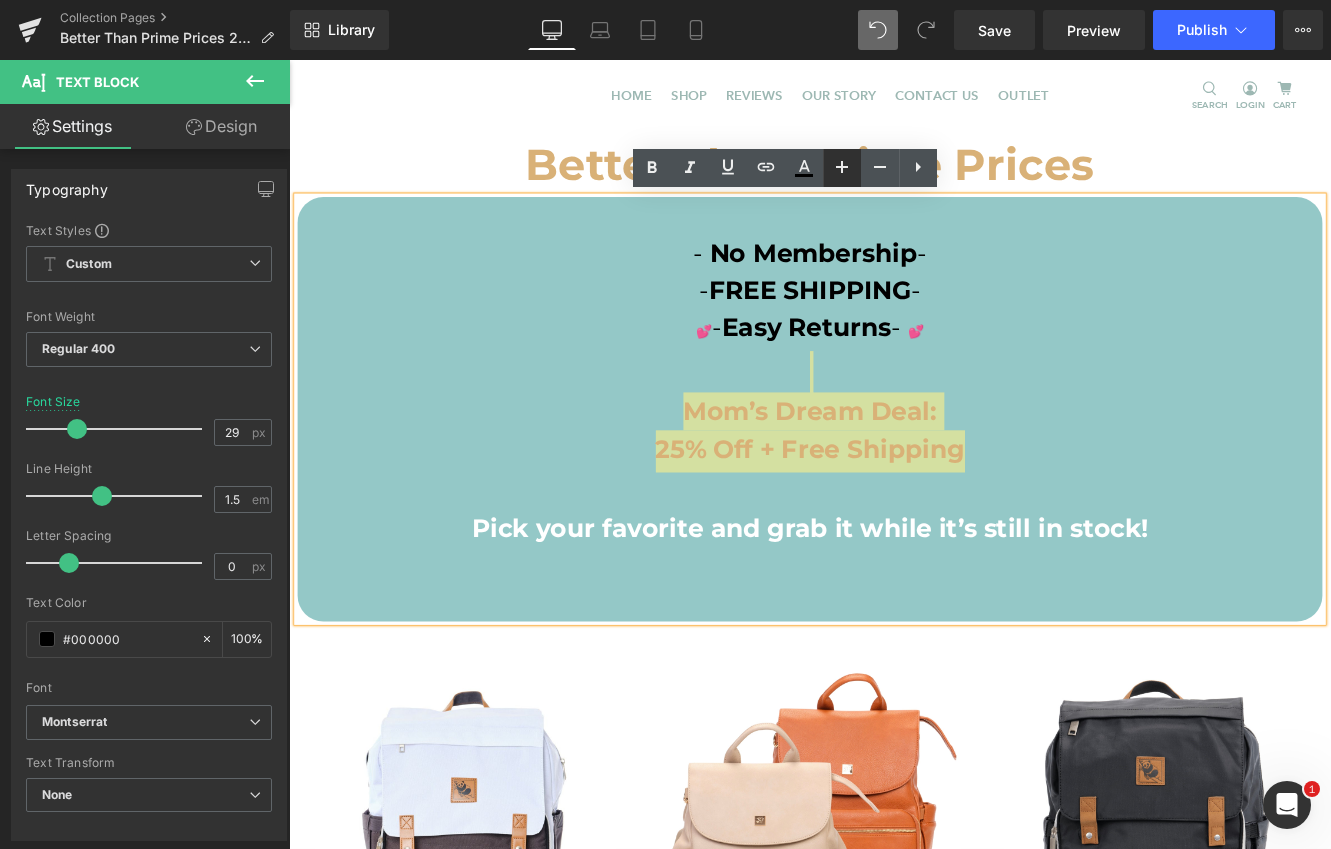 click 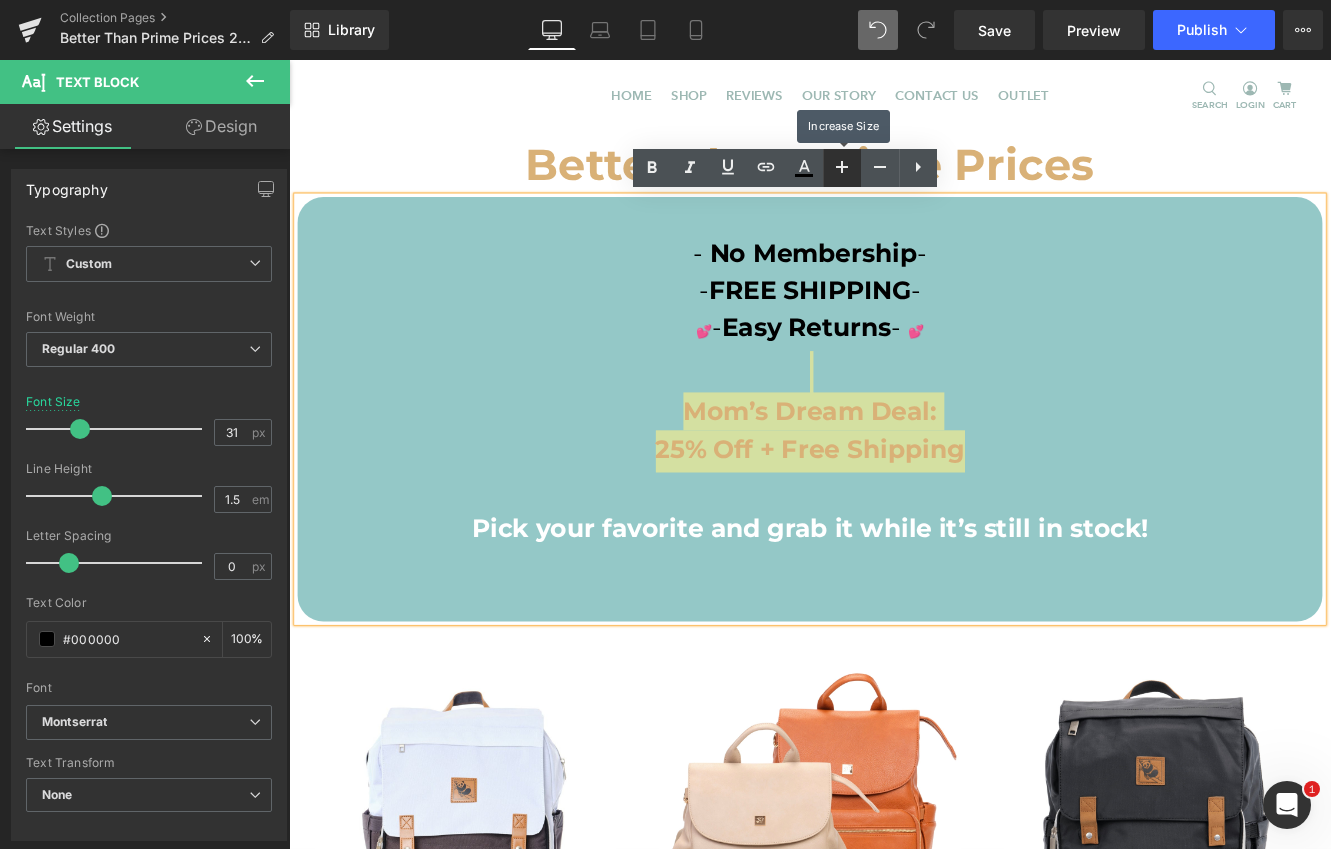 click 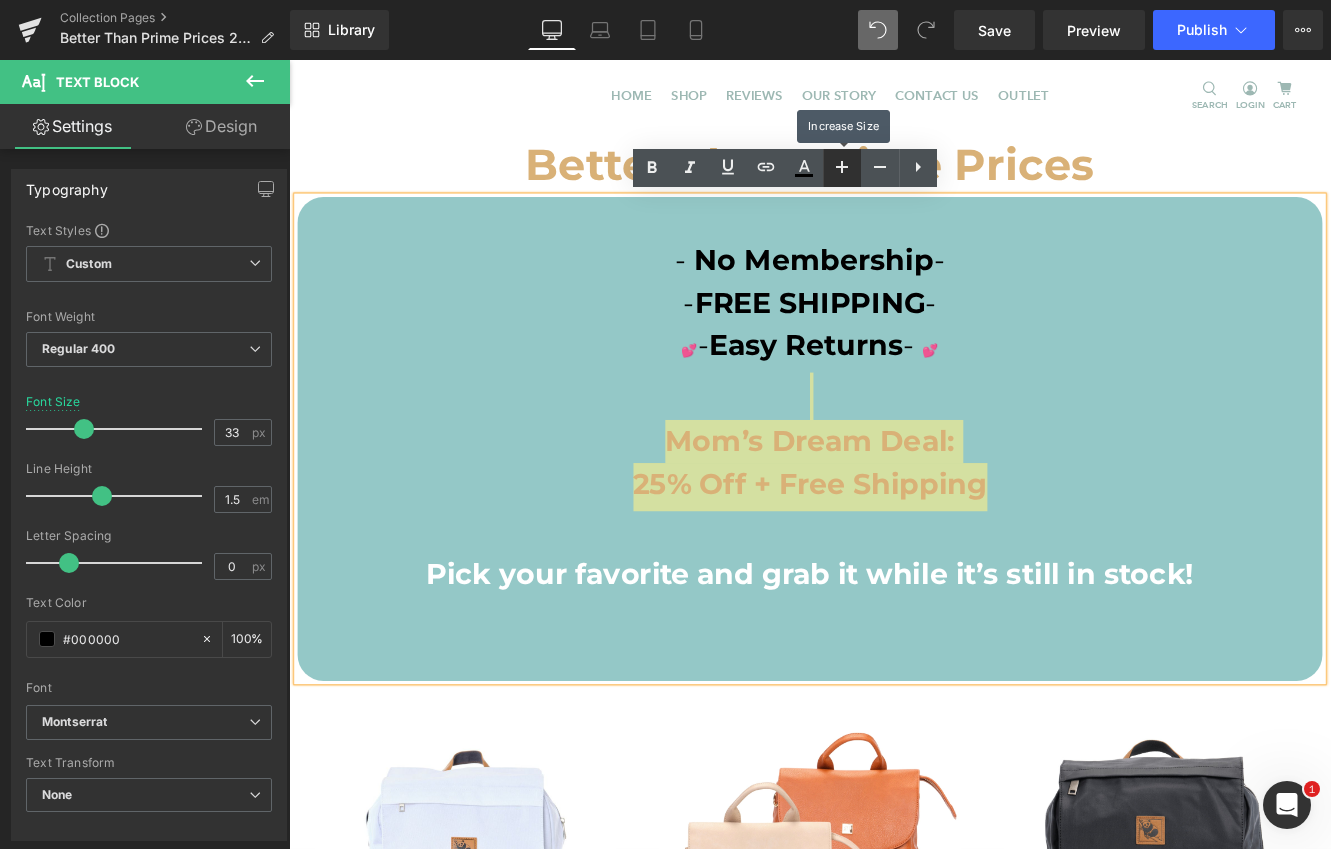 click 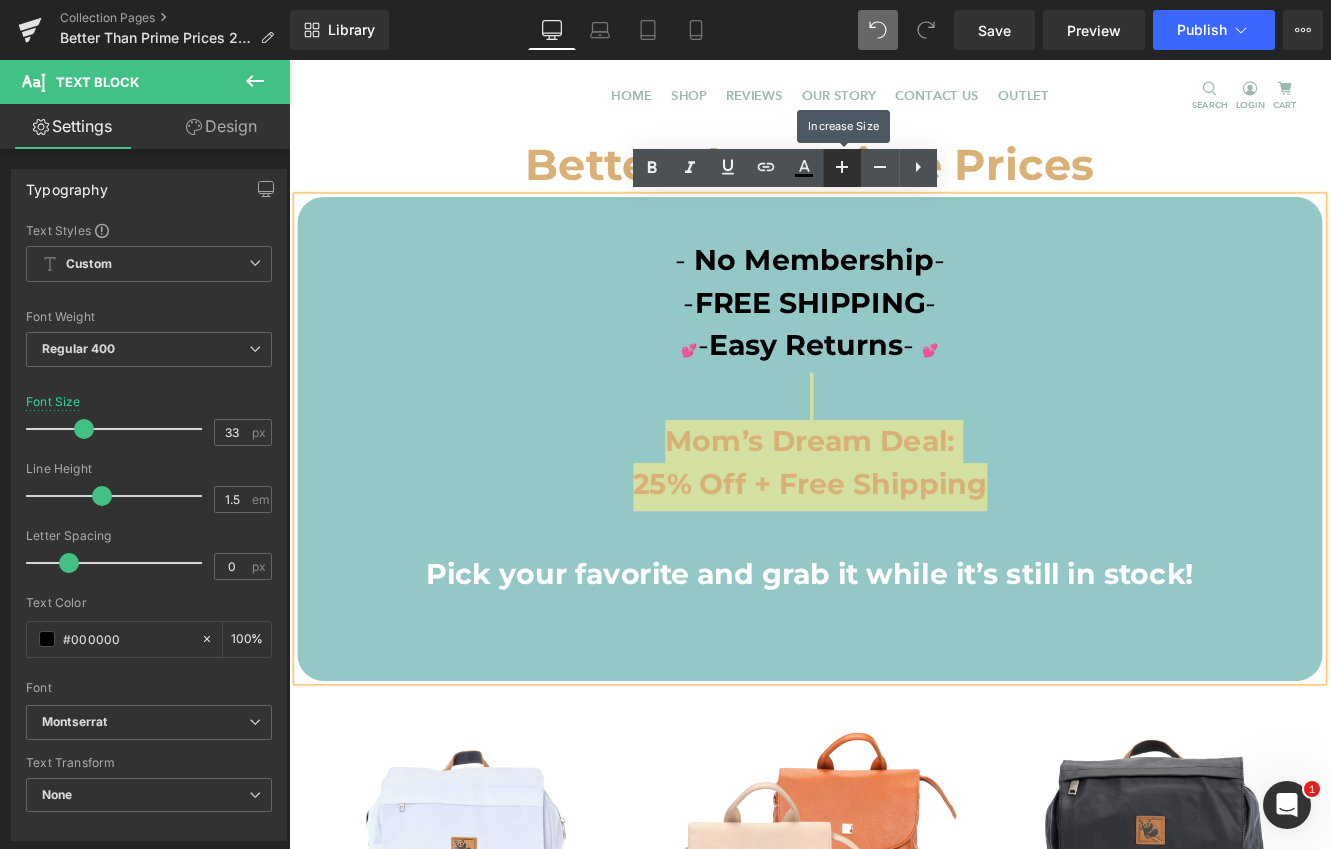 type on "35" 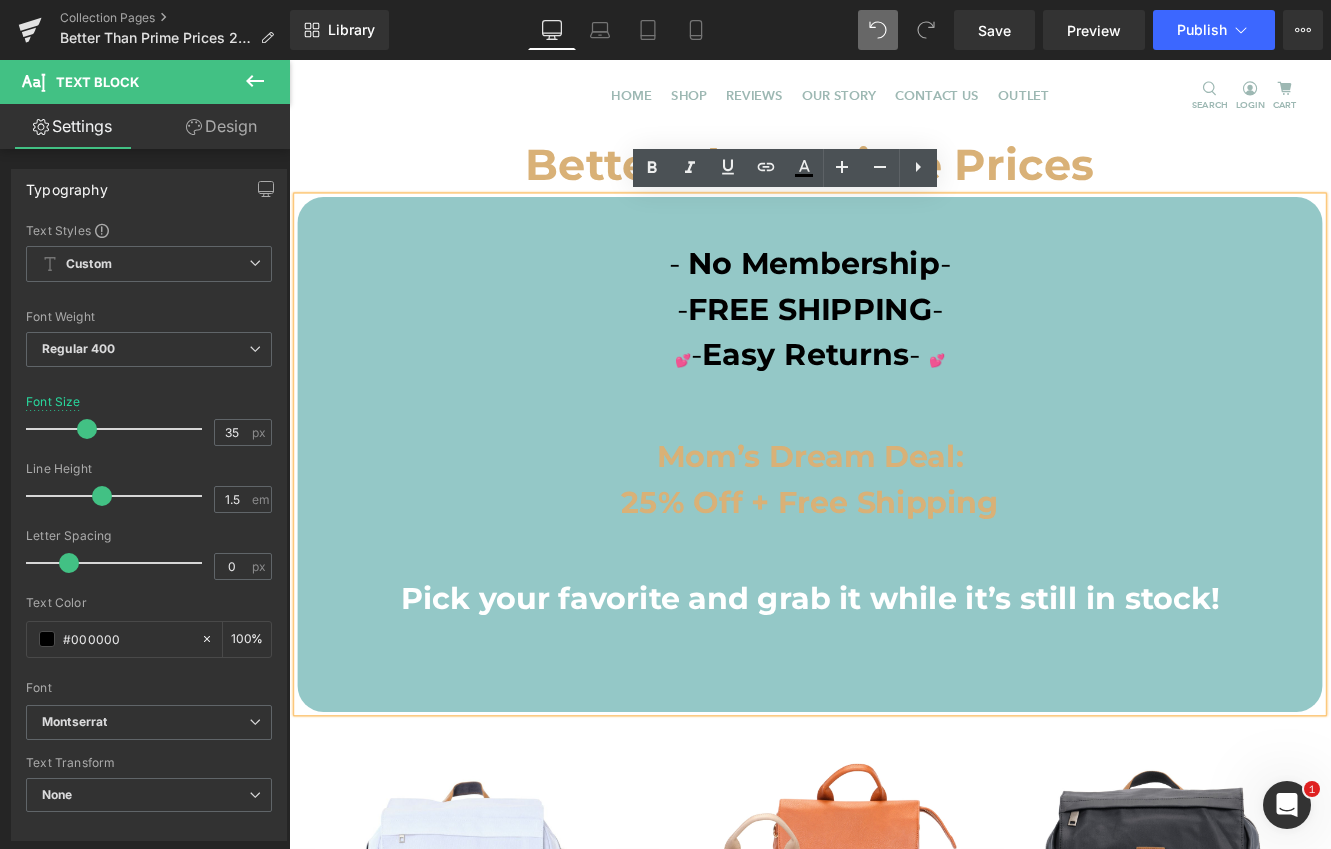 click on "💕  -  Easy Returns  -   💕" at bounding box center (894, 406) 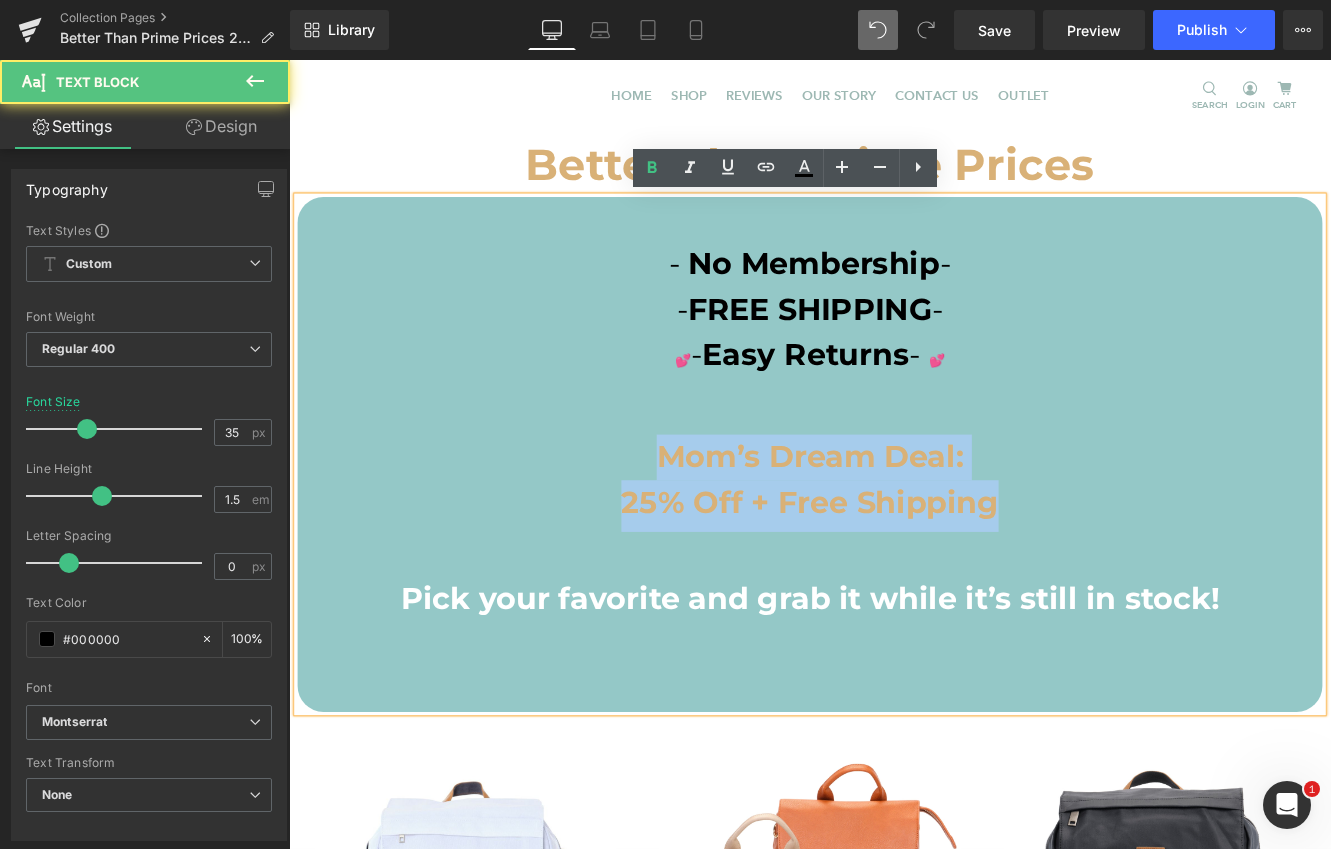 drag, startPoint x: 1106, startPoint y: 574, endPoint x: 675, endPoint y: 501, distance: 437.13843 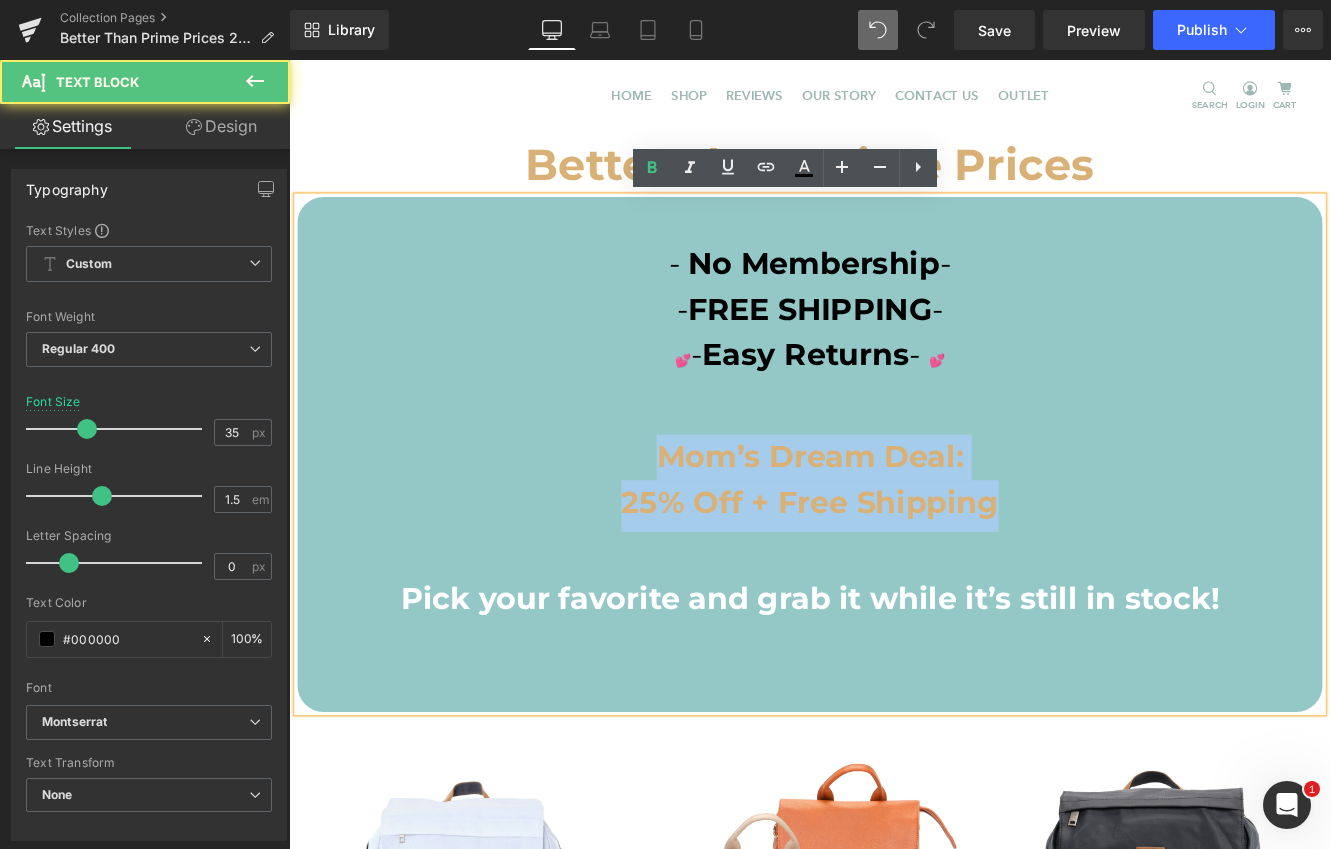 click on "-   No Membership  - -  FREE SHIPPING  - 💕  -  Easy Returns  -   💕 Mom’s Dream Deal: 25% Off + Free Shipping Pick your favorite and grab it while it’s still in stock!" at bounding box center [894, 518] 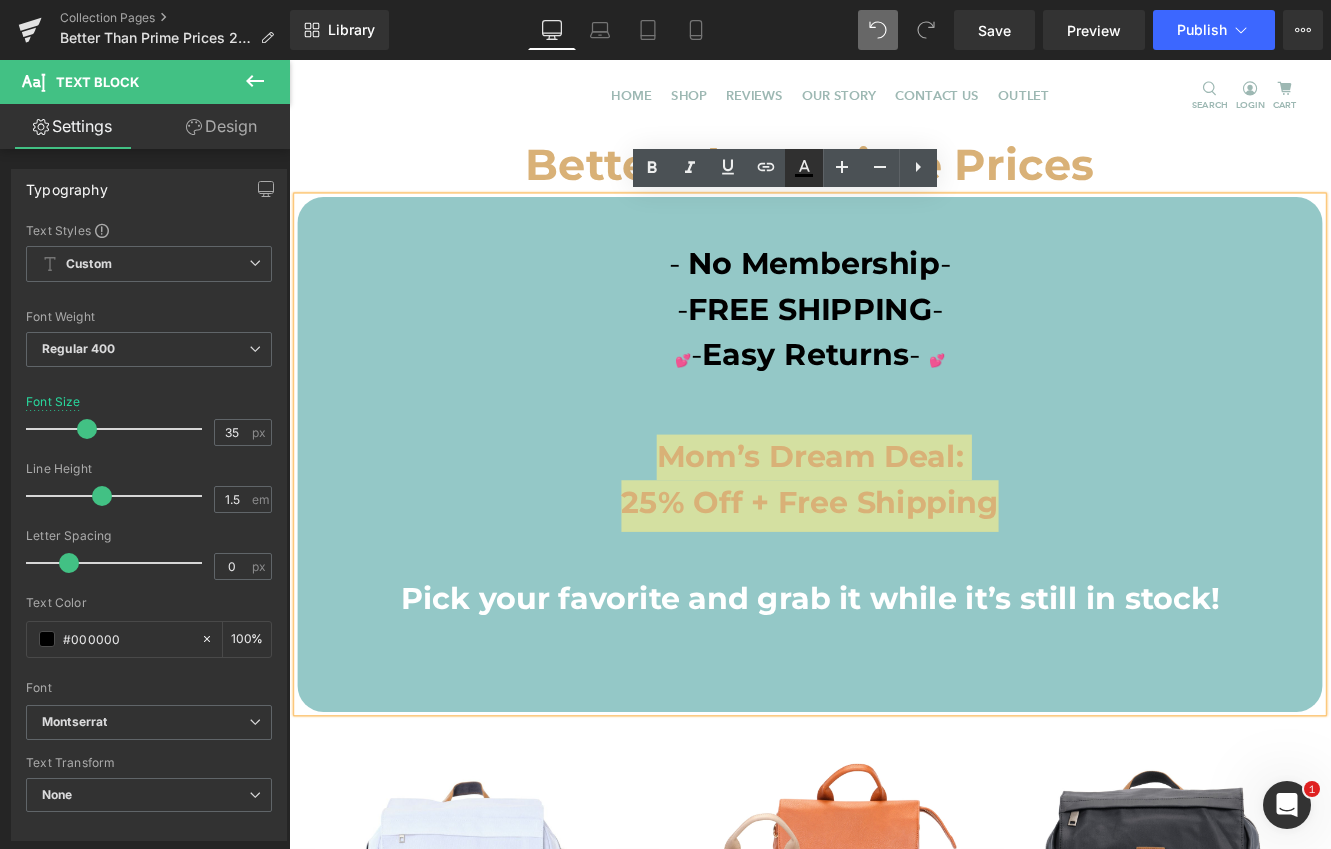 click 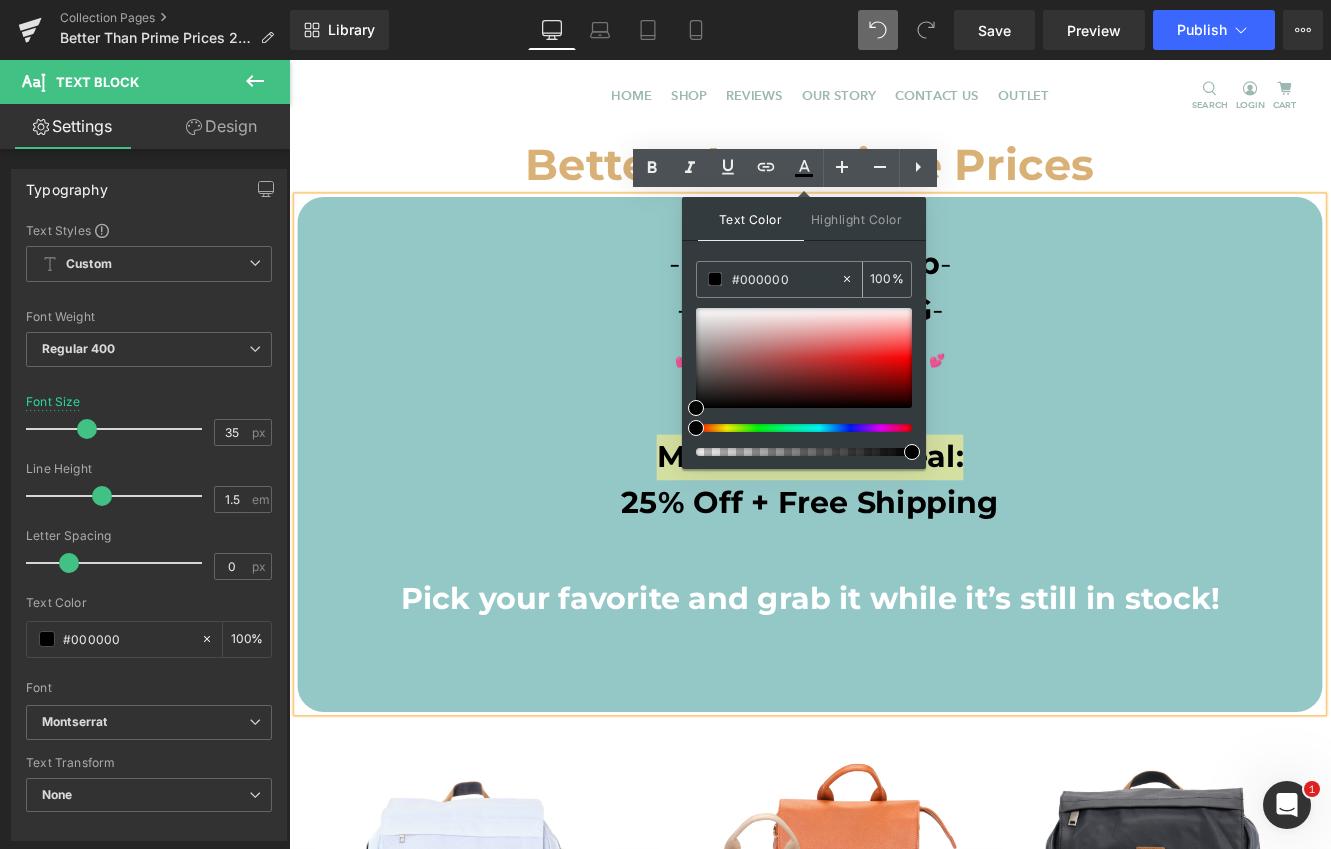 drag, startPoint x: 794, startPoint y: 278, endPoint x: 739, endPoint y: 283, distance: 55.226807 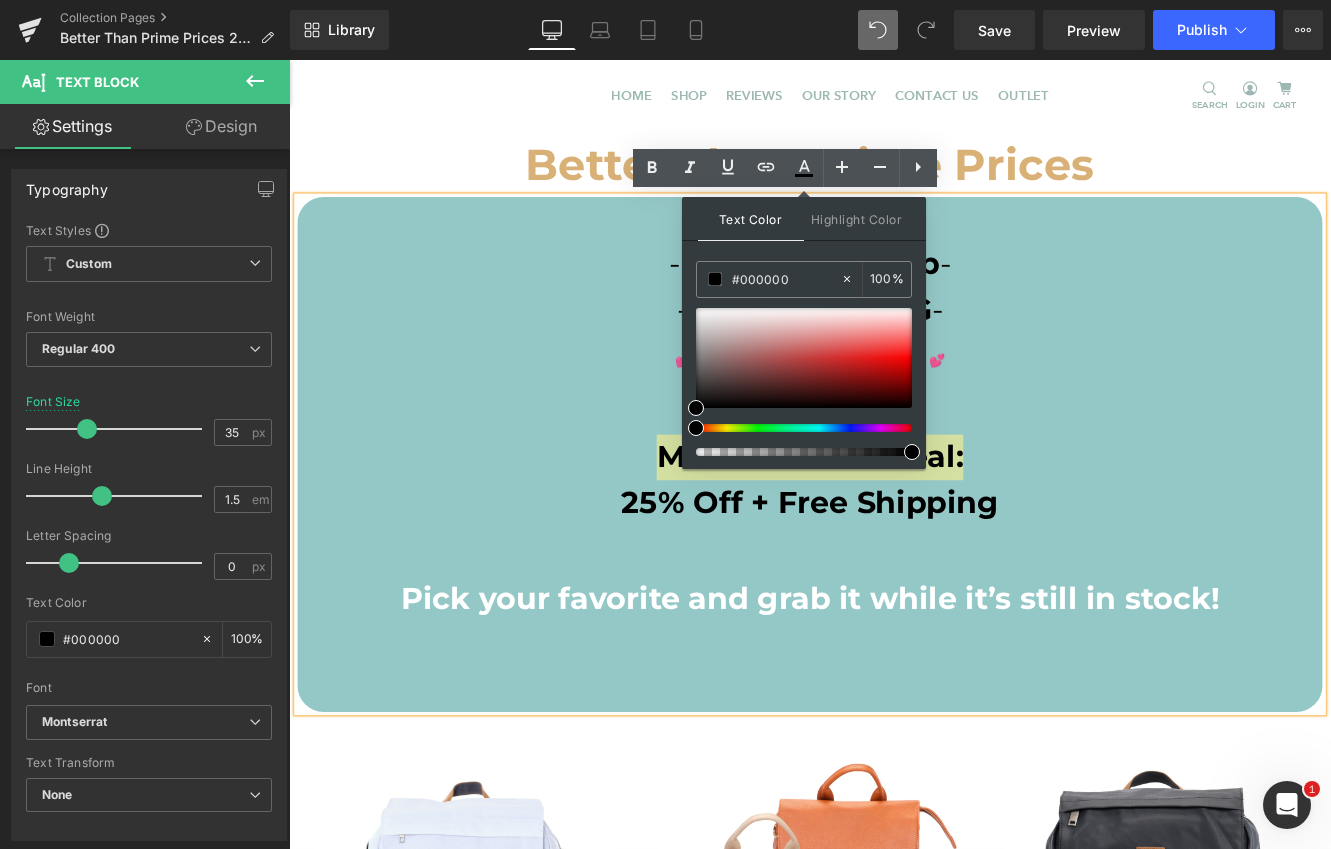 type on "#b" 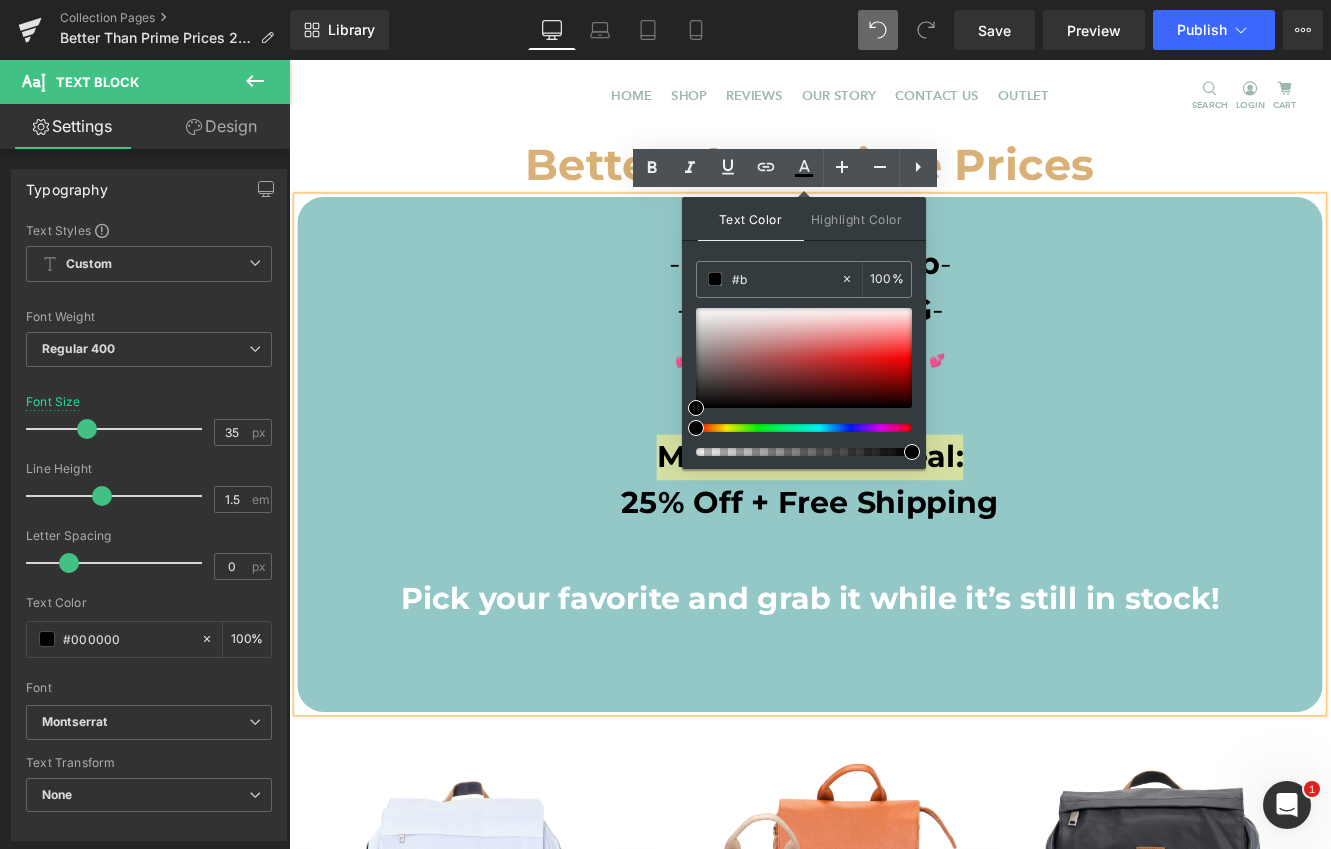type on "0" 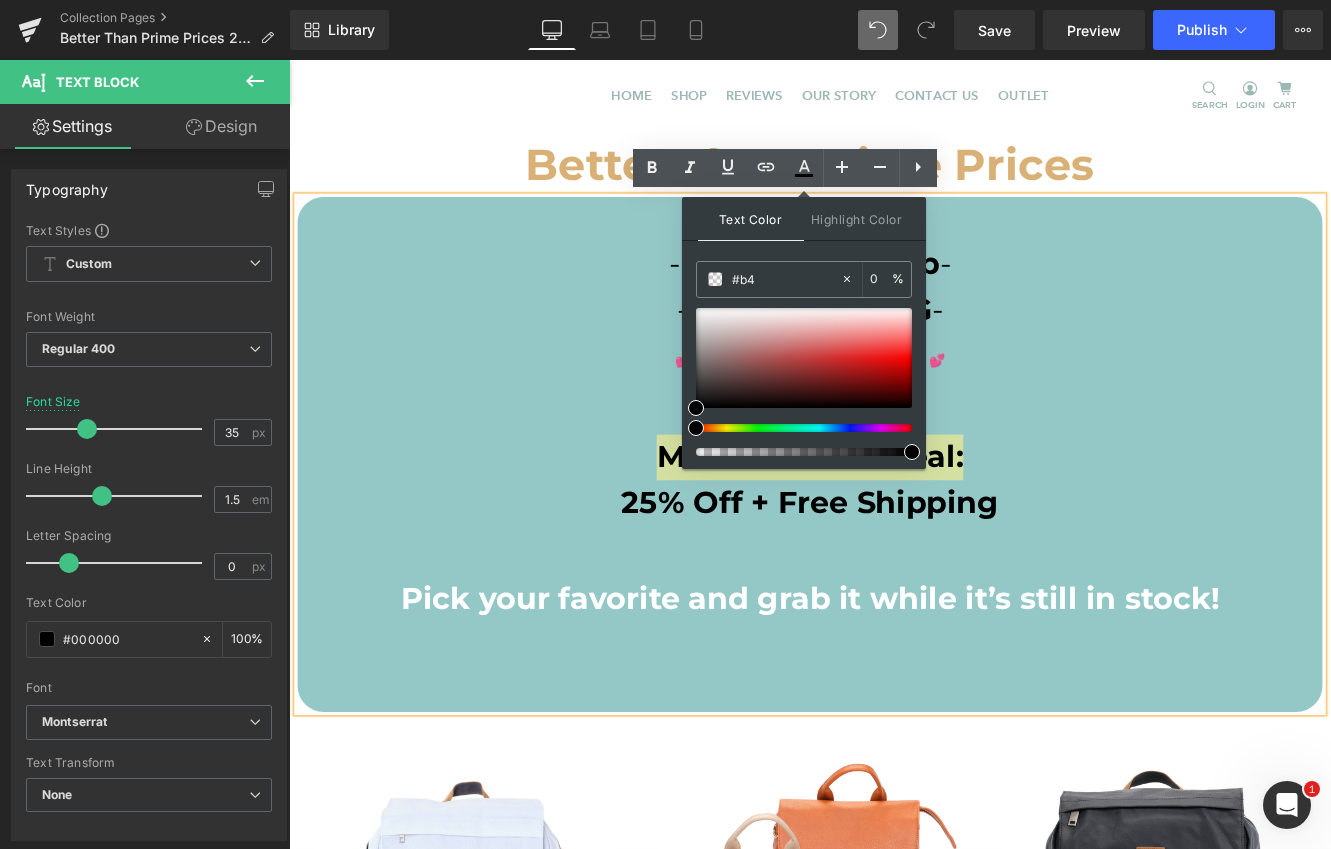 type on "#b45" 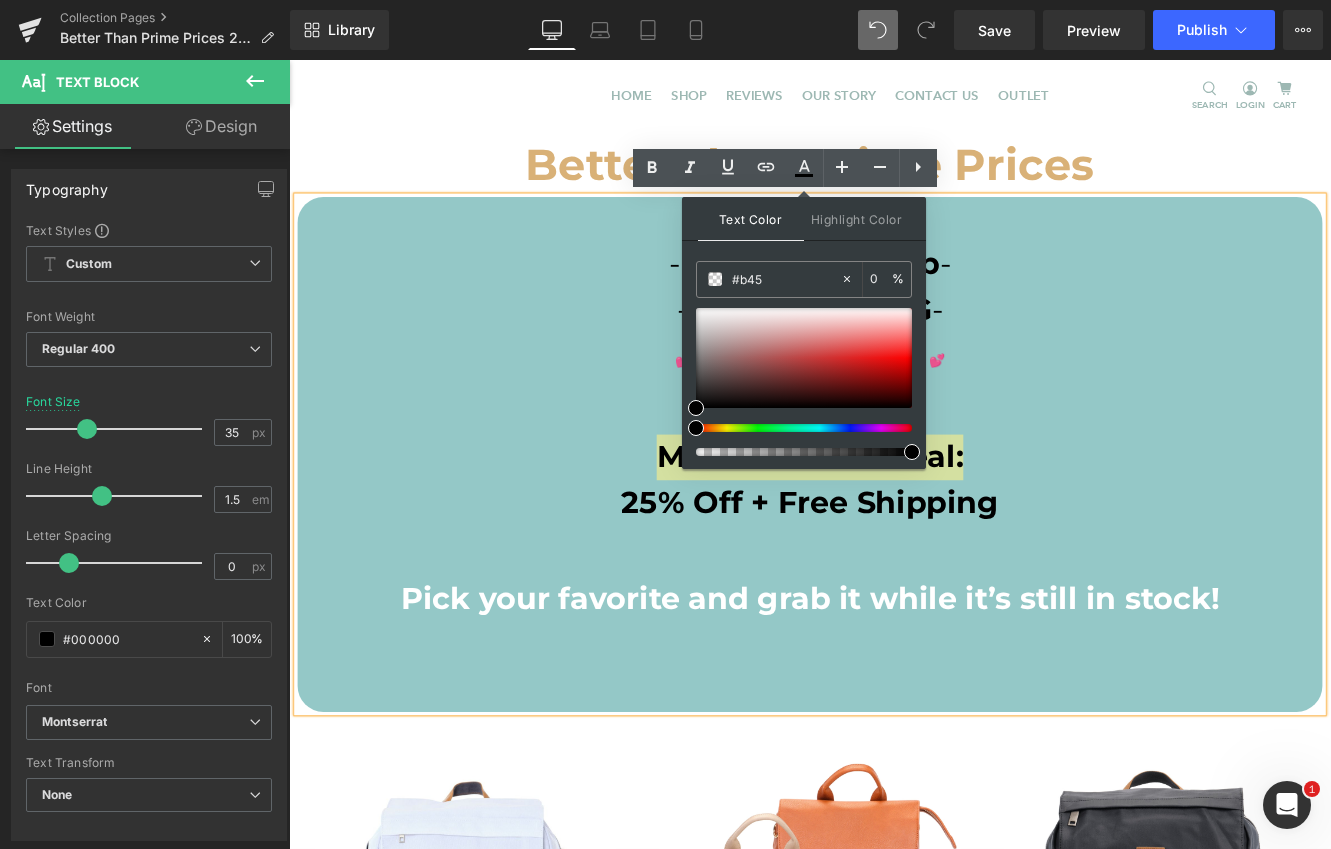type on "100" 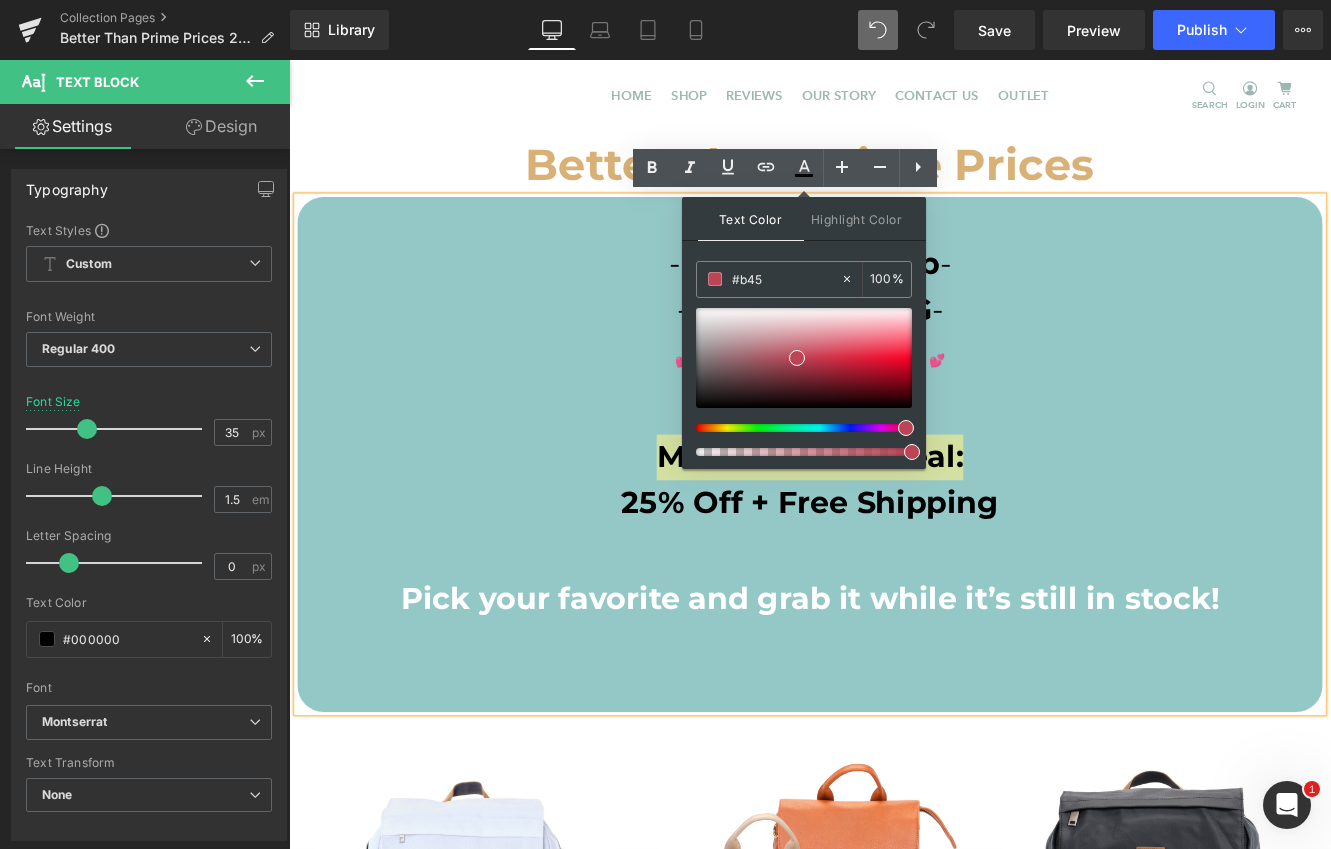 type on "#b458" 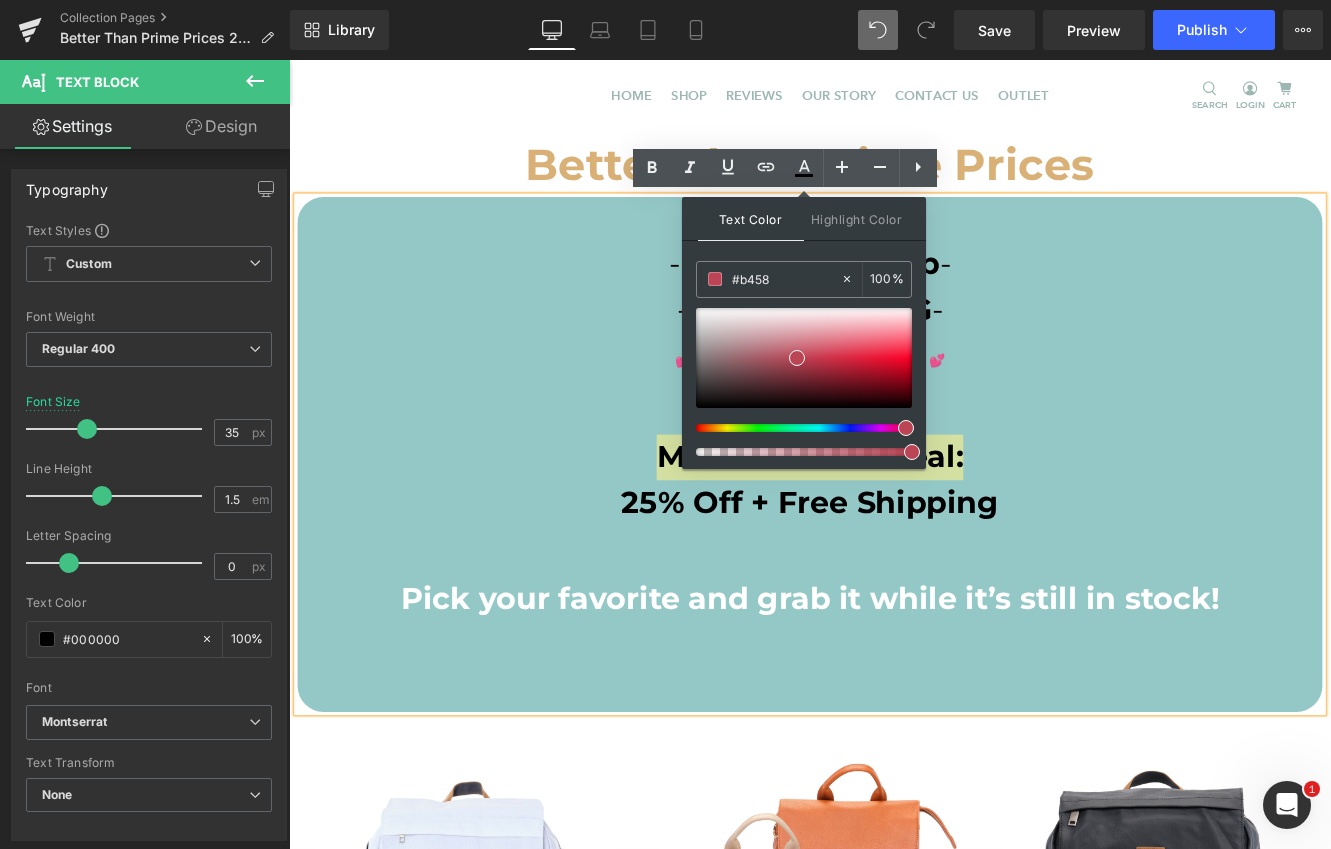 type on "53" 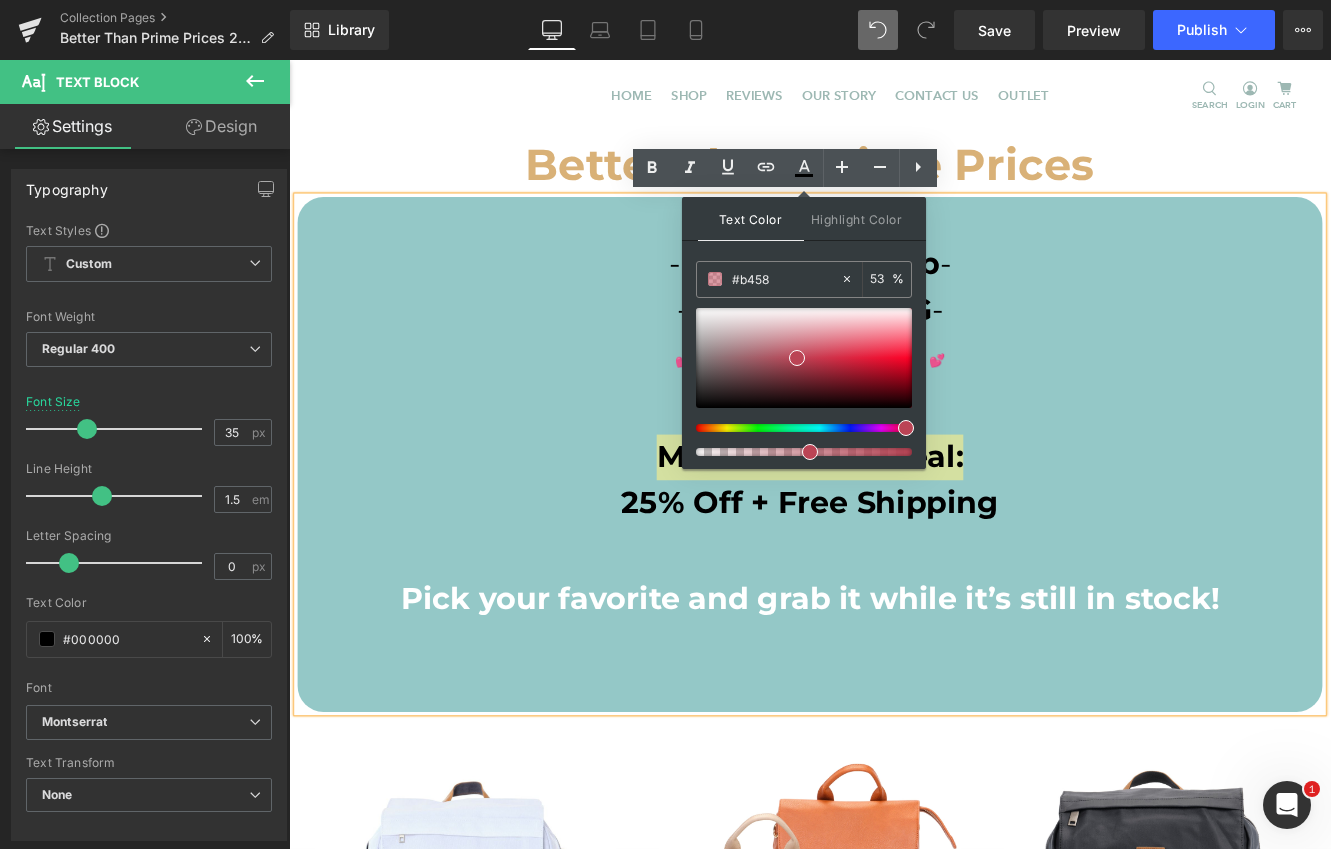 type on "#b4585" 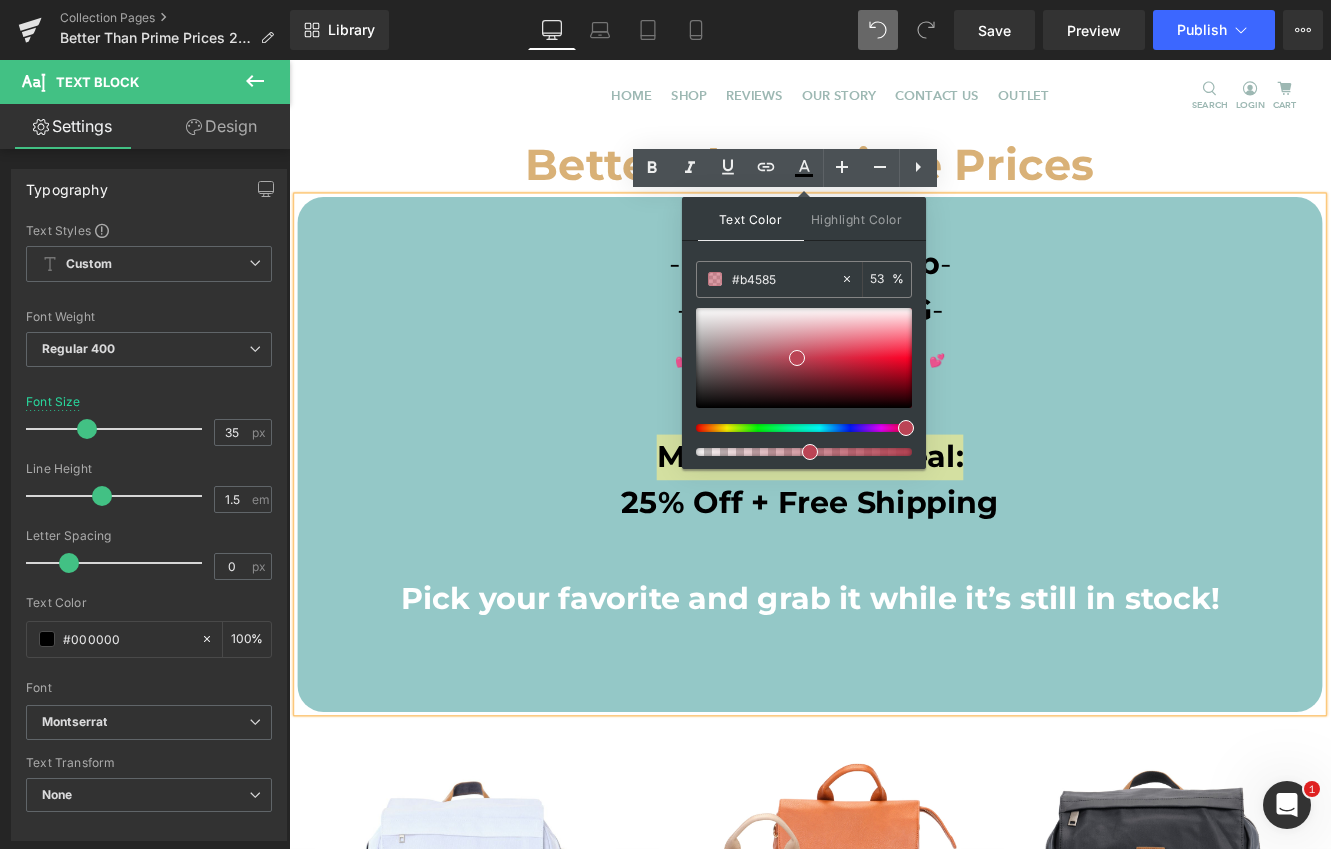 type on "0" 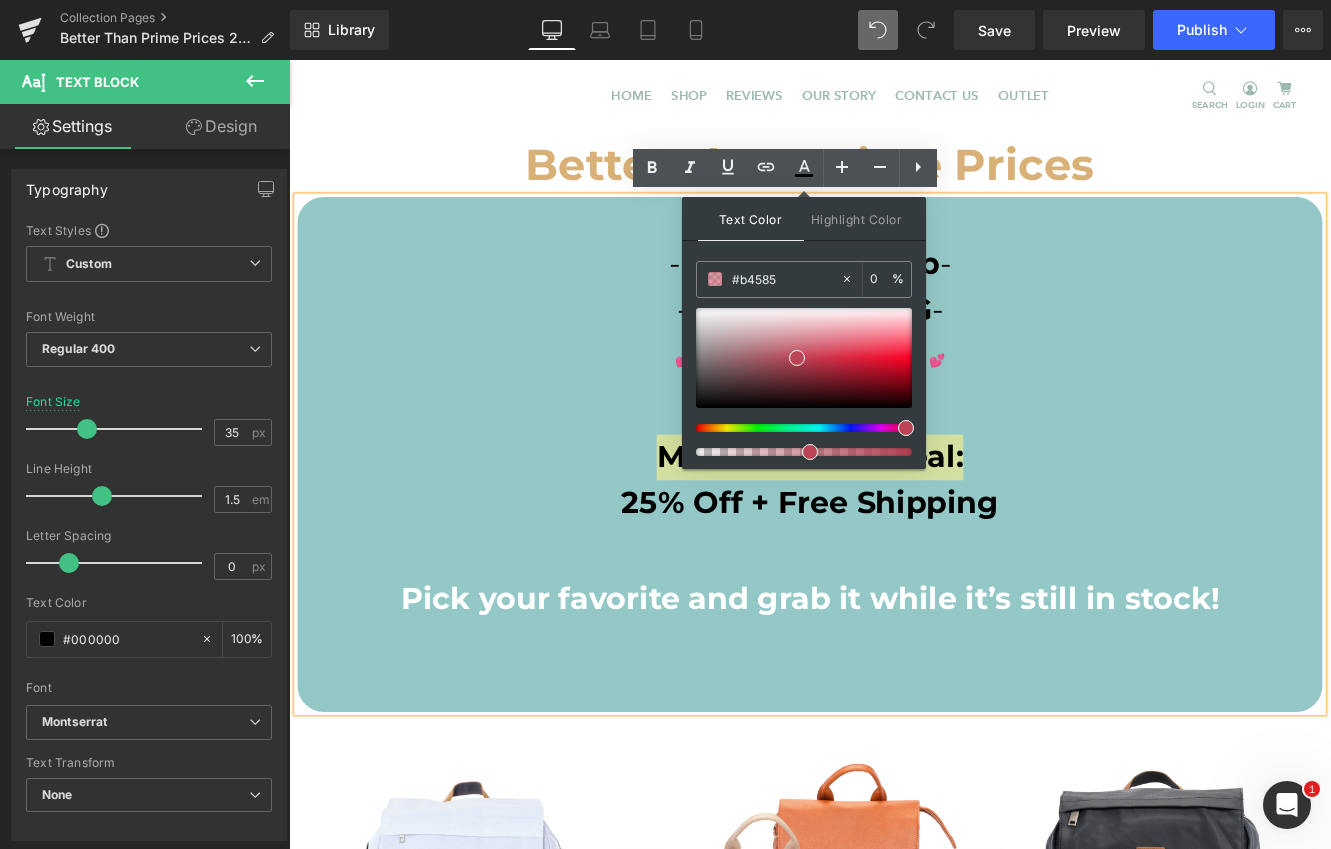 type on "#b45858" 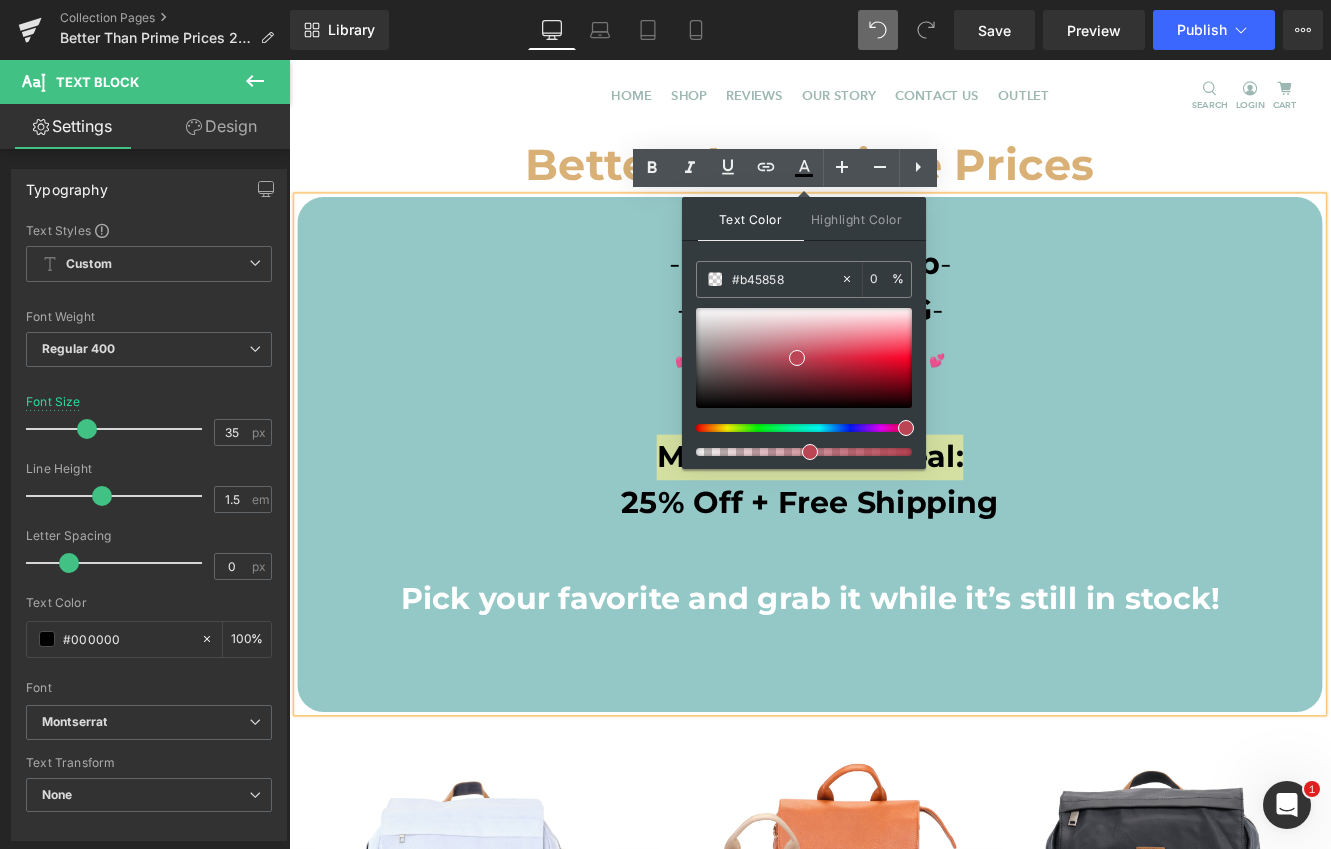 type on "100" 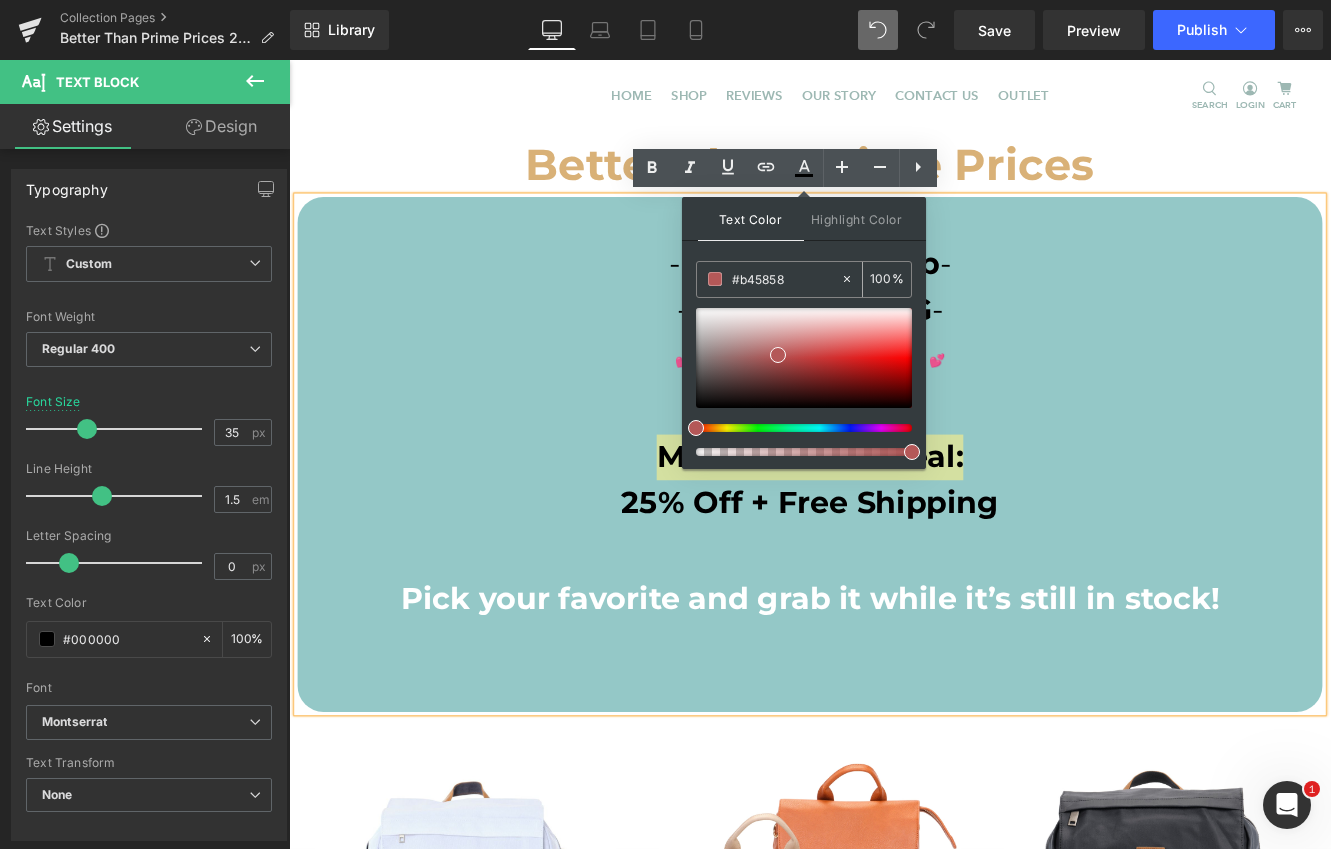 type on "#b45858" 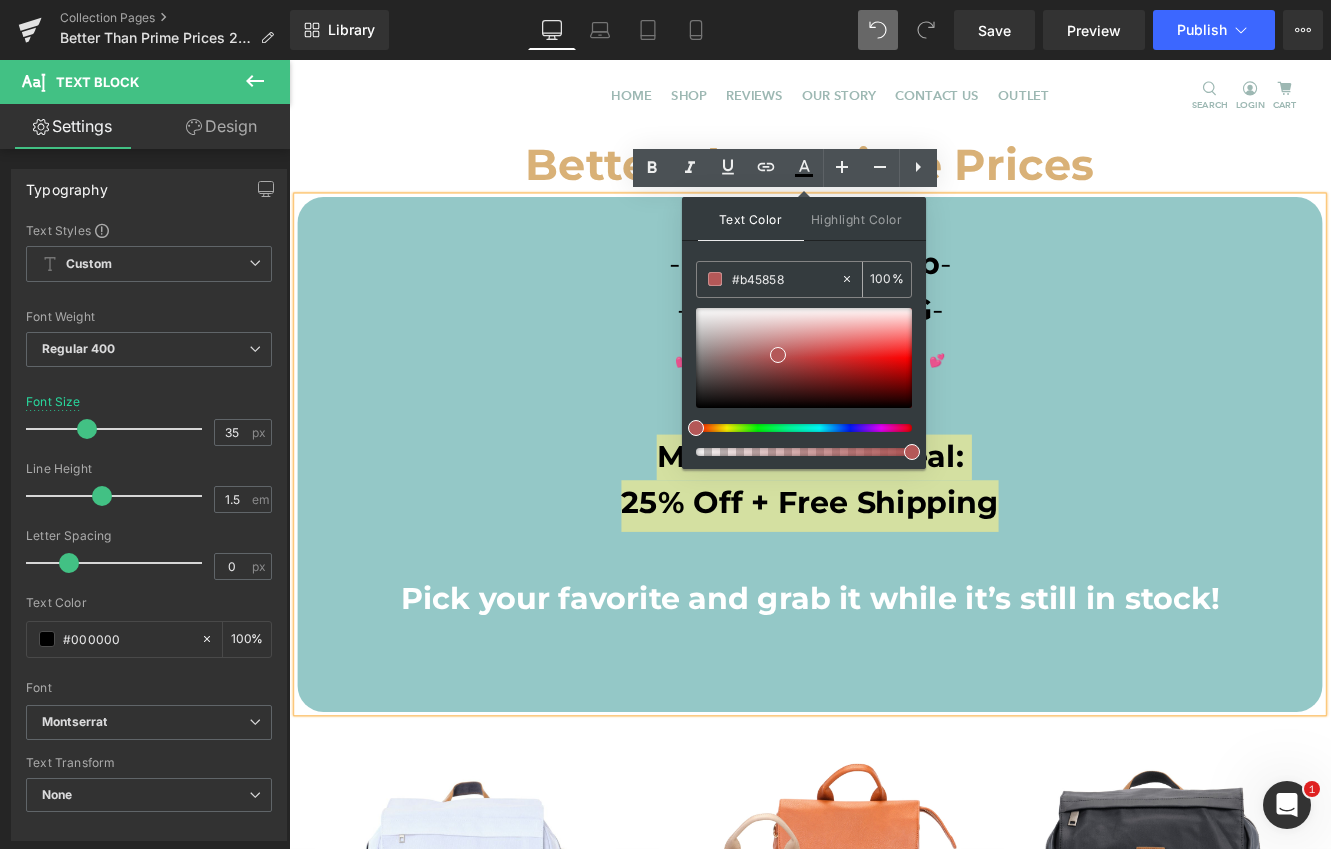 click at bounding box center [715, 279] 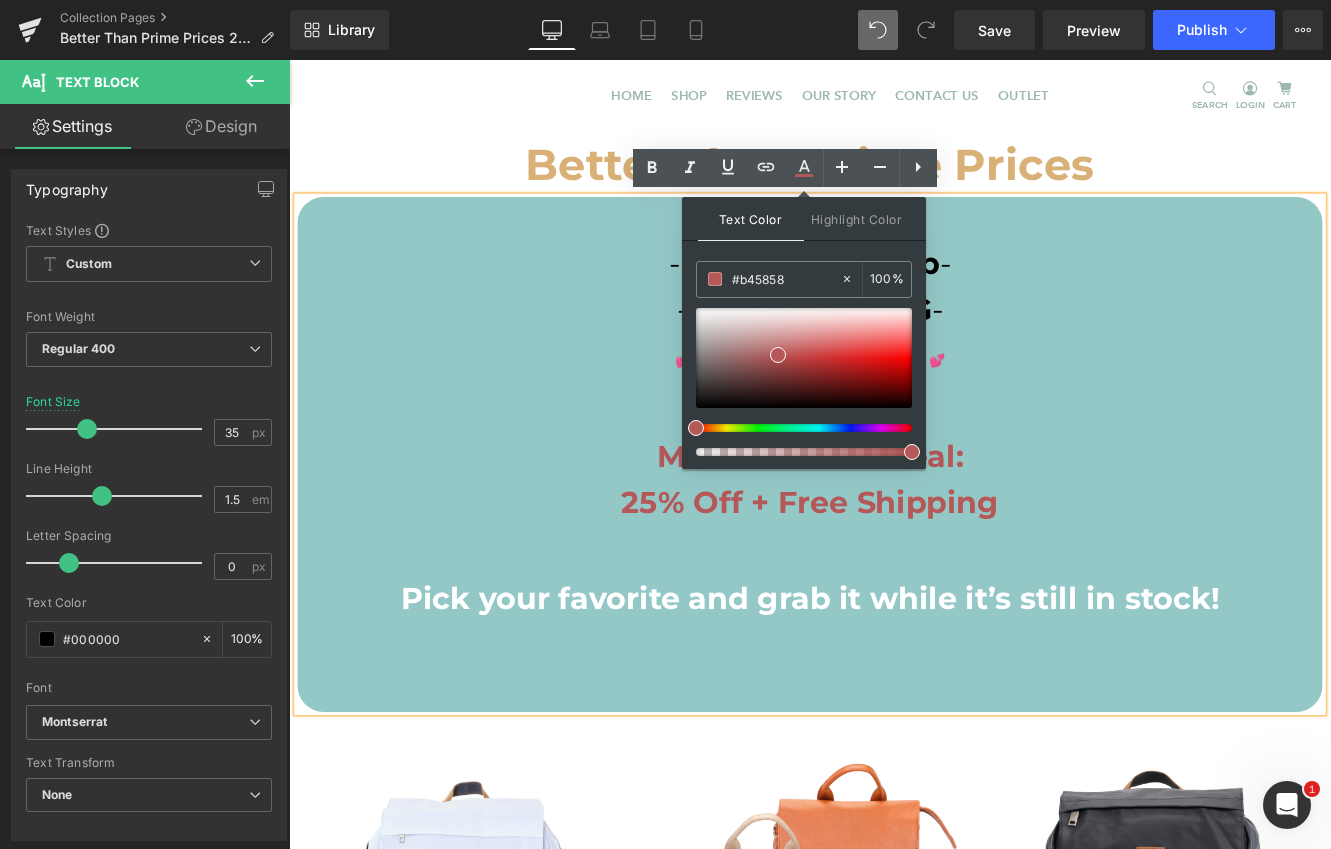 click on "-  FREE SHIPPING  -" at bounding box center [894, 350] 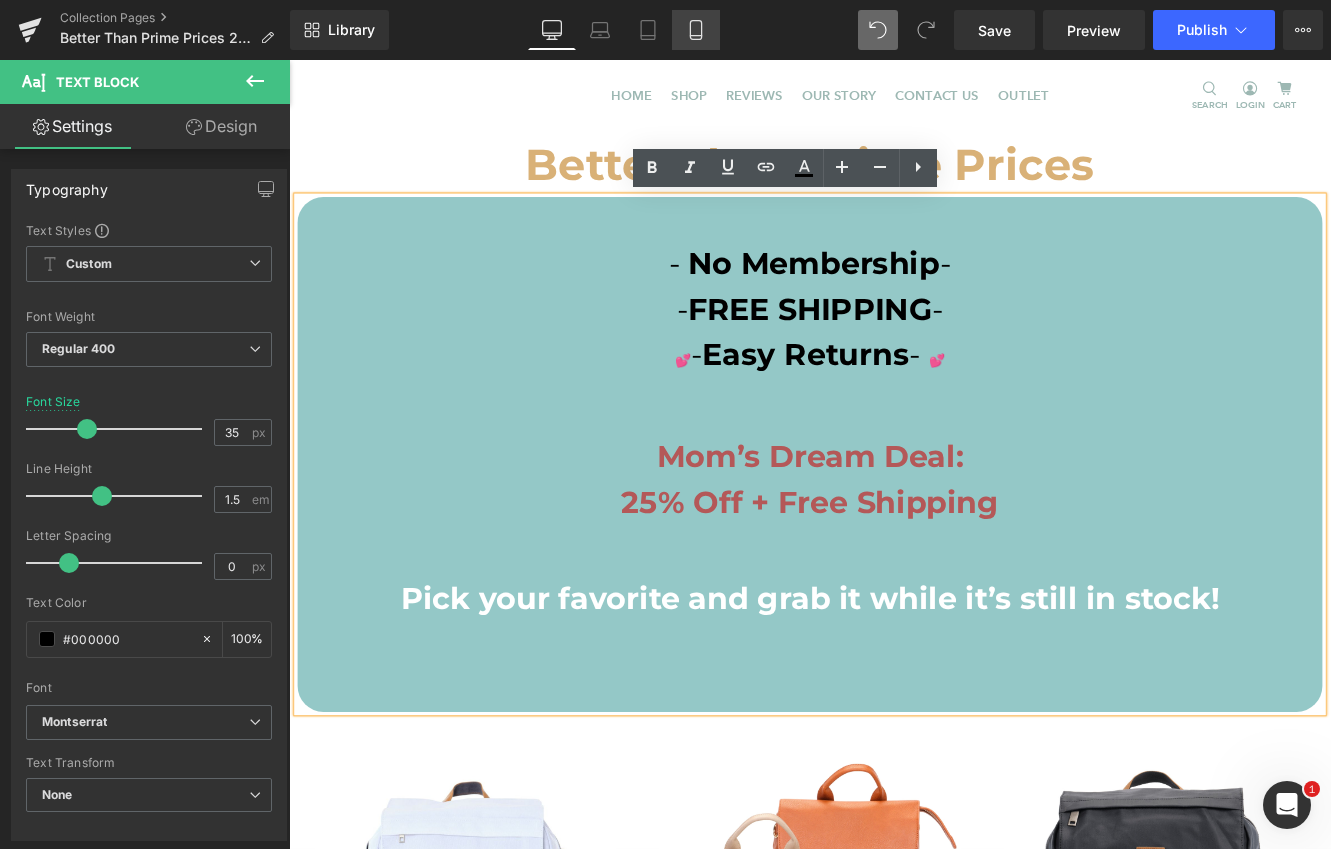 click 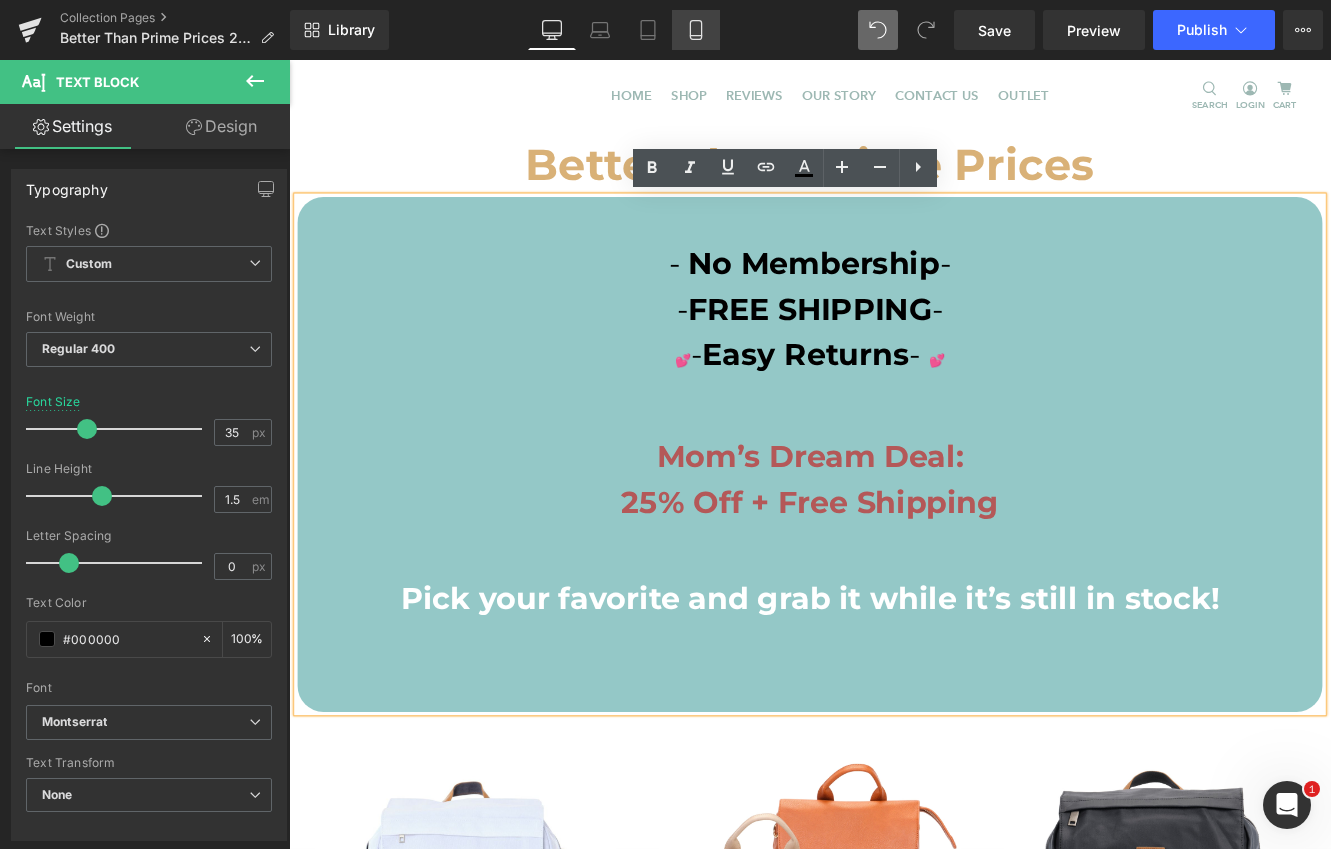 type on "17" 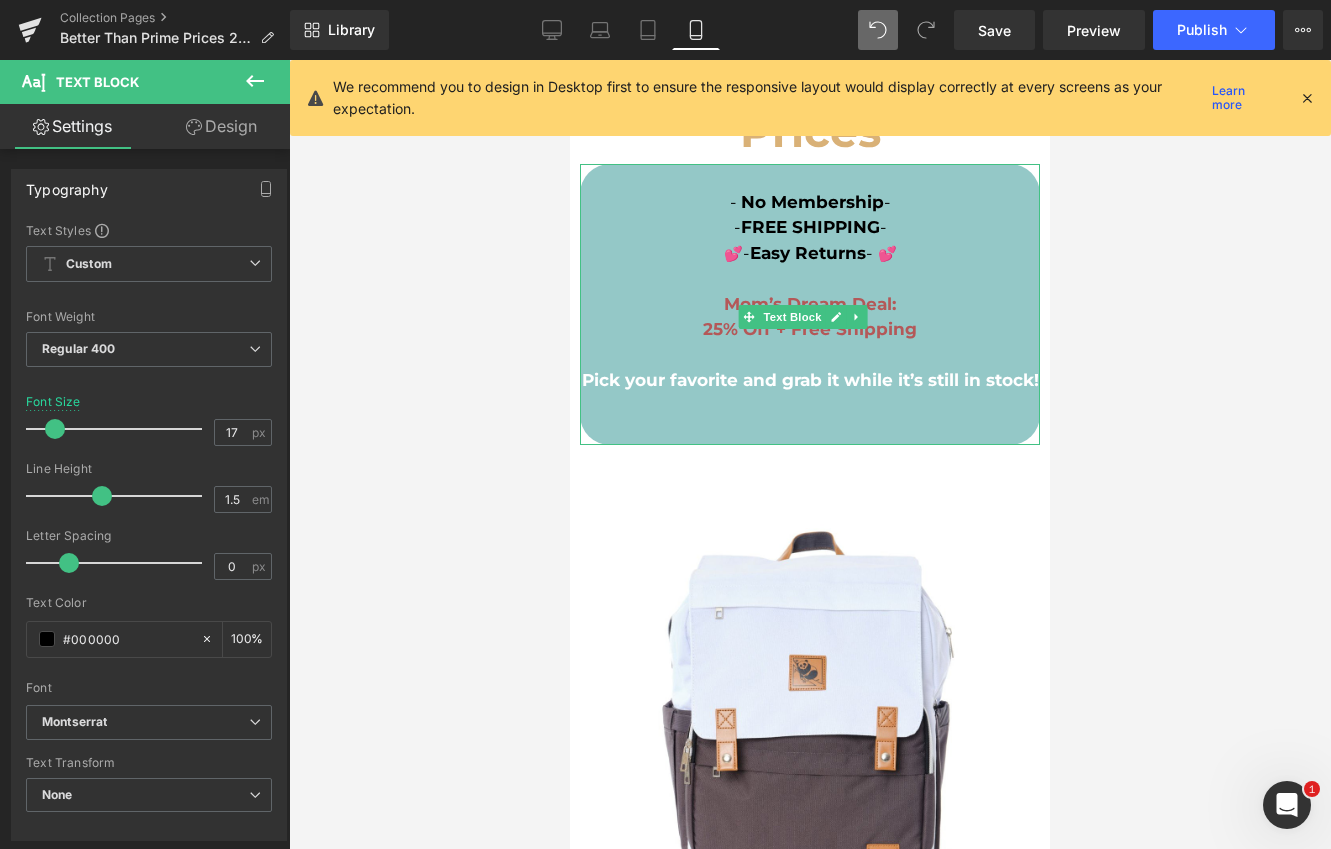 scroll, scrollTop: 0, scrollLeft: 0, axis: both 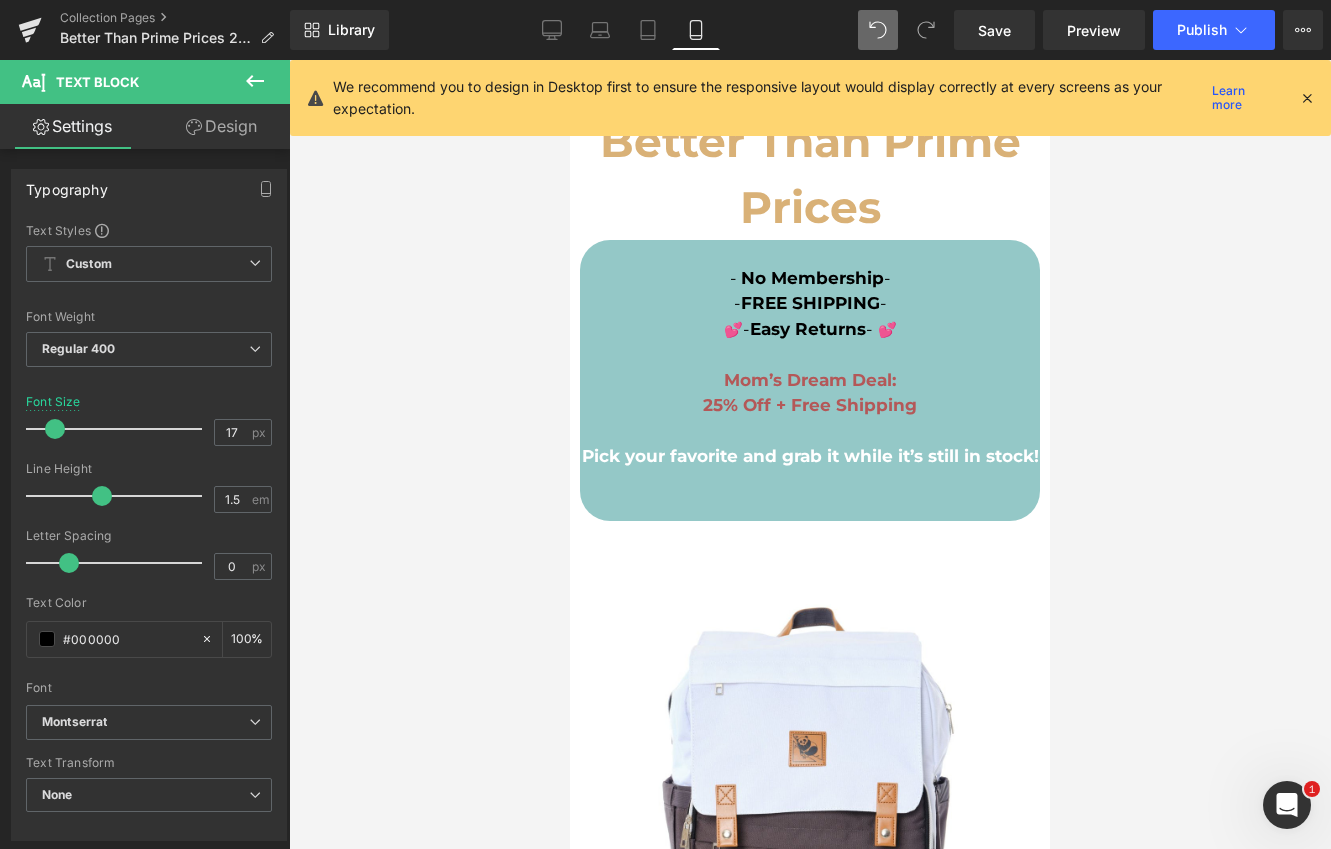 click at bounding box center [1307, 98] 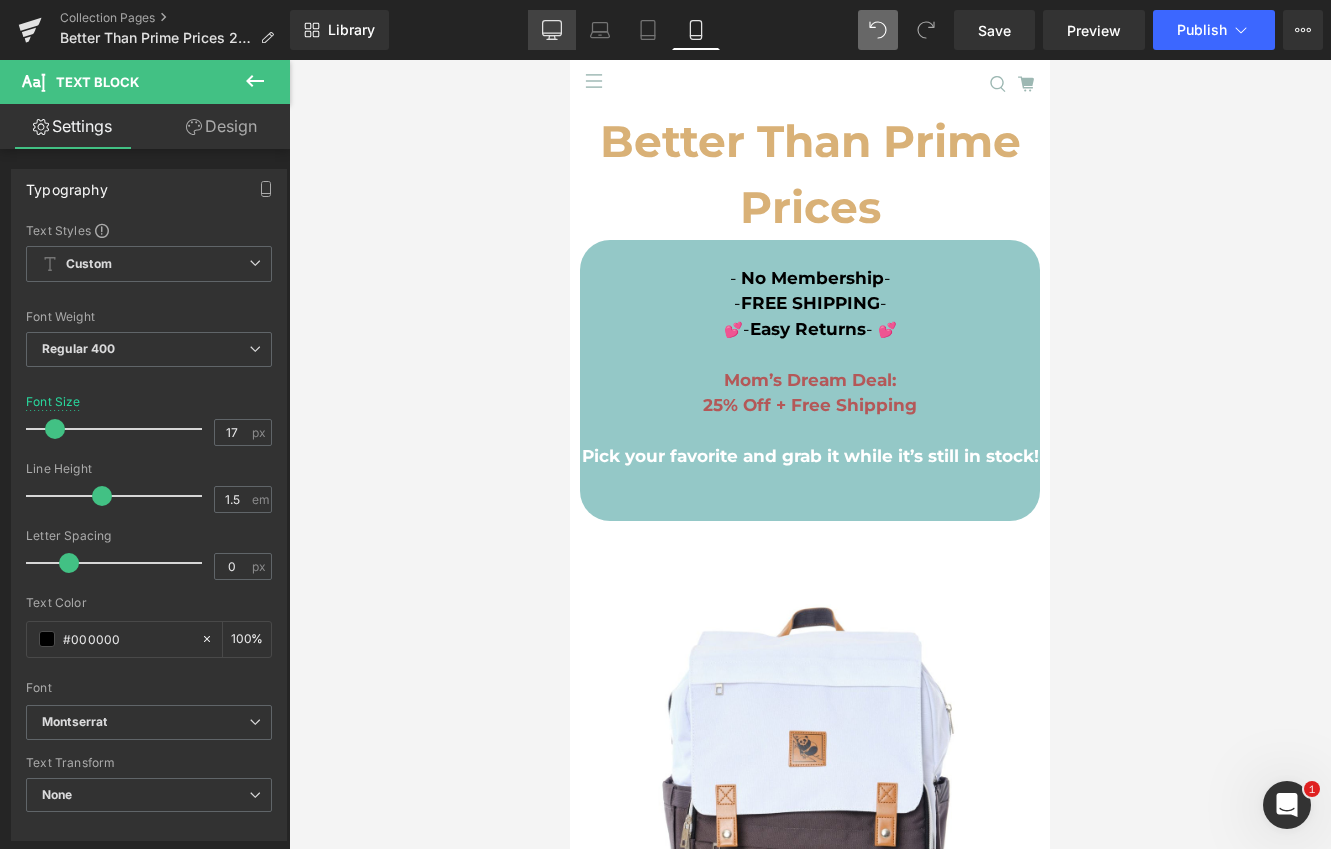 click 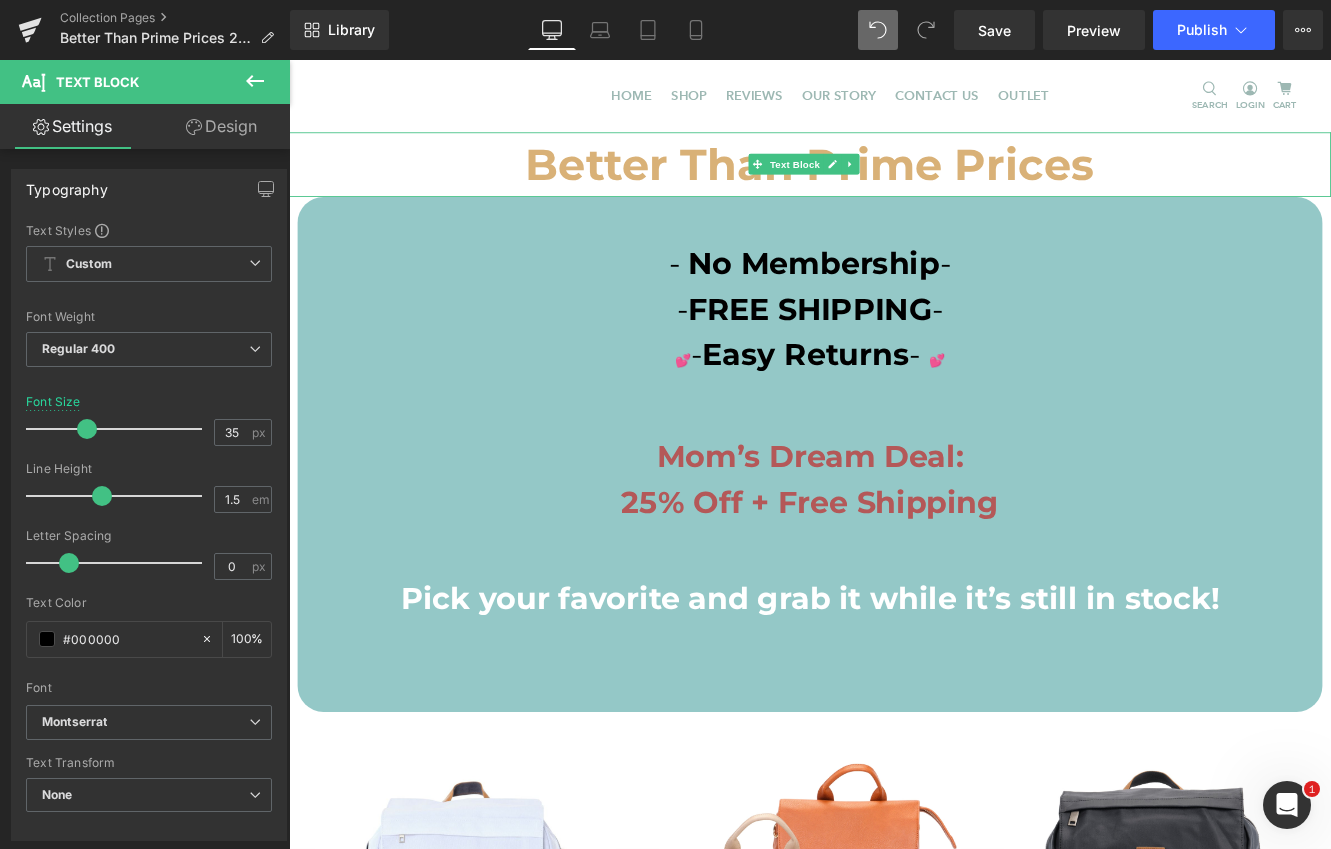 click on "Better Than Prime Prices" at bounding box center [894, 181] 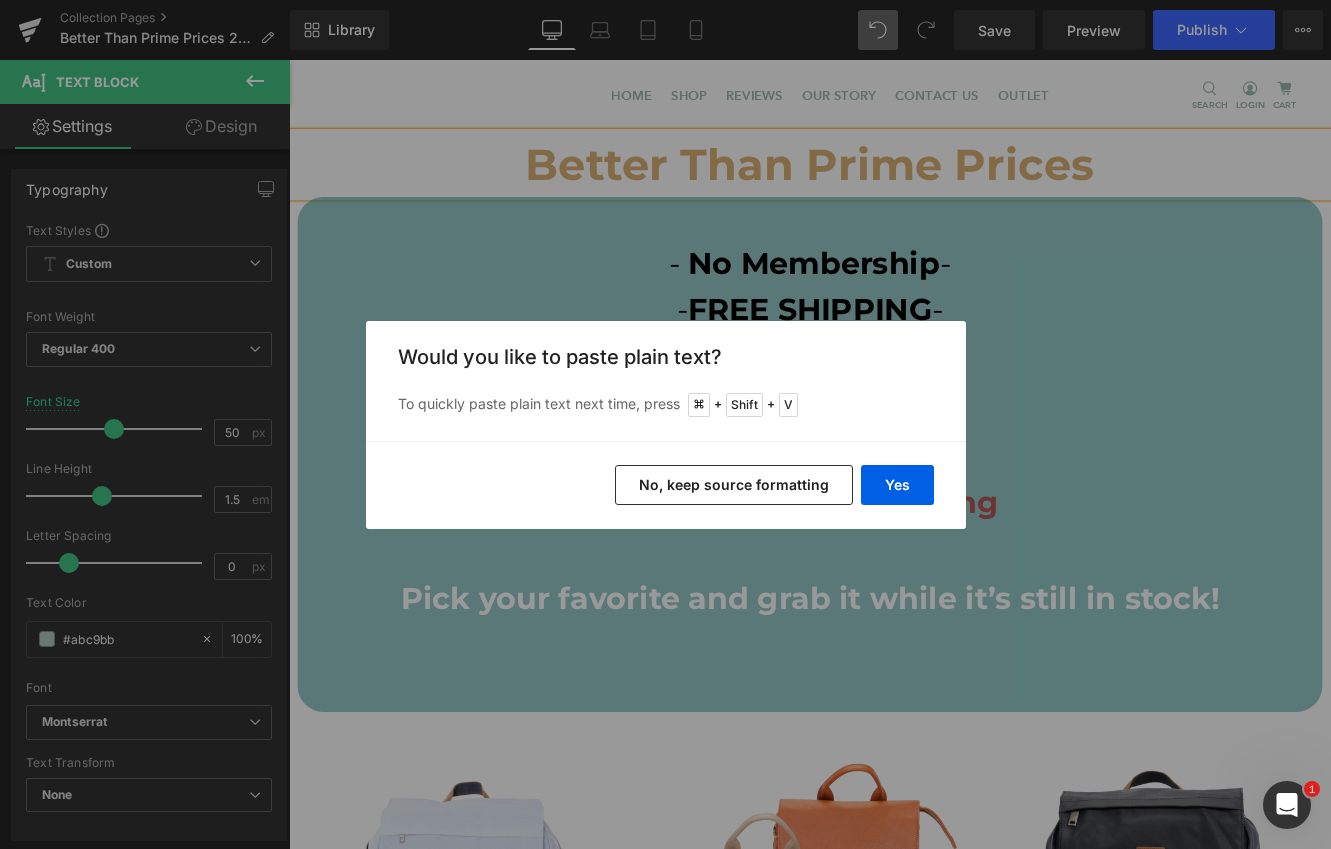 click on "No, keep source formatting" at bounding box center [734, 485] 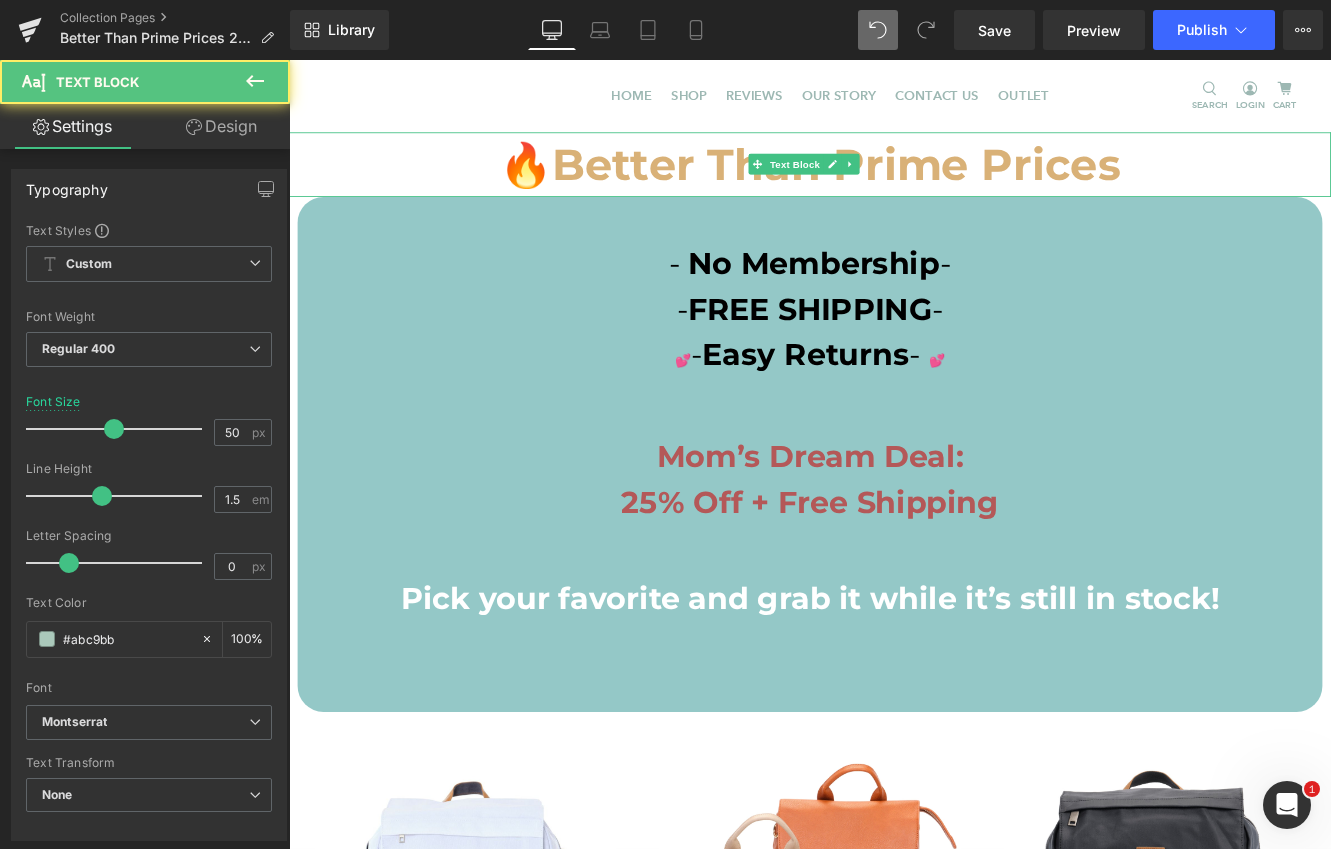 click on "Better Than Prime Prices" at bounding box center [925, 181] 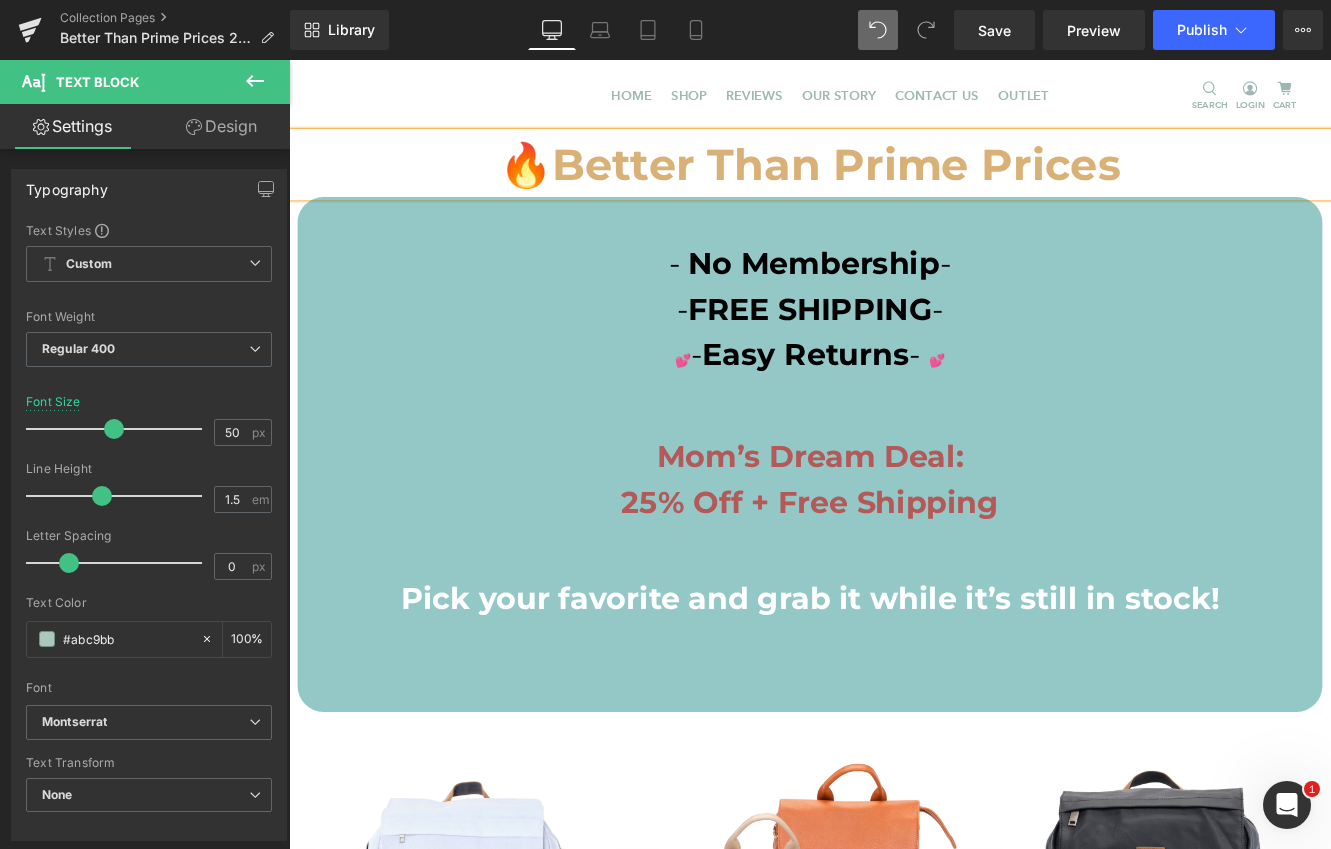 click on "Better Than Prime Prices" at bounding box center (925, 181) 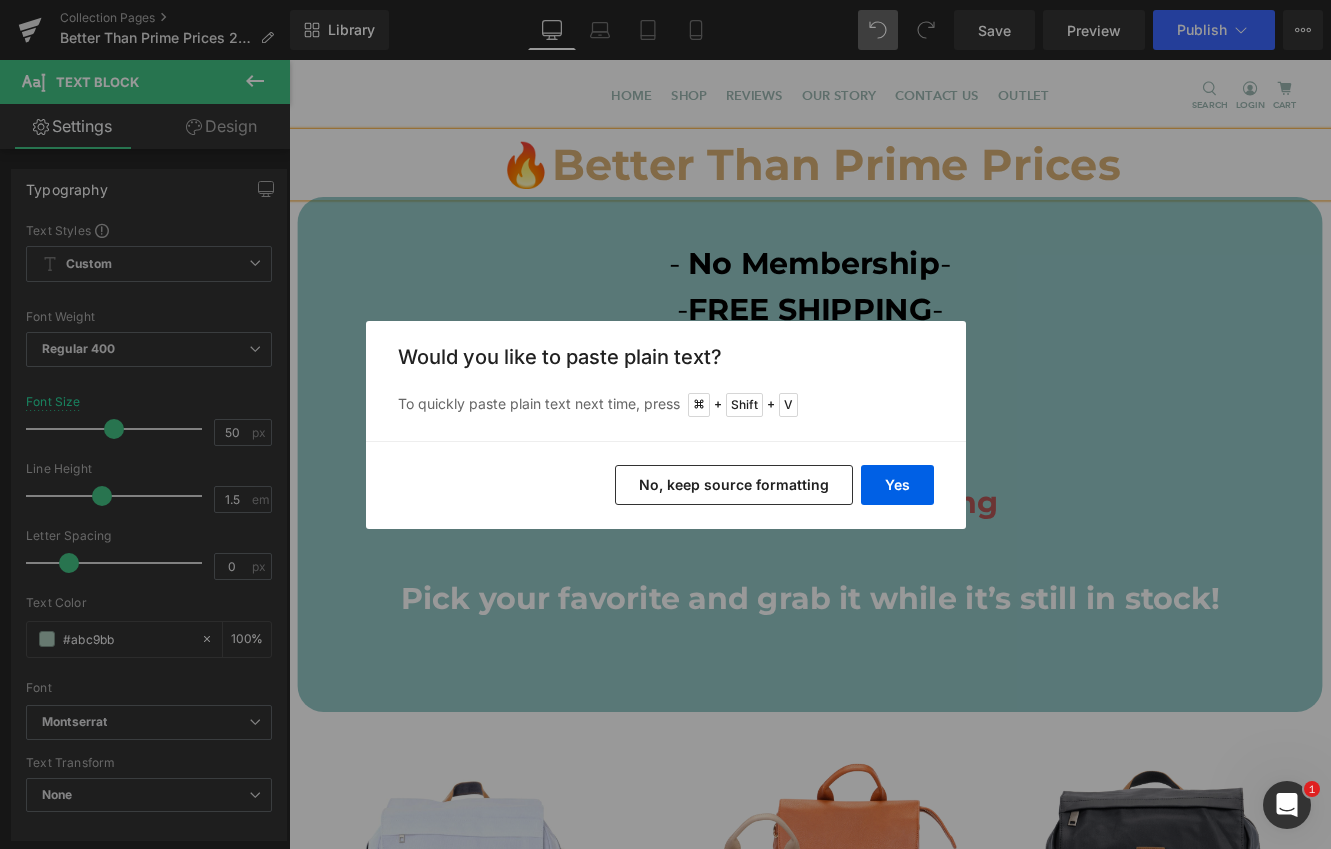 click on "No, keep source formatting" at bounding box center (734, 485) 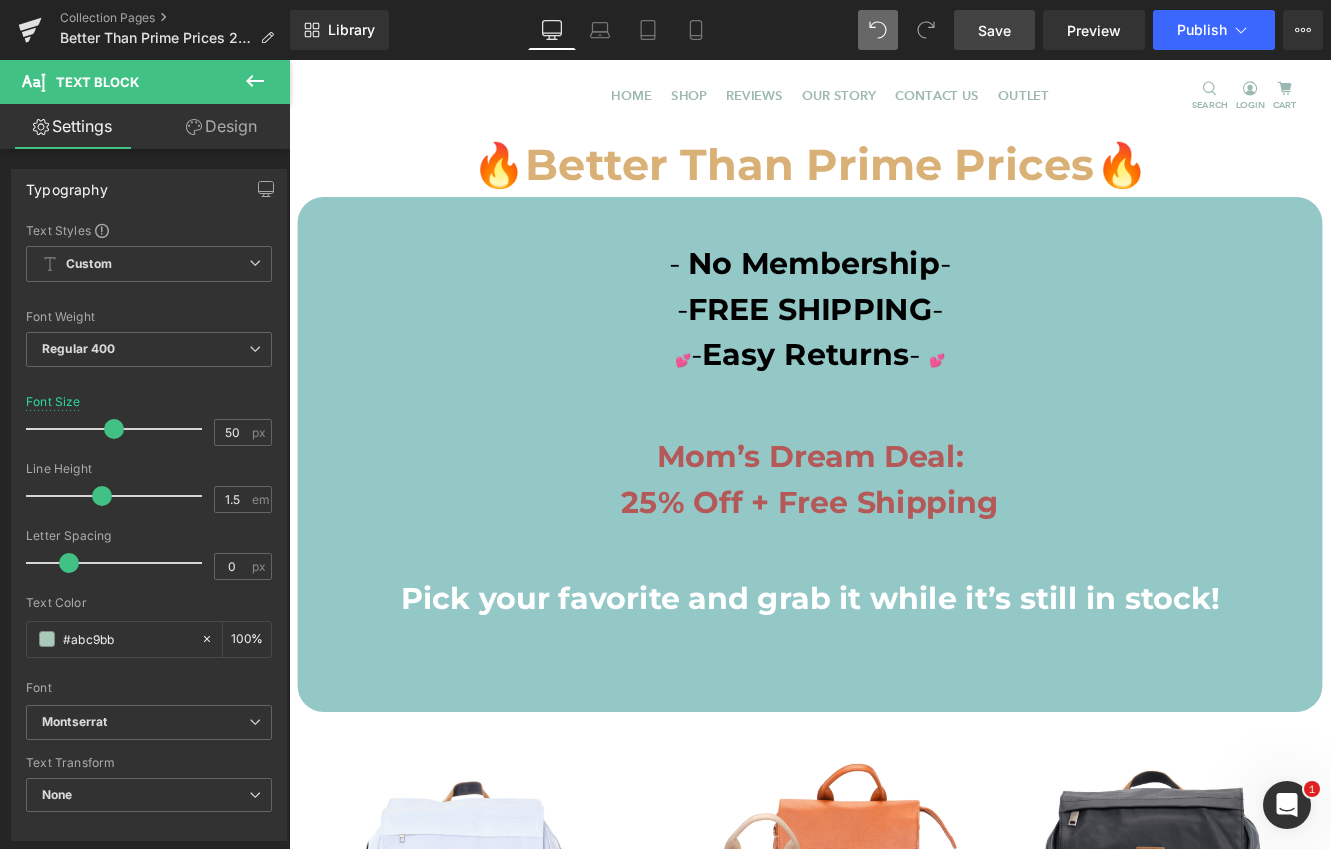 click on "Save" at bounding box center (994, 30) 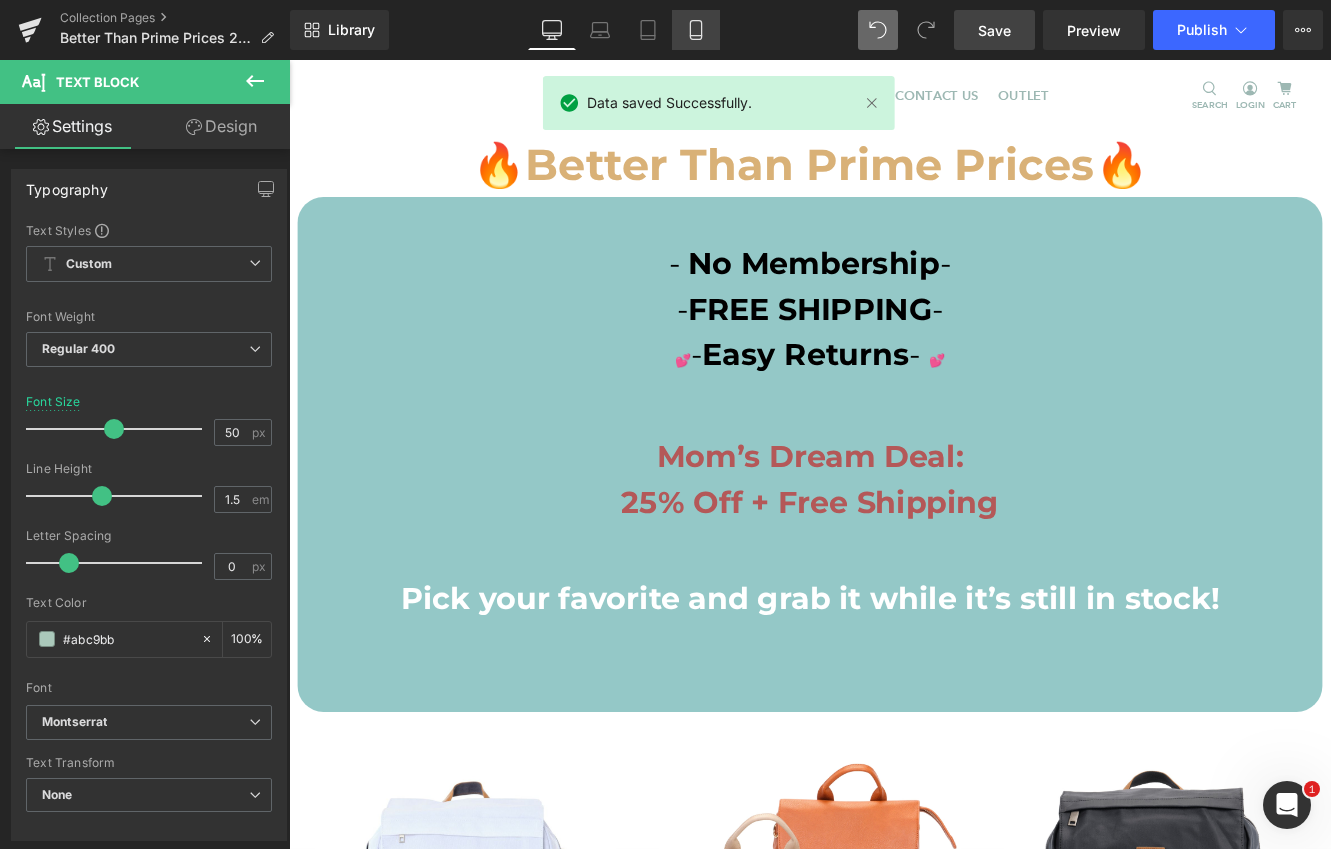 click 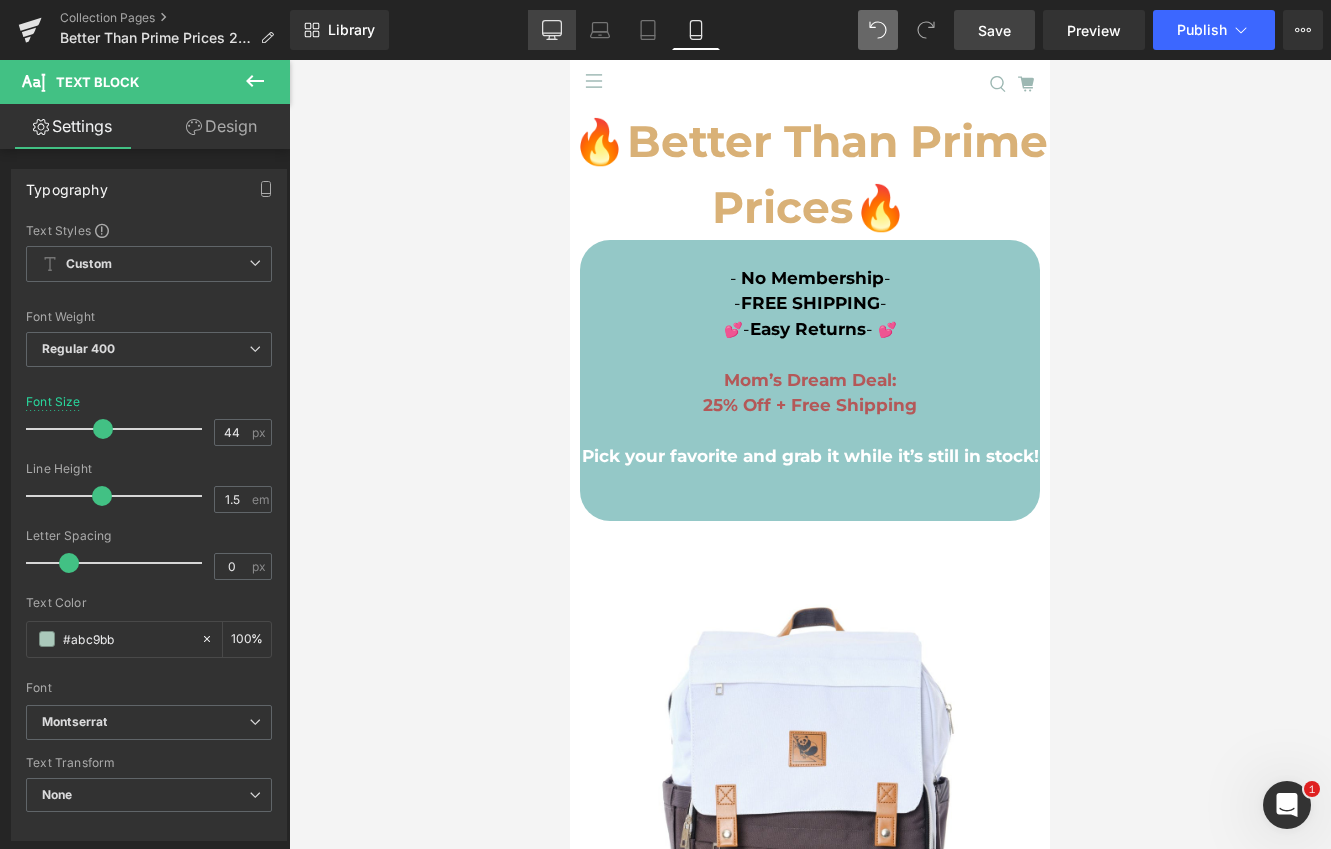 click 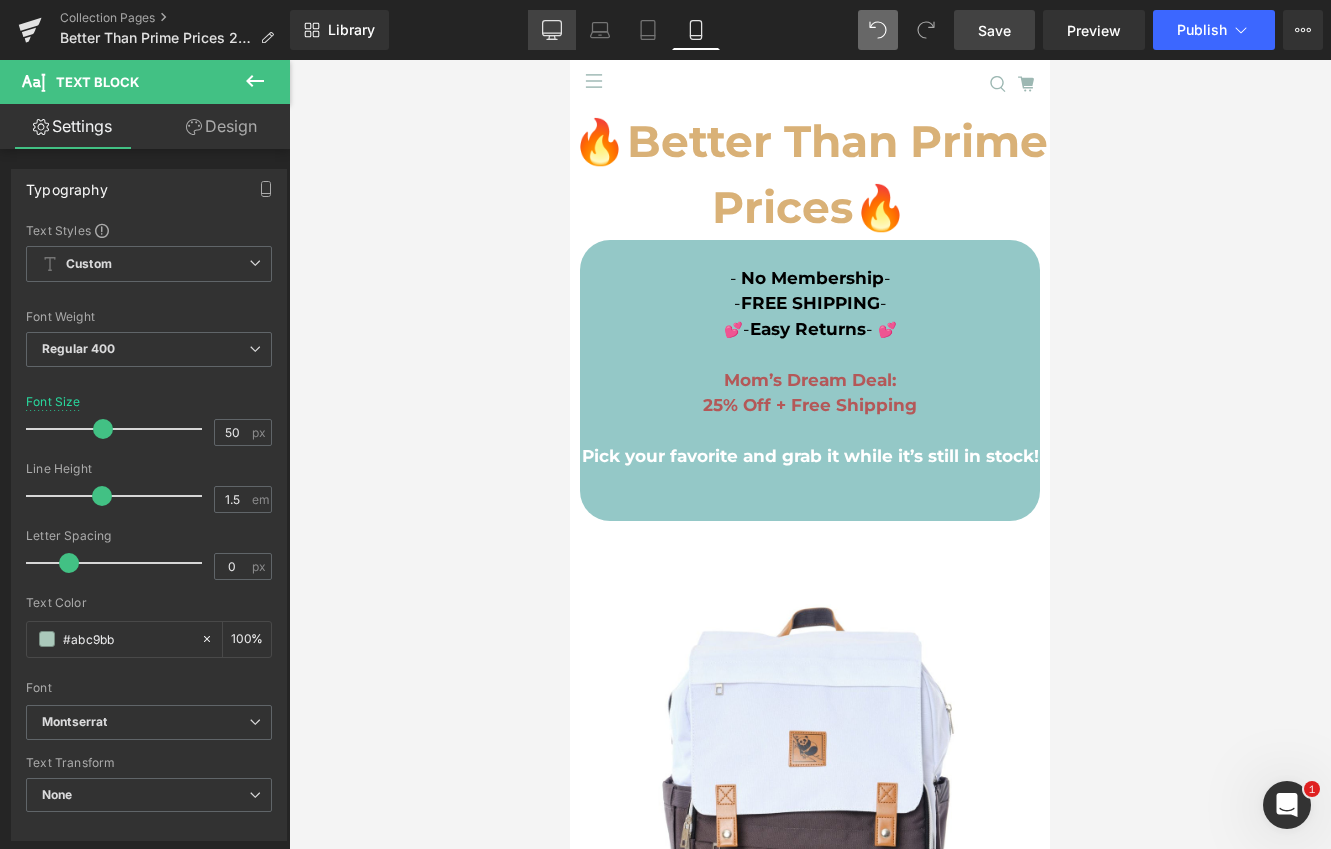 scroll, scrollTop: 36, scrollLeft: 0, axis: vertical 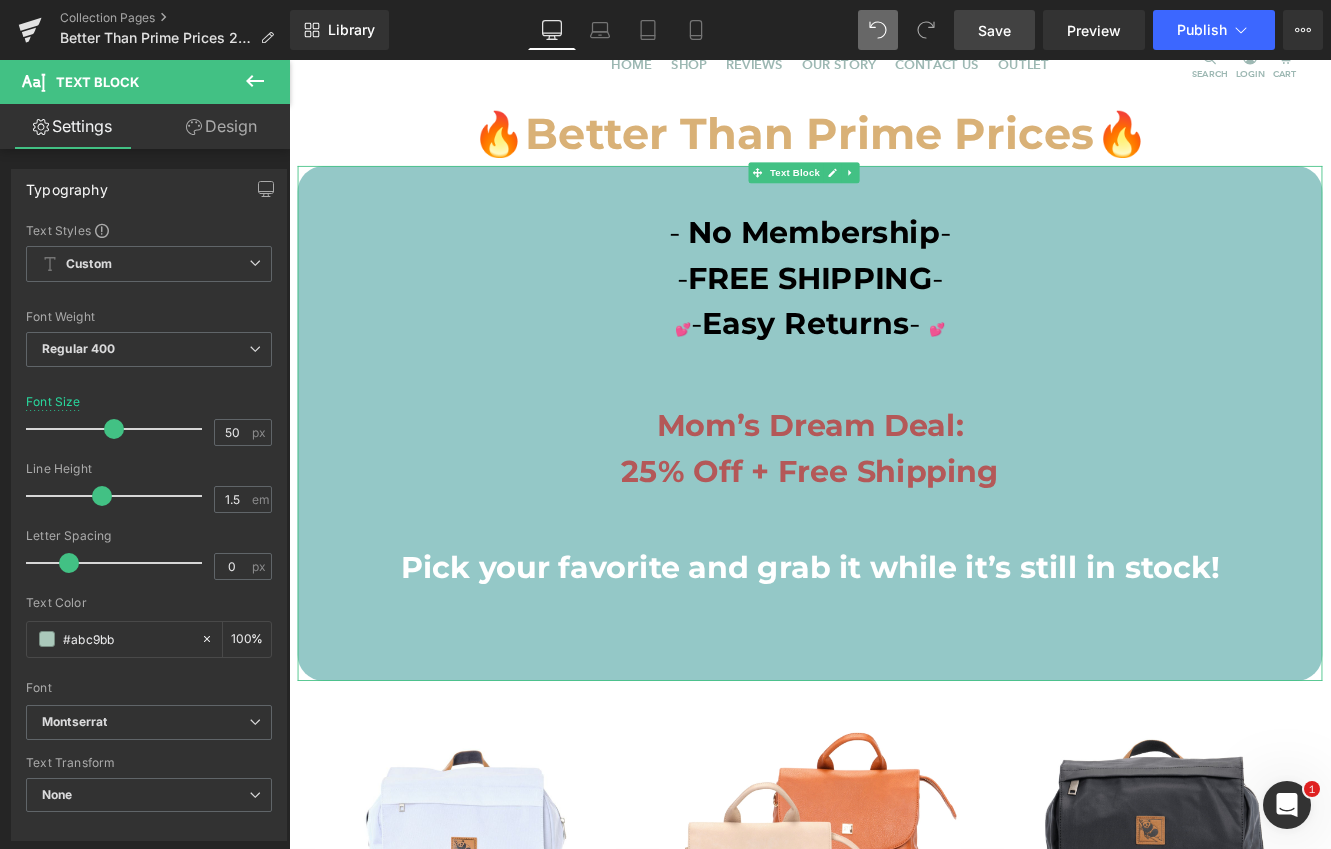 click on "Pick your favorite and grab it while it’s still in stock!" at bounding box center (894, 649) 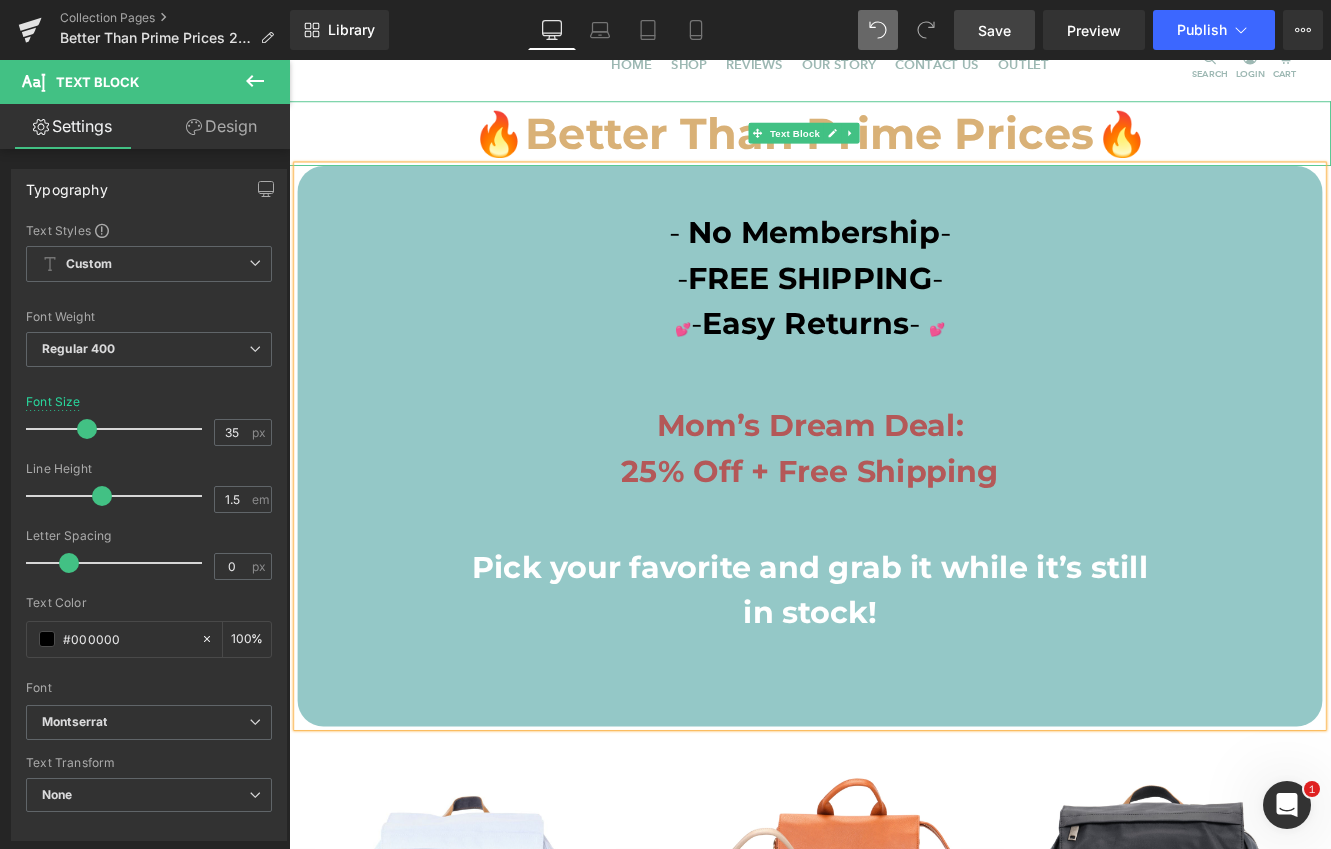 drag, startPoint x: 1268, startPoint y: 151, endPoint x: 1329, endPoint y: 233, distance: 102.20078 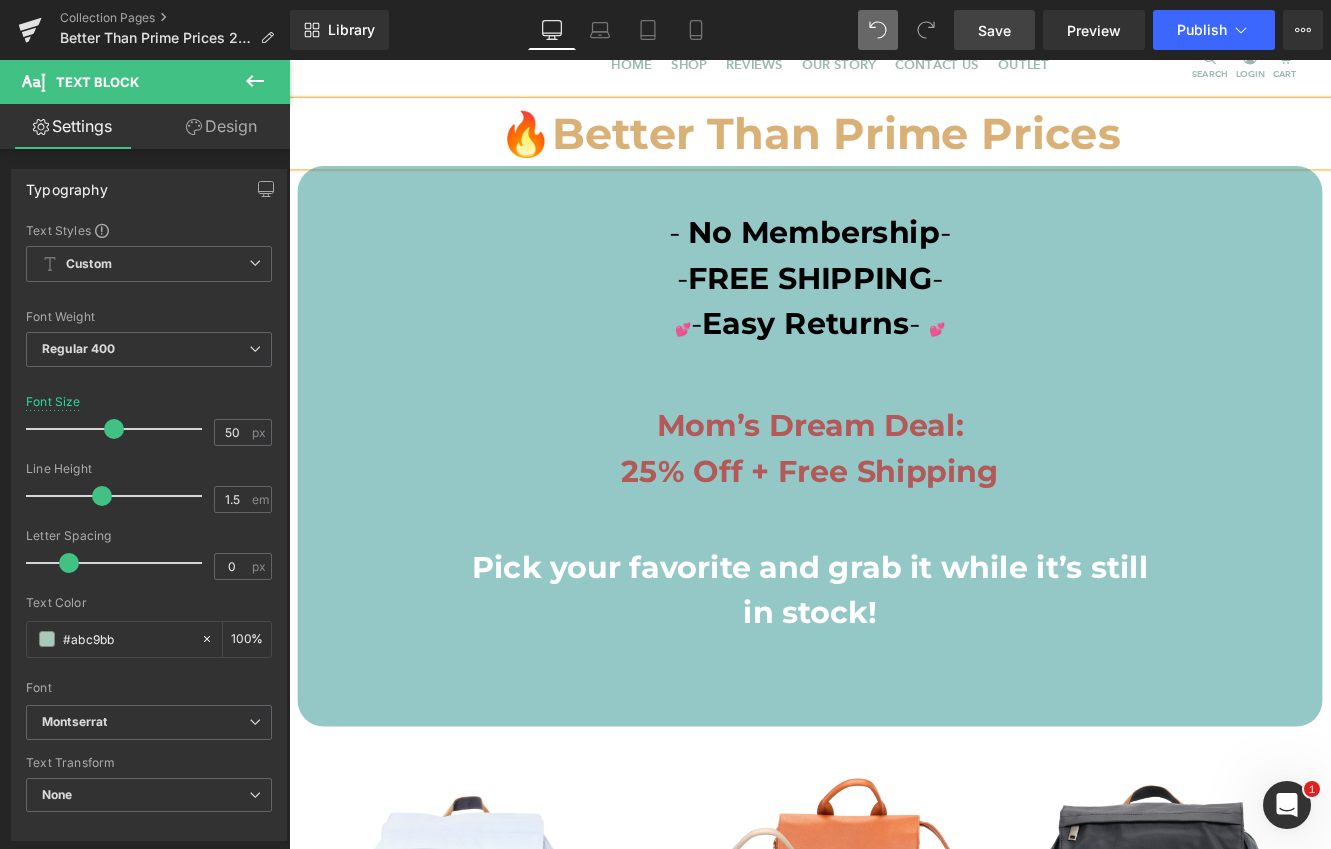 click on "Save" at bounding box center [994, 30] 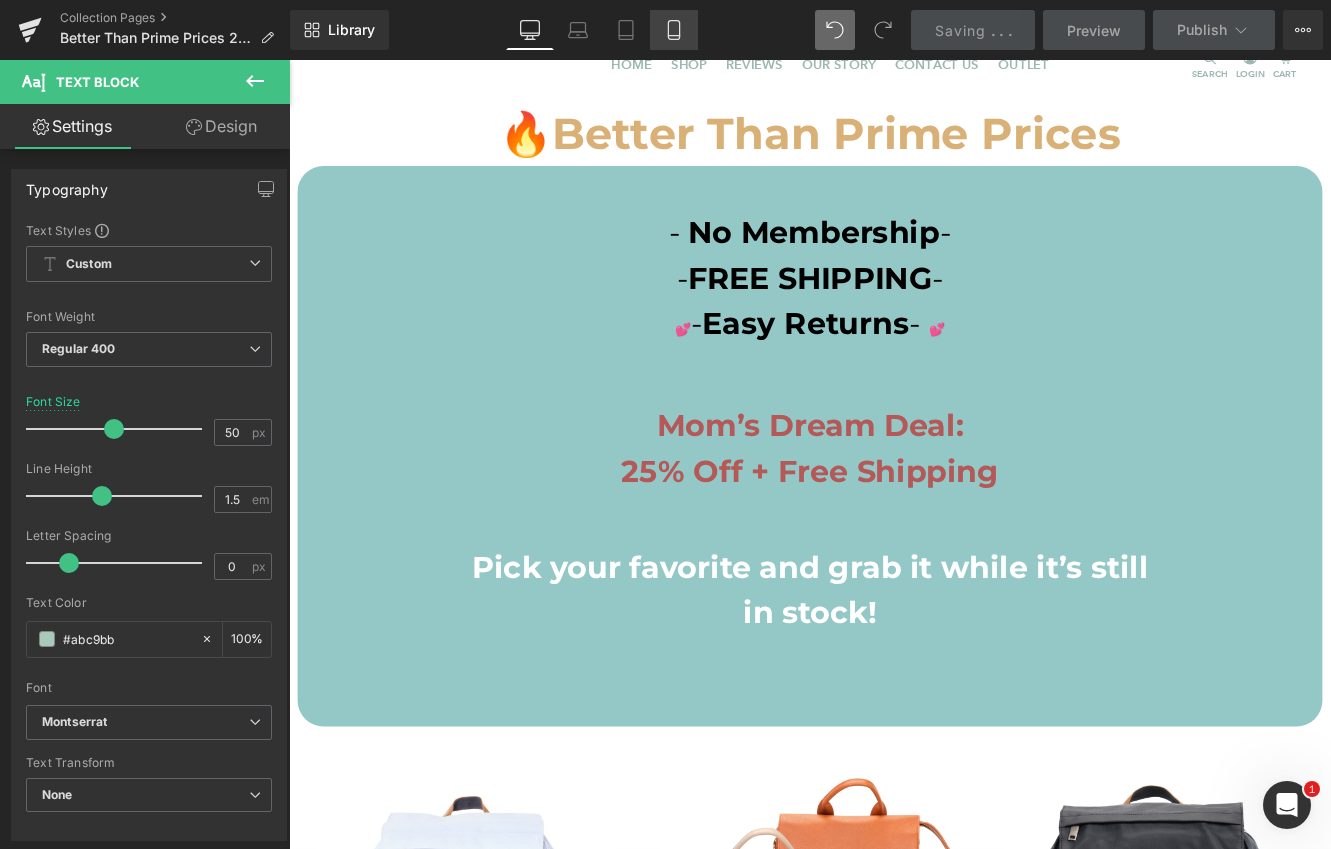 click 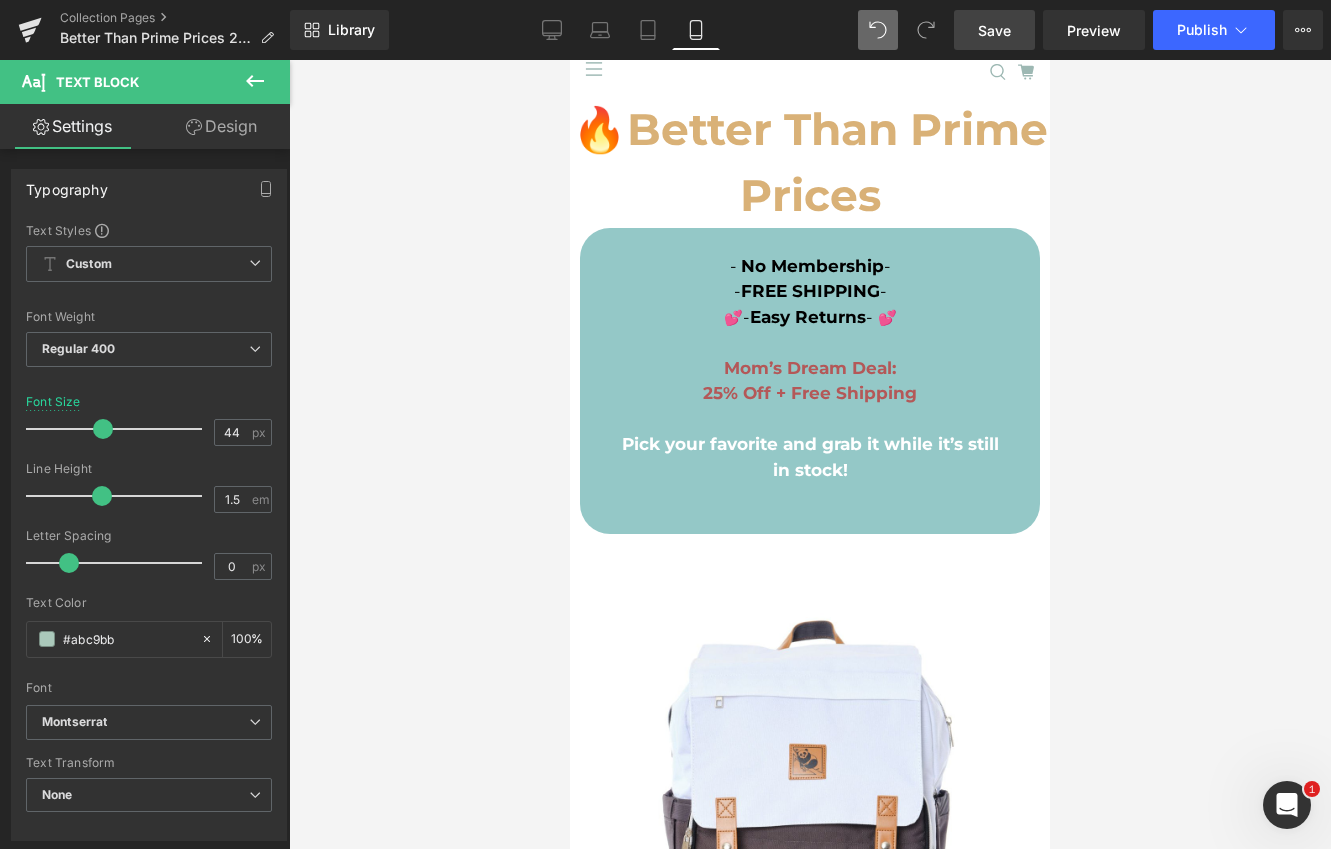 scroll, scrollTop: 0, scrollLeft: 0, axis: both 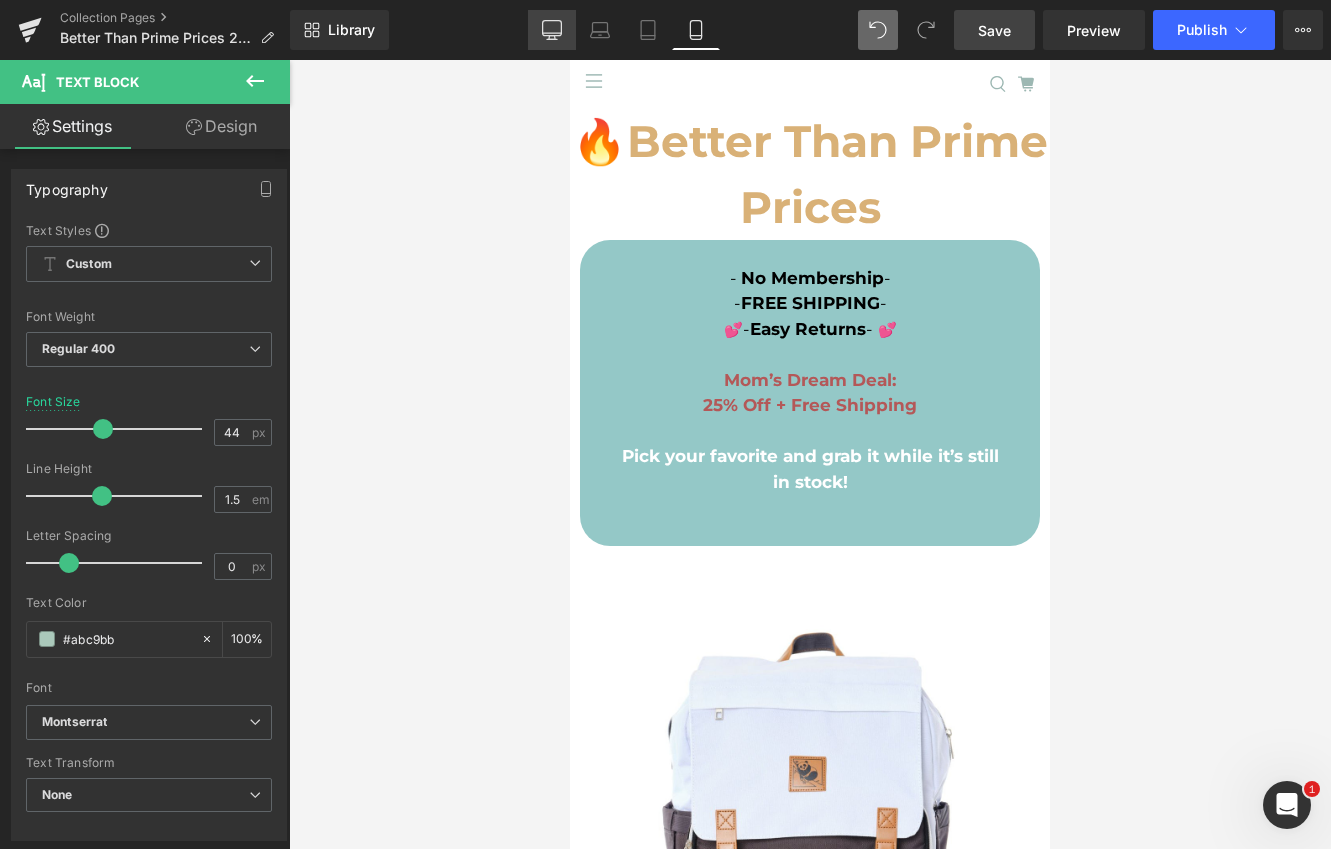 click 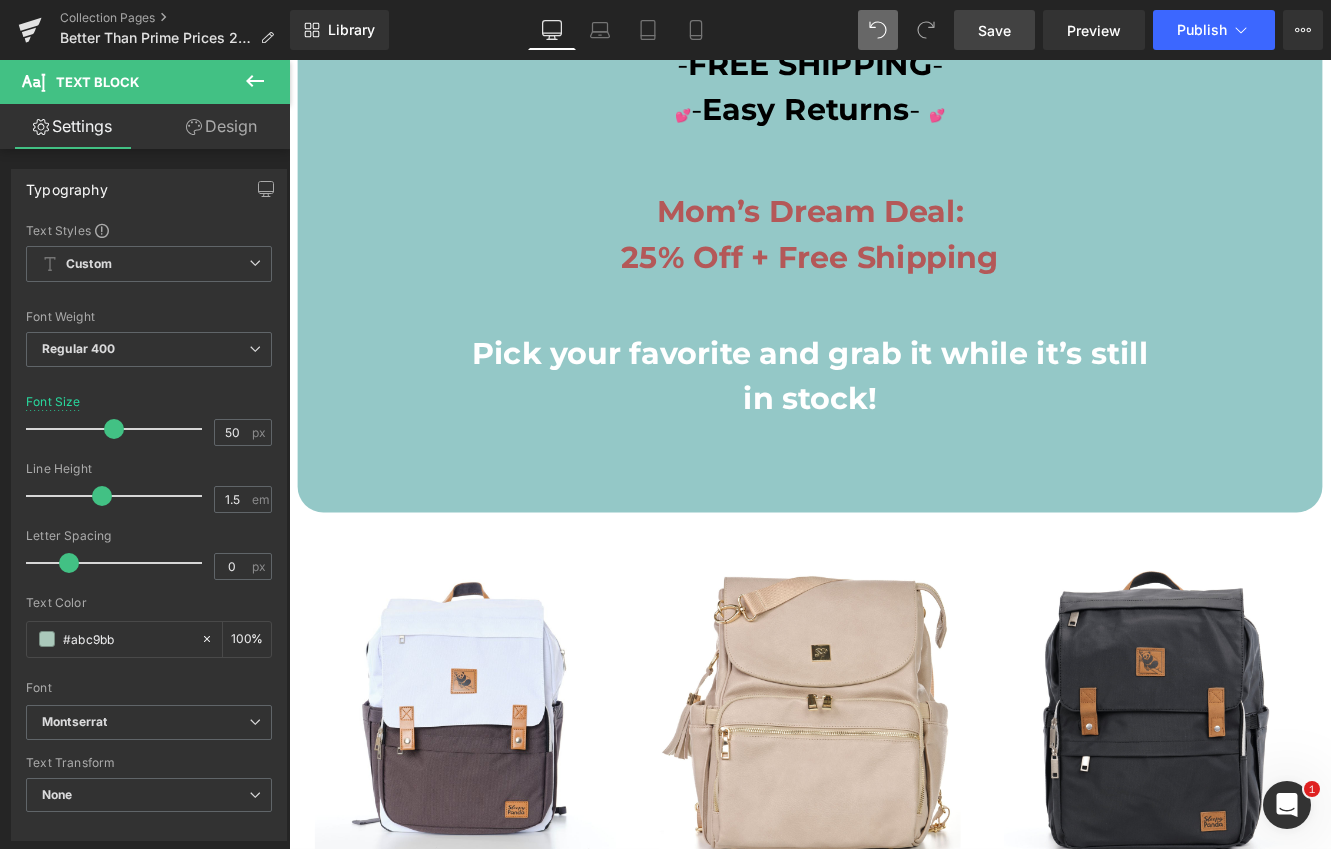 scroll, scrollTop: 582, scrollLeft: 0, axis: vertical 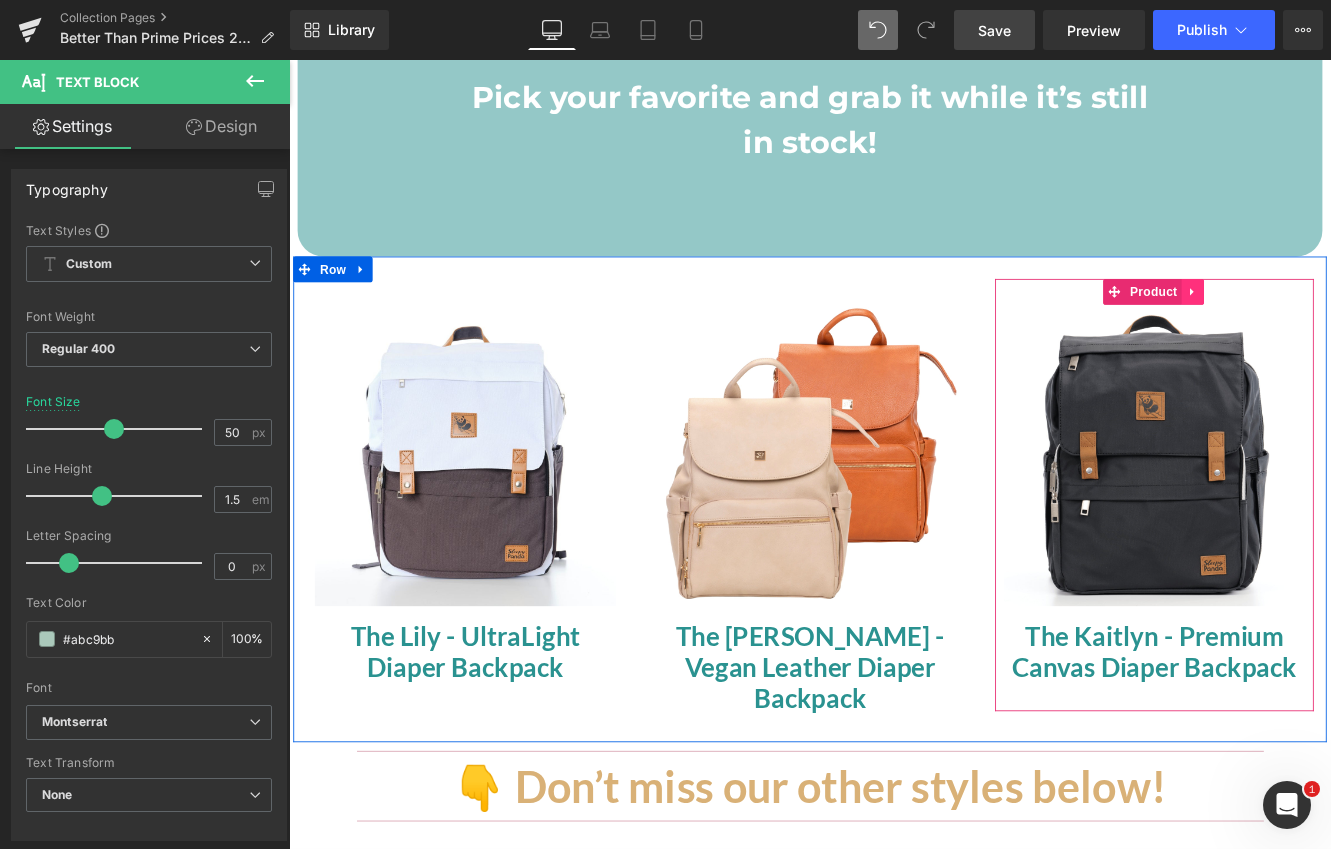 click 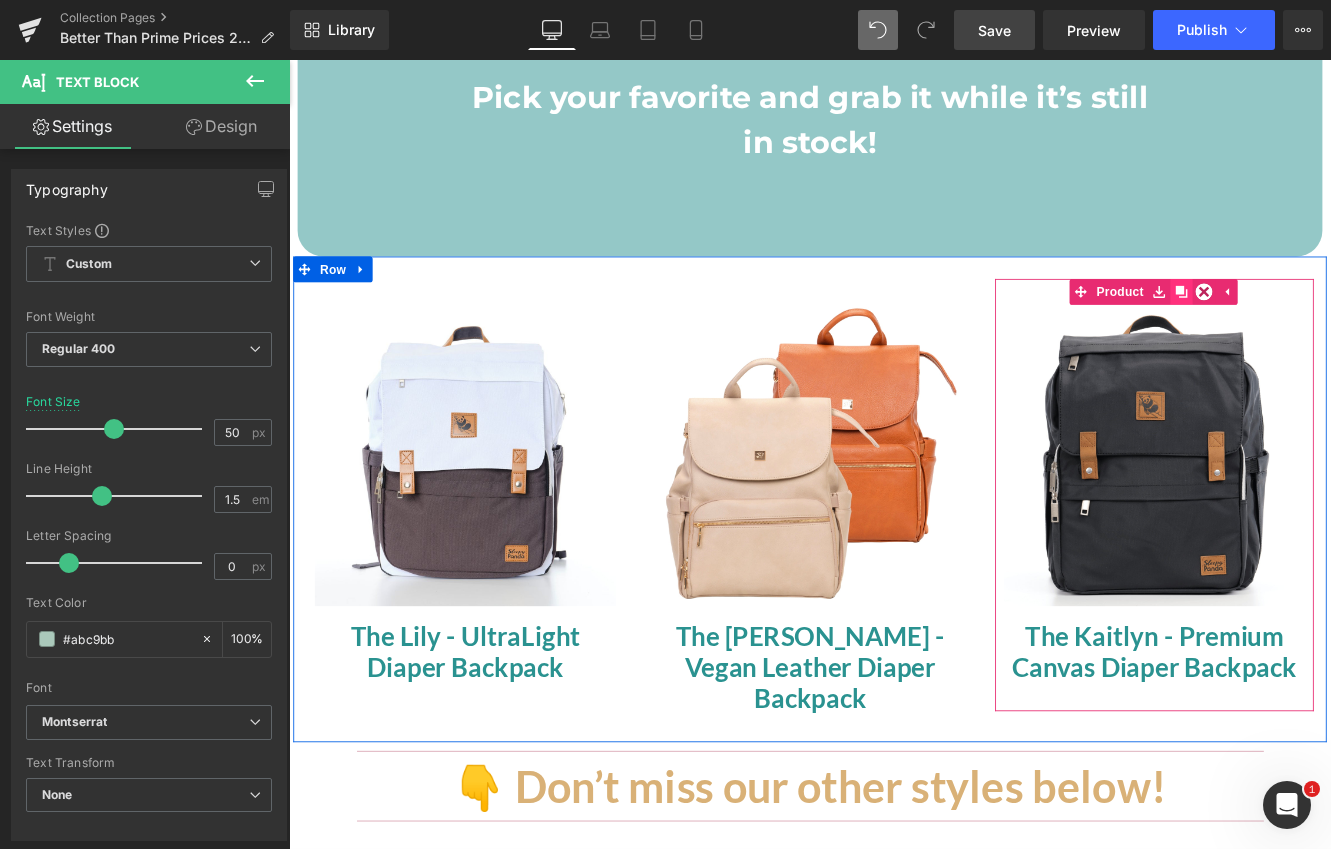 click 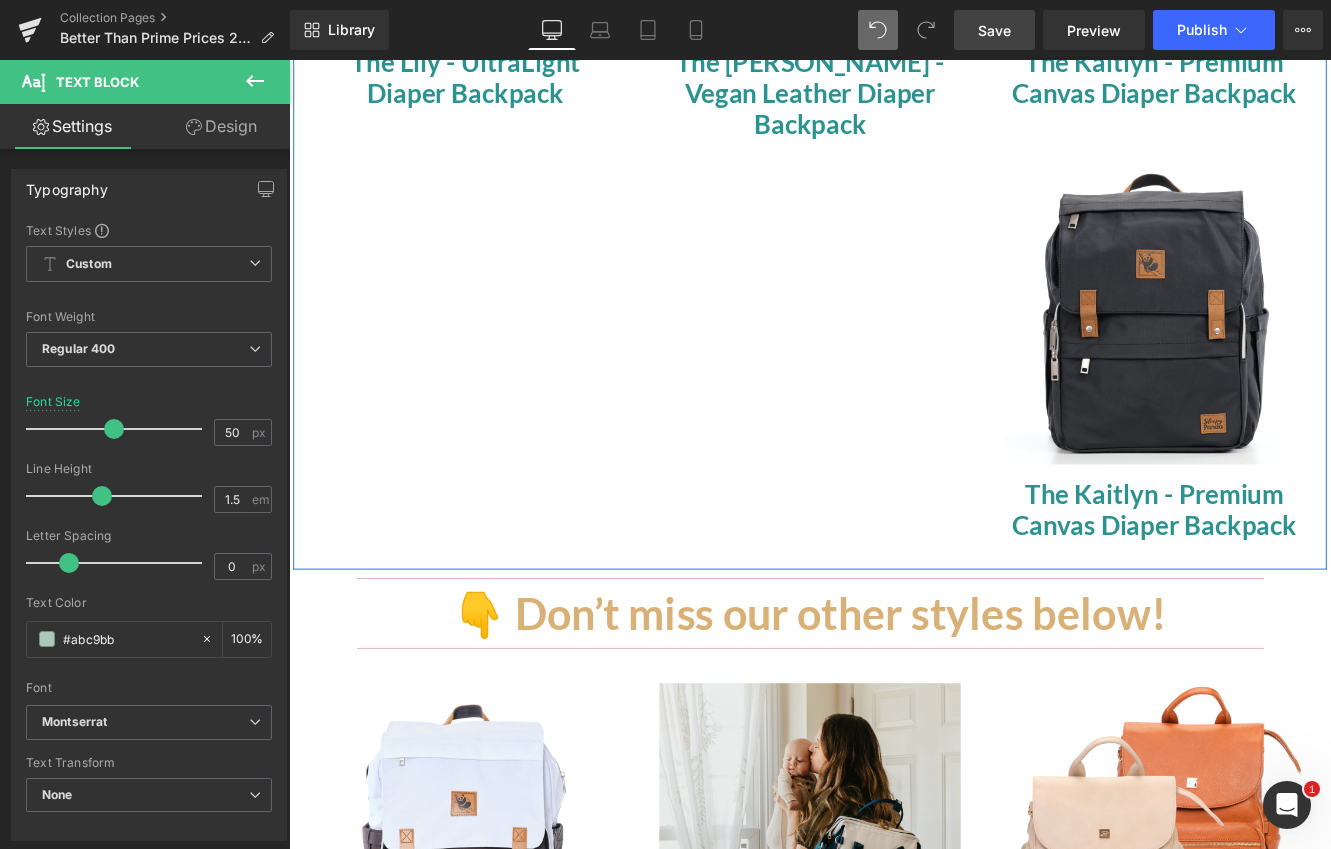 scroll, scrollTop: 1256, scrollLeft: 0, axis: vertical 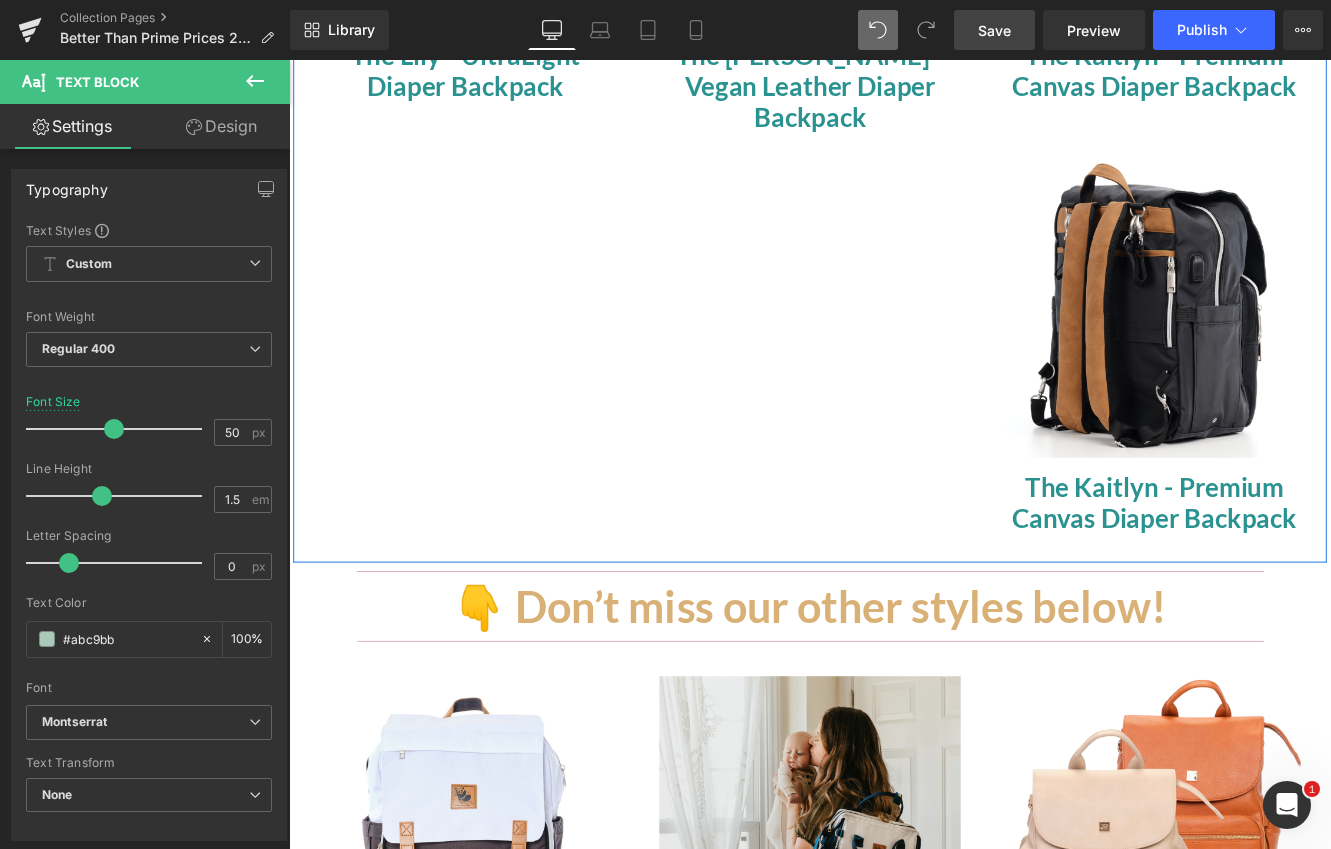 click at bounding box center [1294, 347] 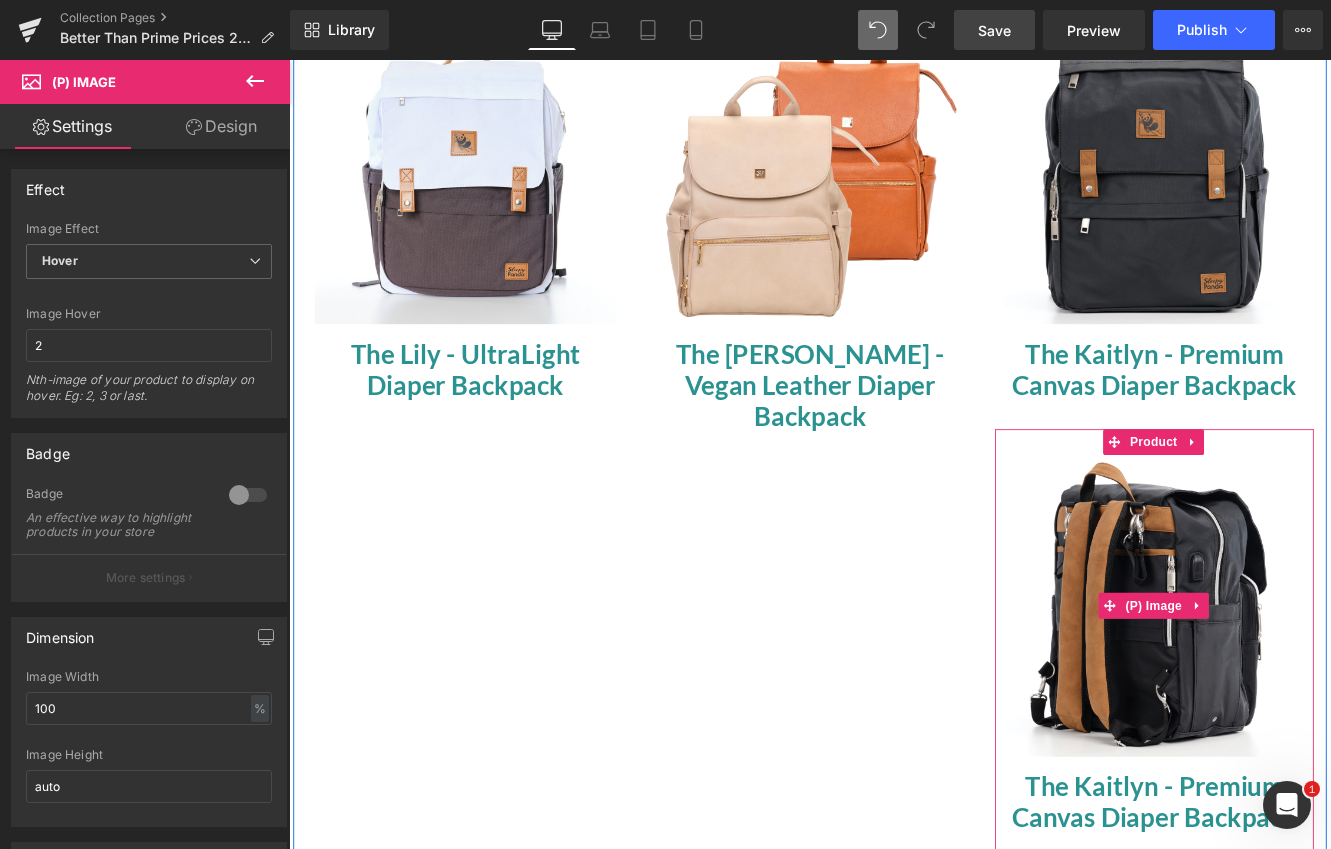 scroll, scrollTop: 922, scrollLeft: 0, axis: vertical 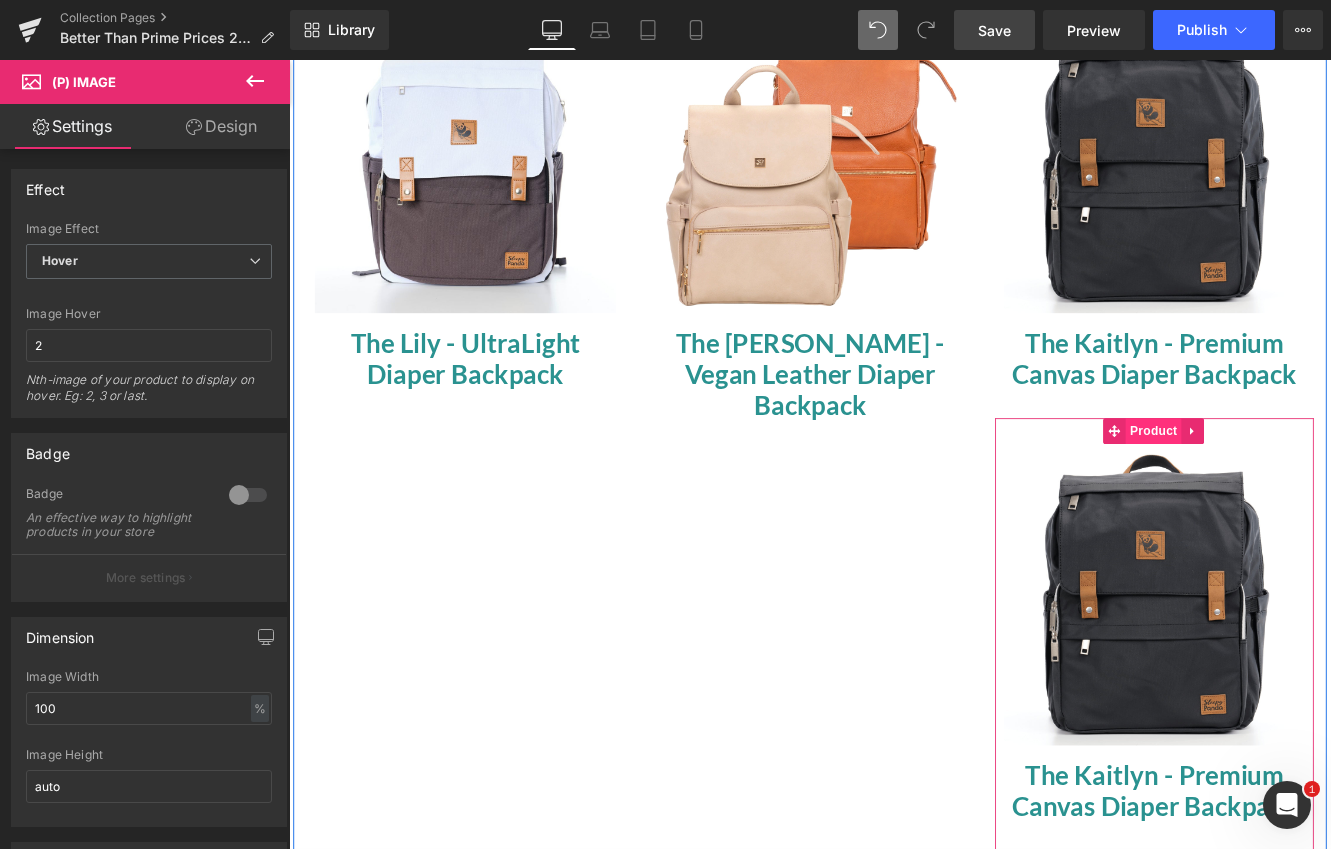 click on "Product" at bounding box center [1293, 491] 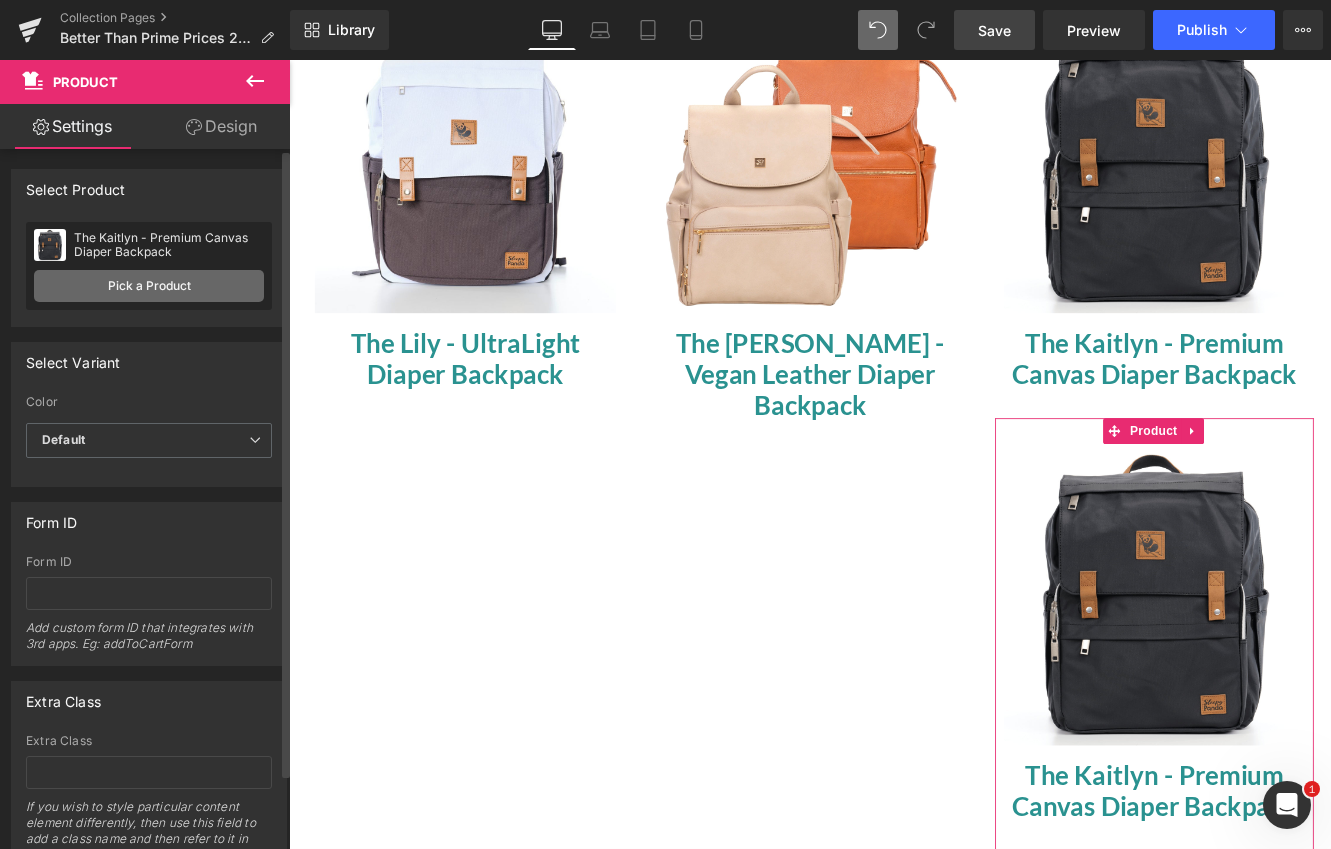 click on "Pick a Product" at bounding box center (149, 286) 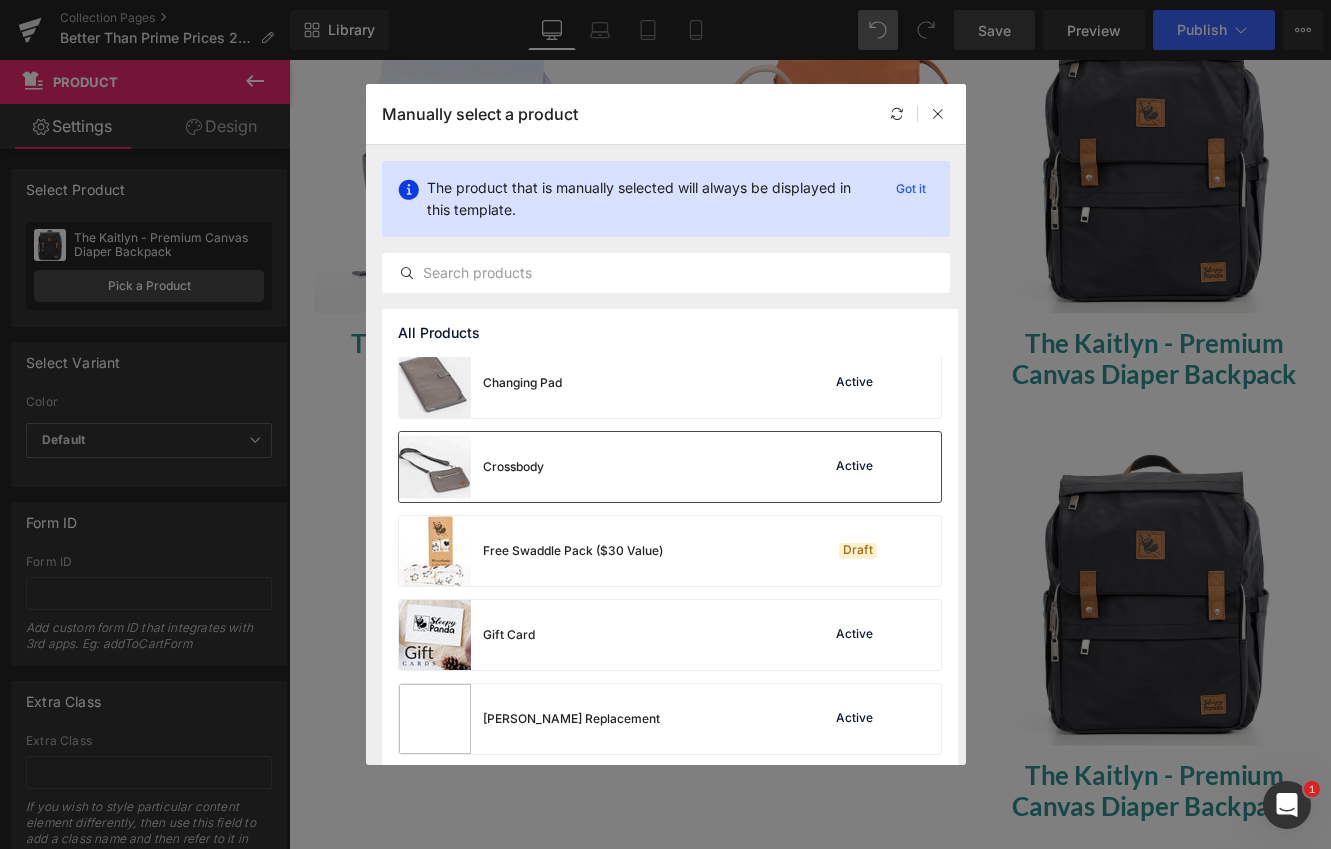 scroll, scrollTop: 353, scrollLeft: 0, axis: vertical 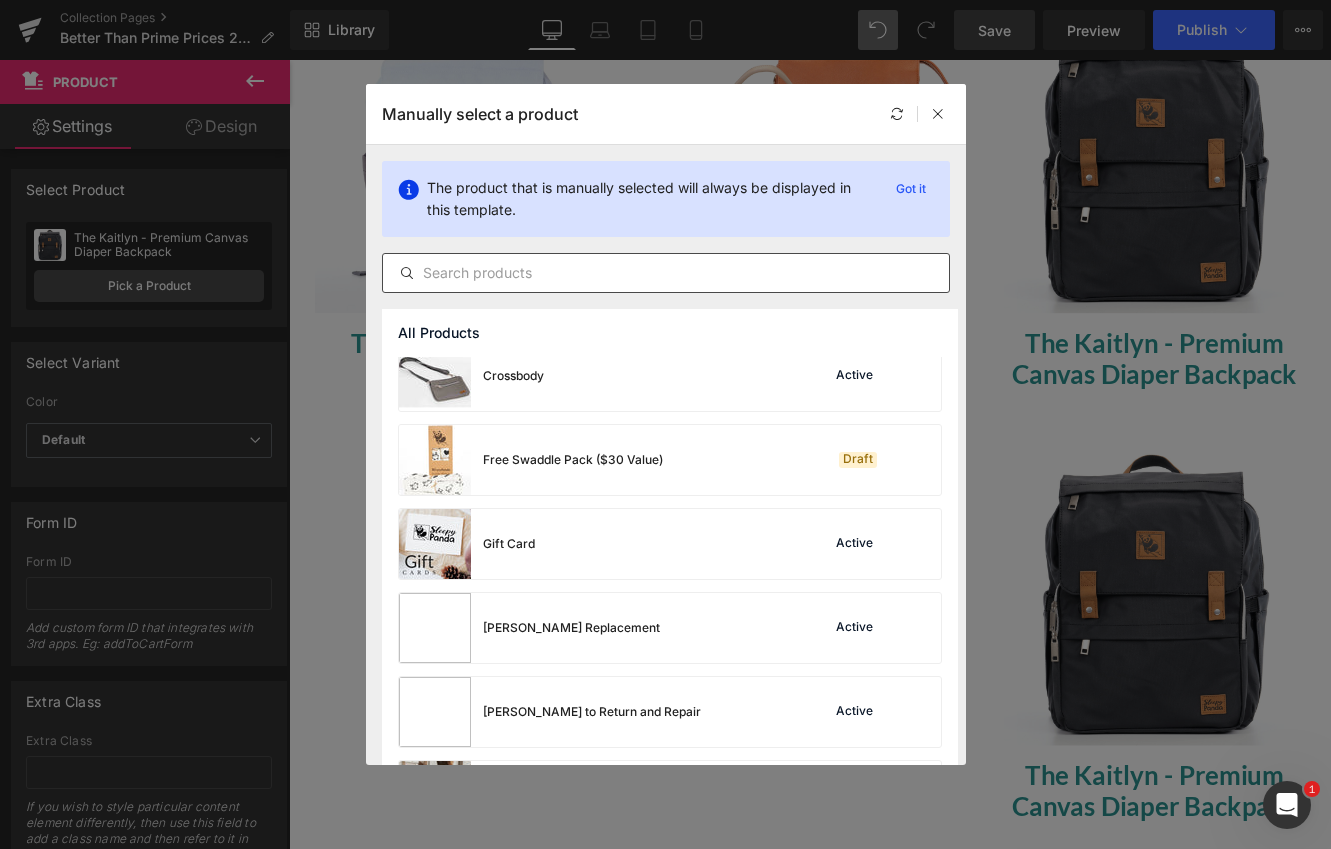click at bounding box center [666, 273] 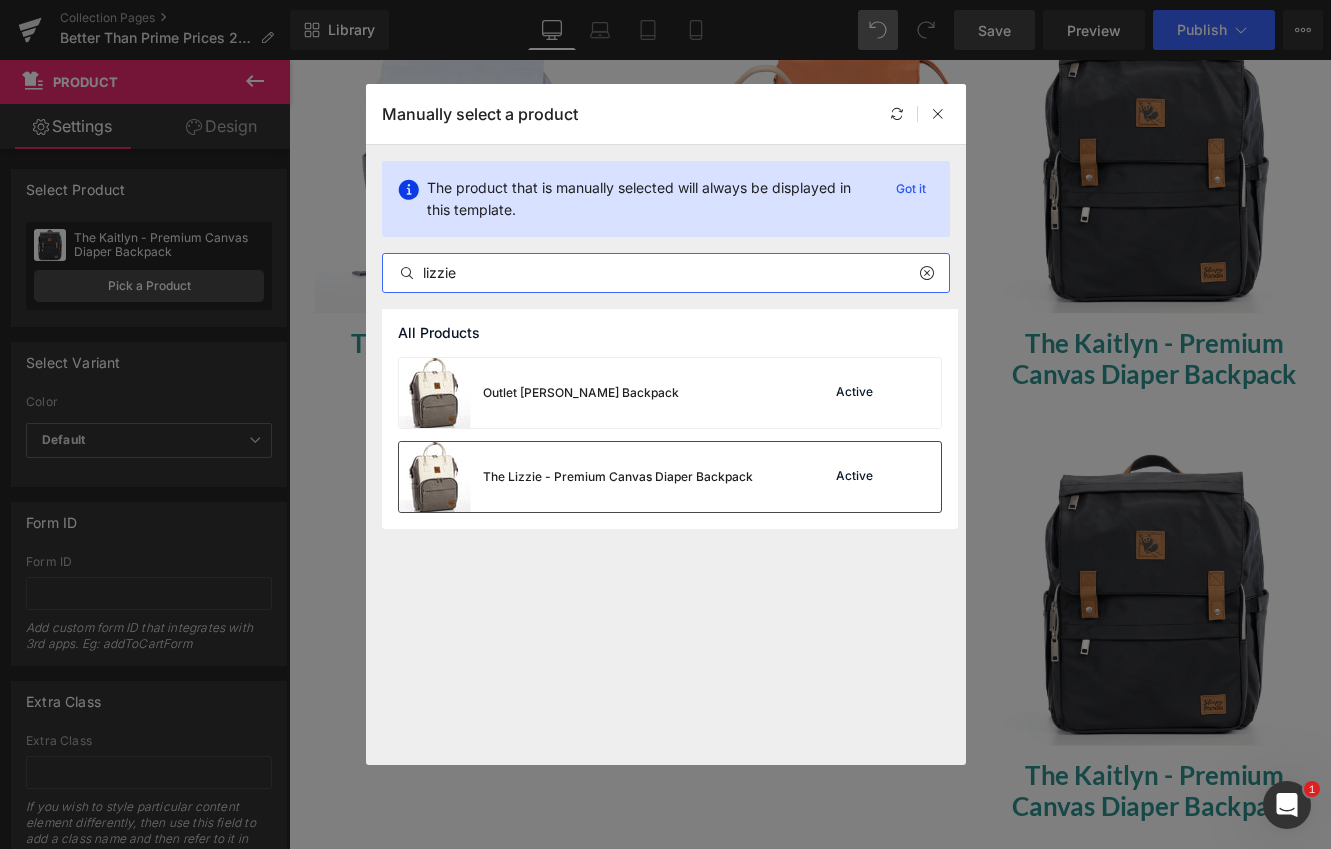 type on "lizzie" 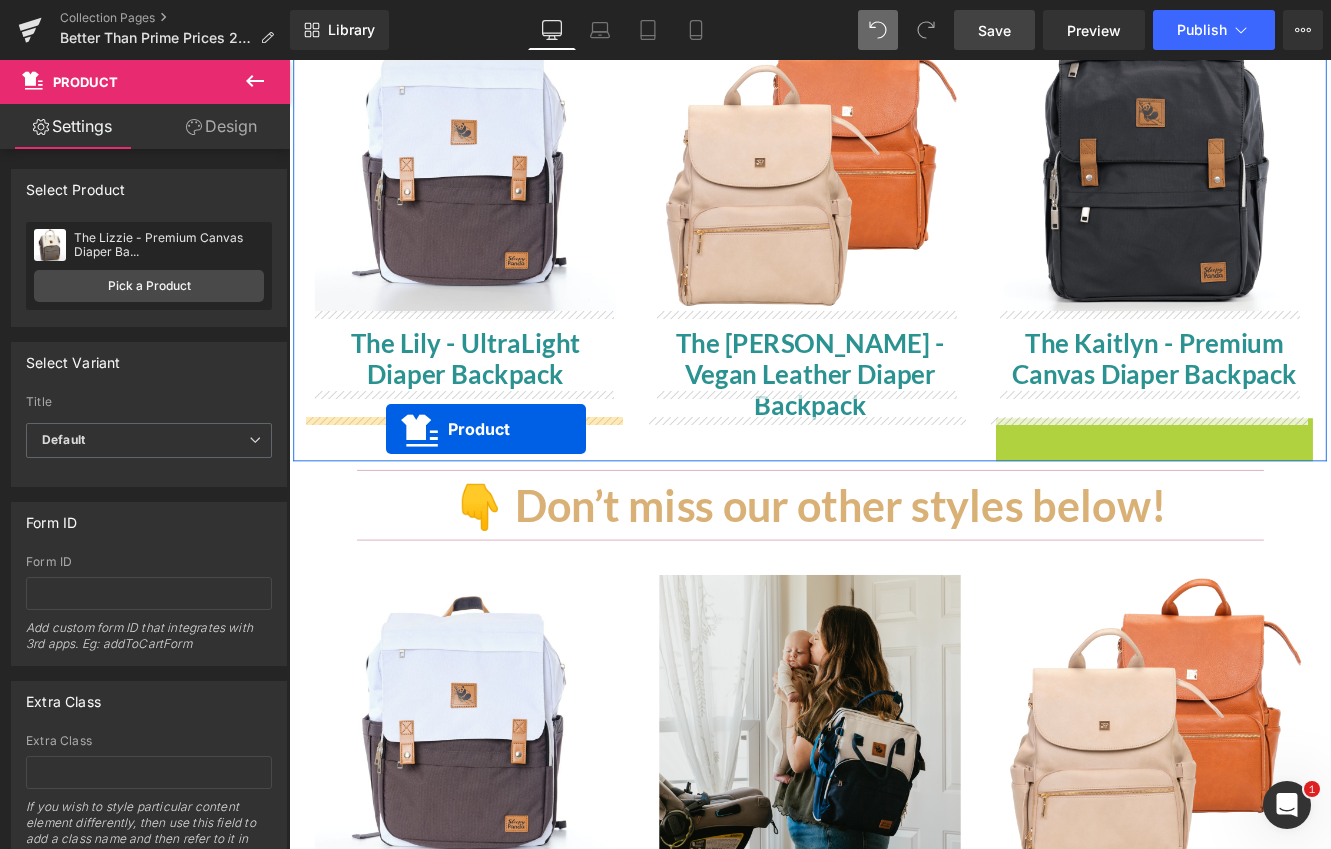drag, startPoint x: 1235, startPoint y: 492, endPoint x: 402, endPoint y: 488, distance: 833.0096 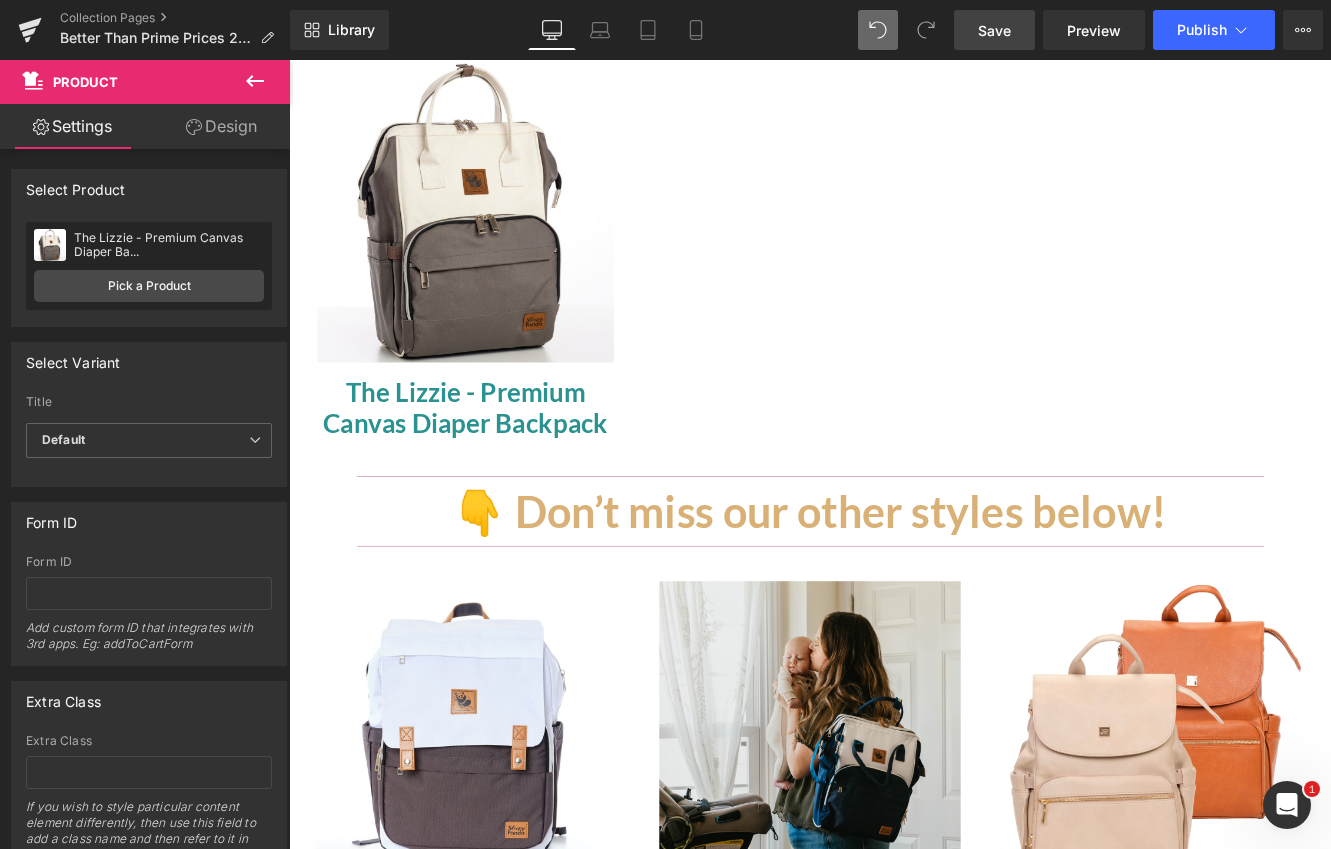 scroll, scrollTop: 1427, scrollLeft: 0, axis: vertical 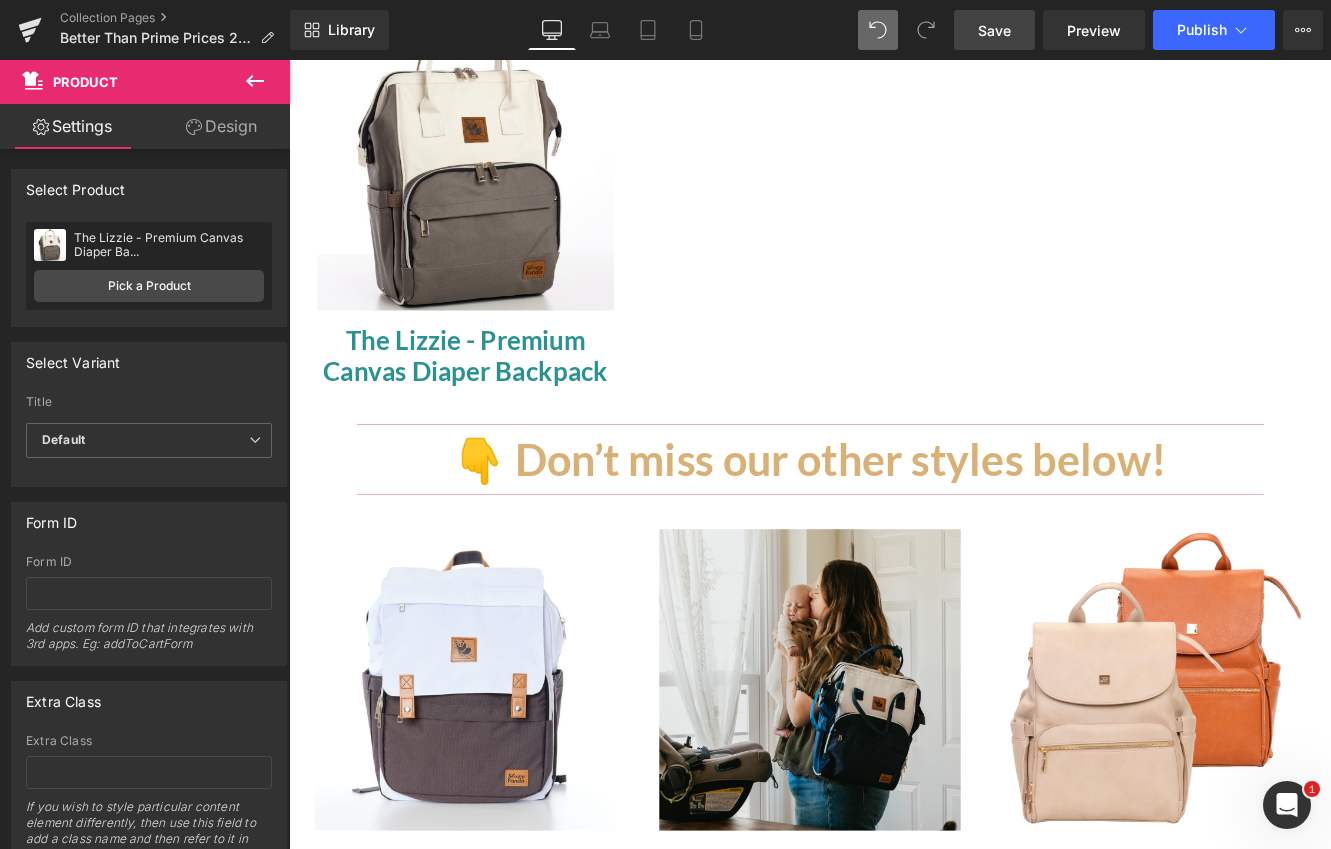 click on "👇 Don’t miss our other styles below!" at bounding box center [894, 524] 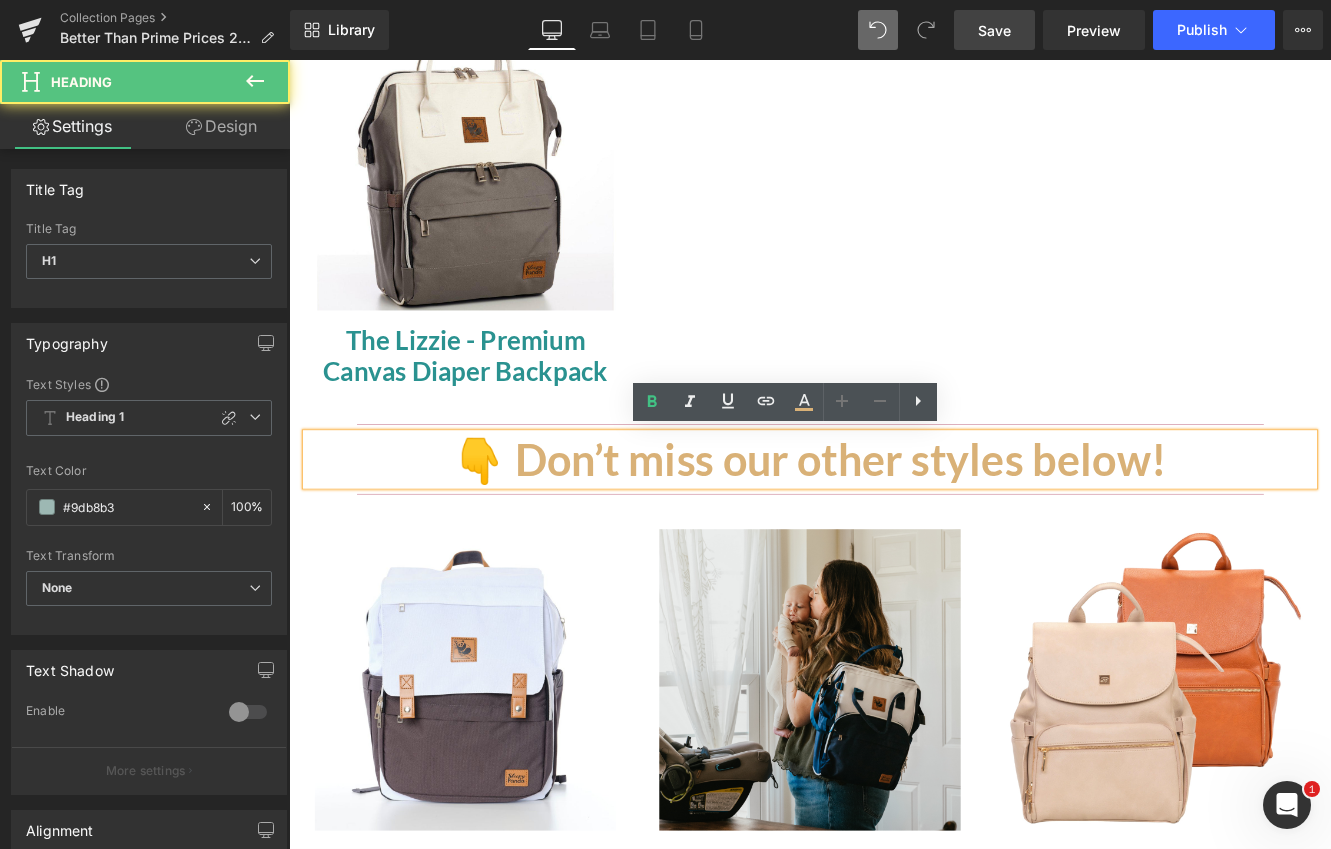 click on "👇 Don’t miss our other styles below!" at bounding box center [894, 524] 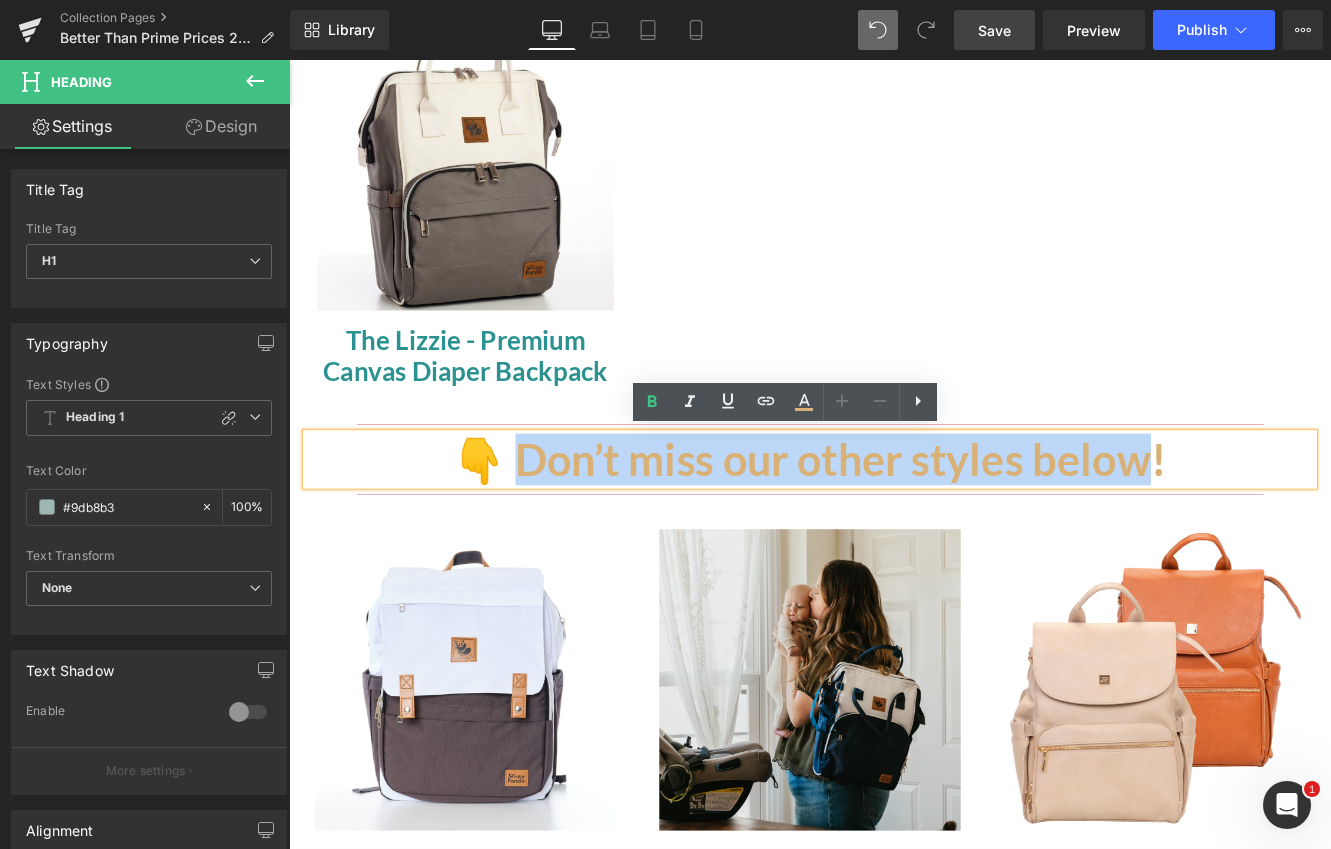 drag, startPoint x: 543, startPoint y: 515, endPoint x: 1223, endPoint y: 527, distance: 680.1059 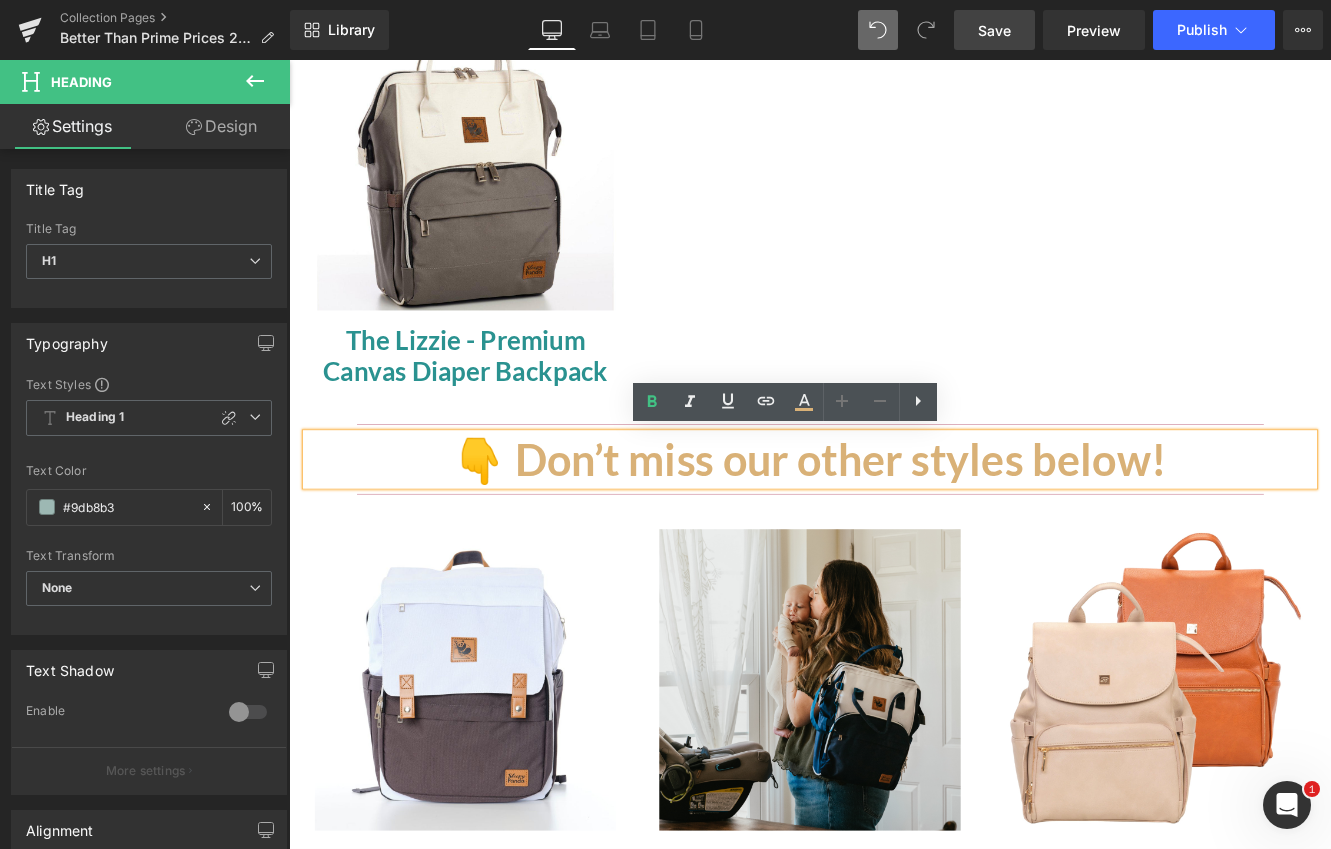 type 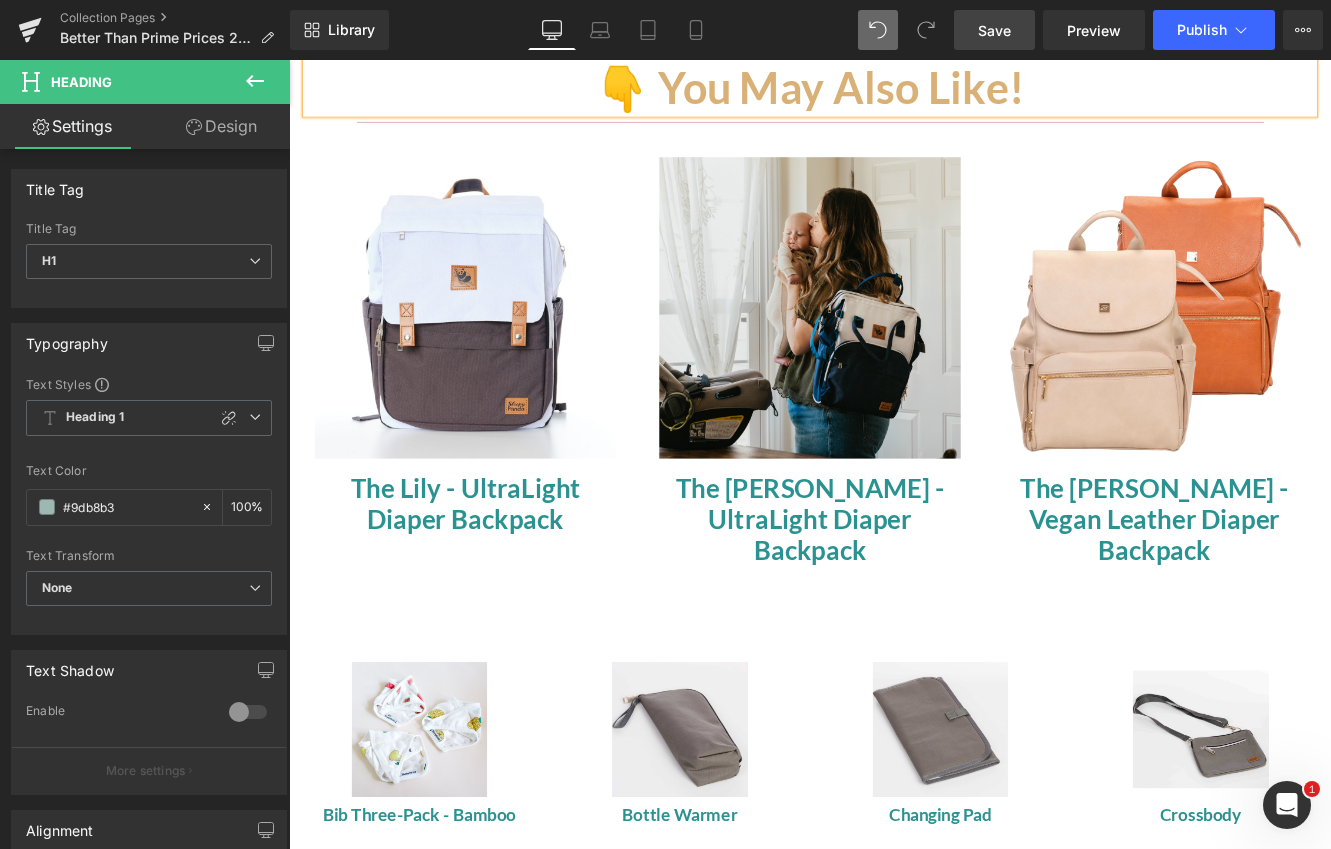 scroll, scrollTop: 1961, scrollLeft: 0, axis: vertical 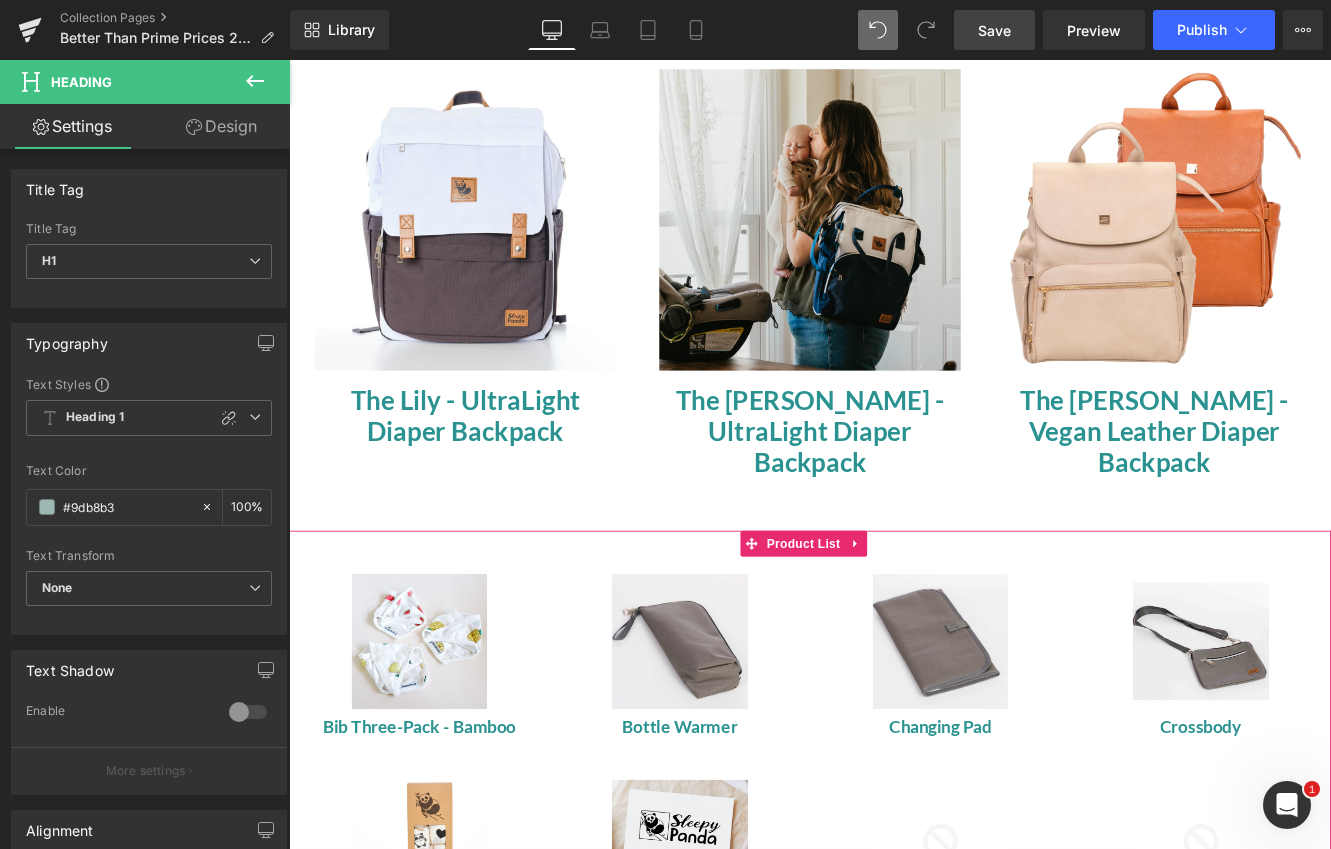 click 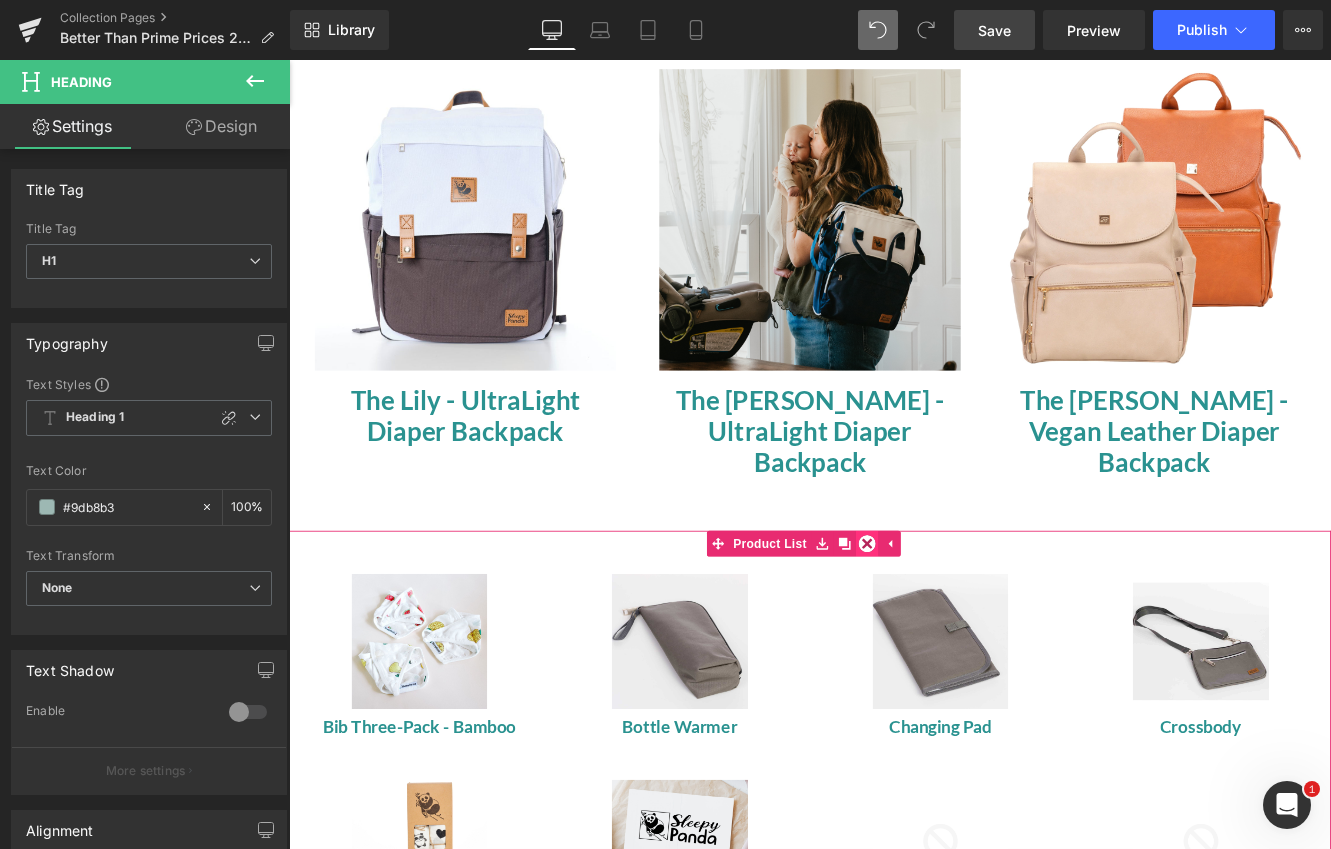 click 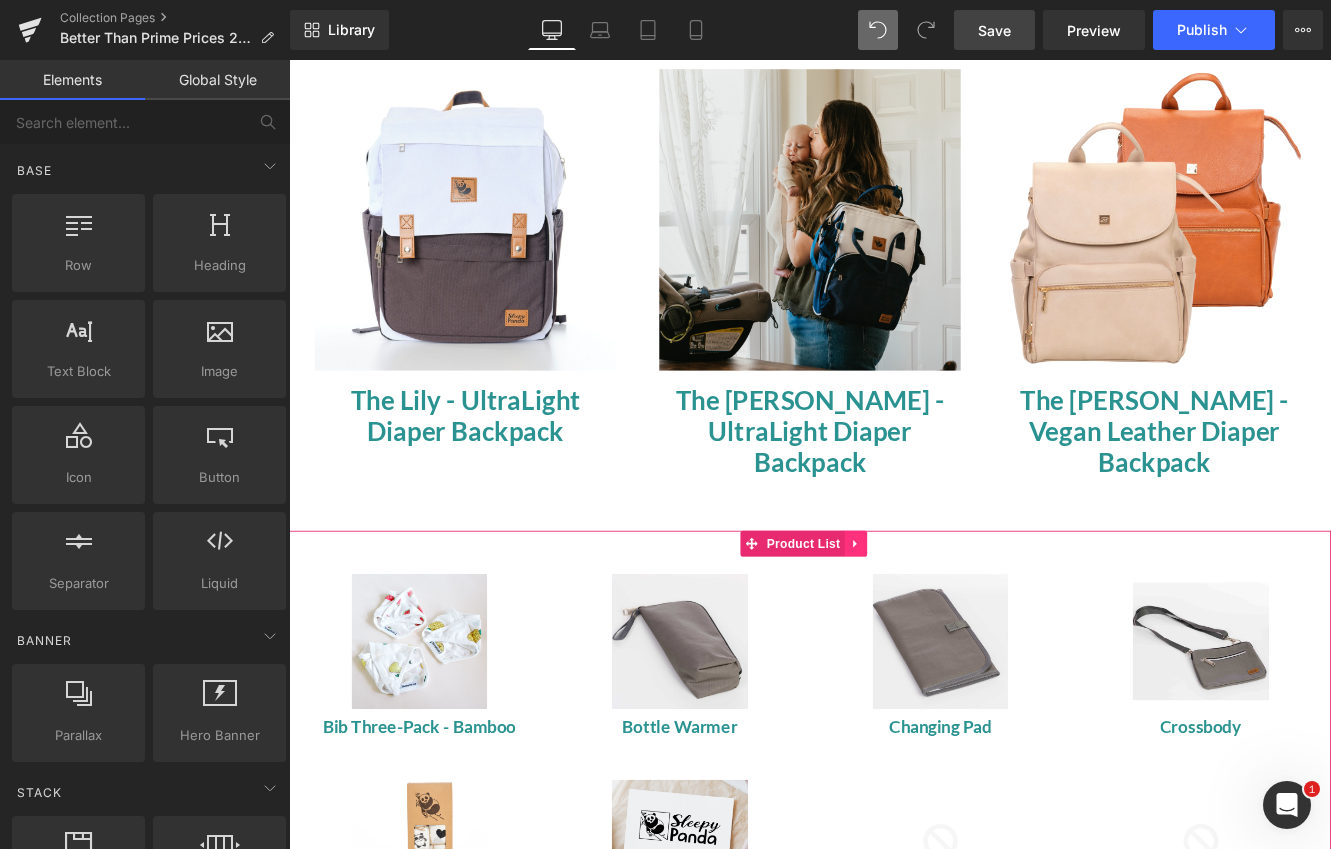 click 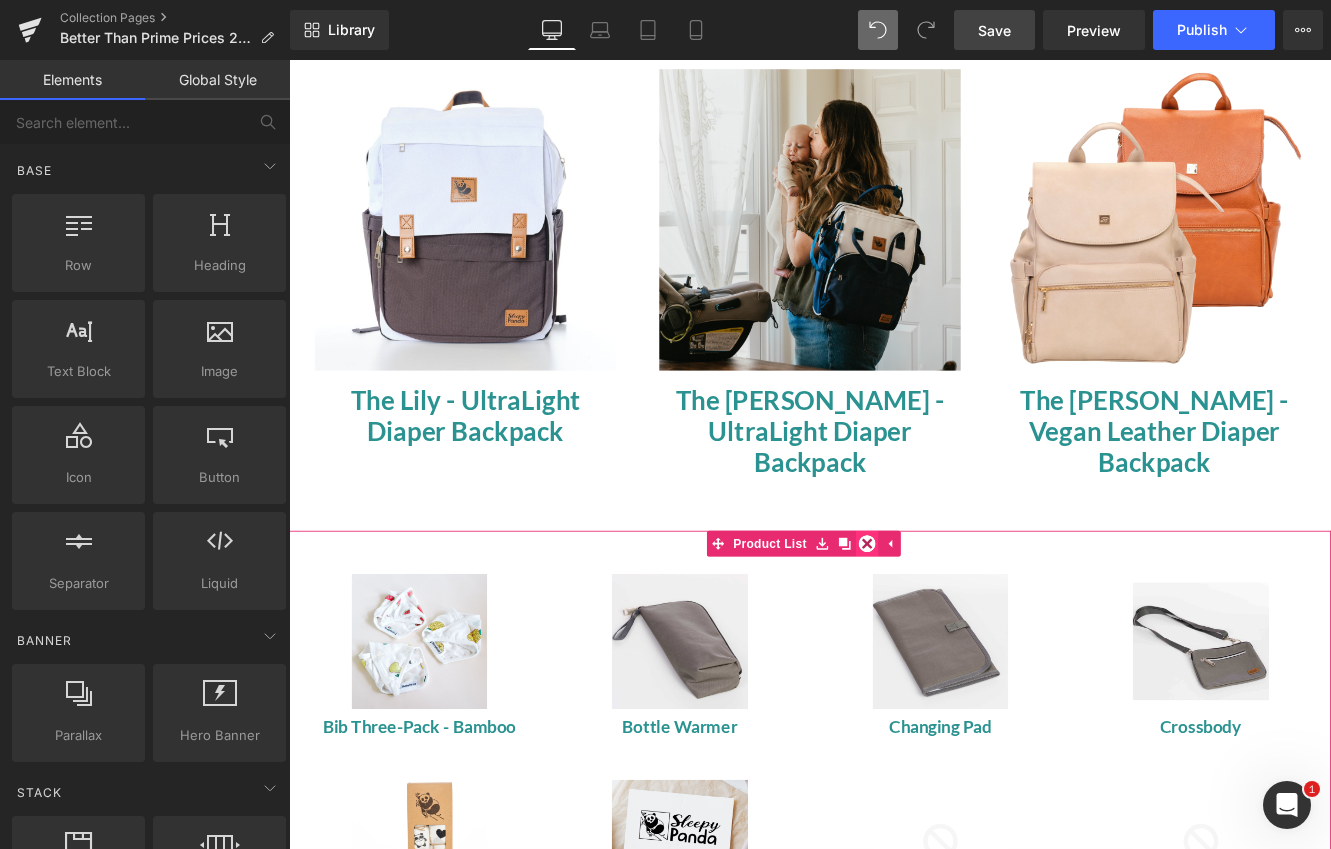 click 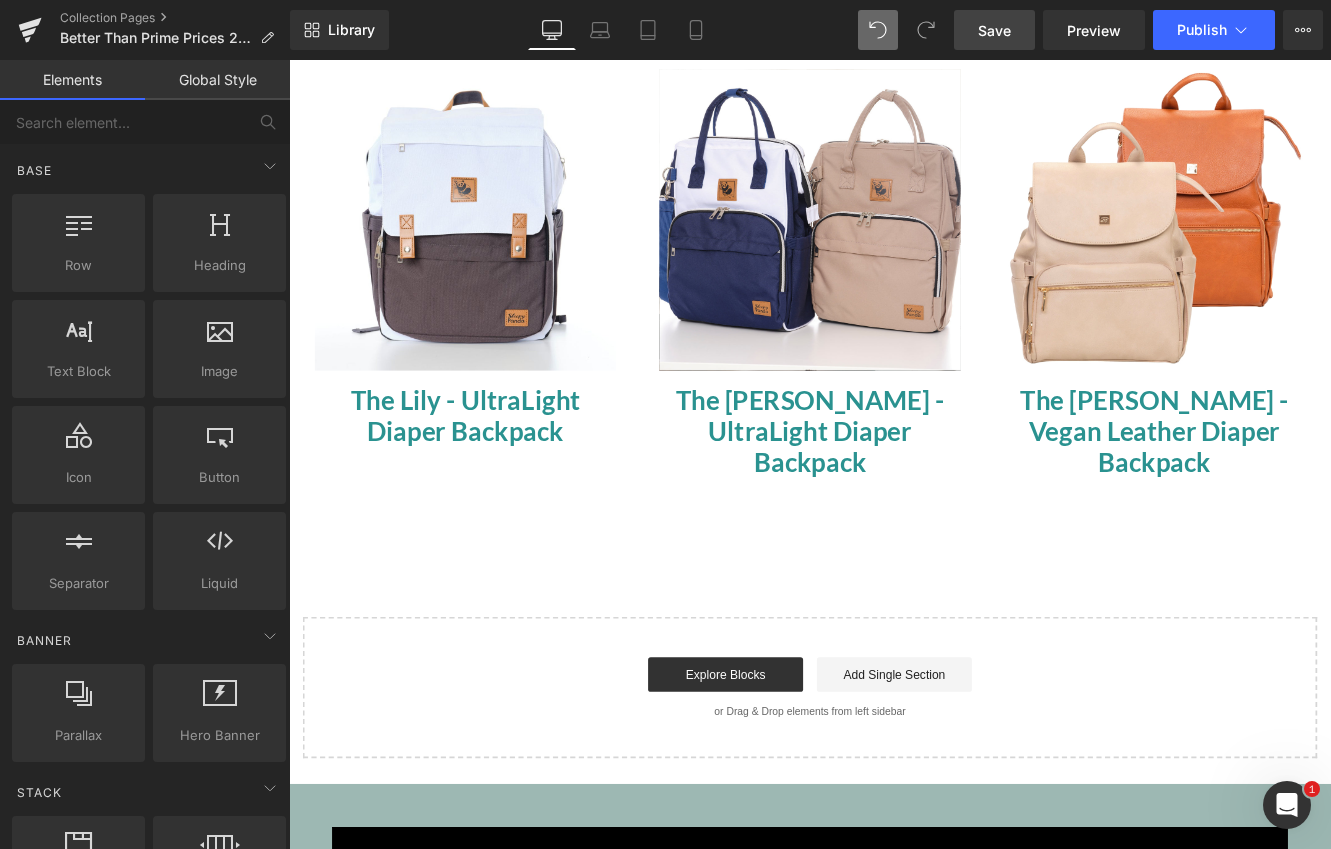 scroll, scrollTop: 1686, scrollLeft: 0, axis: vertical 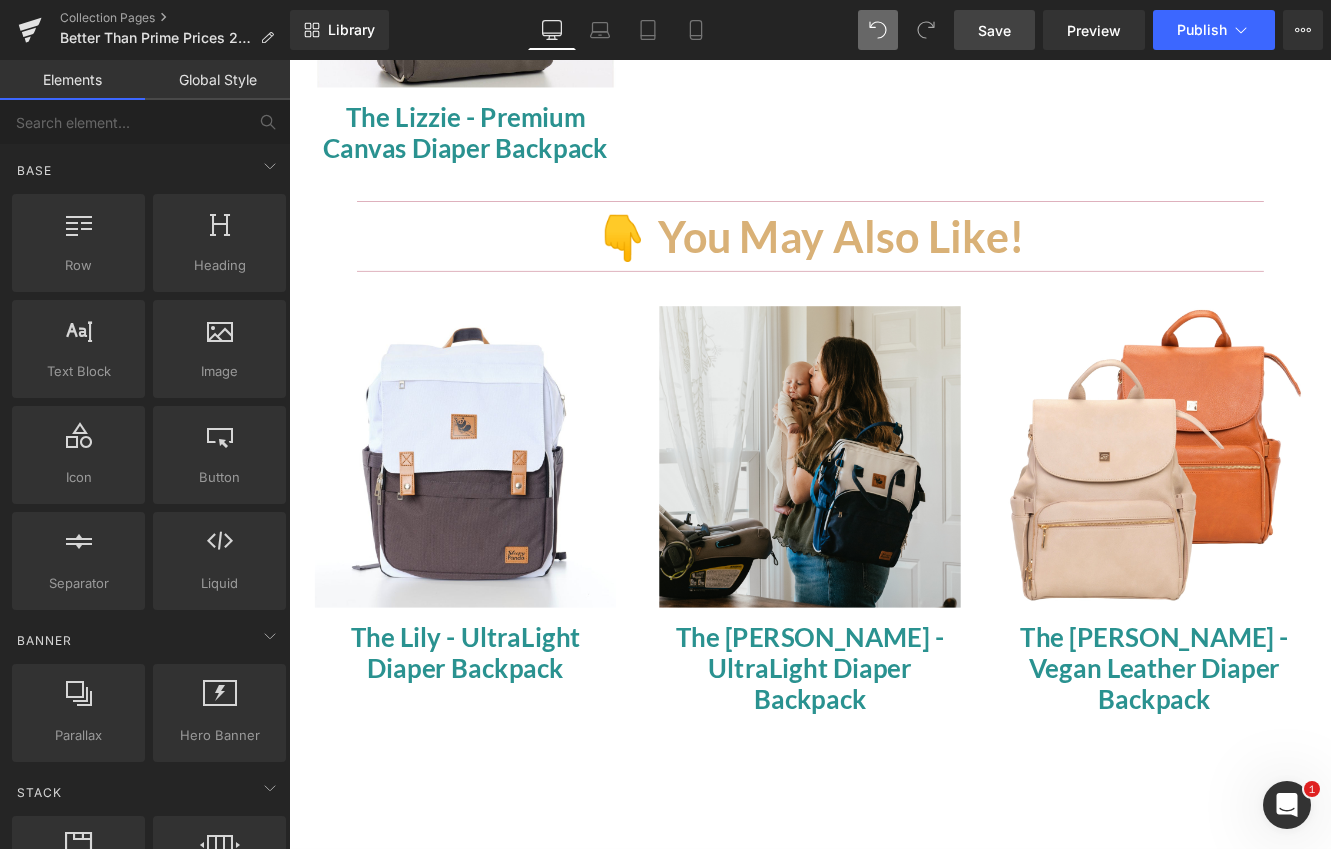 click on "Save" at bounding box center [994, 30] 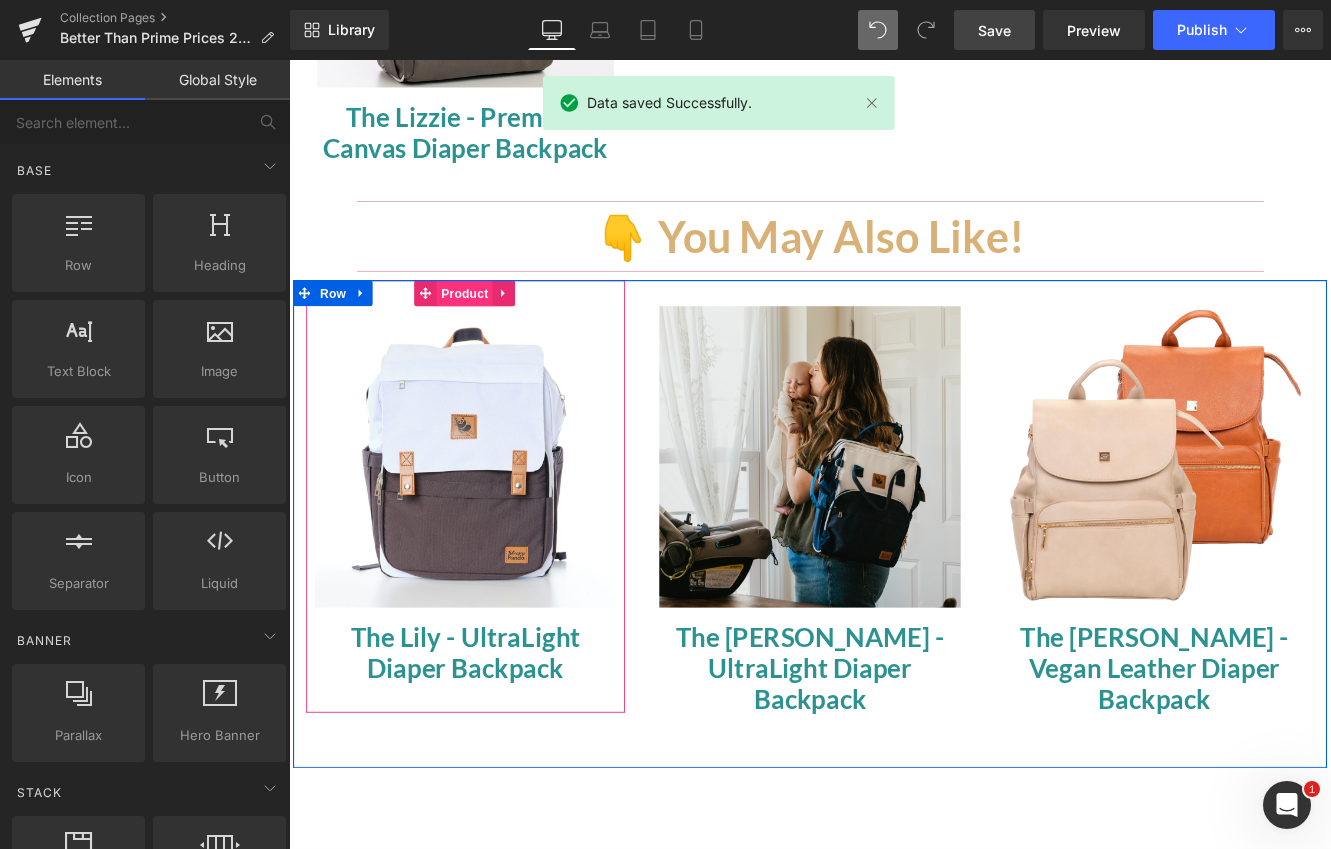 click on "Product" at bounding box center [493, 331] 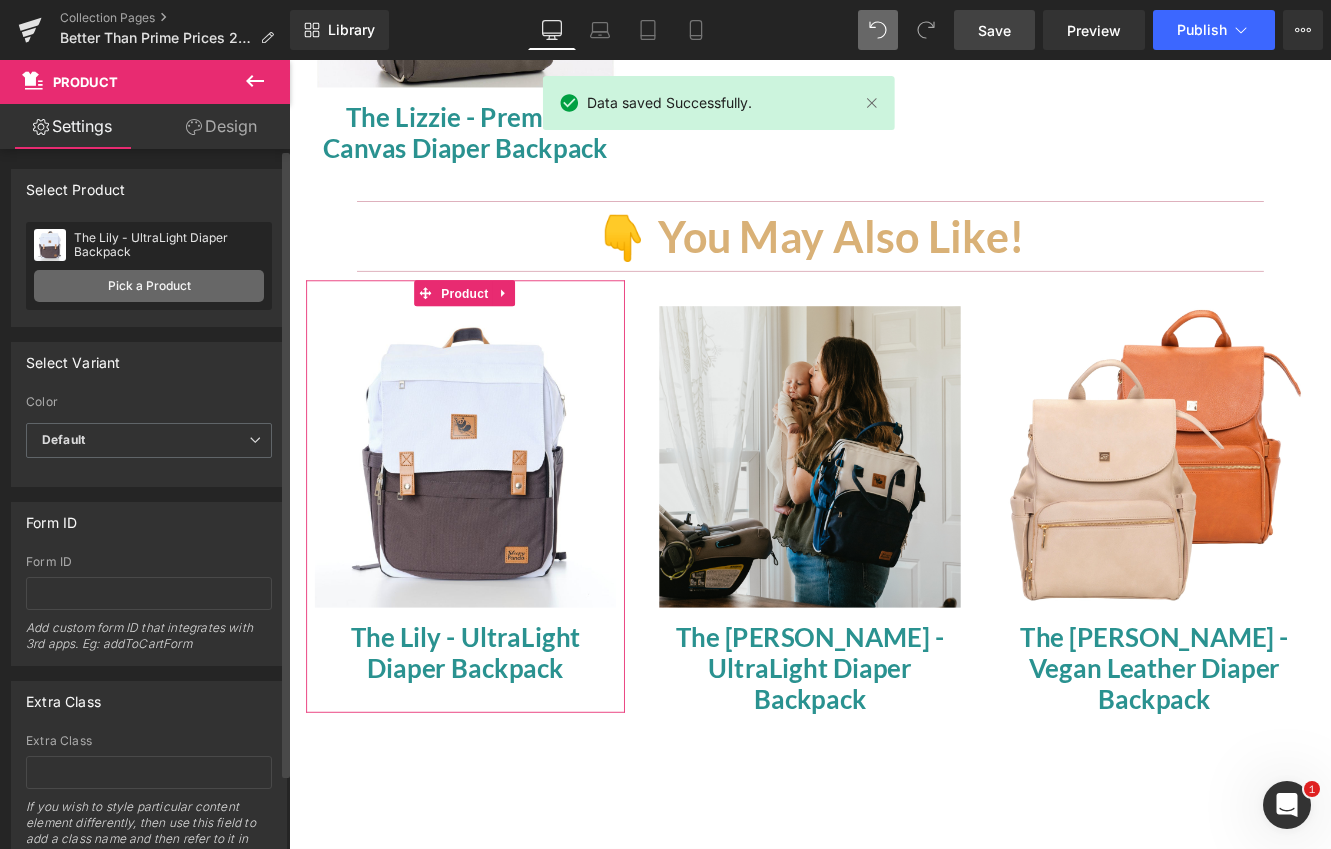 click on "Pick a Product" at bounding box center (149, 286) 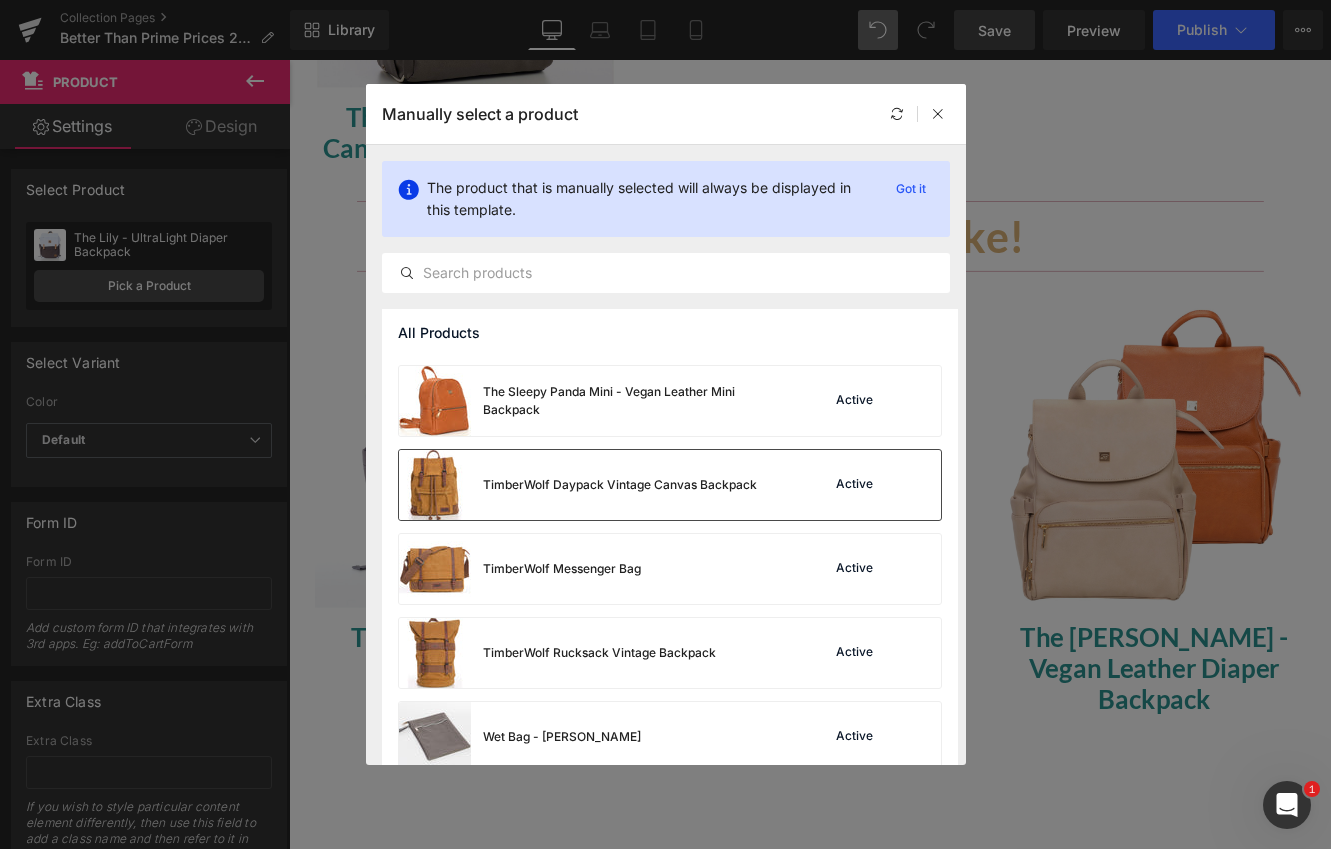 scroll, scrollTop: 2536, scrollLeft: 0, axis: vertical 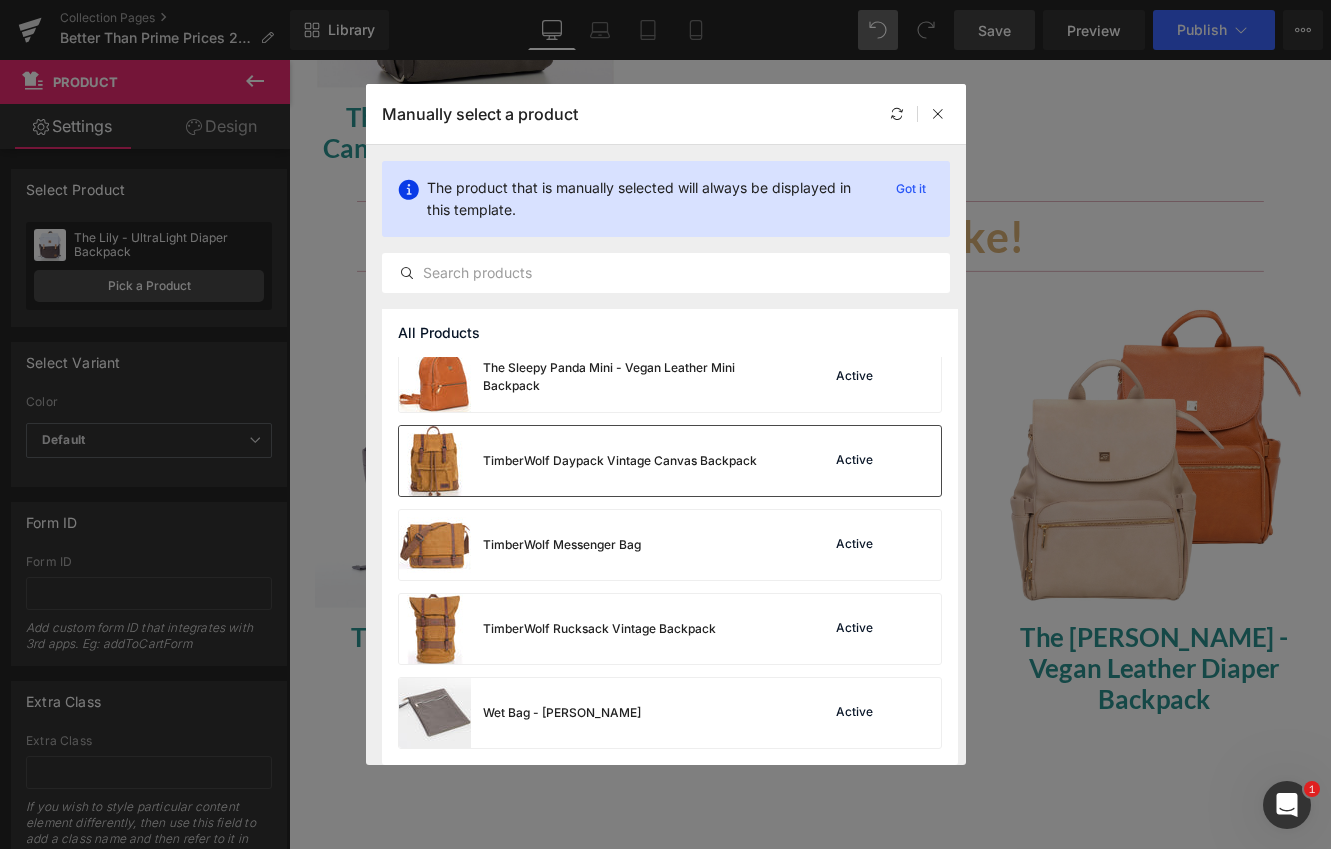 click on "TimberWolf Daypack Vintage Canvas Backpack" at bounding box center (620, 461) 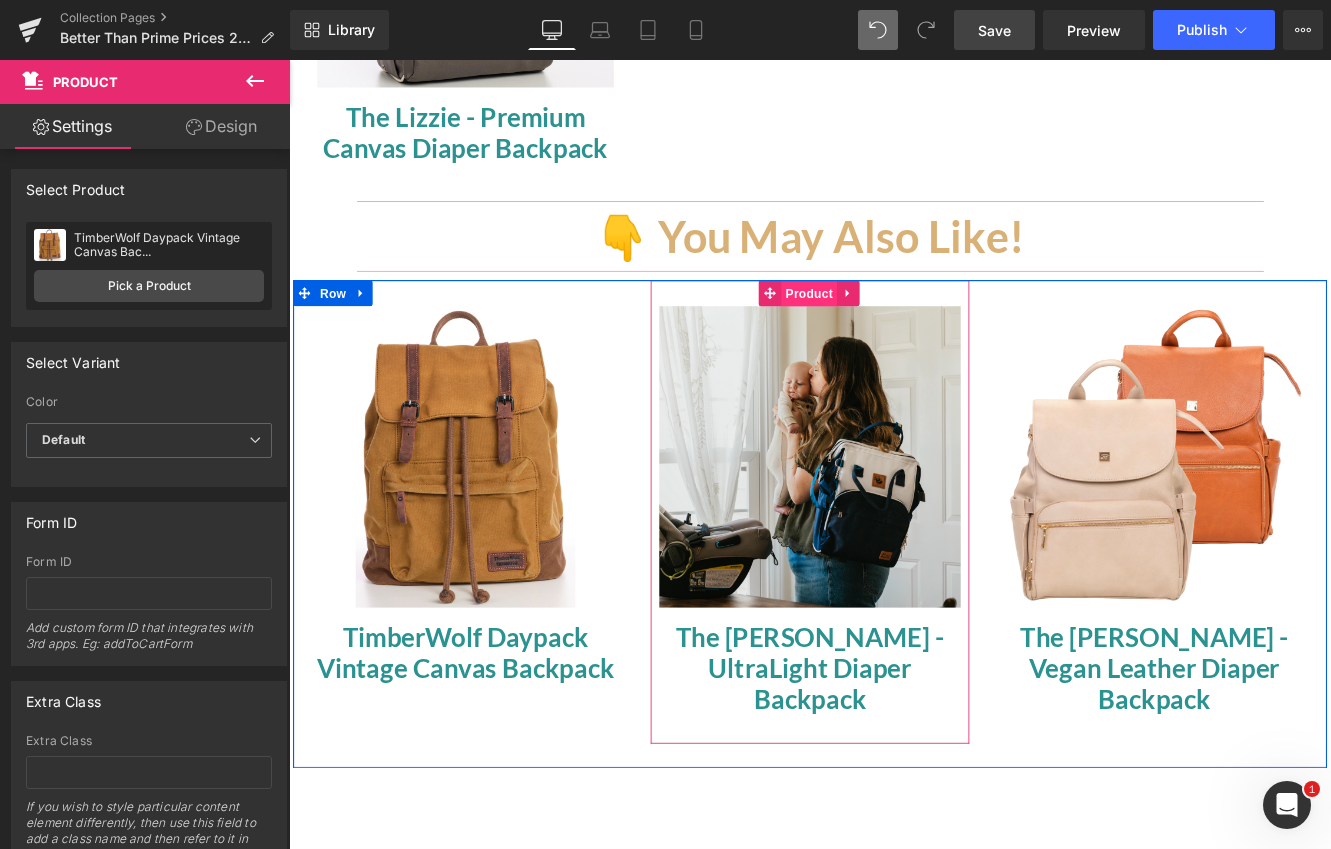 click on "Product" at bounding box center (893, 332) 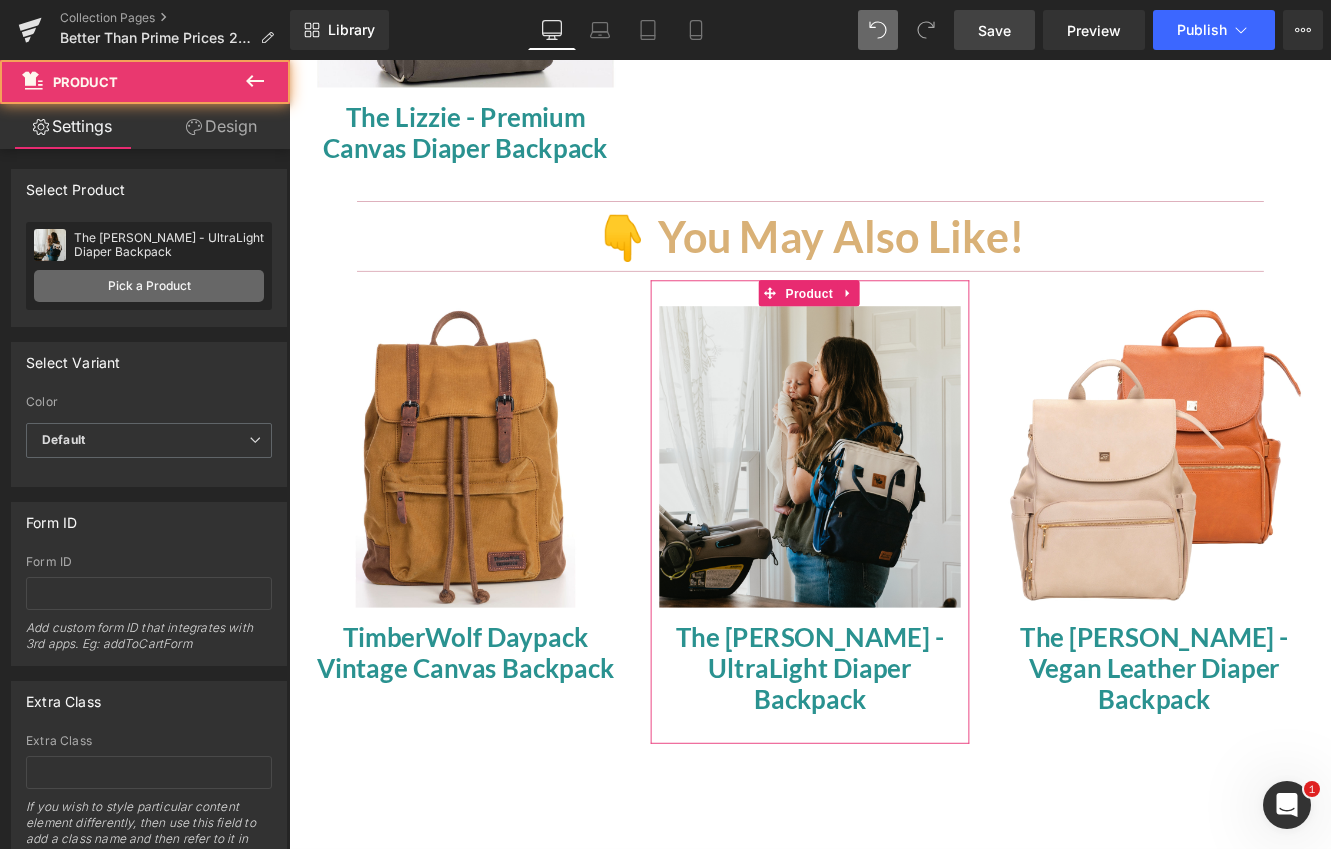 click on "Pick a Product" at bounding box center (149, 286) 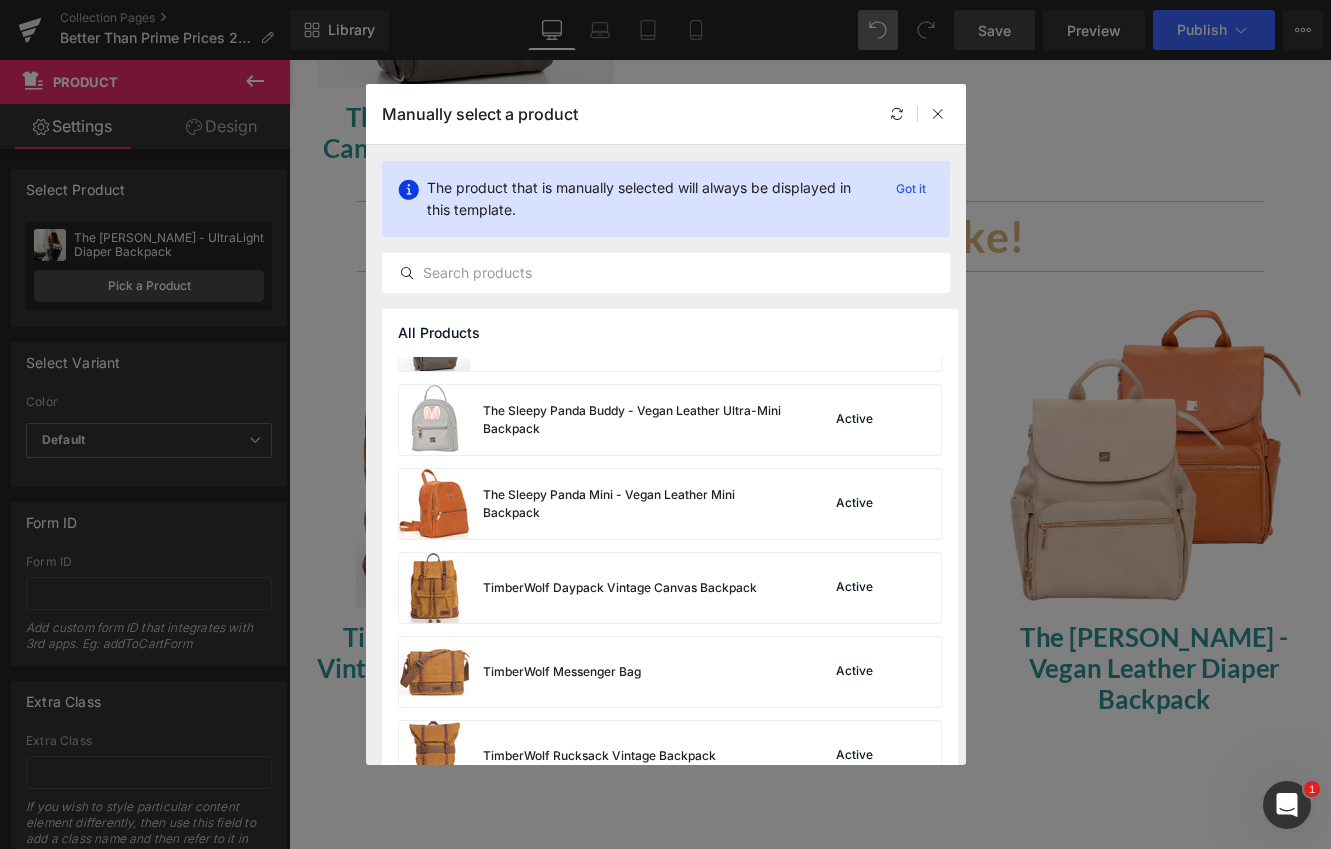 scroll, scrollTop: 2519, scrollLeft: 0, axis: vertical 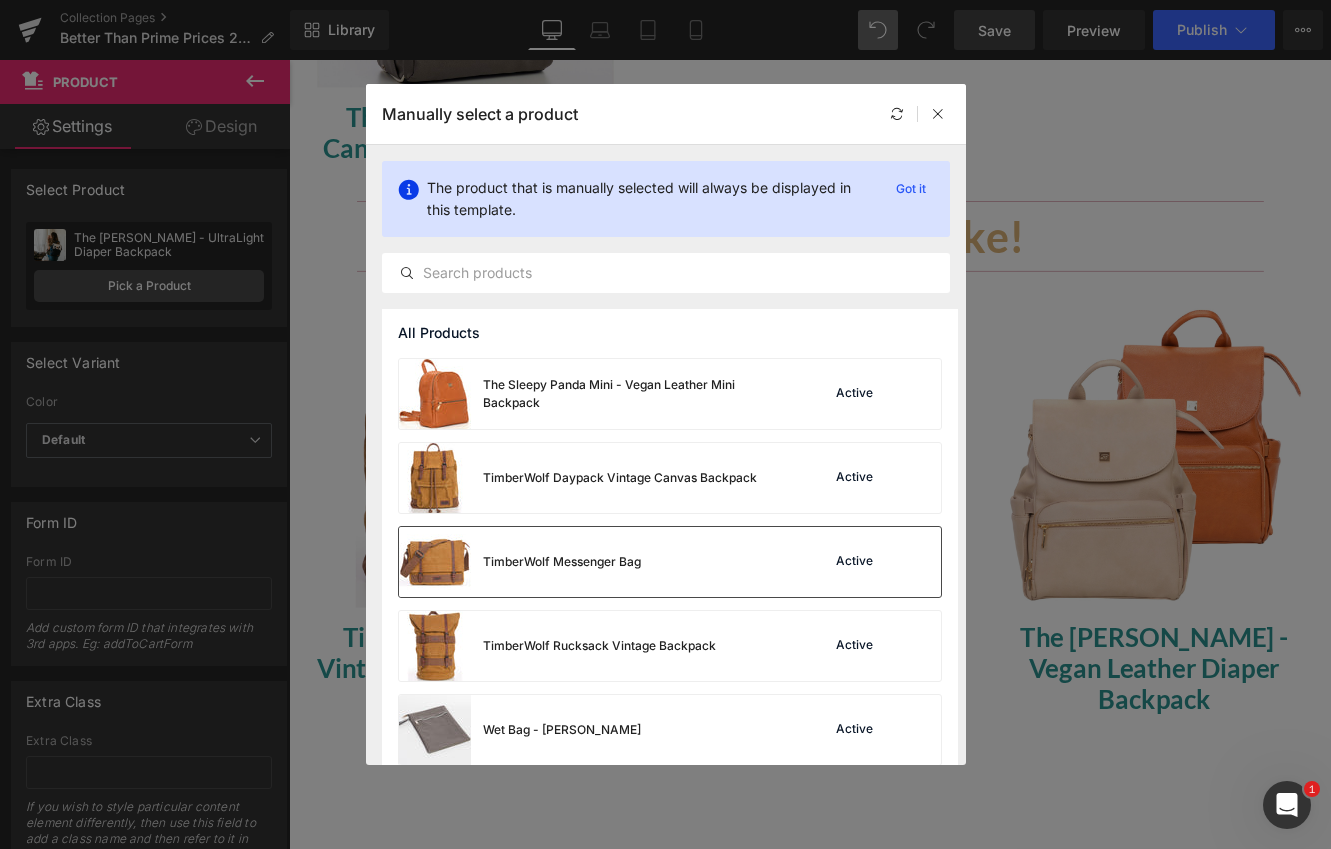 click on "TimberWolf Messenger Bag" at bounding box center [562, 562] 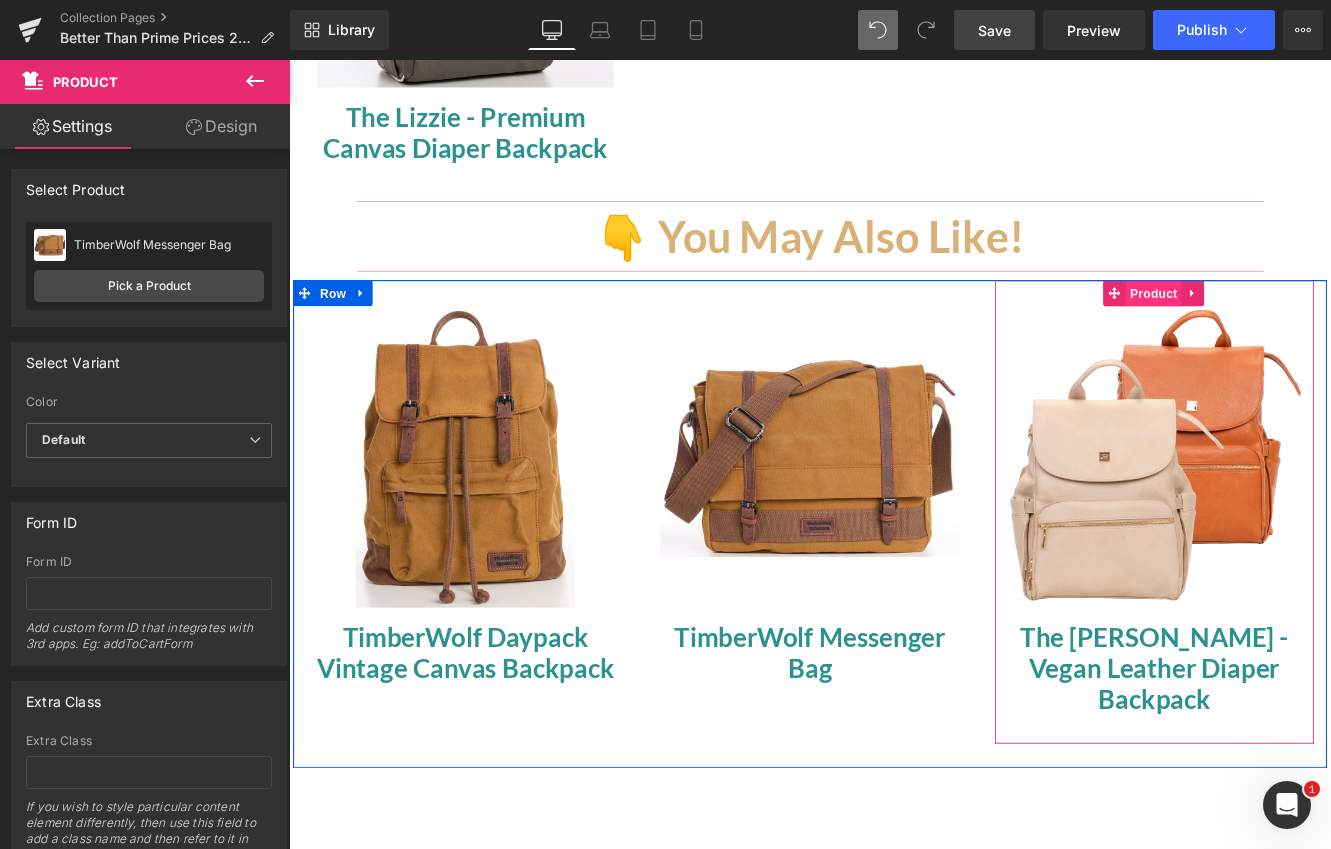 click on "Product" at bounding box center [1293, 332] 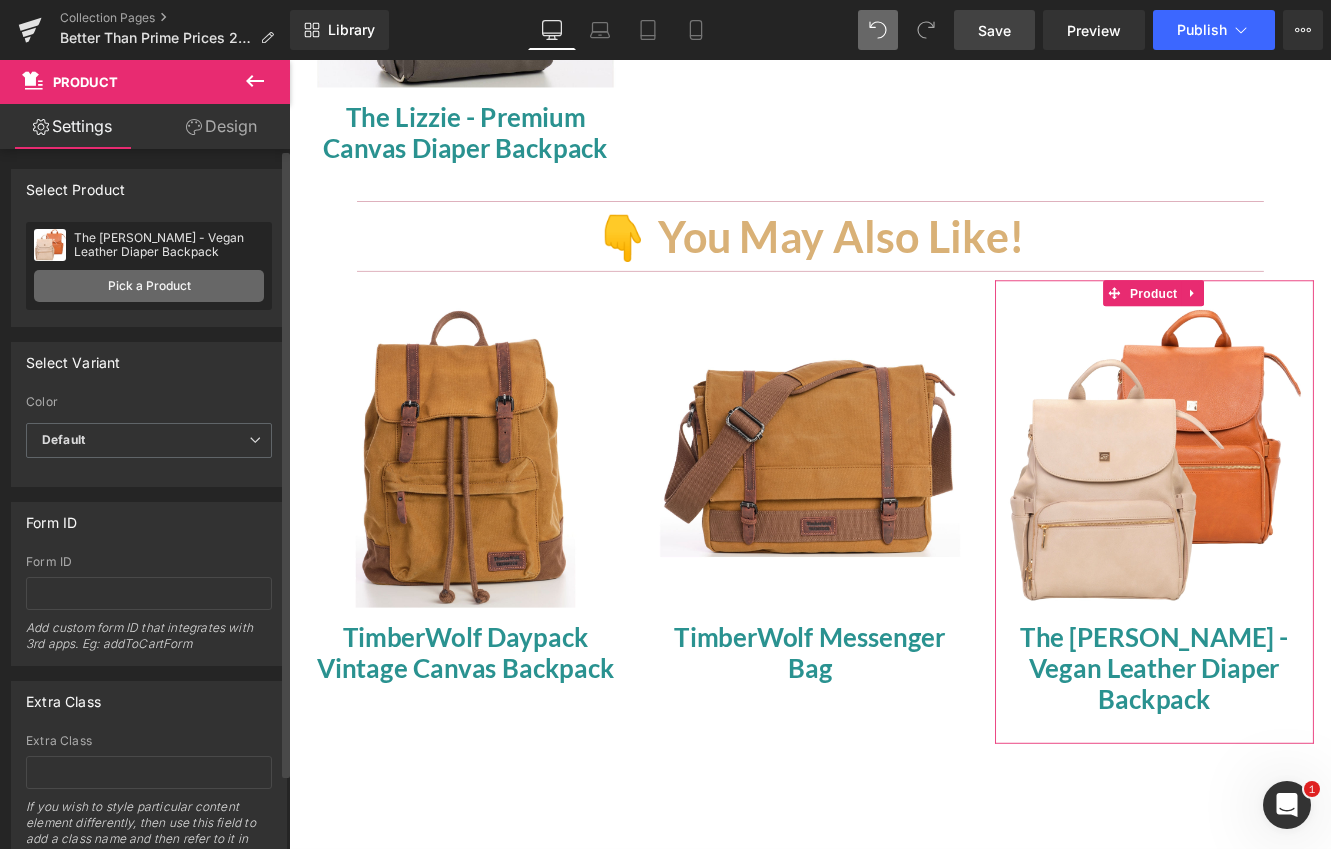 click on "Pick a Product" at bounding box center (149, 286) 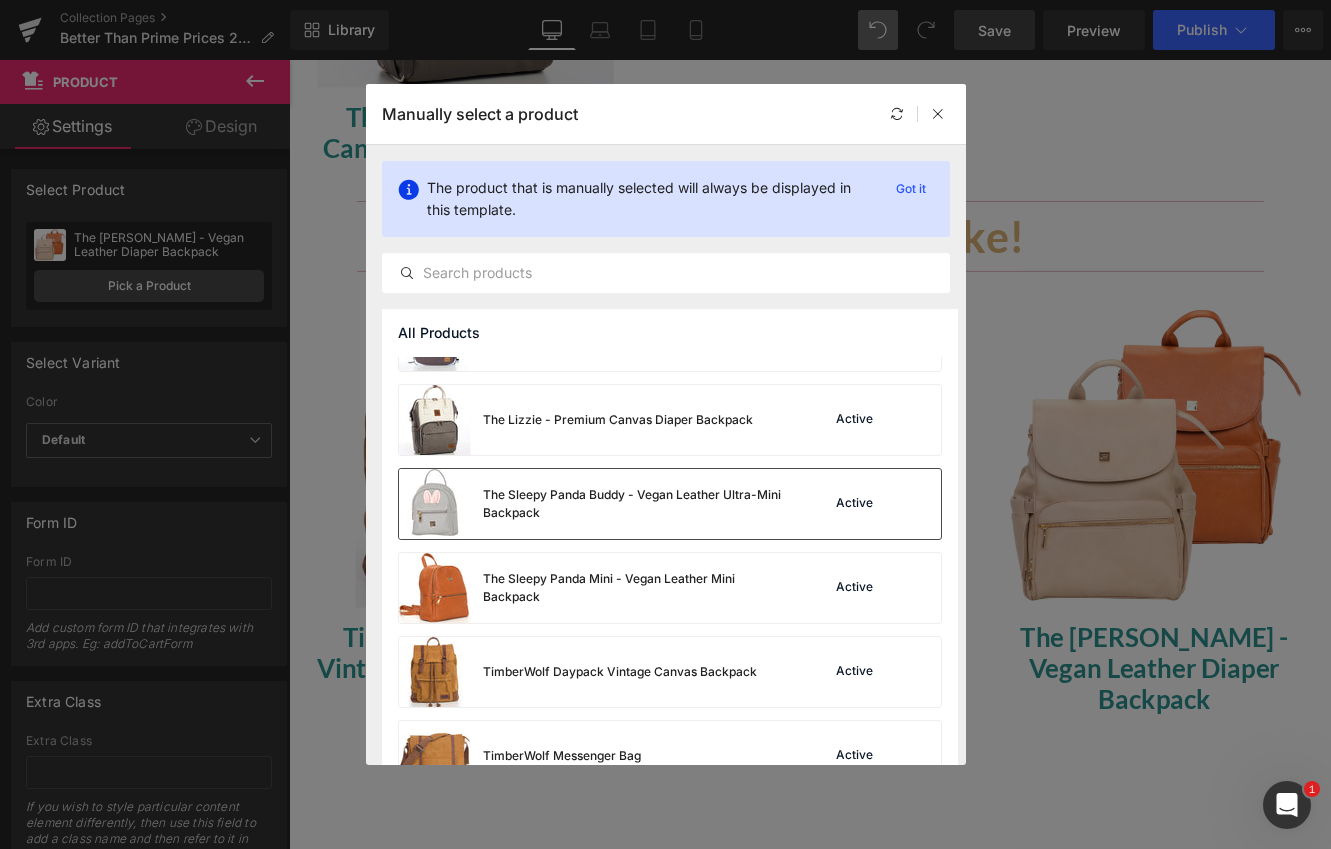 scroll, scrollTop: 2511, scrollLeft: 0, axis: vertical 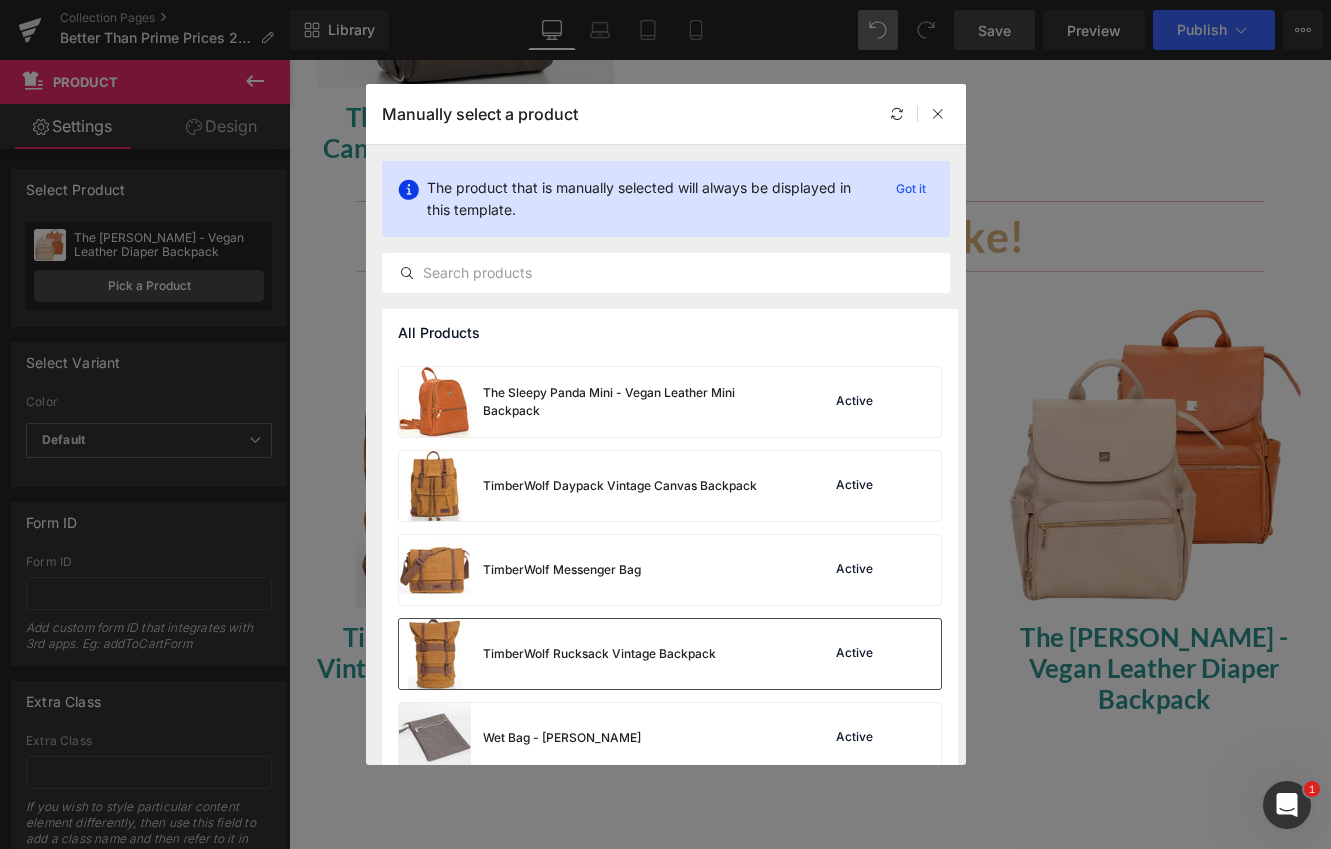 click on "TimberWolf Rucksack Vintage Backpack" at bounding box center [599, 654] 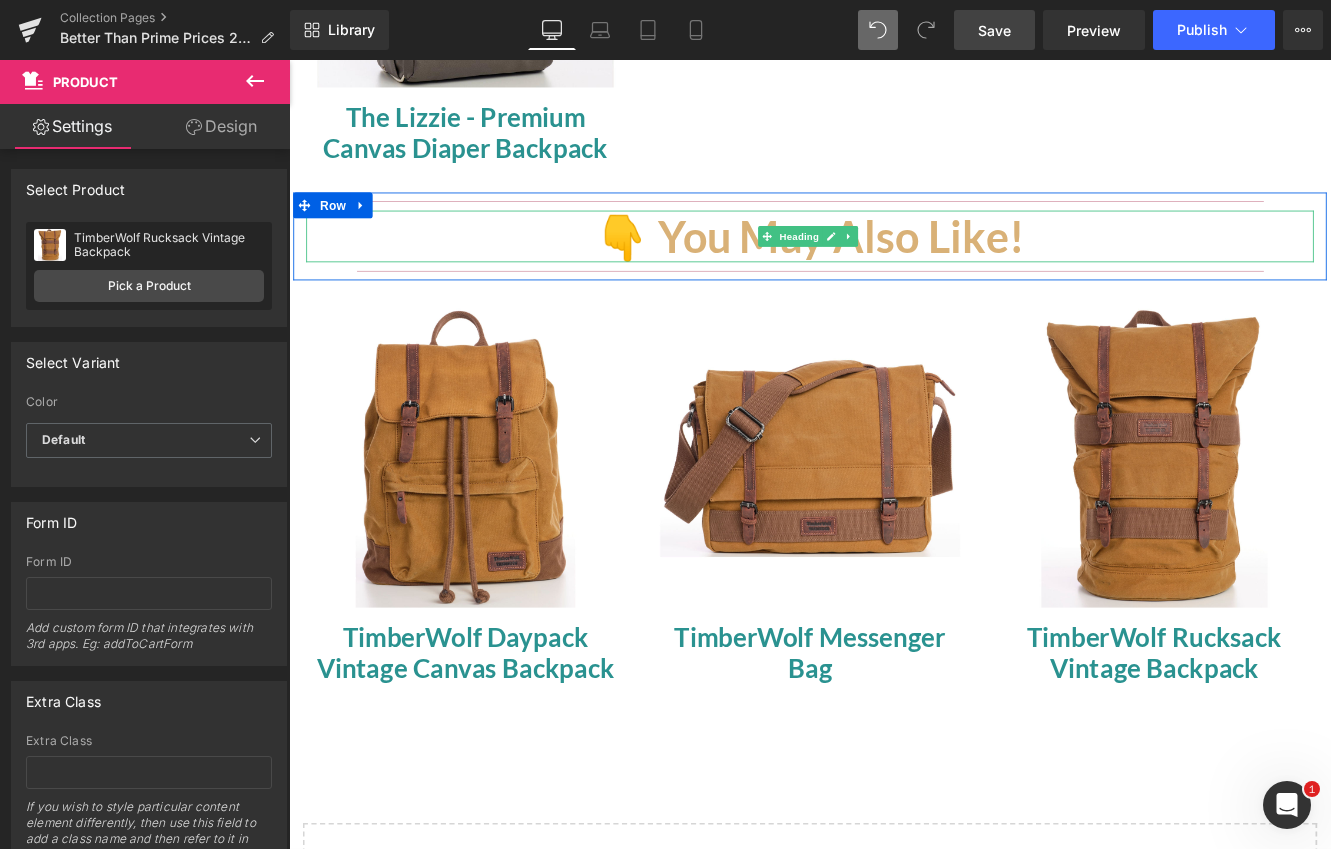 click on "👇 You May Also Like!" at bounding box center (894, 265) 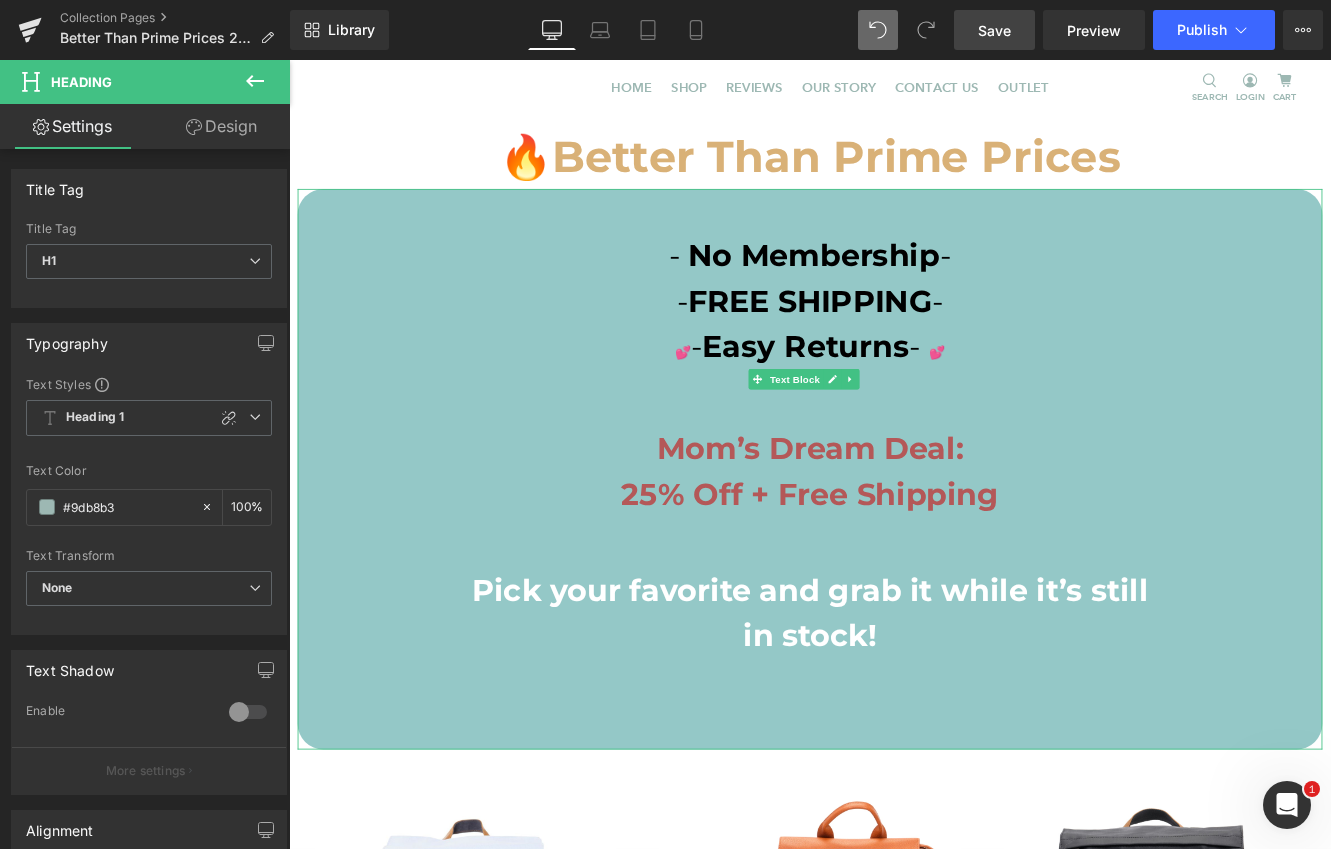 scroll, scrollTop: 0, scrollLeft: 0, axis: both 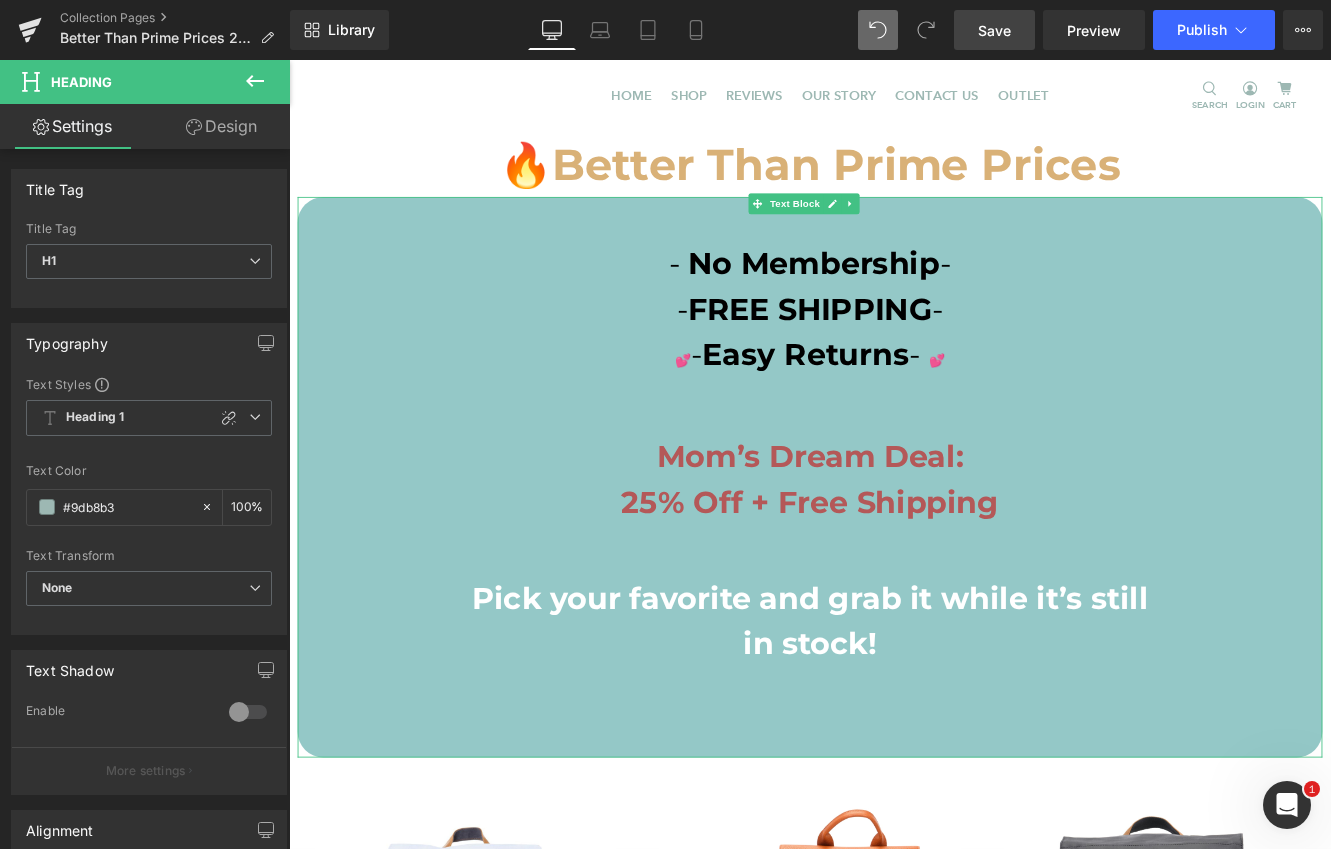 click at bounding box center (894, 633) 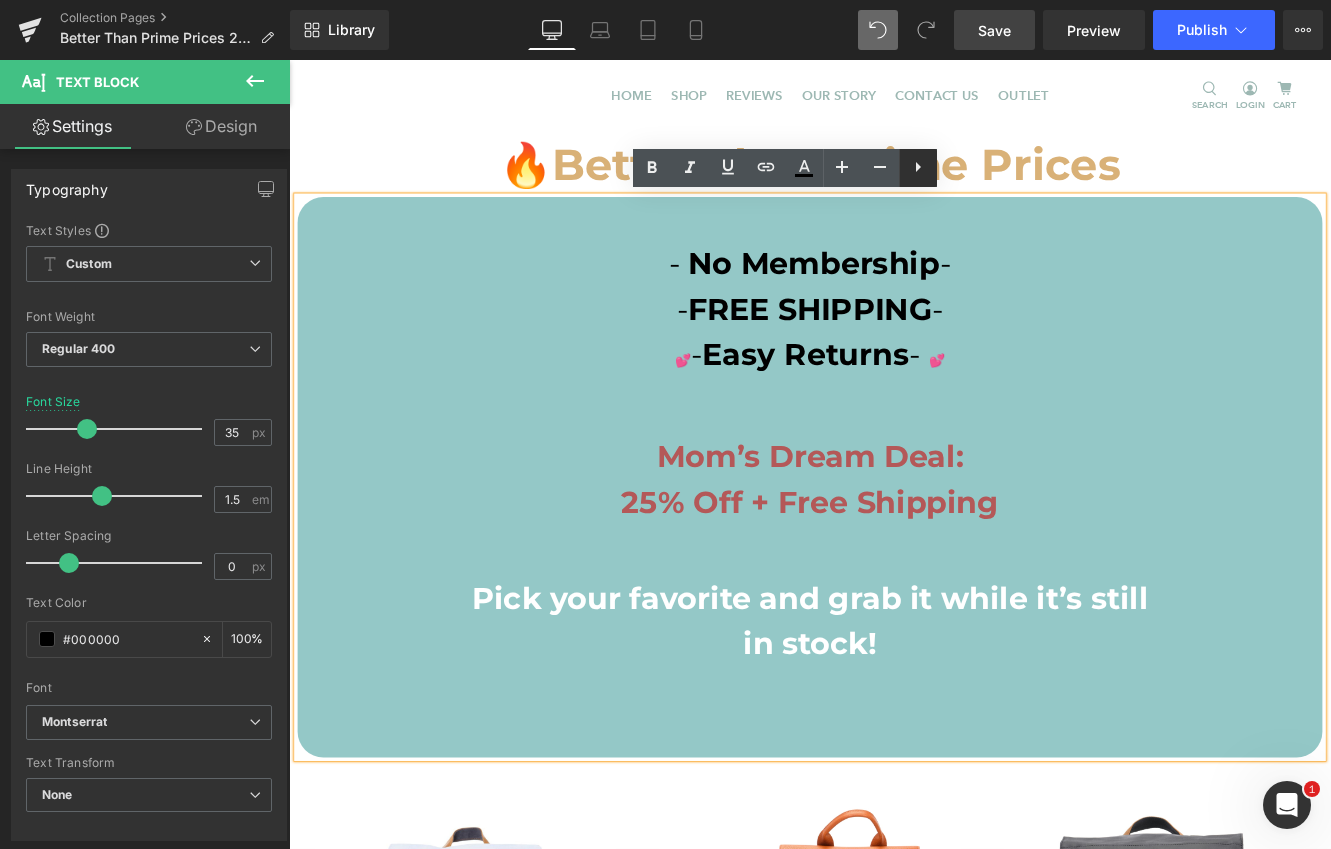 click 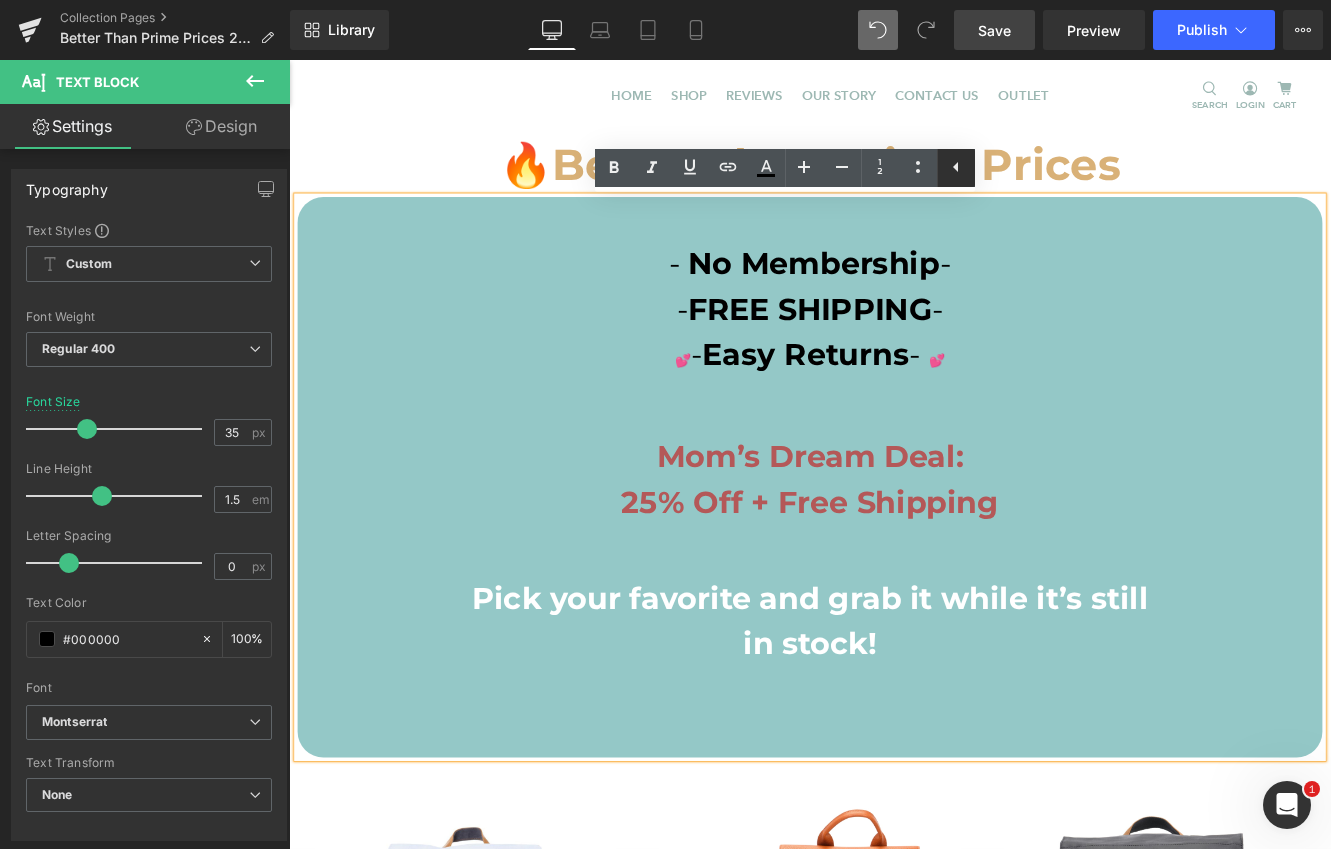 click 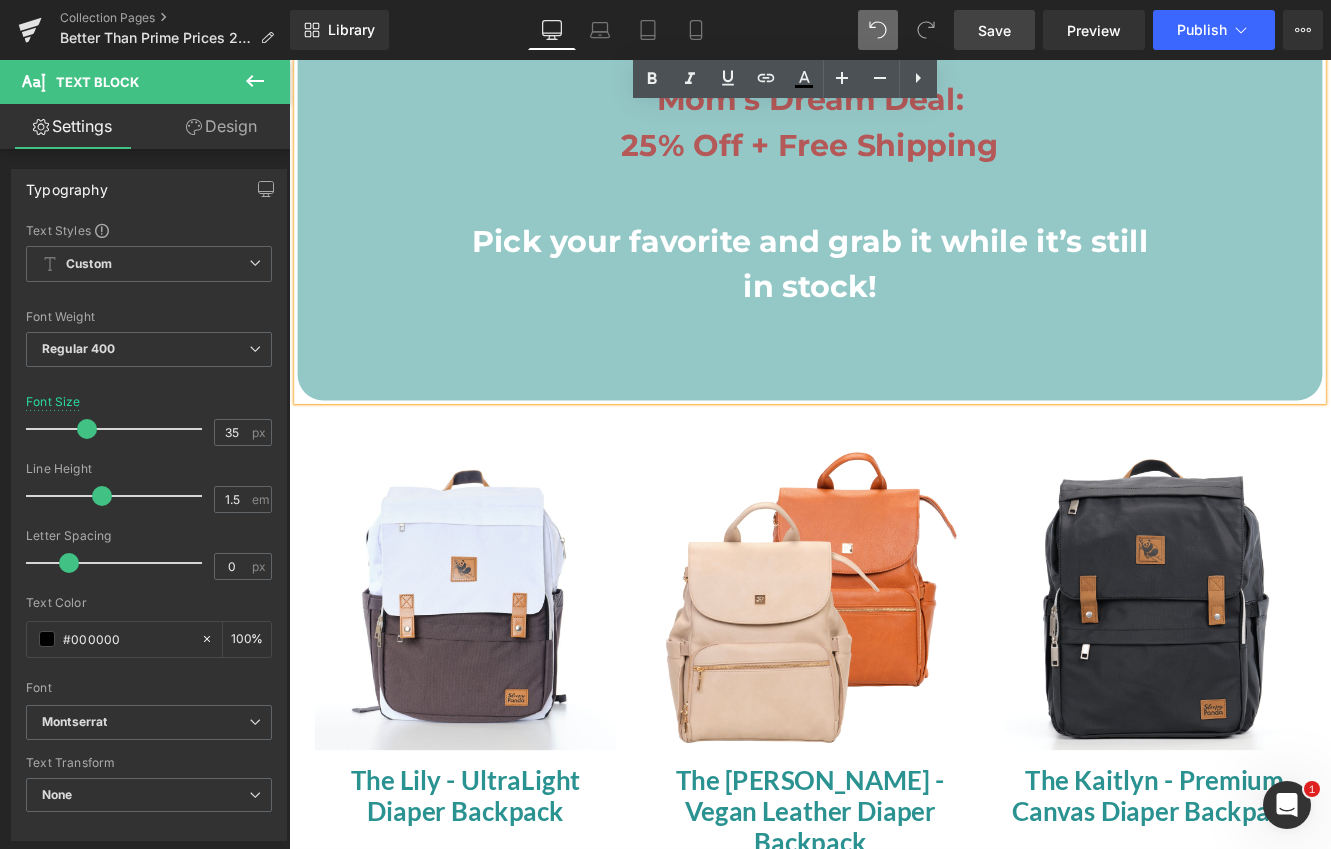 scroll, scrollTop: 0, scrollLeft: 0, axis: both 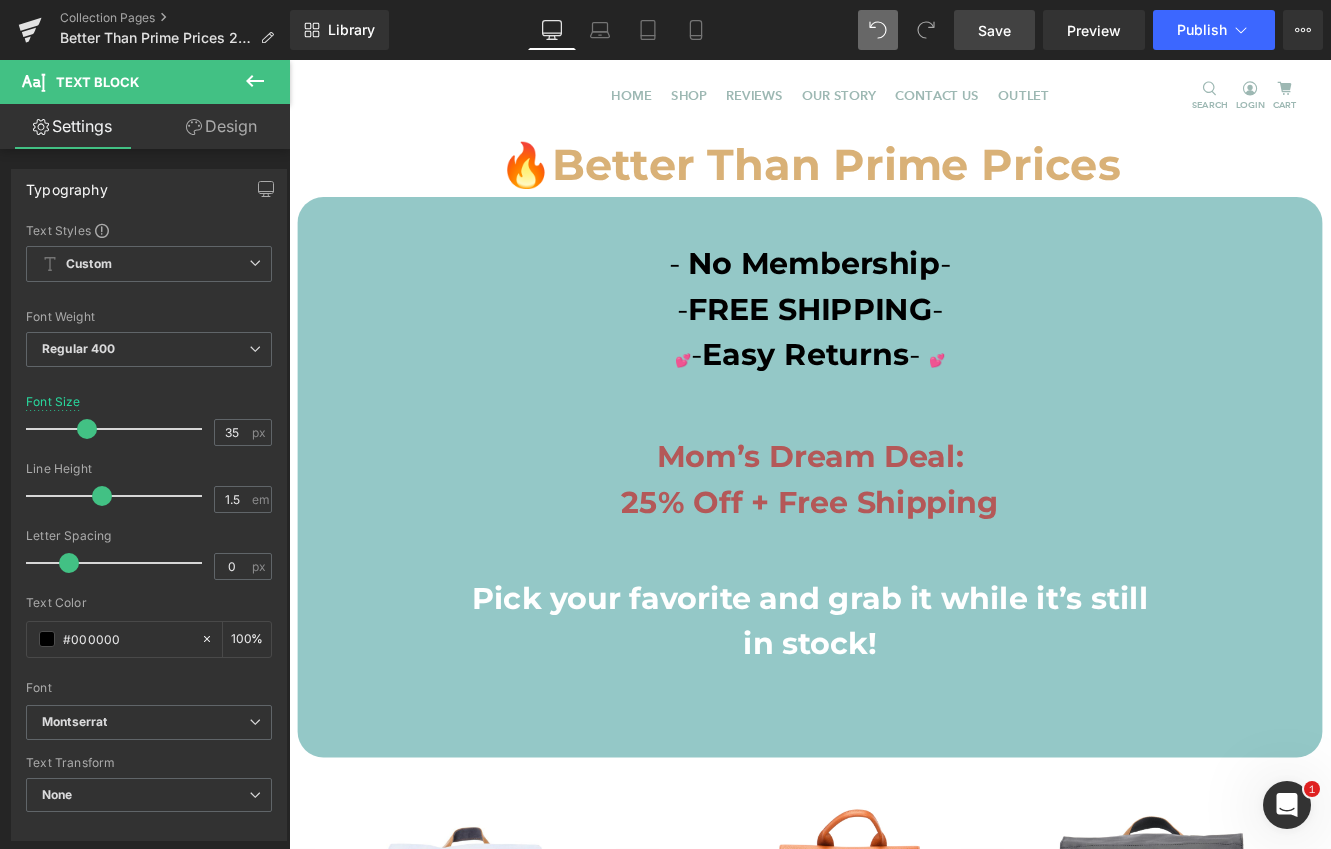 click 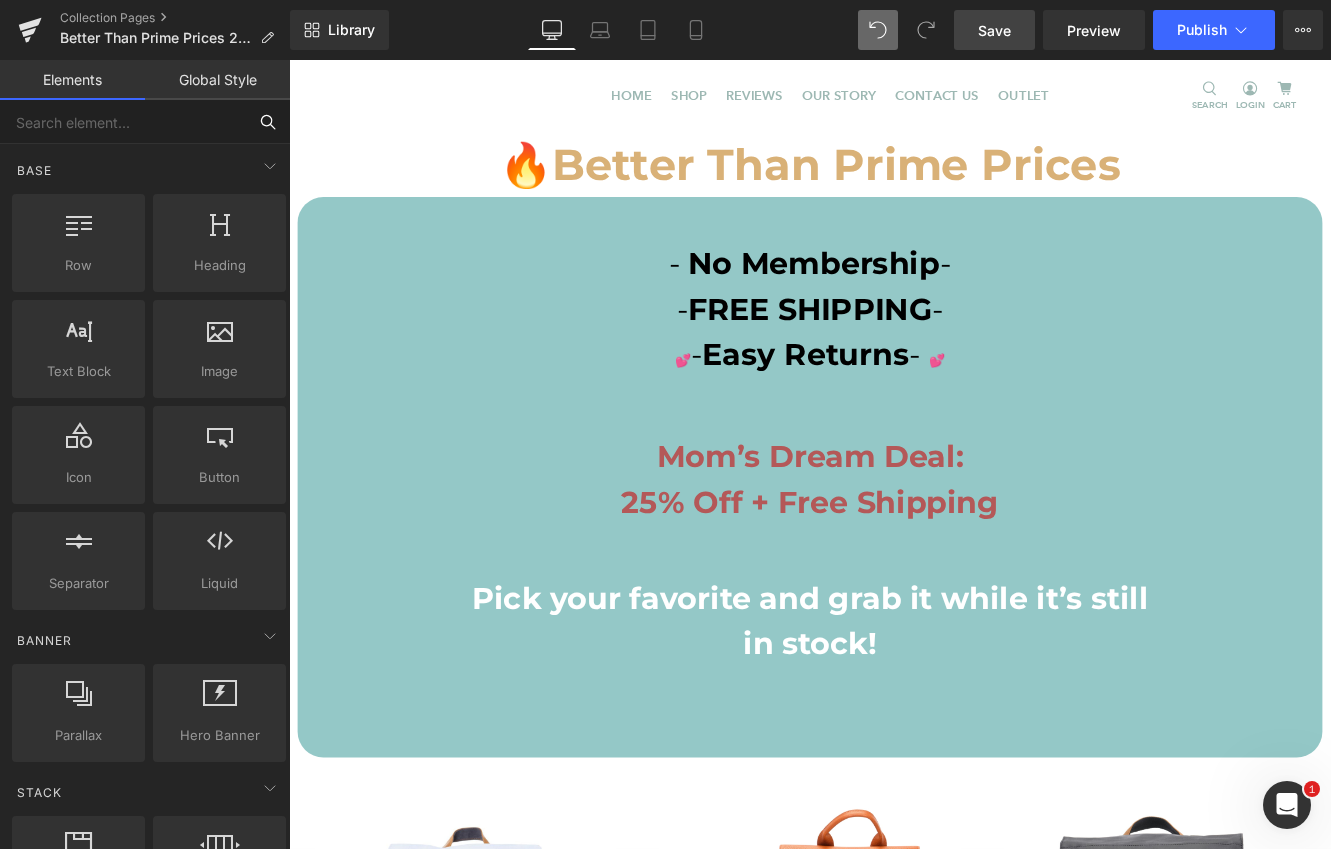click at bounding box center [123, 122] 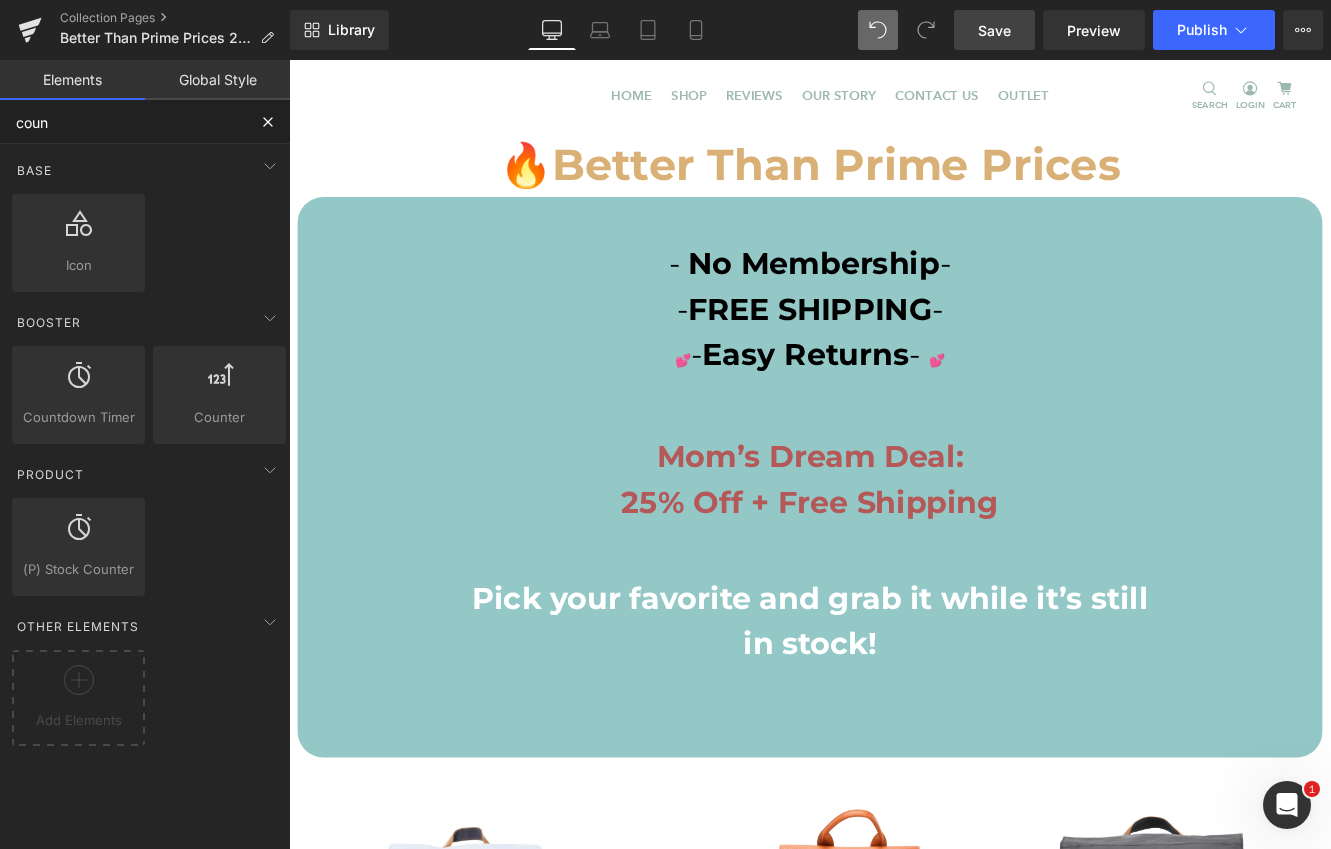 type on "count" 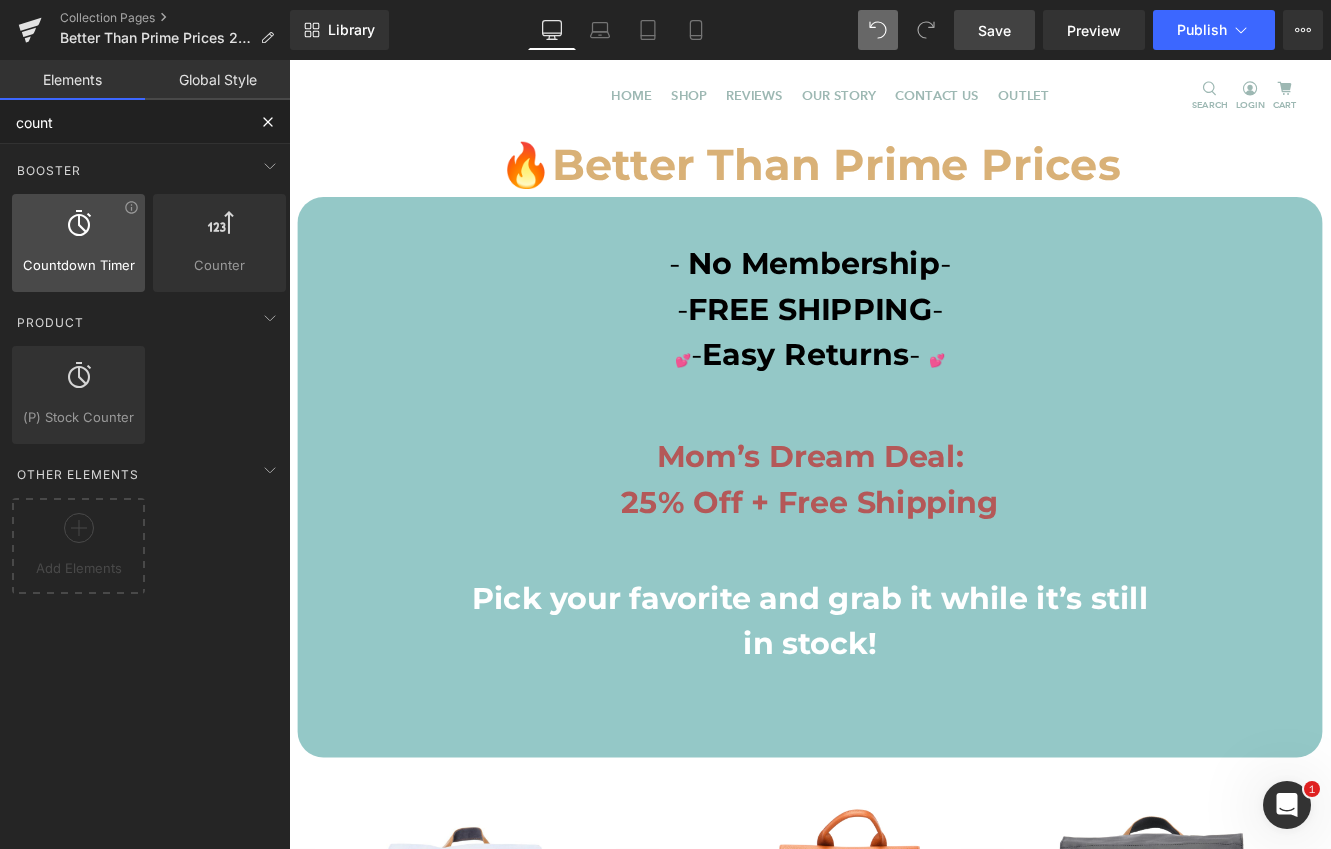 click at bounding box center (78, 232) 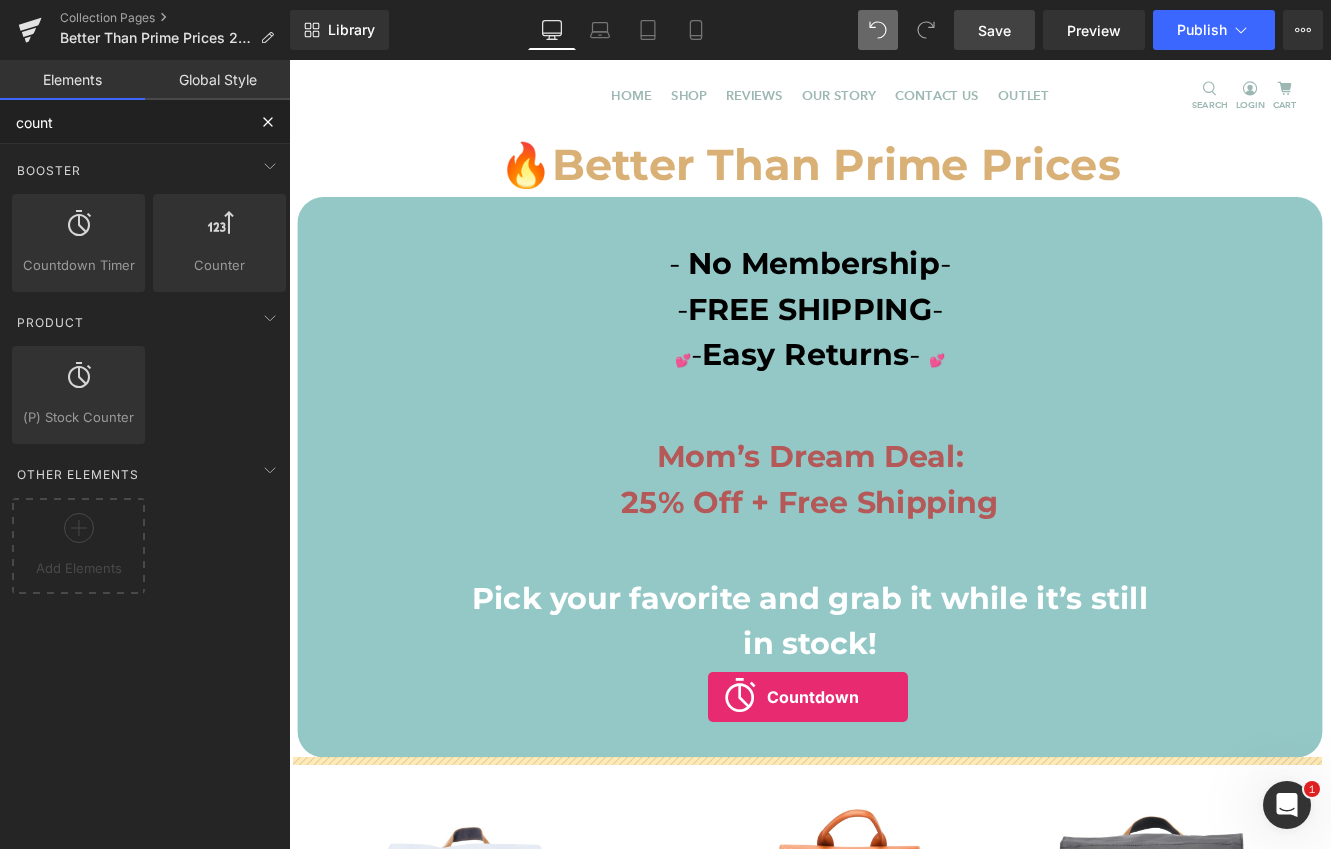 drag, startPoint x: 576, startPoint y: 333, endPoint x: 775, endPoint y: 800, distance: 507.63174 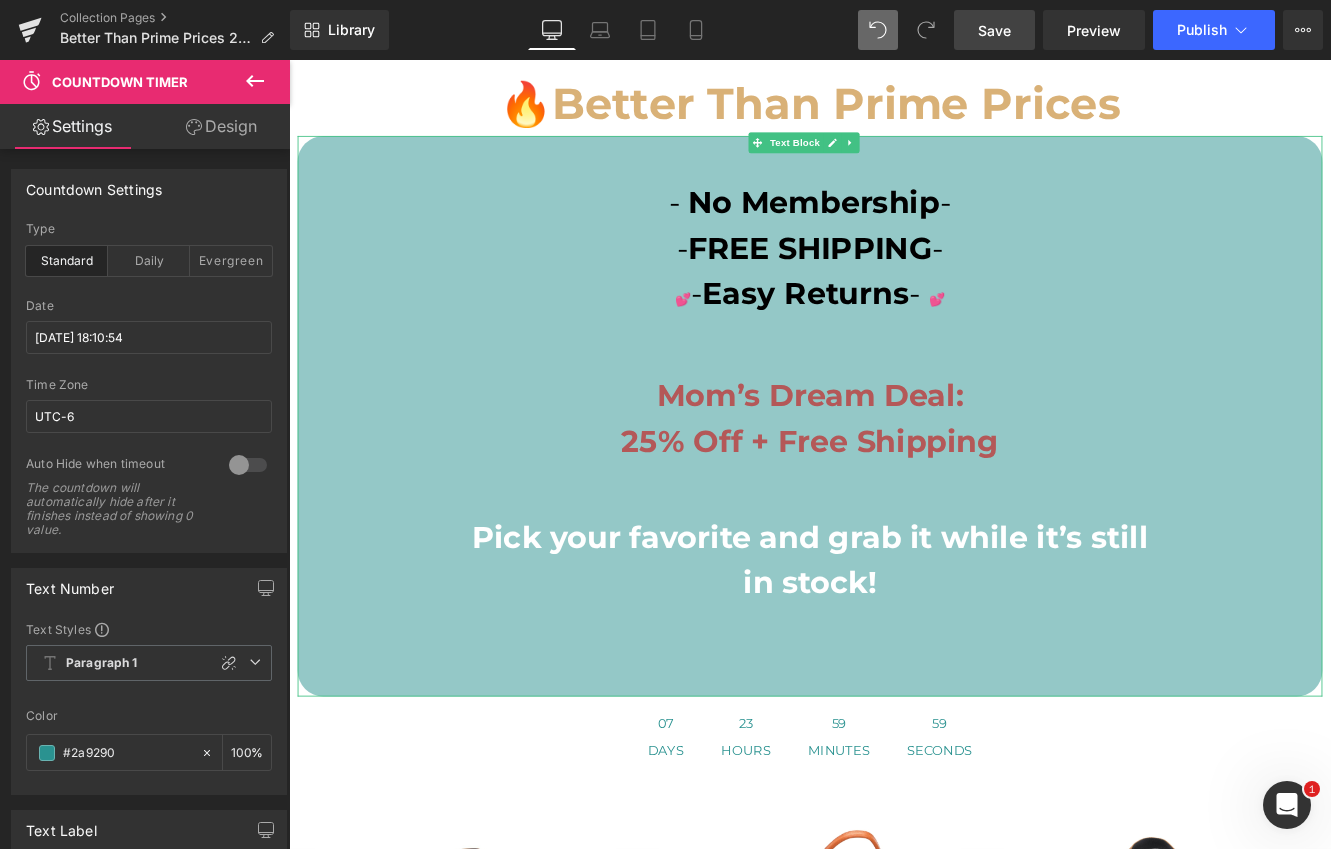 scroll, scrollTop: 316, scrollLeft: 0, axis: vertical 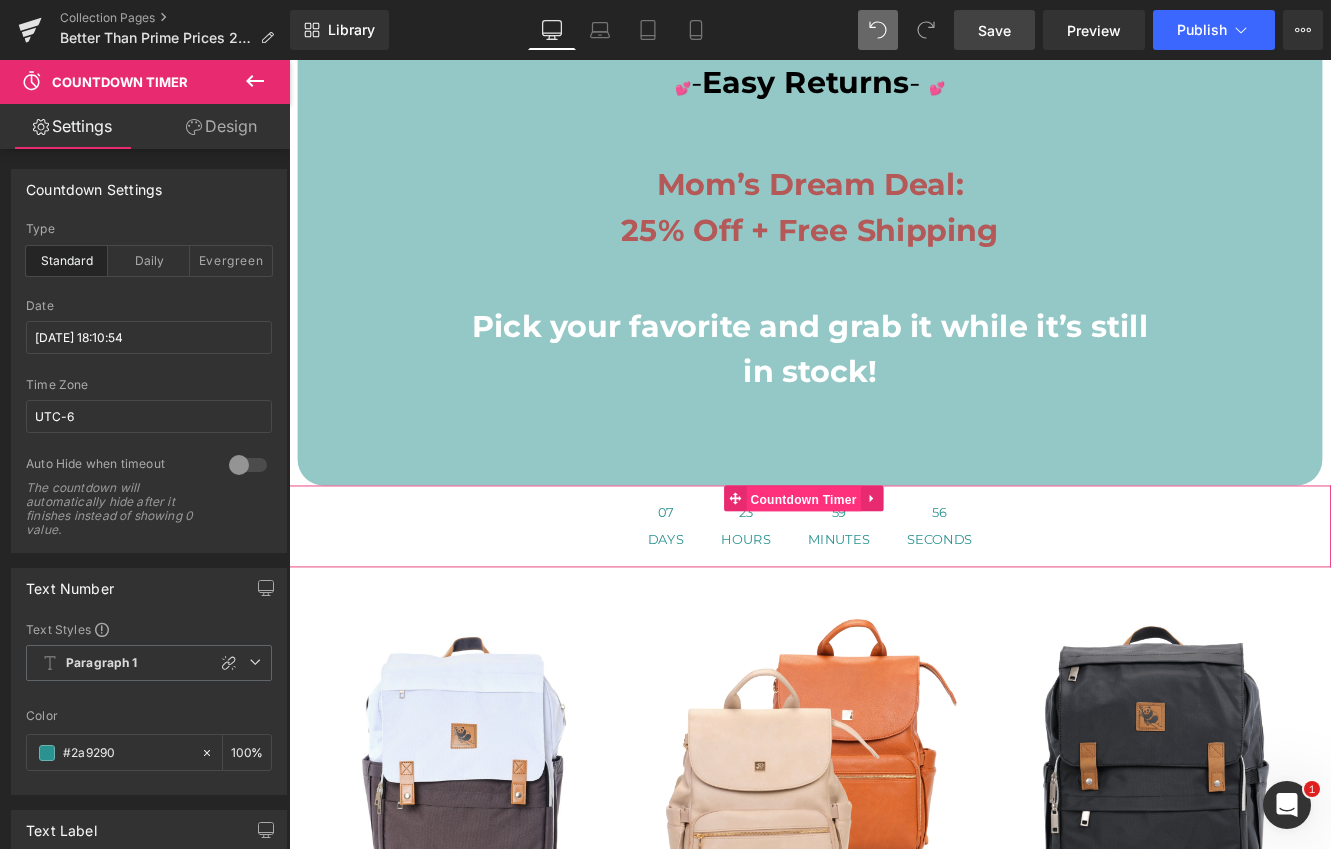 click on "Countdown Timer" at bounding box center (886, 570) 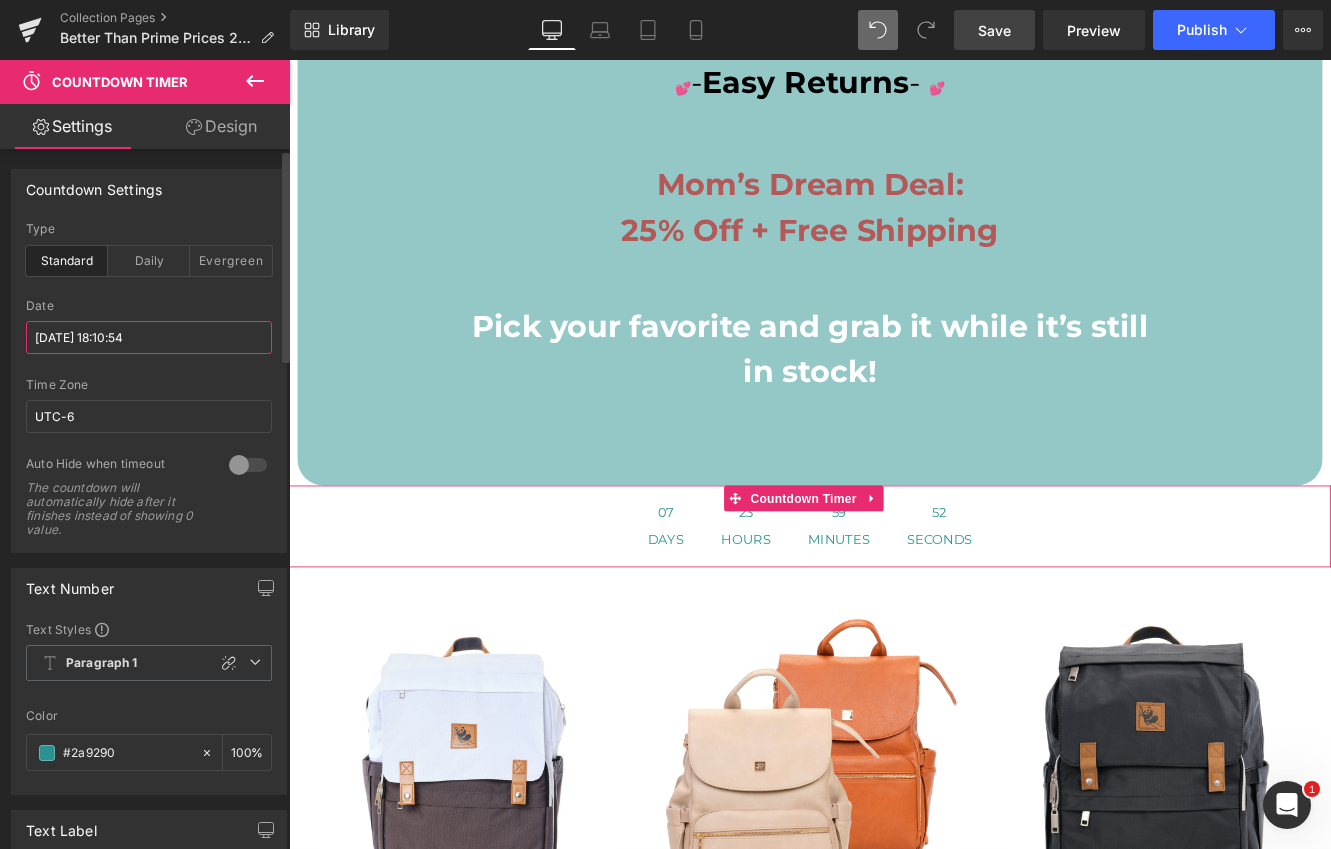 click on "2025/7/18 18:10:54" at bounding box center [149, 337] 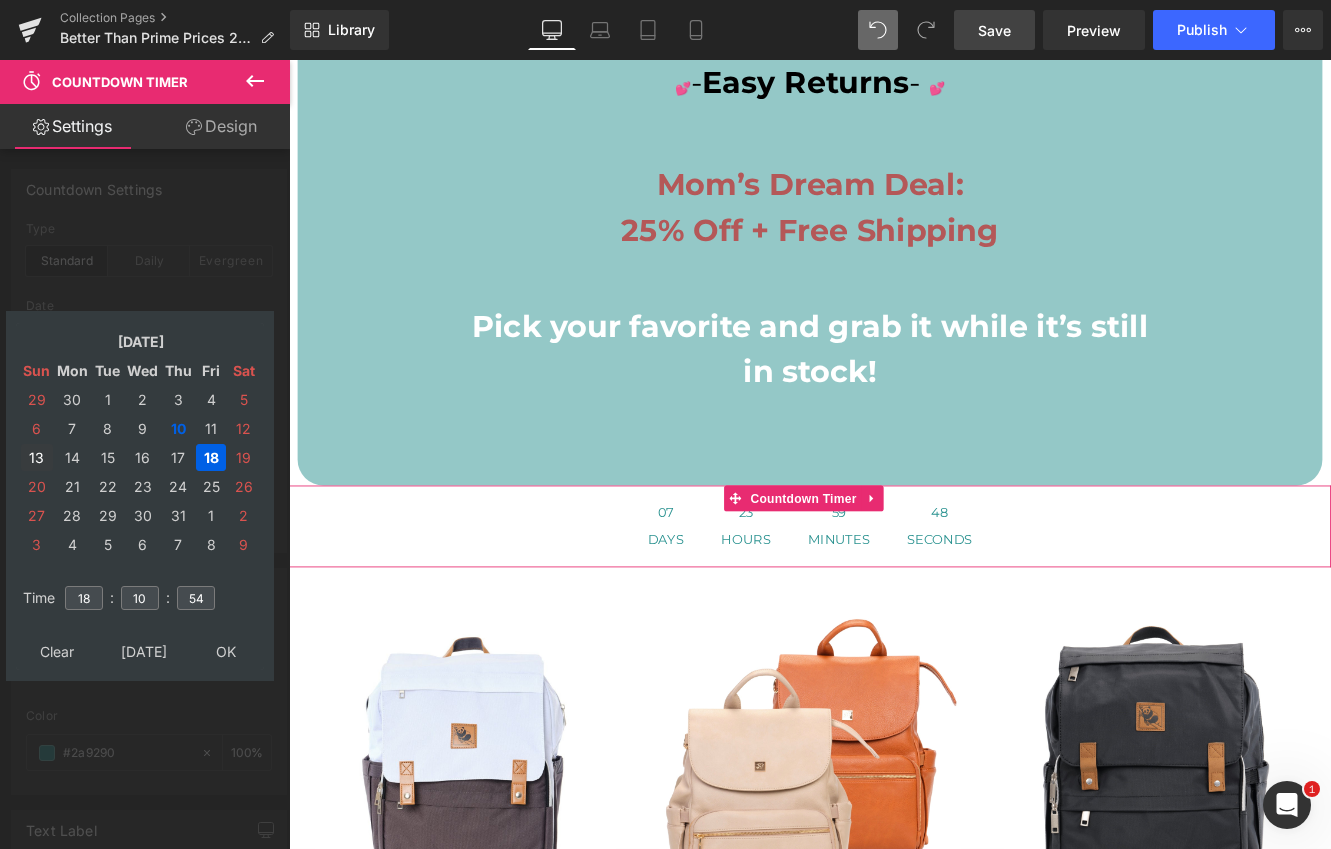 click on "13" at bounding box center [37, 457] 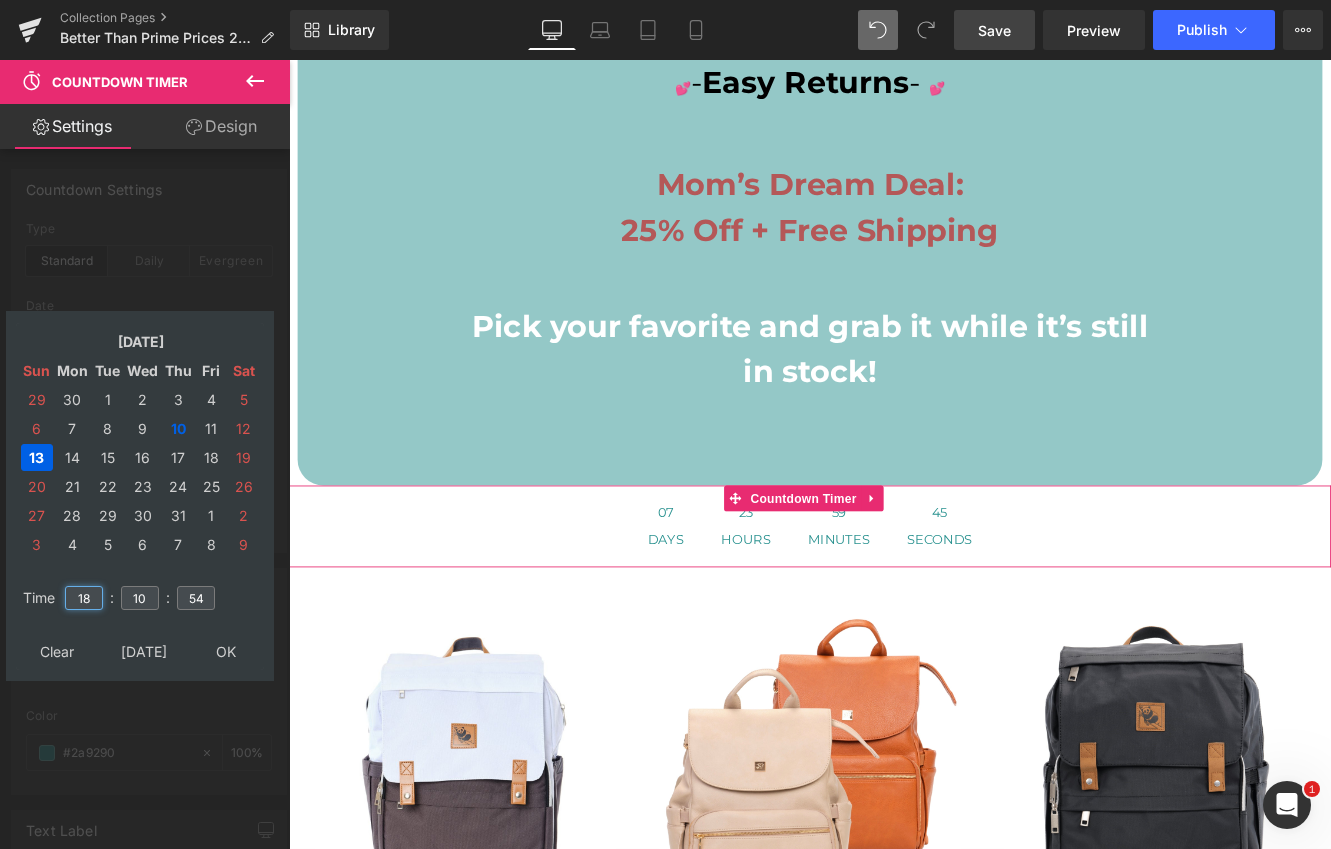 drag, startPoint x: 92, startPoint y: 599, endPoint x: 77, endPoint y: 599, distance: 15 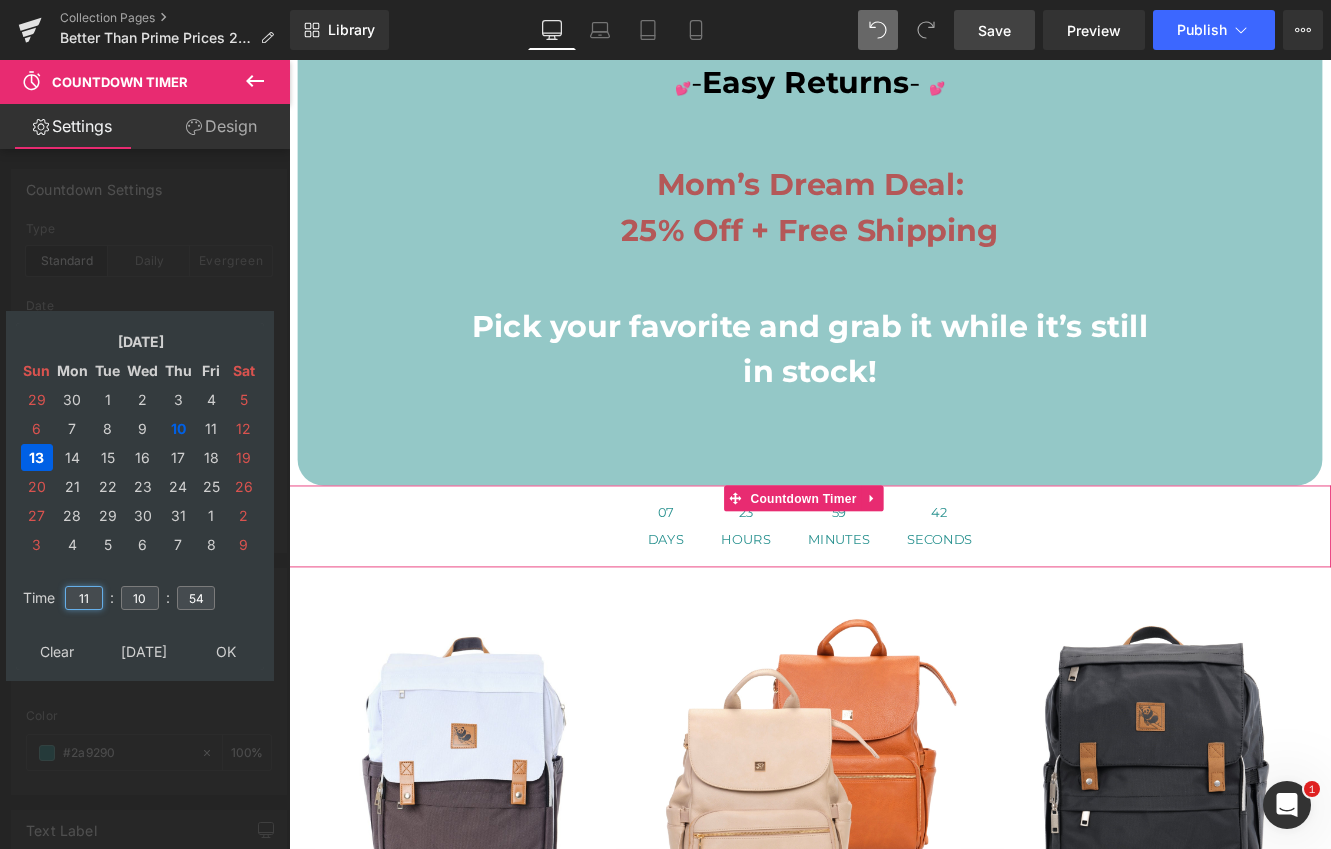 type on "11" 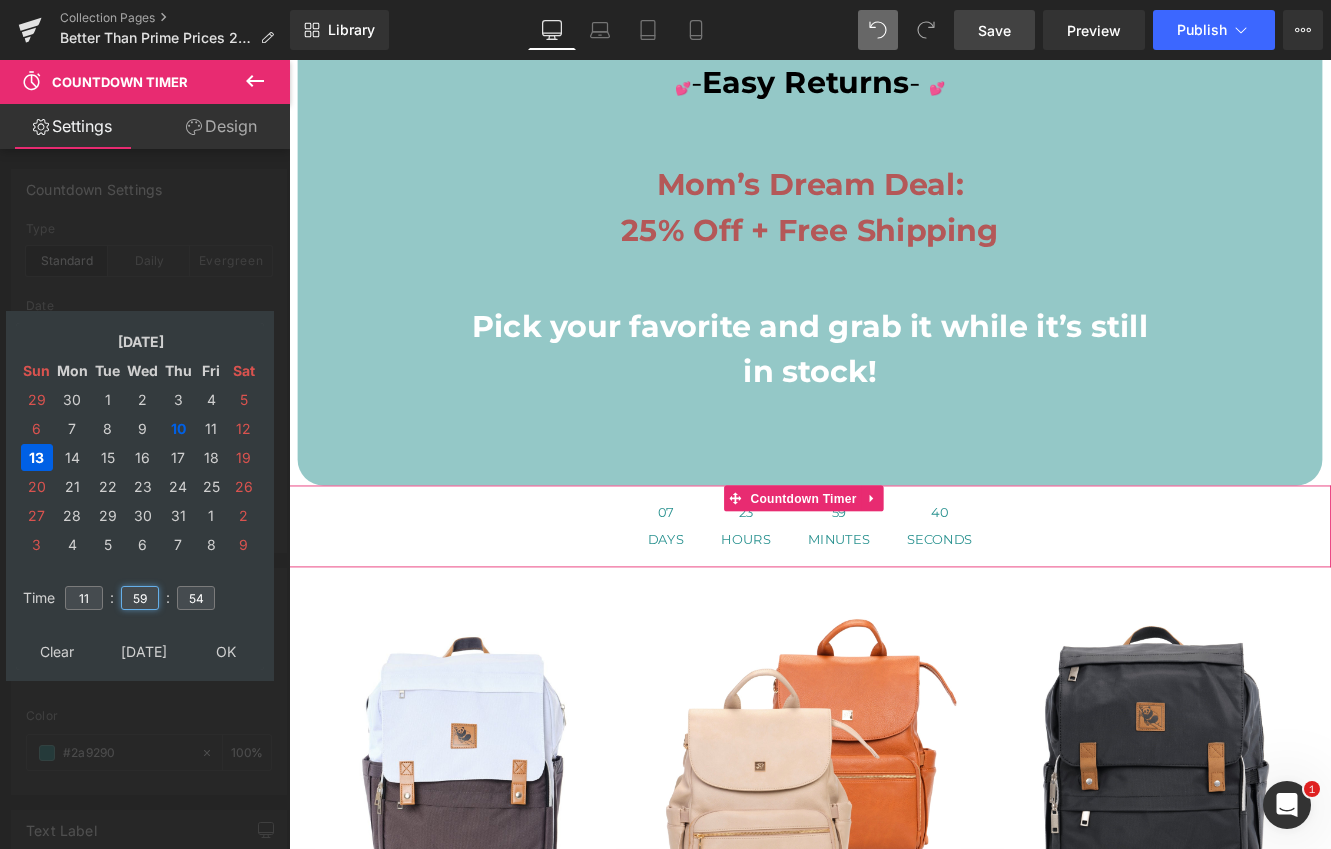 type on "59" 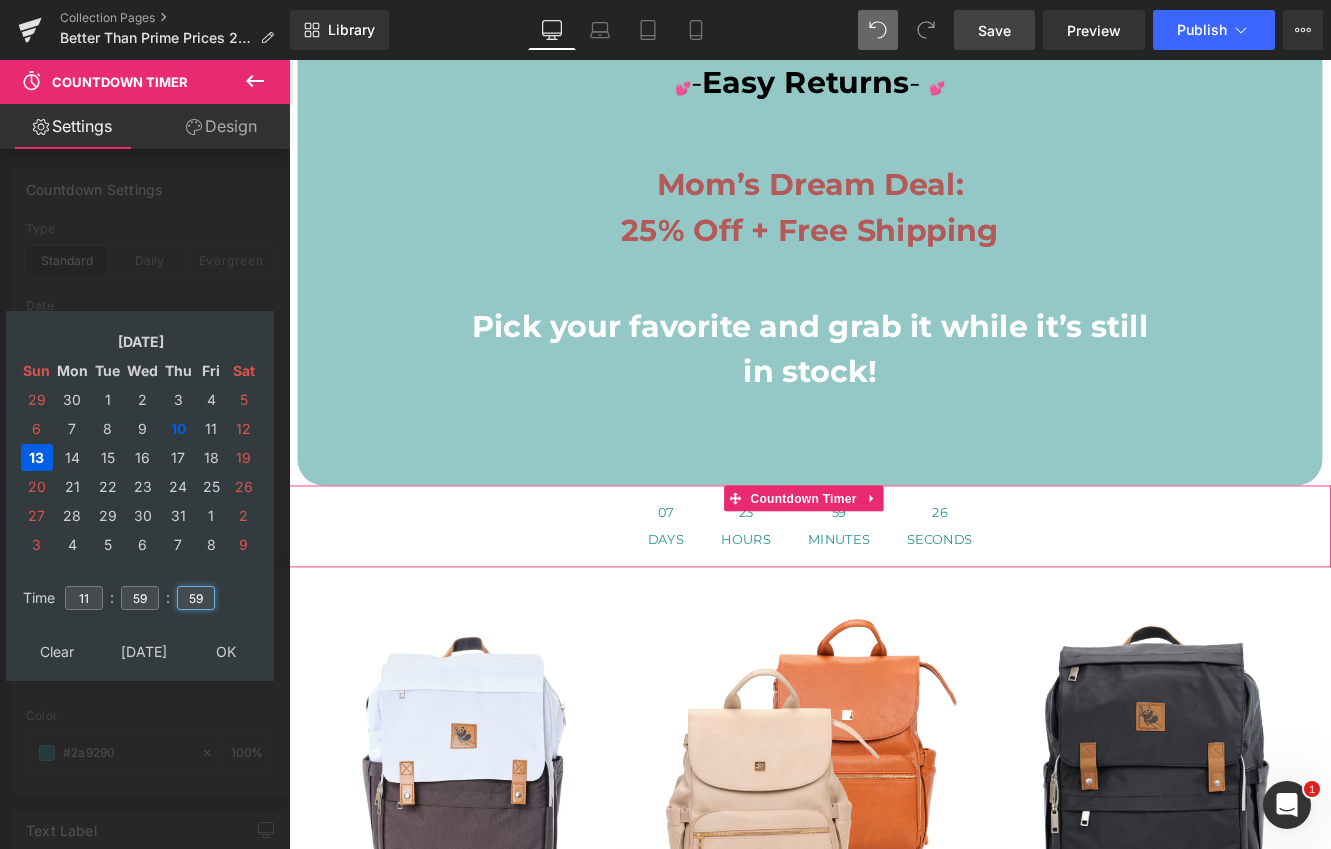 type on "59" 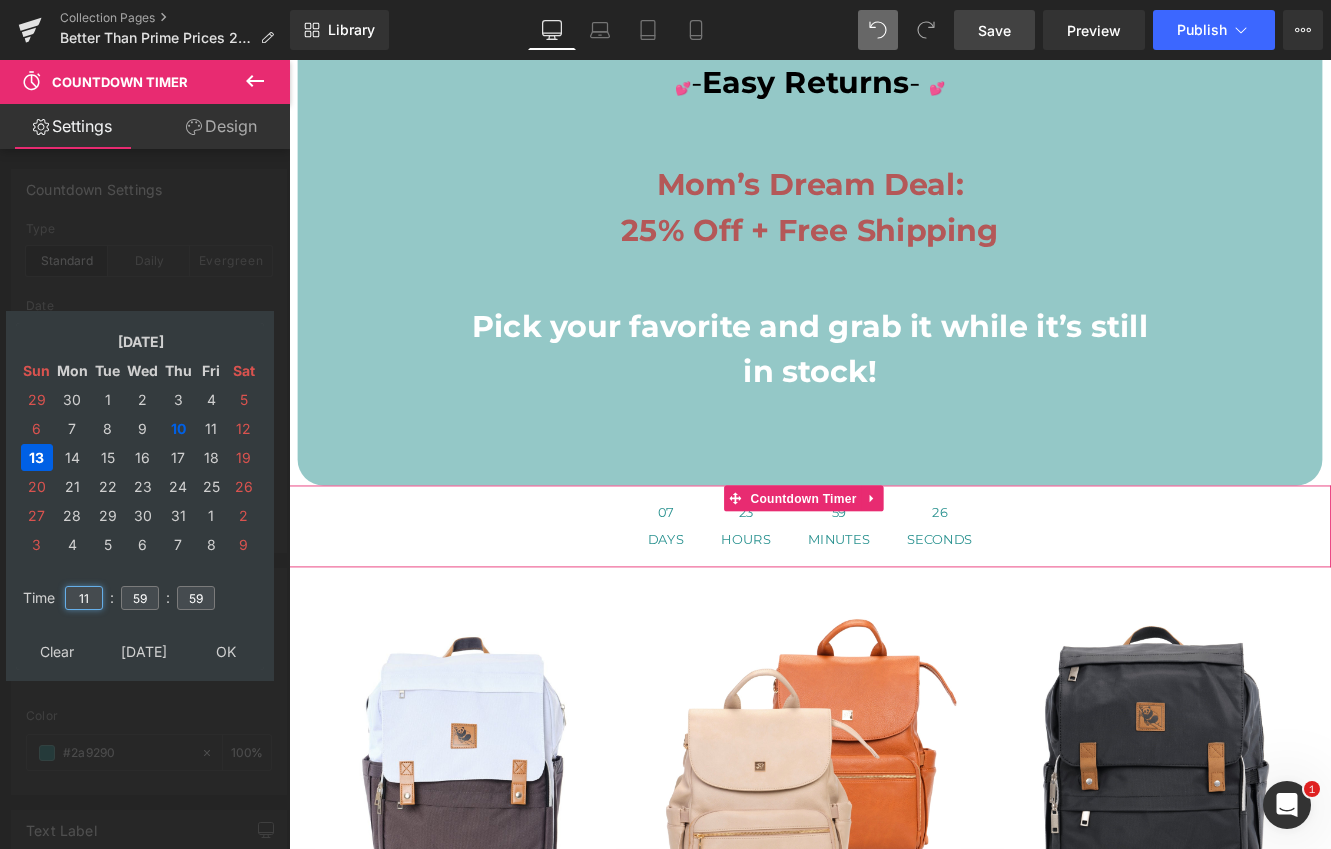 drag, startPoint x: 92, startPoint y: 597, endPoint x: 74, endPoint y: 600, distance: 18.248287 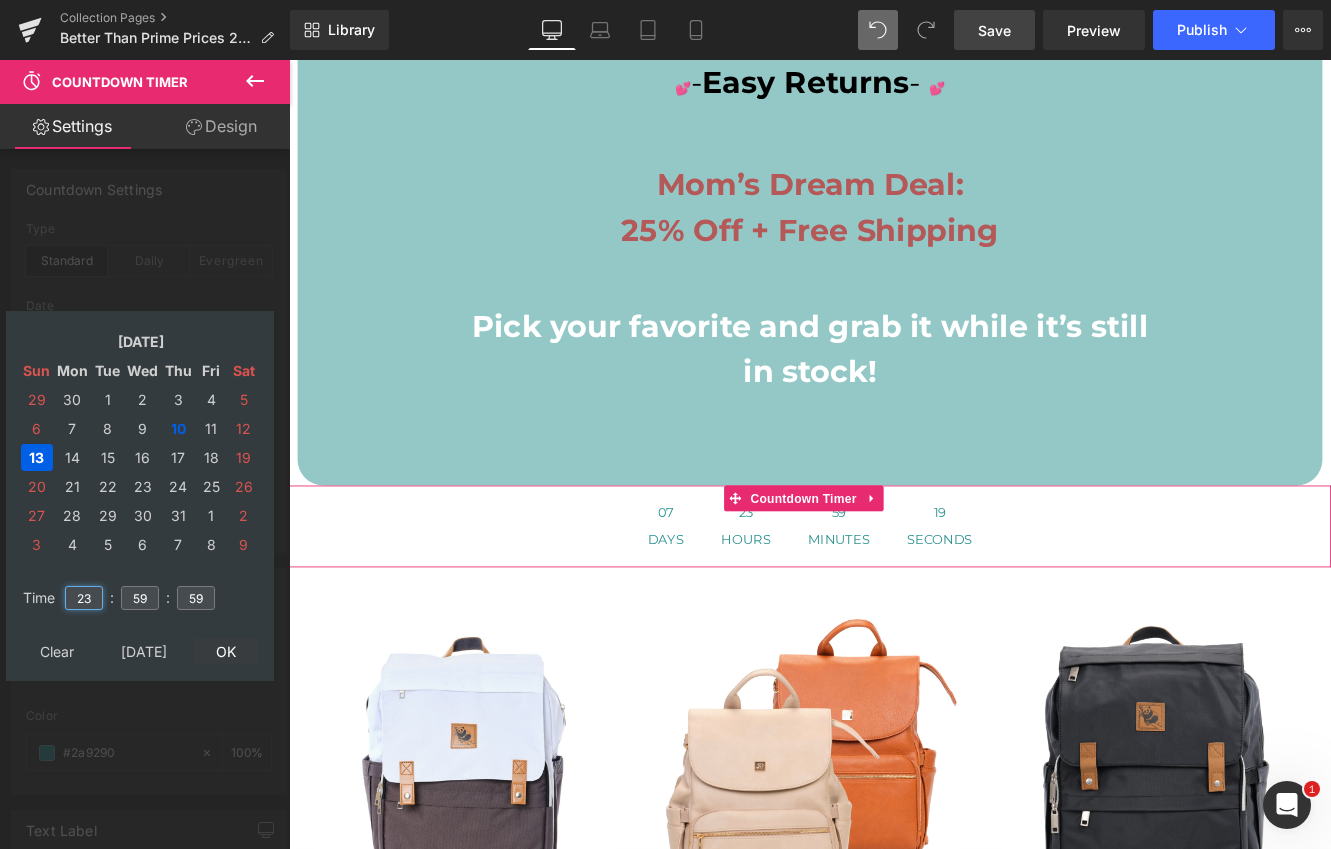 type on "23" 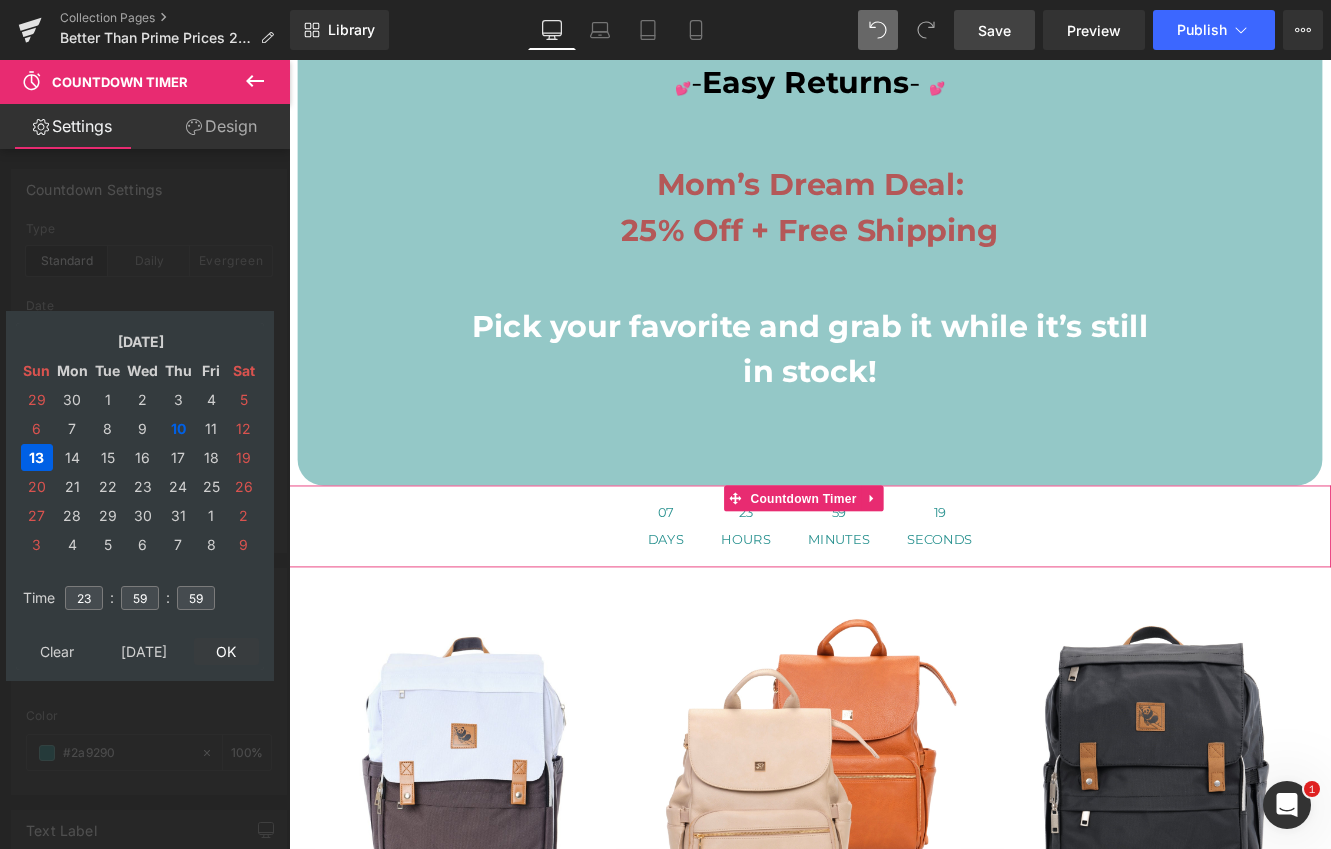 type on "2025/07/13 23:59:59" 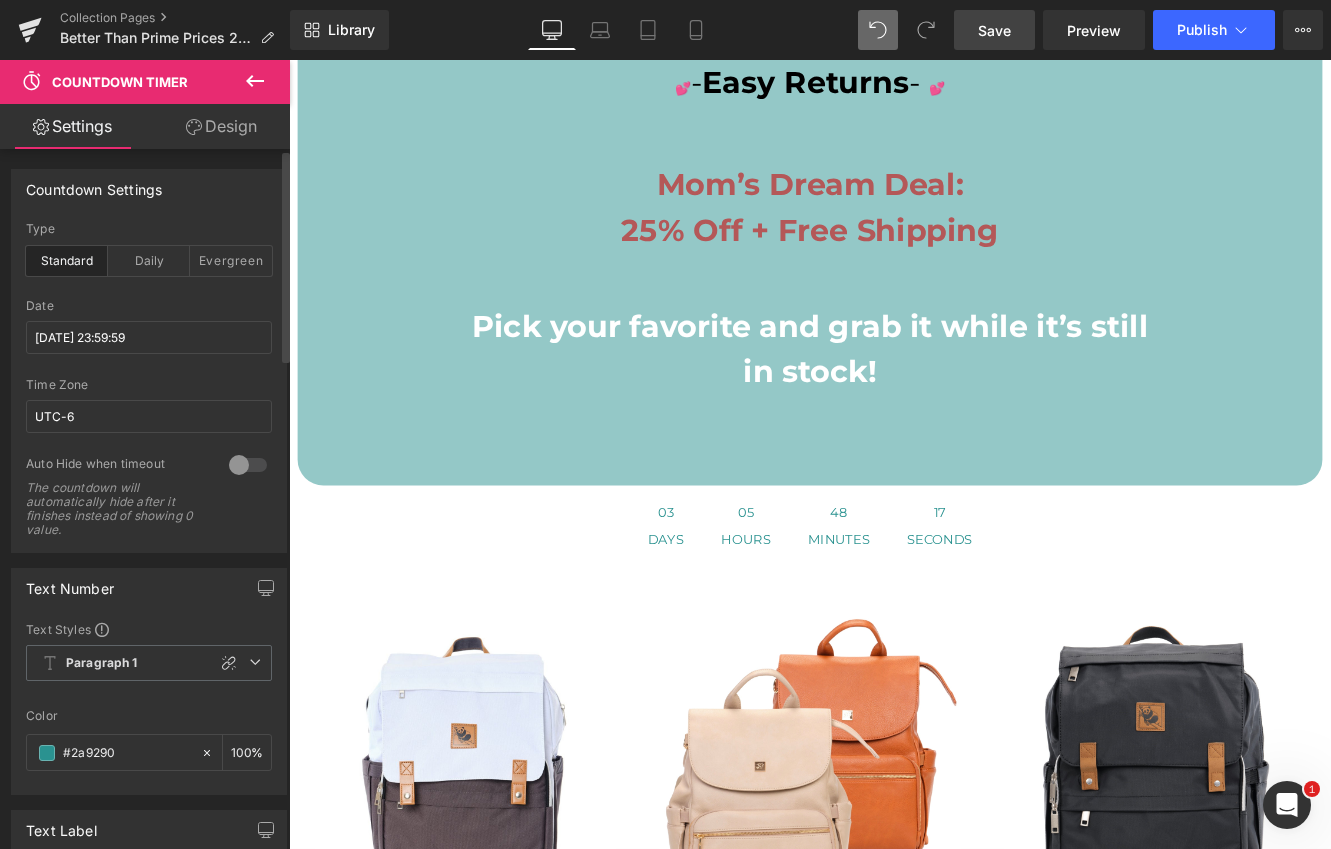 click on "Save" at bounding box center [994, 30] 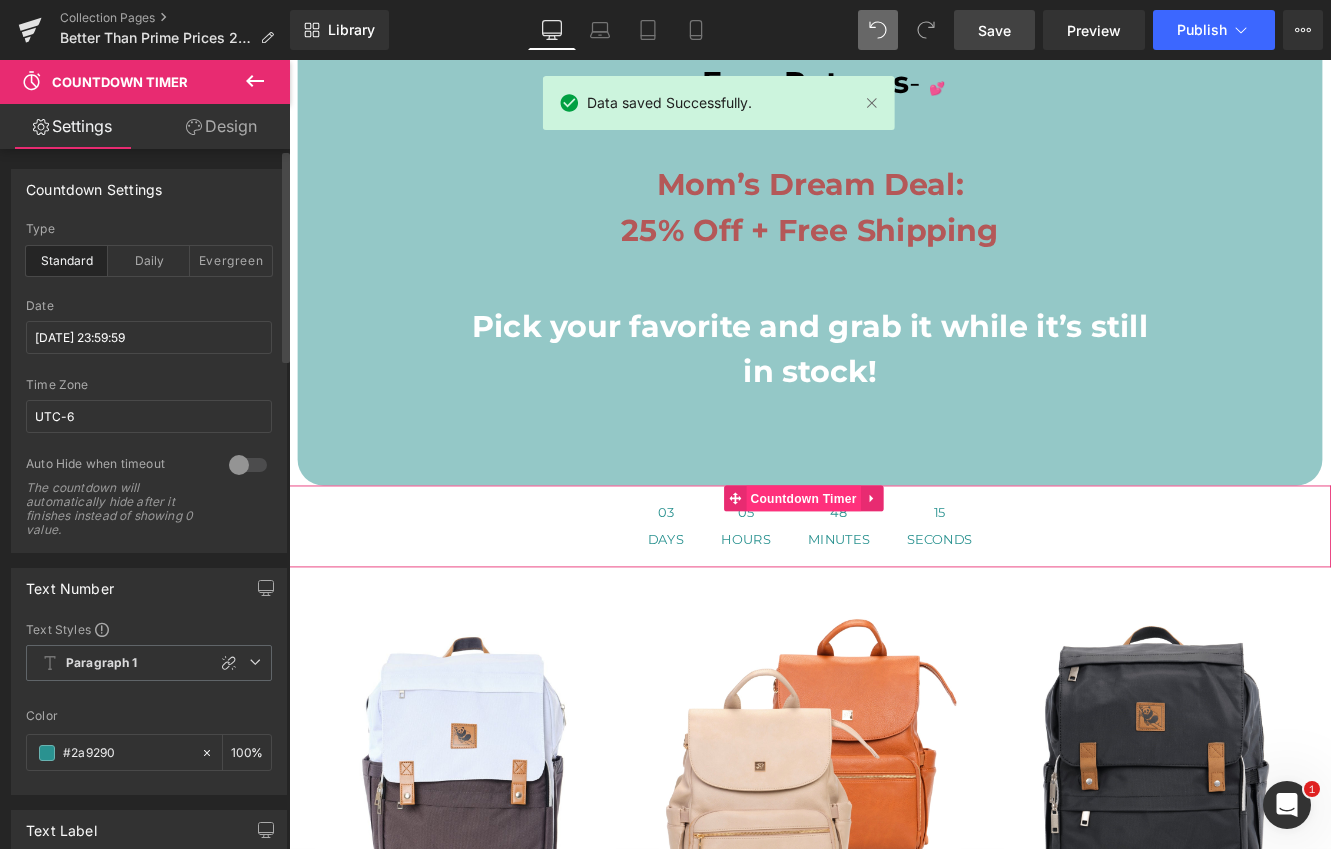 click on "Countdown Timer" at bounding box center (886, 569) 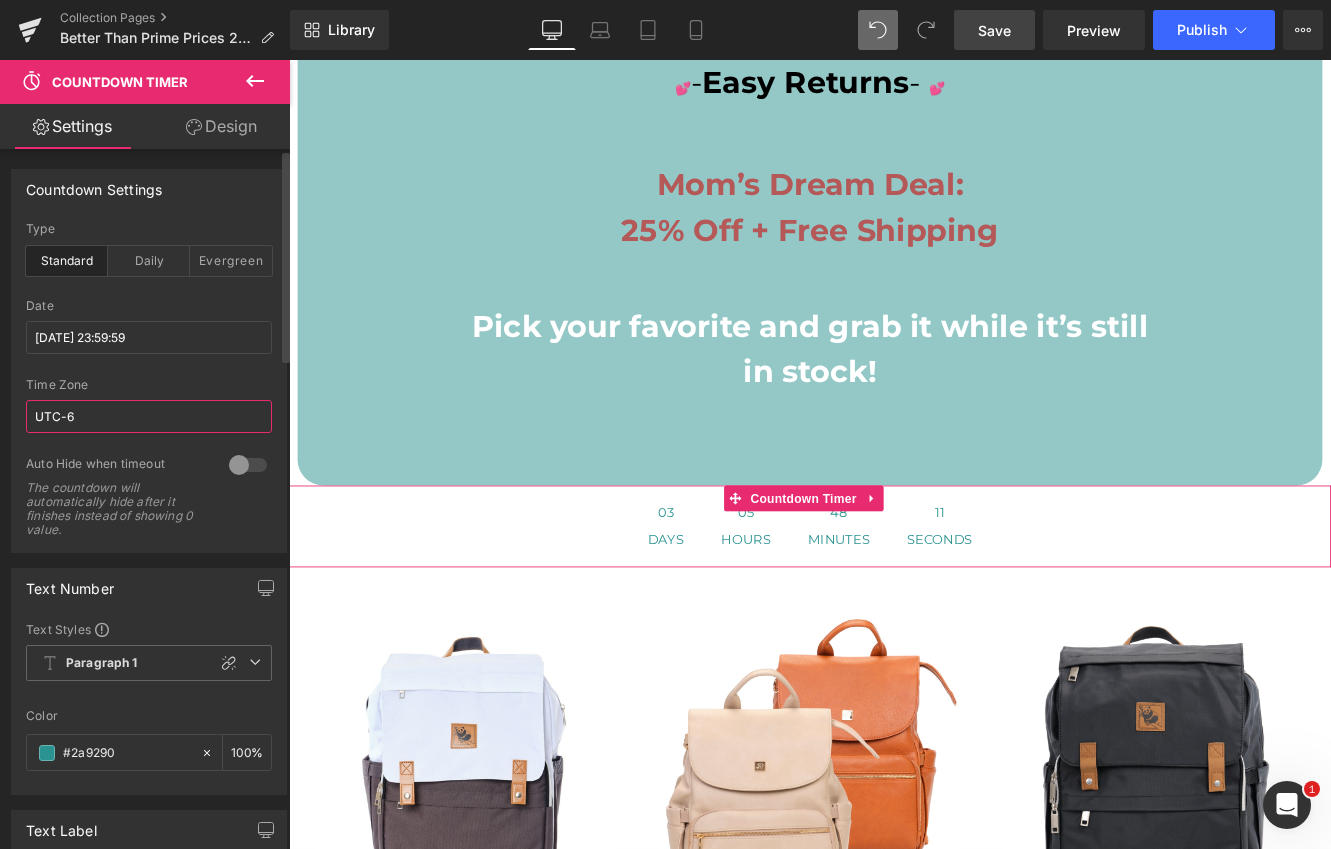 click on "UTC-6" at bounding box center (149, 416) 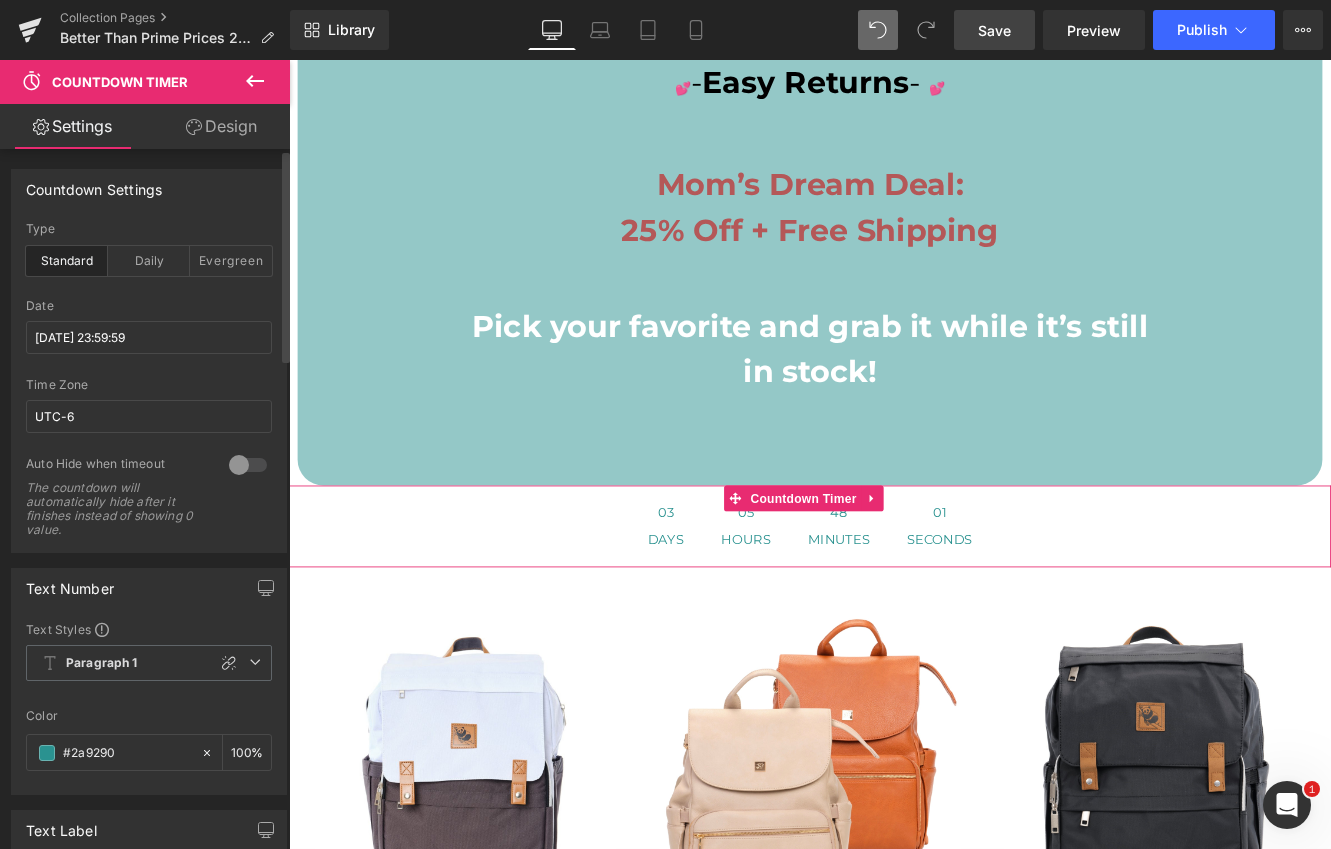 click at bounding box center (248, 465) 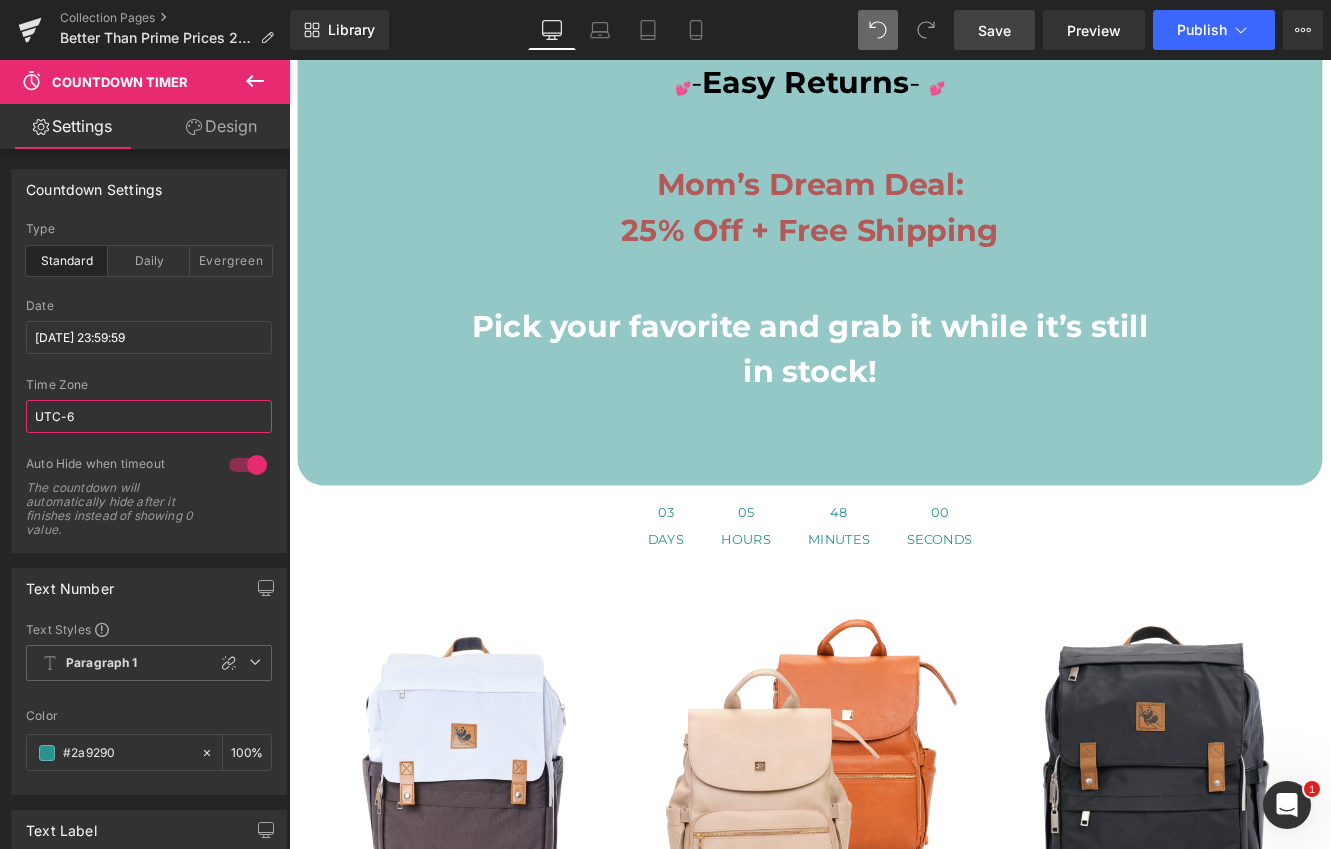 drag, startPoint x: 103, startPoint y: 416, endPoint x: -12, endPoint y: 419, distance: 115.03912 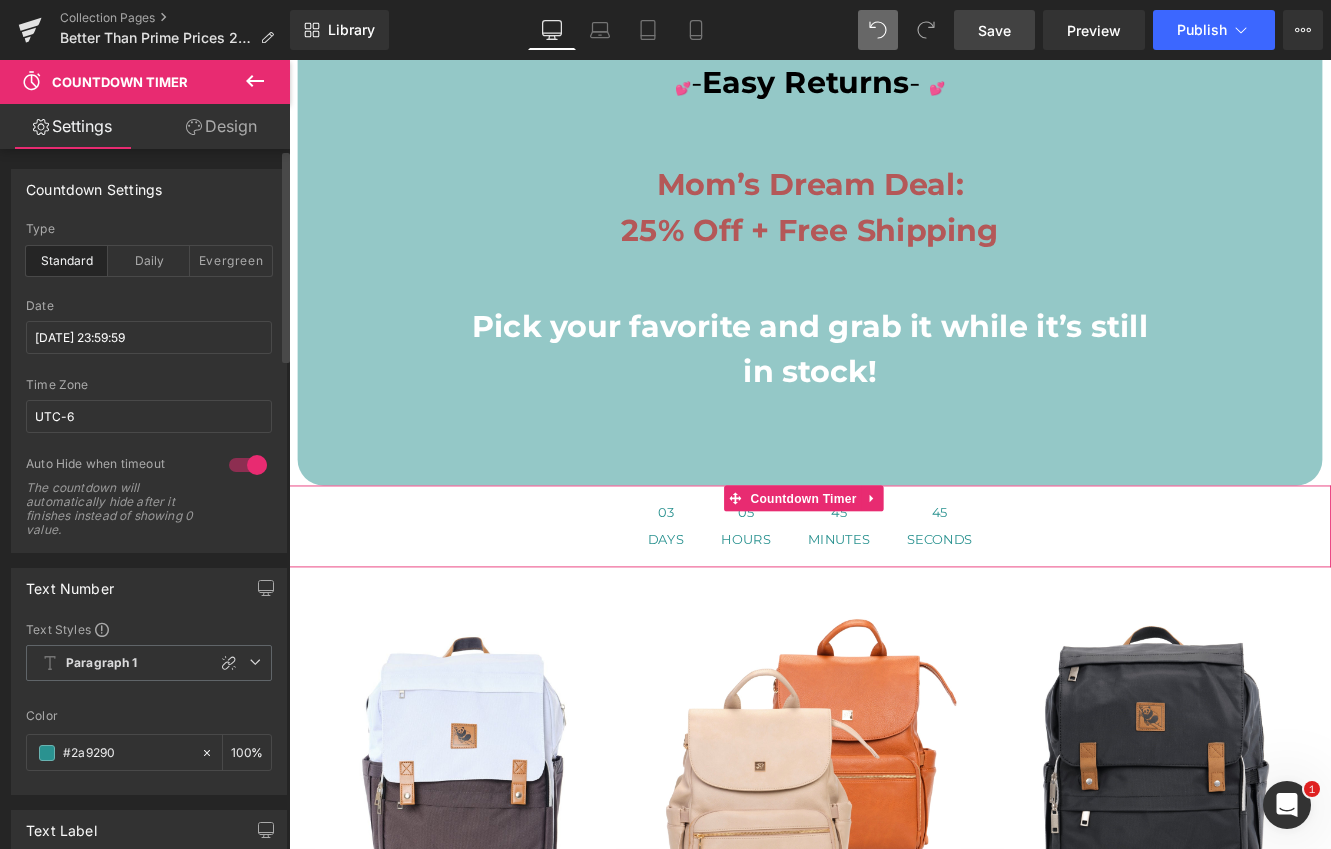 click on "Time Zone" at bounding box center (149, 385) 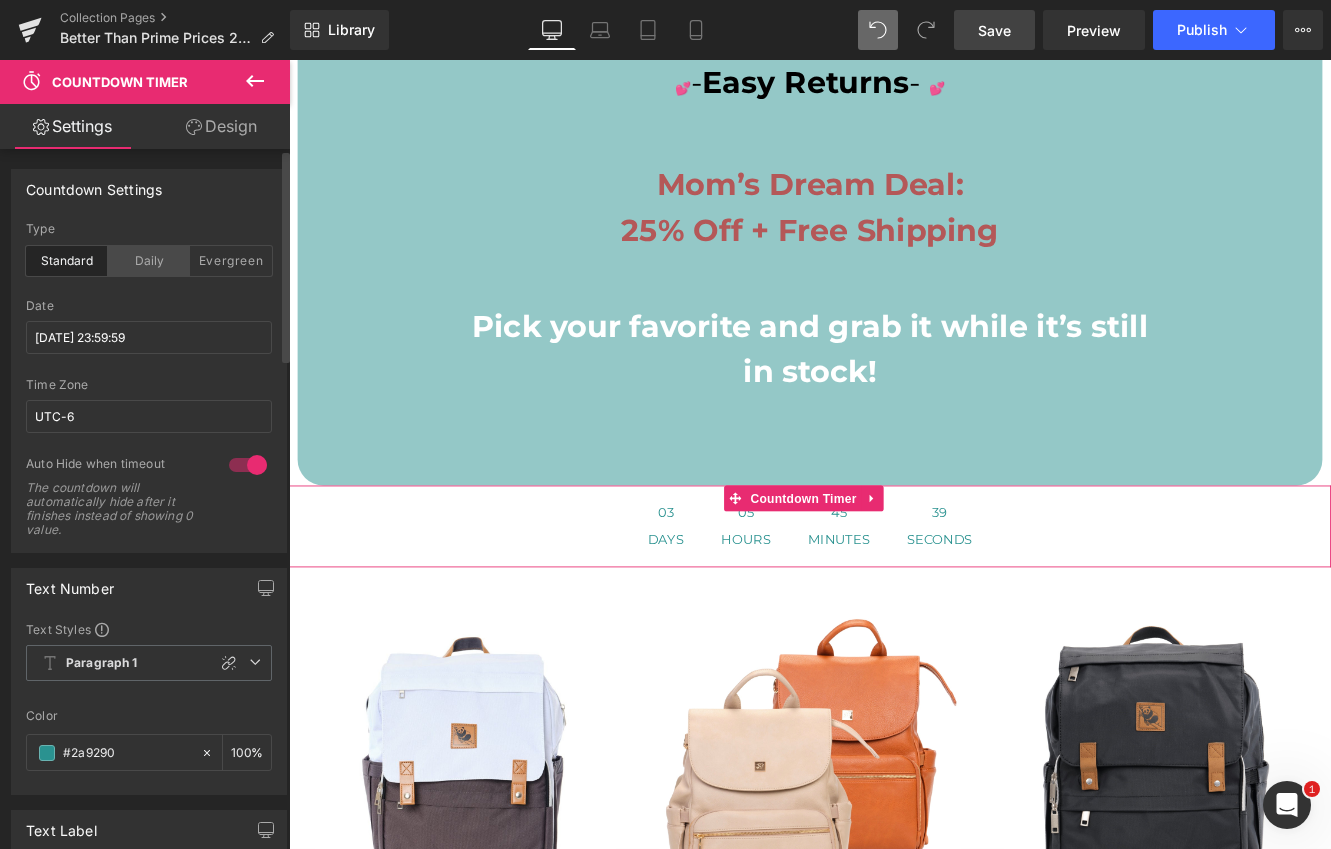 click on "Daily" at bounding box center [149, 261] 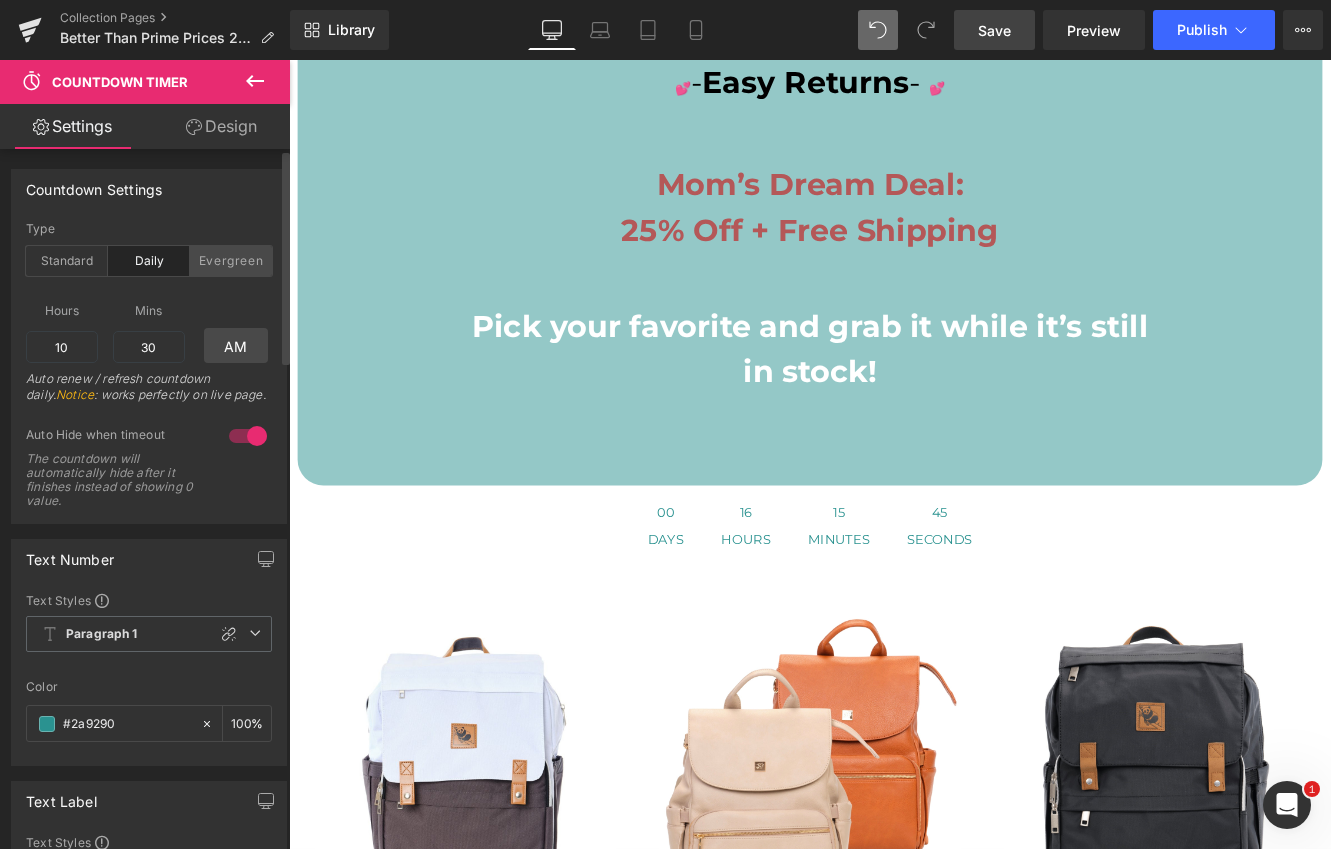 click on "Evergreen" at bounding box center (231, 261) 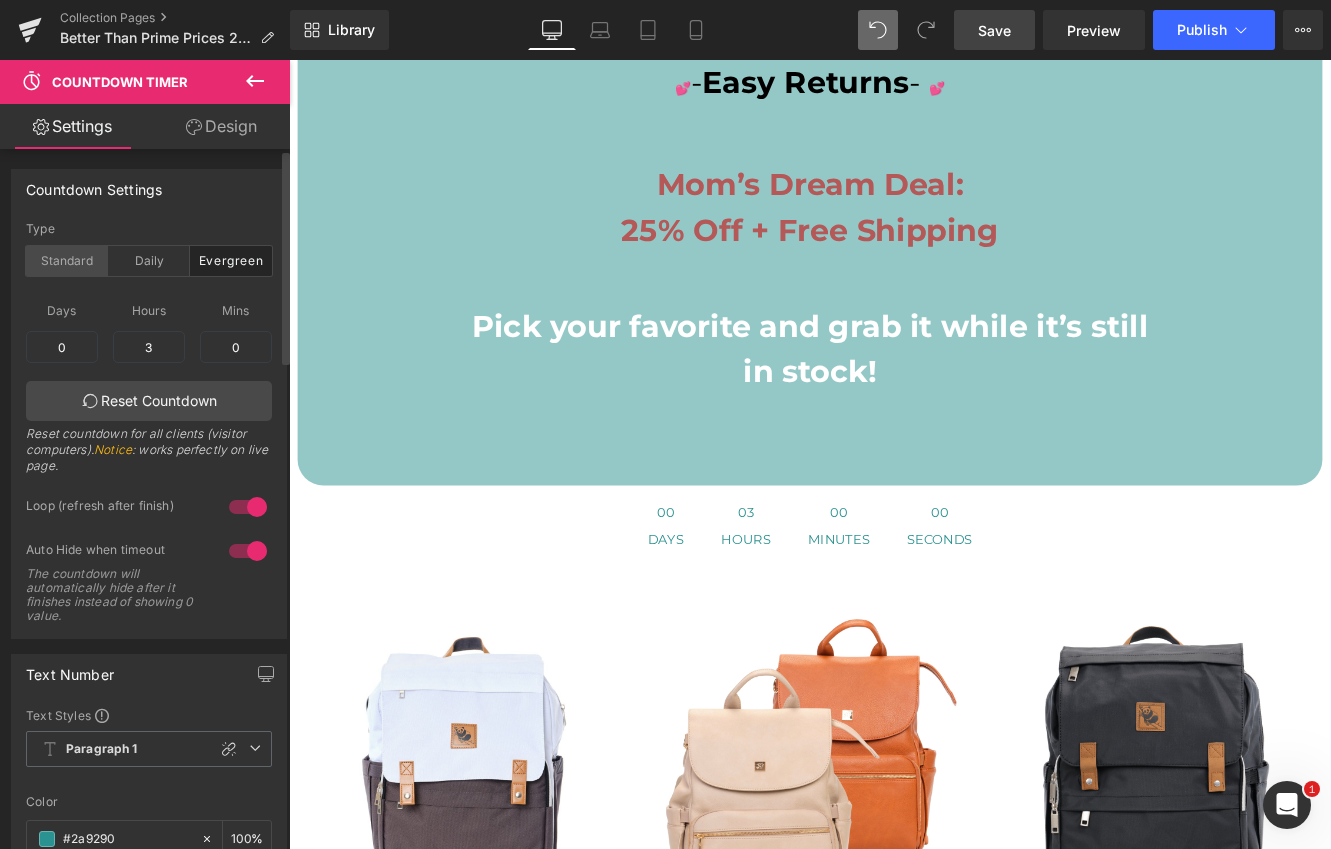 click on "Standard" at bounding box center (67, 261) 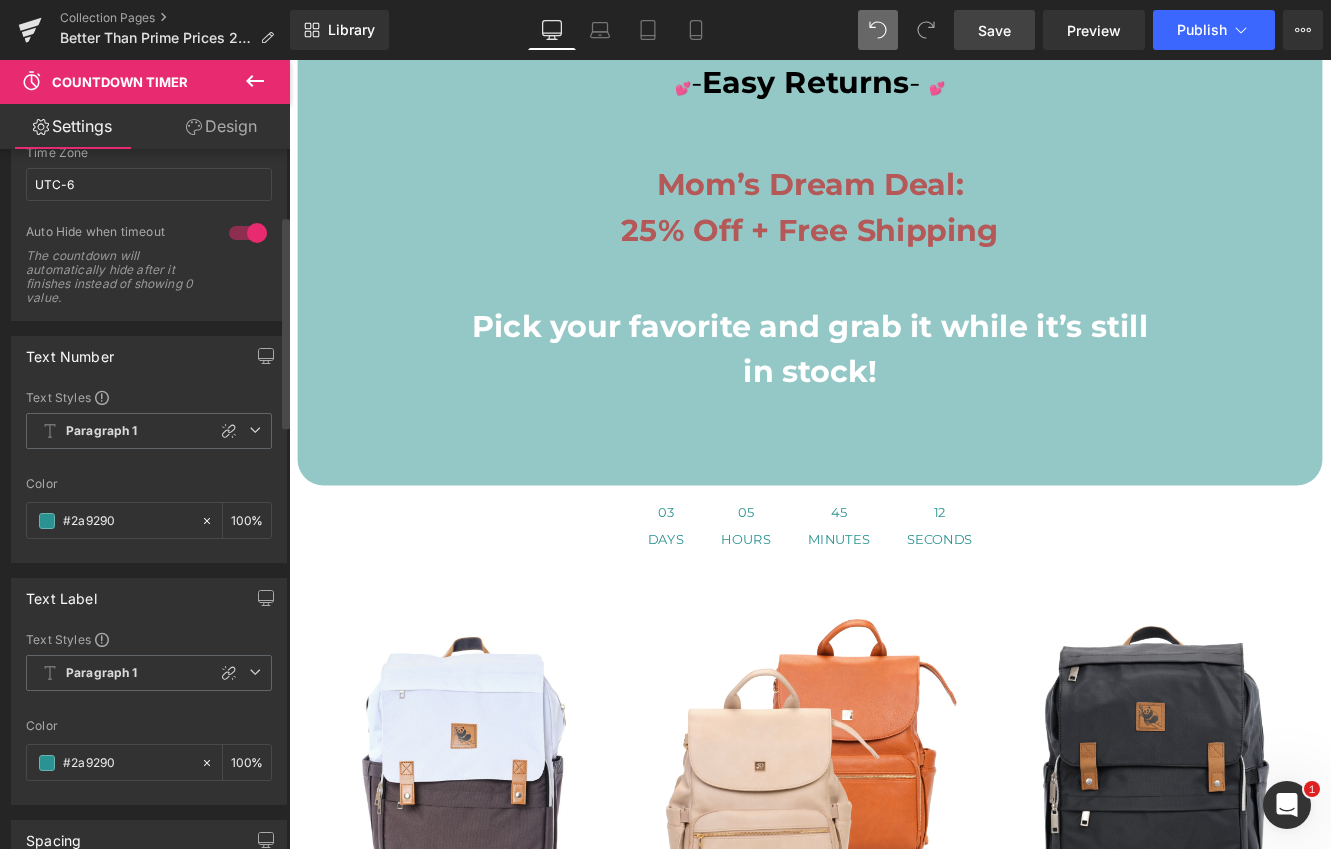 scroll, scrollTop: 173, scrollLeft: 0, axis: vertical 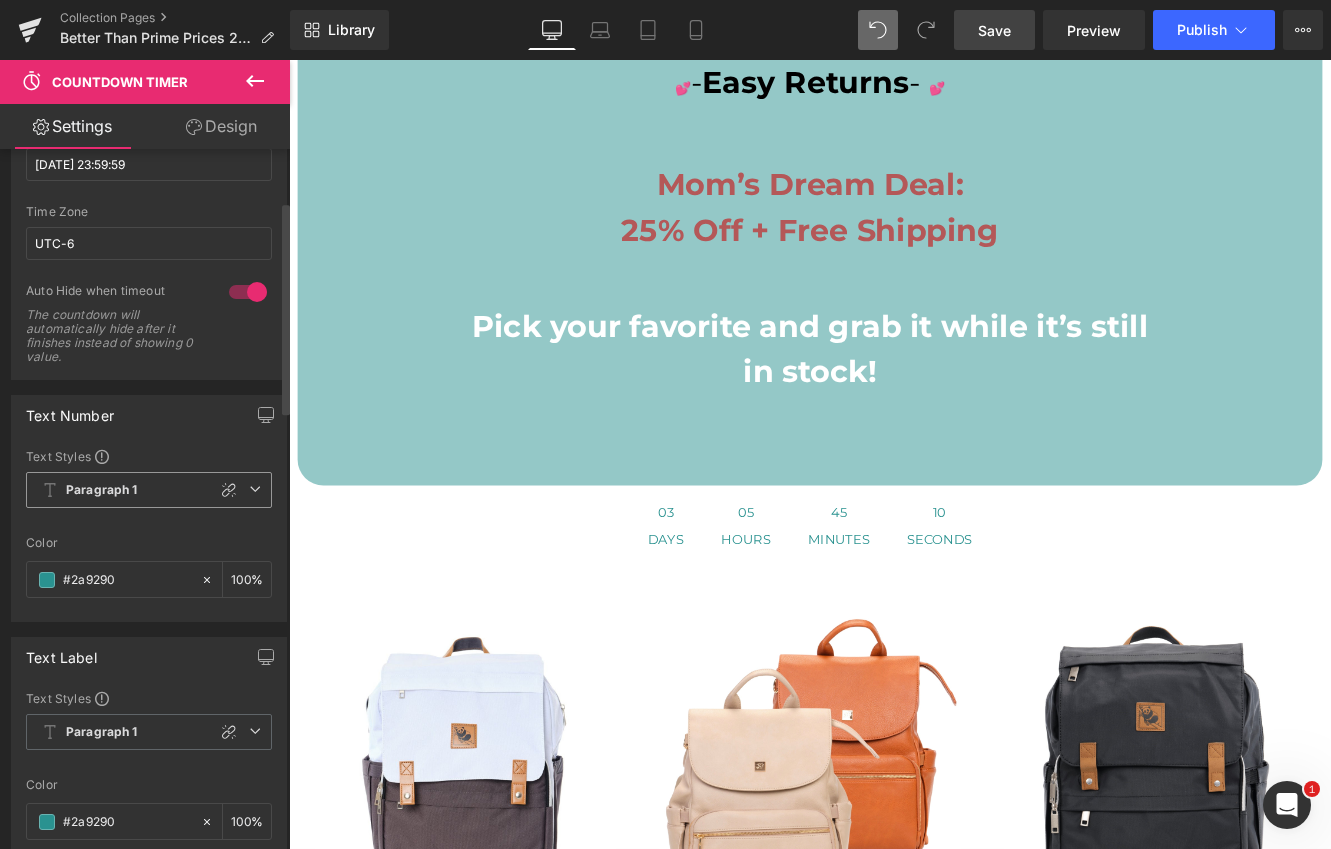click at bounding box center (255, 489) 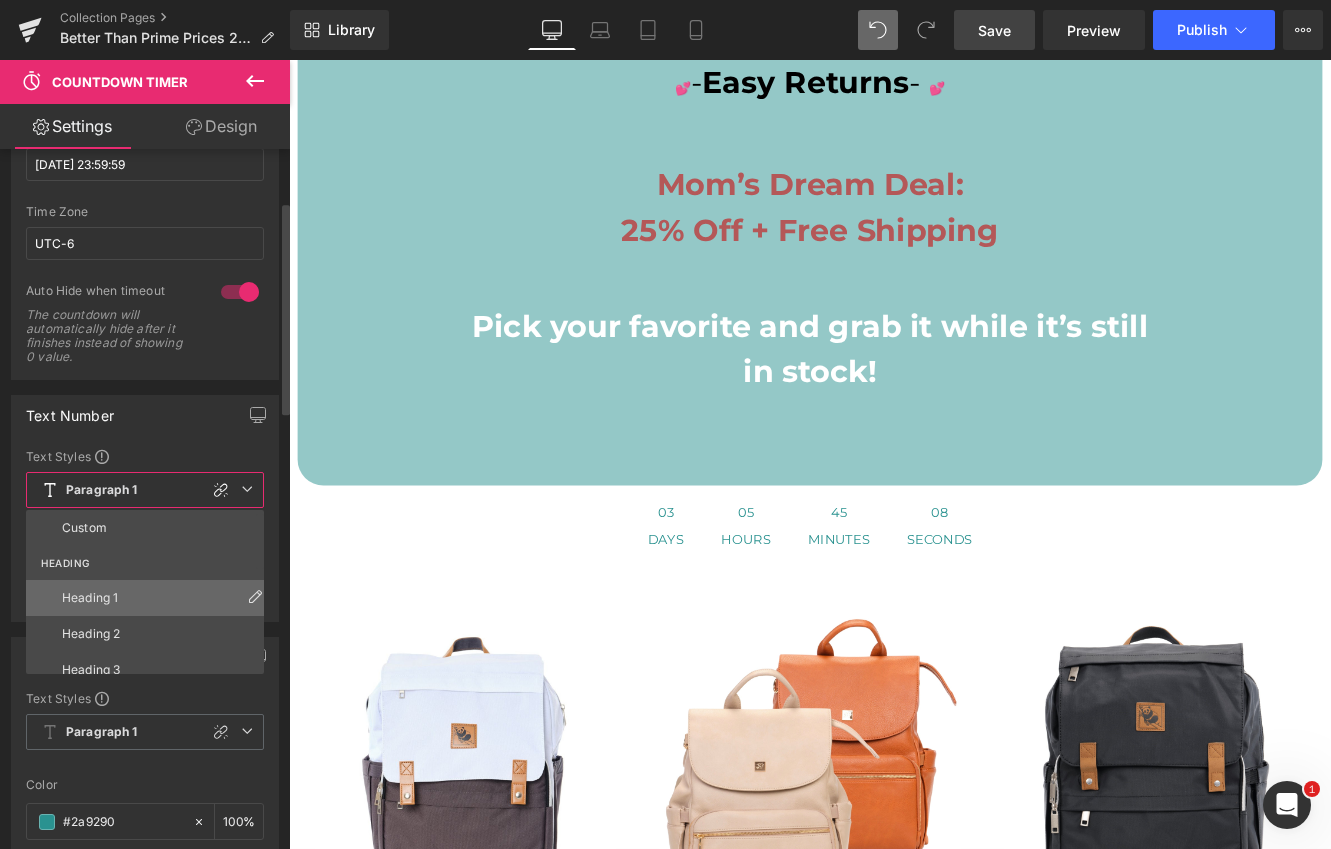 click on "Heading 1" at bounding box center [90, 598] 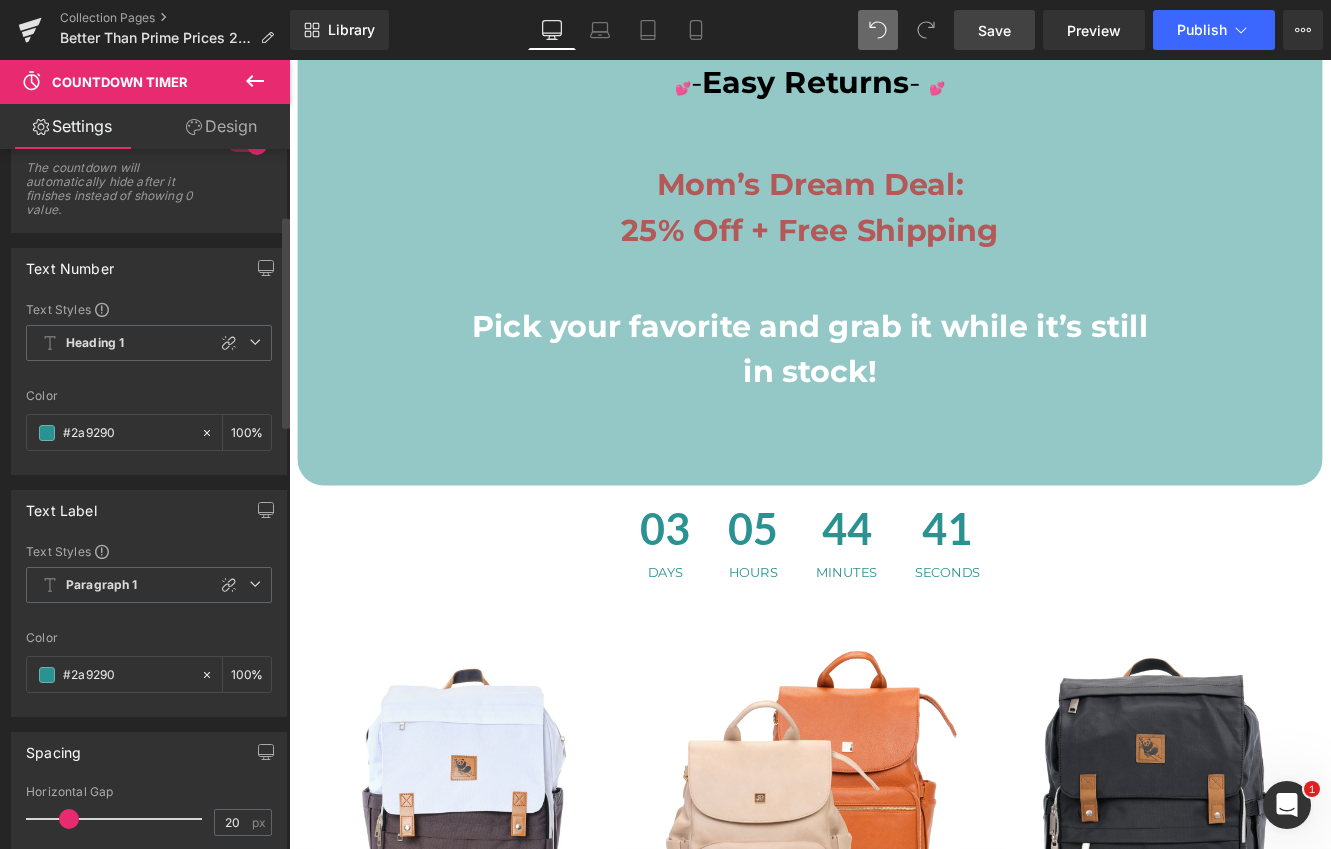 scroll, scrollTop: 423, scrollLeft: 0, axis: vertical 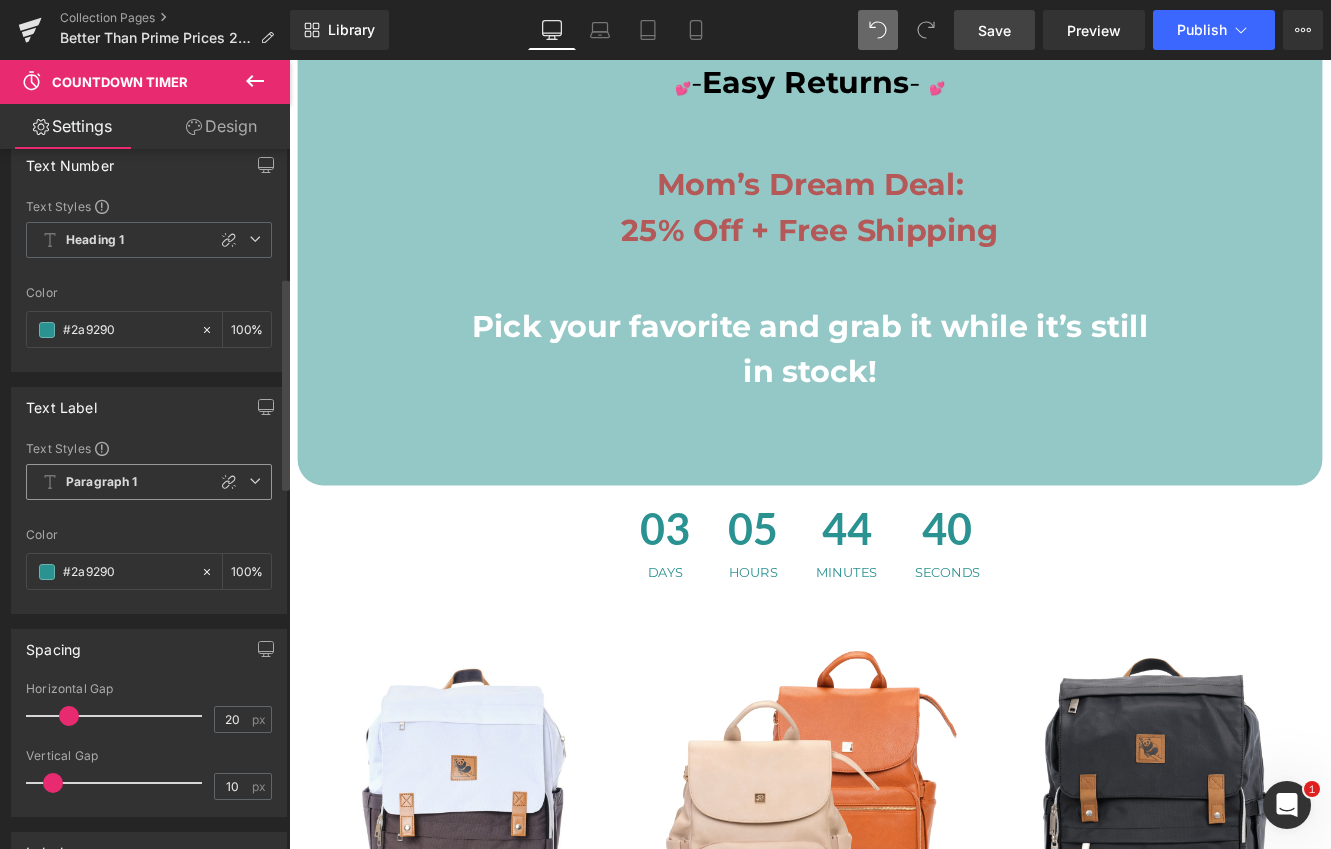 click at bounding box center (255, 481) 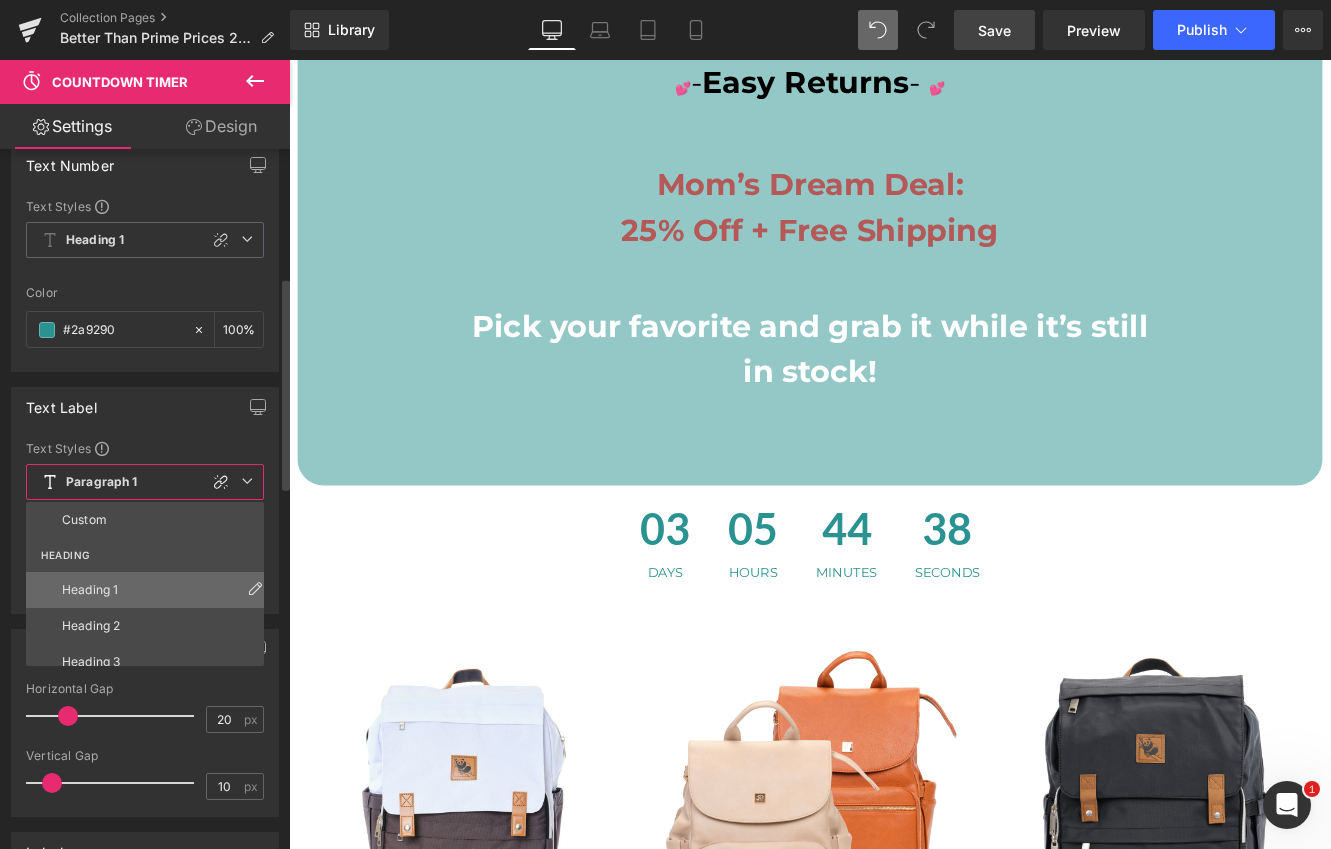click on "Heading 1" at bounding box center (90, 590) 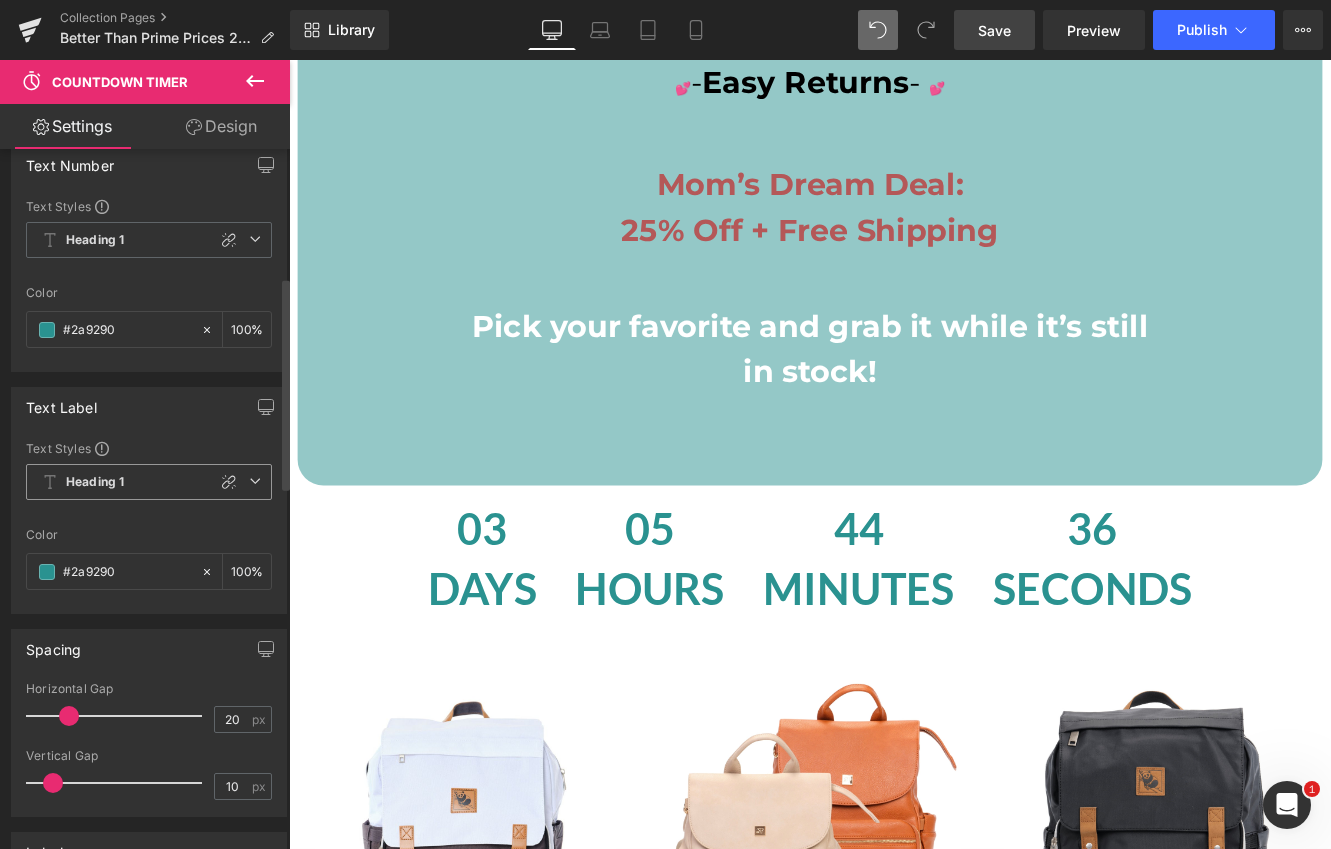 click at bounding box center [255, 481] 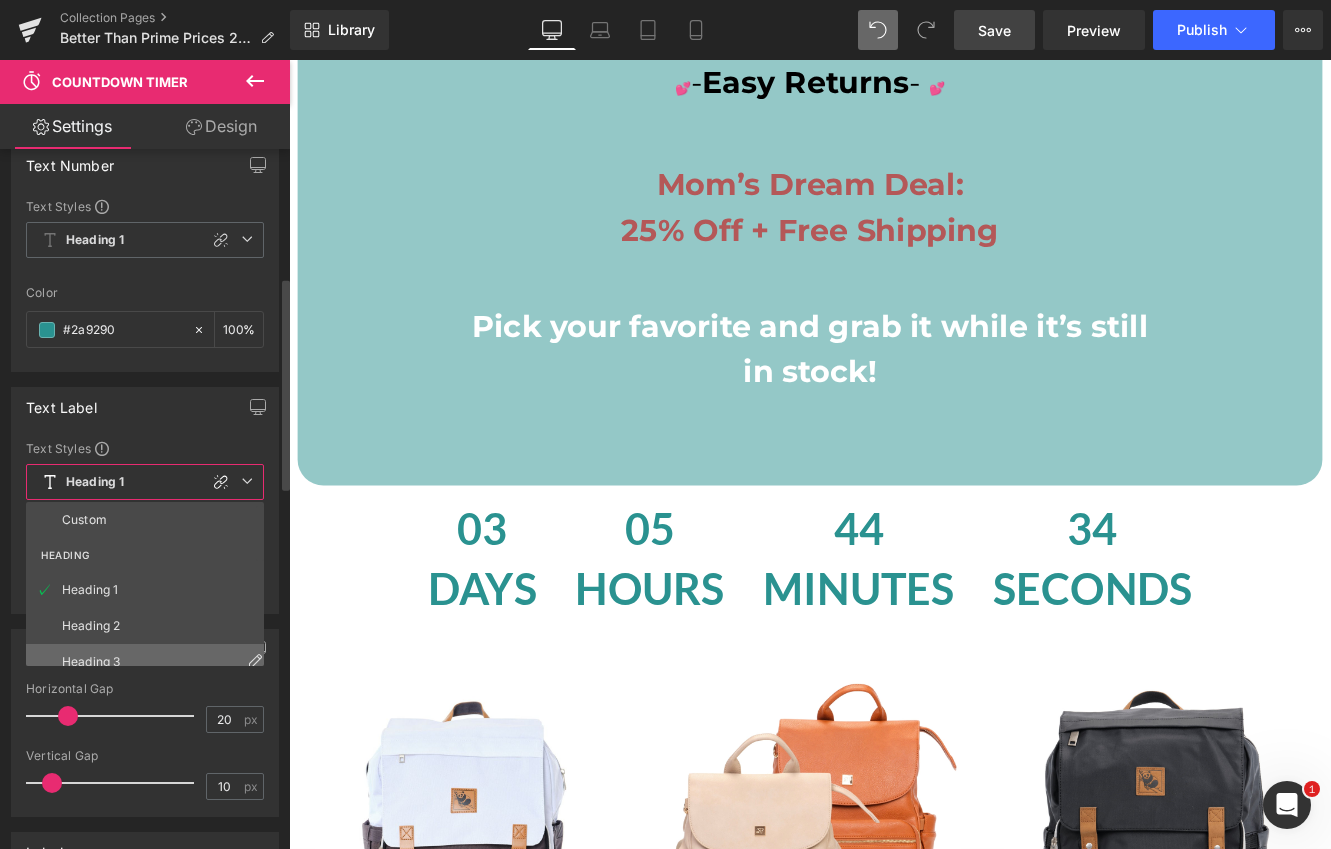 click on "Heading 3" at bounding box center (91, 662) 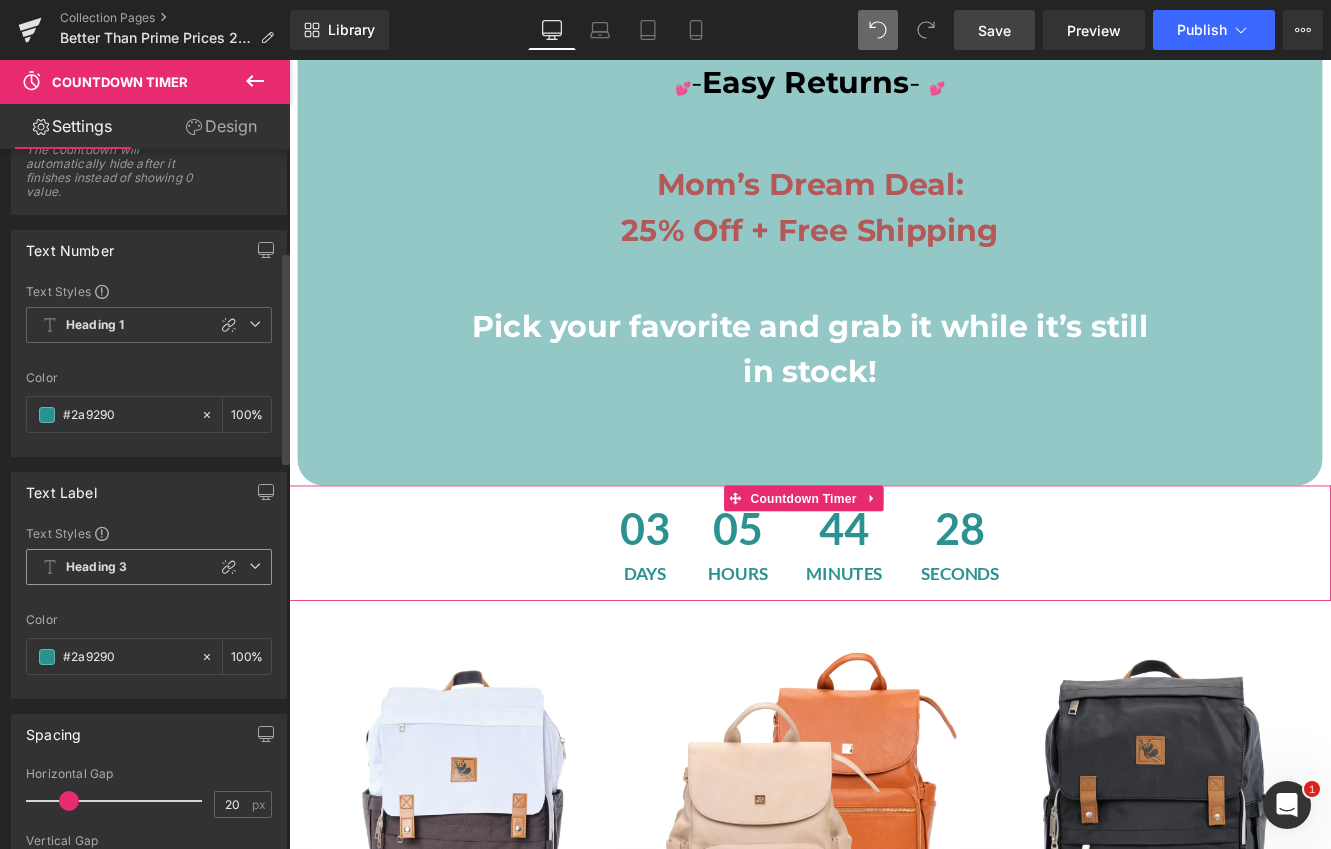 scroll, scrollTop: 384, scrollLeft: 0, axis: vertical 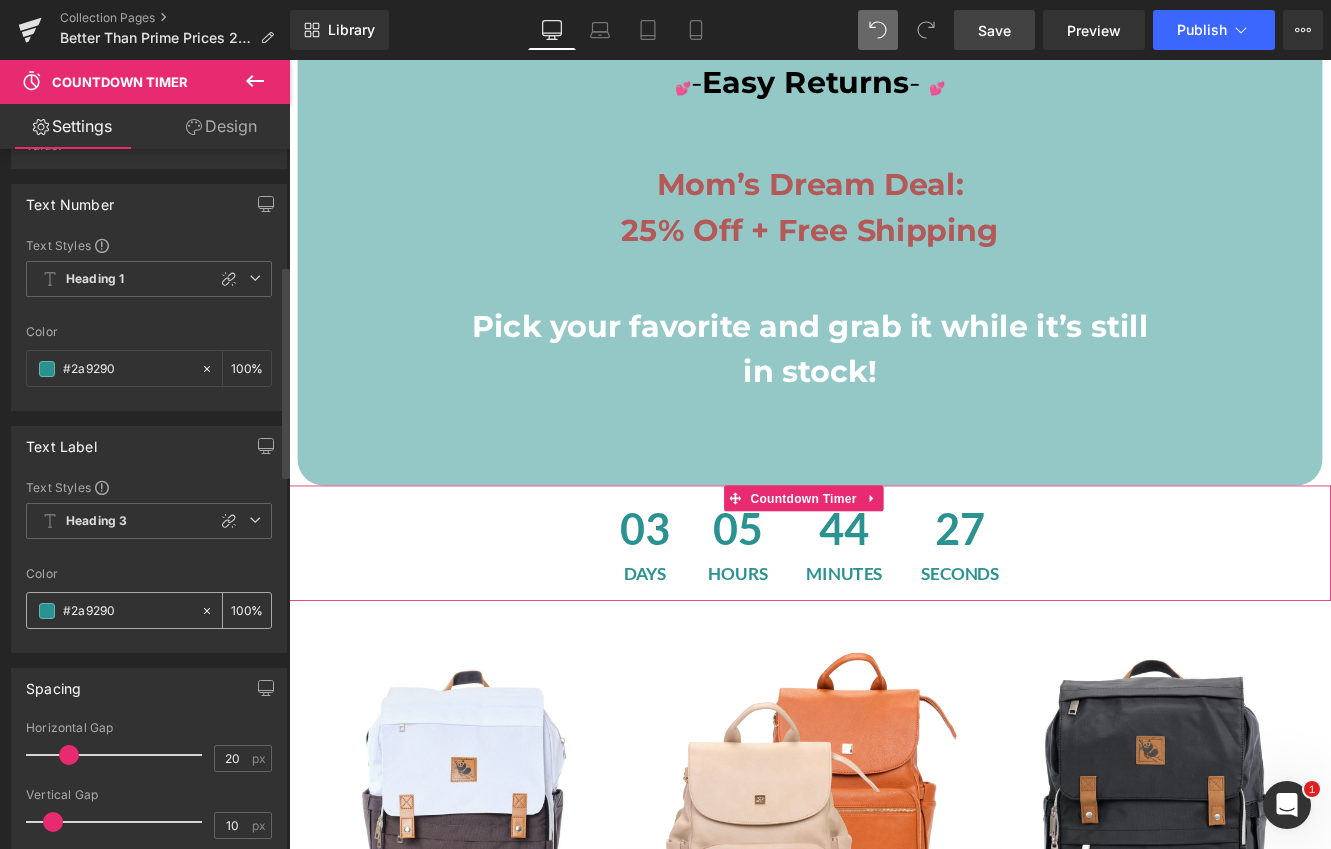 click at bounding box center (47, 611) 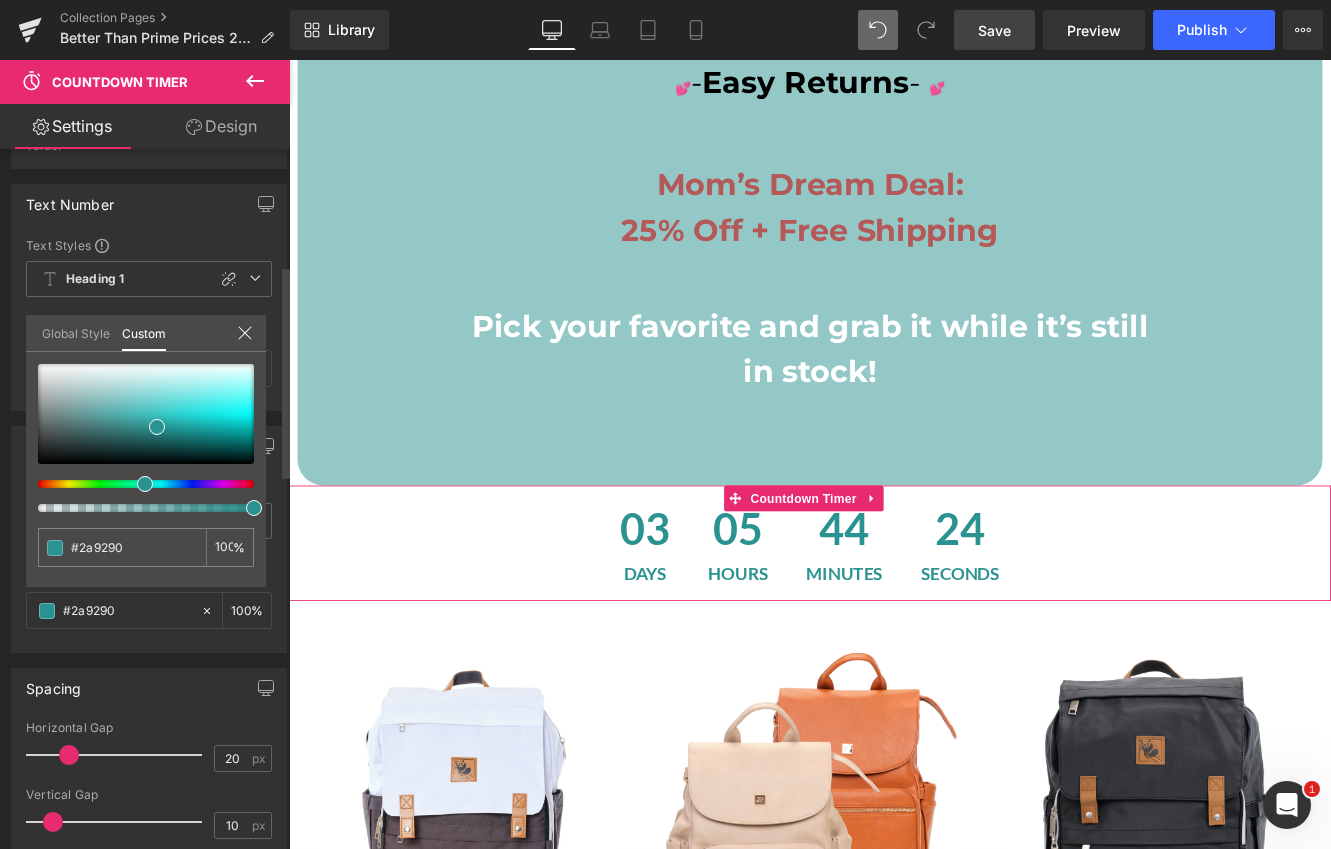 click on "Global Style" at bounding box center (76, 332) 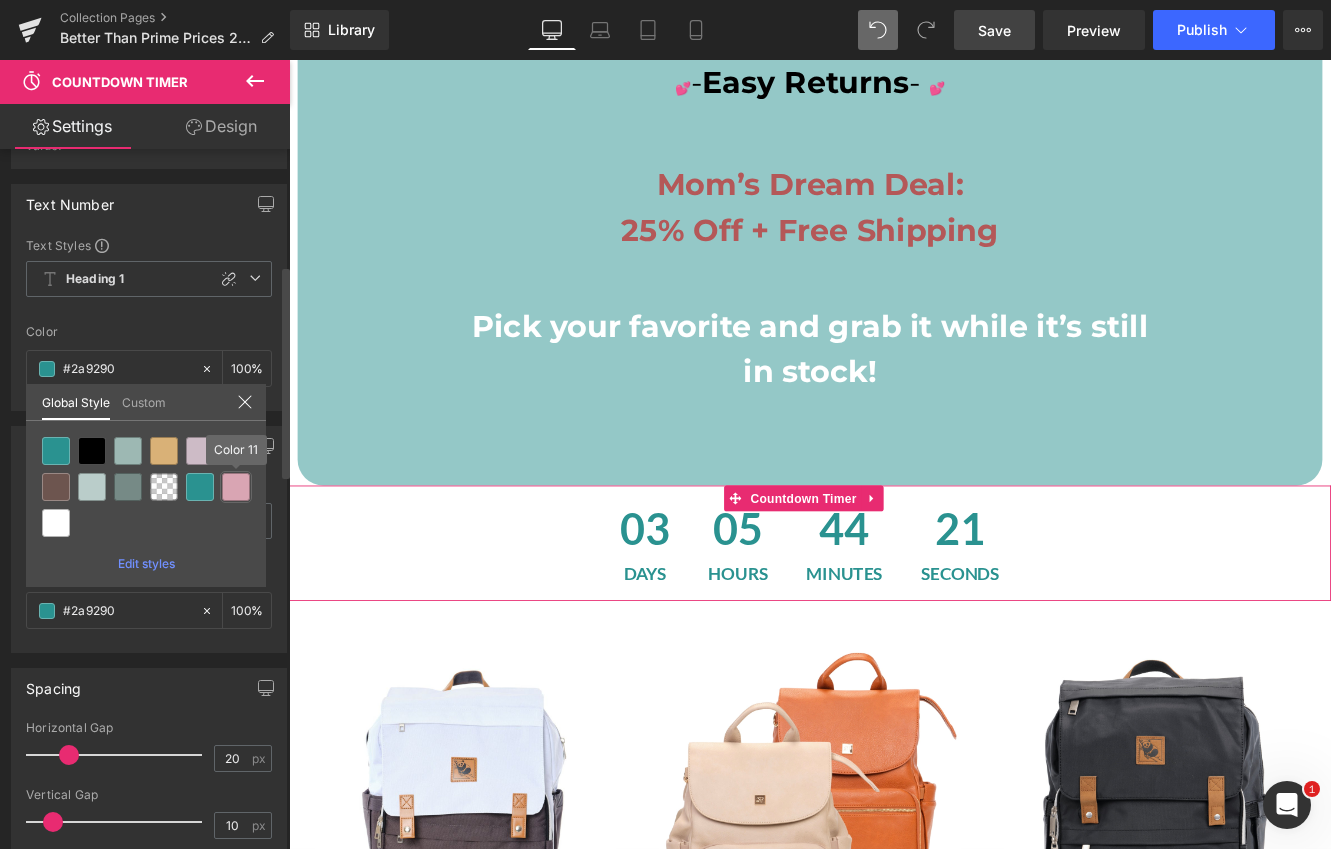click at bounding box center [236, 487] 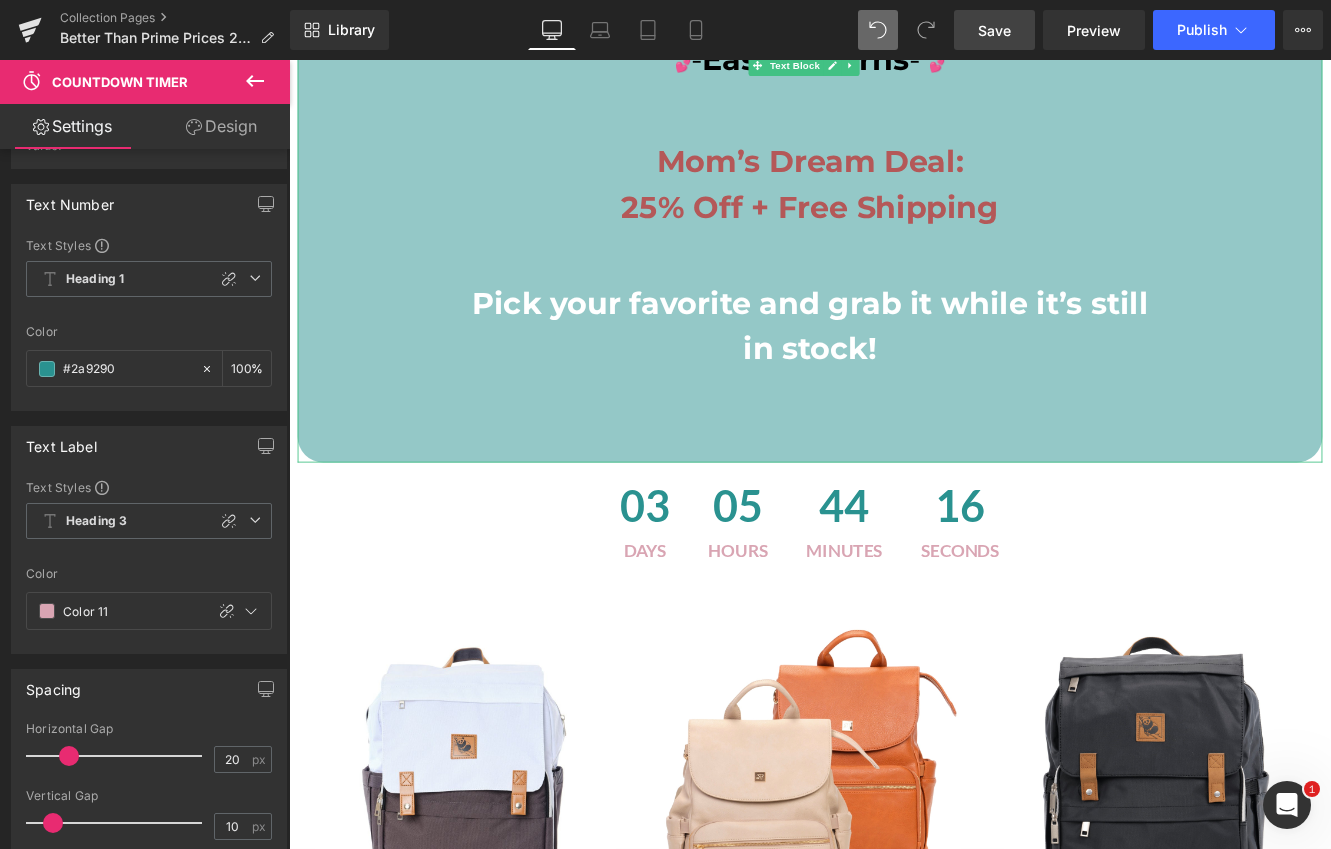 scroll, scrollTop: 476, scrollLeft: 0, axis: vertical 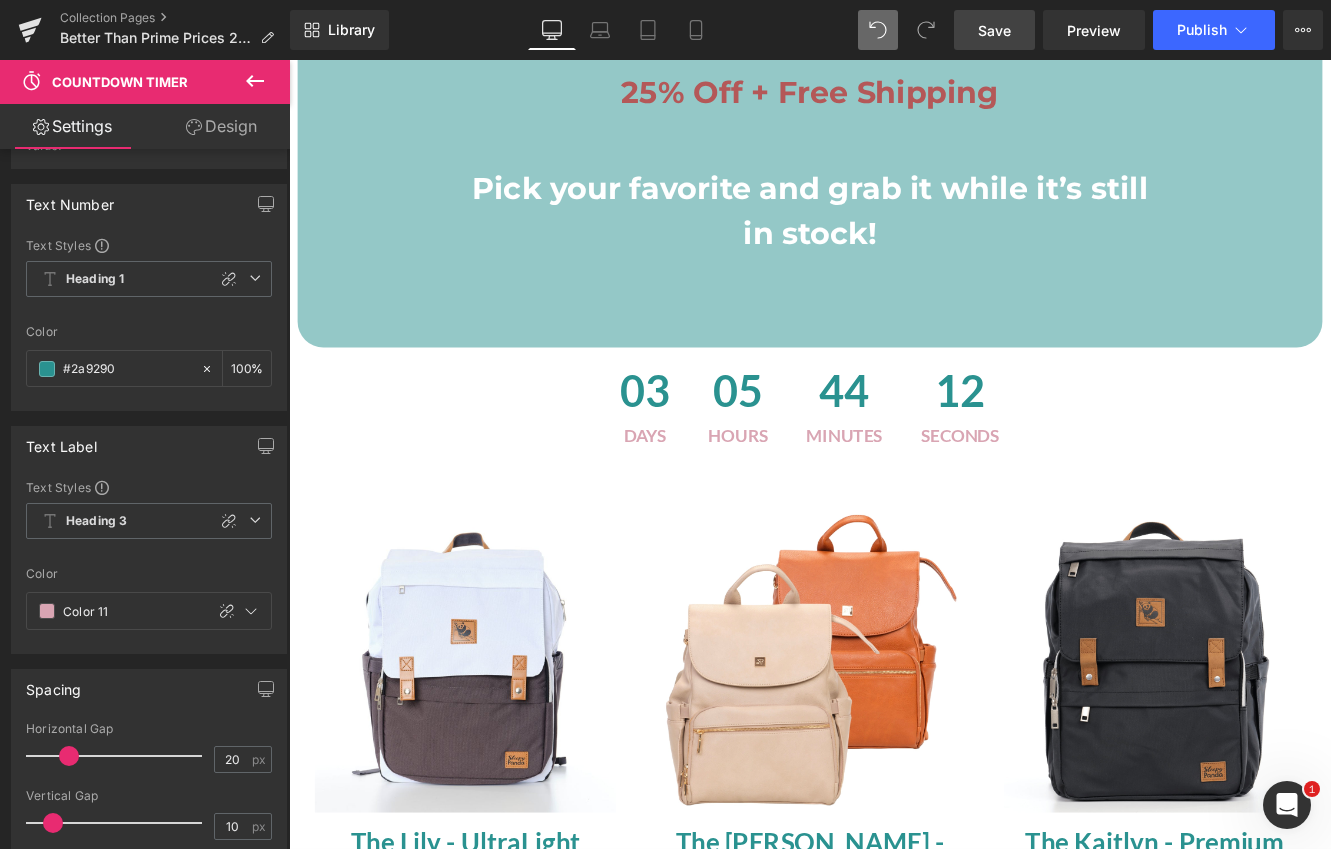 click 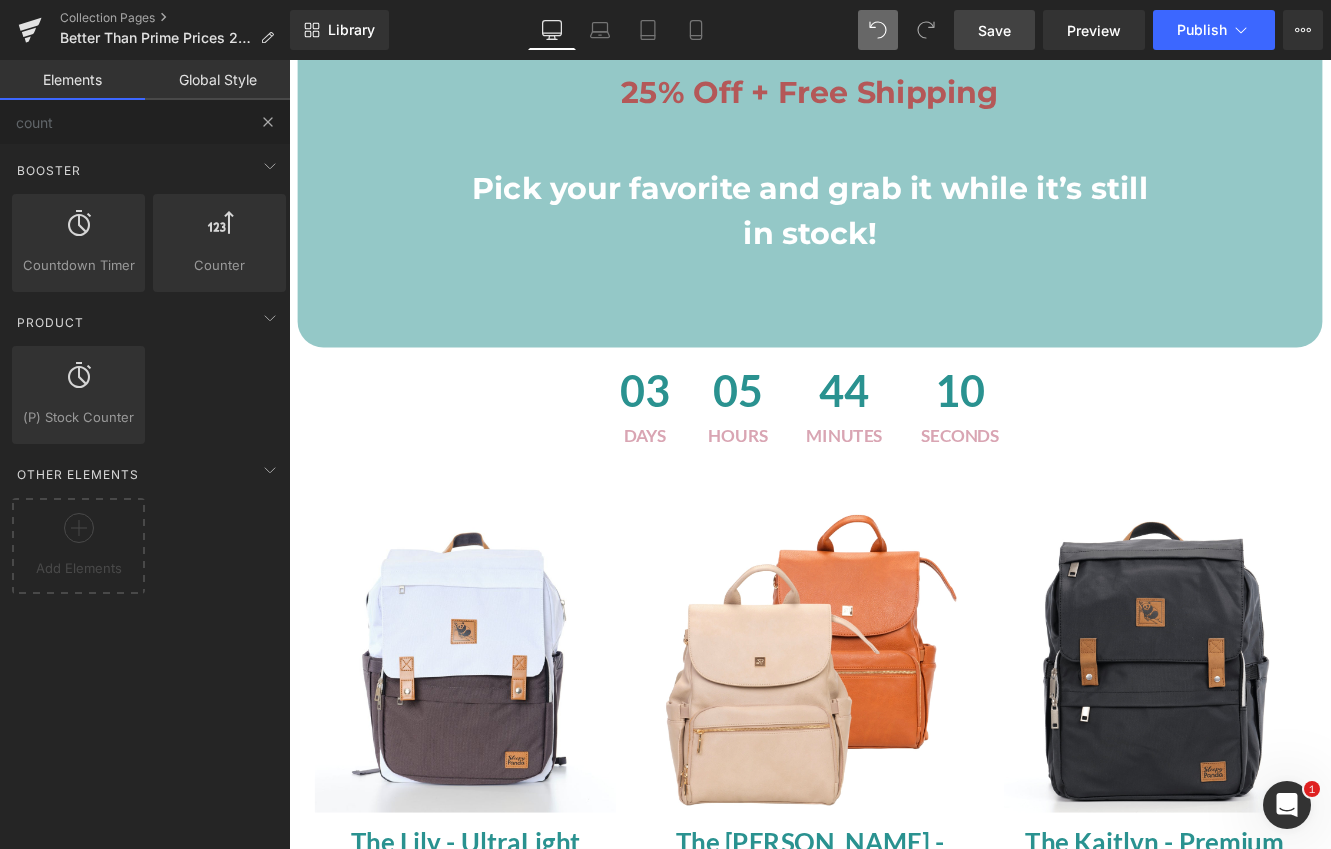 type 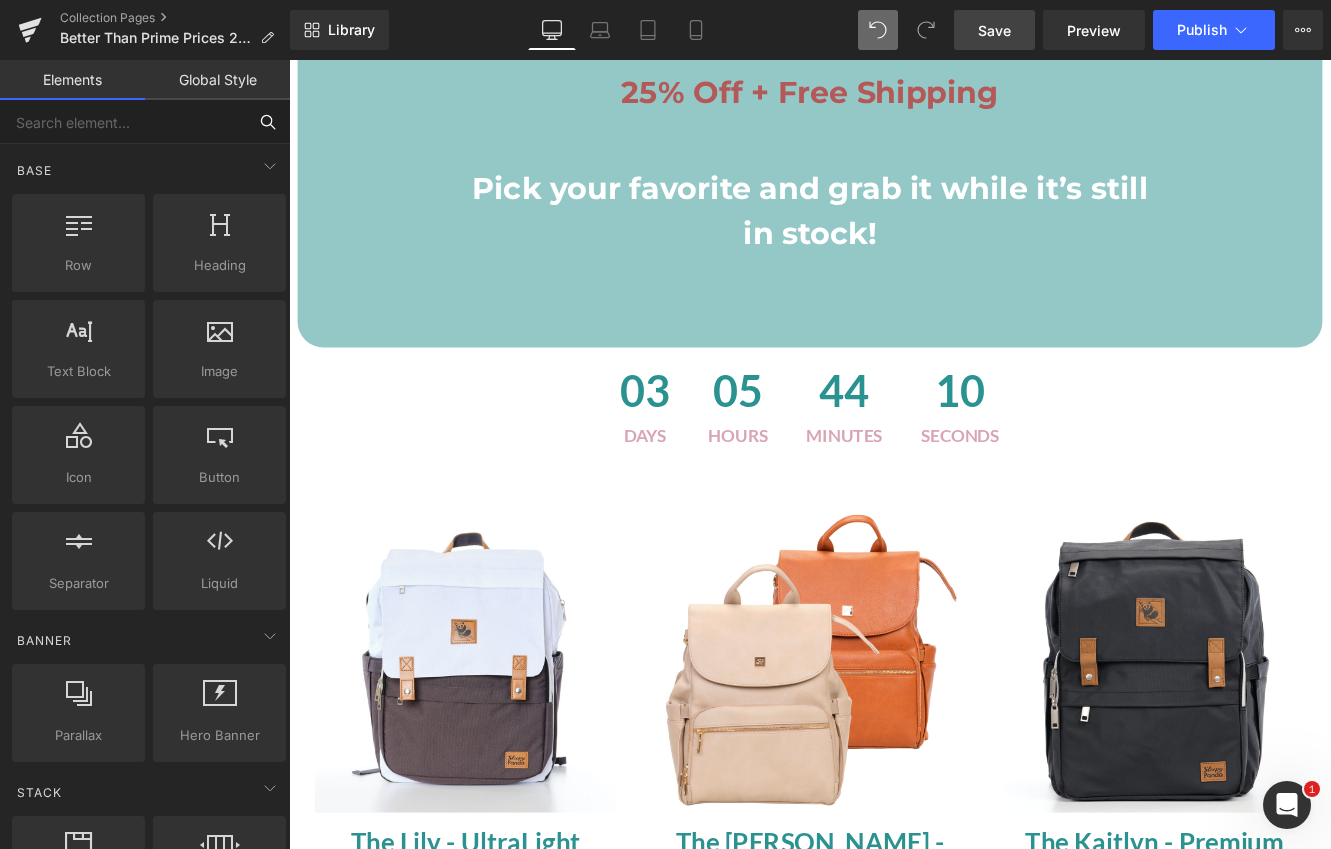 click at bounding box center [123, 122] 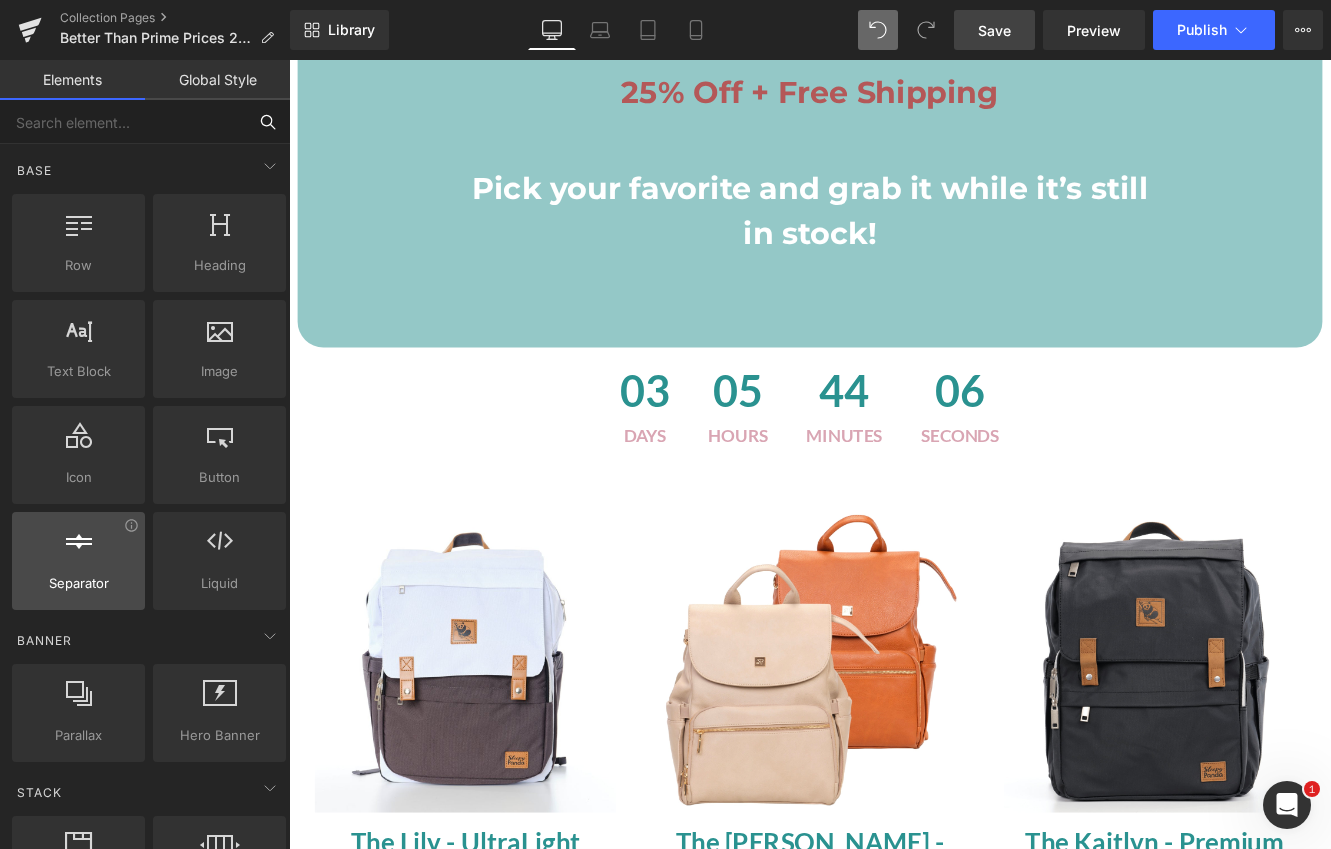 click at bounding box center (78, 550) 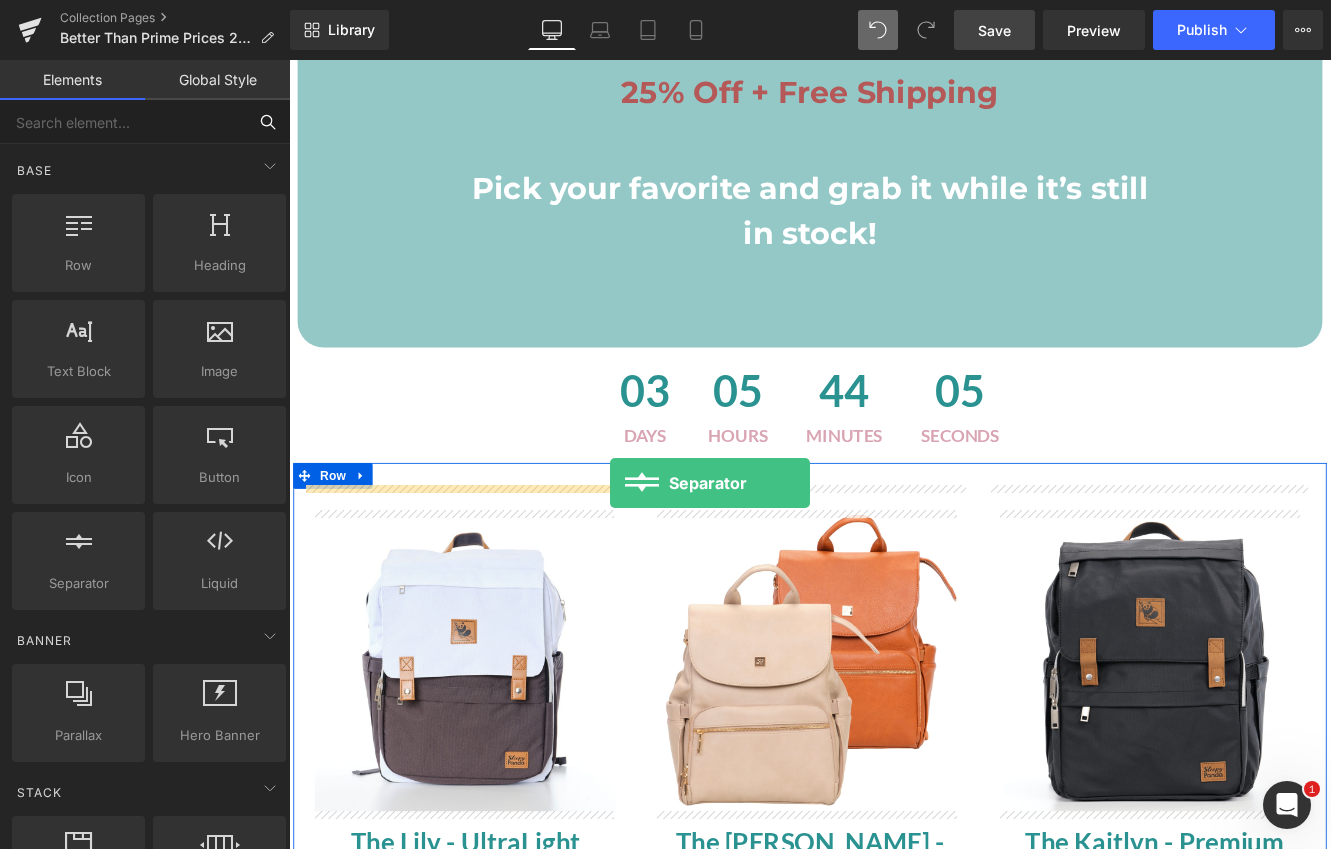 drag, startPoint x: 359, startPoint y: 622, endPoint x: 662, endPoint y: 551, distance: 311.20734 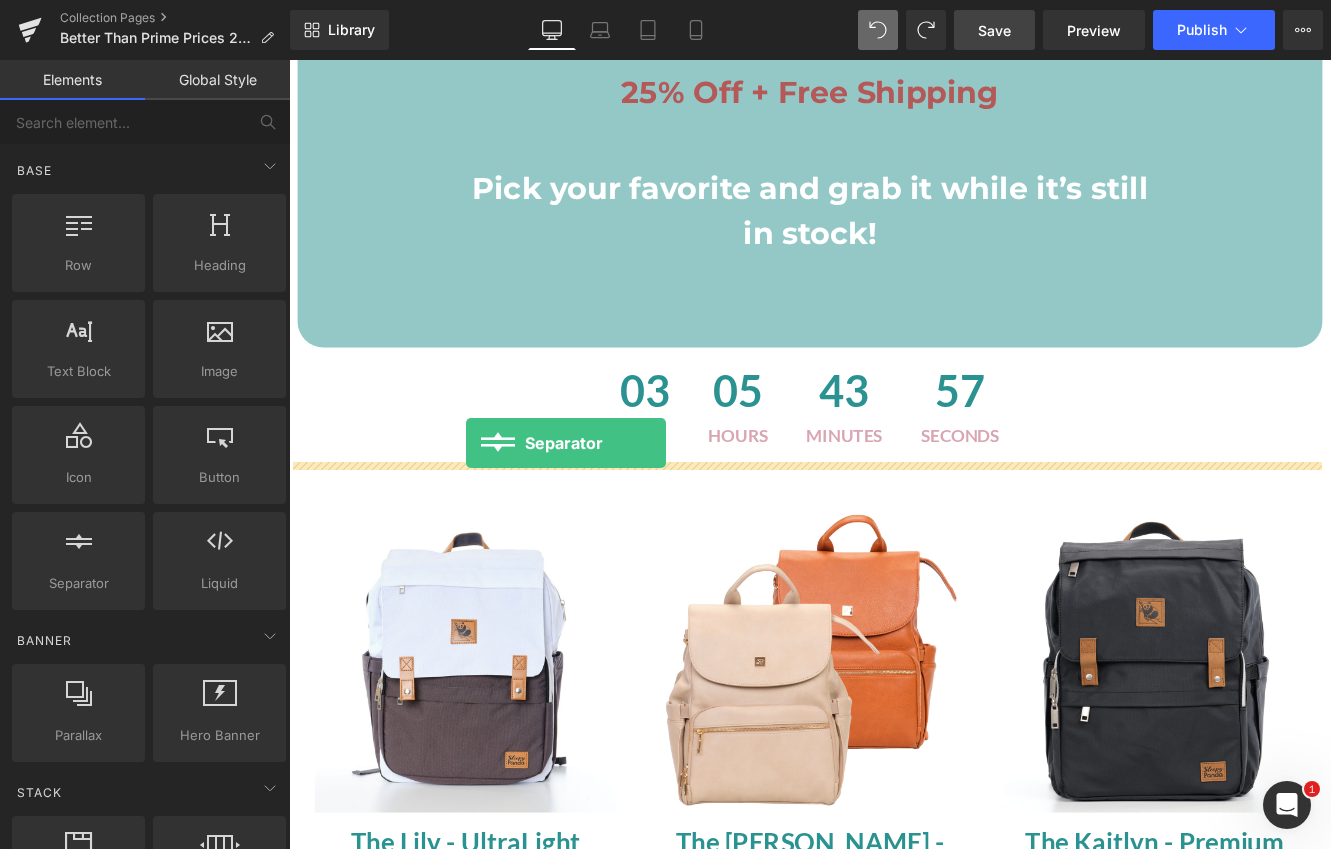 drag, startPoint x: 358, startPoint y: 609, endPoint x: 495, endPoint y: 505, distance: 172.00291 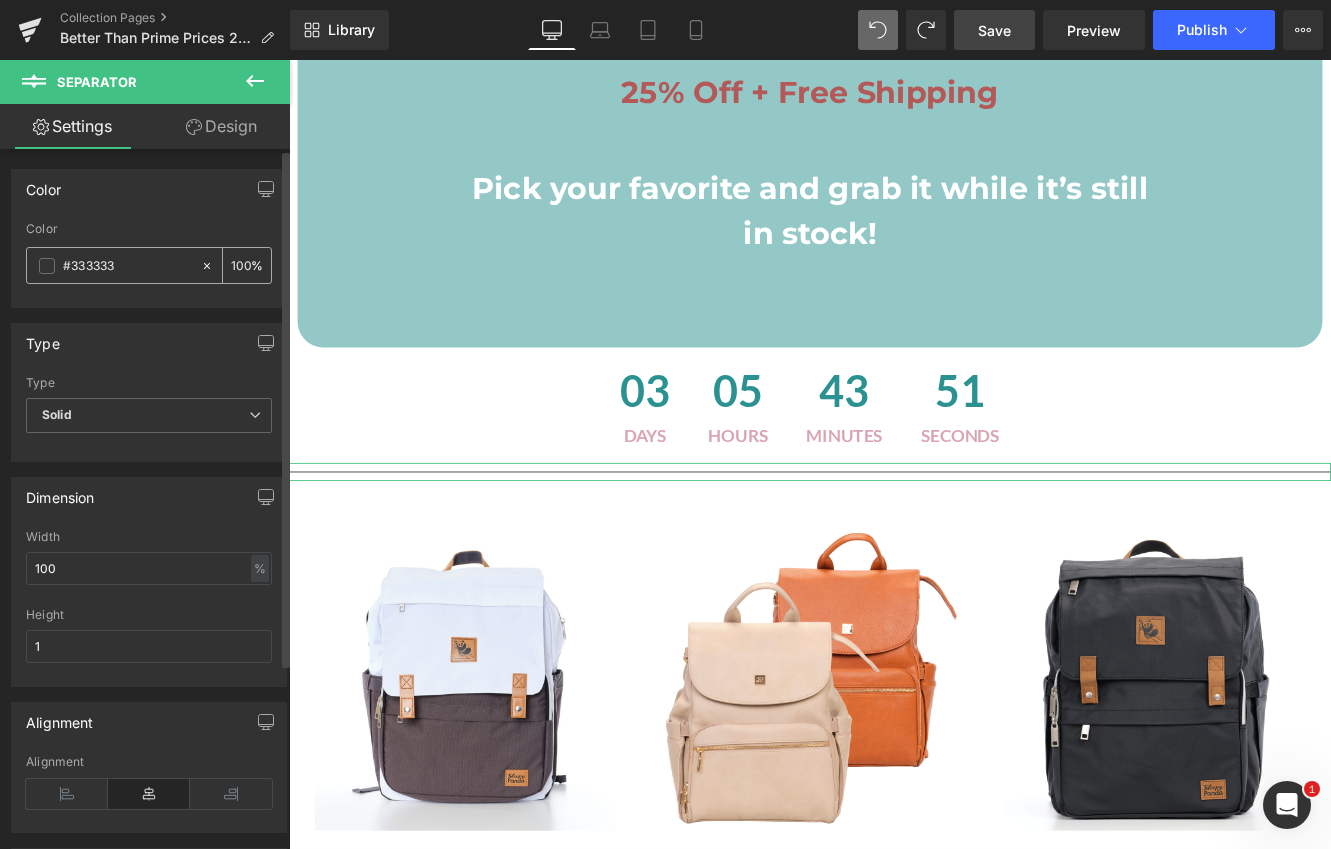 click at bounding box center (47, 266) 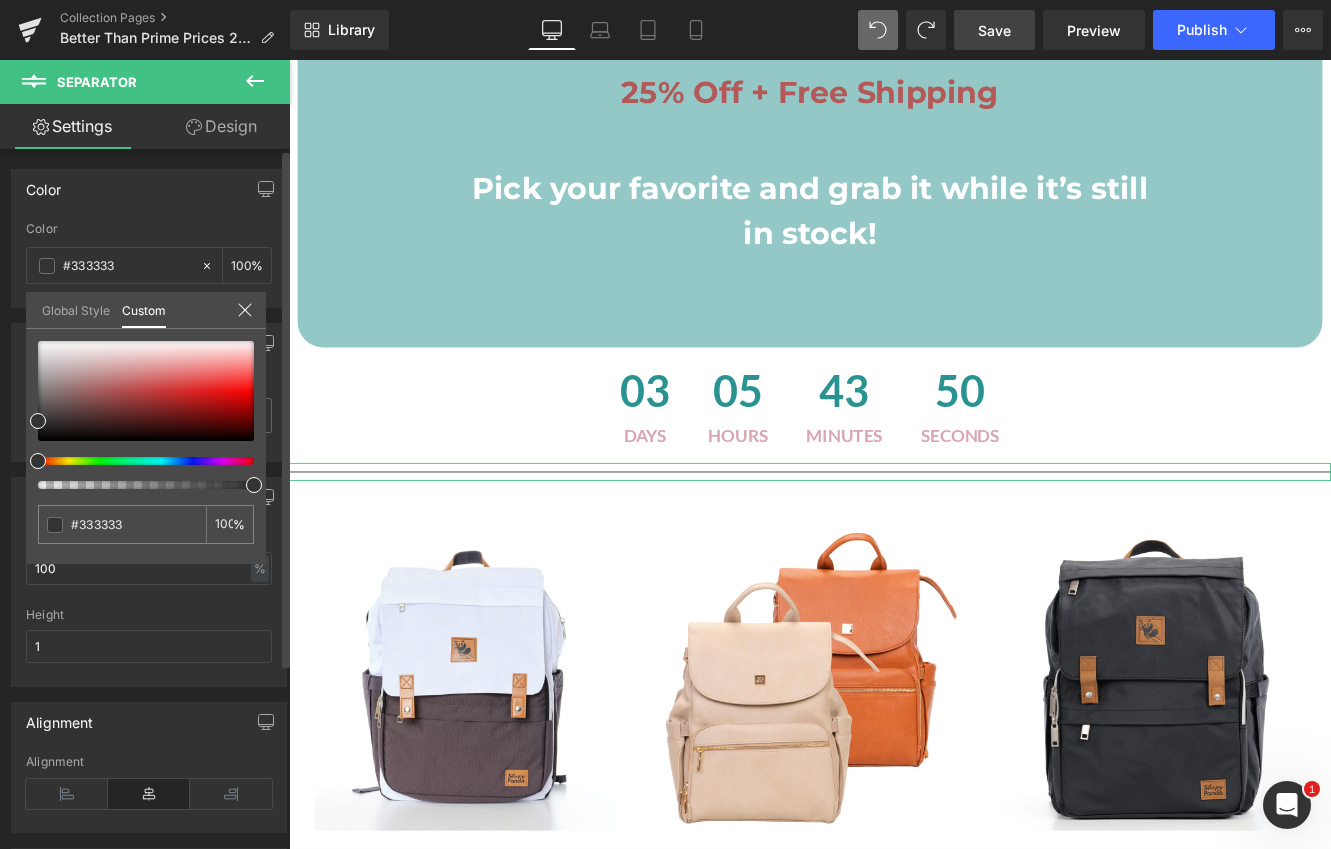 click on "Global Style" at bounding box center [76, 309] 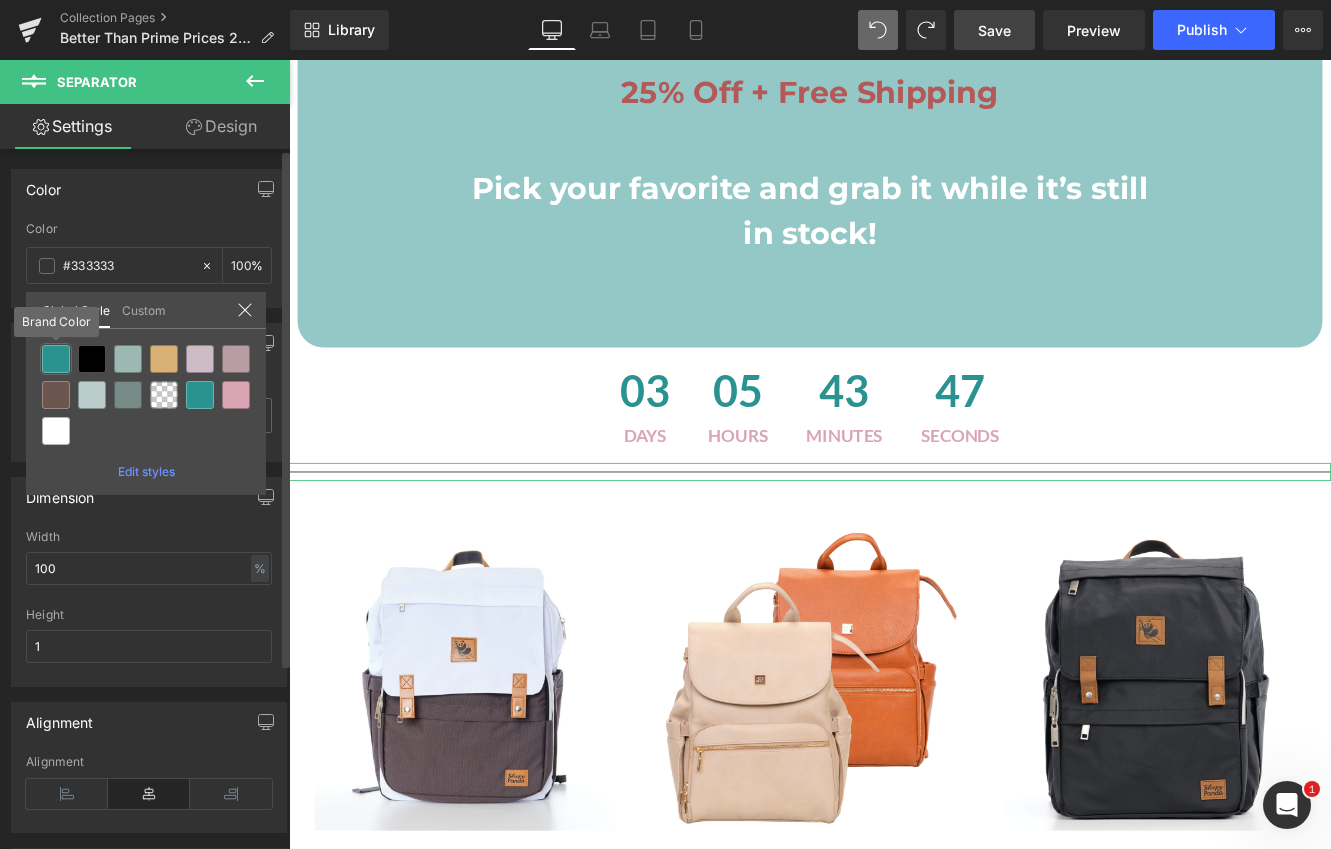 click at bounding box center (56, 359) 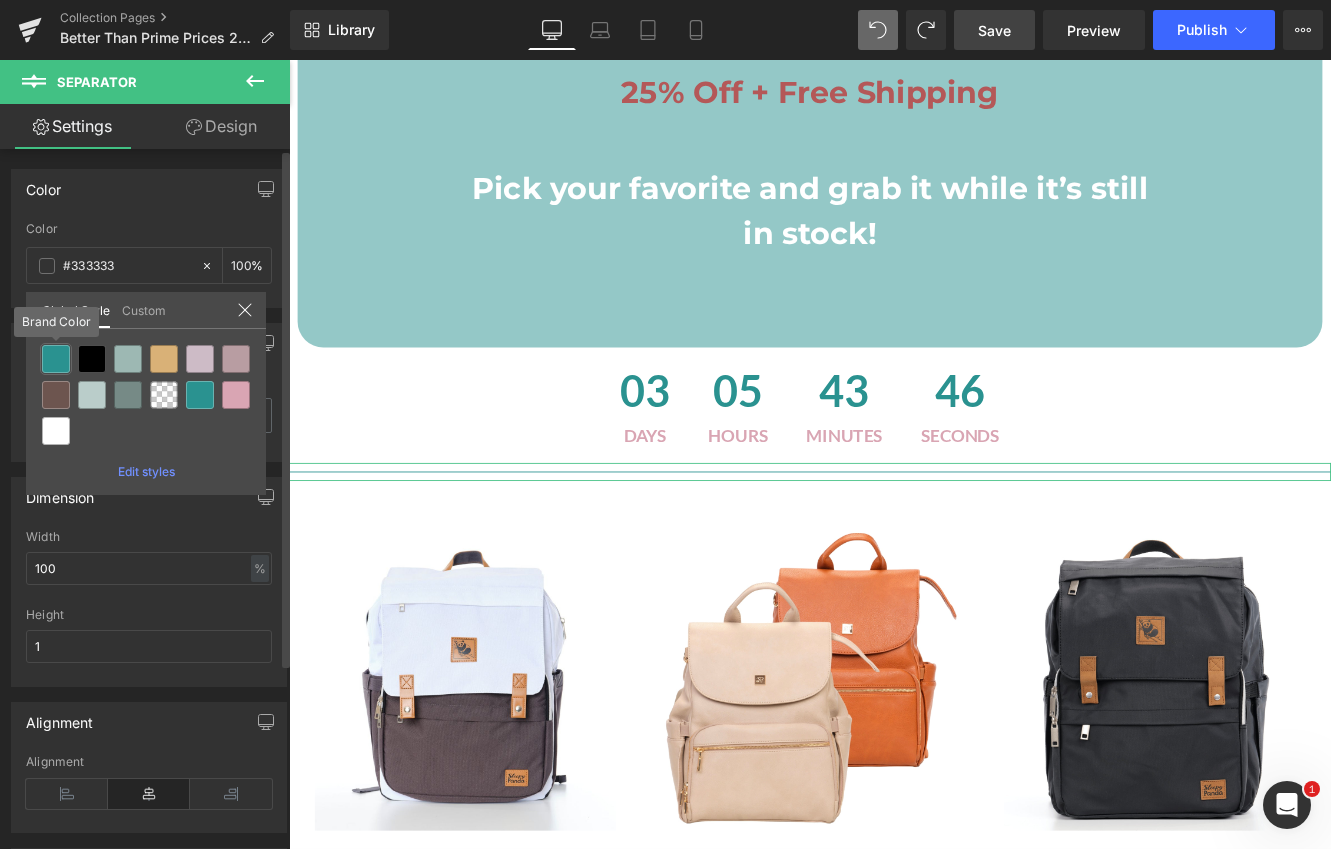type on "Brand Color" 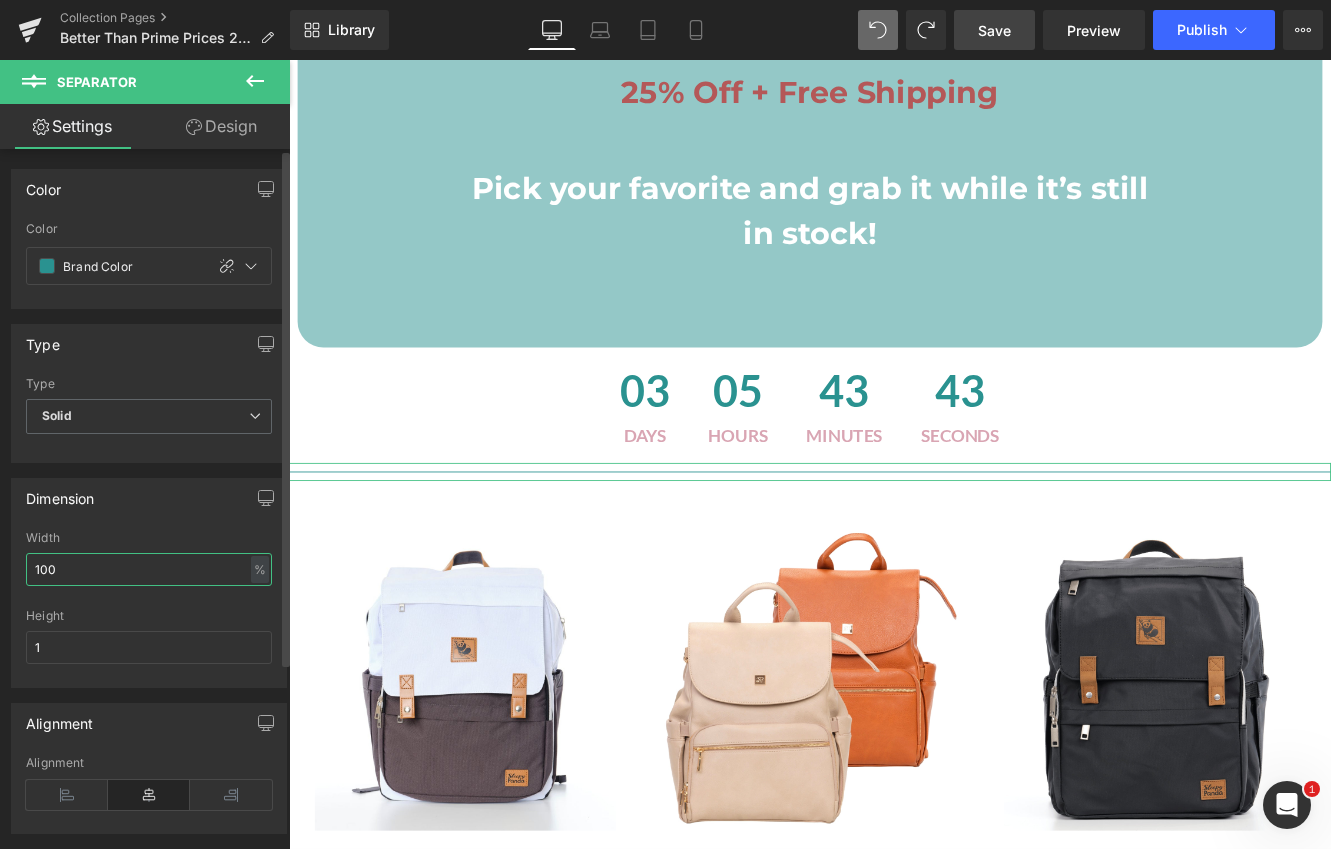 drag, startPoint x: 24, startPoint y: 576, endPoint x: 3, endPoint y: 576, distance: 21 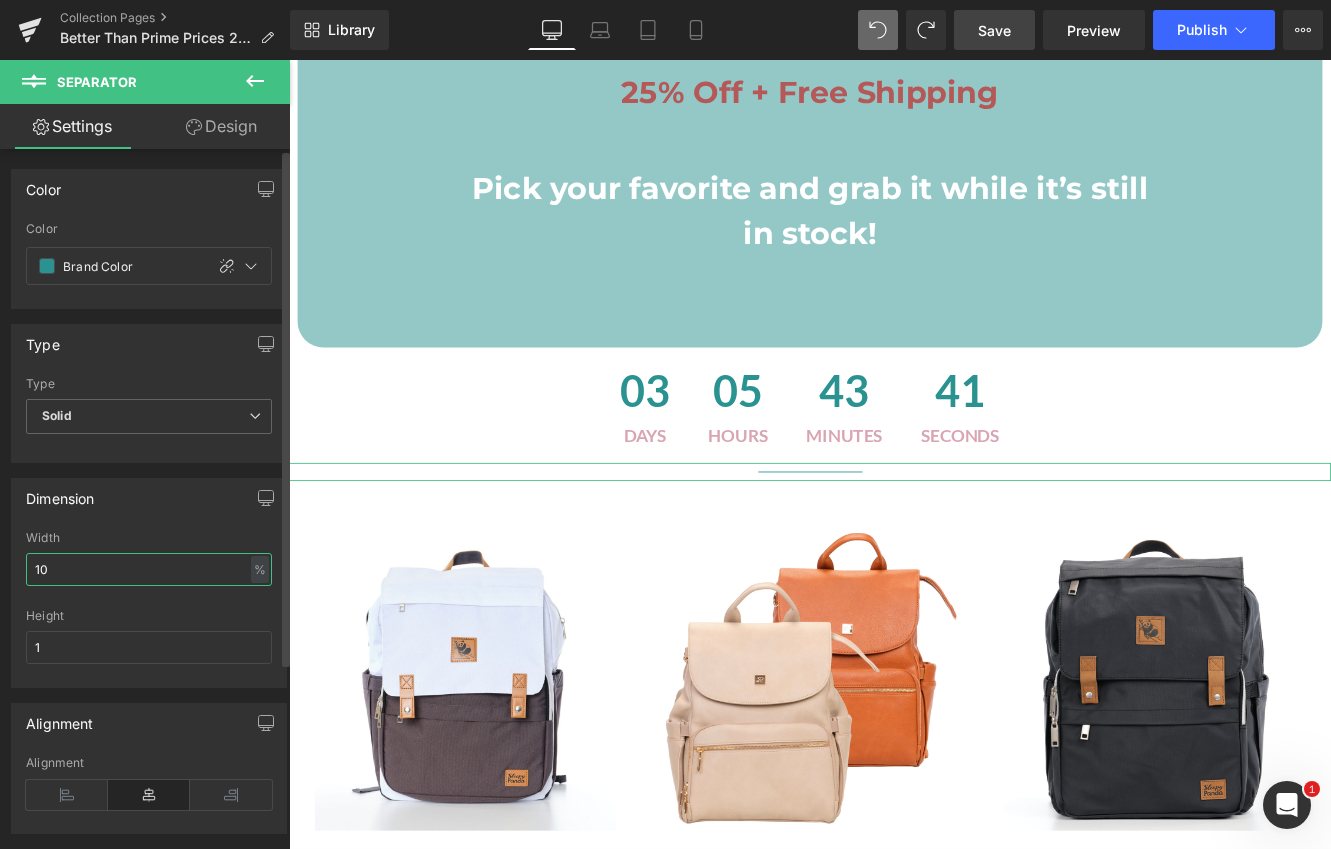 type on "1" 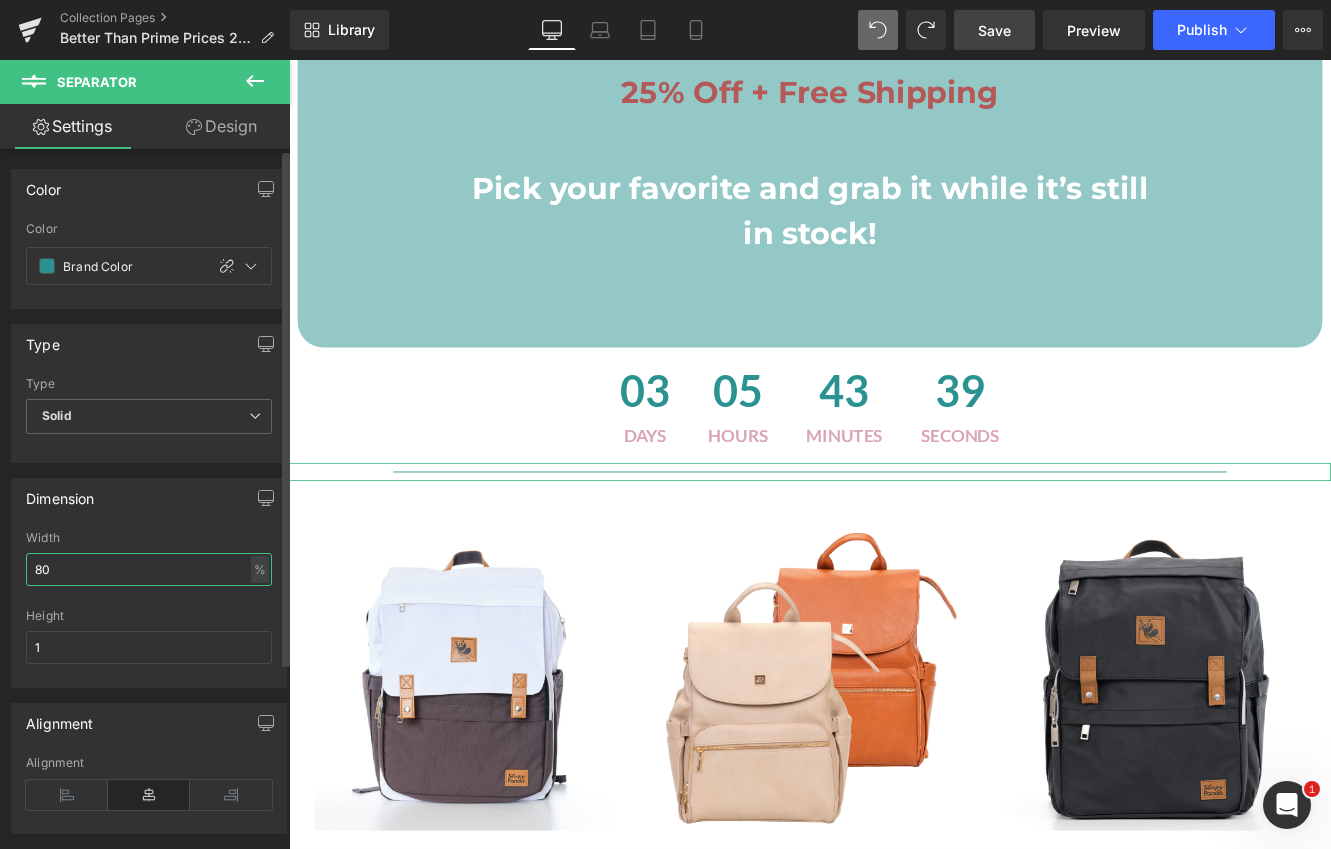 type on "80" 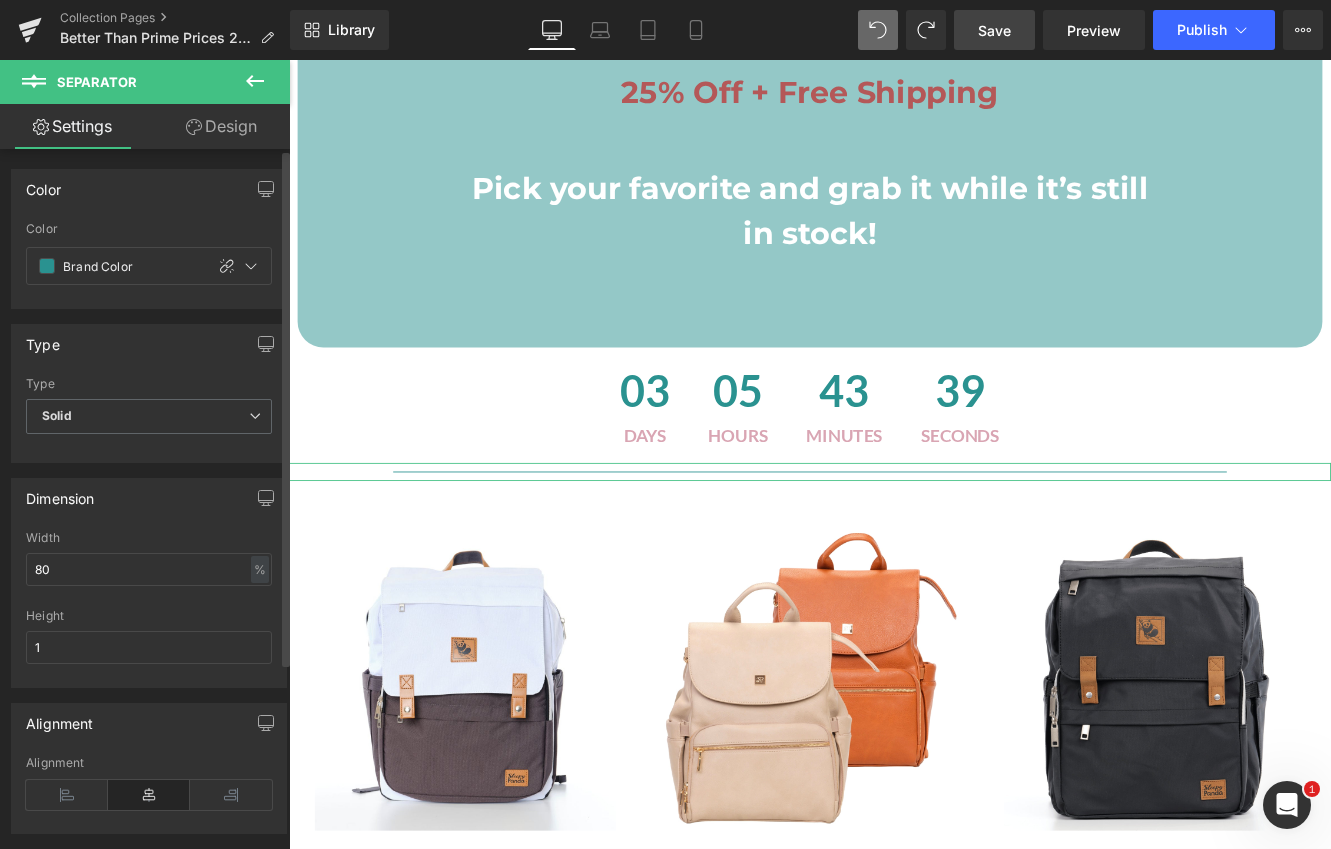click on "Dimension" at bounding box center (149, 498) 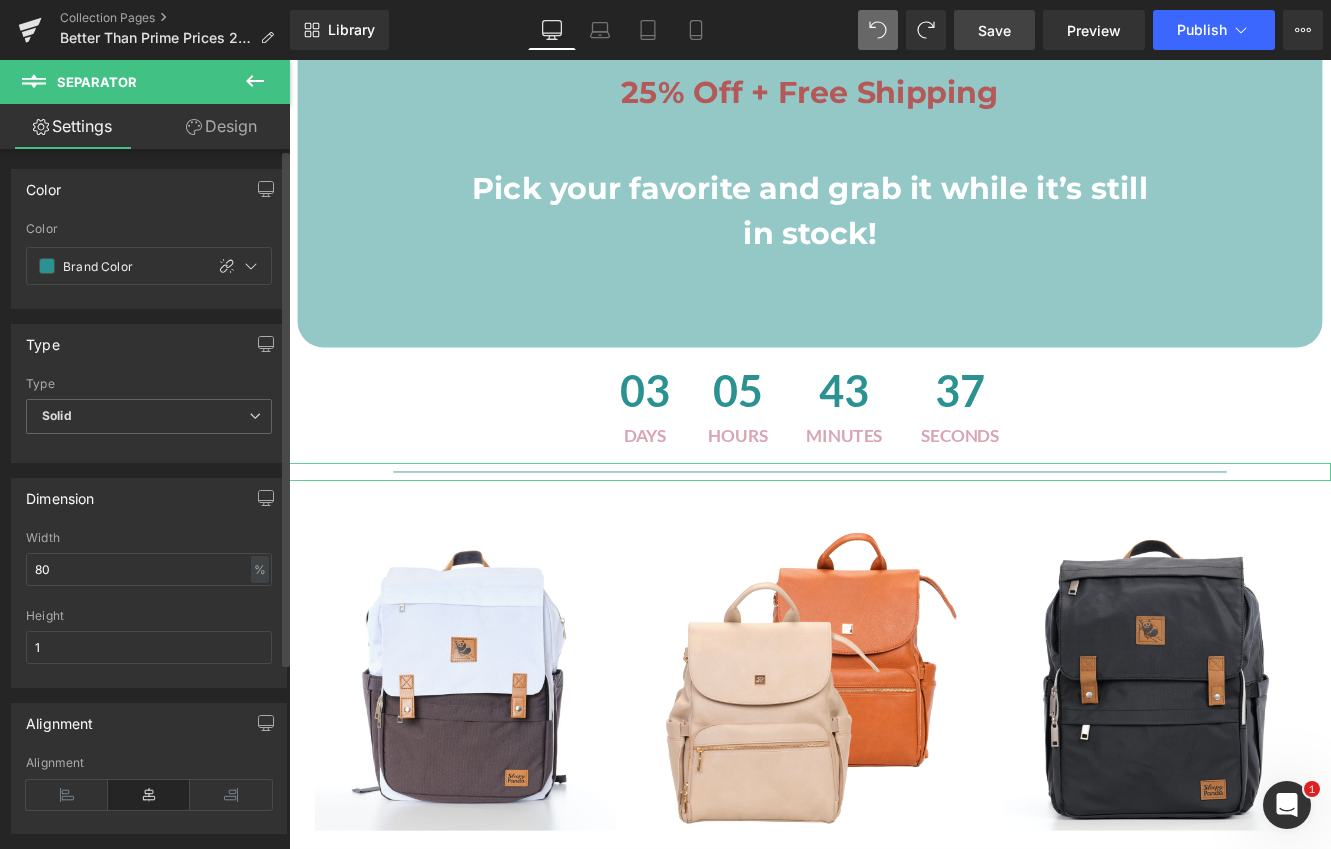 click on "Dimension 80% Width 80 % % px 1px Height 1" at bounding box center [149, 583] 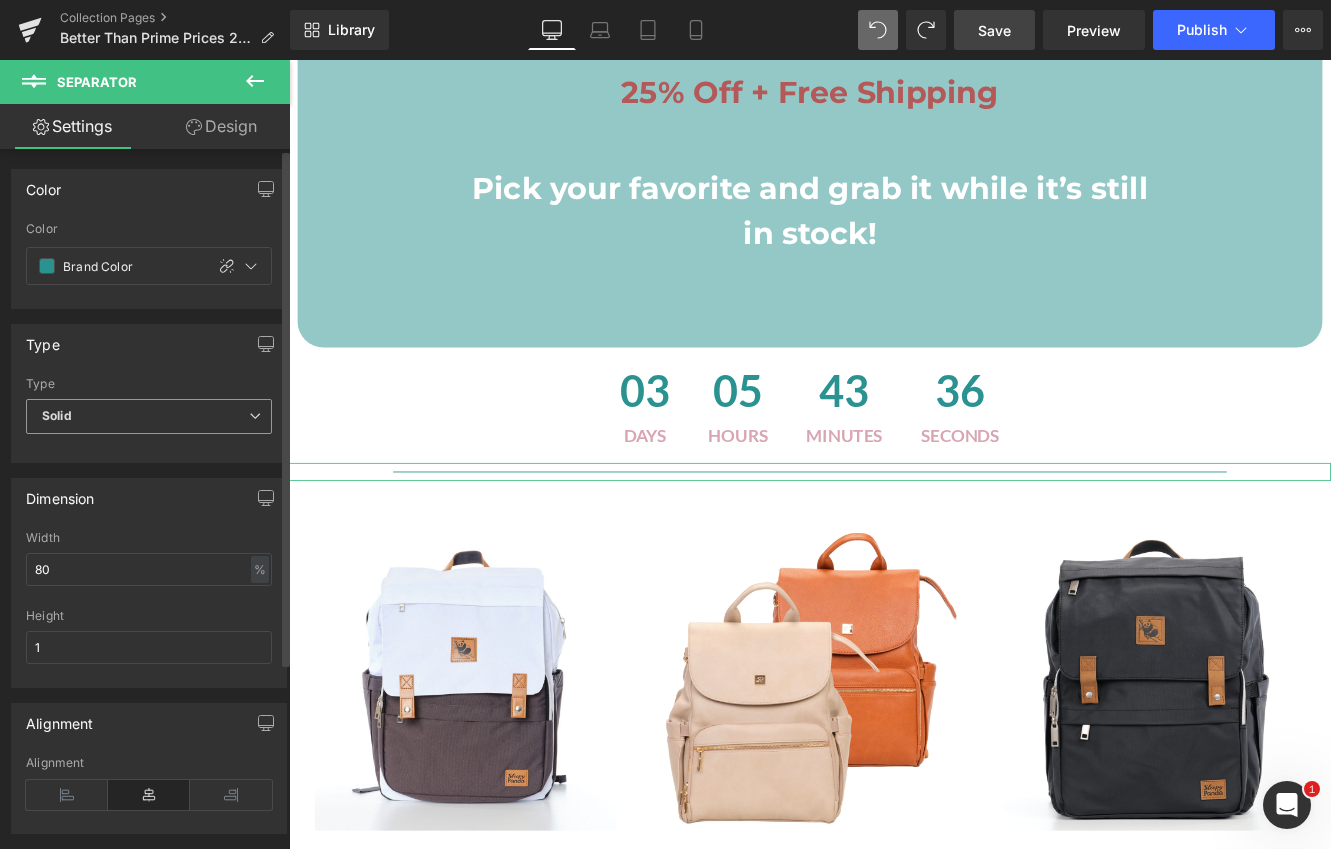 drag, startPoint x: 143, startPoint y: 357, endPoint x: 170, endPoint y: 405, distance: 55.072678 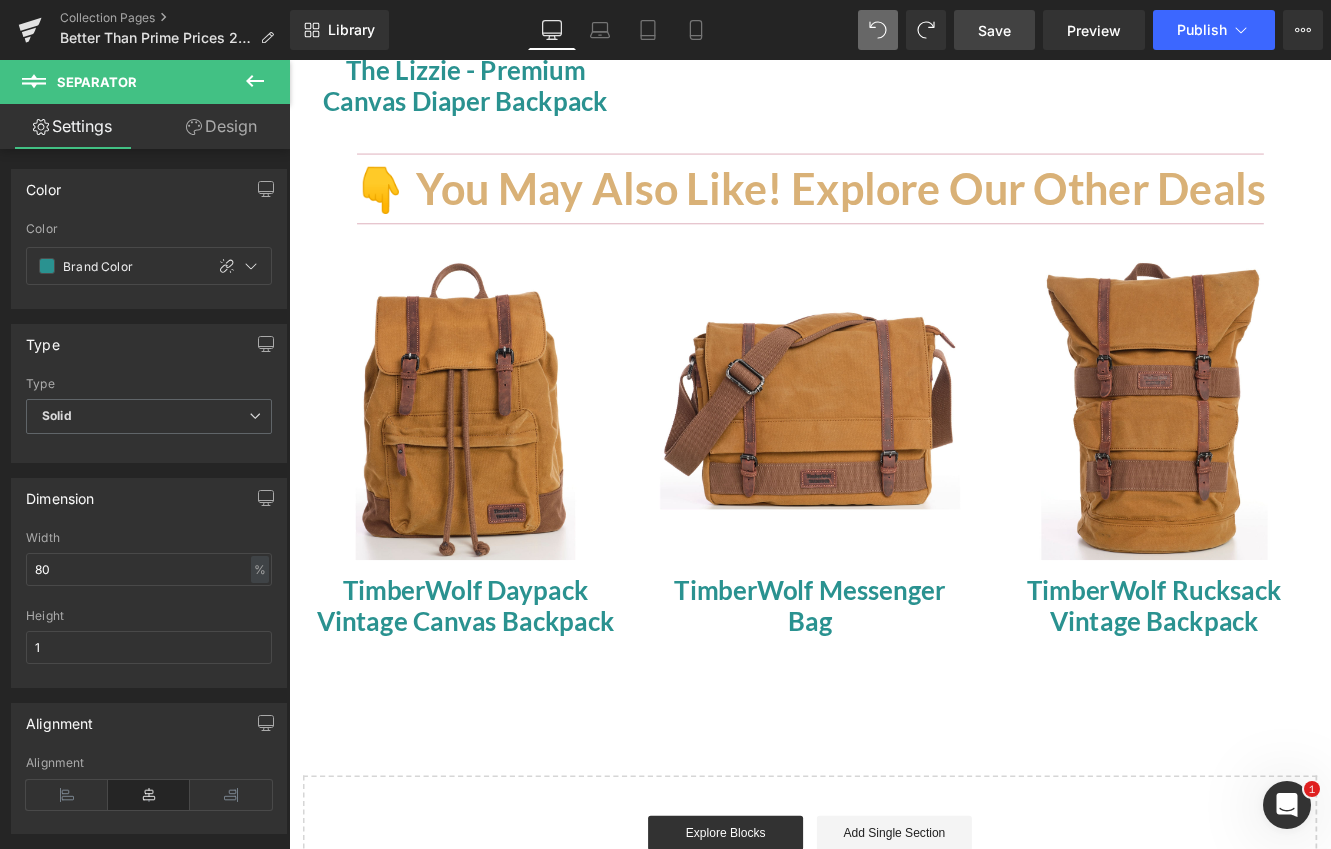scroll, scrollTop: 1576, scrollLeft: 0, axis: vertical 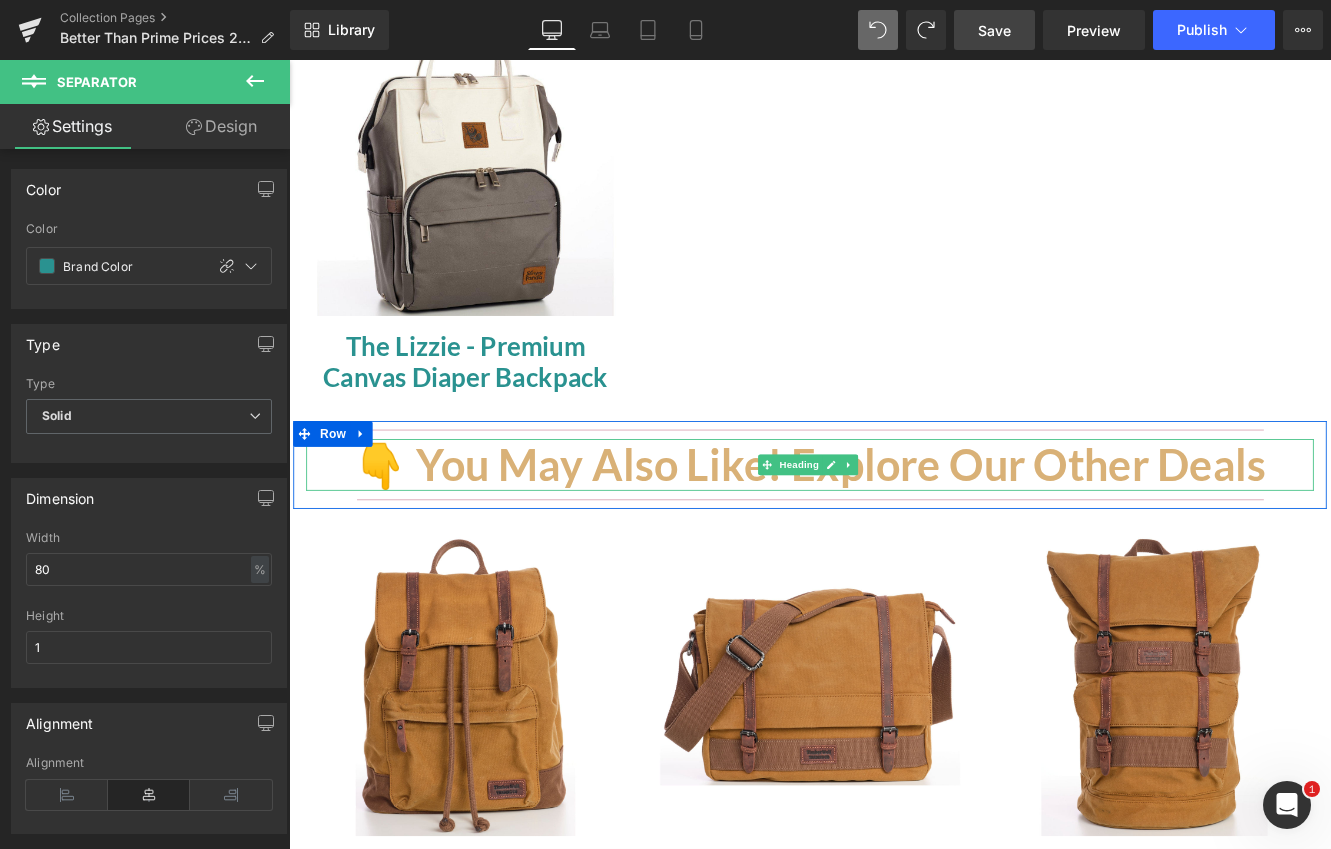 click on "👇 You May Also Like! Explore Our Other Deals" at bounding box center [894, 530] 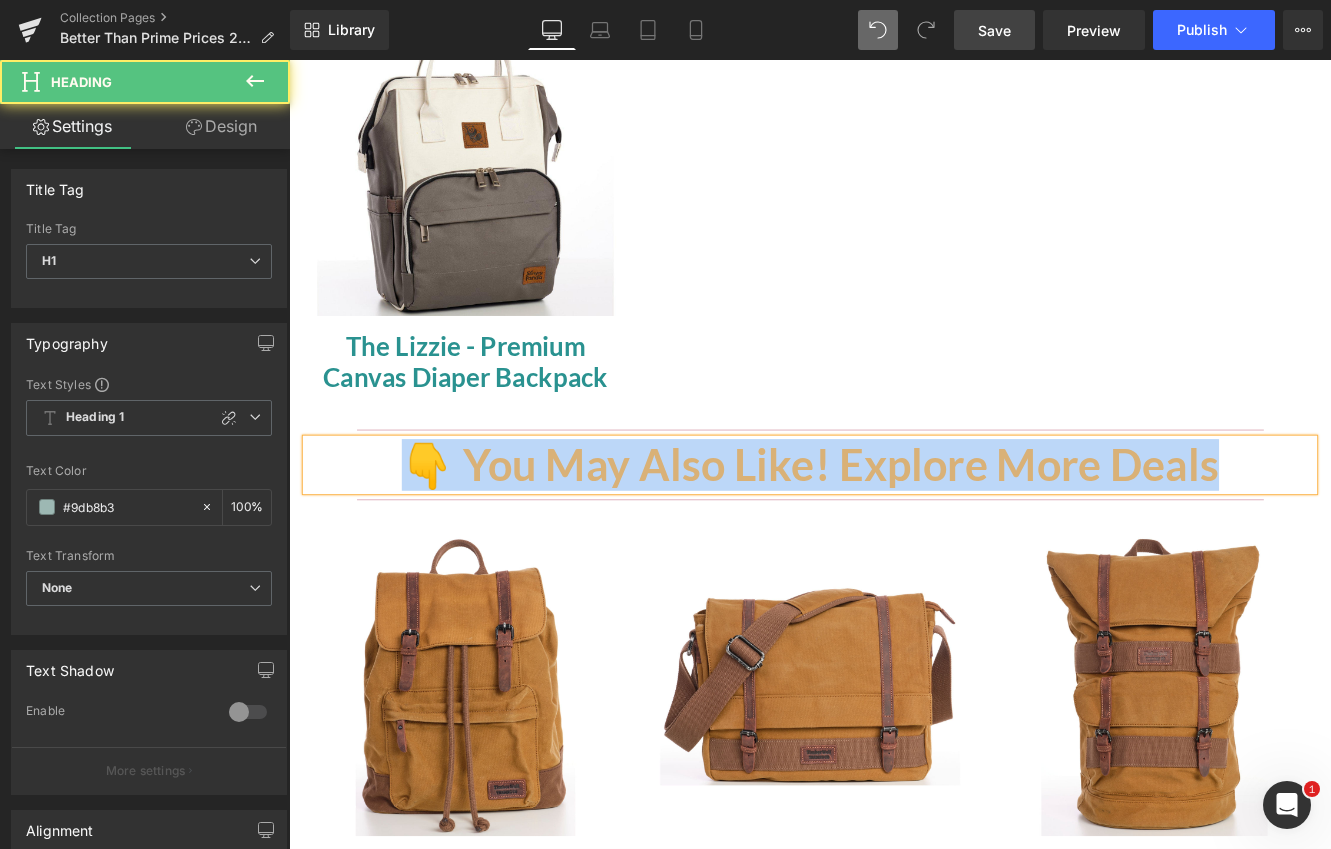 drag, startPoint x: 971, startPoint y: 519, endPoint x: 429, endPoint y: 535, distance: 542.2361 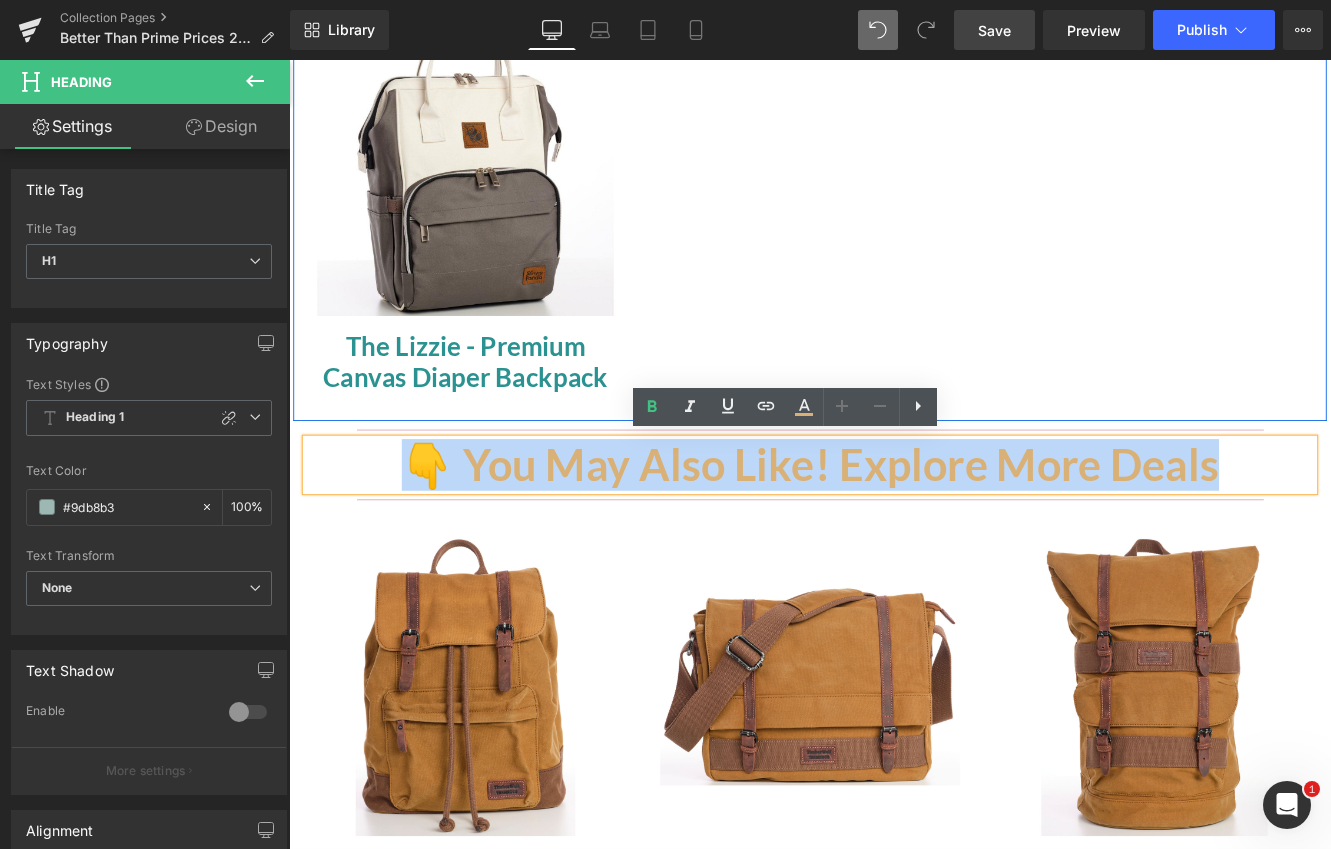copy on "👇 You May Also Like! Explore More Deals" 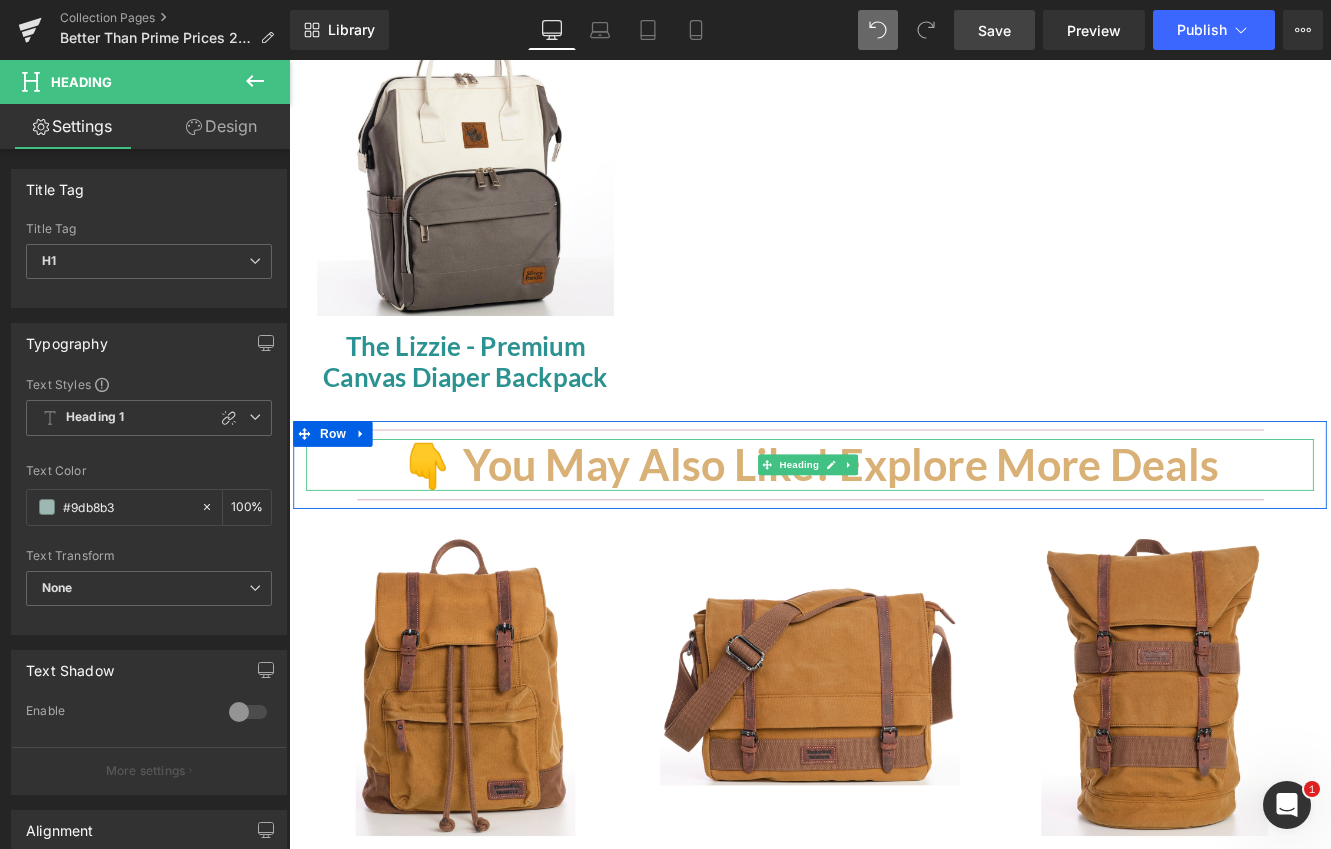 click on "👇 You May Also Like! Explore More Deals" at bounding box center [894, 530] 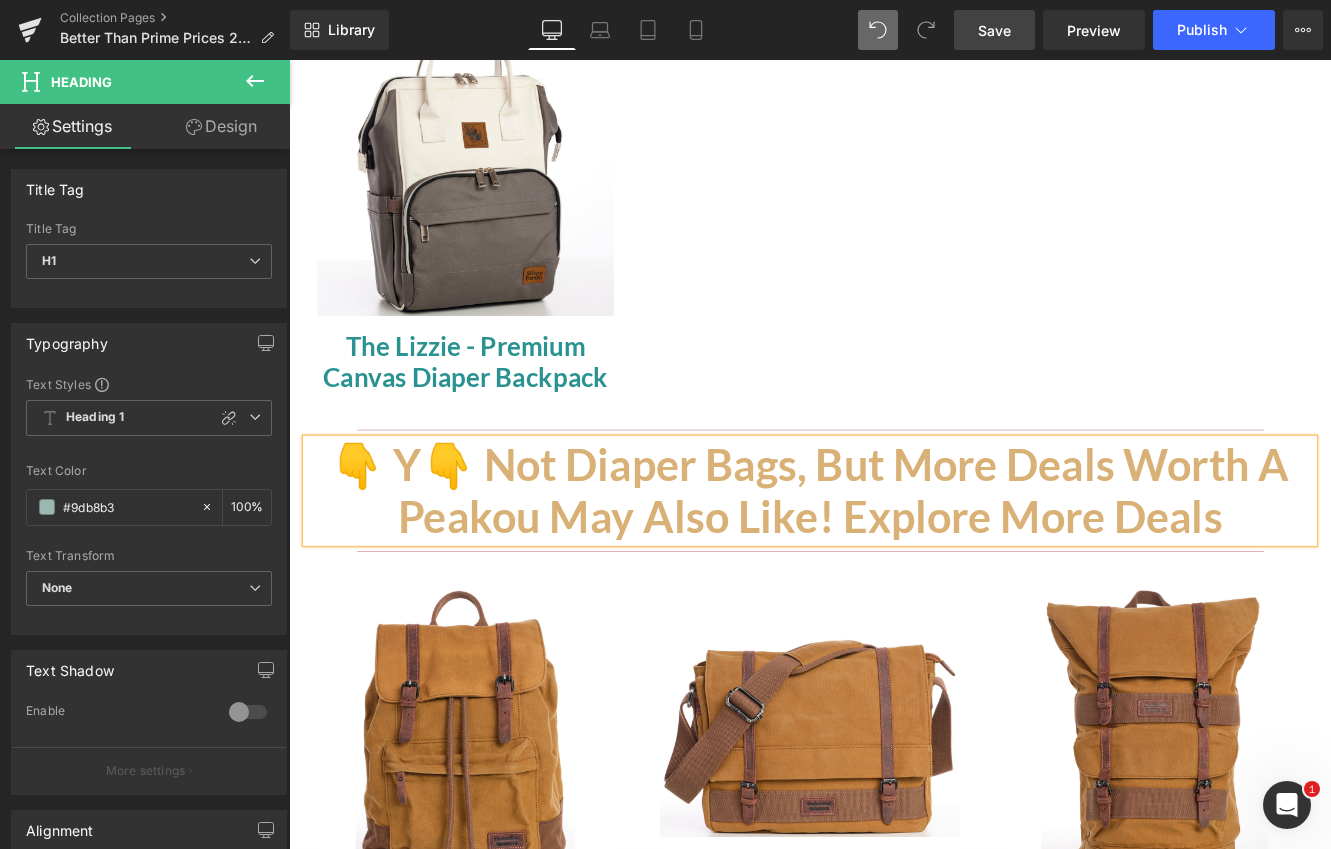 click on "👇 Y👇 Not Diaper Bags, But More Deals Worth A Peakou May Also Like! Explore More Deals" at bounding box center (894, 560) 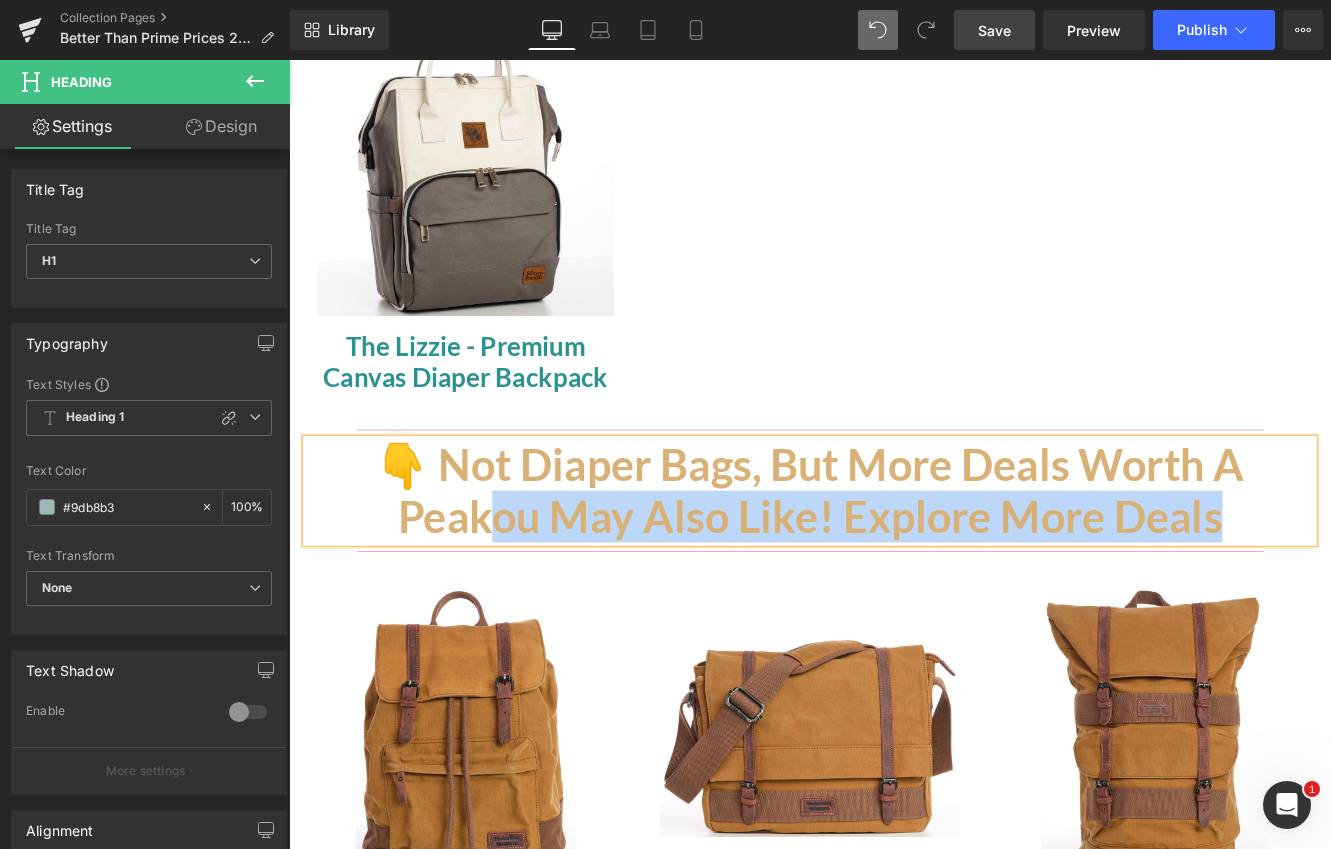 drag, startPoint x: 520, startPoint y: 584, endPoint x: 1365, endPoint y: 577, distance: 845.029 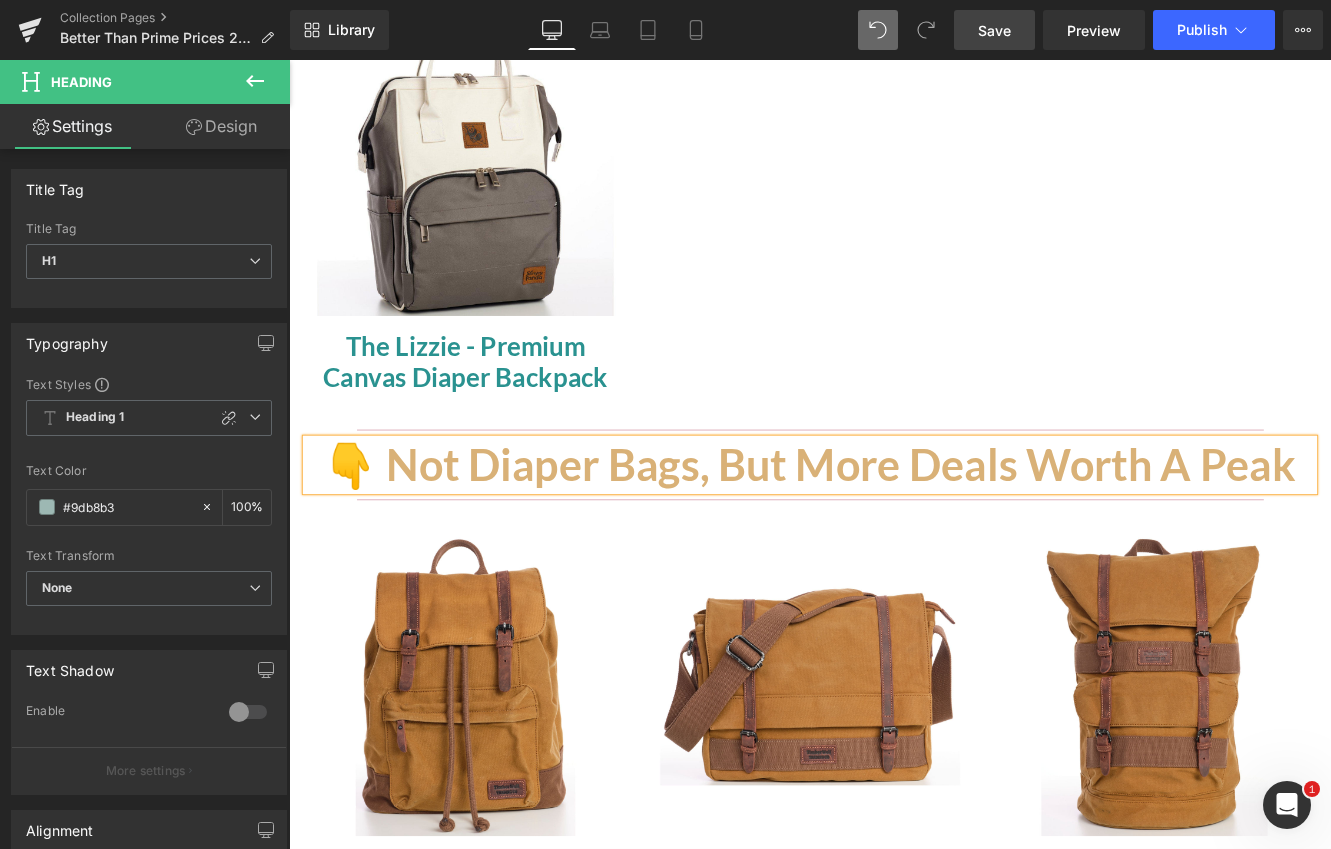 click on "Save" at bounding box center (994, 30) 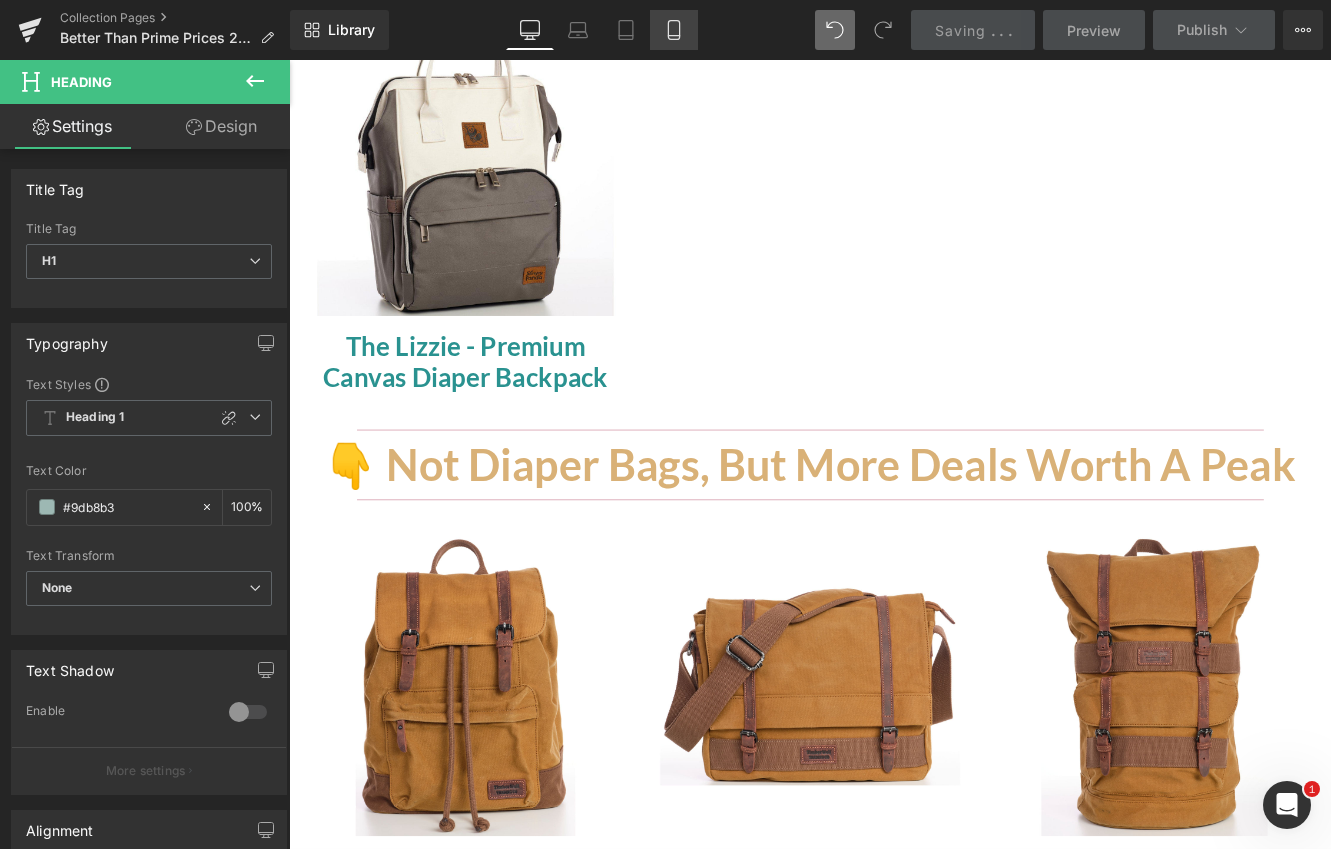 click on "Mobile" at bounding box center (674, 30) 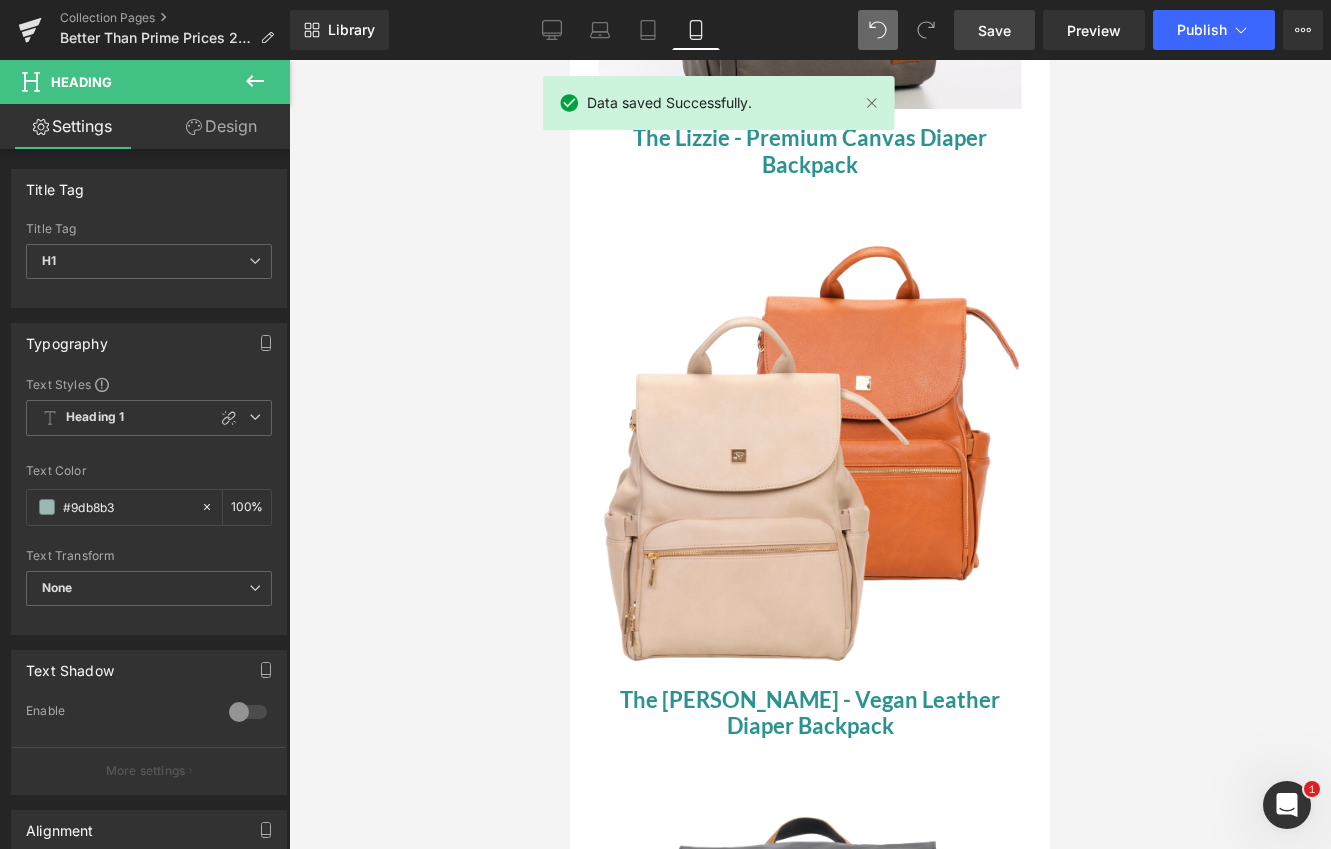 scroll, scrollTop: 2374, scrollLeft: 0, axis: vertical 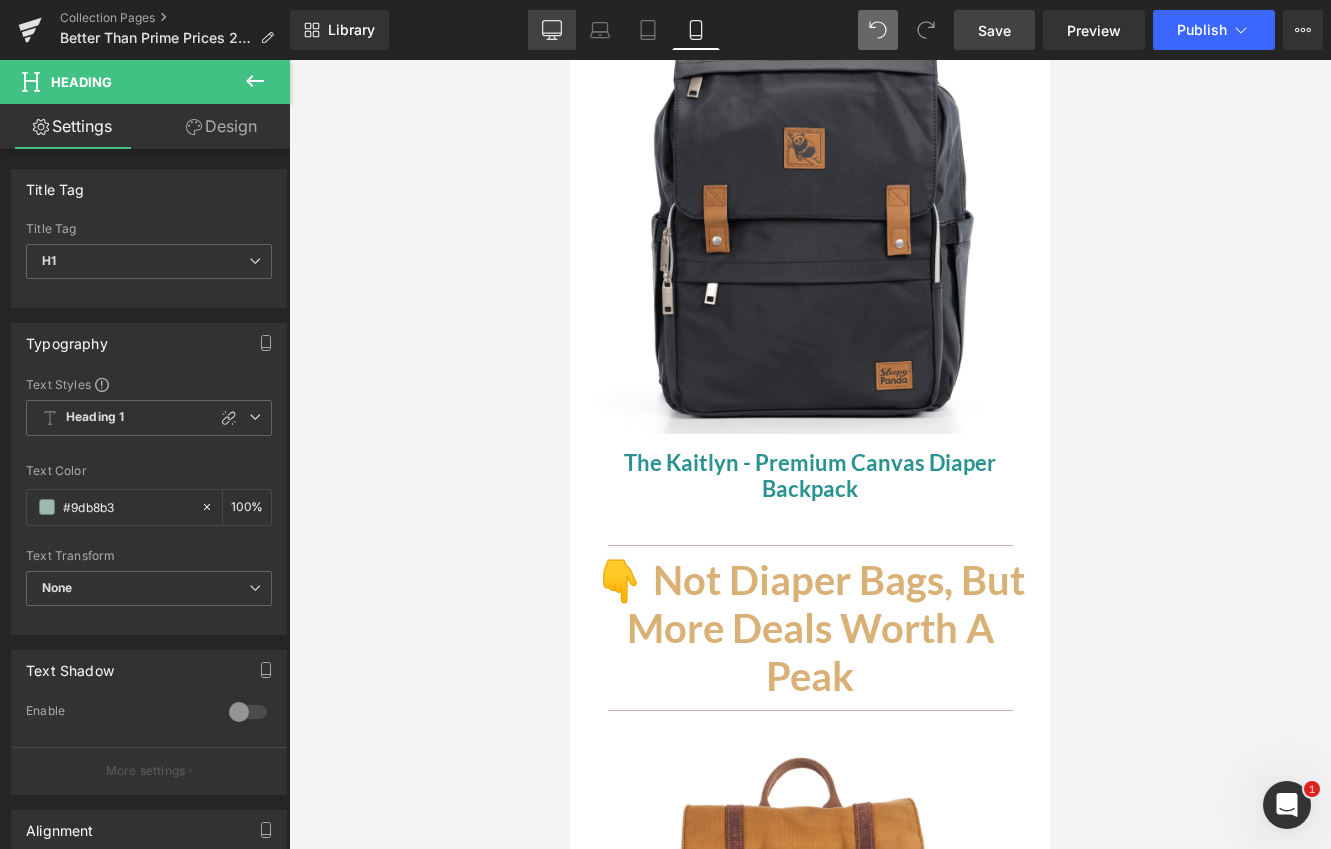 click on "Desktop" at bounding box center (552, 30) 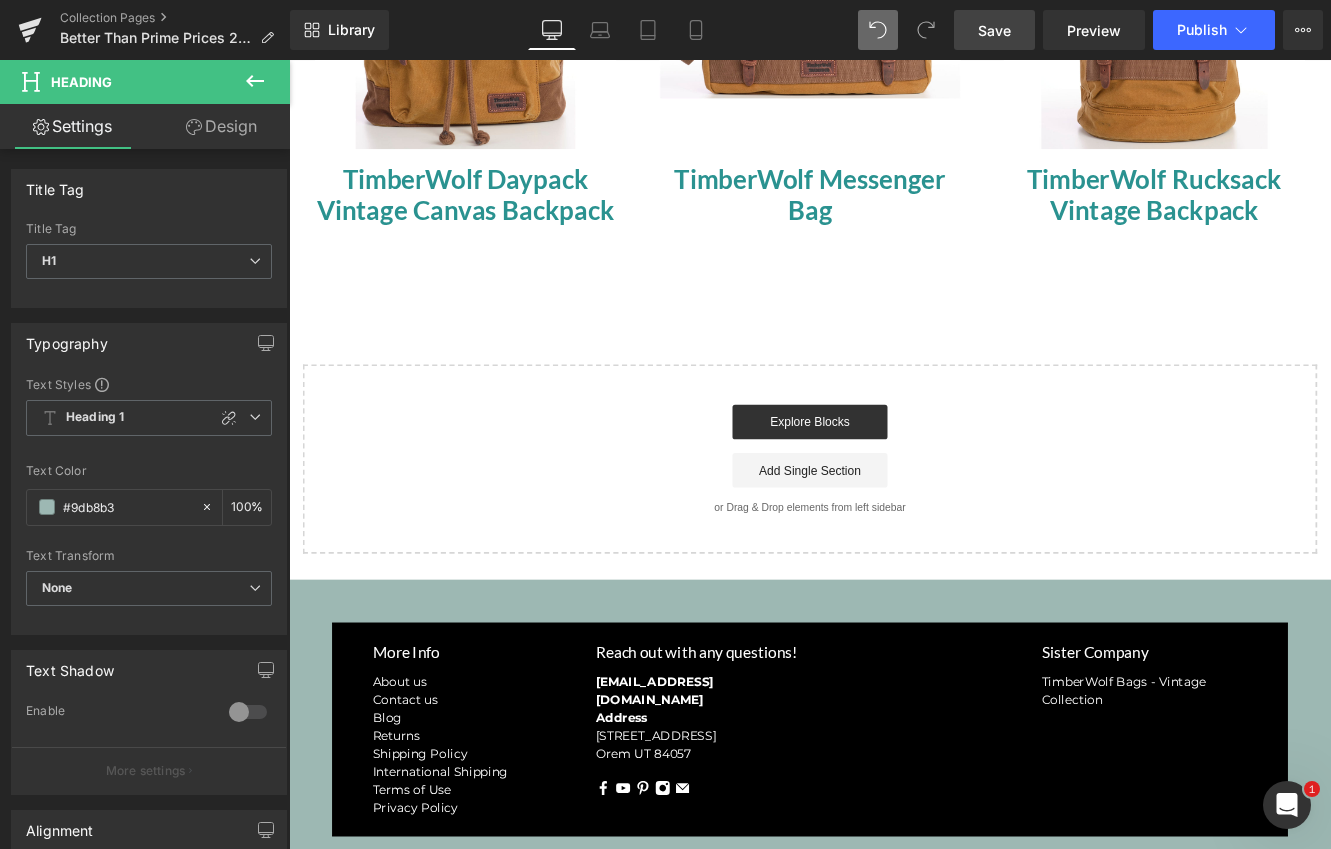 scroll, scrollTop: 1576, scrollLeft: 0, axis: vertical 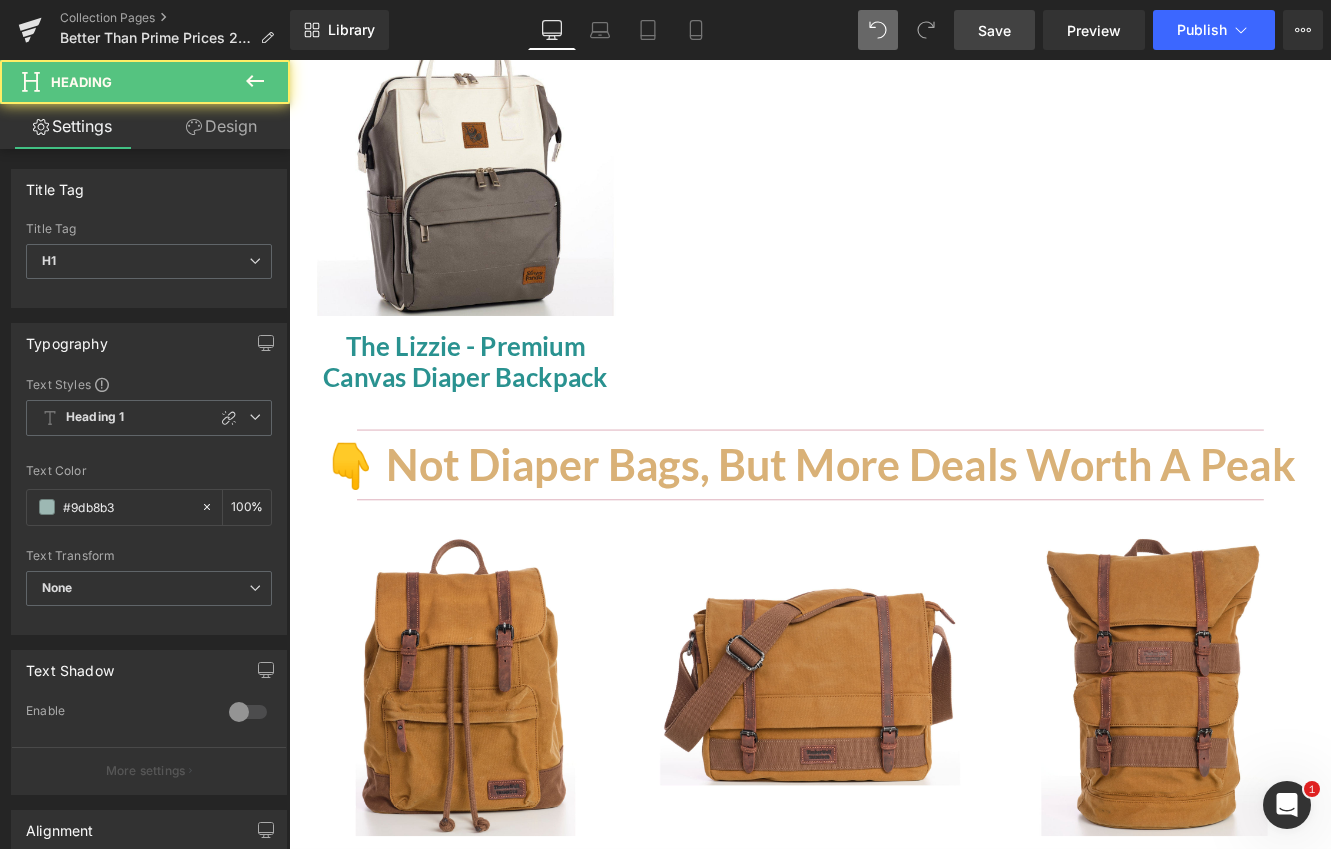 click on "👇 Not Diaper Bags, But More Deals Worth A Peak" at bounding box center [894, 530] 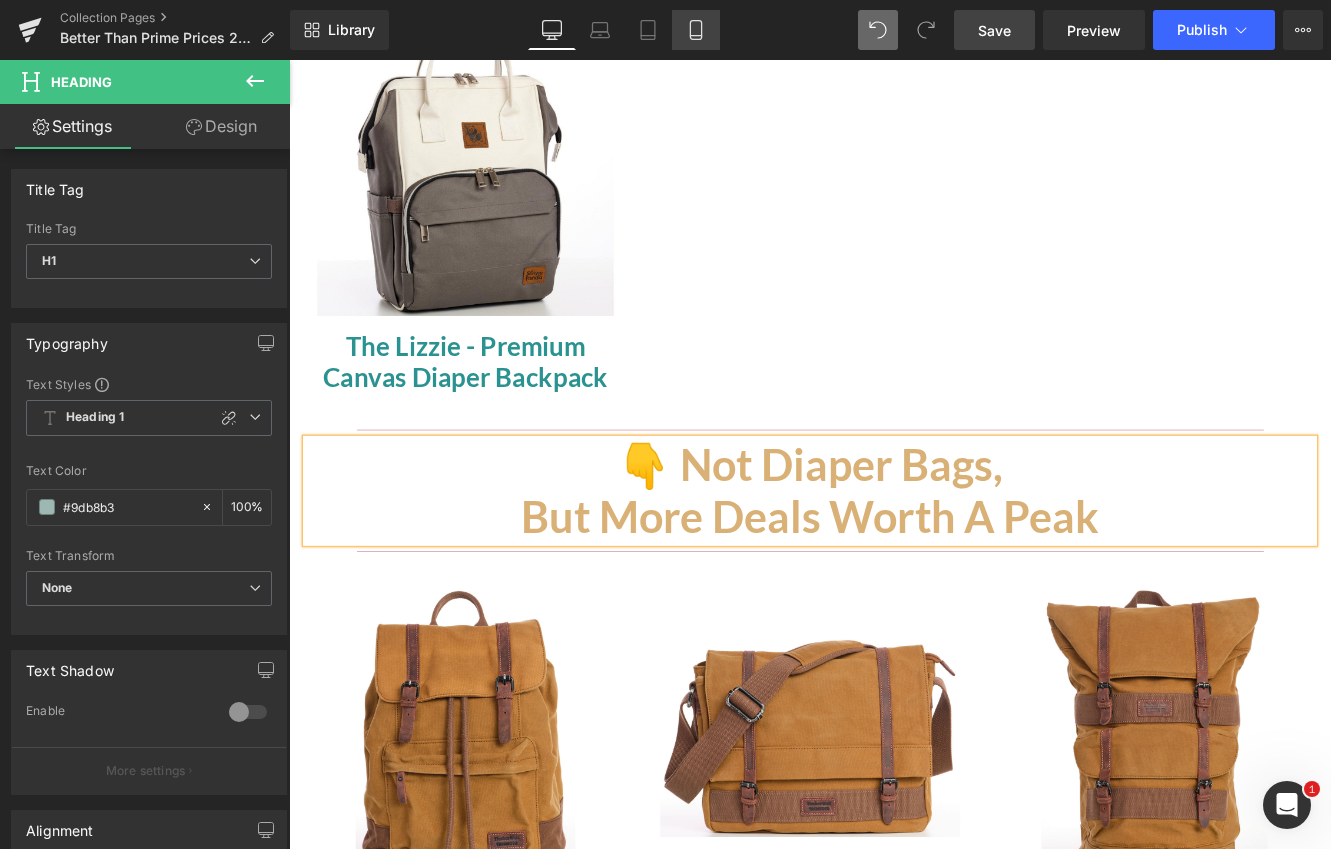 click 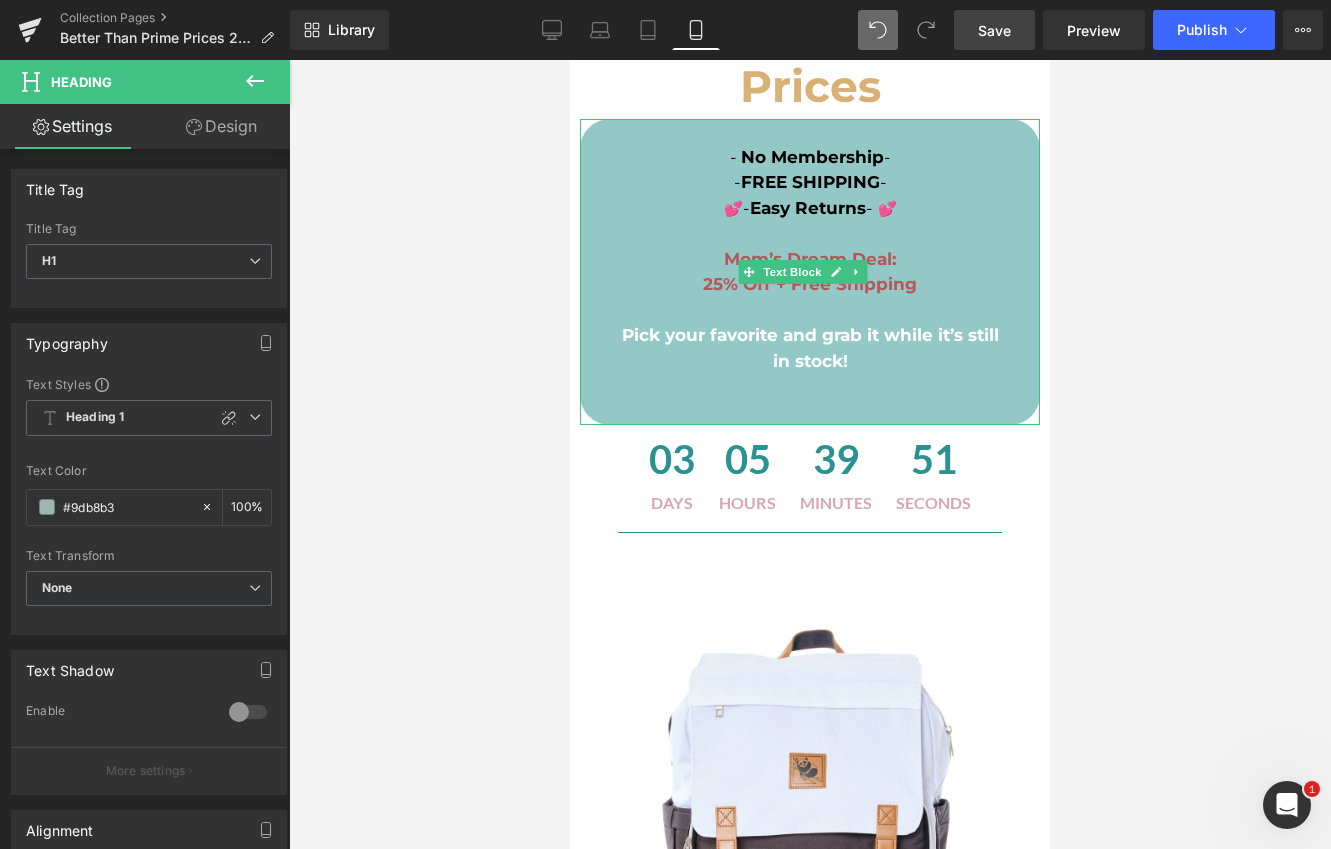 scroll, scrollTop: 0, scrollLeft: 0, axis: both 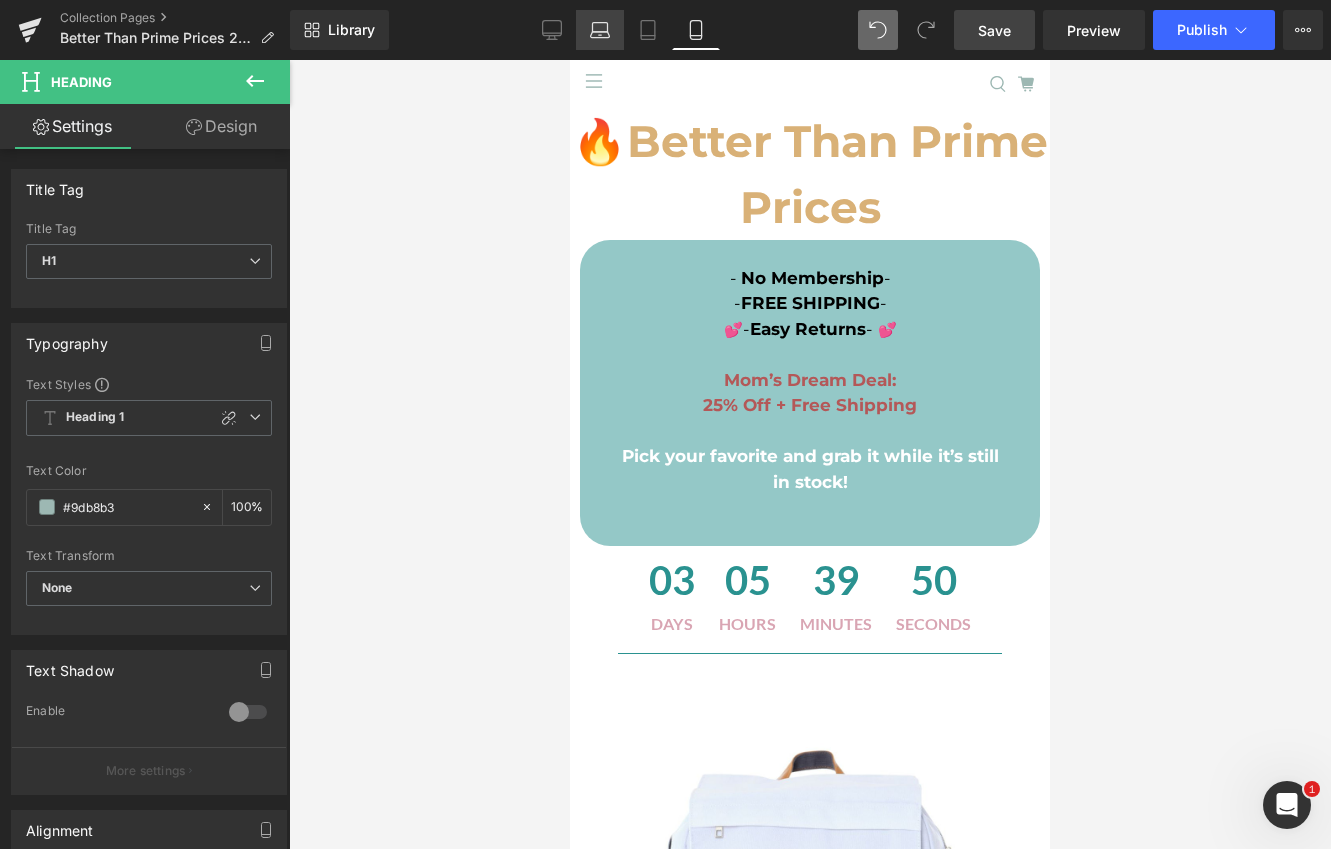 click 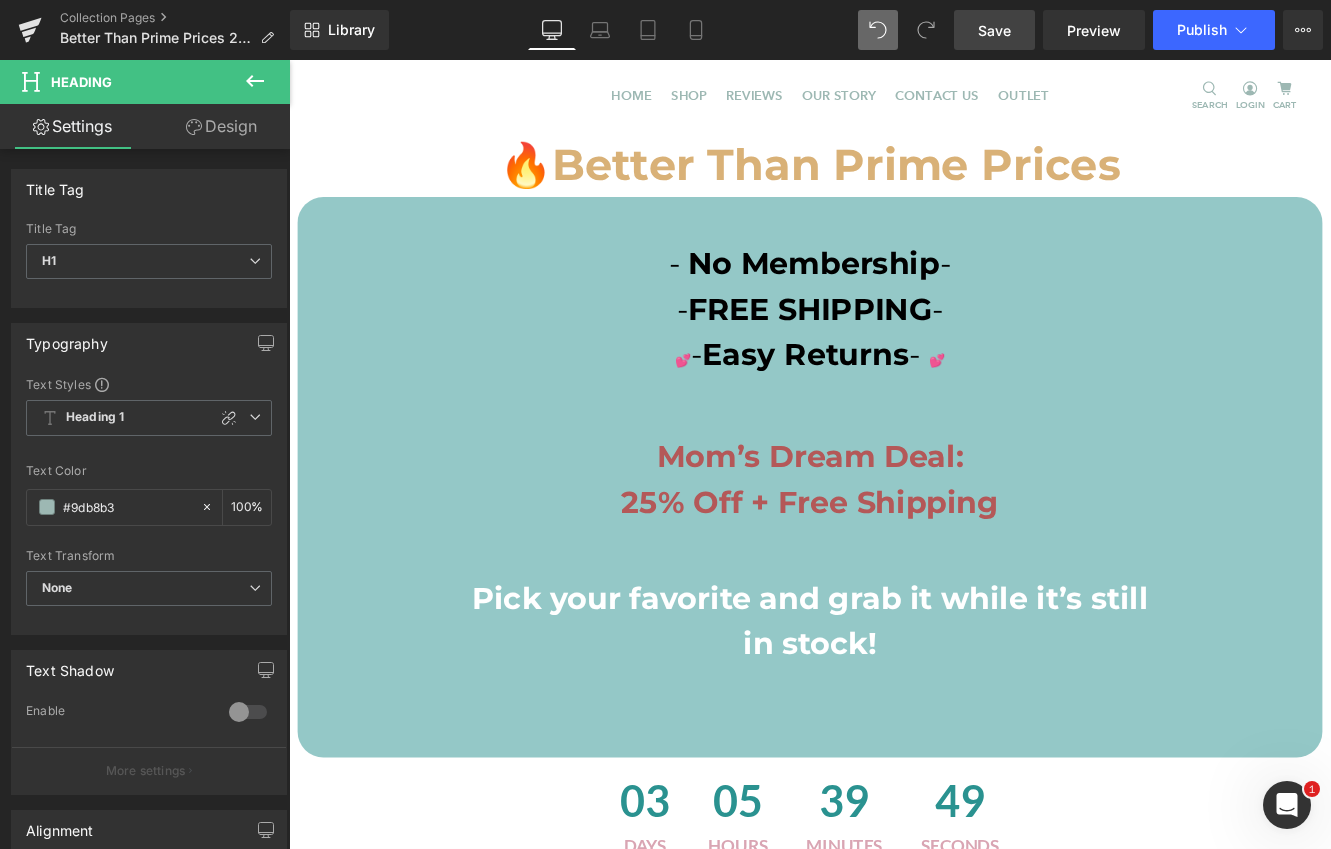click on "Save" at bounding box center (994, 30) 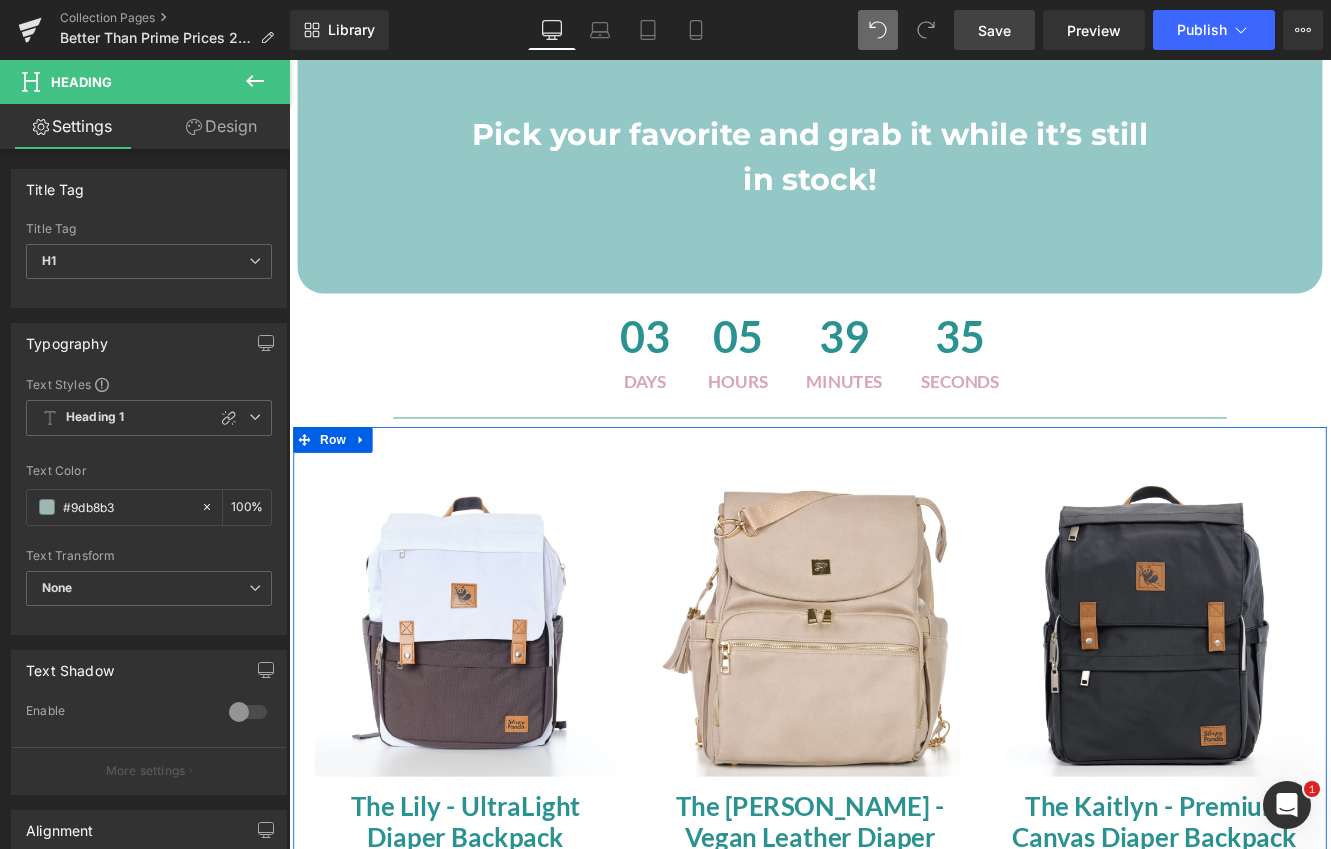scroll, scrollTop: 0, scrollLeft: 0, axis: both 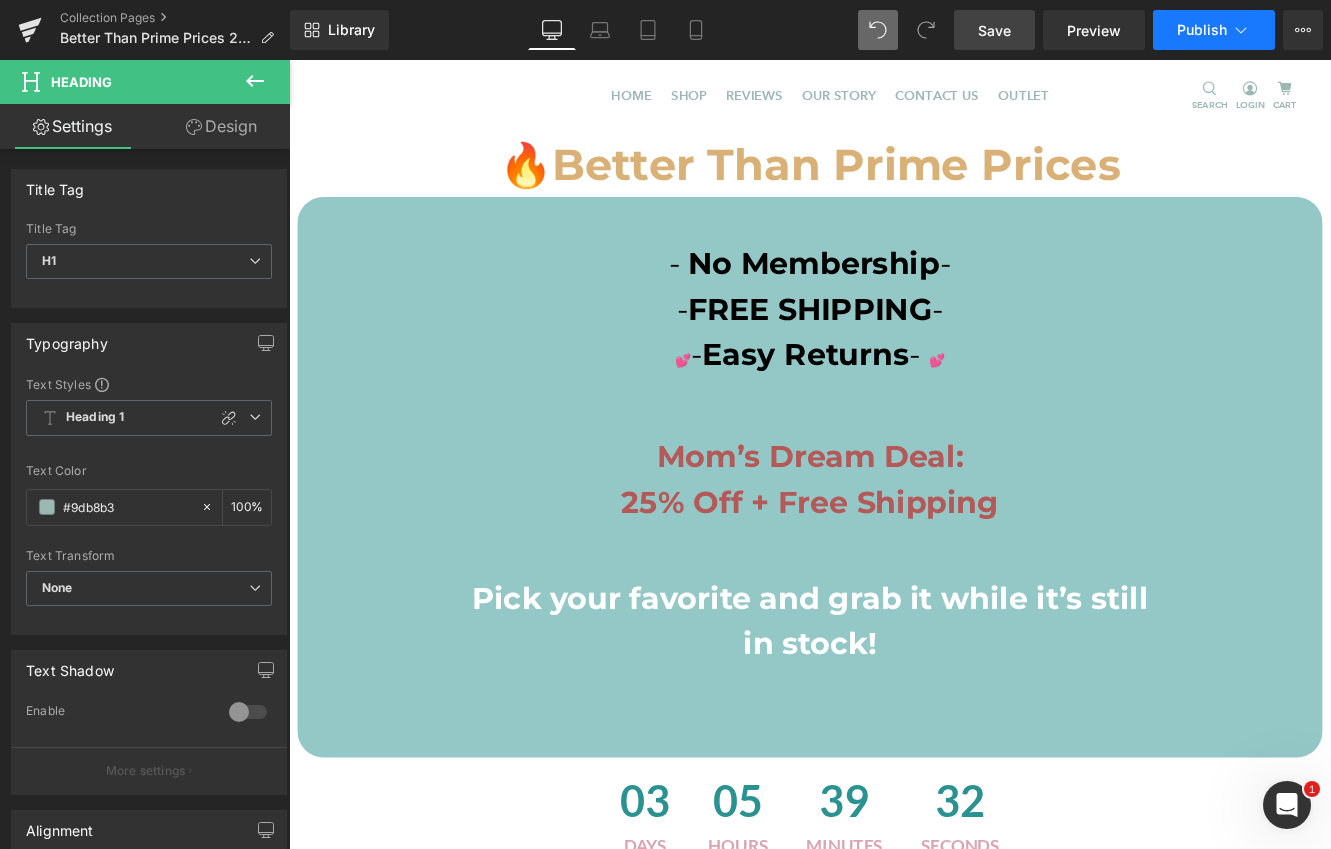 click on "Publish" at bounding box center (1202, 30) 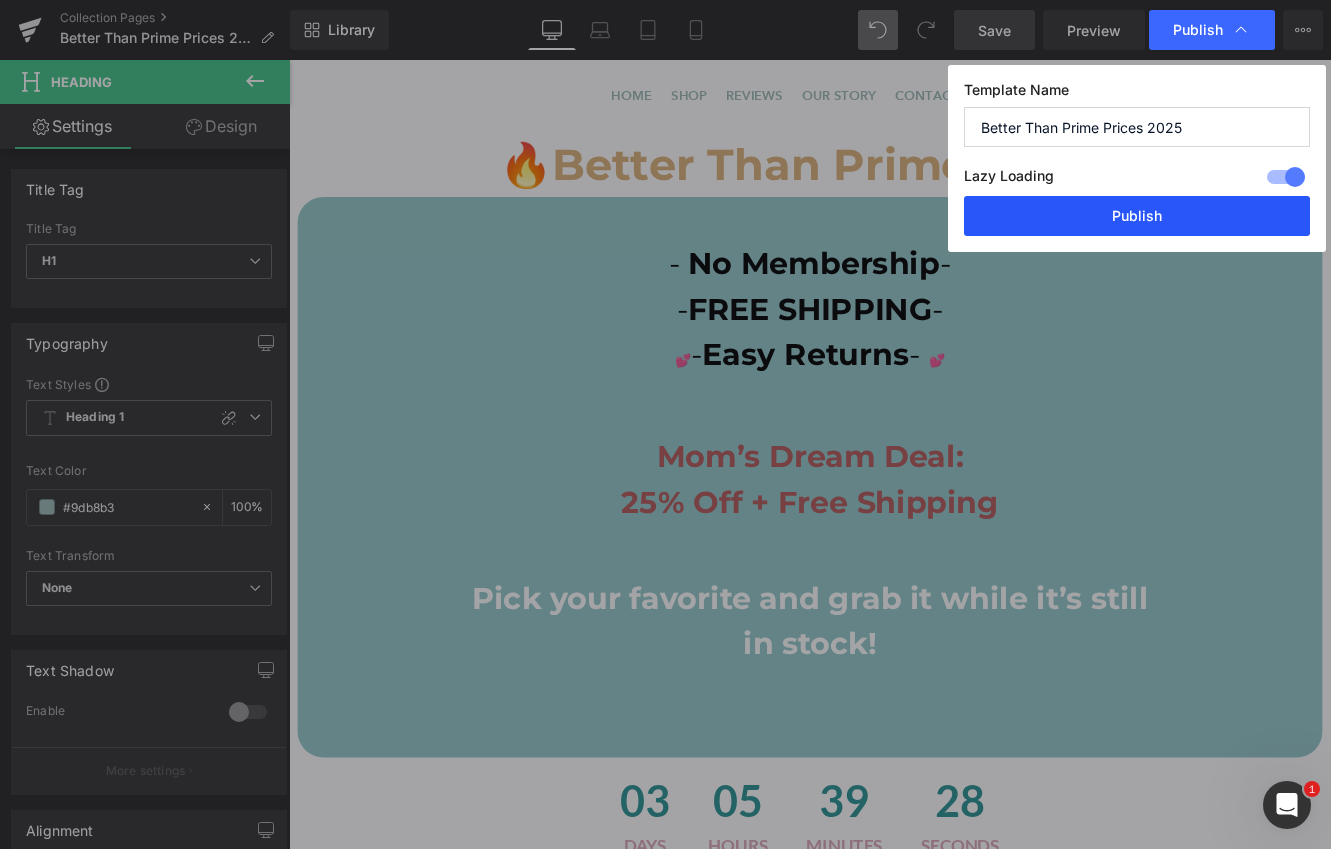 click on "Publish" at bounding box center (1137, 216) 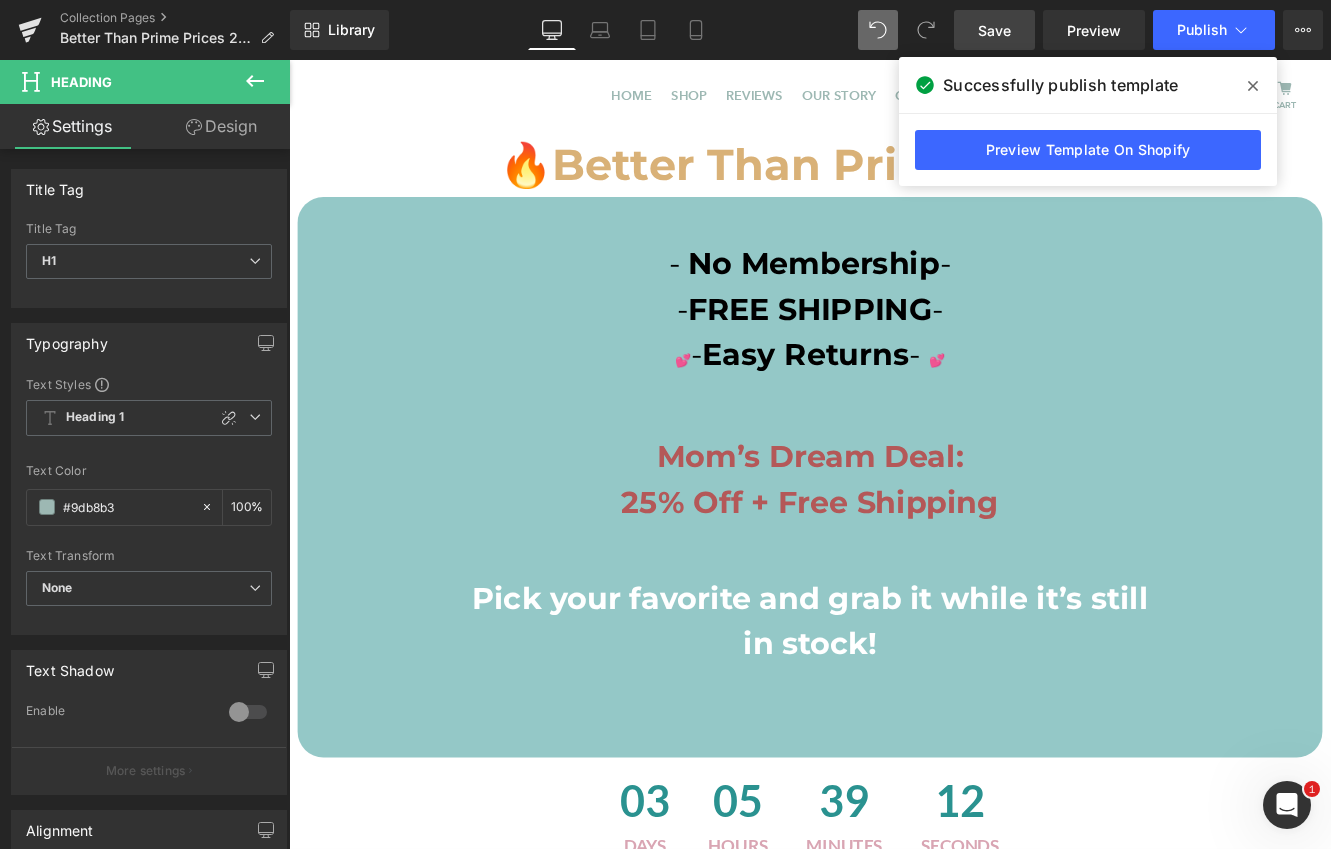 click 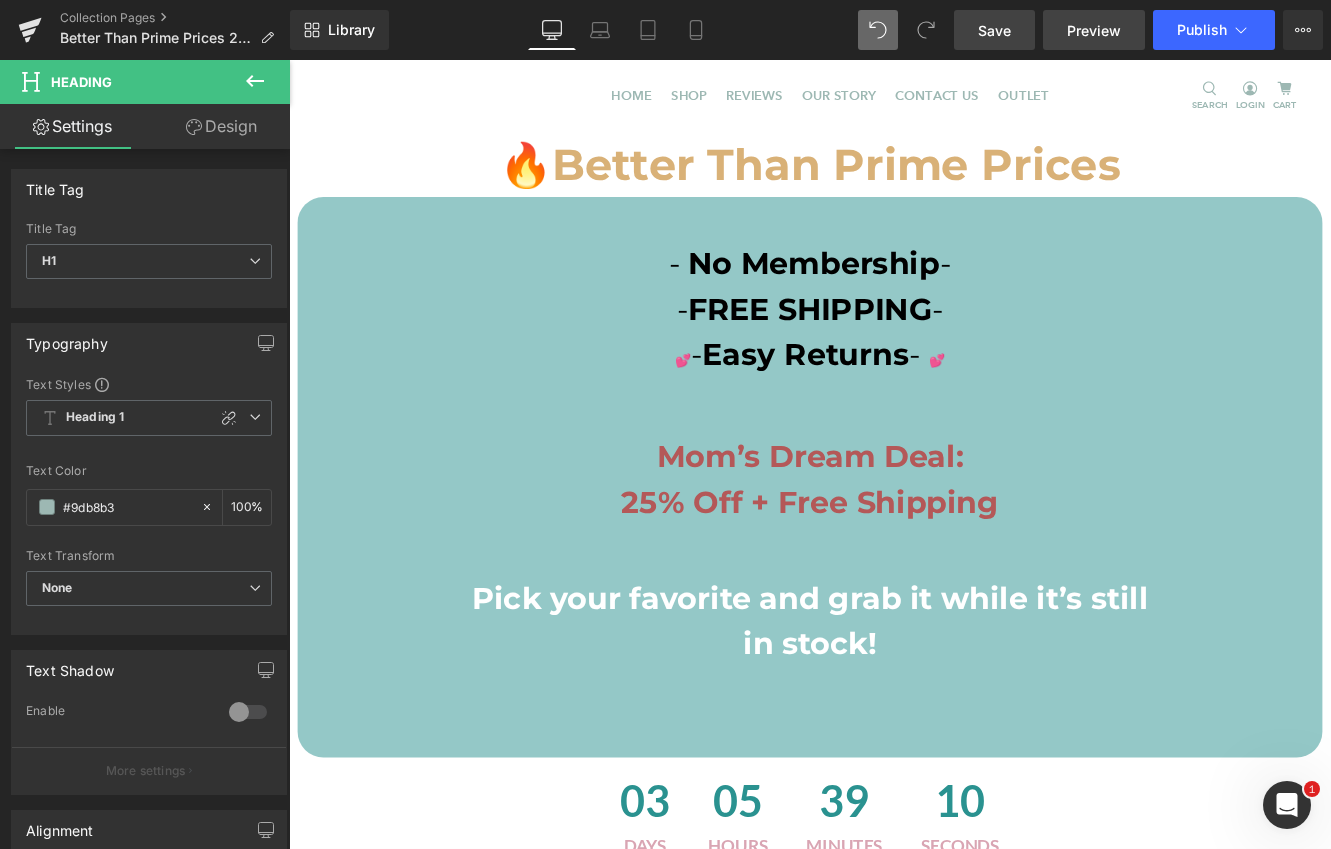 click on "Preview" at bounding box center [1094, 30] 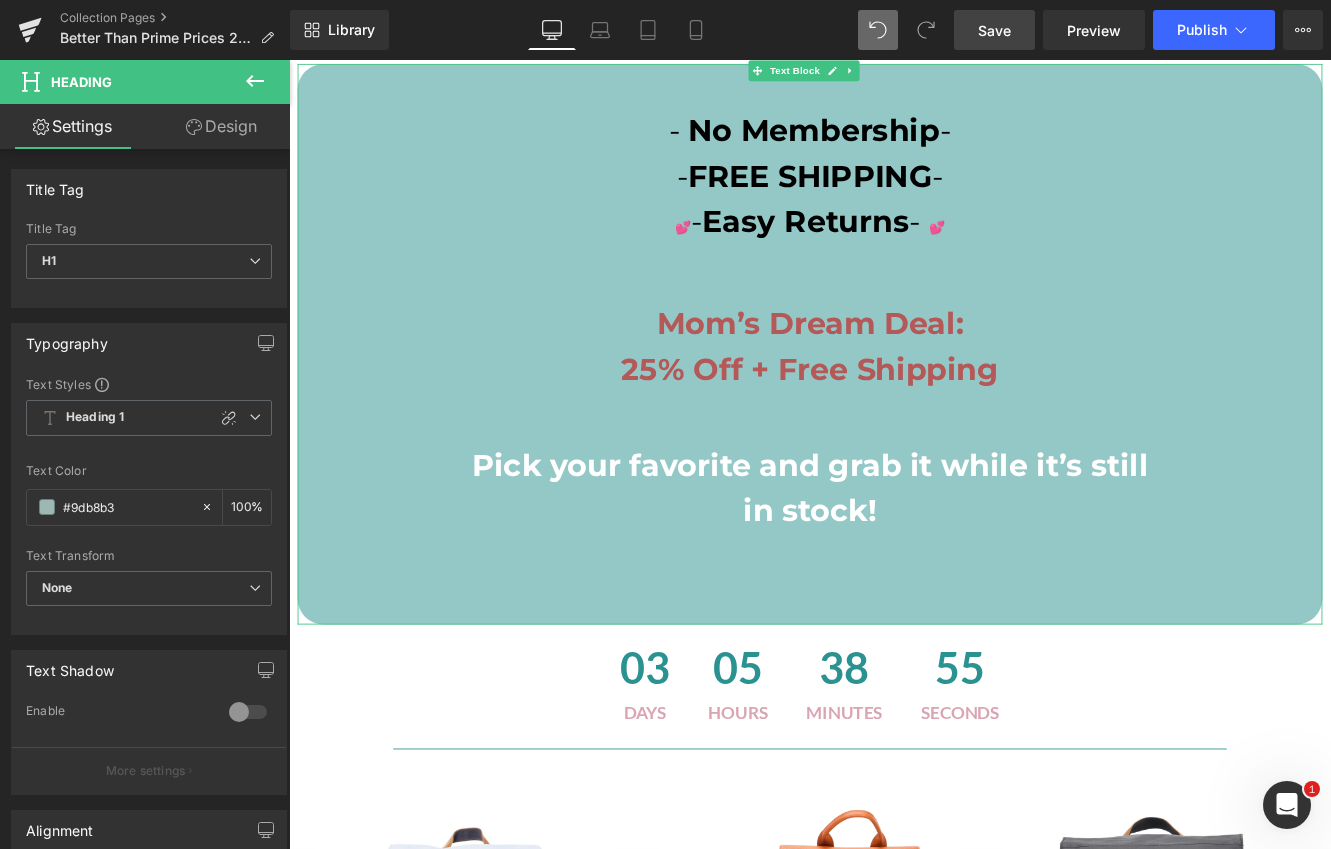 scroll, scrollTop: 0, scrollLeft: 0, axis: both 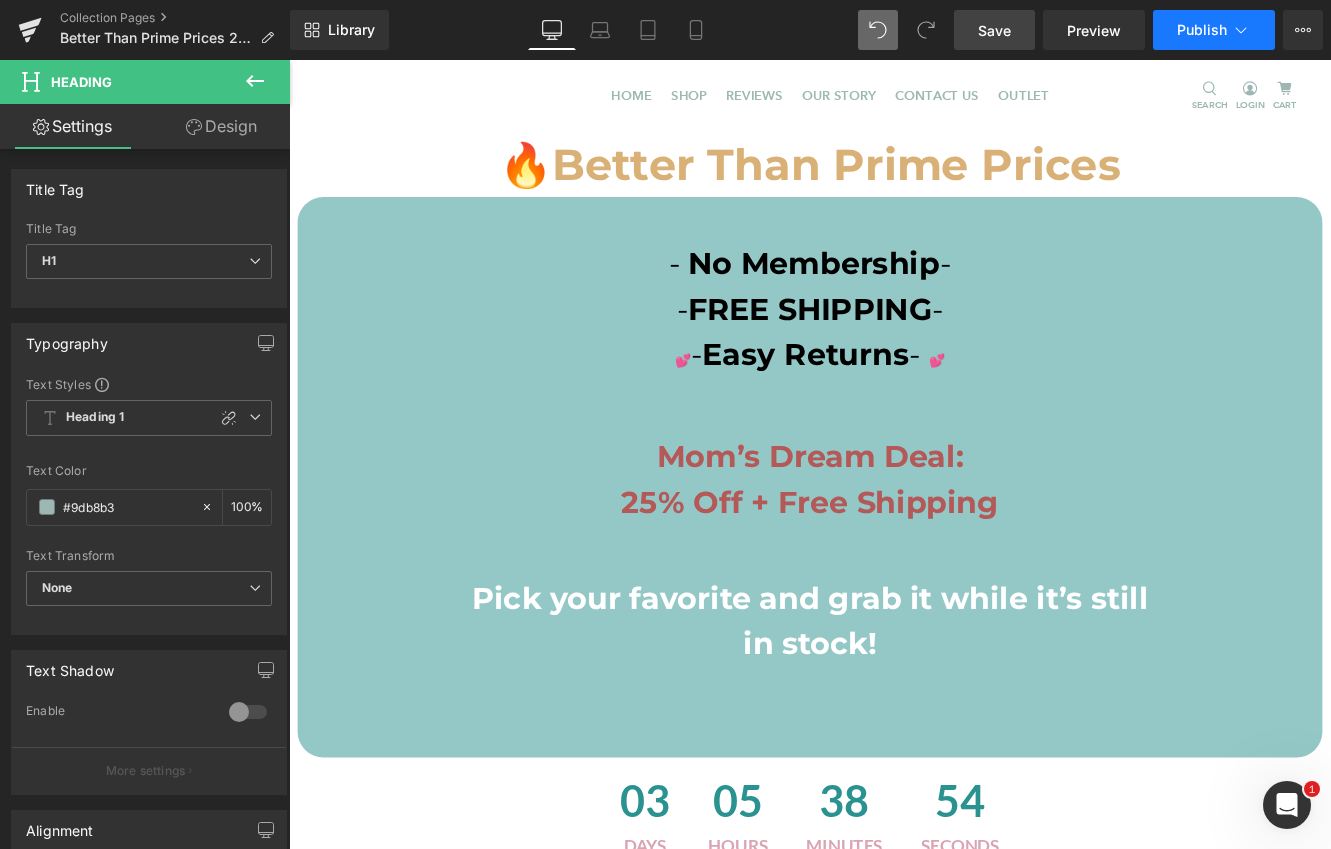 click 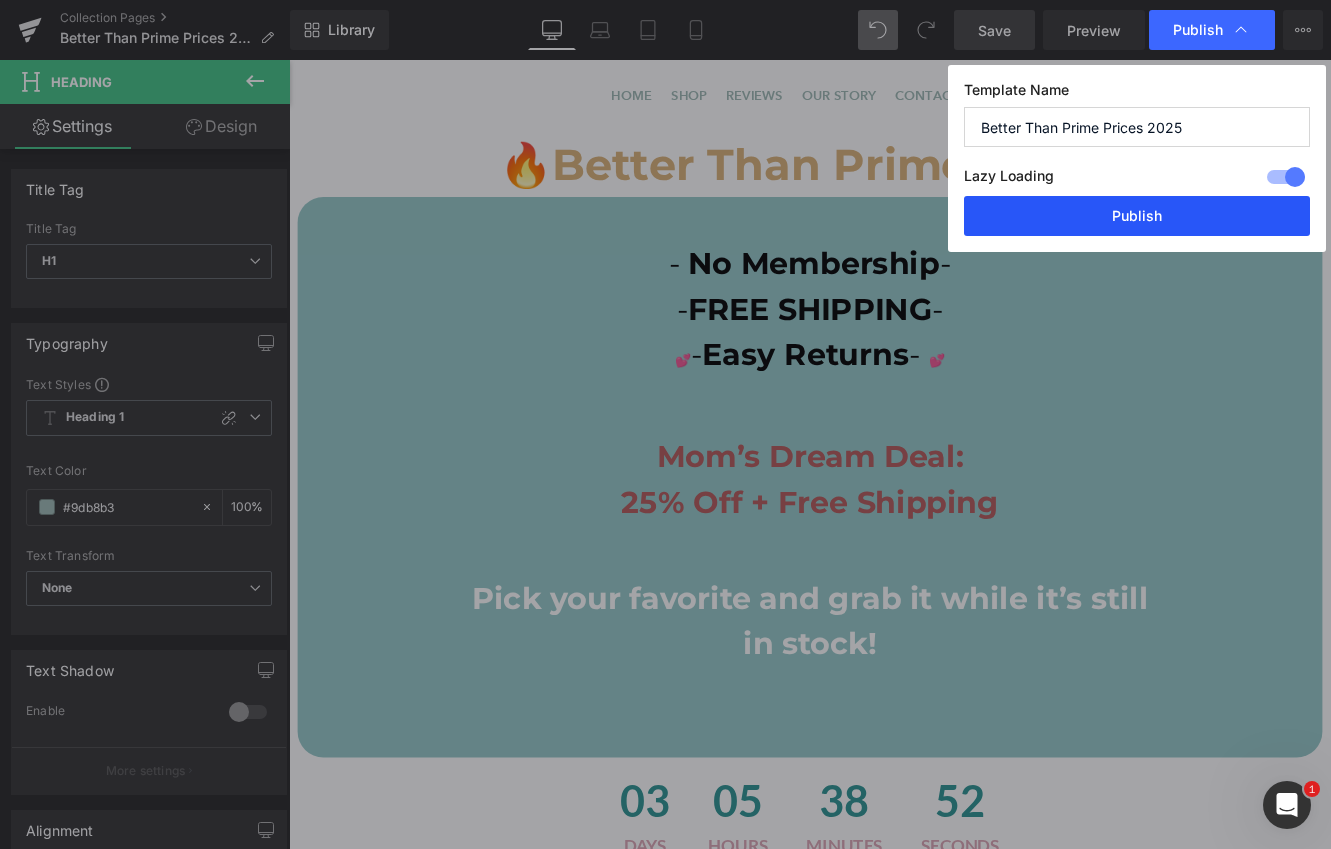 click on "Publish" at bounding box center (1137, 216) 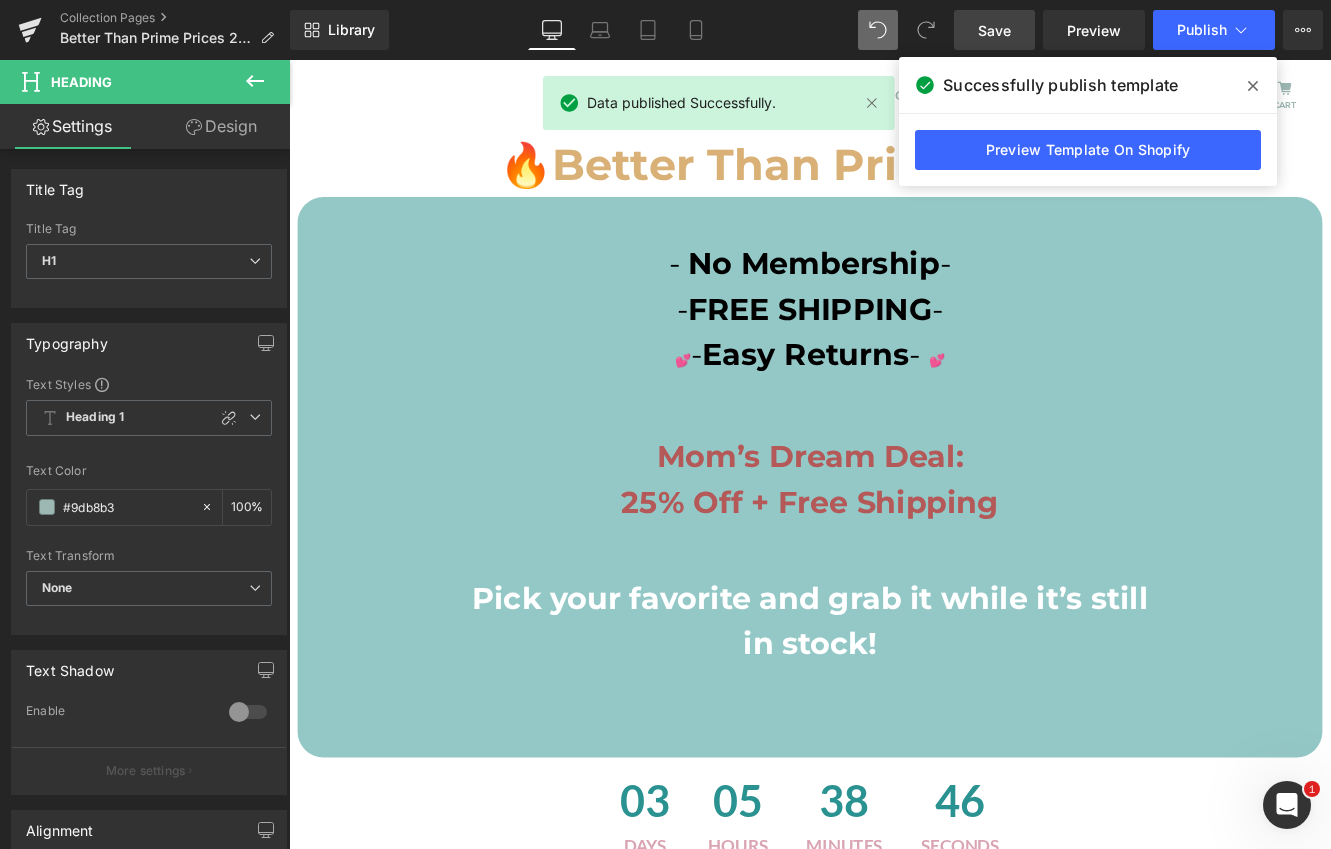 drag, startPoint x: 1251, startPoint y: 84, endPoint x: 1183, endPoint y: 3, distance: 105.75916 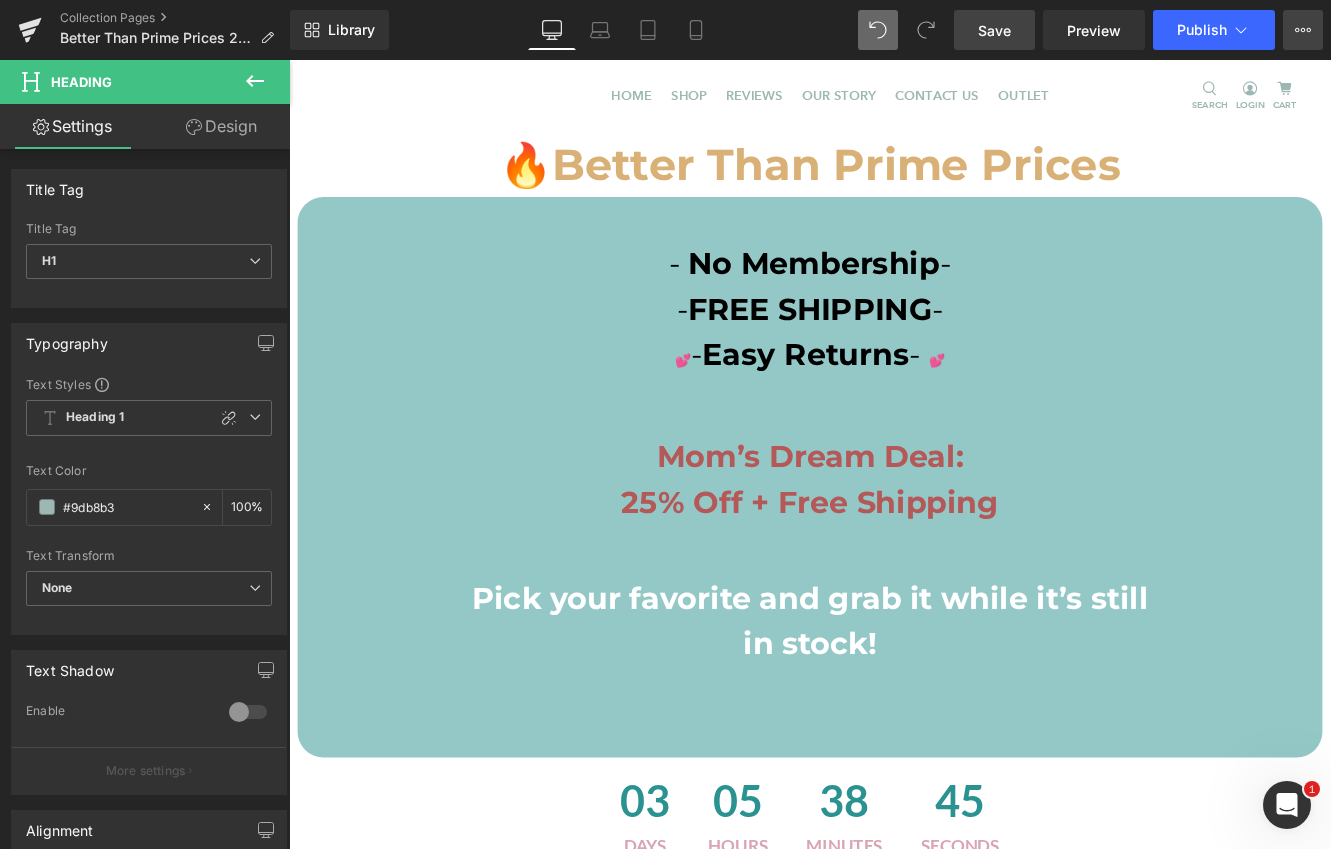 click 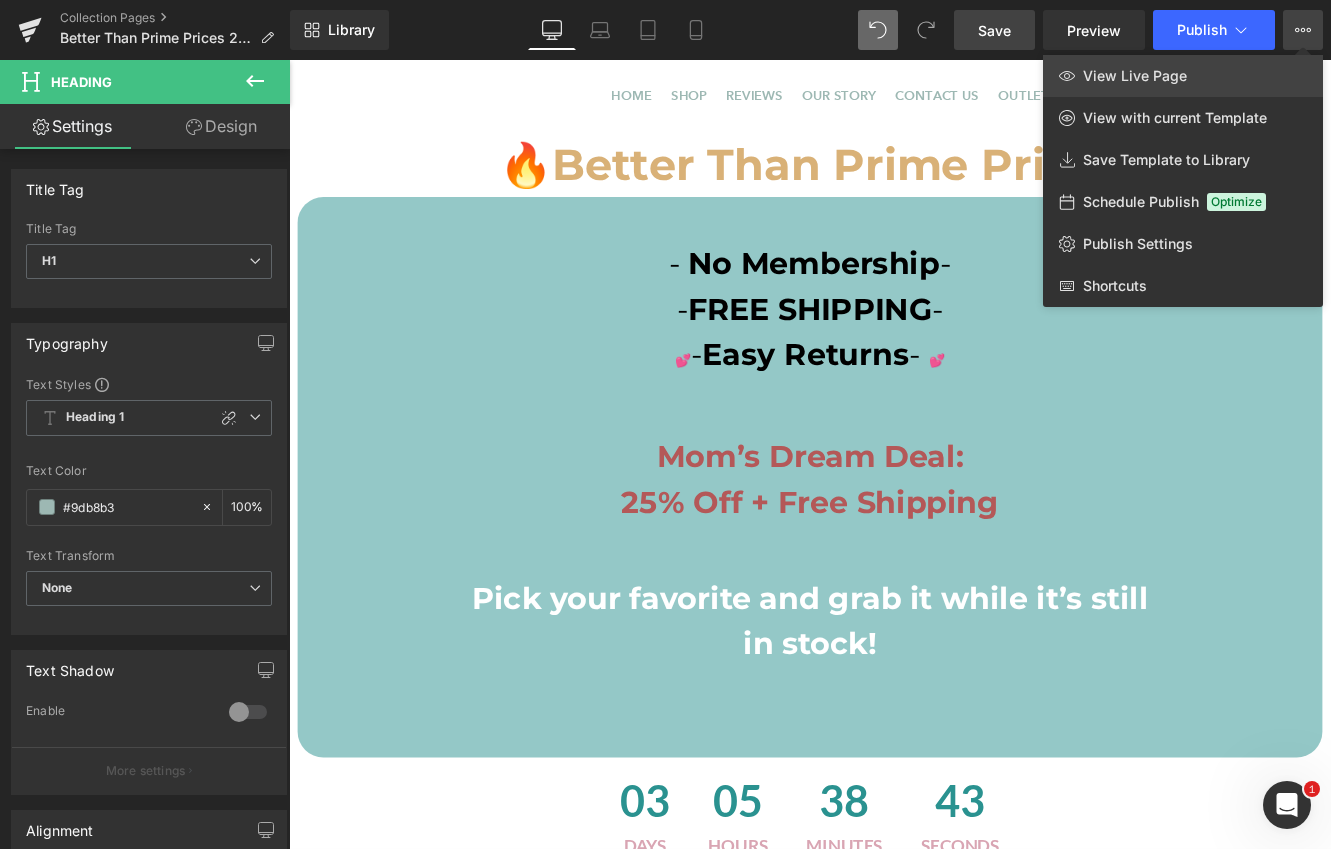 click on "View Live Page" at bounding box center (1135, 76) 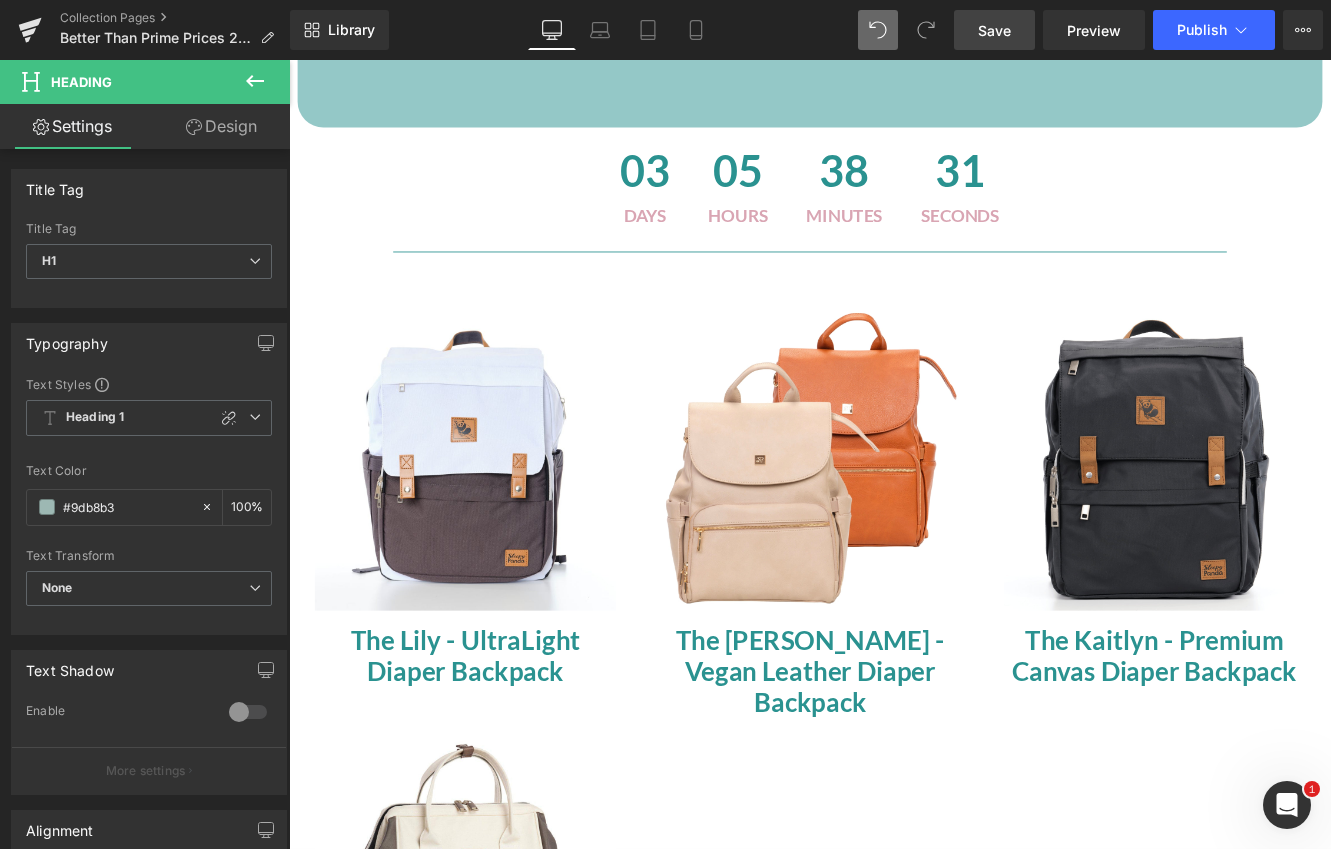scroll, scrollTop: 0, scrollLeft: 0, axis: both 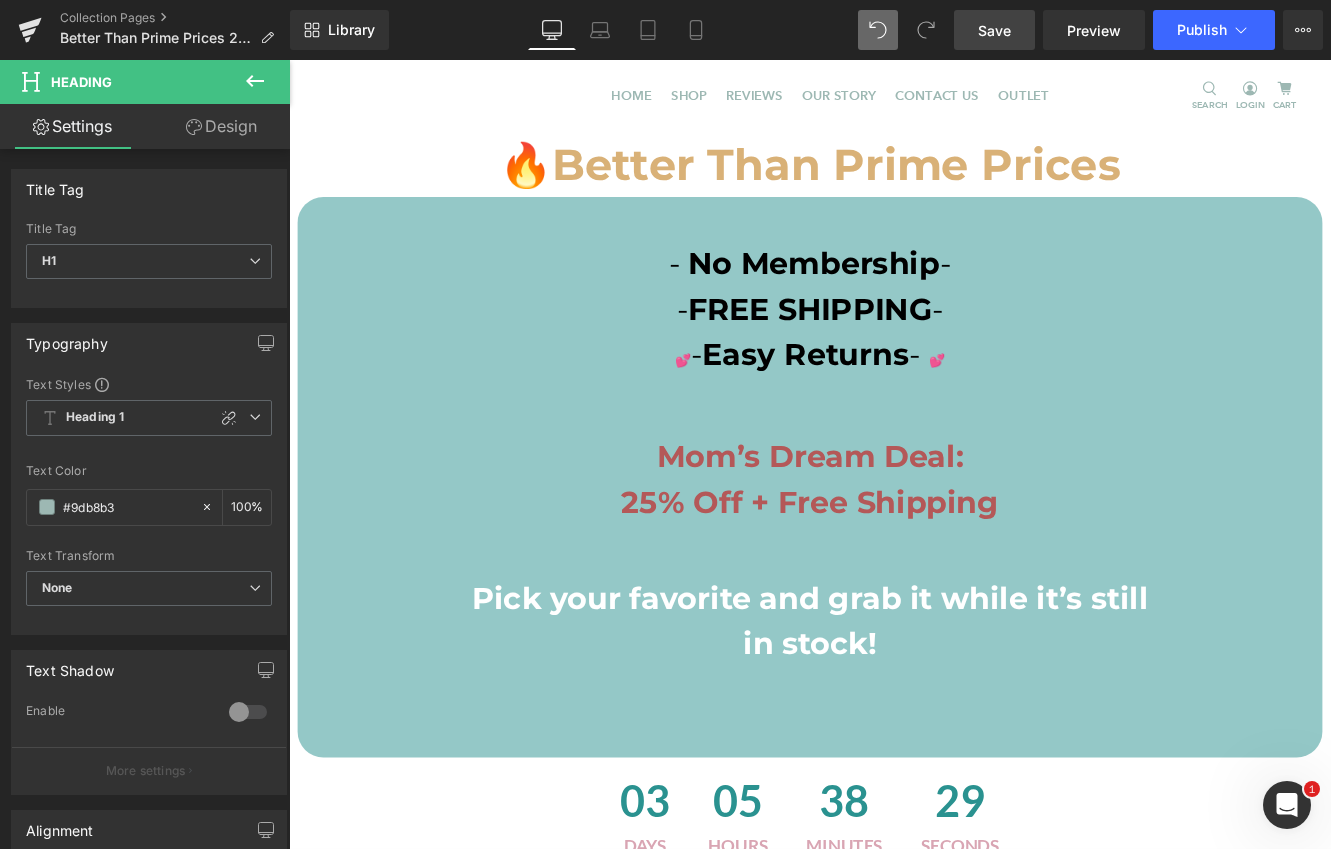 click on "Save" at bounding box center (994, 30) 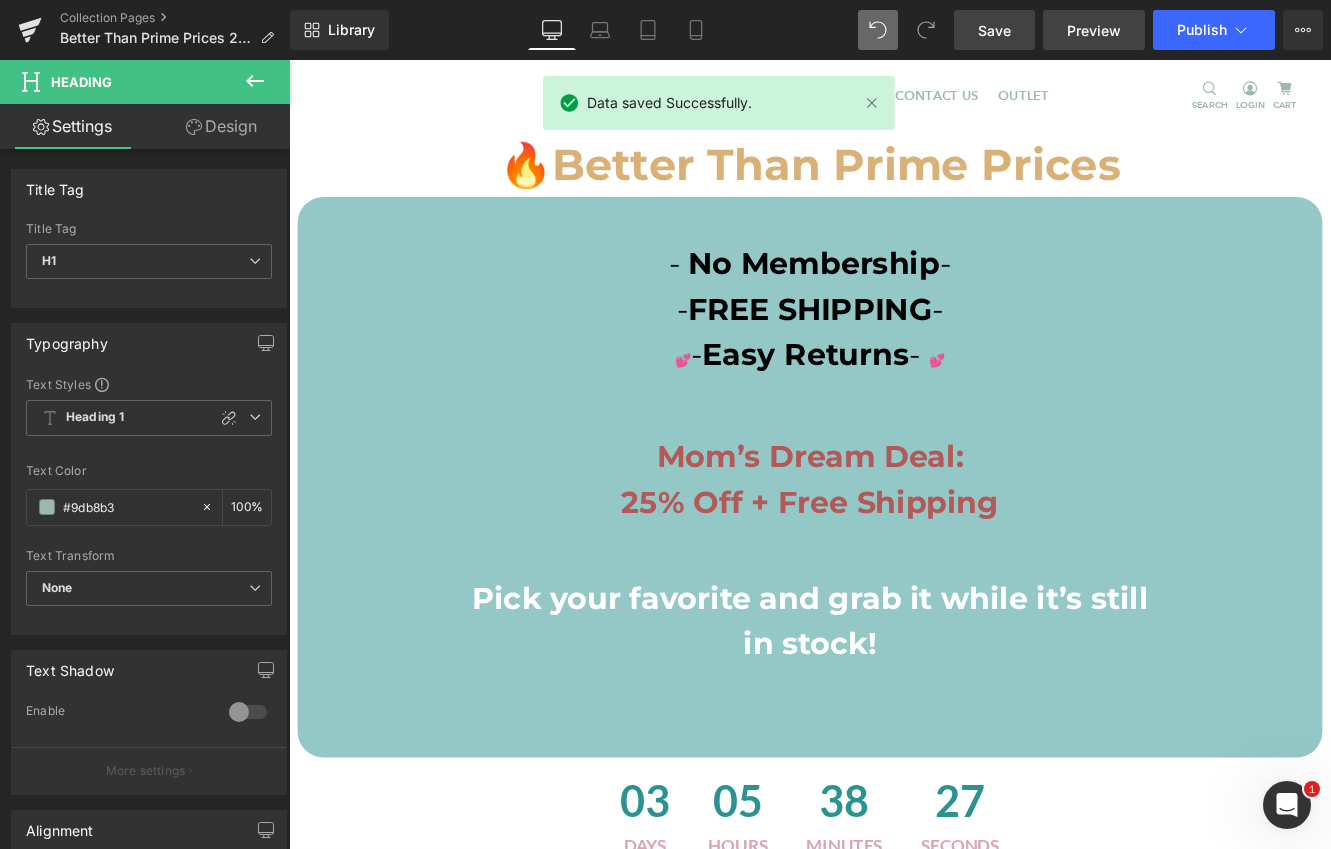 click on "Preview" at bounding box center [1094, 30] 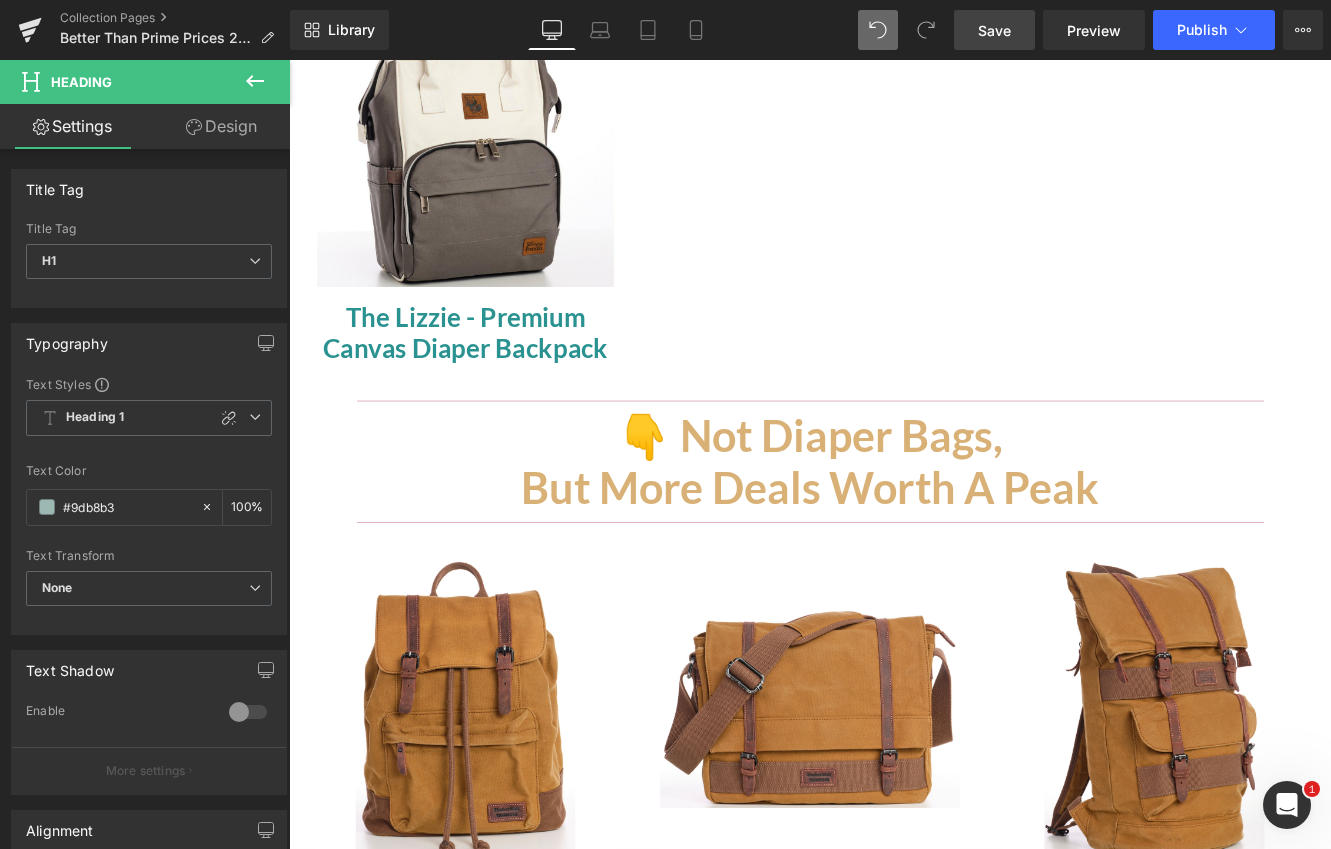 scroll, scrollTop: 2034, scrollLeft: 0, axis: vertical 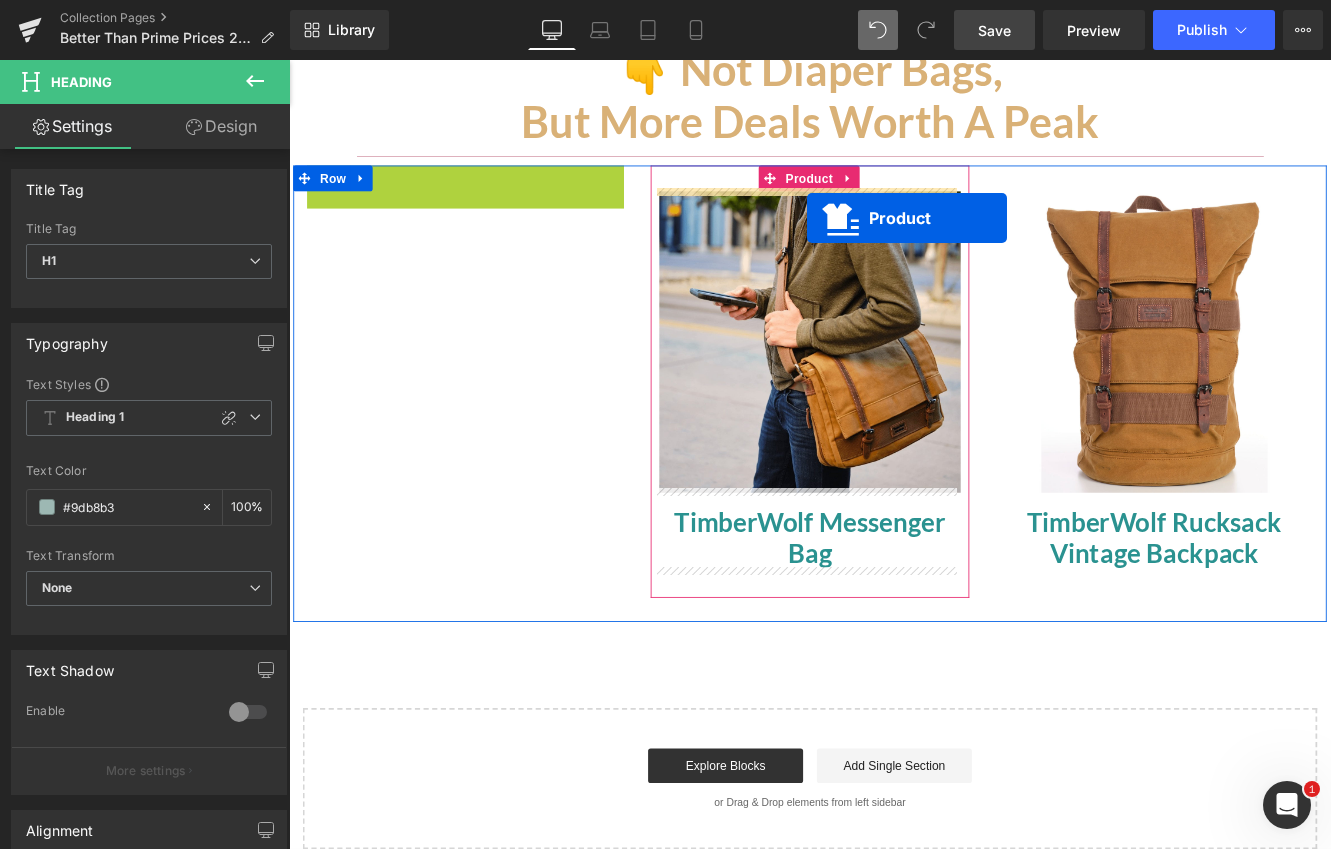 drag, startPoint x: 440, startPoint y: 193, endPoint x: 891, endPoint y: 243, distance: 453.76315 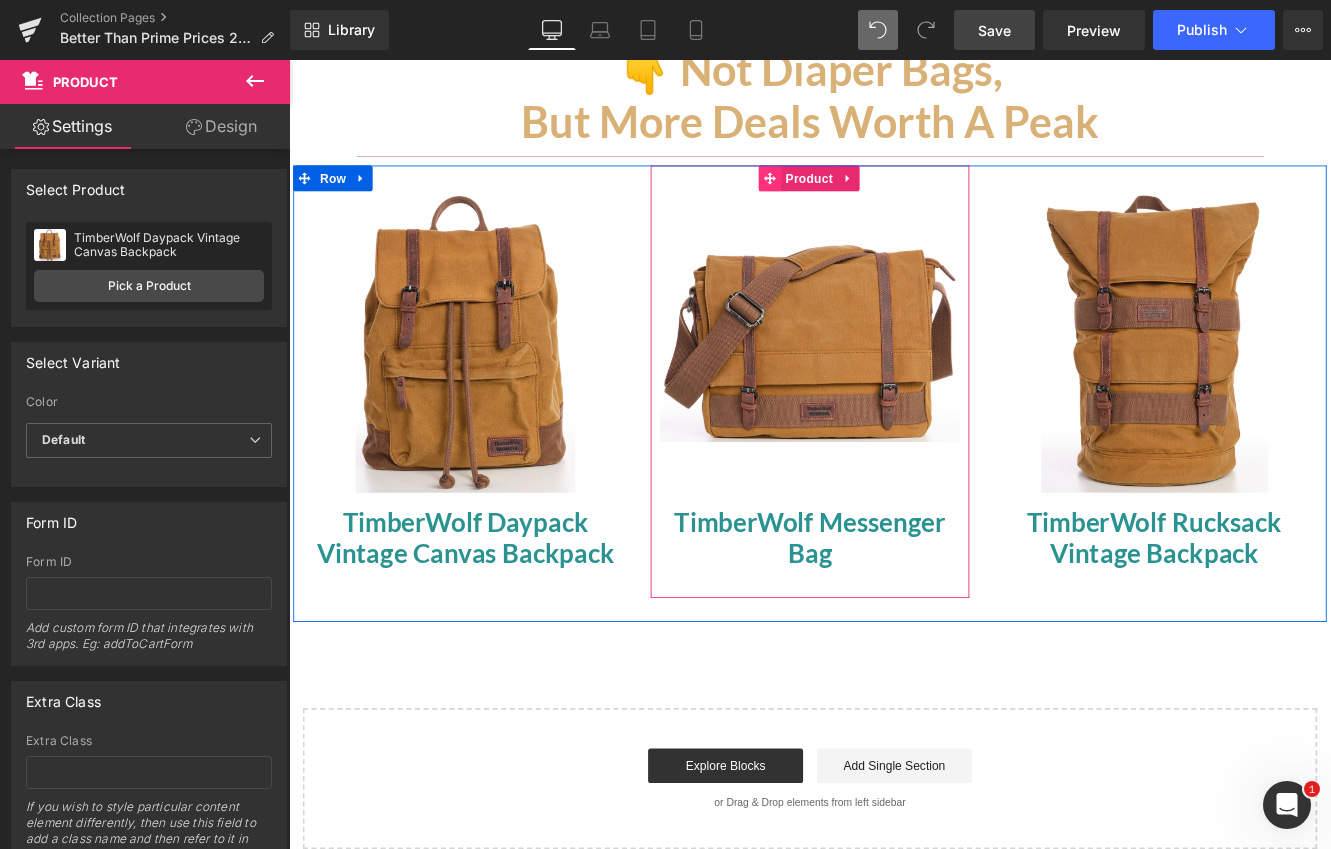 click 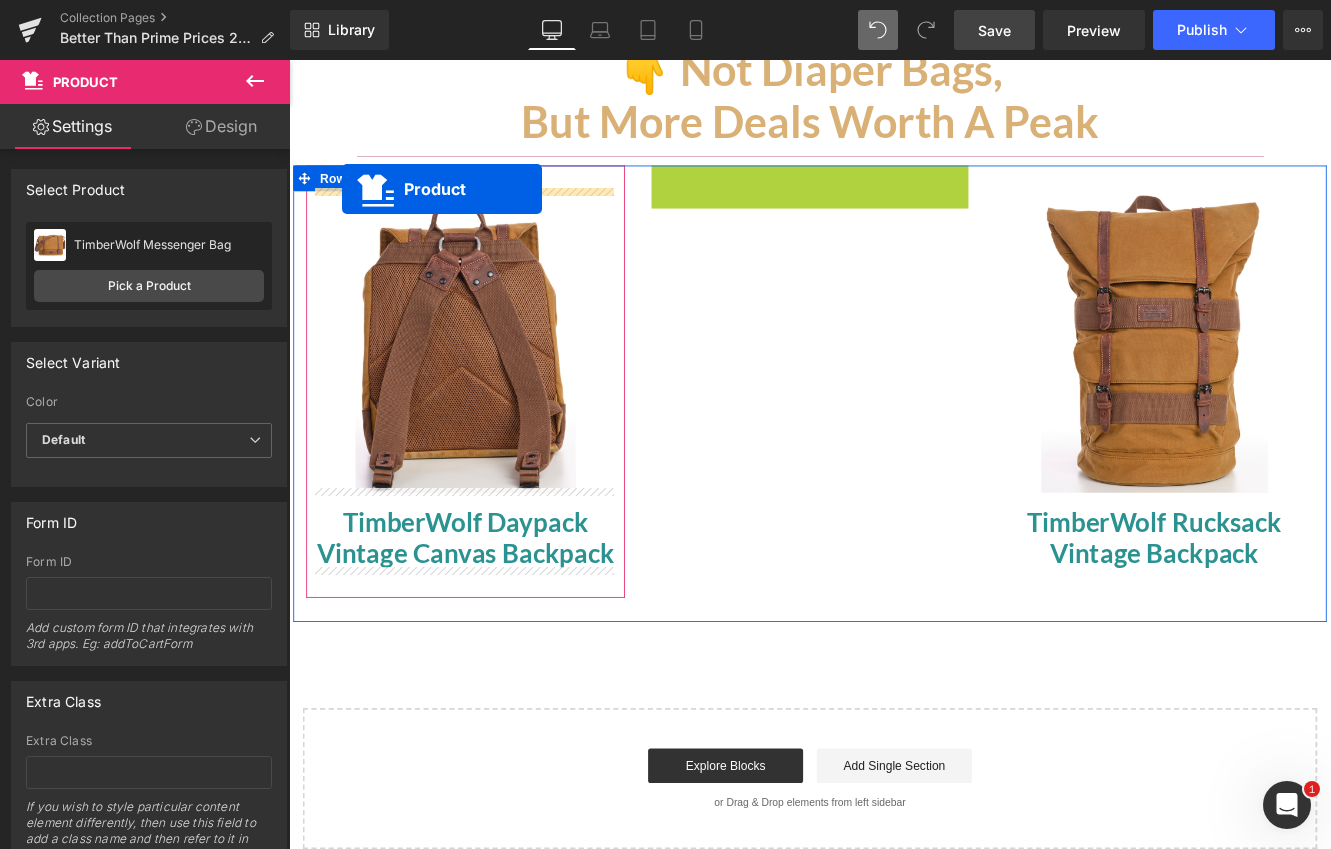 drag, startPoint x: 837, startPoint y: 194, endPoint x: 350, endPoint y: 210, distance: 487.26276 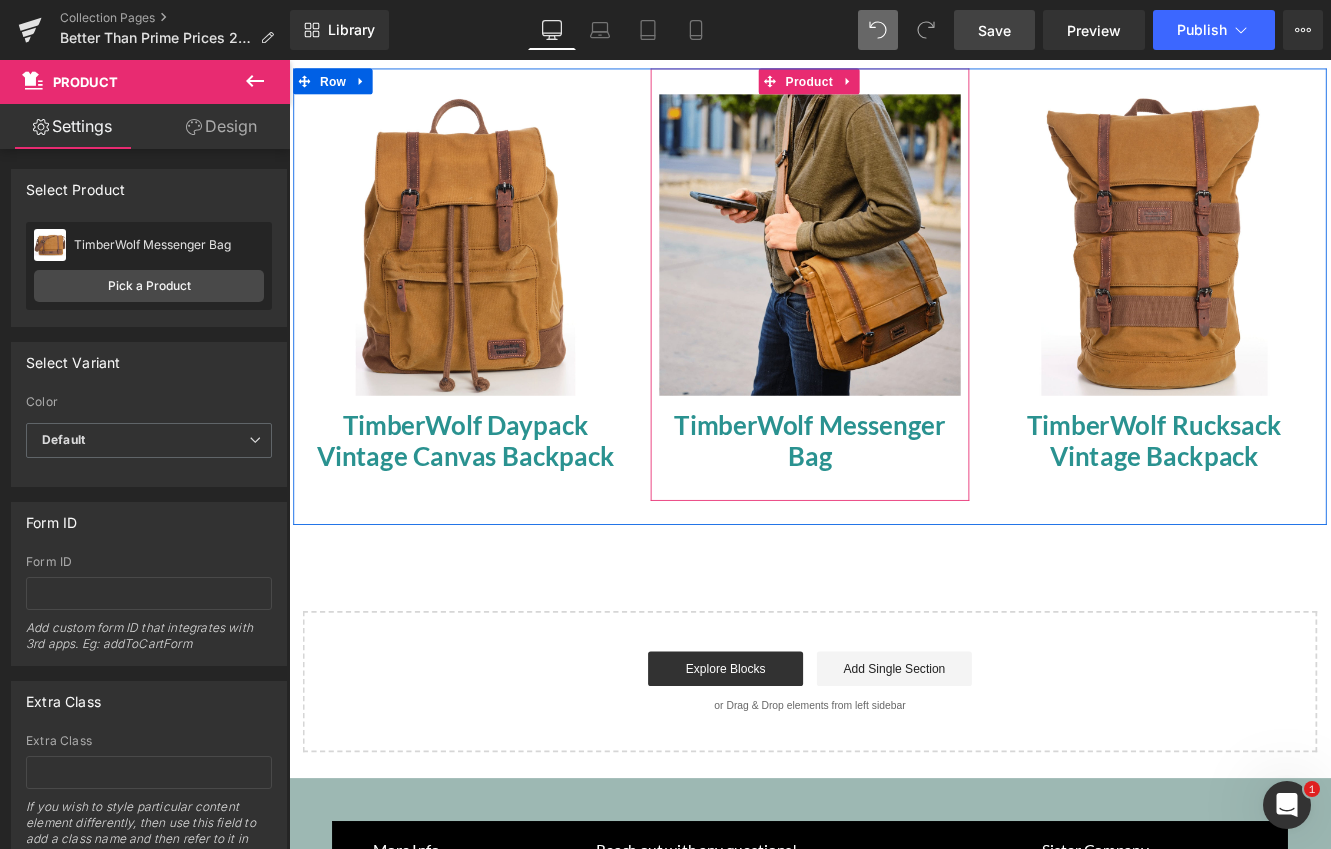 scroll, scrollTop: 1959, scrollLeft: 0, axis: vertical 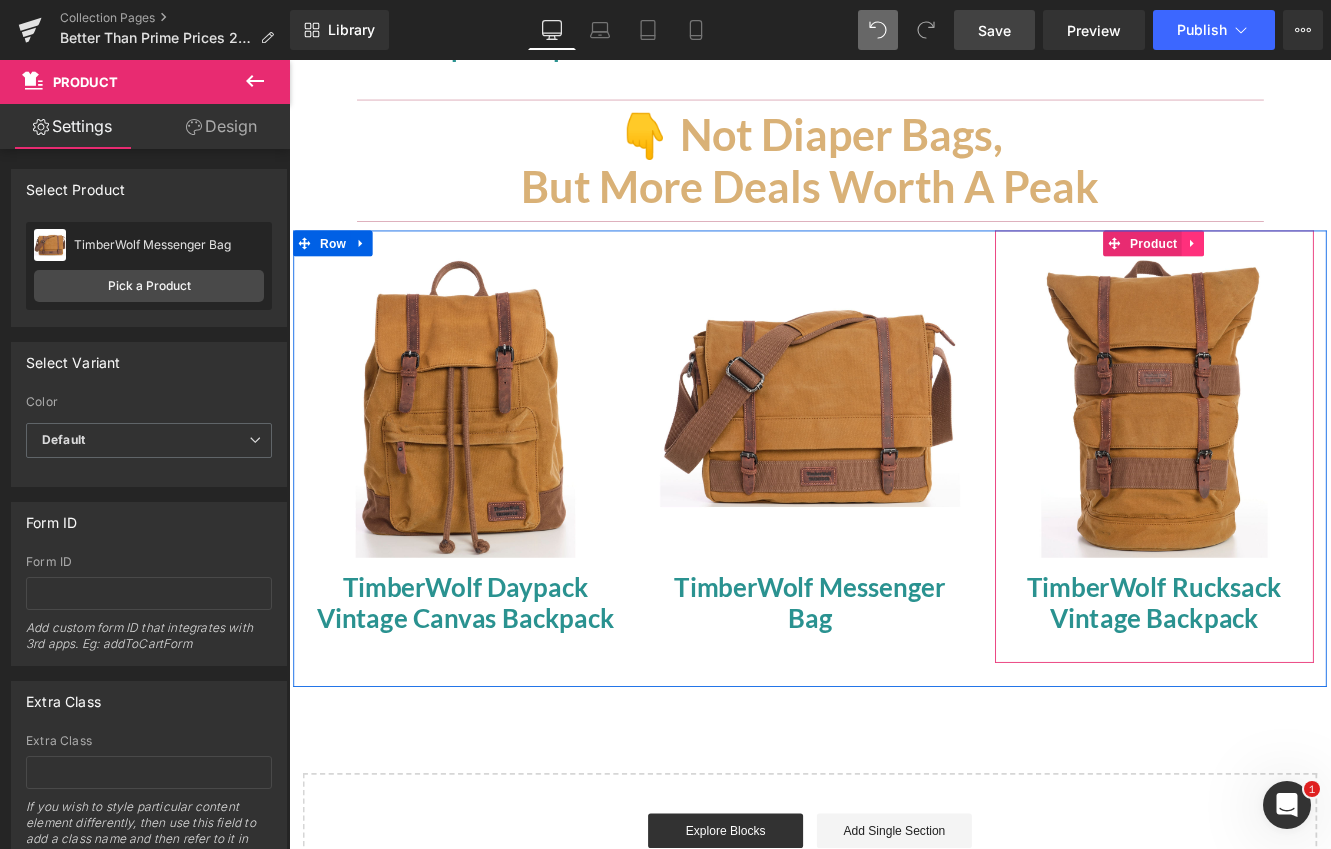 click 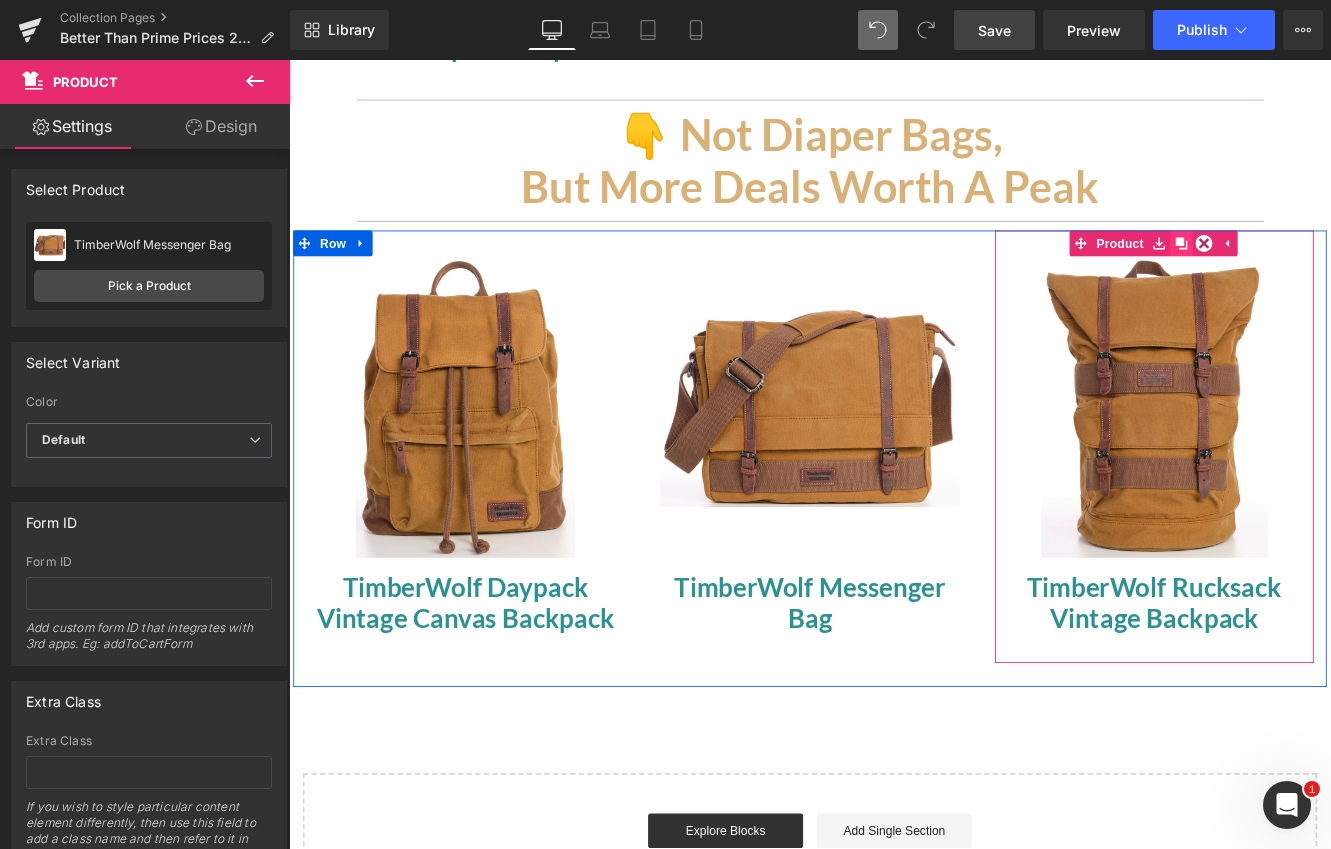 click 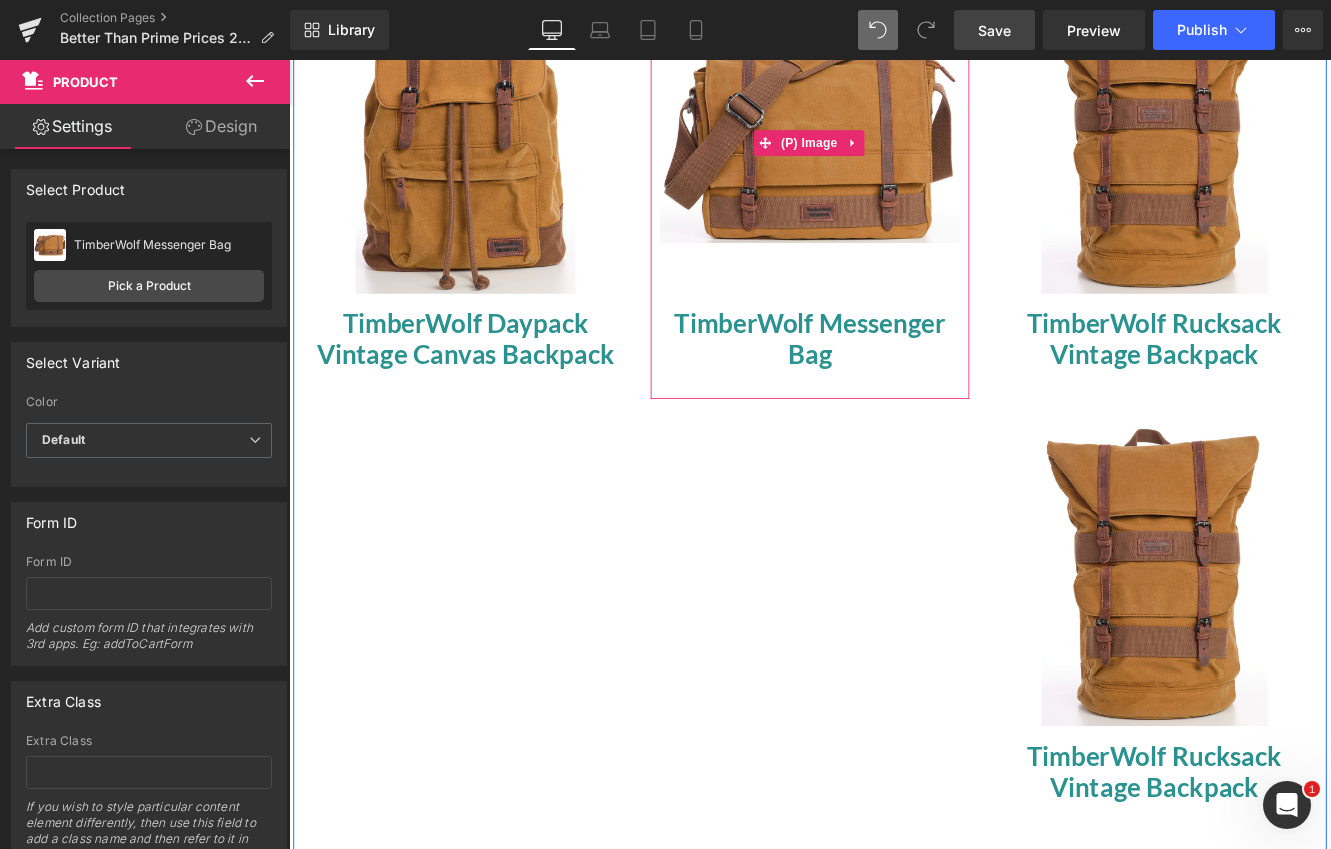 scroll, scrollTop: 1916, scrollLeft: 0, axis: vertical 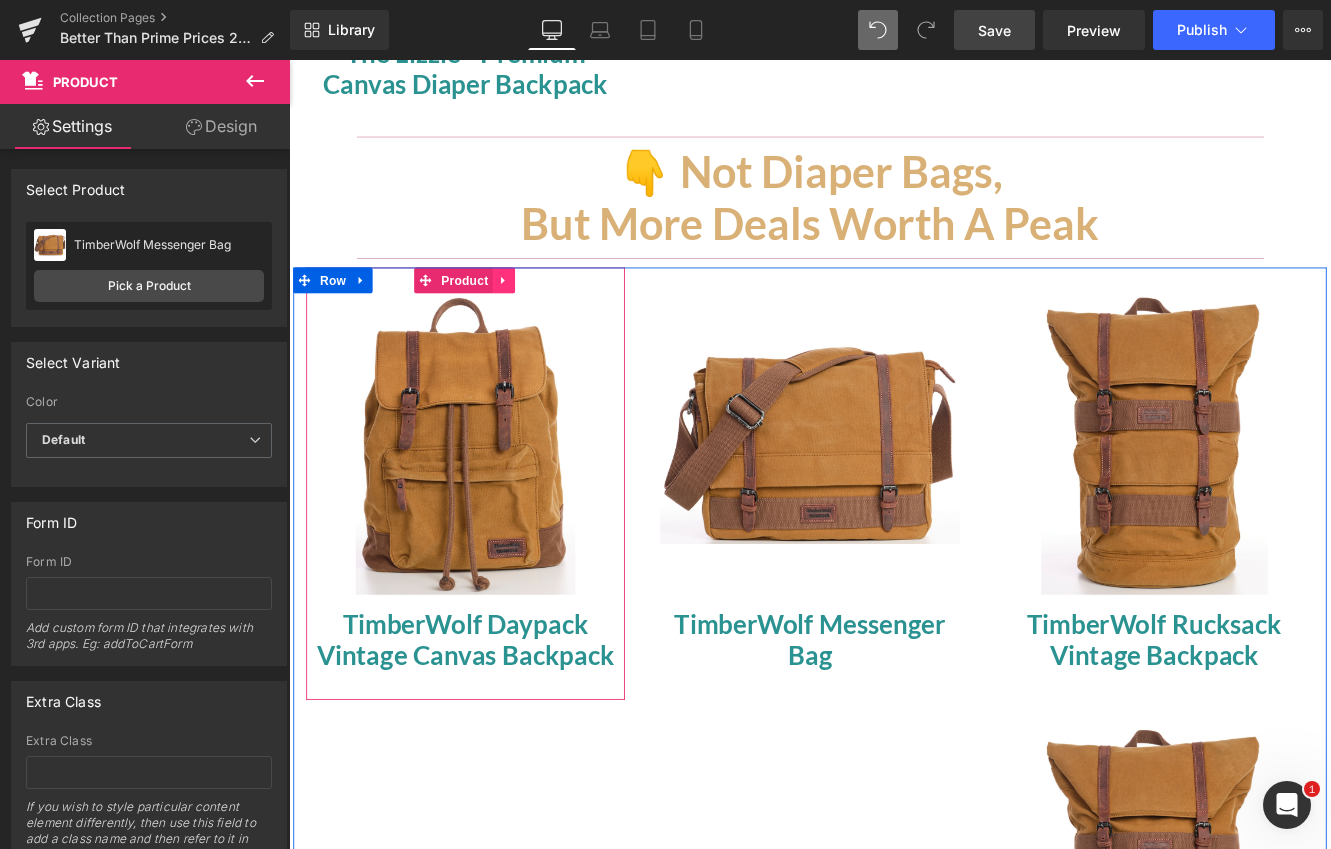 click 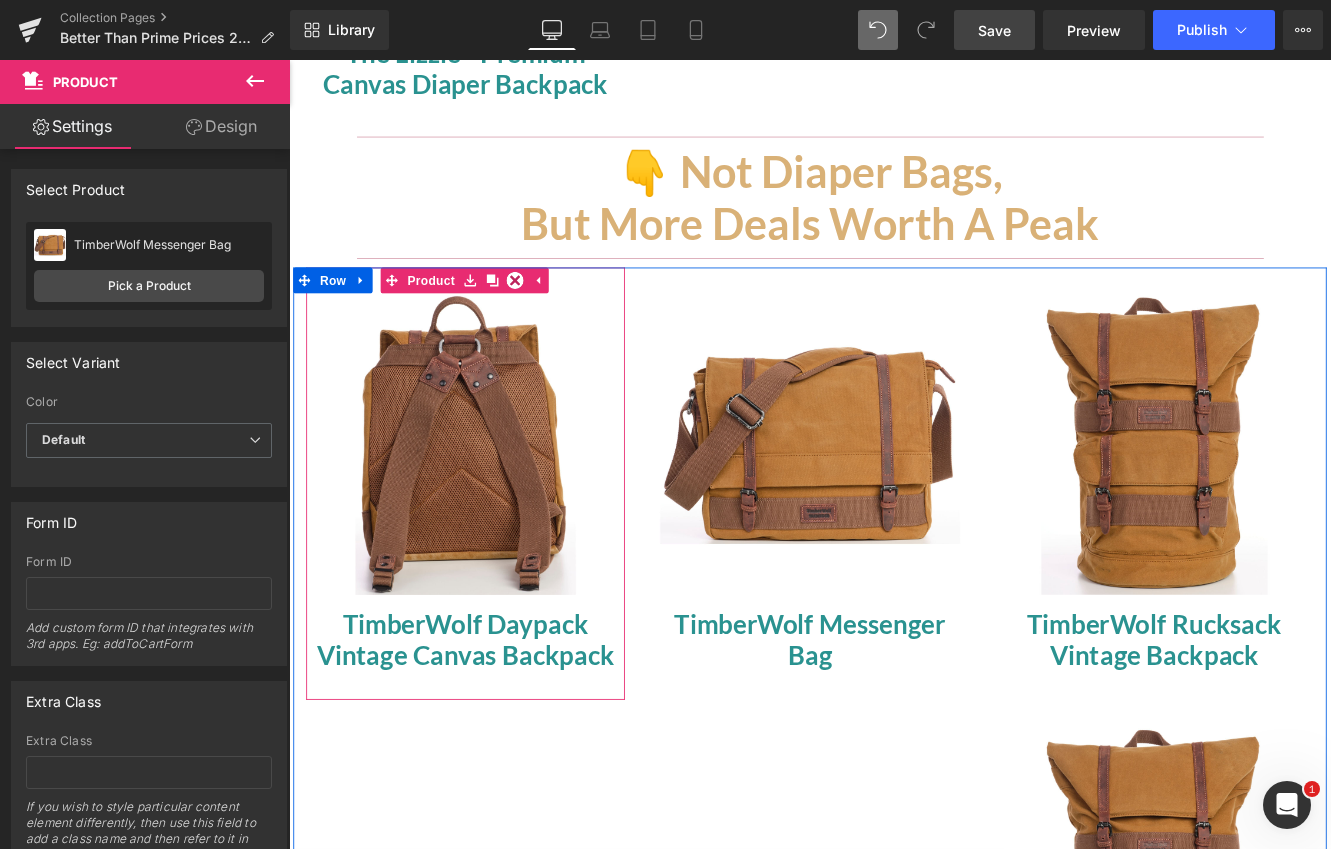 drag, startPoint x: 547, startPoint y: 316, endPoint x: 585, endPoint y: 370, distance: 66.0303 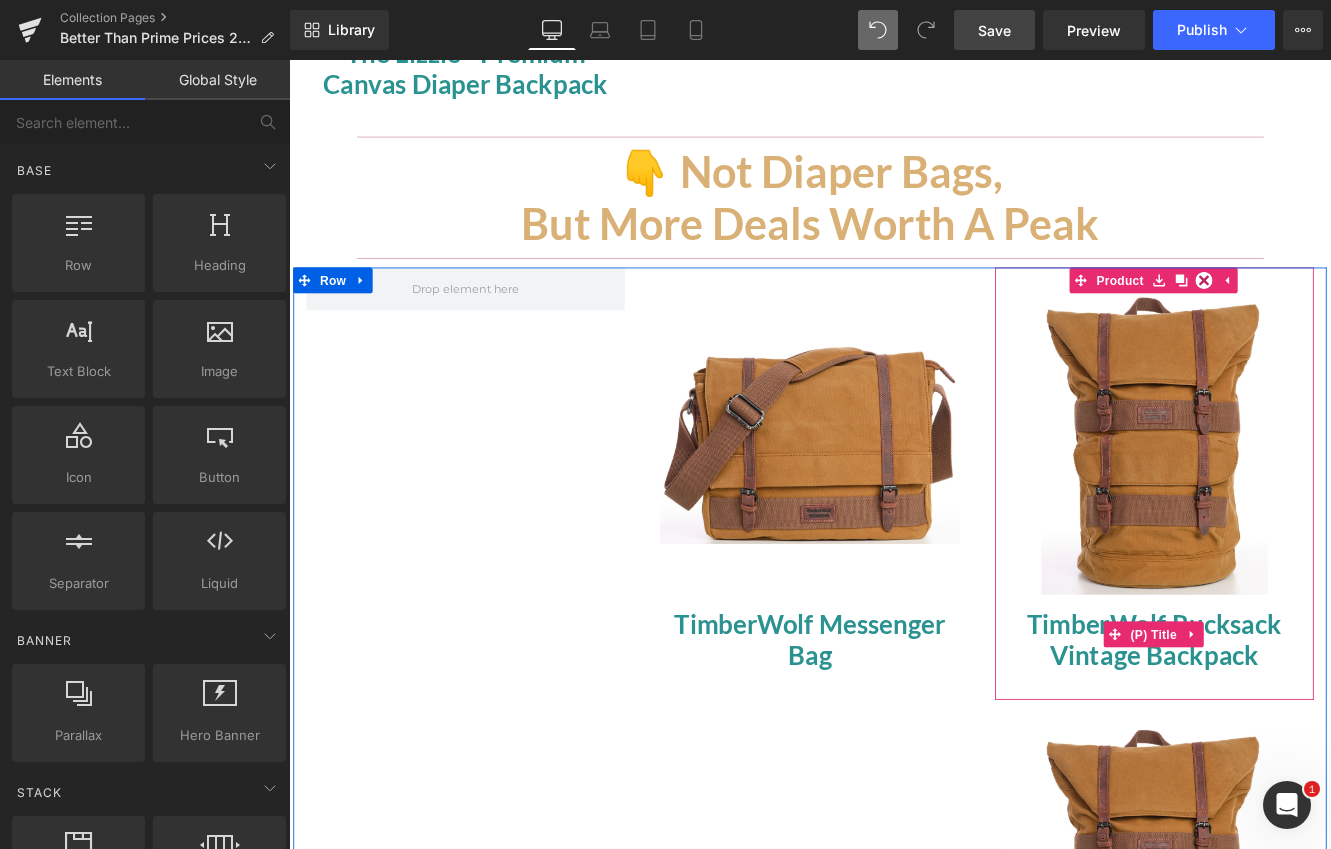 scroll, scrollTop: 2033, scrollLeft: 0, axis: vertical 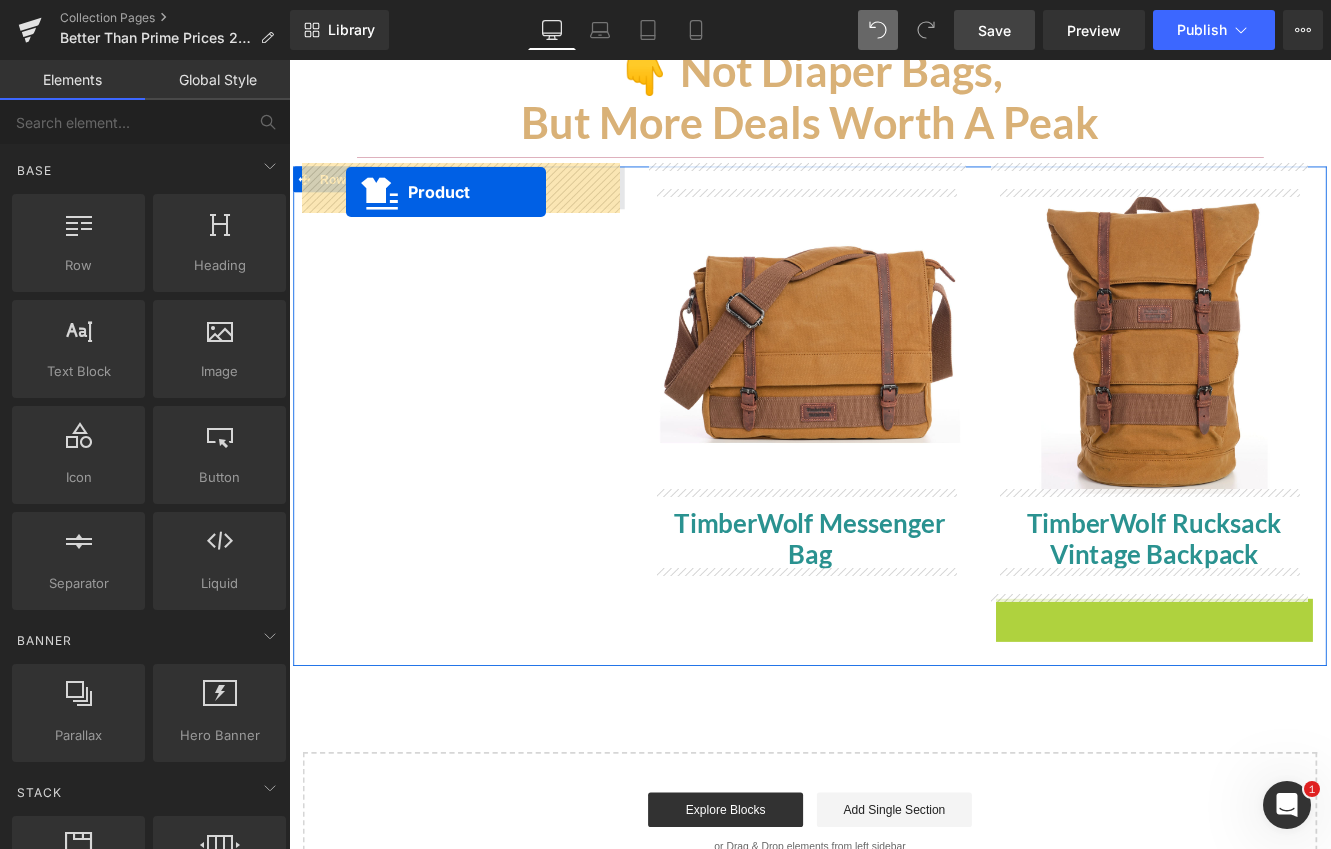 drag, startPoint x: 1240, startPoint y: 692, endPoint x: 355, endPoint y: 213, distance: 1006.31305 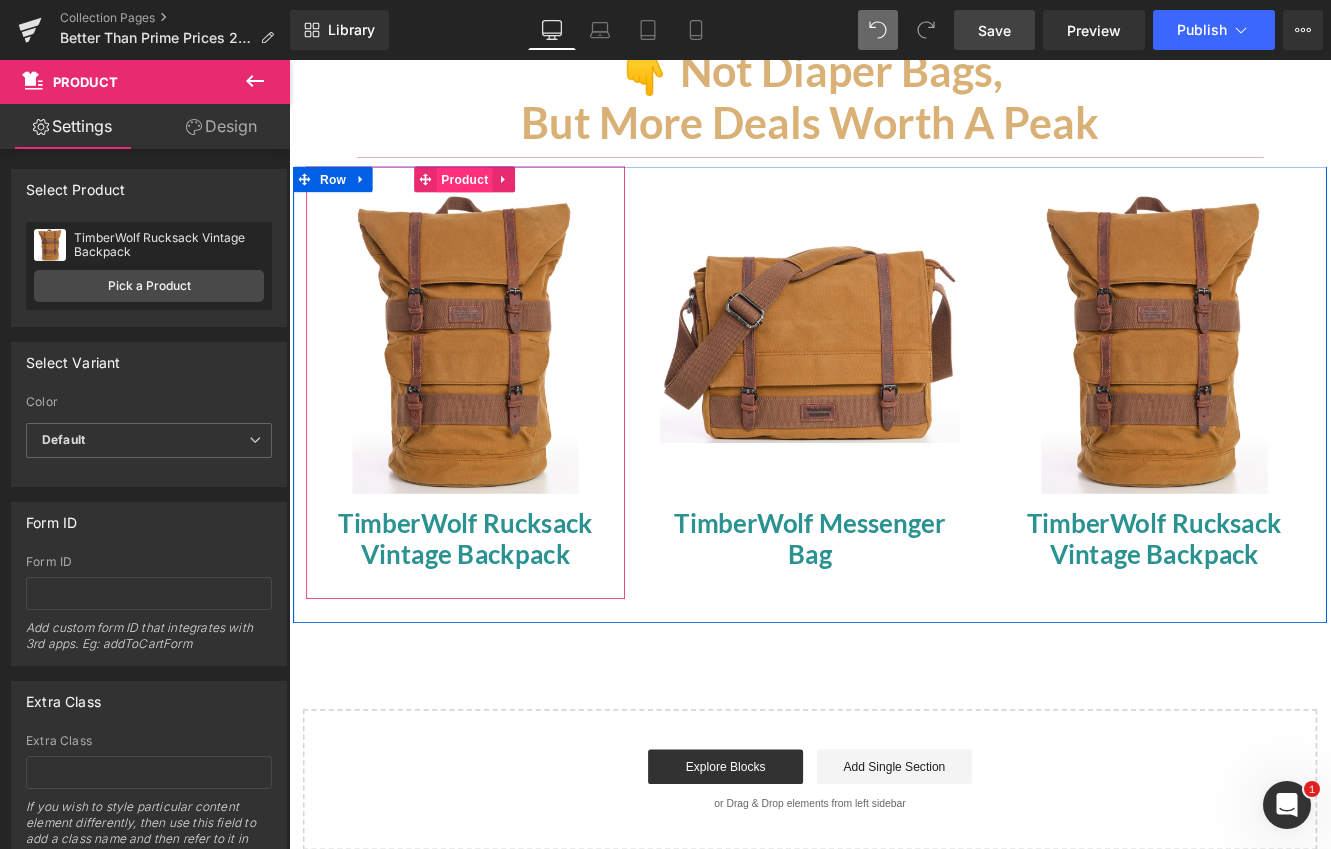 click on "Product" at bounding box center (493, 199) 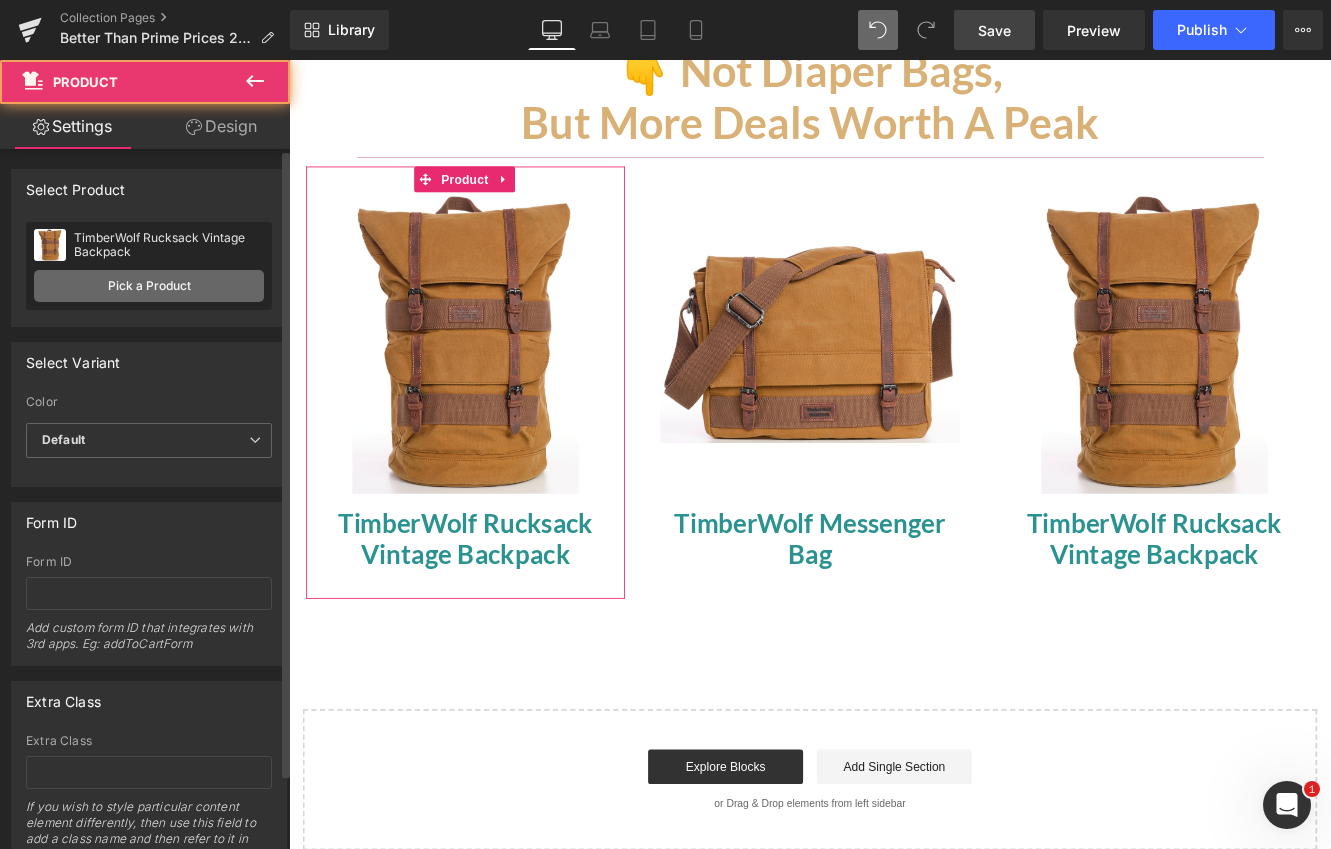 click on "Pick a Product" at bounding box center [149, 286] 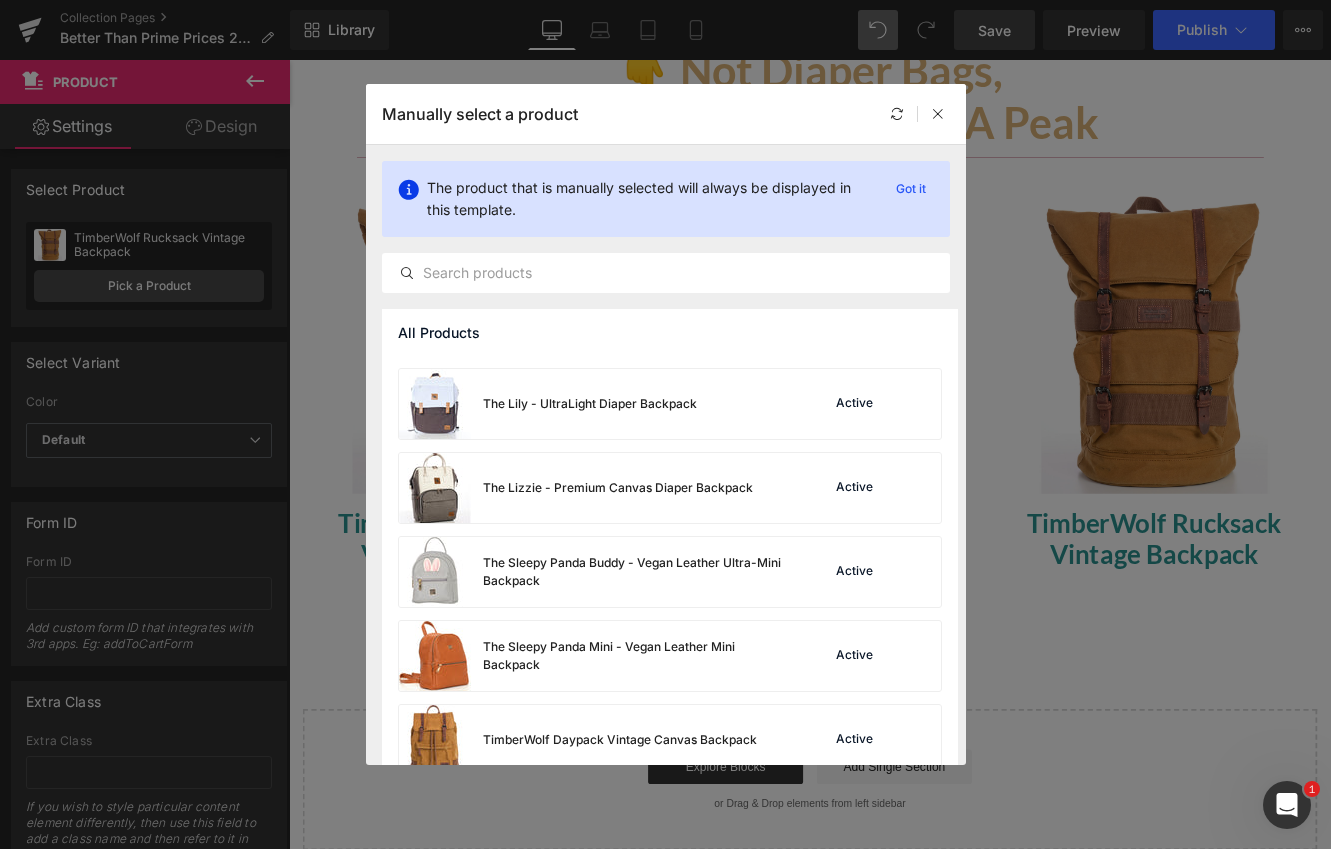 scroll, scrollTop: 2536, scrollLeft: 0, axis: vertical 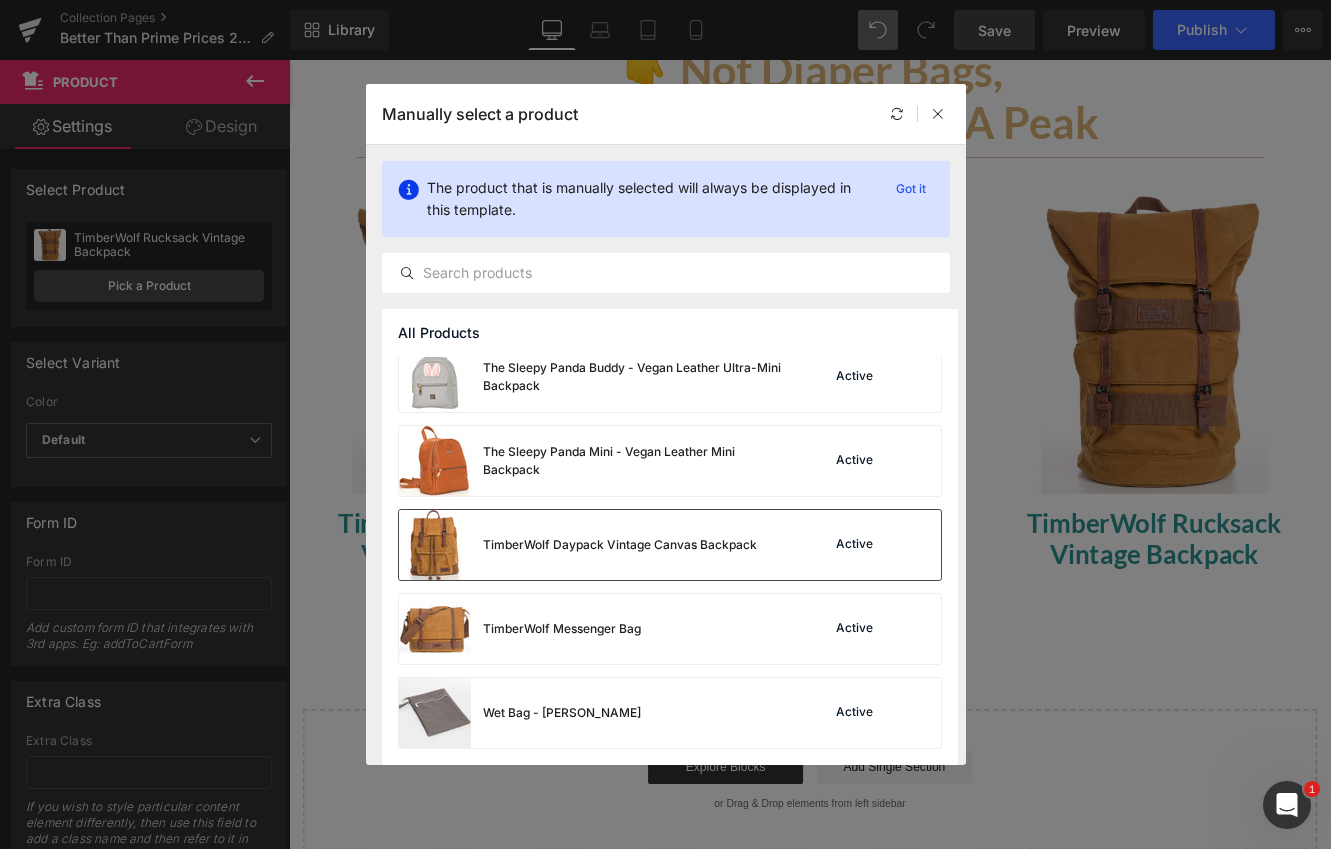 drag, startPoint x: 589, startPoint y: 539, endPoint x: 348, endPoint y: 556, distance: 241.59885 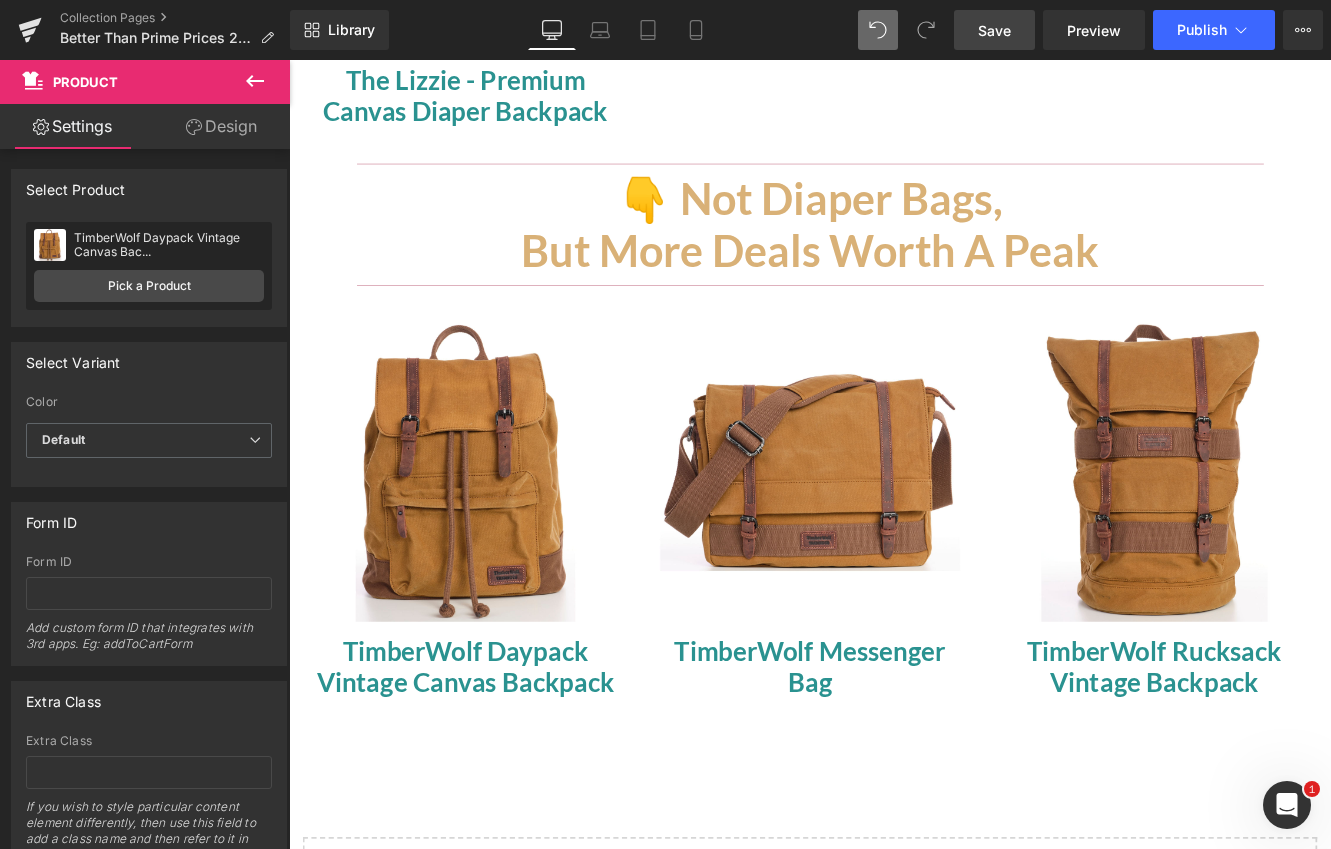 scroll, scrollTop: 1872, scrollLeft: 0, axis: vertical 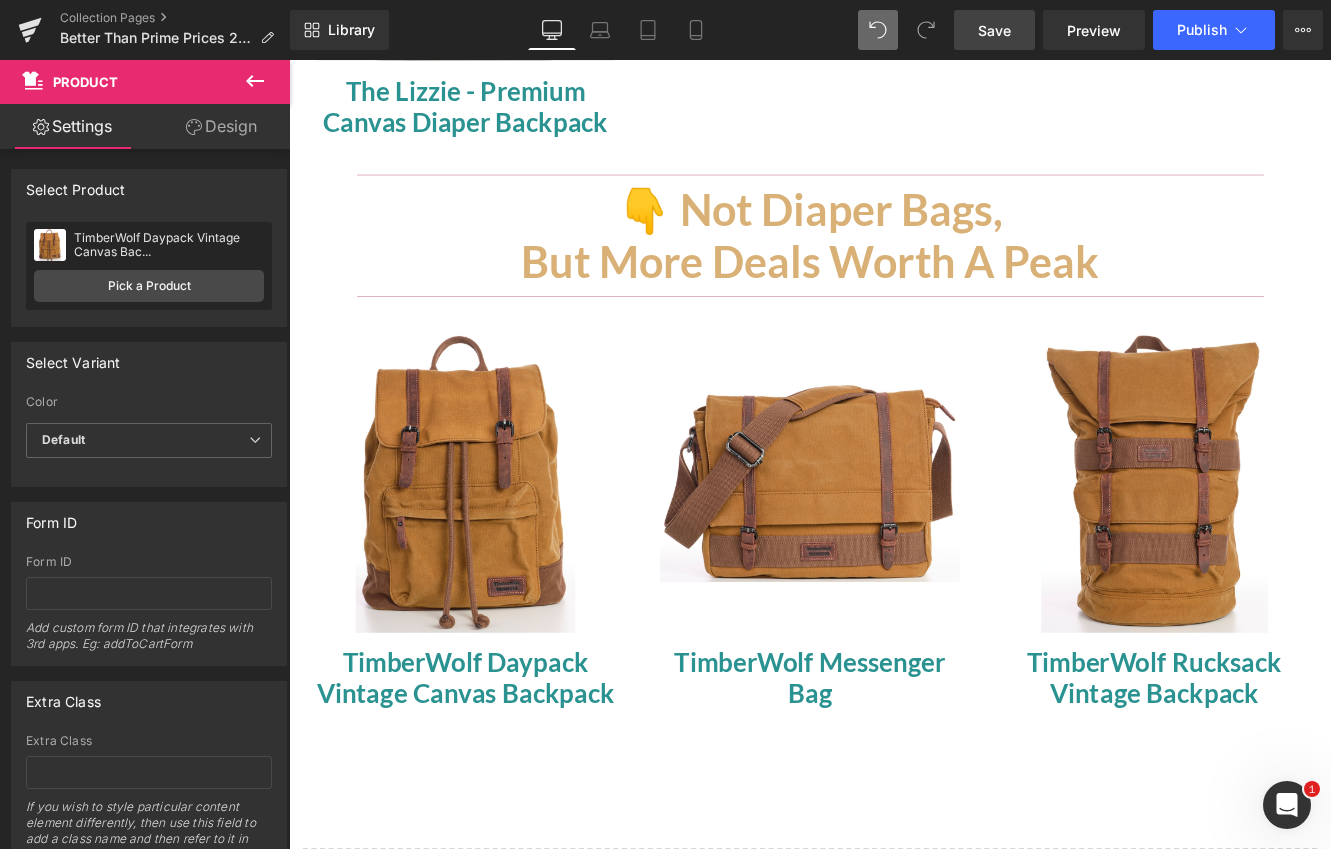 click on "Save" at bounding box center [994, 30] 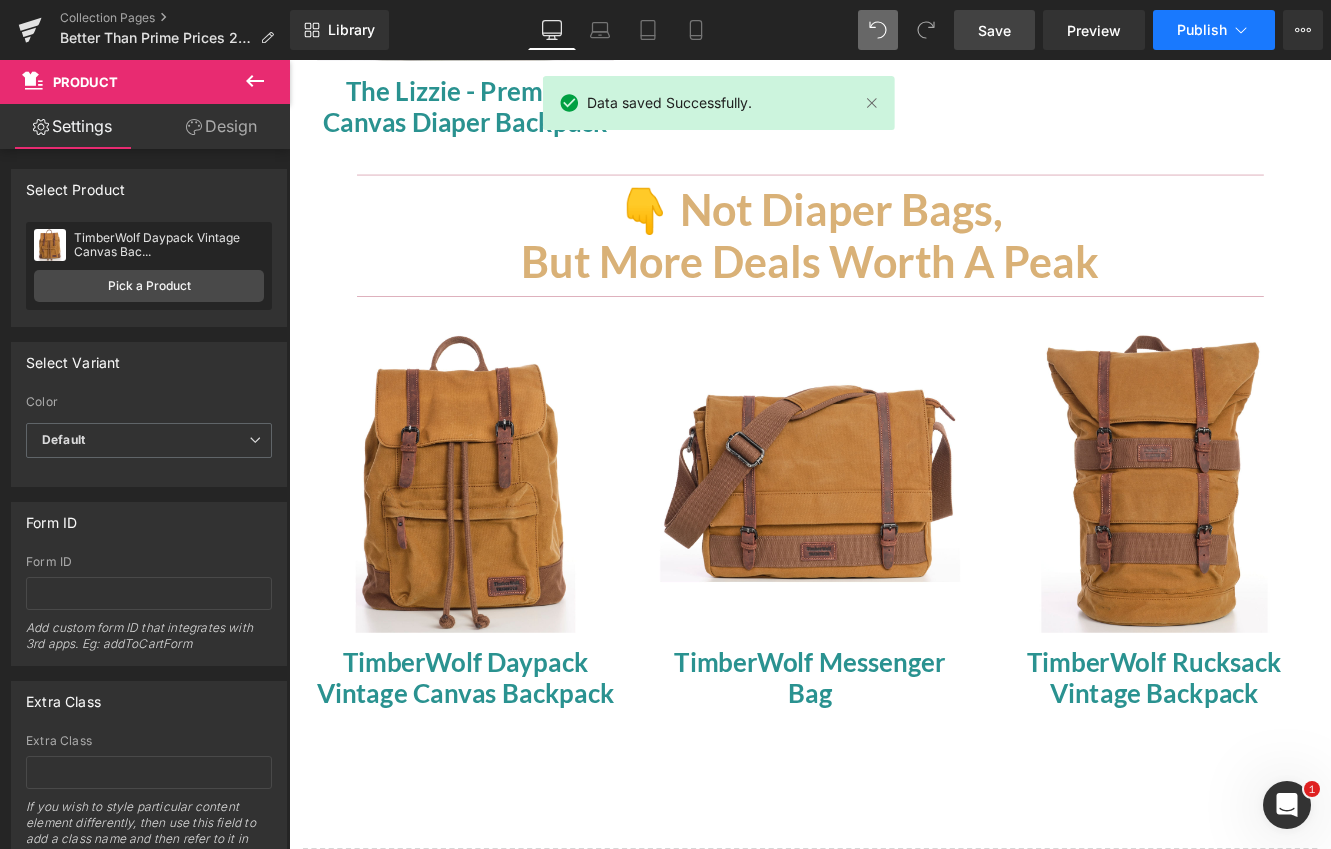 click on "Publish" at bounding box center [1202, 30] 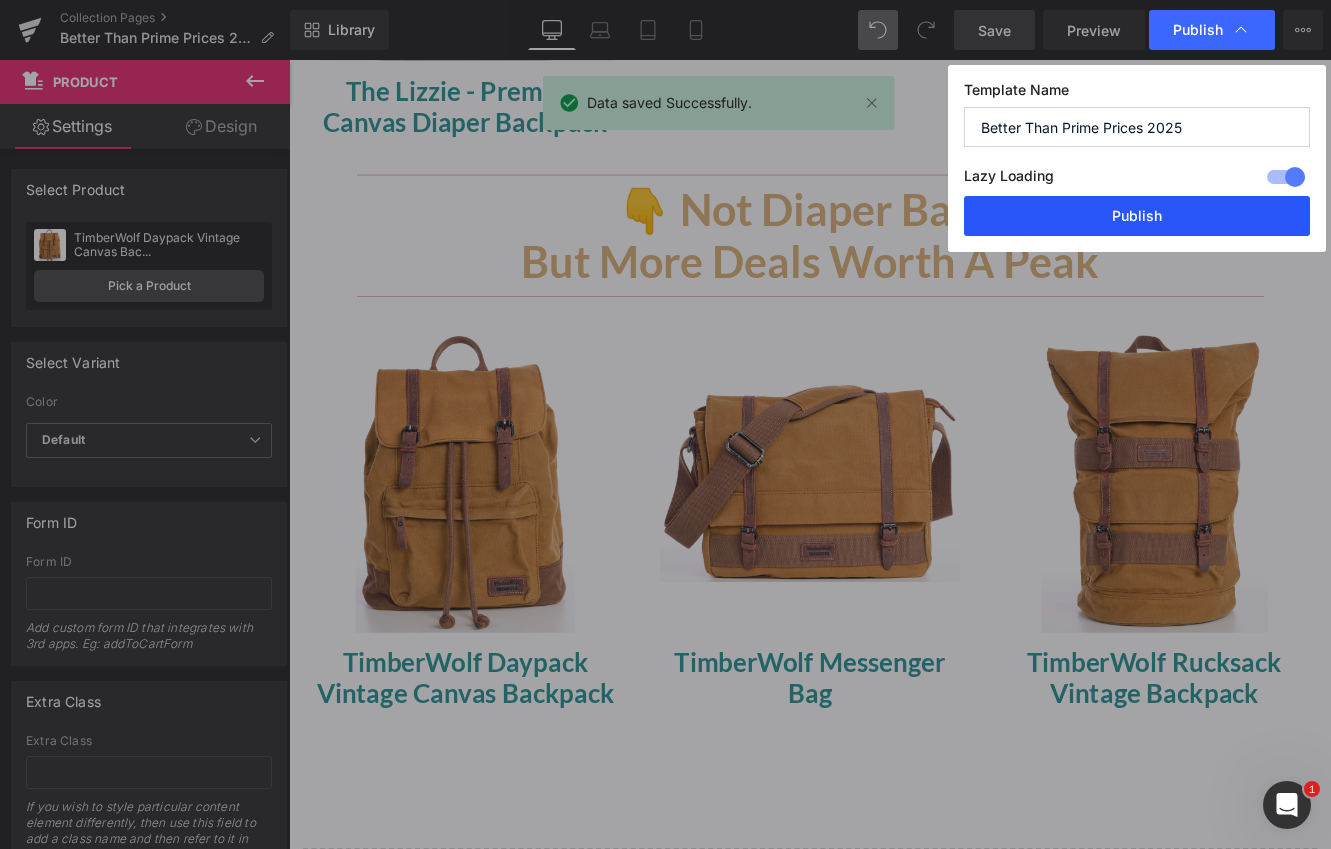 click on "Publish" at bounding box center [1137, 216] 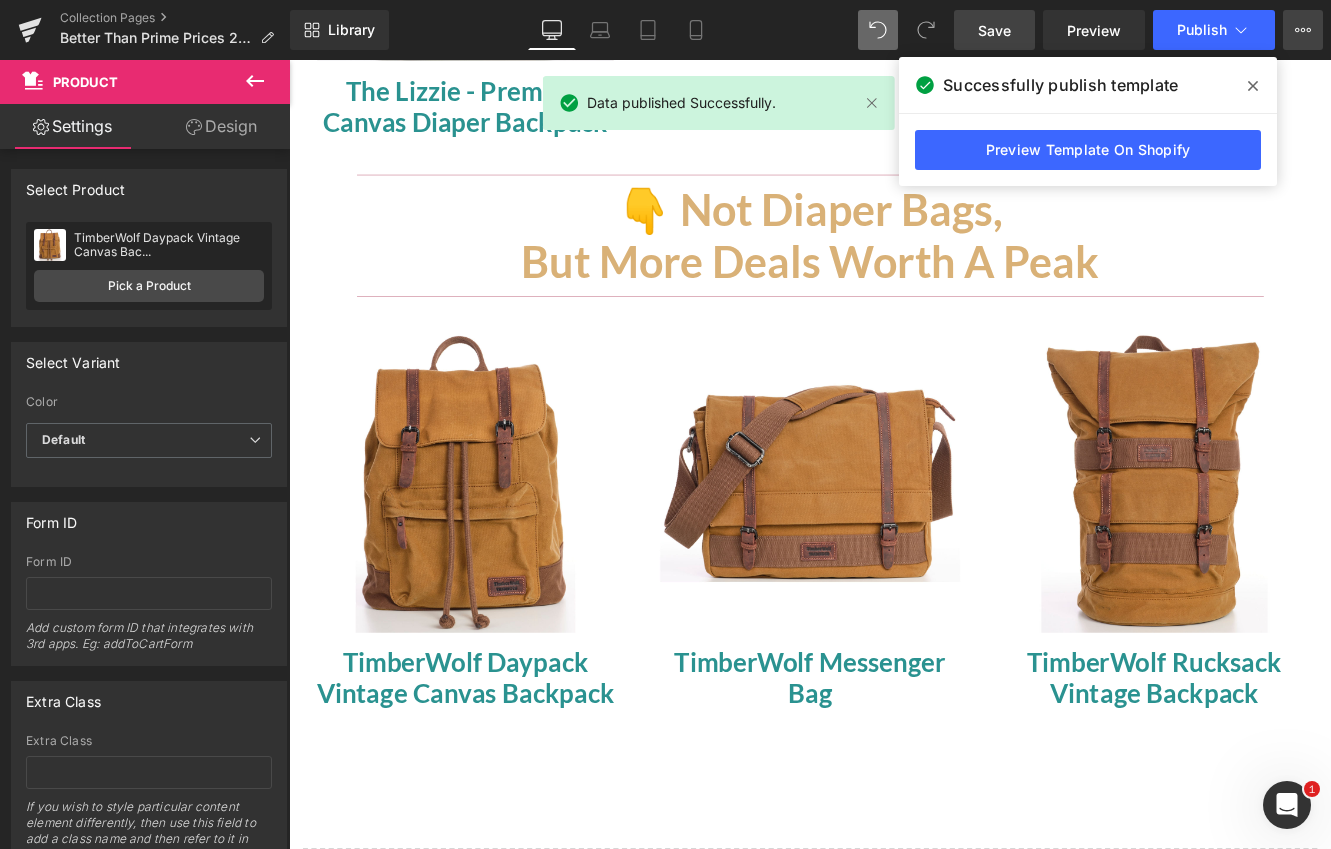 click 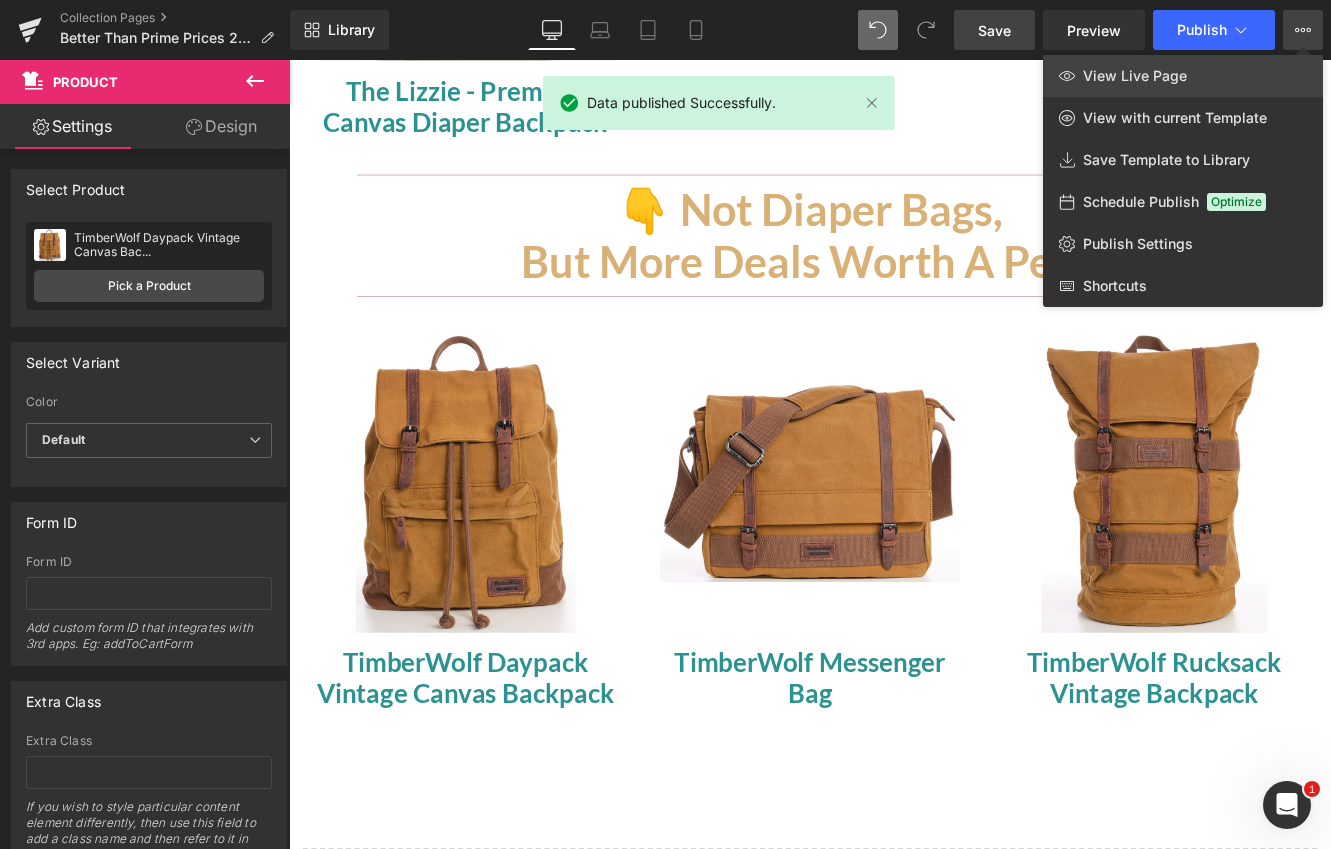 click on "View Live Page" at bounding box center [1135, 76] 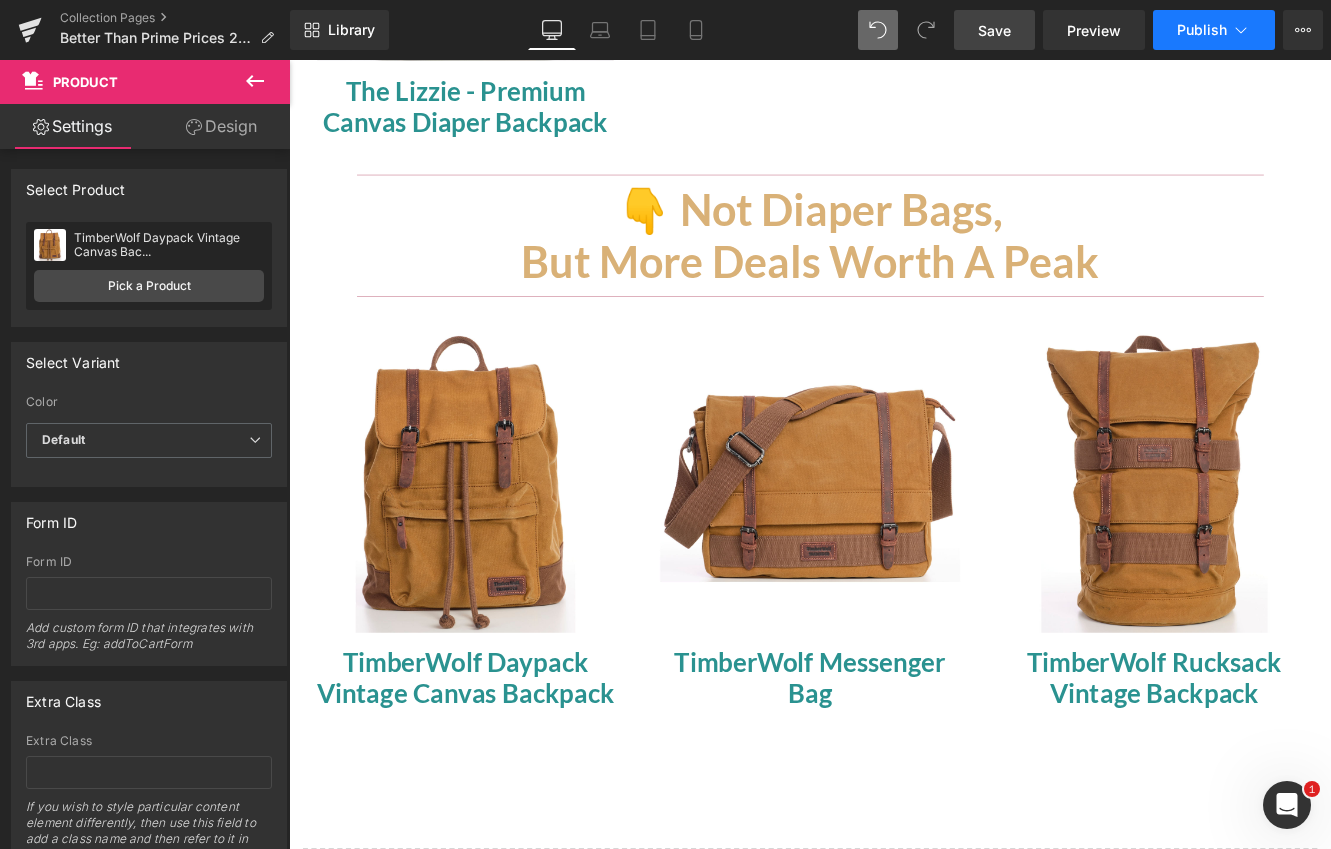 click 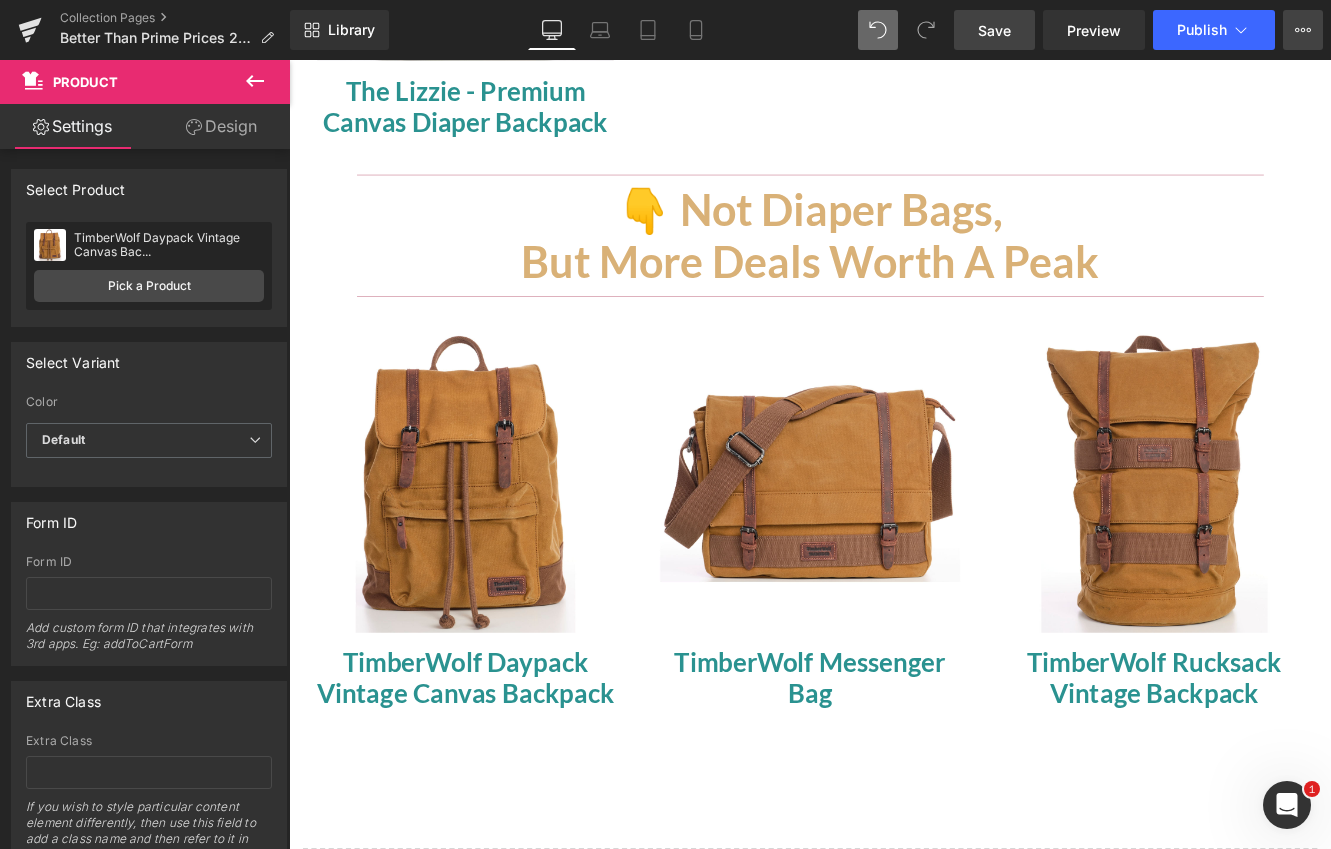 click 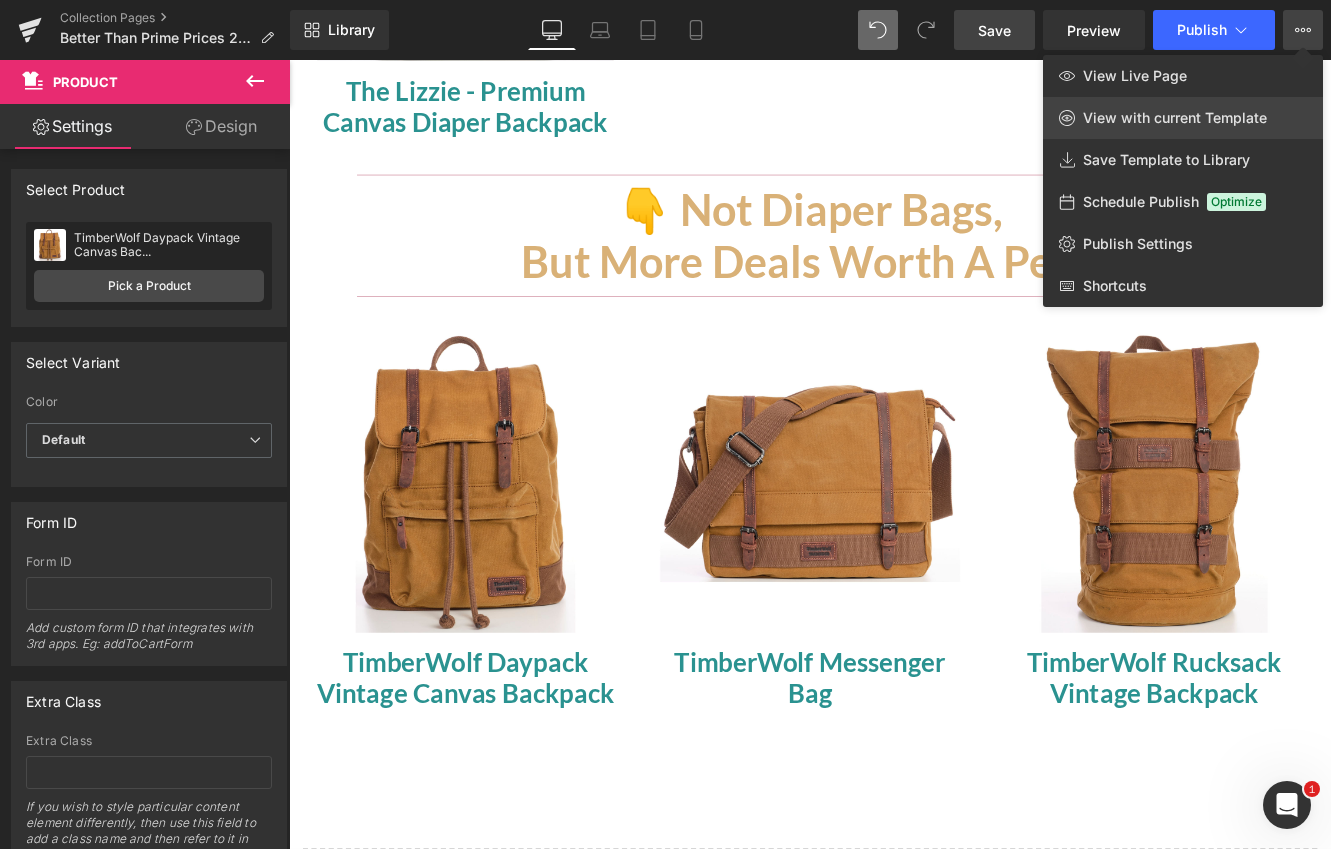 click on "View with current Template" at bounding box center (1175, 118) 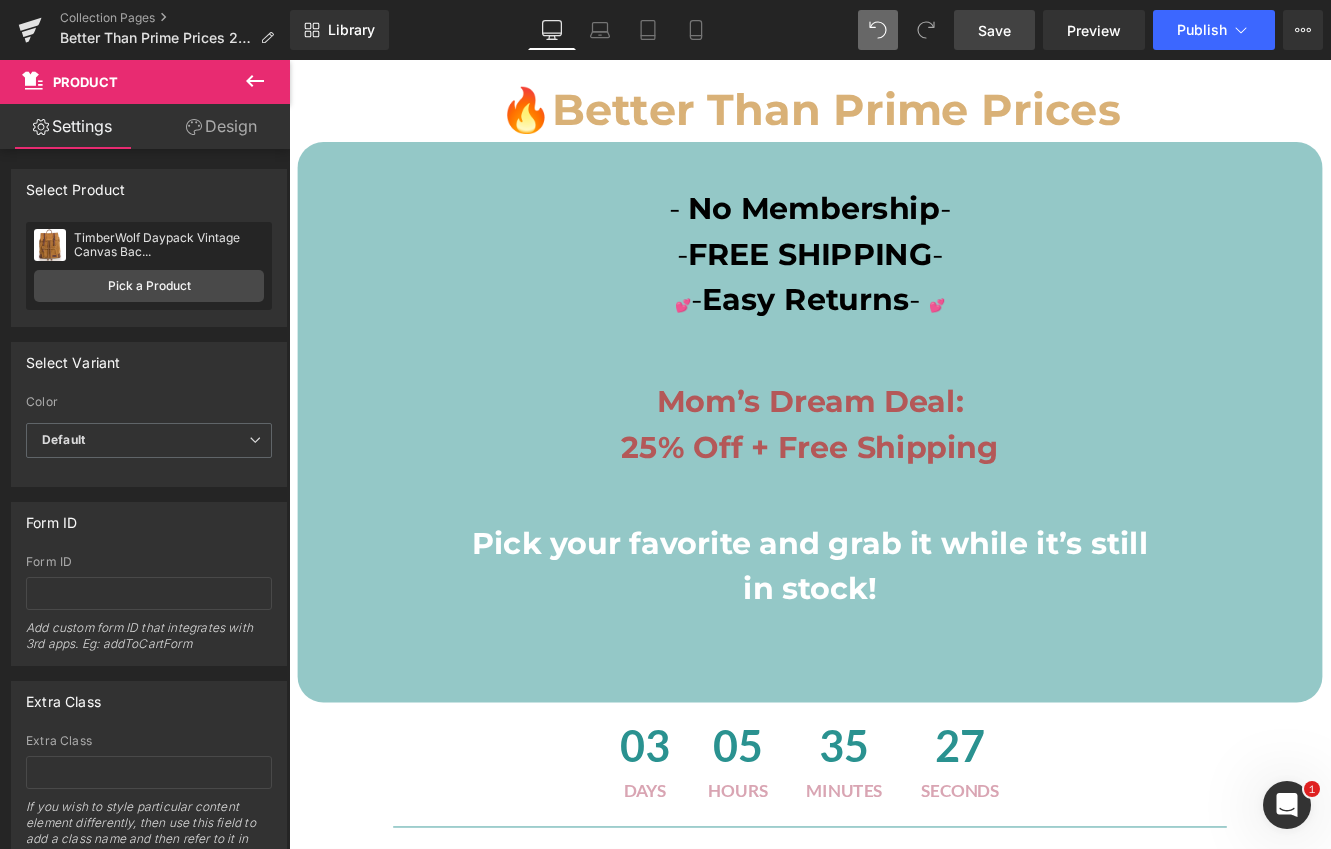 scroll, scrollTop: 0, scrollLeft: 0, axis: both 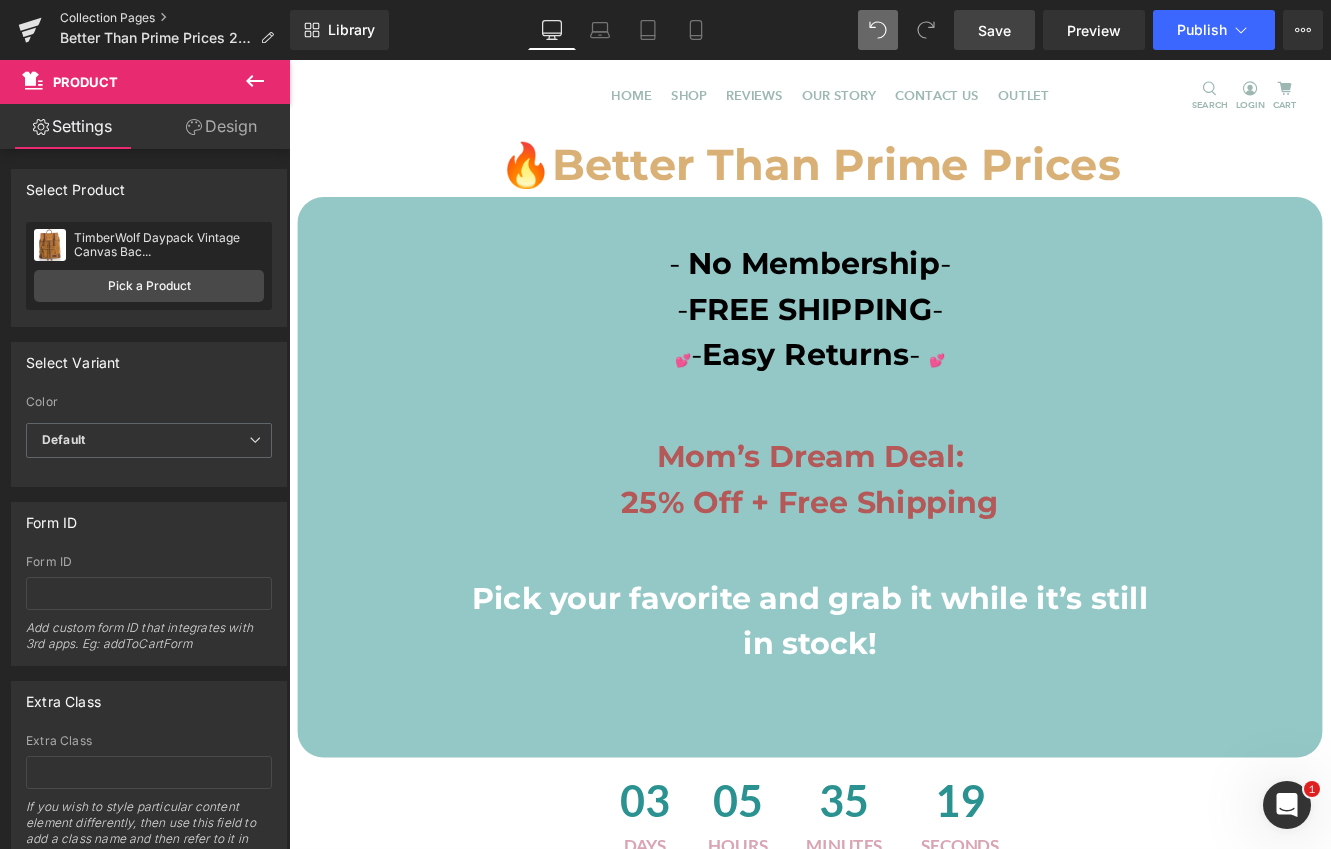 click on "Collection Pages" at bounding box center (175, 18) 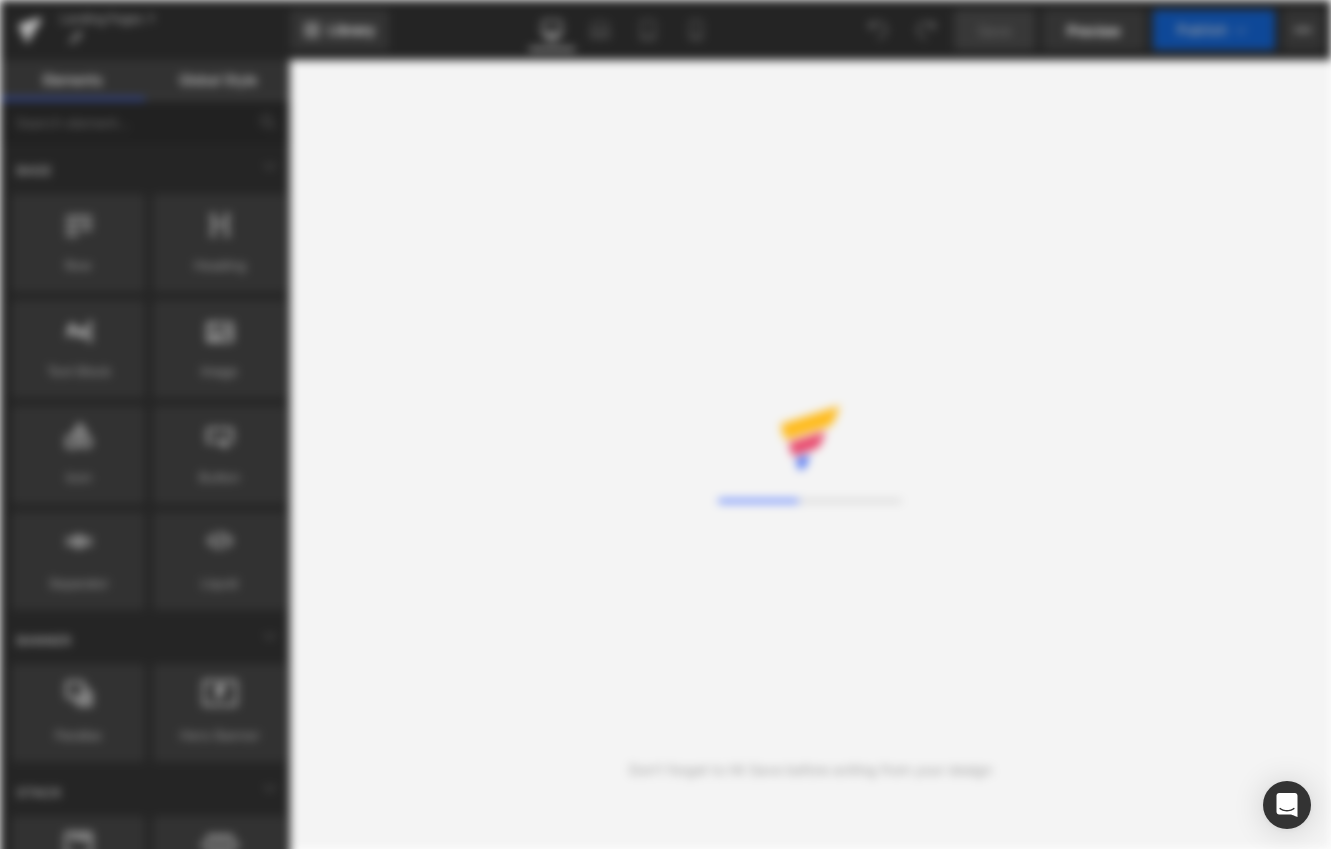 scroll, scrollTop: 0, scrollLeft: 0, axis: both 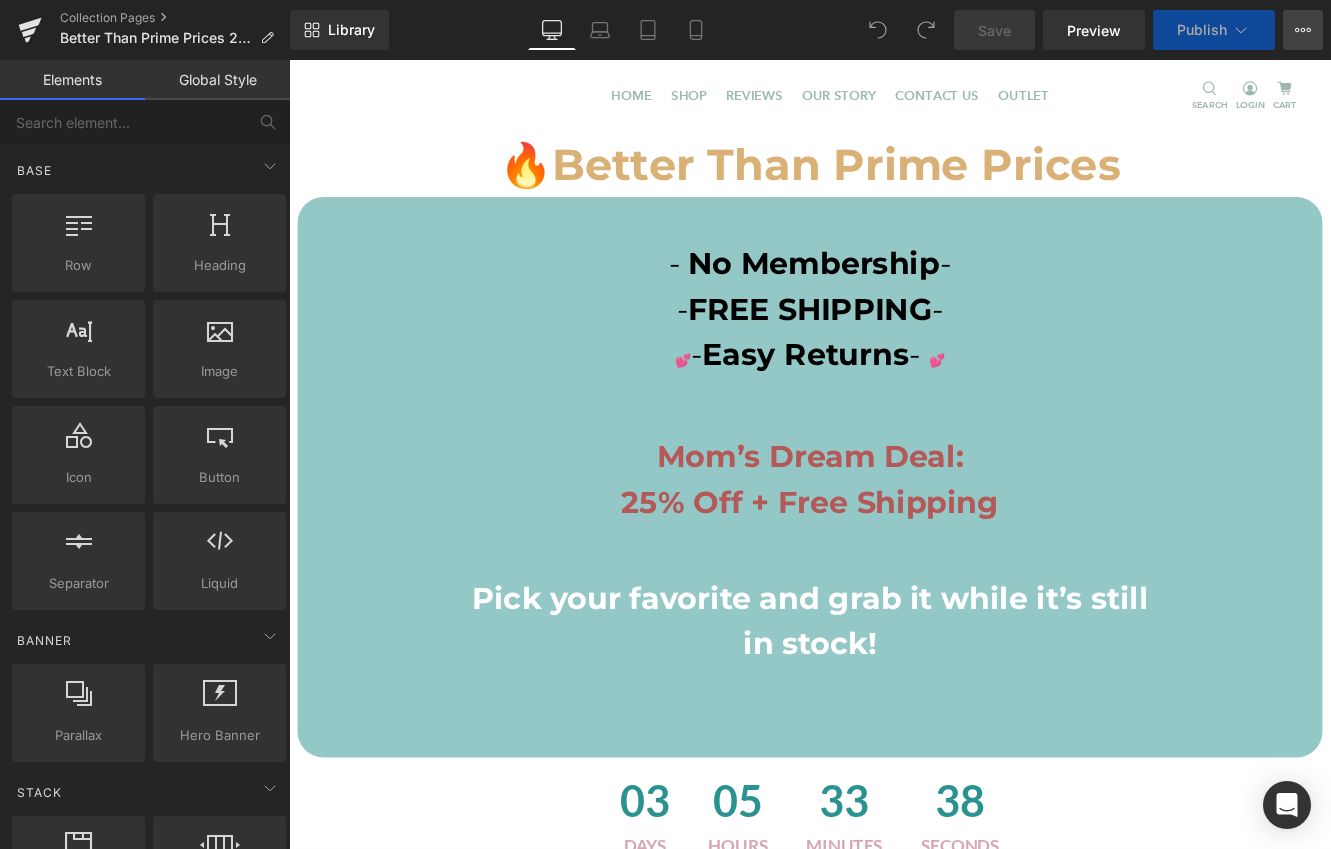 click on "View Live Page View with current Template Save Template to Library Schedule Publish  Optimize  Publish Settings Shortcuts" at bounding box center (1303, 30) 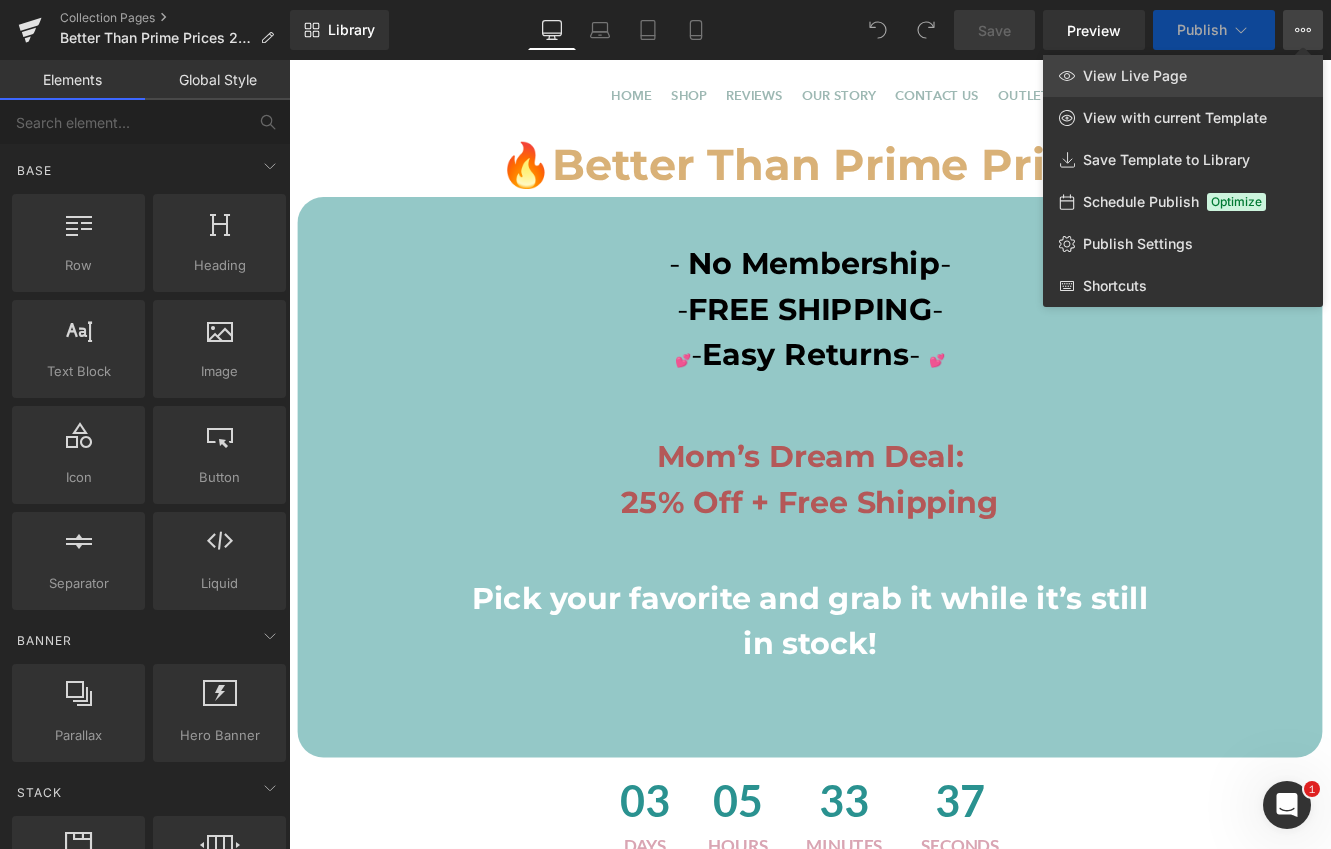 scroll, scrollTop: 0, scrollLeft: 0, axis: both 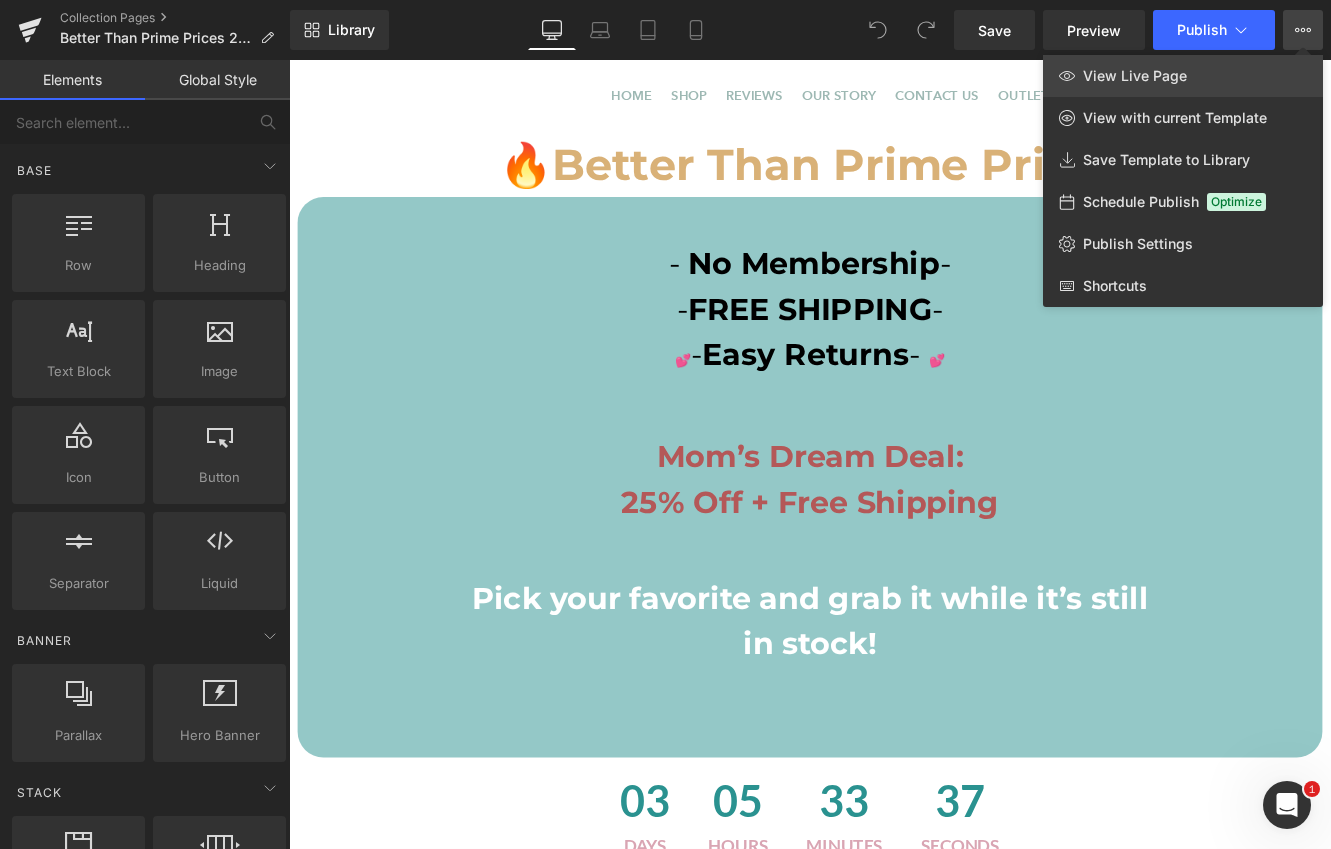 click on "View Live Page" at bounding box center (1183, 76) 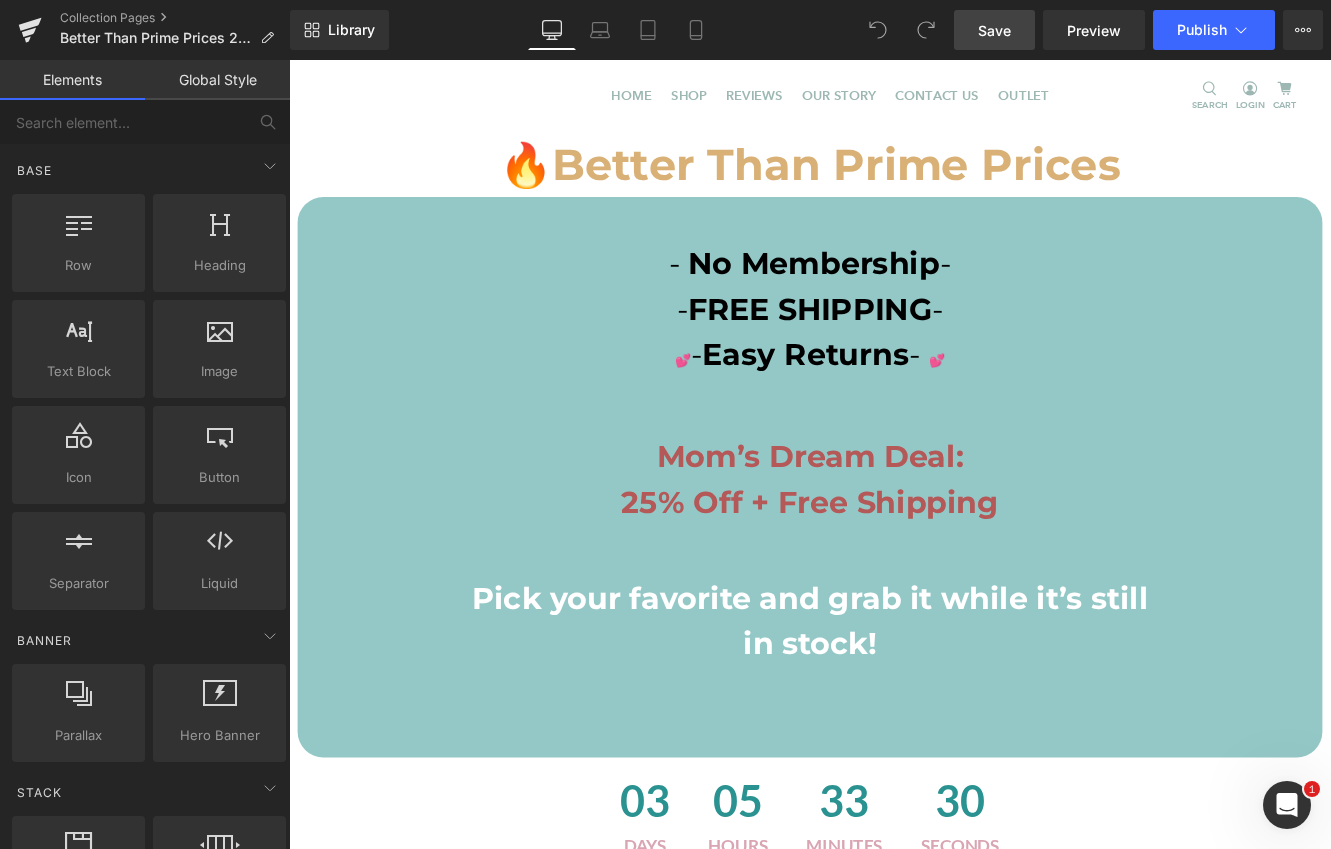 click on "Save" at bounding box center [994, 30] 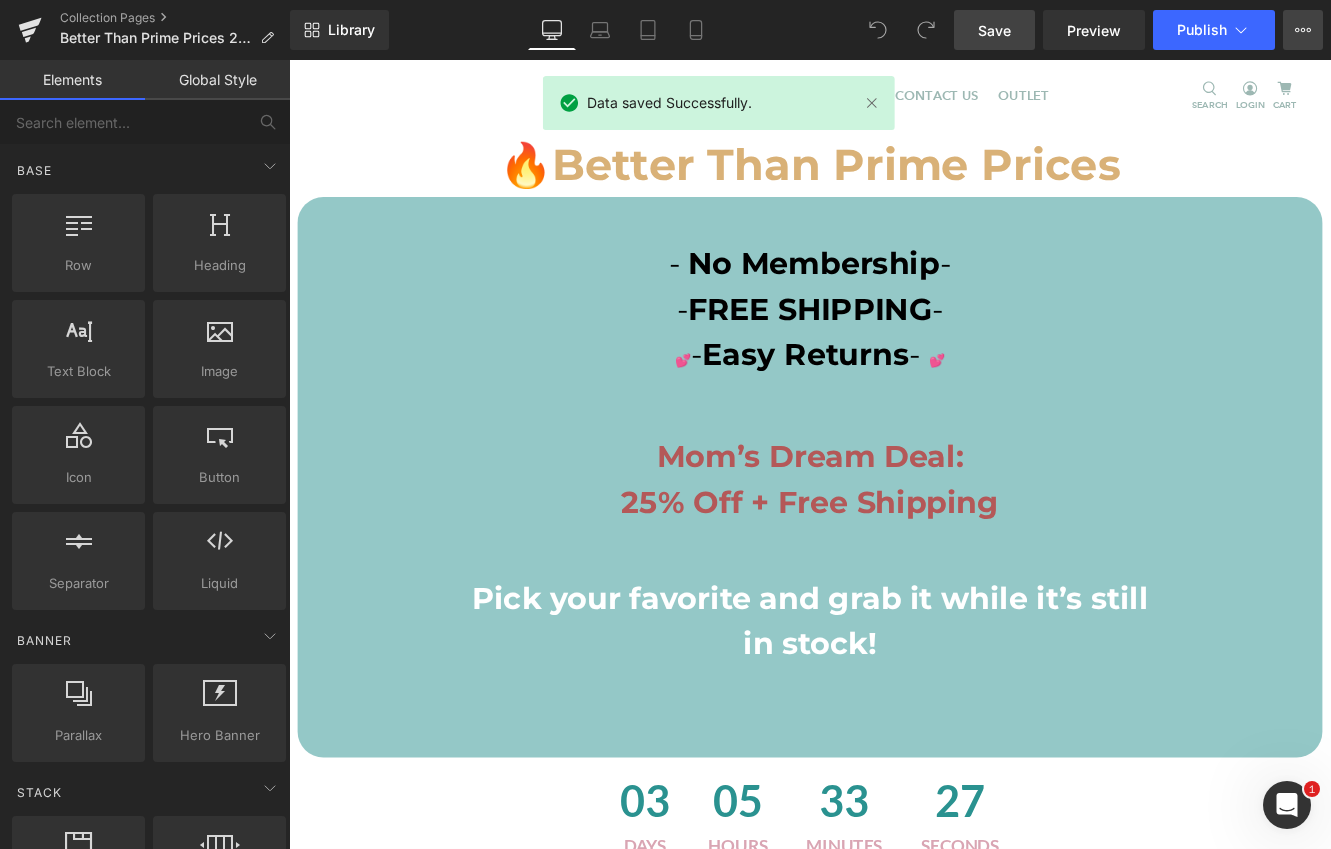 click 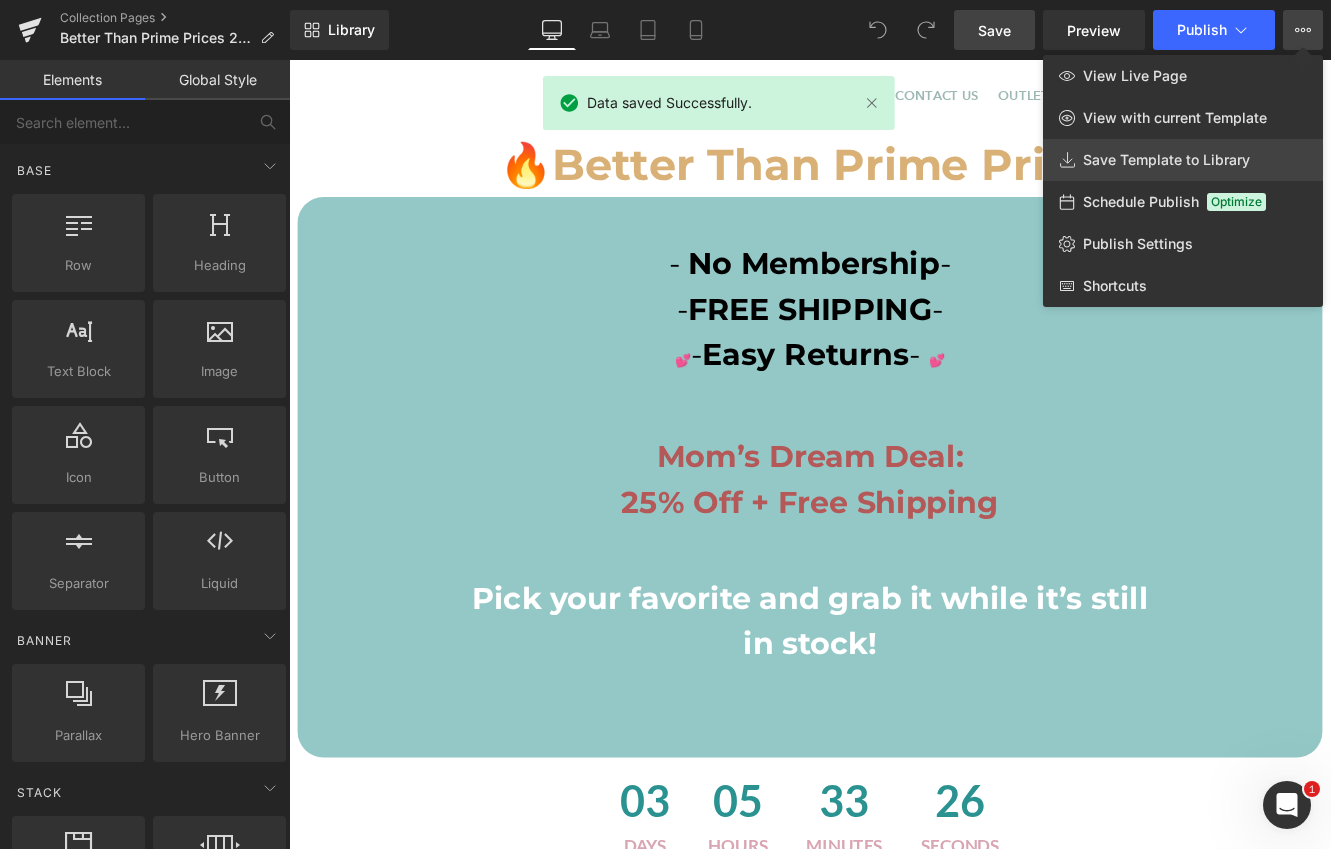 click on "Save Template to Library" at bounding box center [1166, 160] 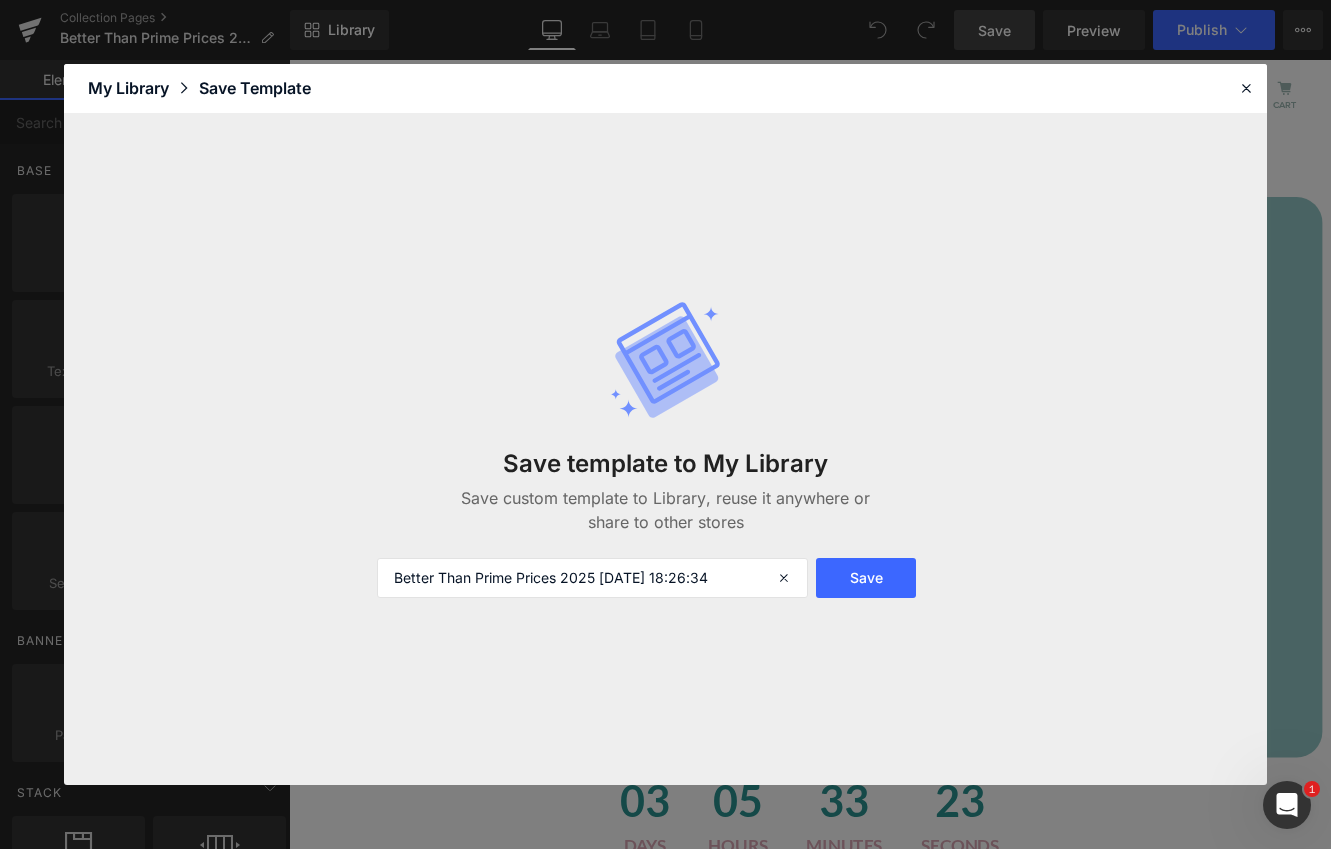 drag, startPoint x: 880, startPoint y: 572, endPoint x: 897, endPoint y: 548, distance: 29.410883 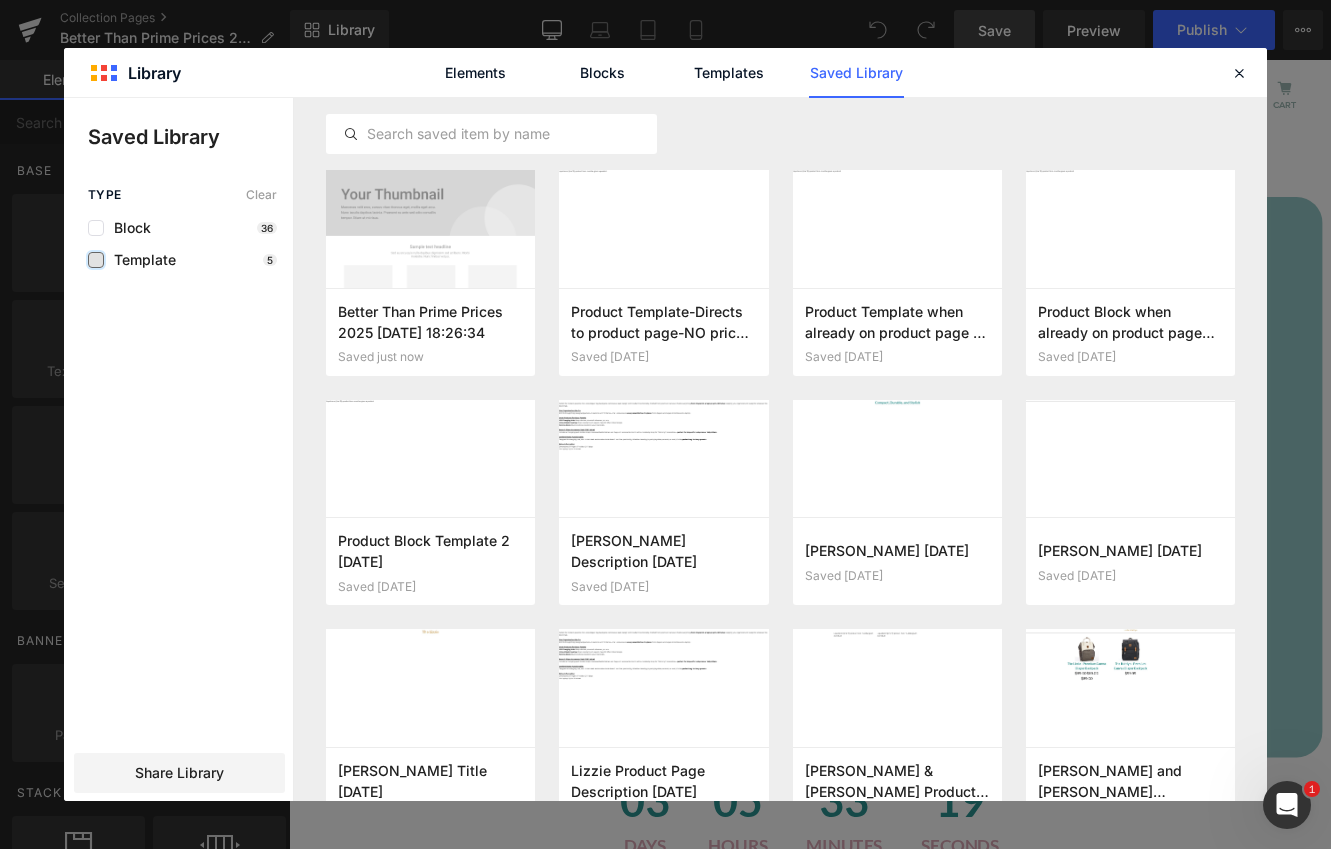 click at bounding box center [96, 260] 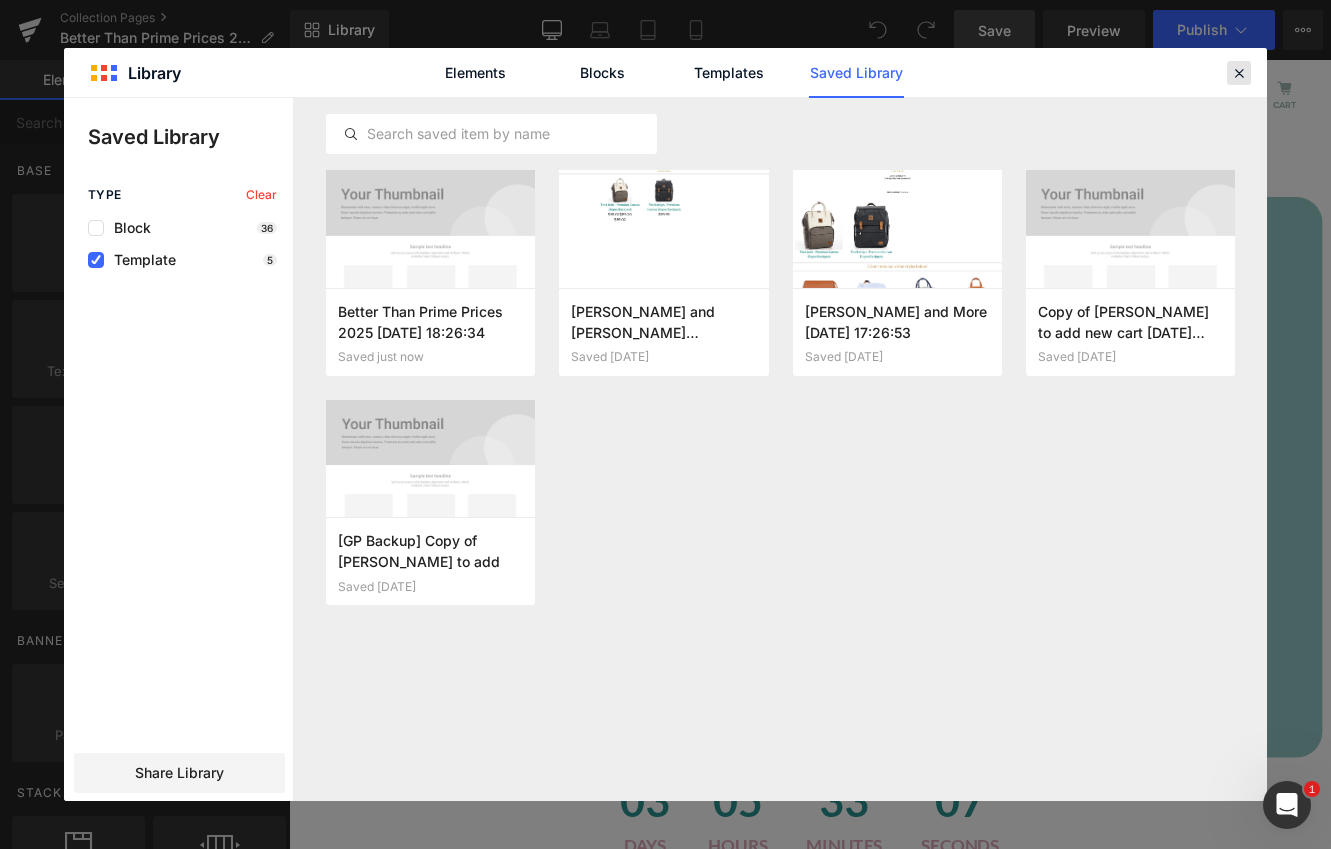 click at bounding box center [1239, 73] 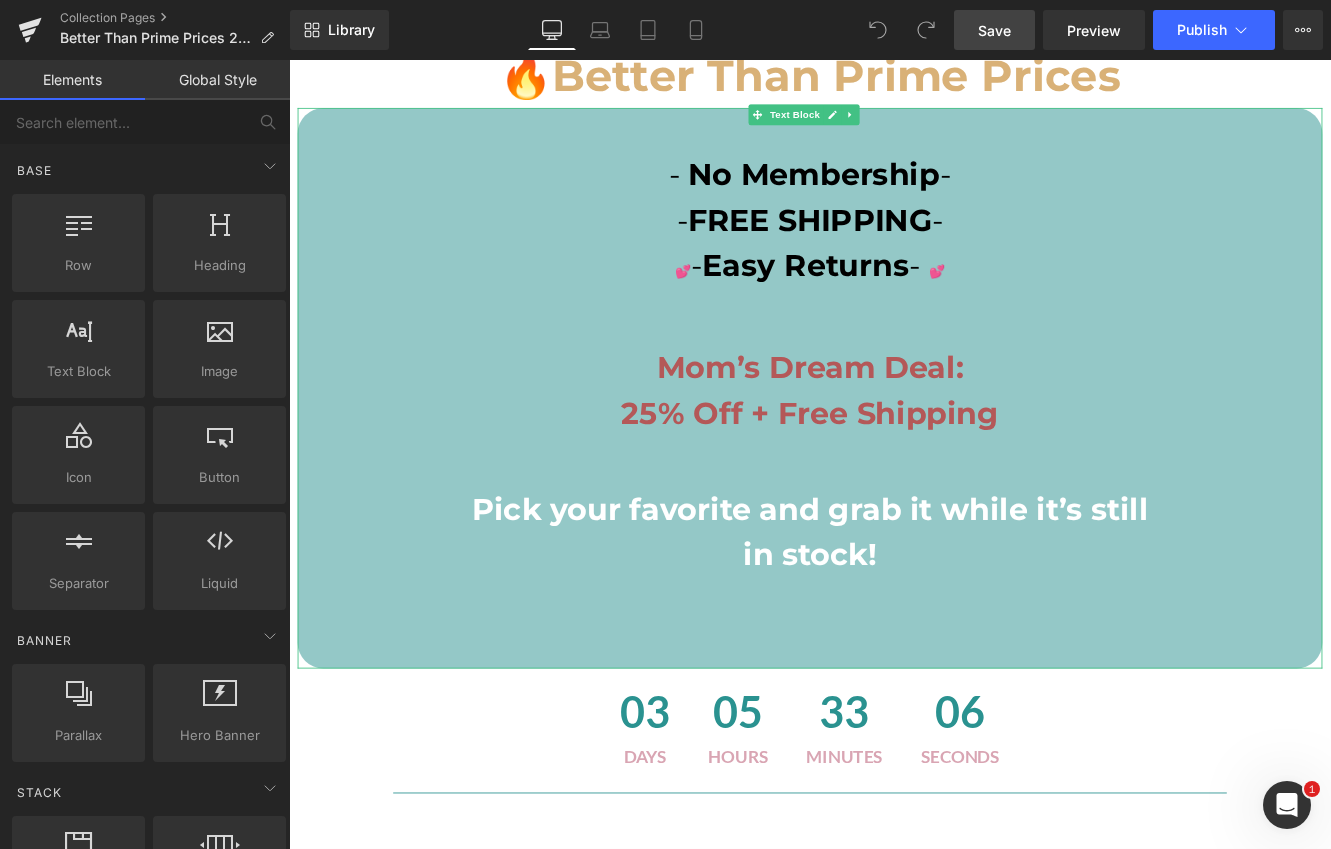 scroll, scrollTop: 0, scrollLeft: 0, axis: both 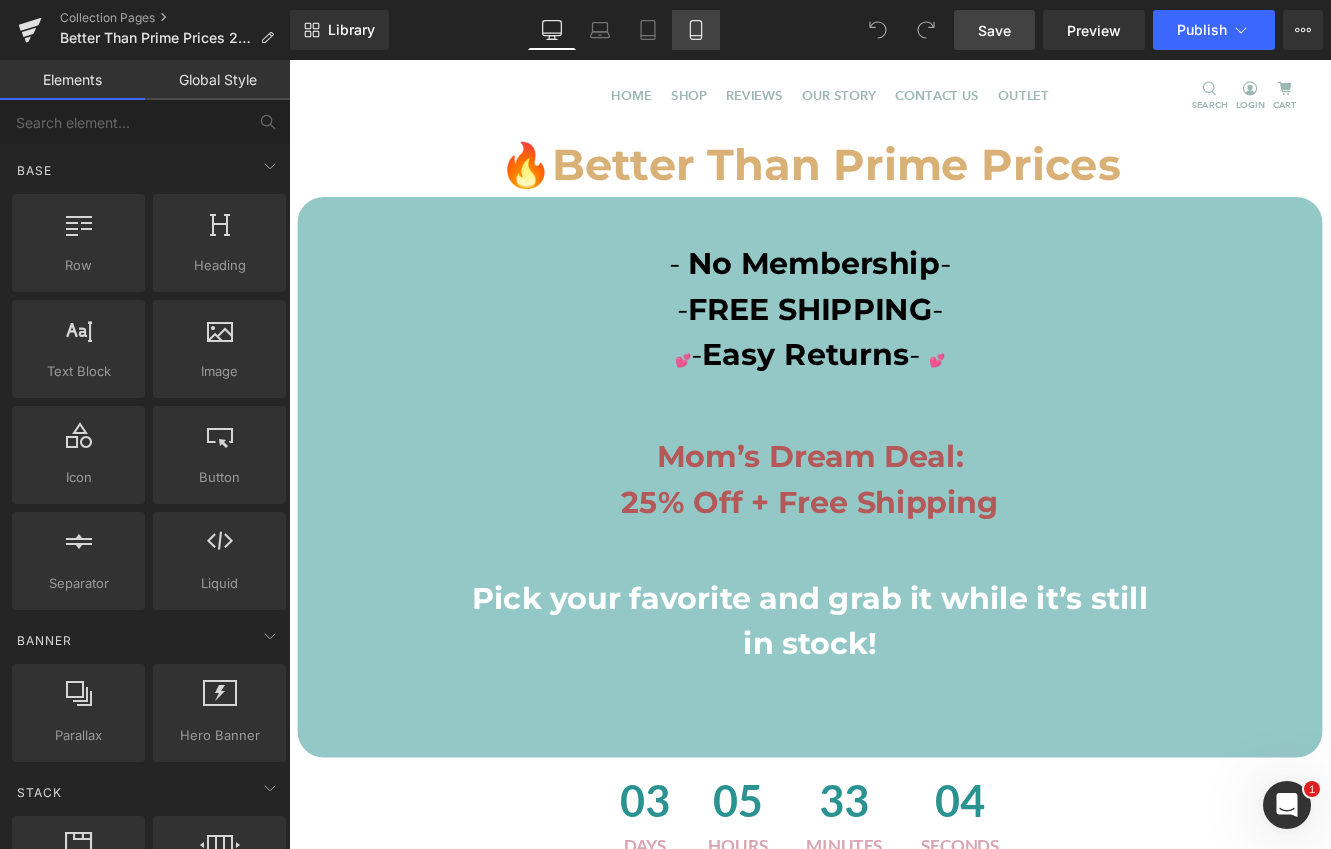 drag, startPoint x: 703, startPoint y: 28, endPoint x: 308, endPoint y: 118, distance: 405.12344 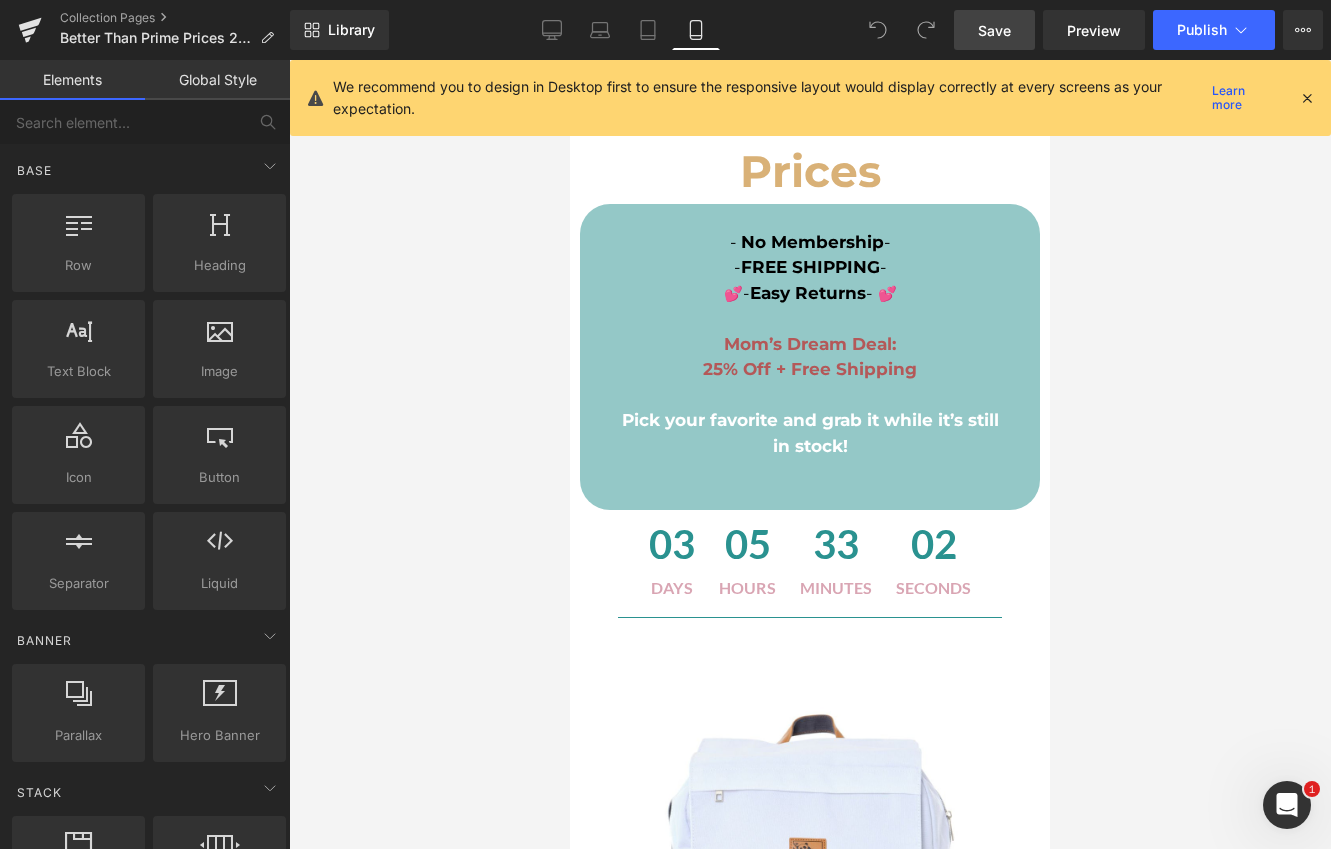 scroll, scrollTop: 0, scrollLeft: 0, axis: both 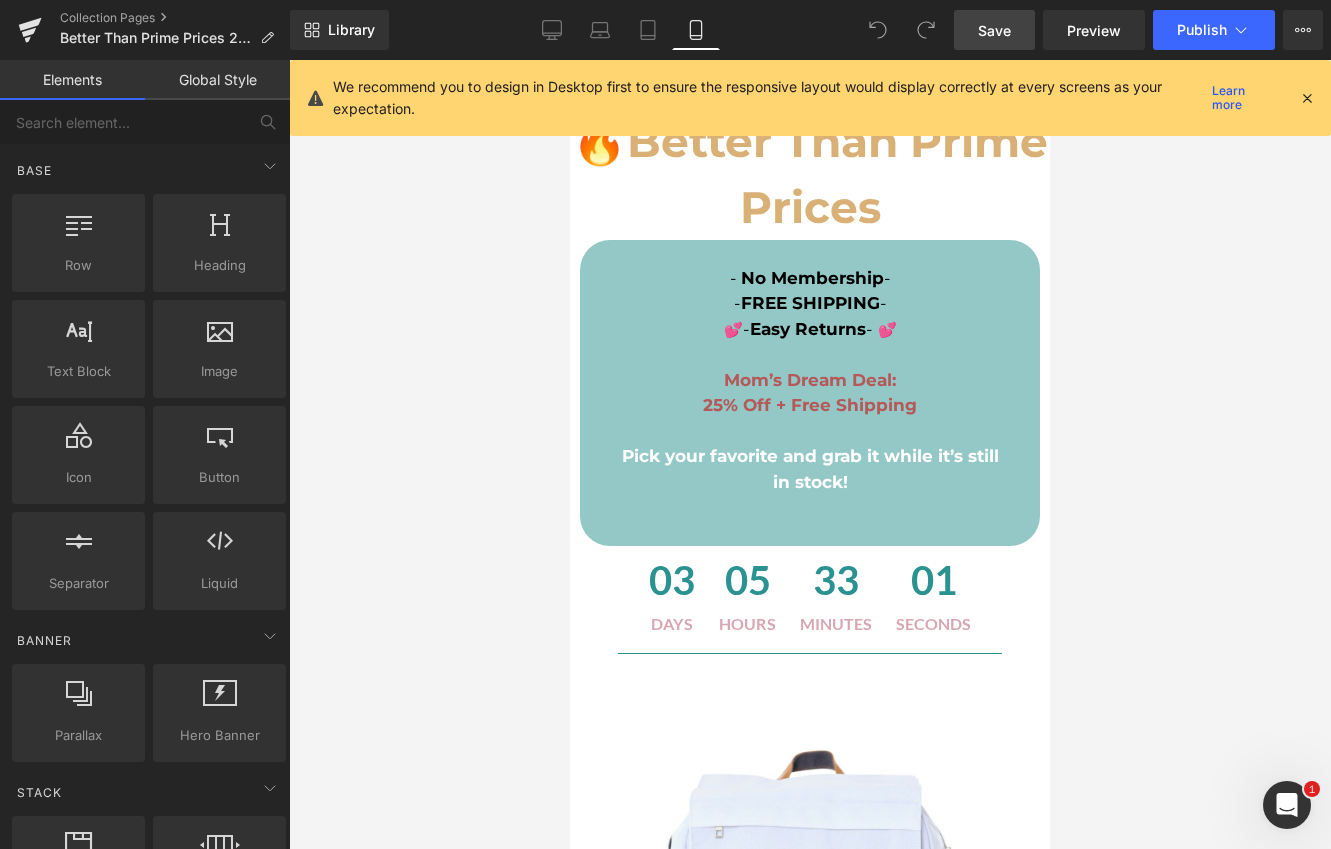click at bounding box center (1307, 98) 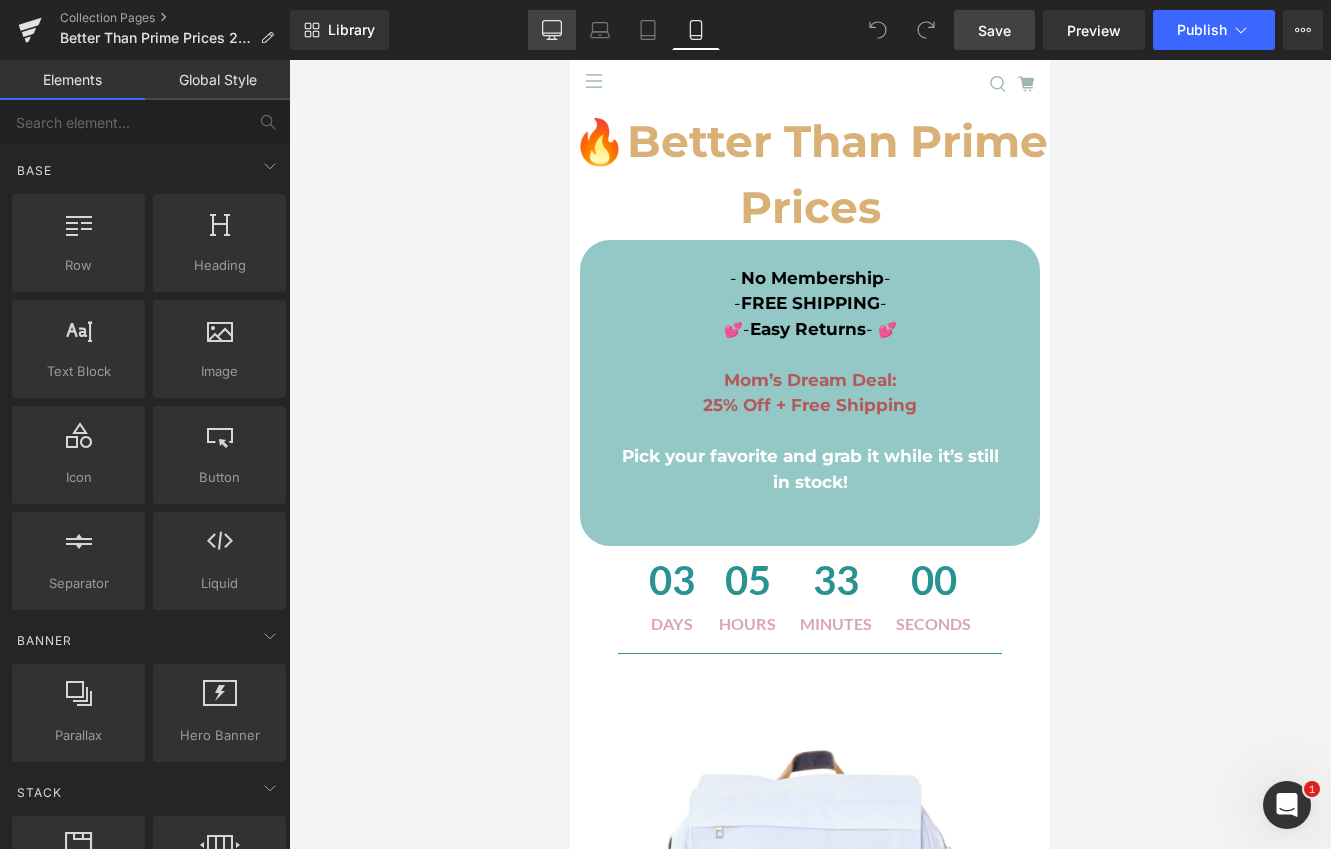 click 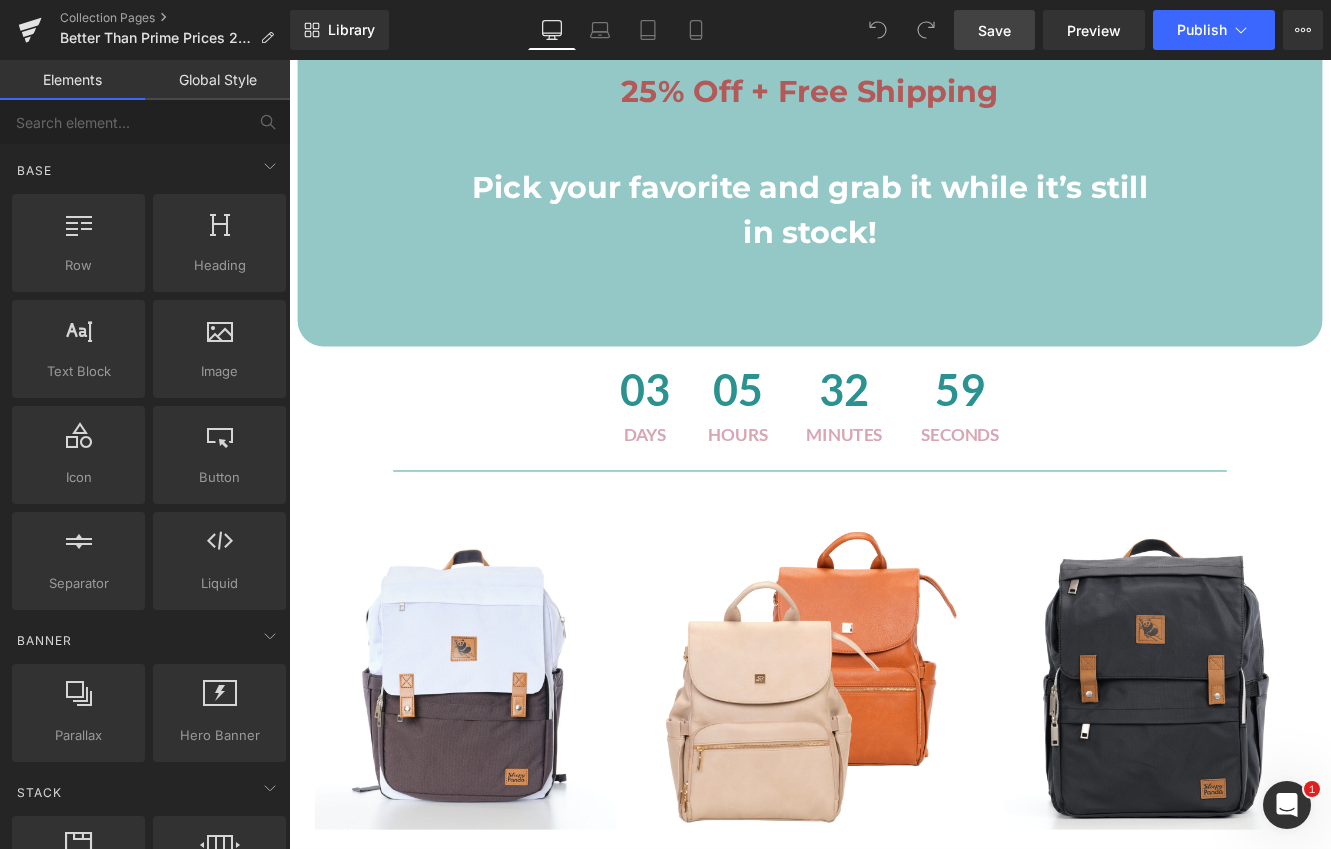 scroll, scrollTop: 0, scrollLeft: 0, axis: both 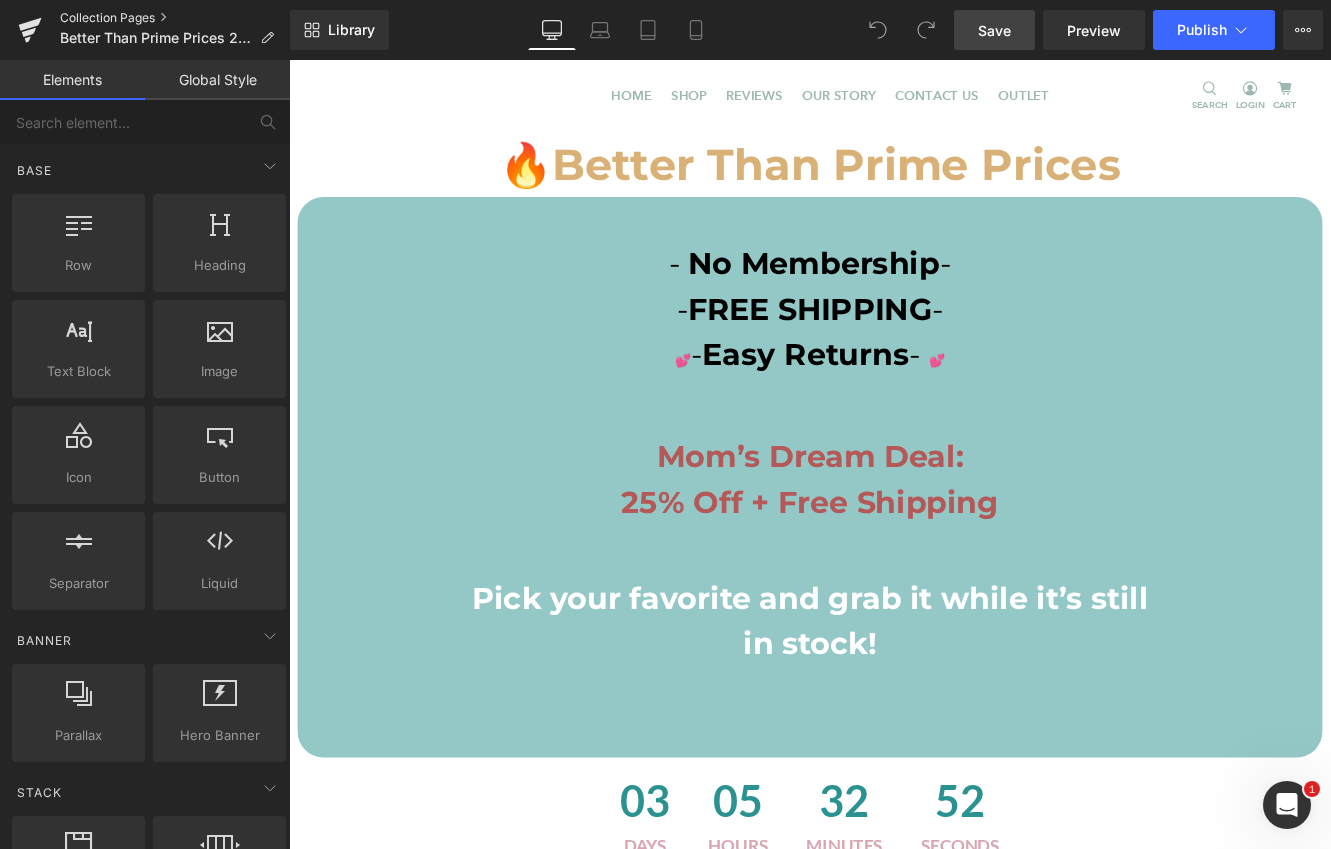 click on "Collection Pages" at bounding box center (175, 18) 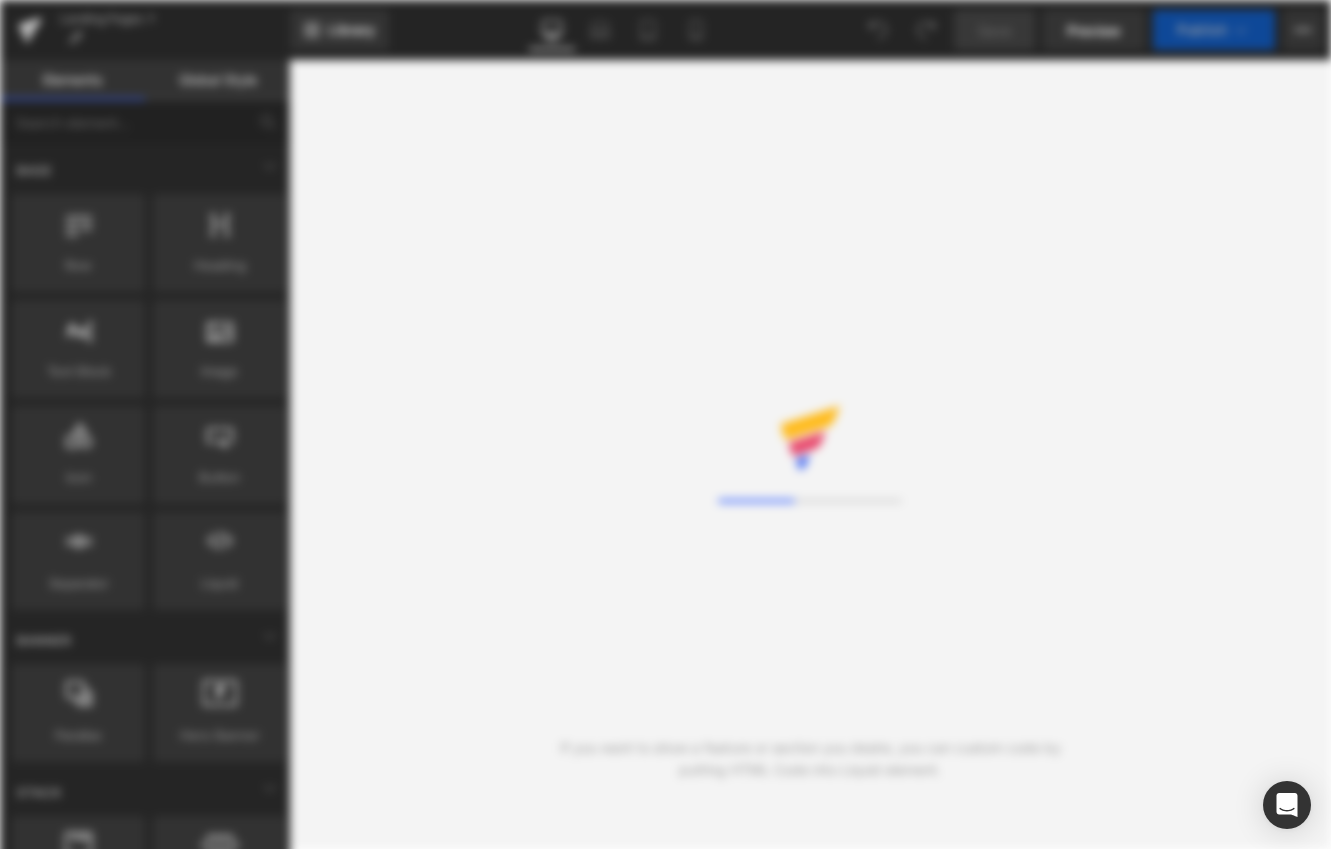 scroll, scrollTop: 0, scrollLeft: 0, axis: both 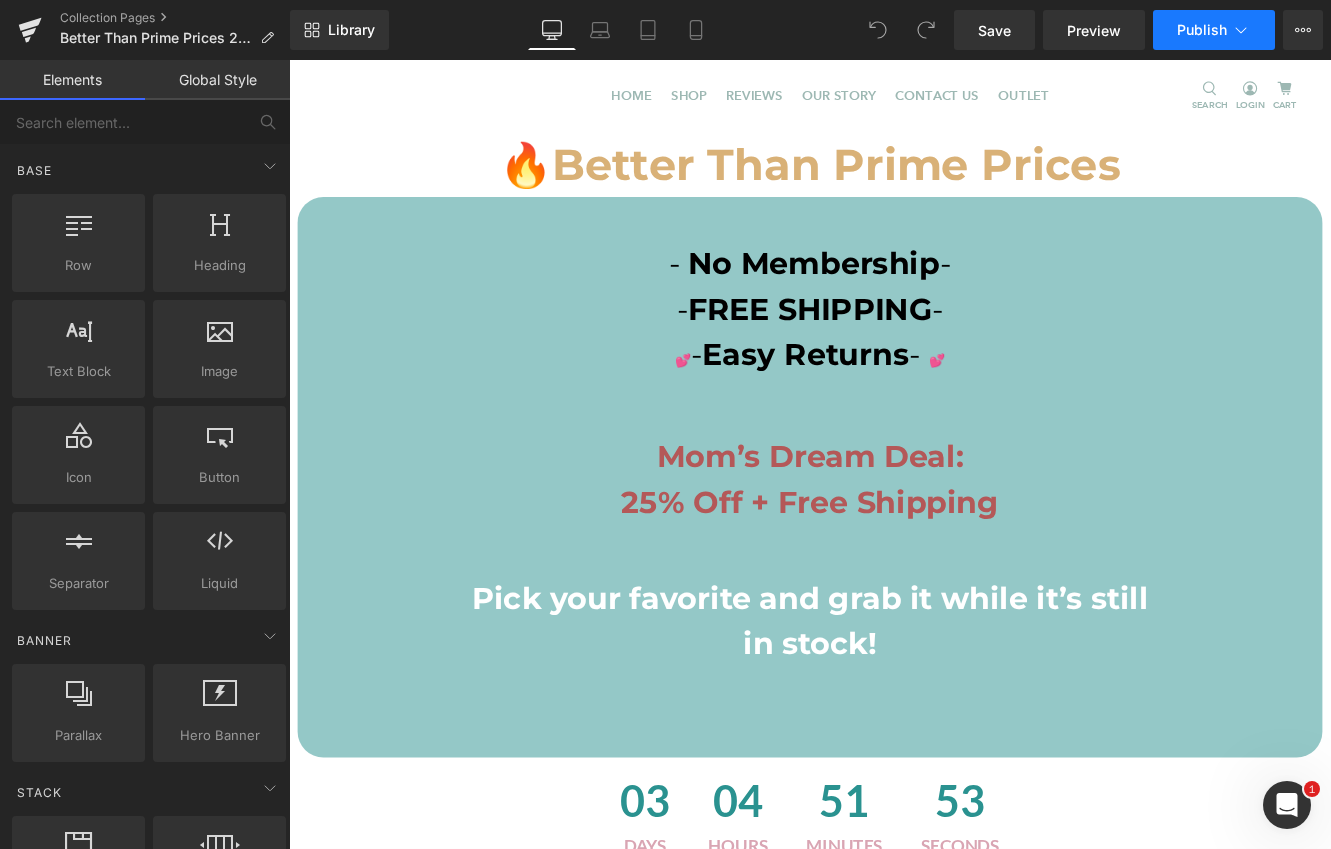 click on "Publish" at bounding box center (1214, 30) 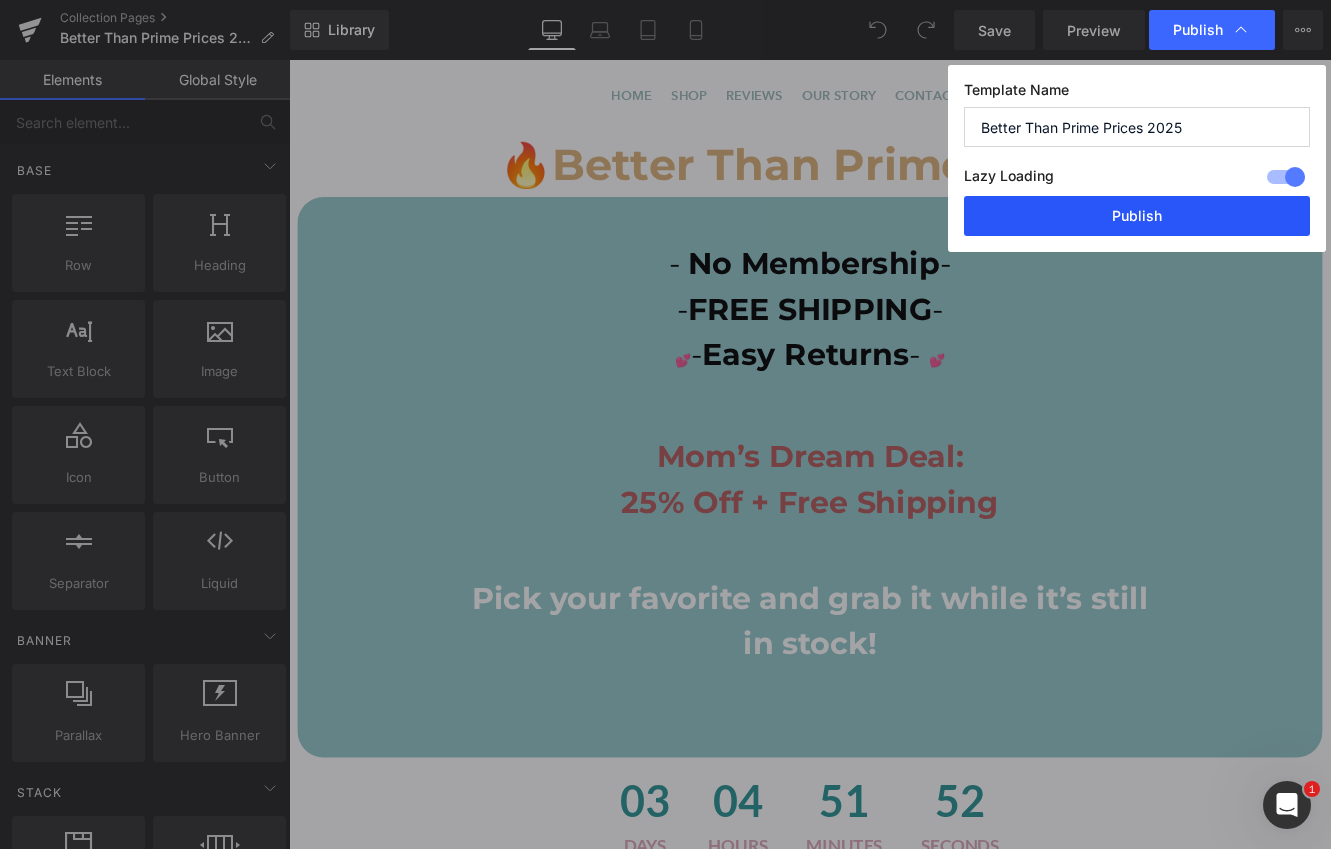 click on "Publish" at bounding box center [1137, 216] 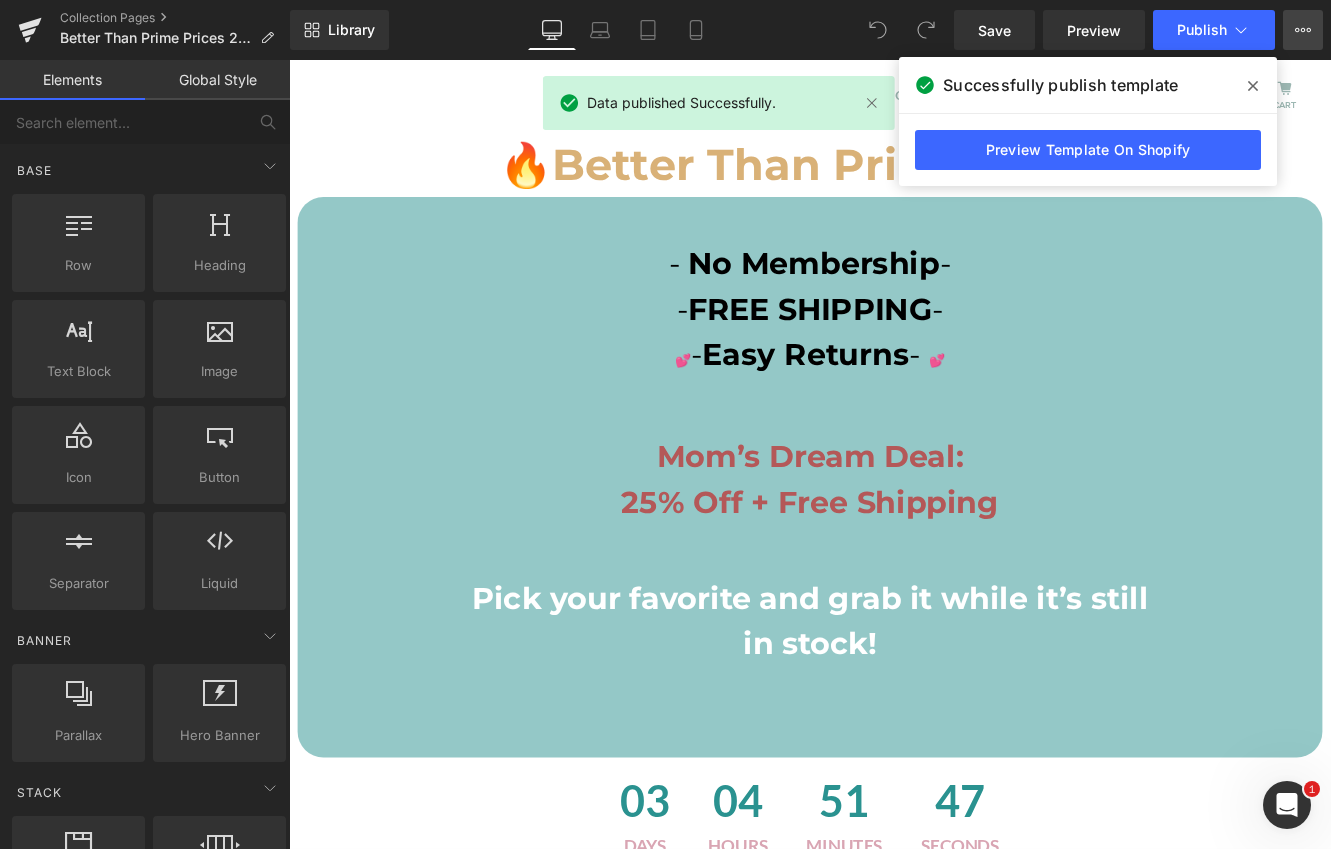 click 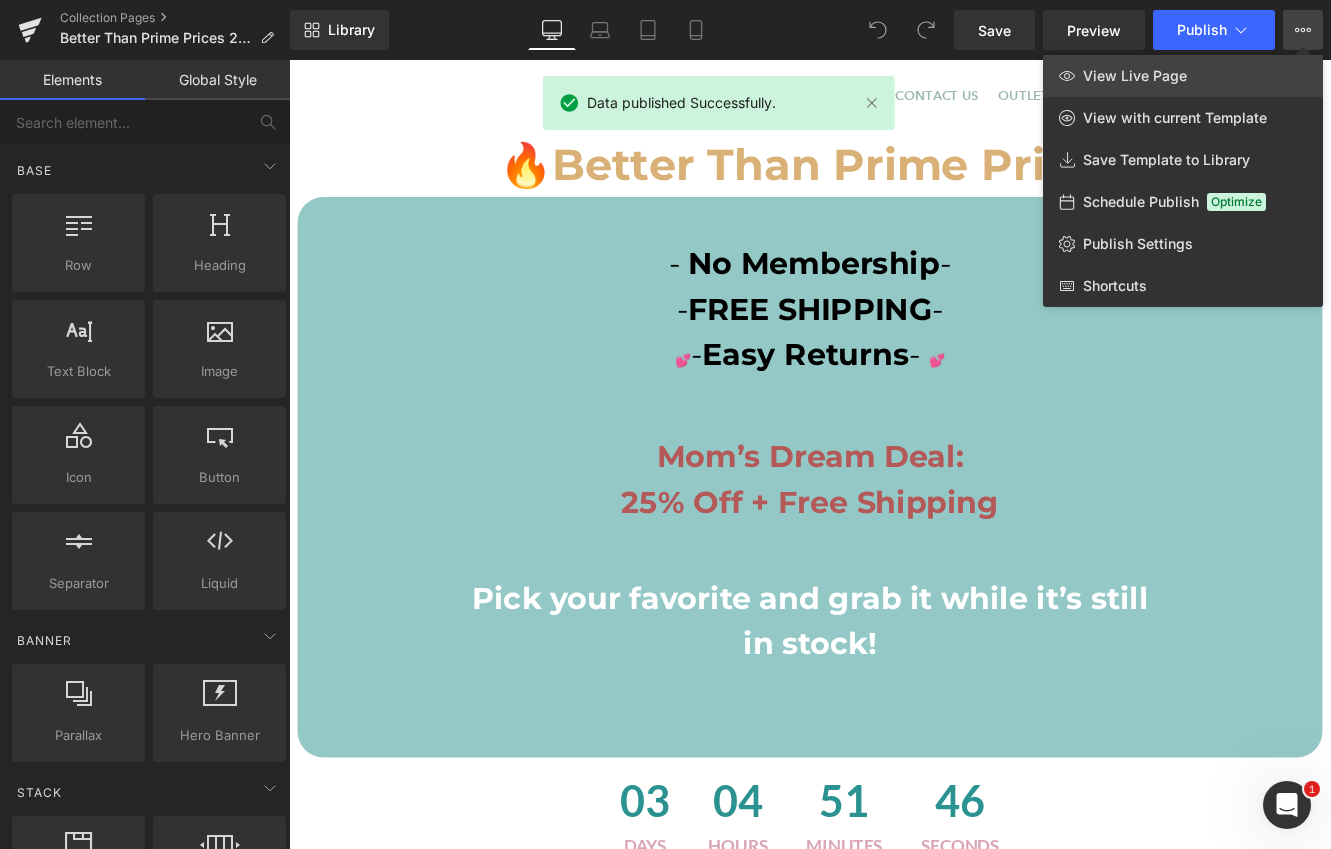 click on "View Live Page" at bounding box center [1135, 76] 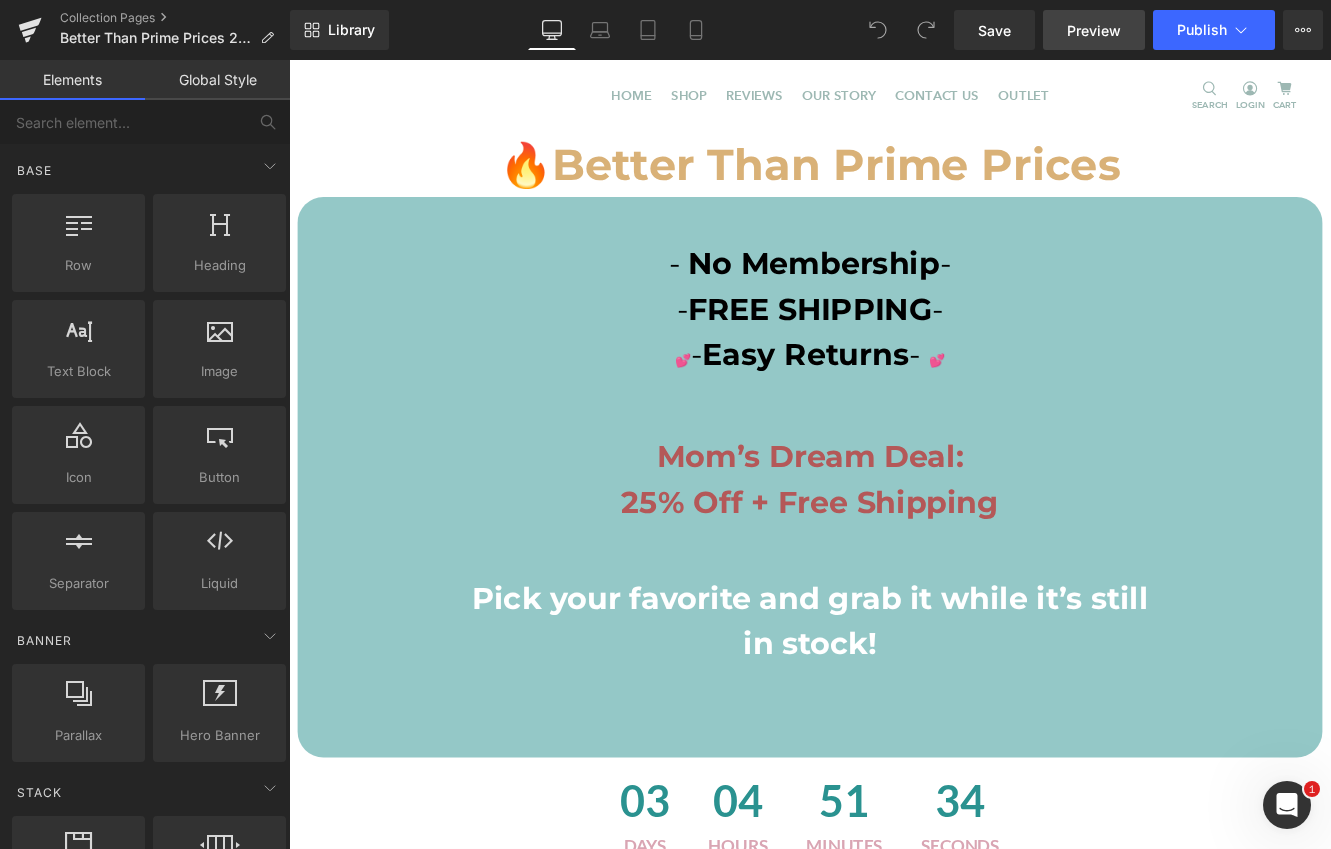 click on "Preview" at bounding box center [1094, 30] 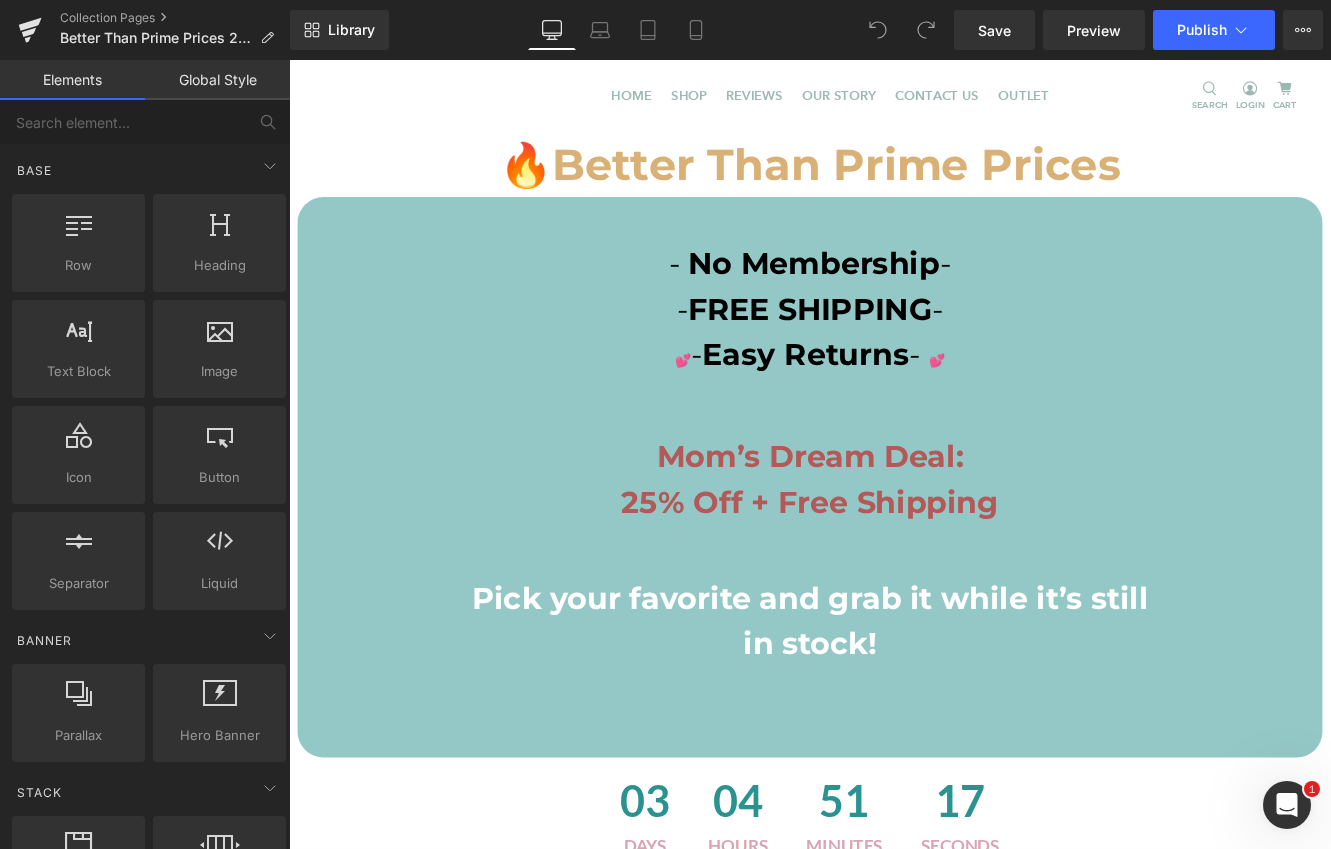 click on "Global Style" at bounding box center (217, 80) 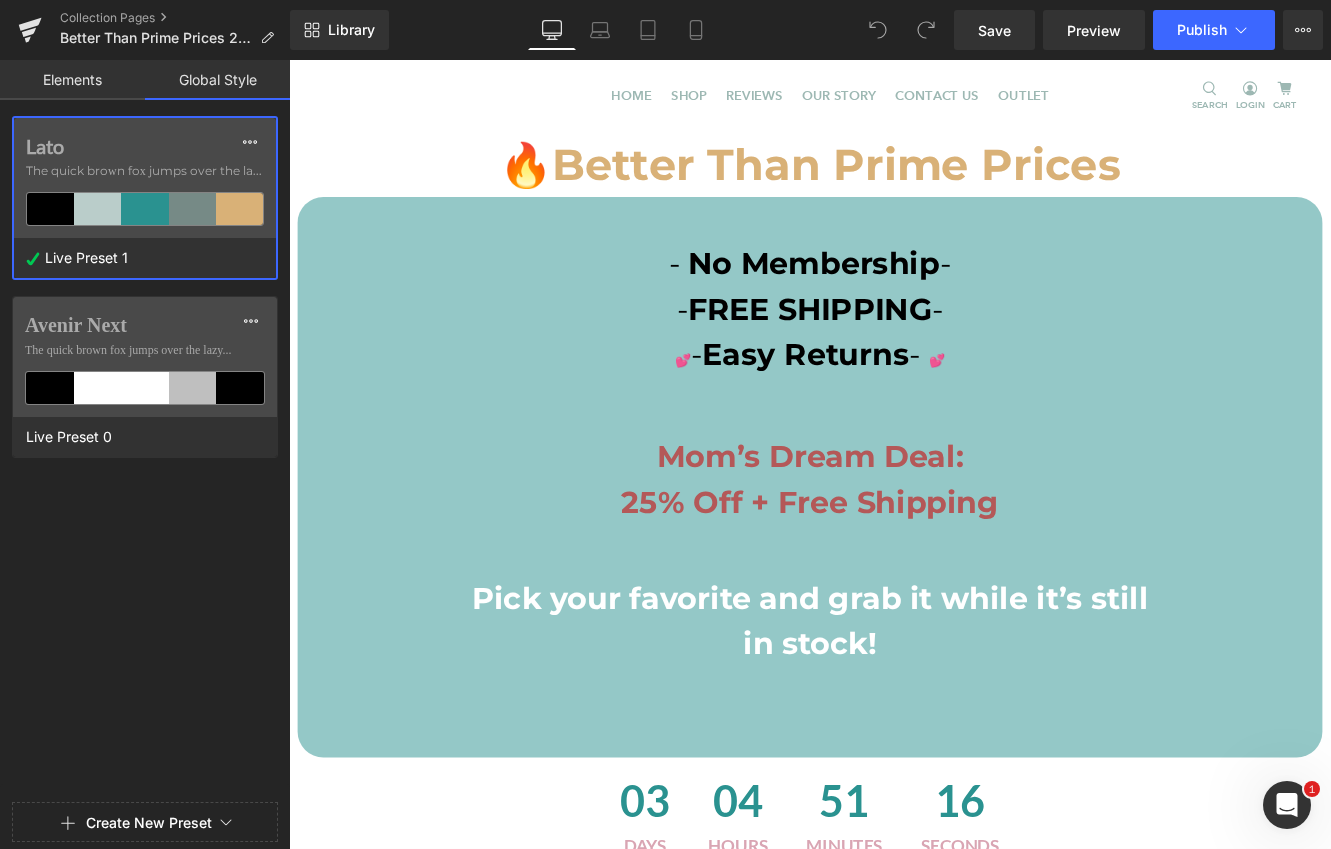 click on "Elements" at bounding box center [72, 80] 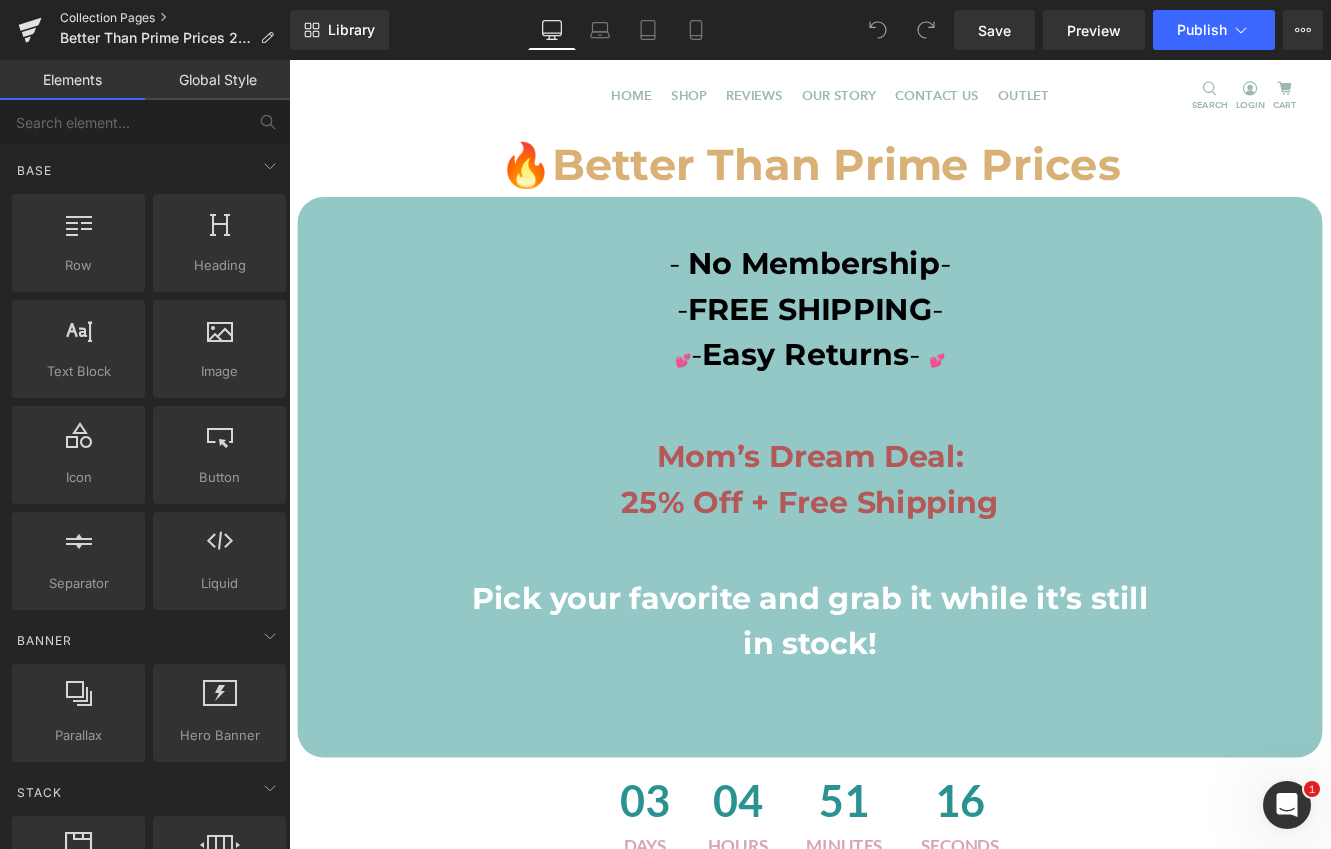 click on "Collection Pages" at bounding box center [175, 18] 